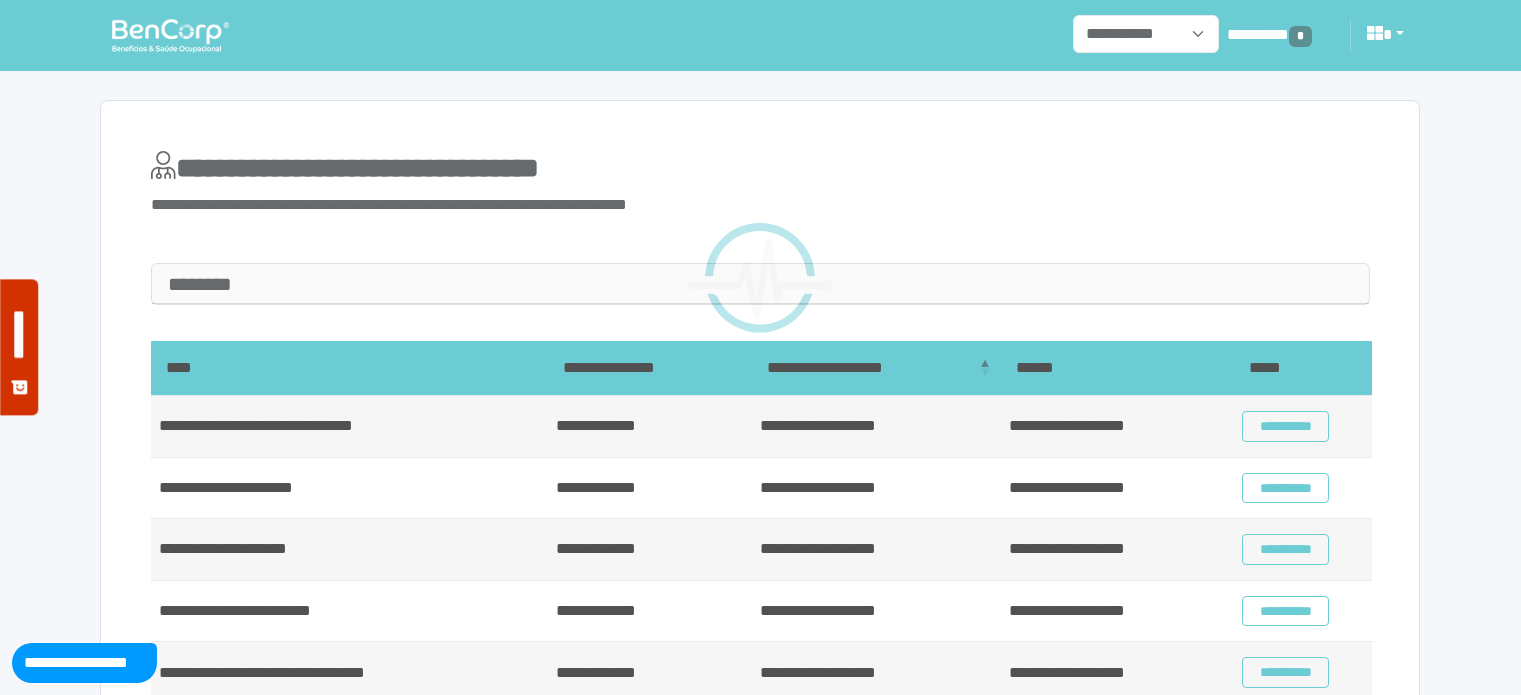 scroll, scrollTop: 0, scrollLeft: 0, axis: both 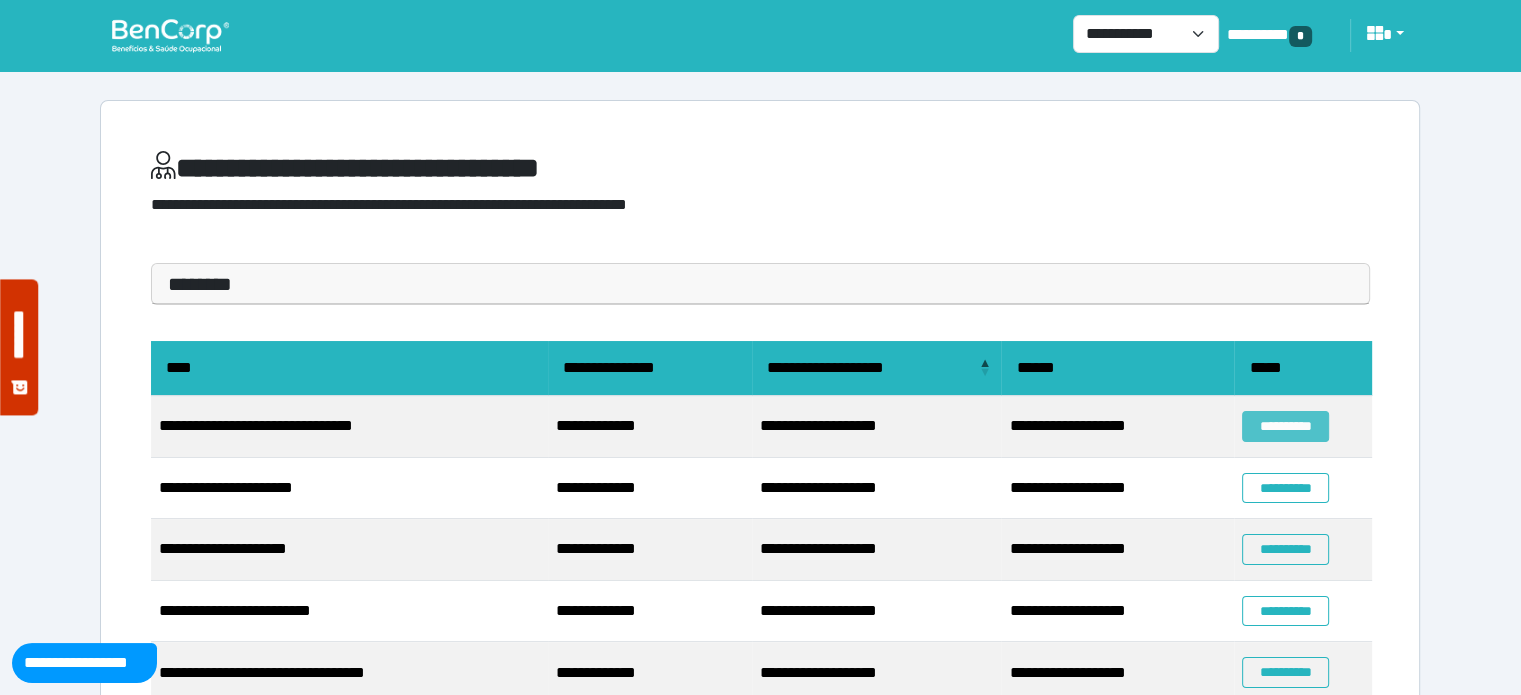 click on "**********" at bounding box center [1285, 426] 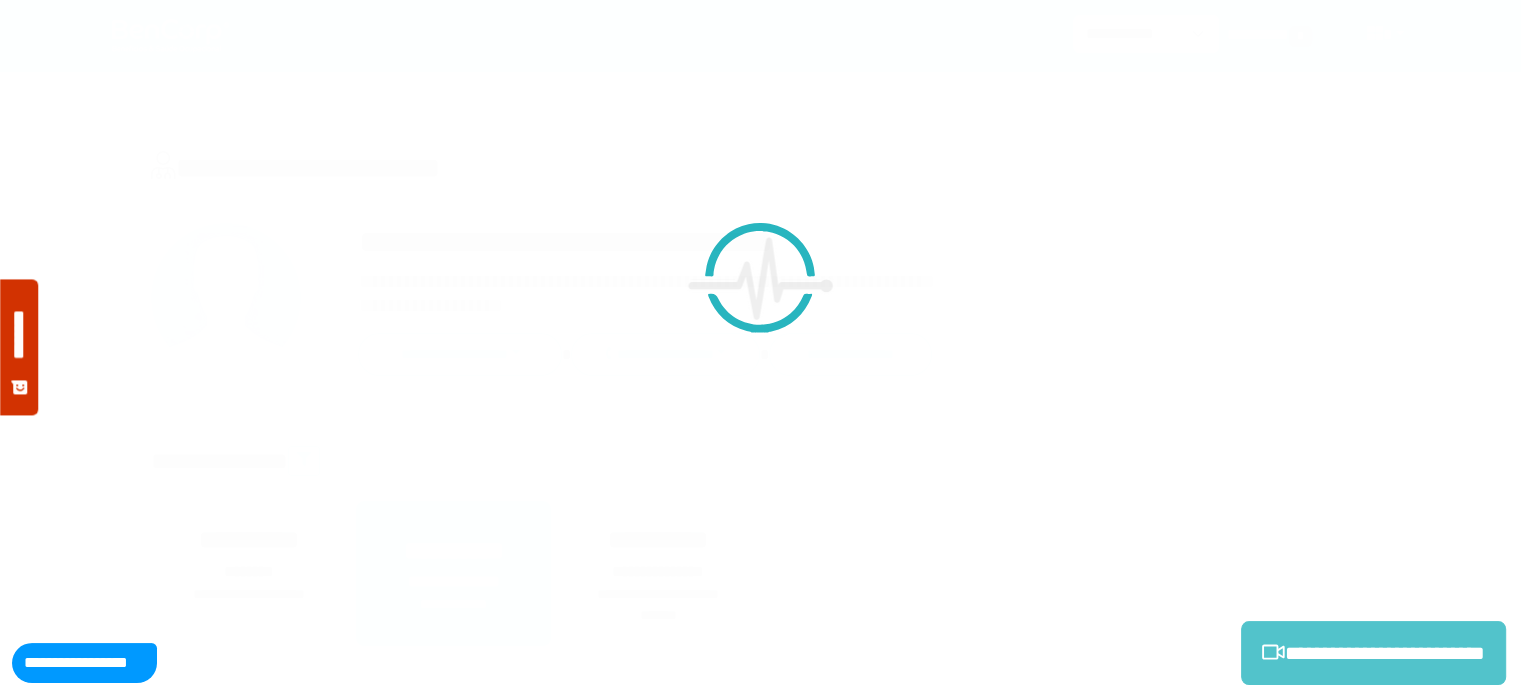scroll, scrollTop: 0, scrollLeft: 0, axis: both 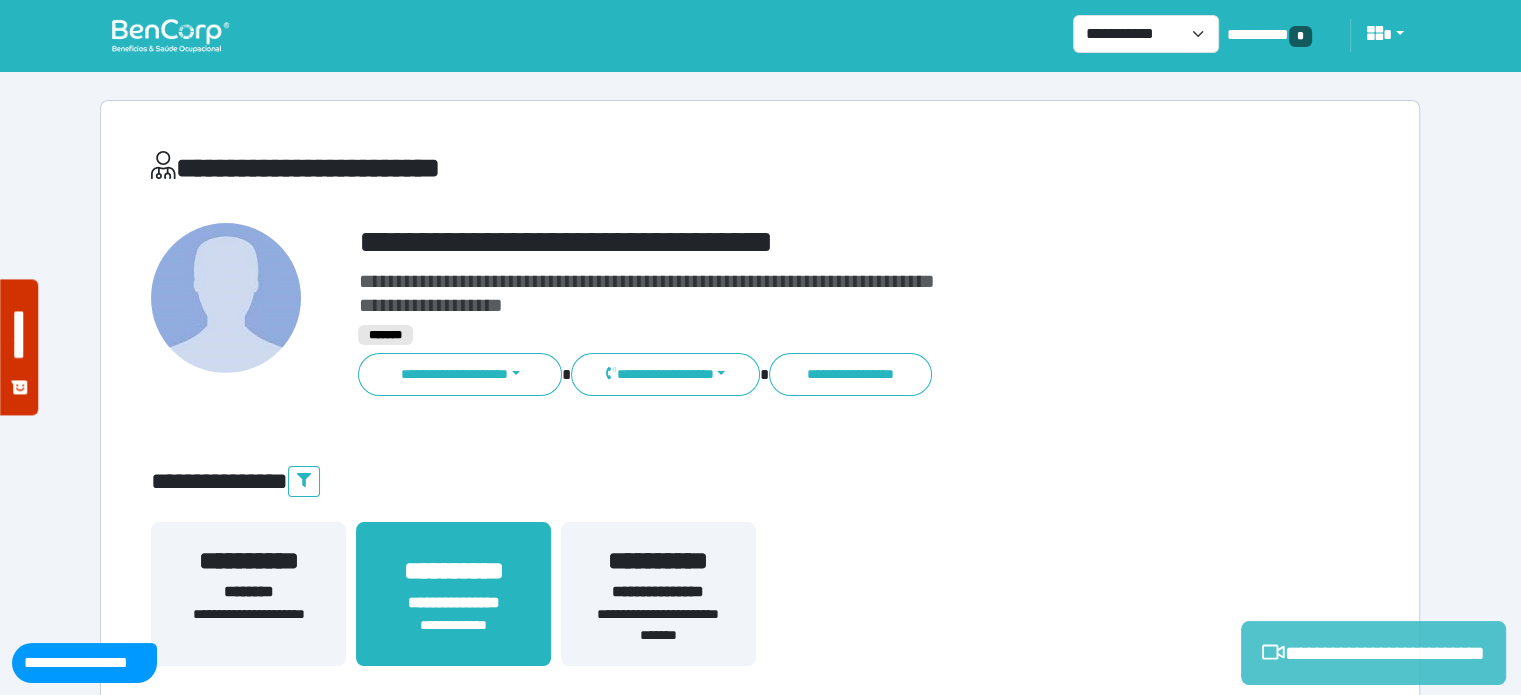 click on "**********" at bounding box center [1373, 653] 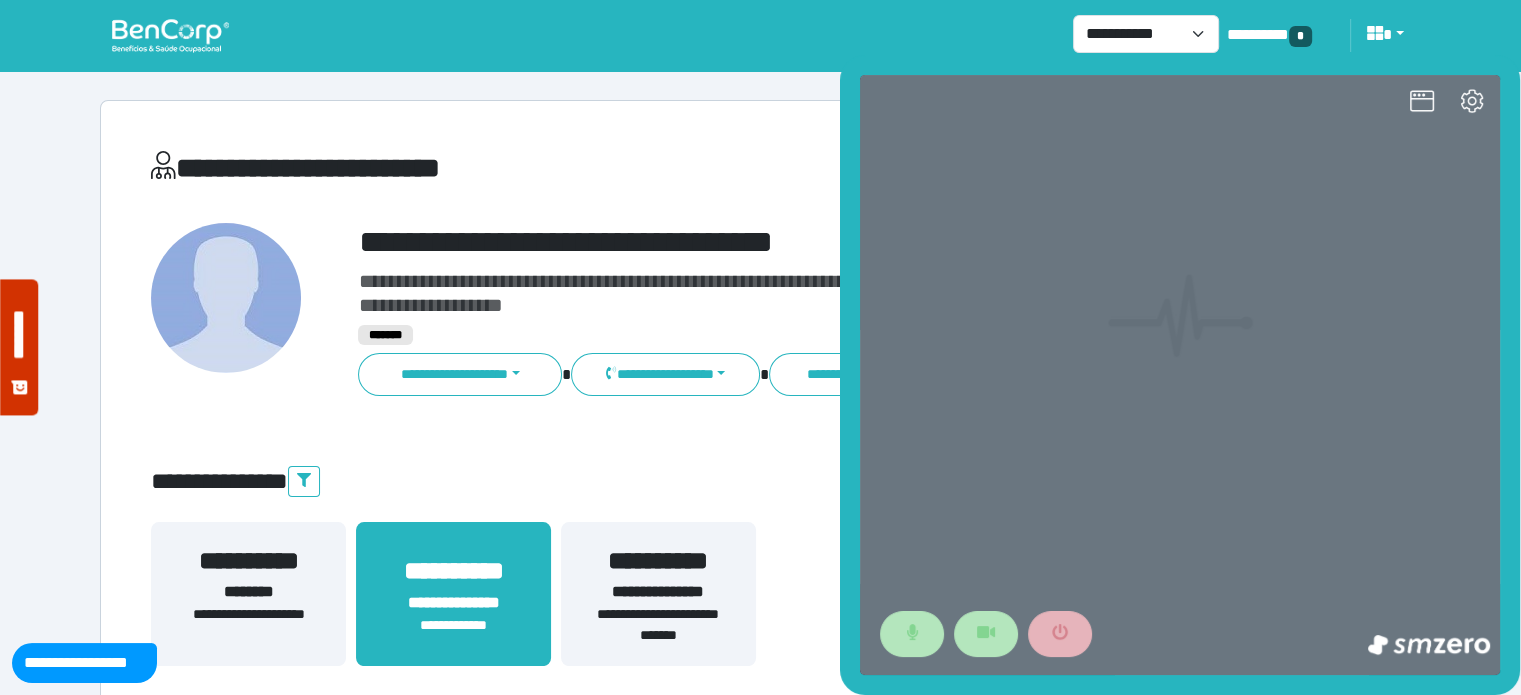 scroll, scrollTop: 0, scrollLeft: 0, axis: both 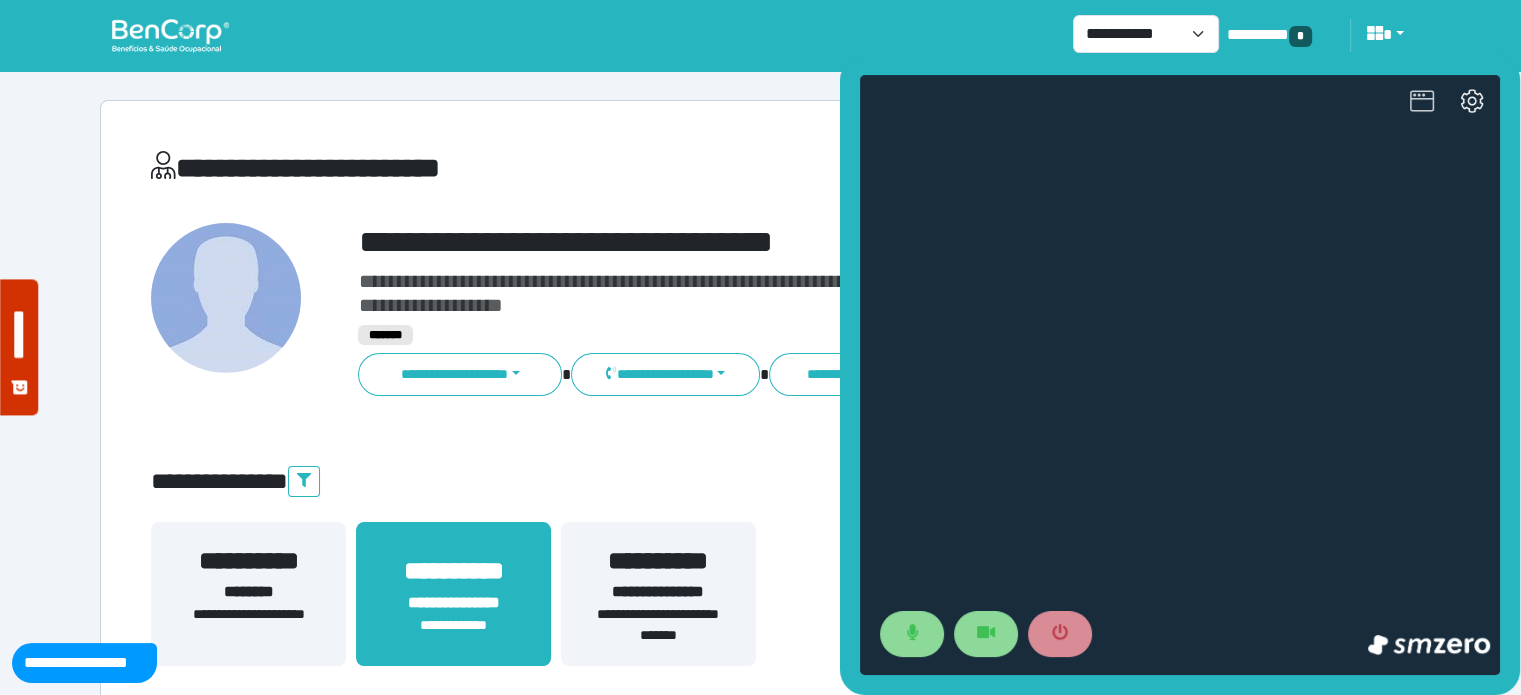 click 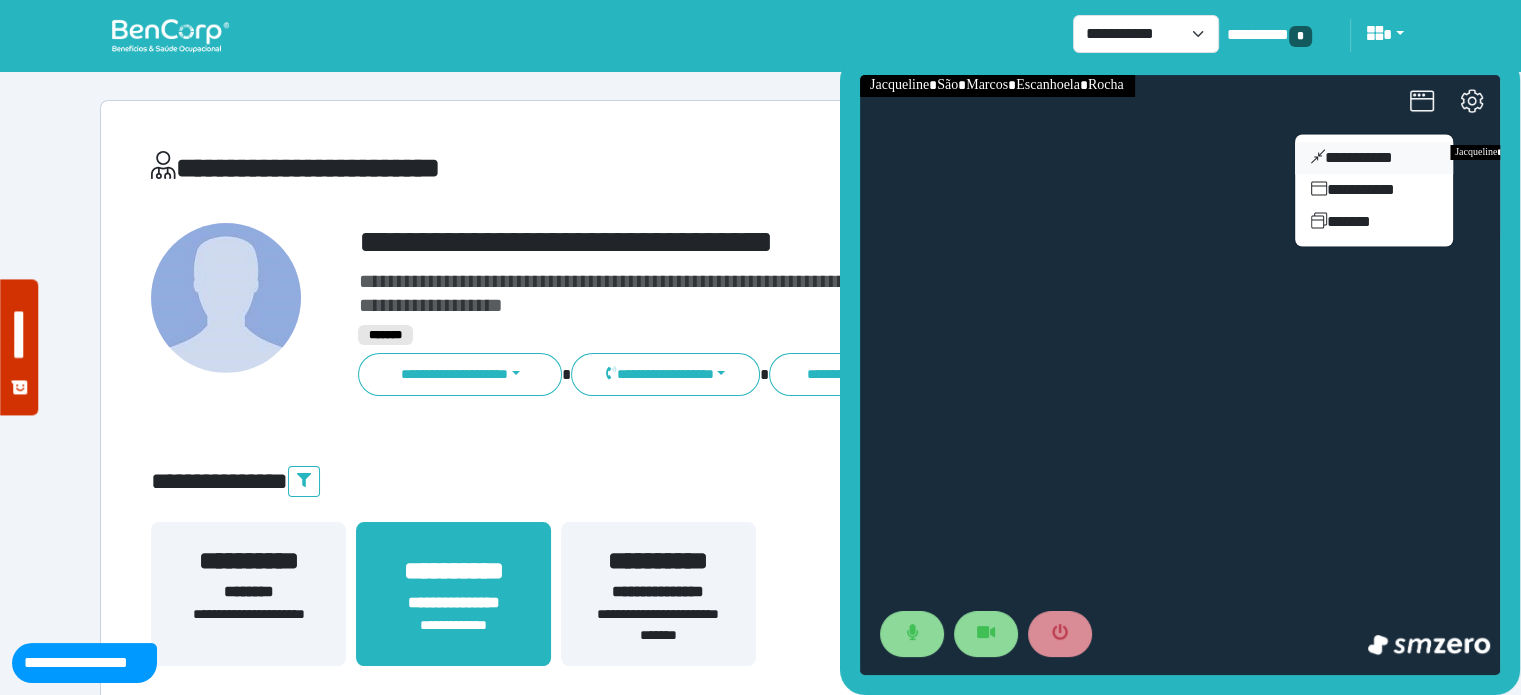 click on "**********" at bounding box center [1374, 158] 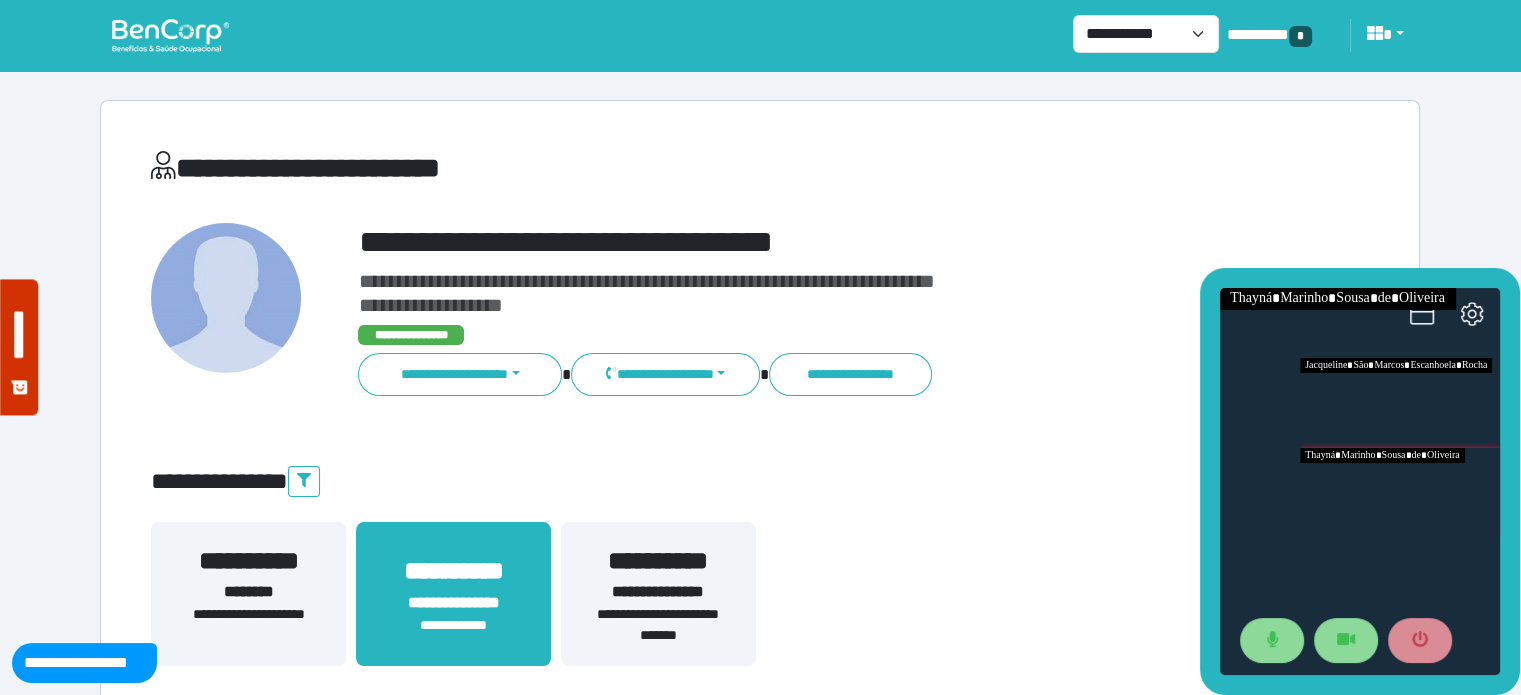 click at bounding box center (1400, 403) 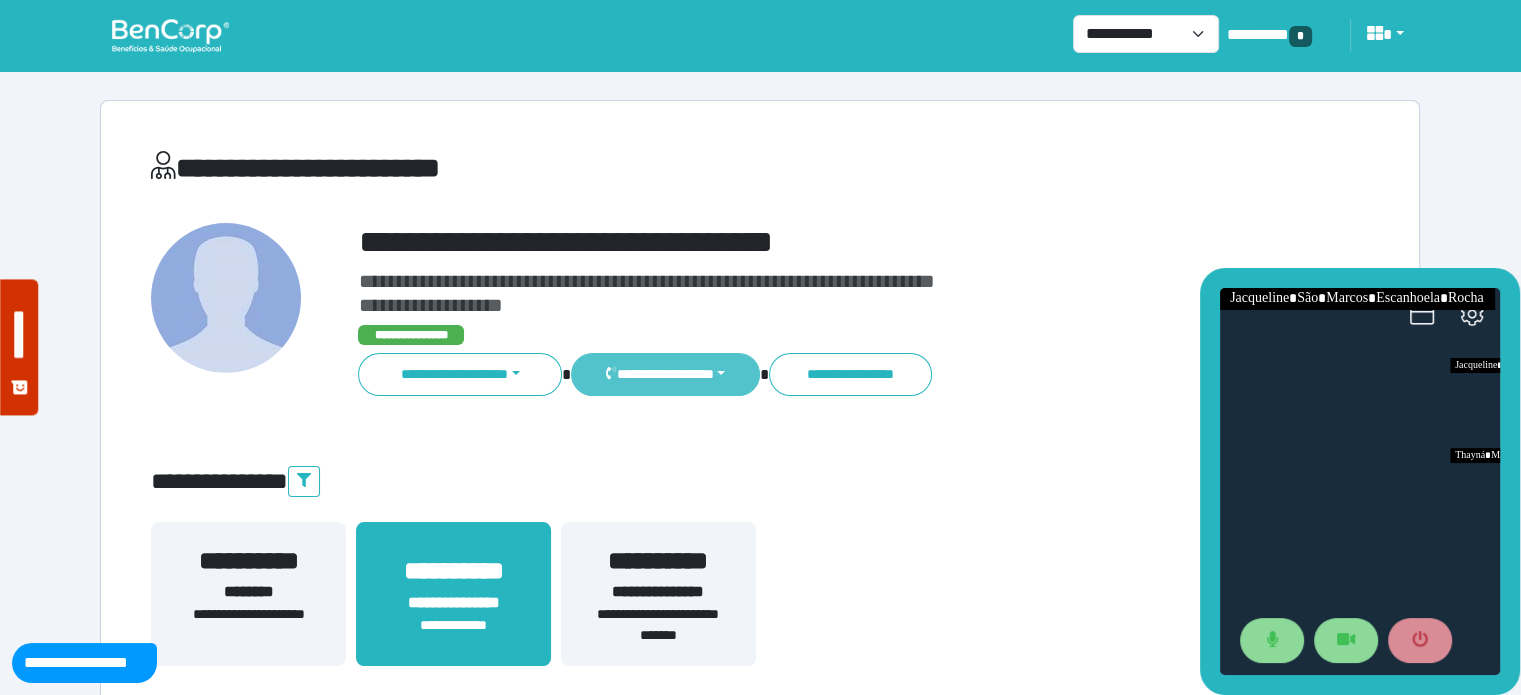 click on "**********" at bounding box center [665, 374] 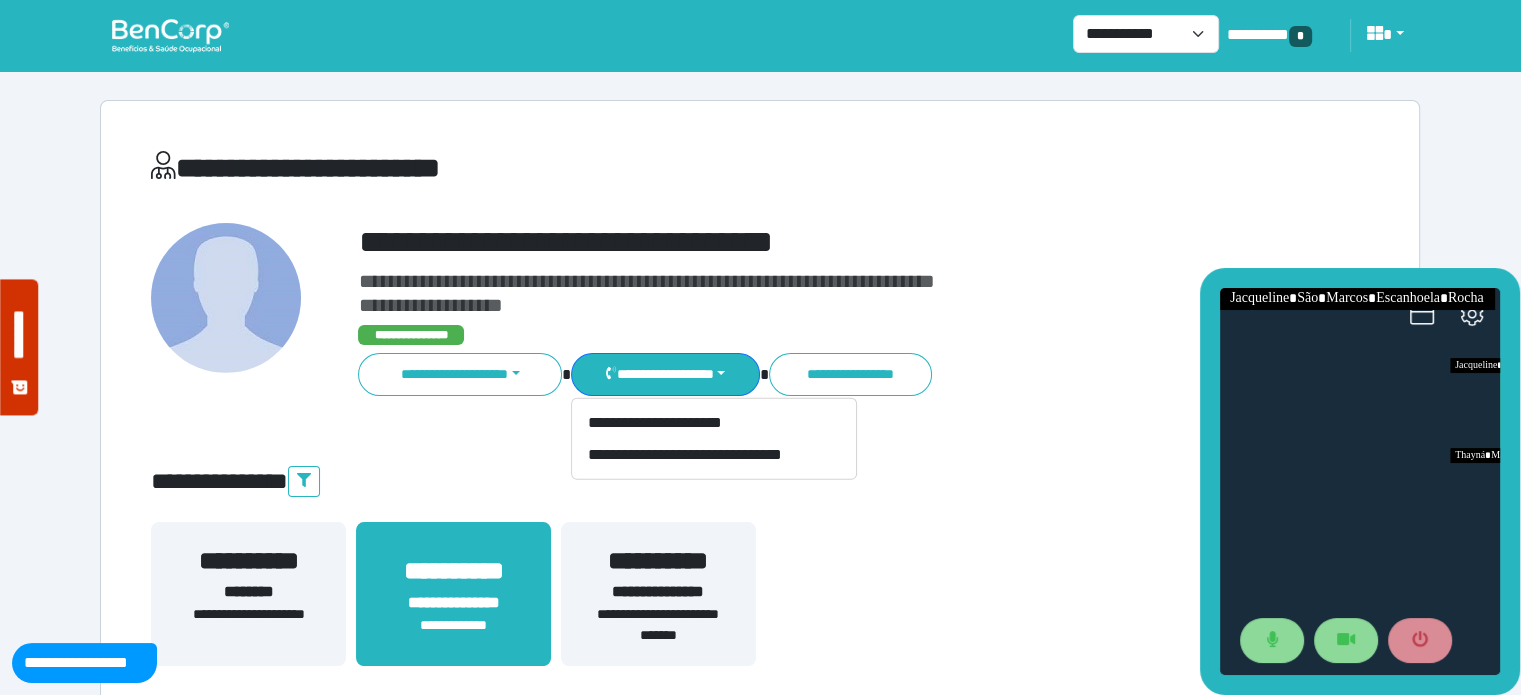 click on "**********" at bounding box center (812, 242) 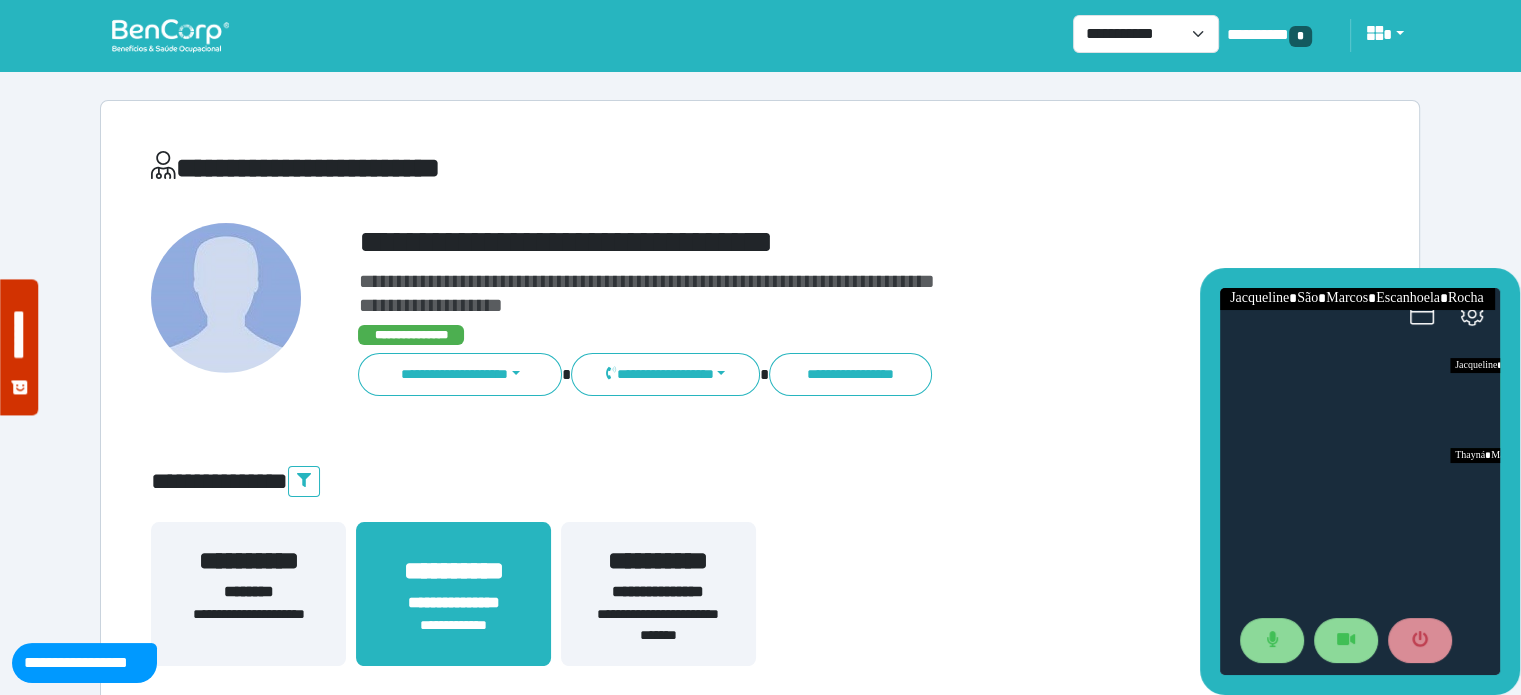 click on "**********" at bounding box center (812, 242) 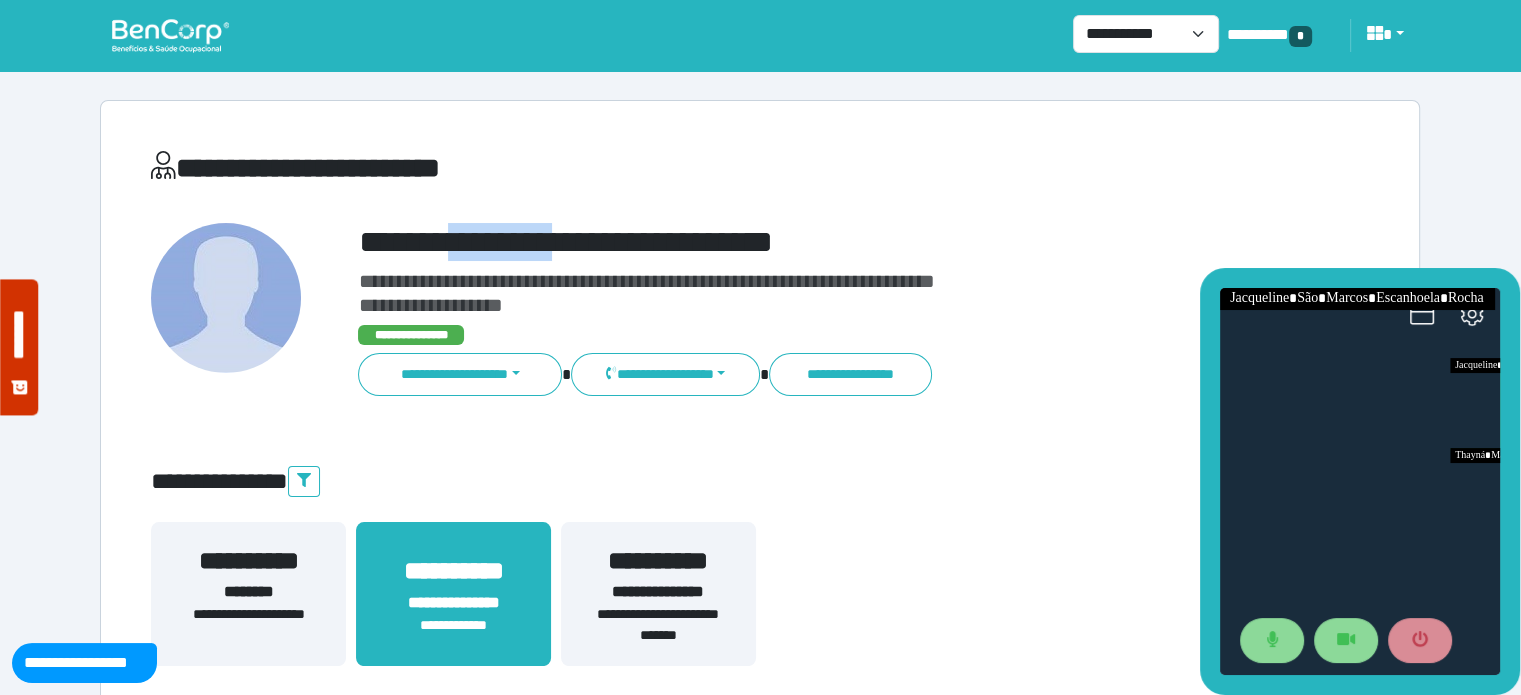 click on "**********" at bounding box center (812, 242) 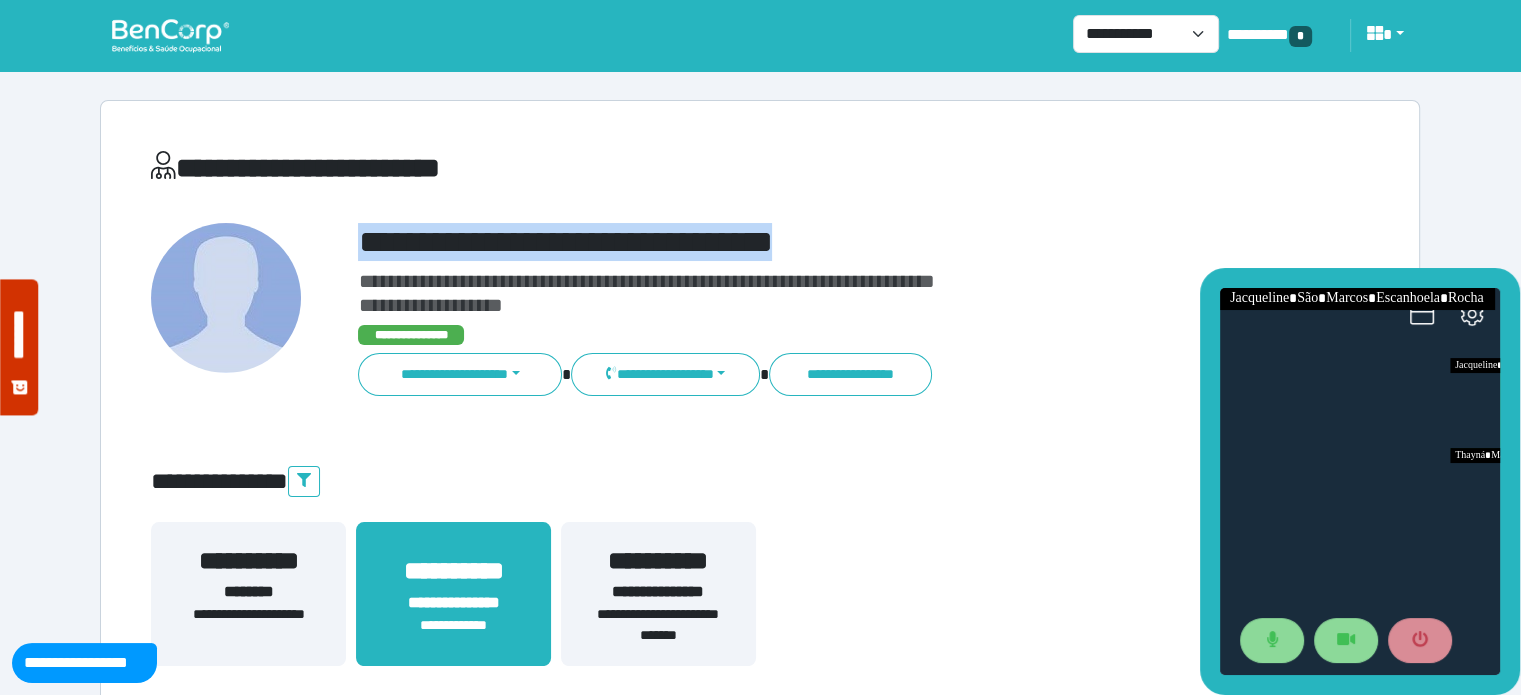 click on "**********" at bounding box center [812, 242] 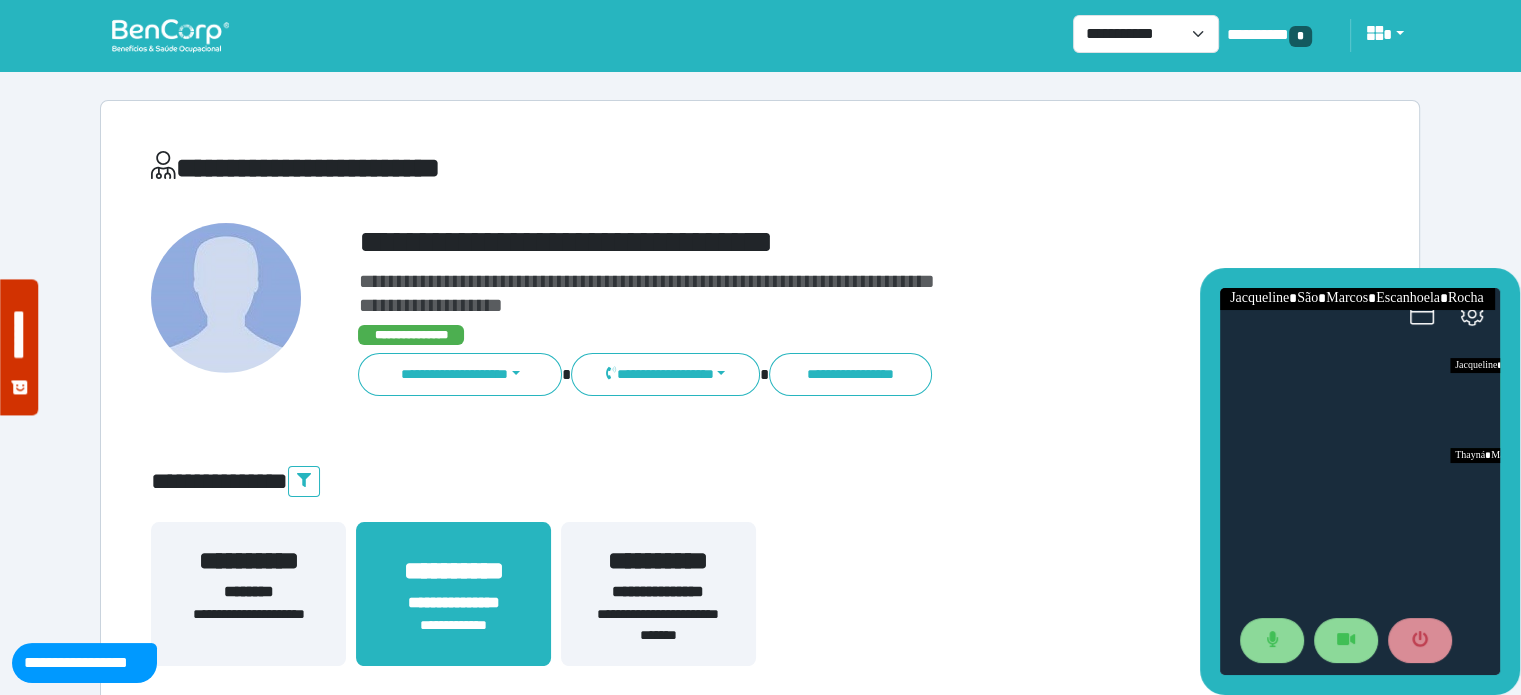 click on "**********" at bounding box center [812, 374] 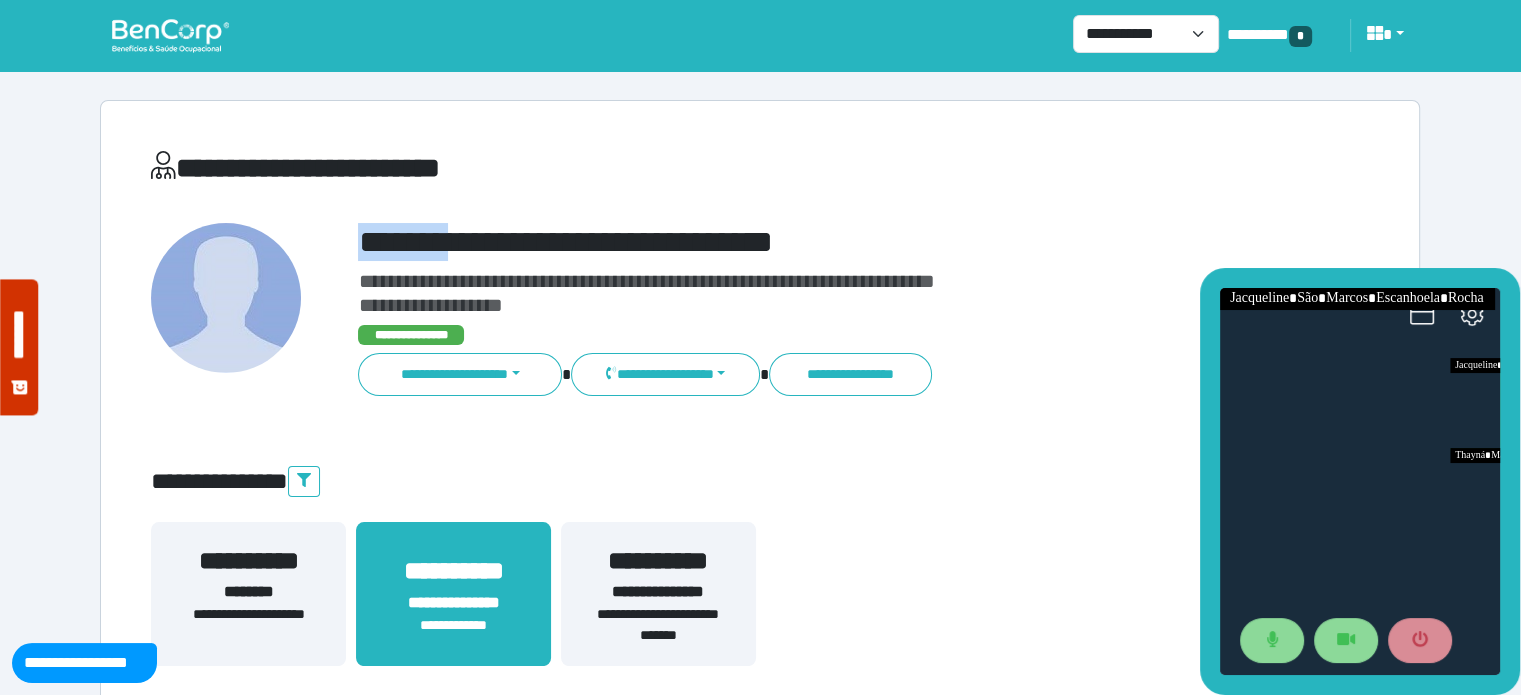 click on "**********" at bounding box center [812, 242] 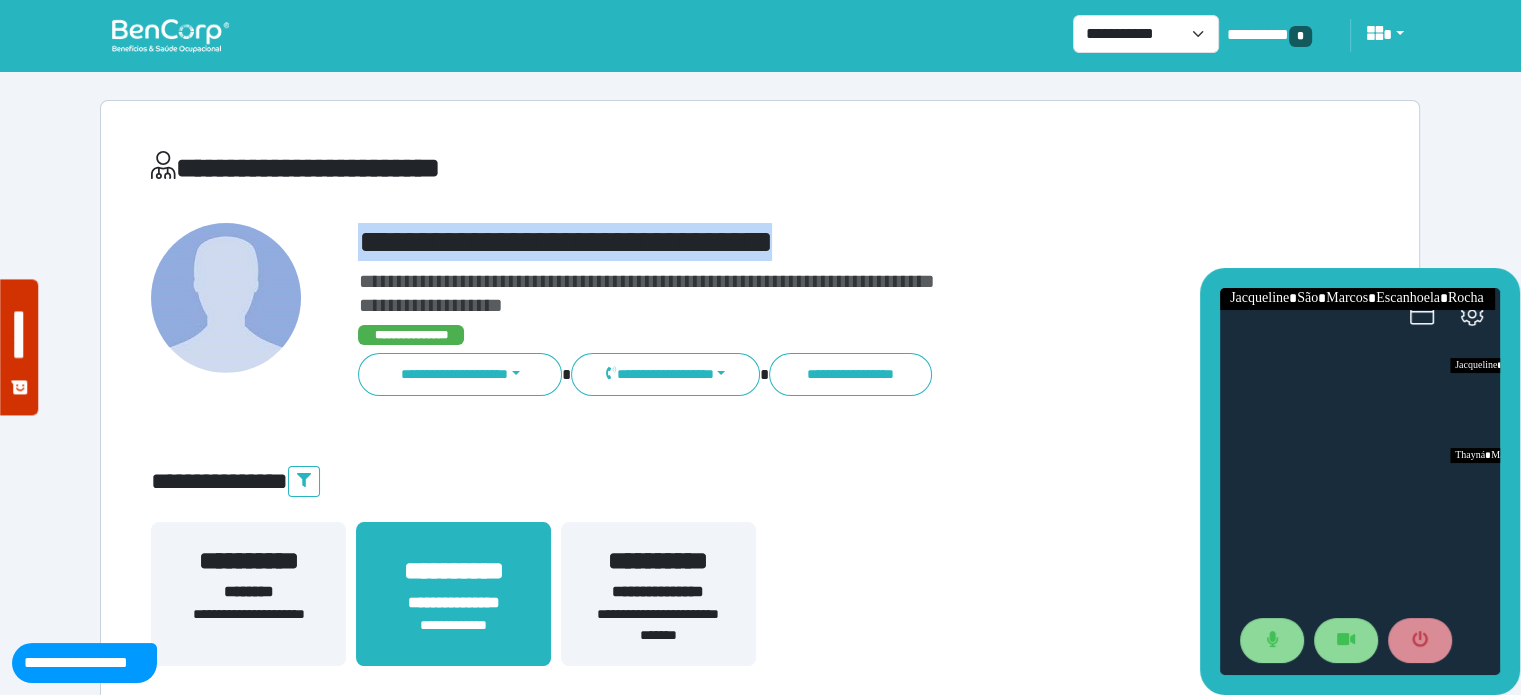click on "**********" at bounding box center [812, 242] 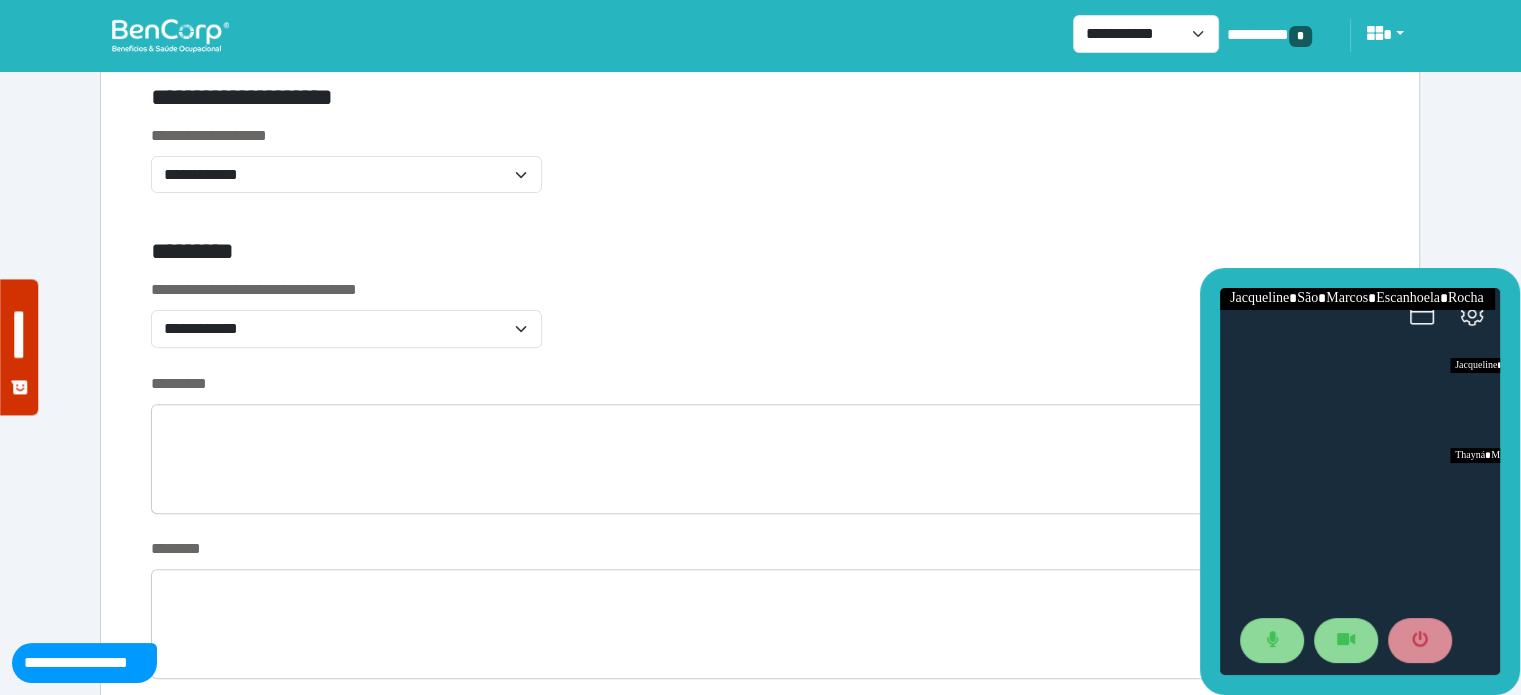scroll, scrollTop: 637, scrollLeft: 0, axis: vertical 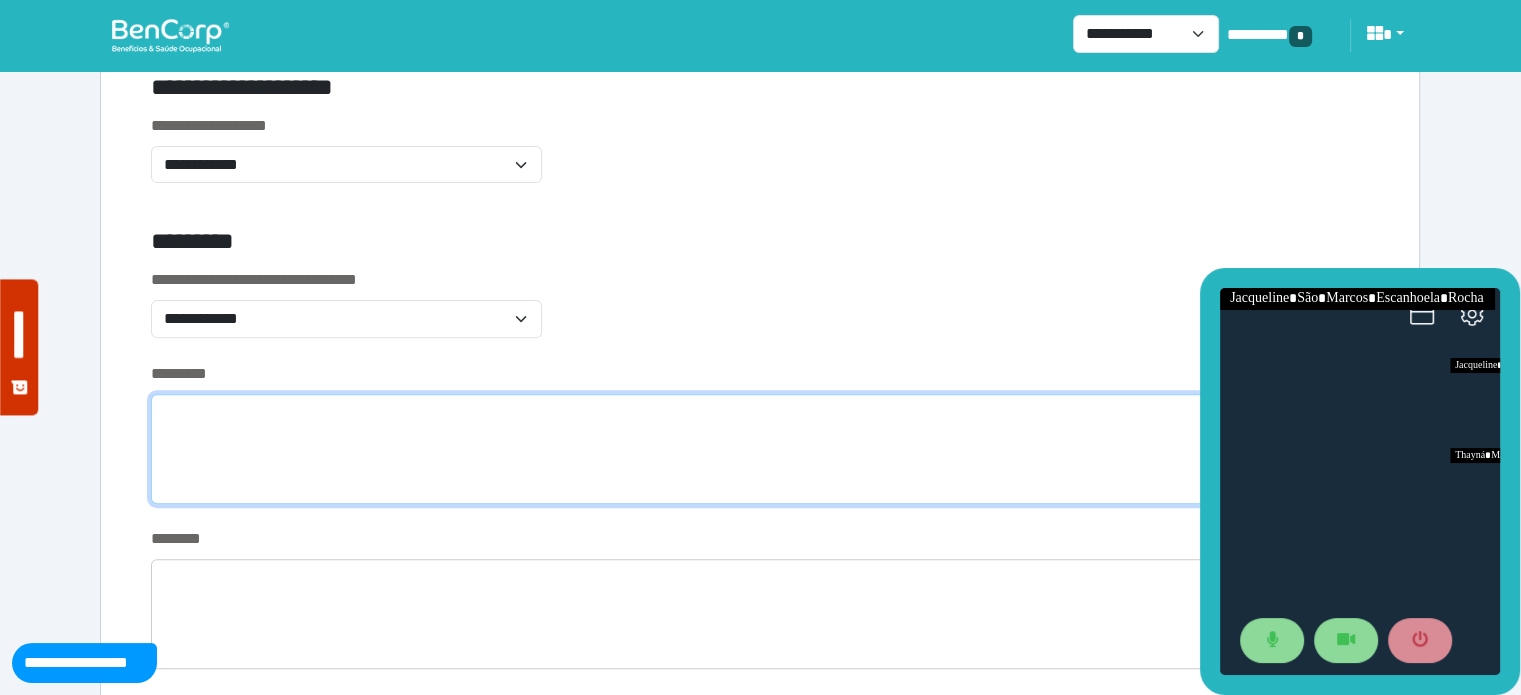 click at bounding box center [760, 449] 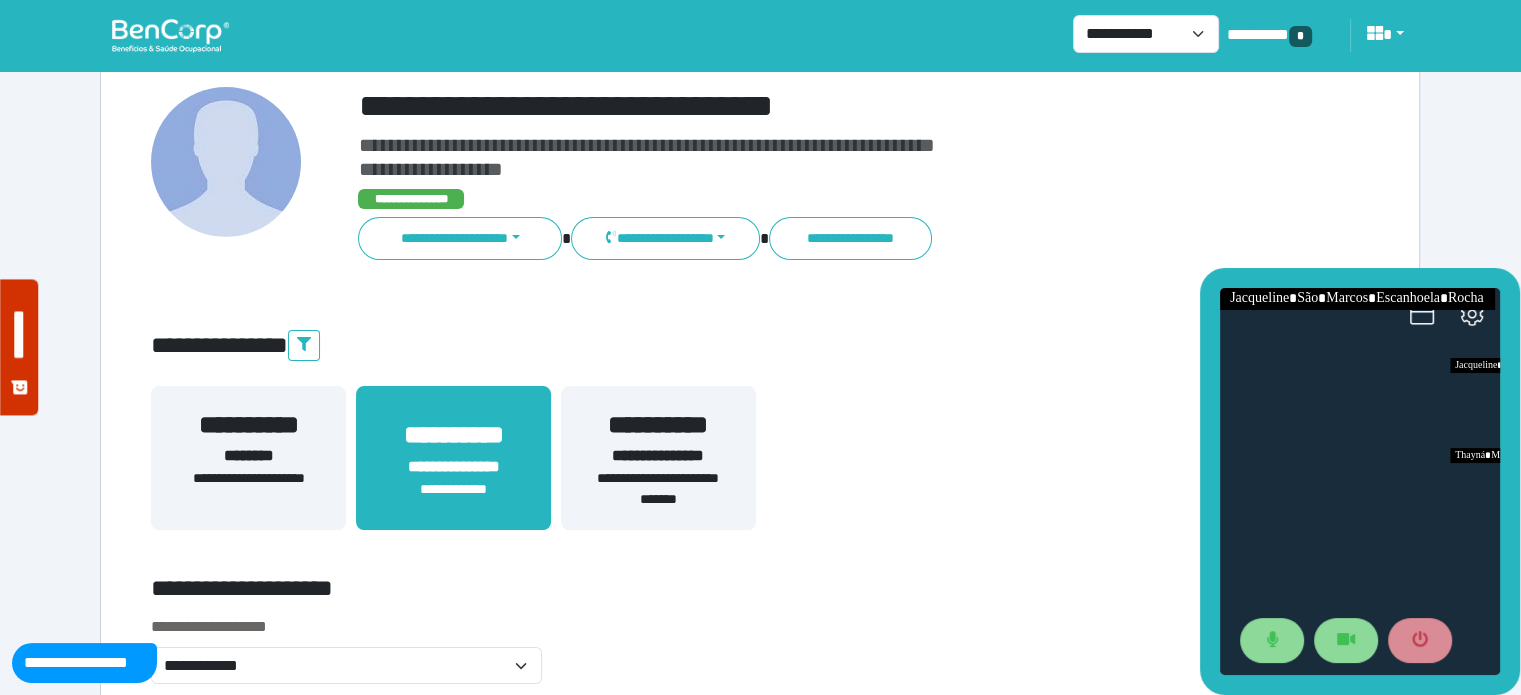 scroll, scrollTop: 146, scrollLeft: 0, axis: vertical 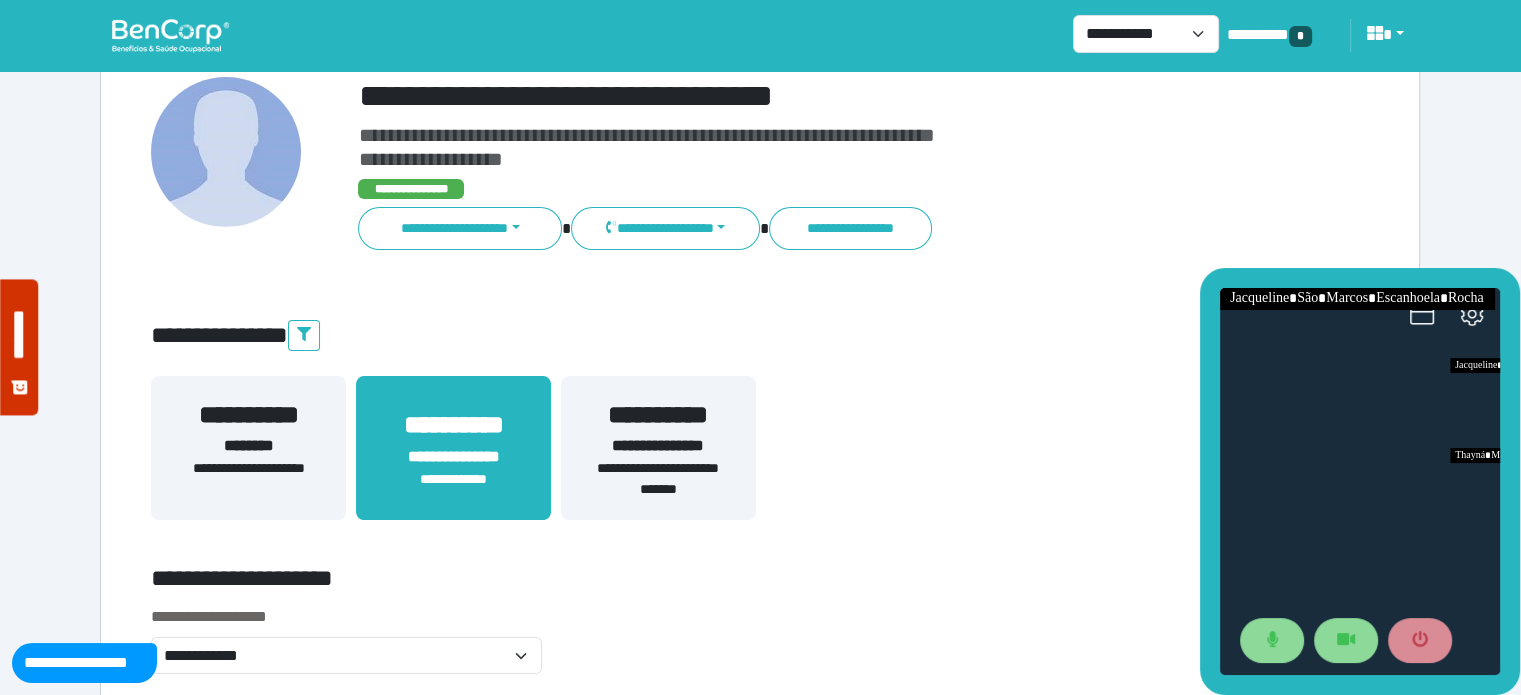 click on "**********" at bounding box center (812, 96) 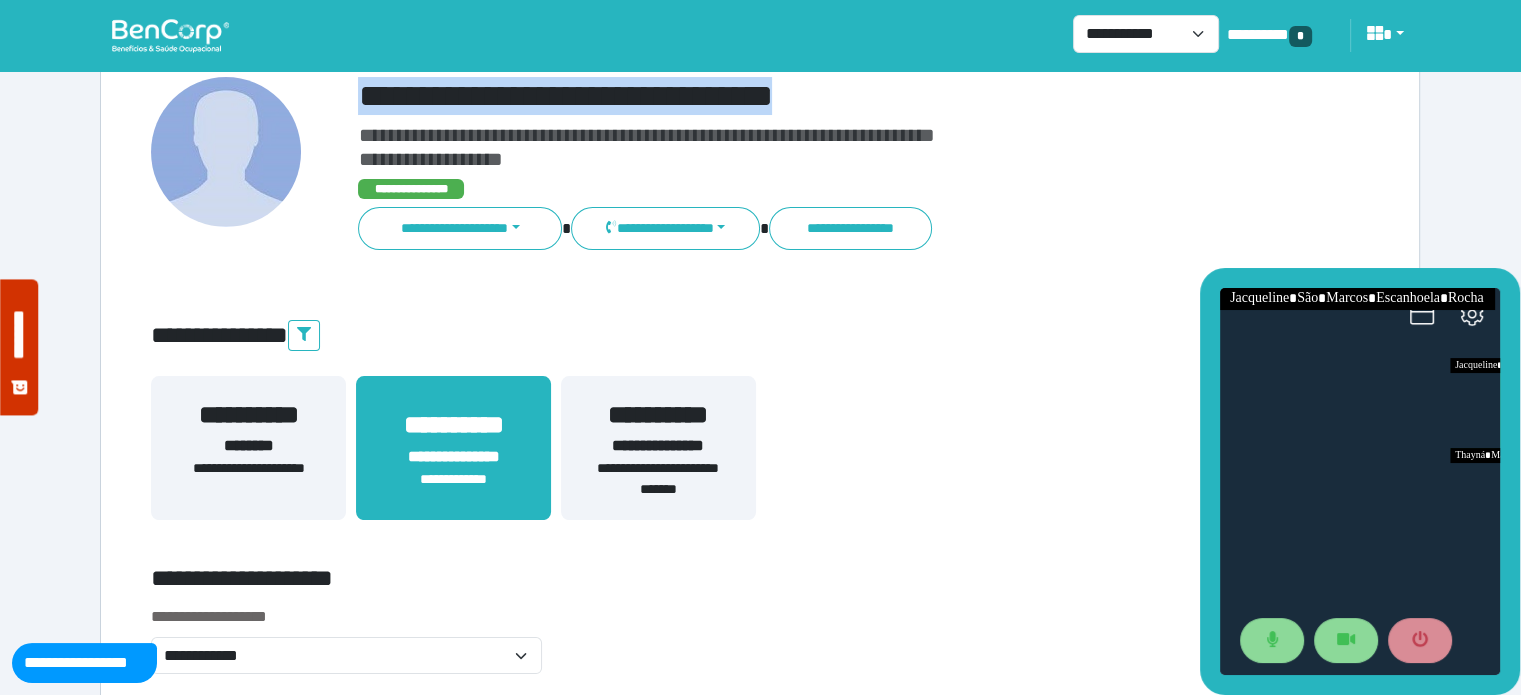 click on "**********" at bounding box center (812, 96) 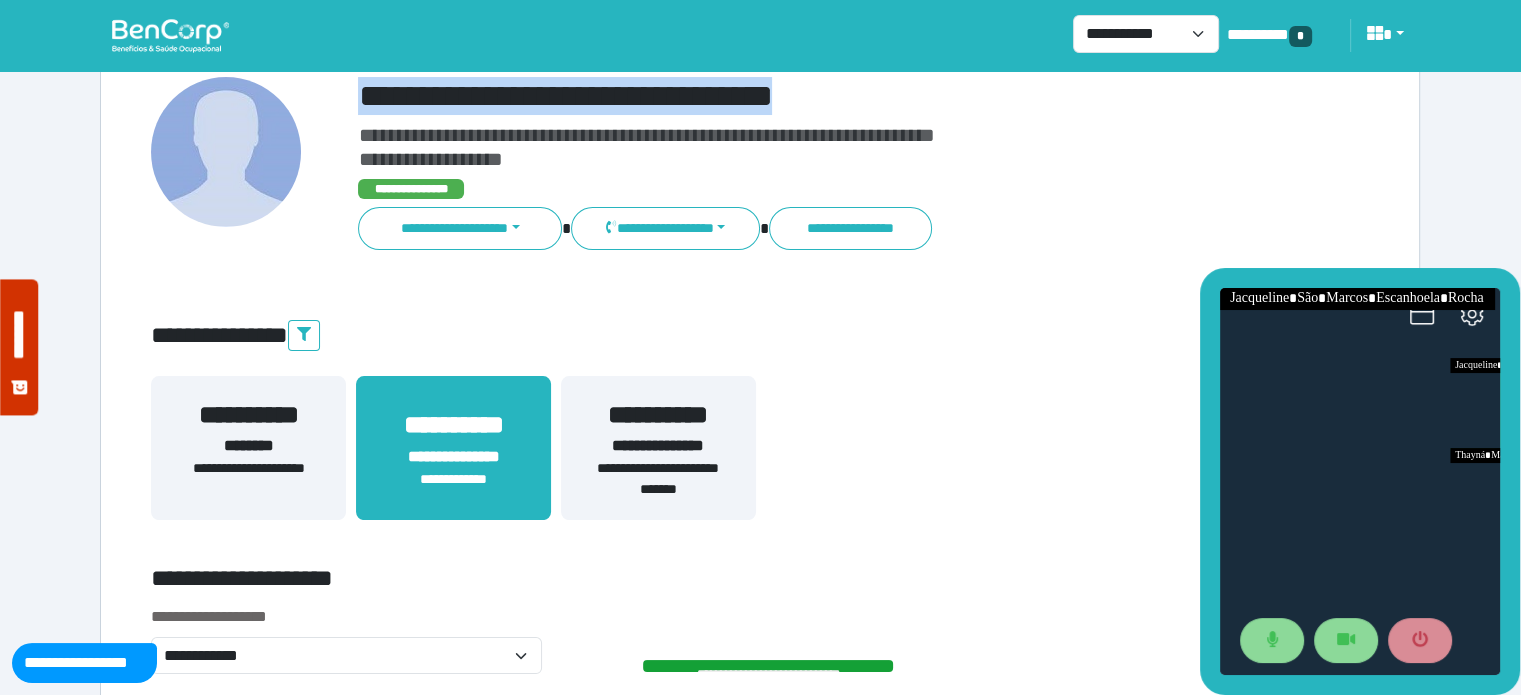 copy on "**********" 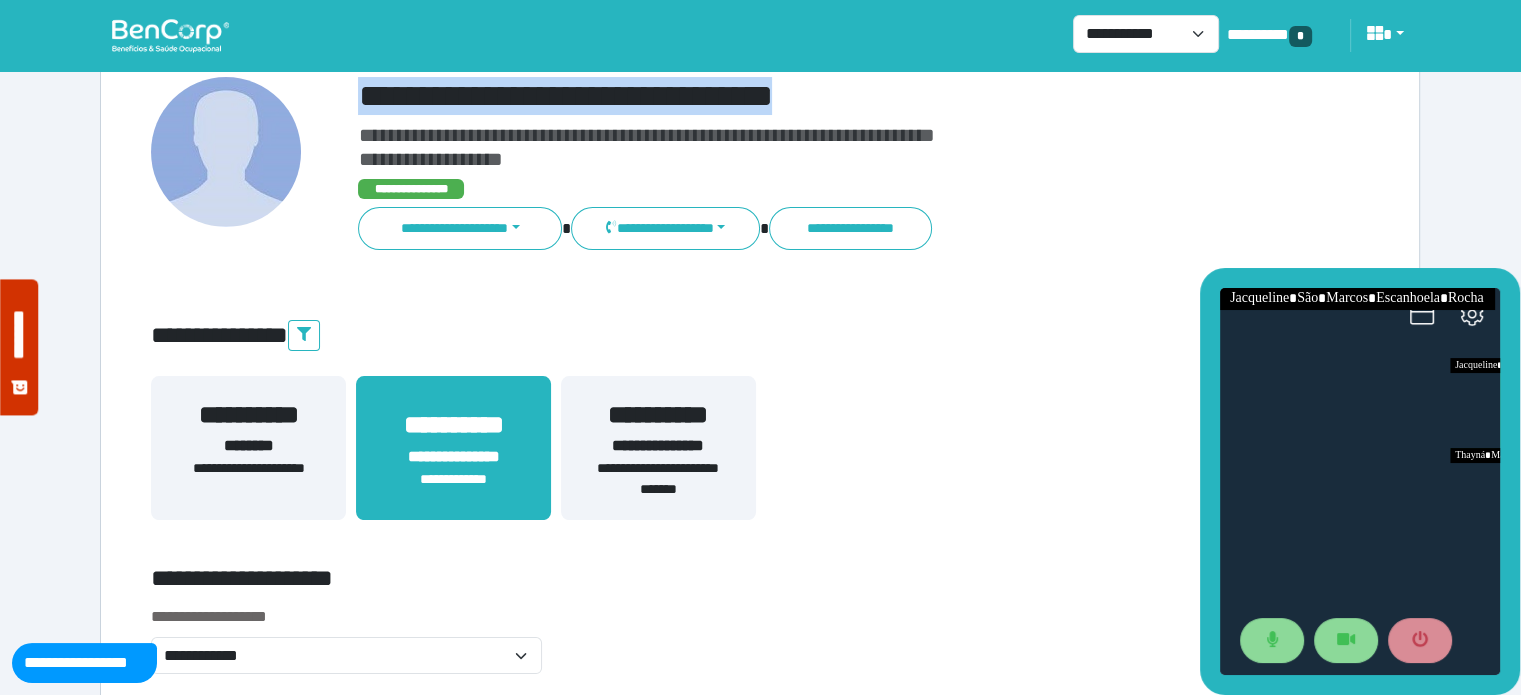 click on "**********" at bounding box center (248, 479) 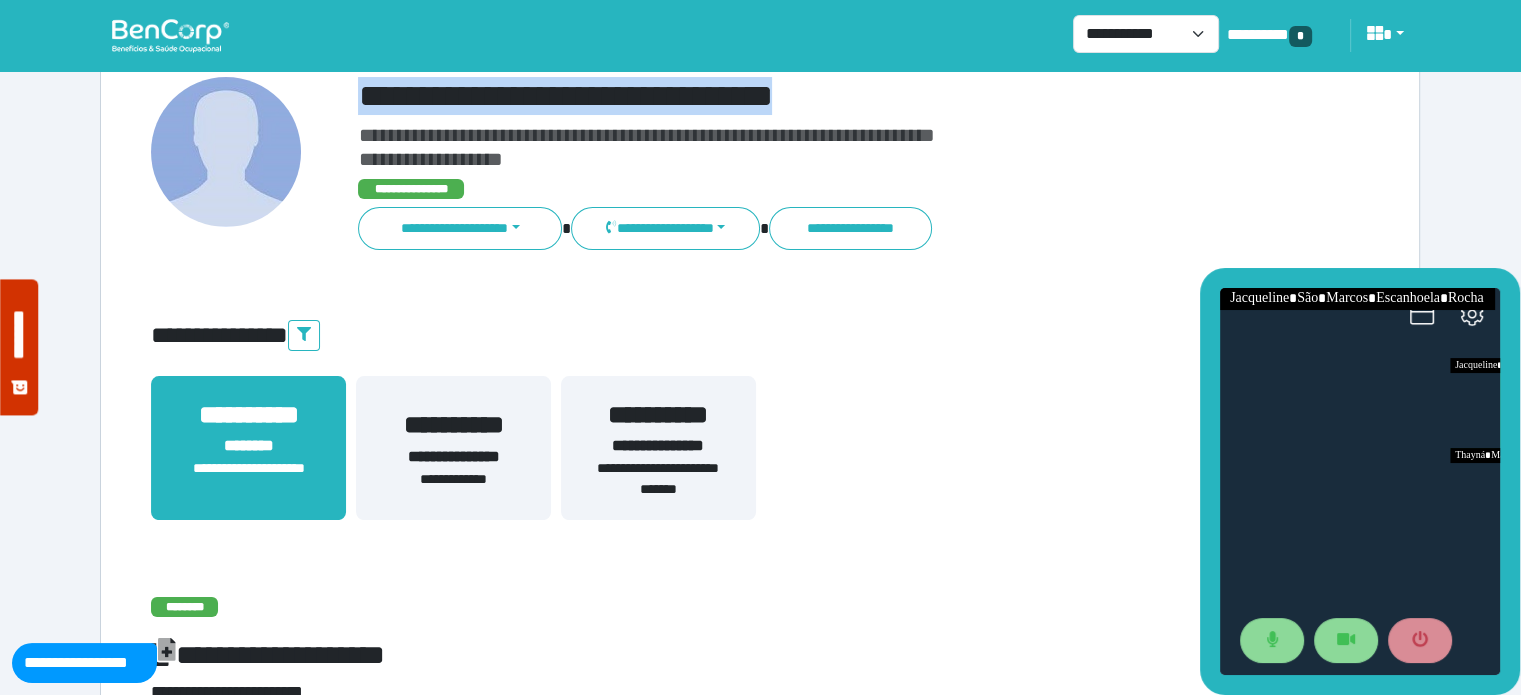 scroll, scrollTop: 754, scrollLeft: 0, axis: vertical 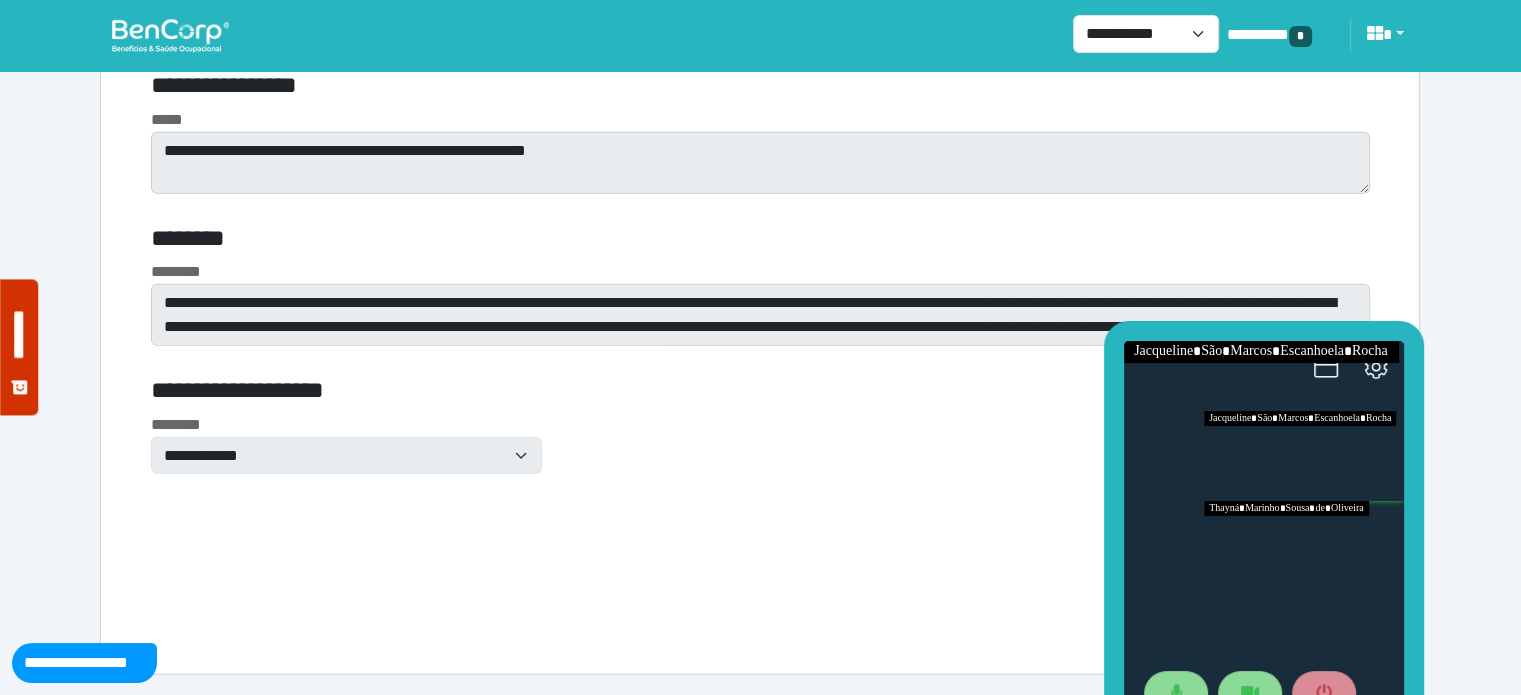 drag, startPoint x: 2491, startPoint y: 616, endPoint x: 1364, endPoint y: 478, distance: 1135.4176 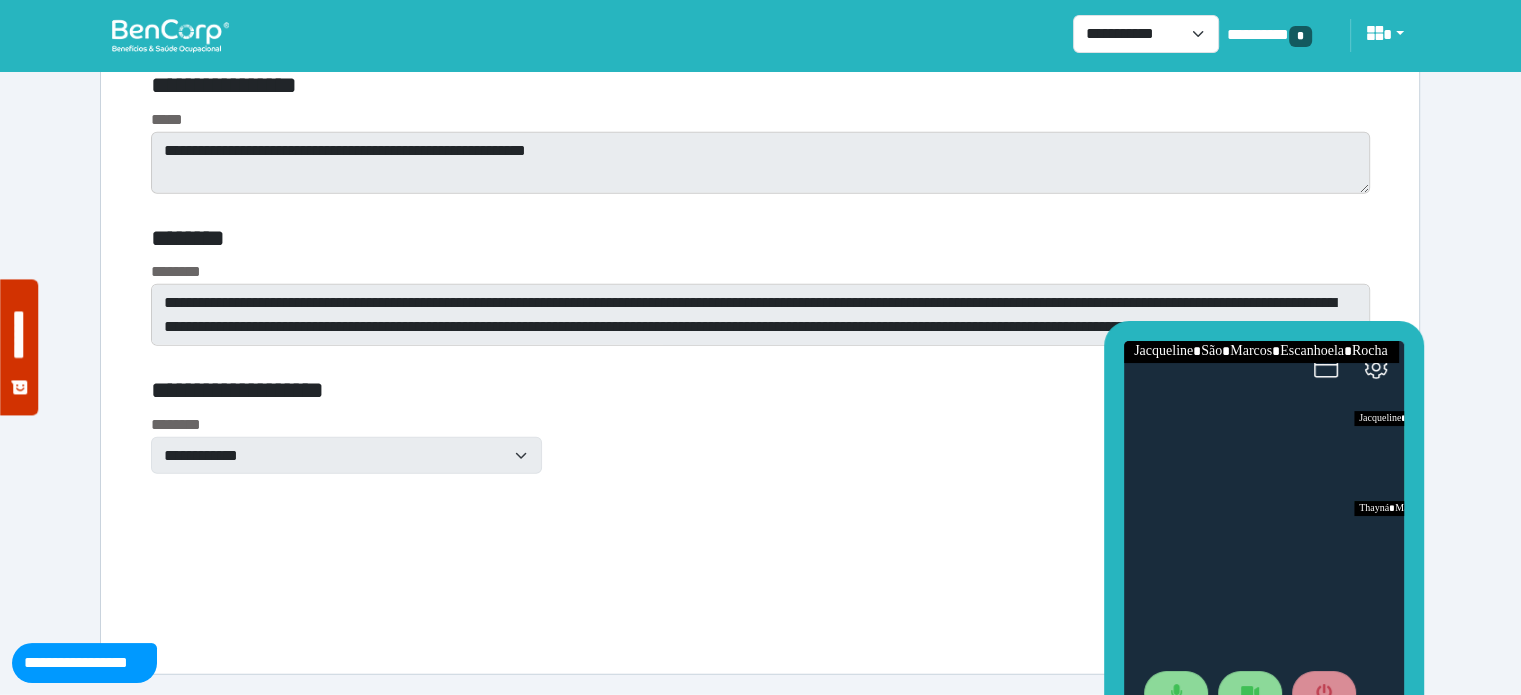scroll, scrollTop: 24, scrollLeft: 0, axis: vertical 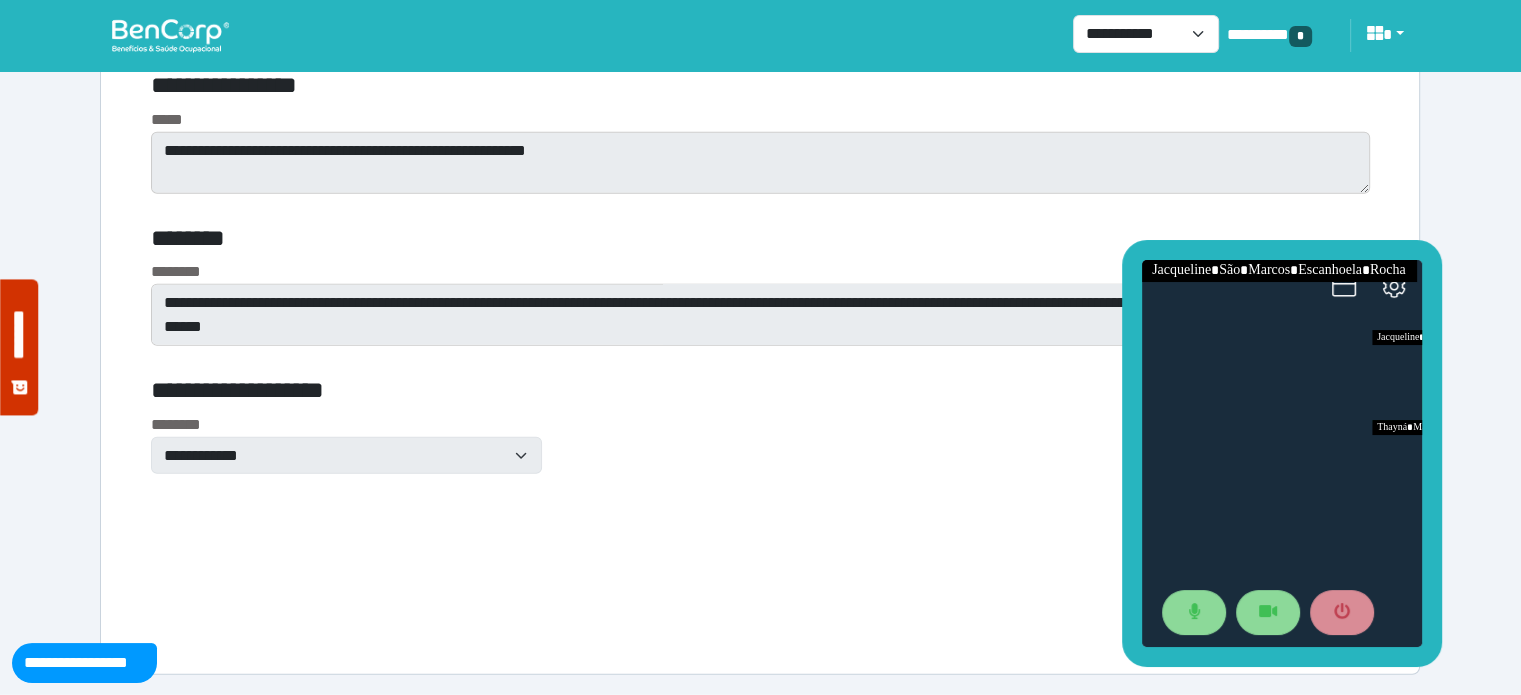 drag, startPoint x: 1272, startPoint y: 335, endPoint x: 1290, endPoint y: 254, distance: 82.9759 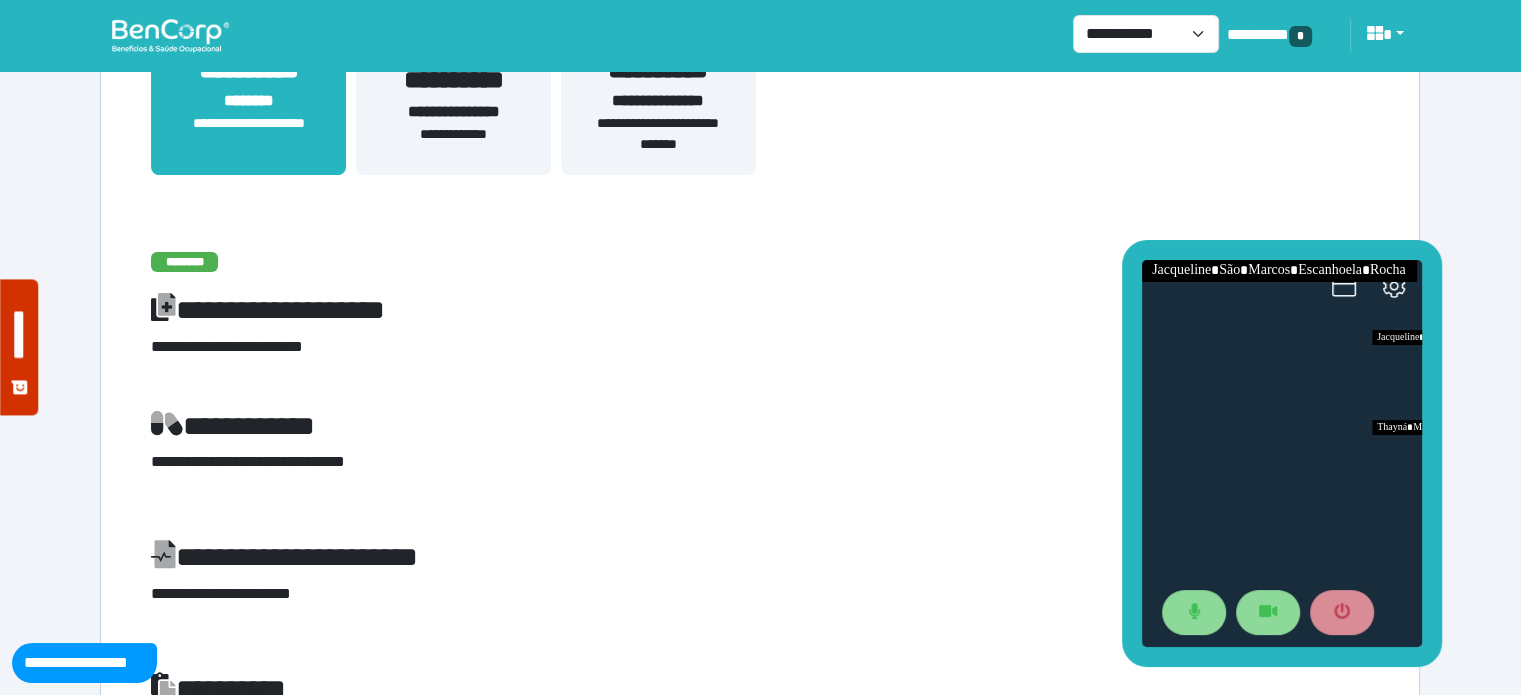 scroll, scrollTop: 280, scrollLeft: 0, axis: vertical 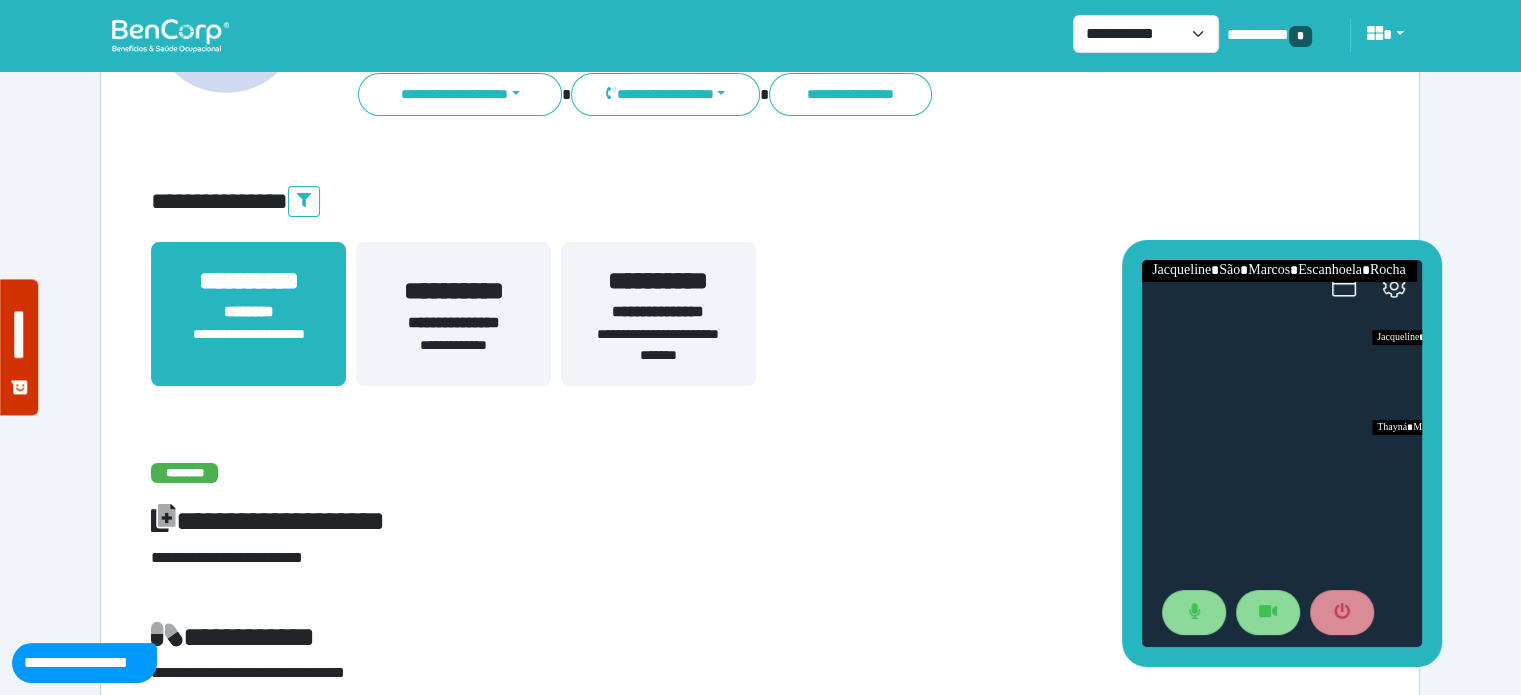 click on "**********" at bounding box center [453, 323] 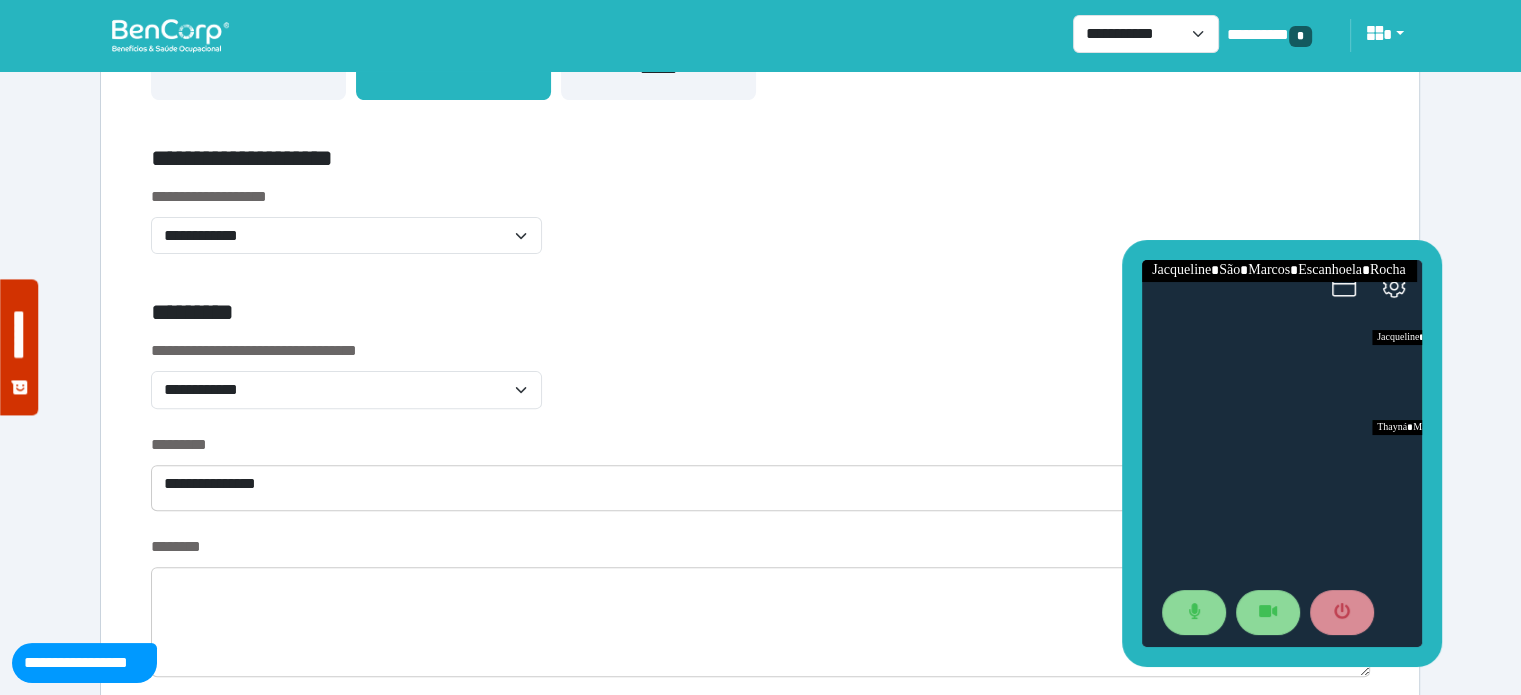 scroll, scrollTop: 576, scrollLeft: 0, axis: vertical 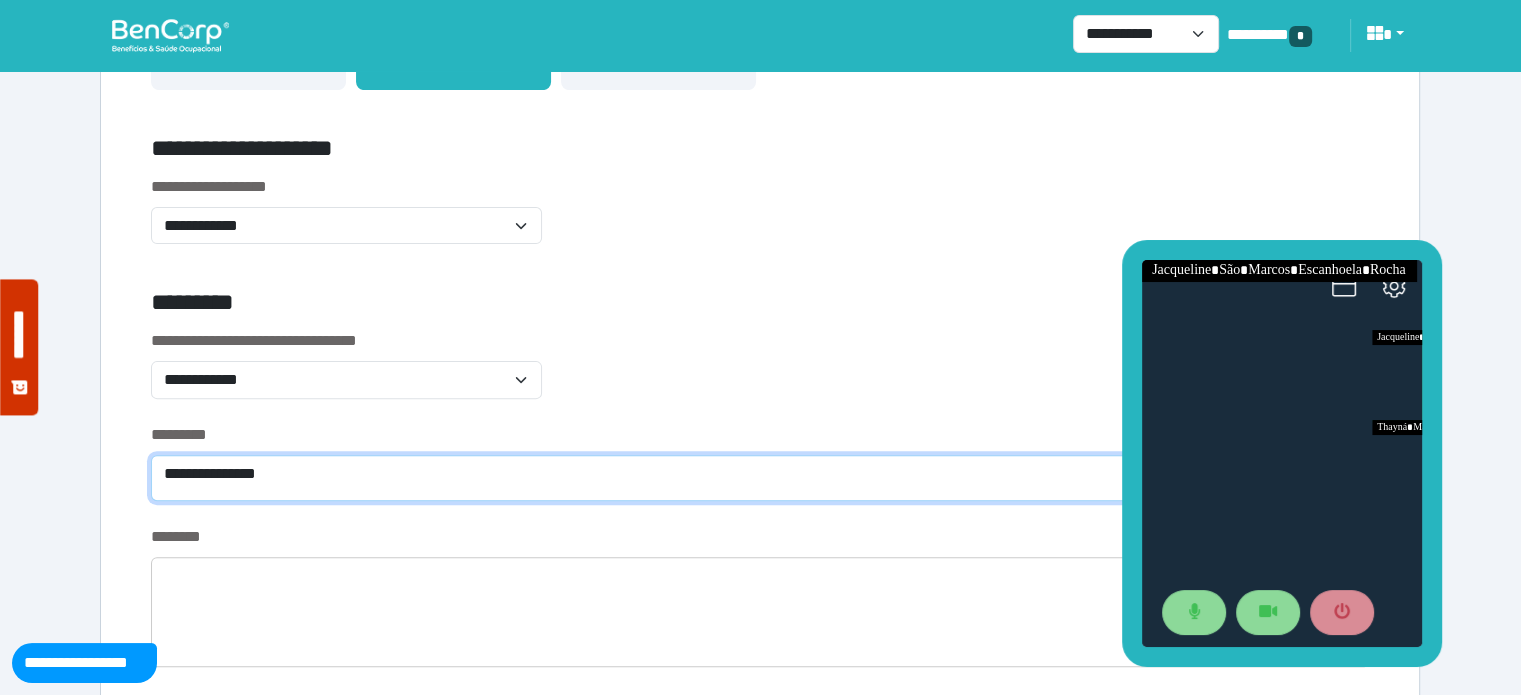 click on "**********" at bounding box center [760, 478] 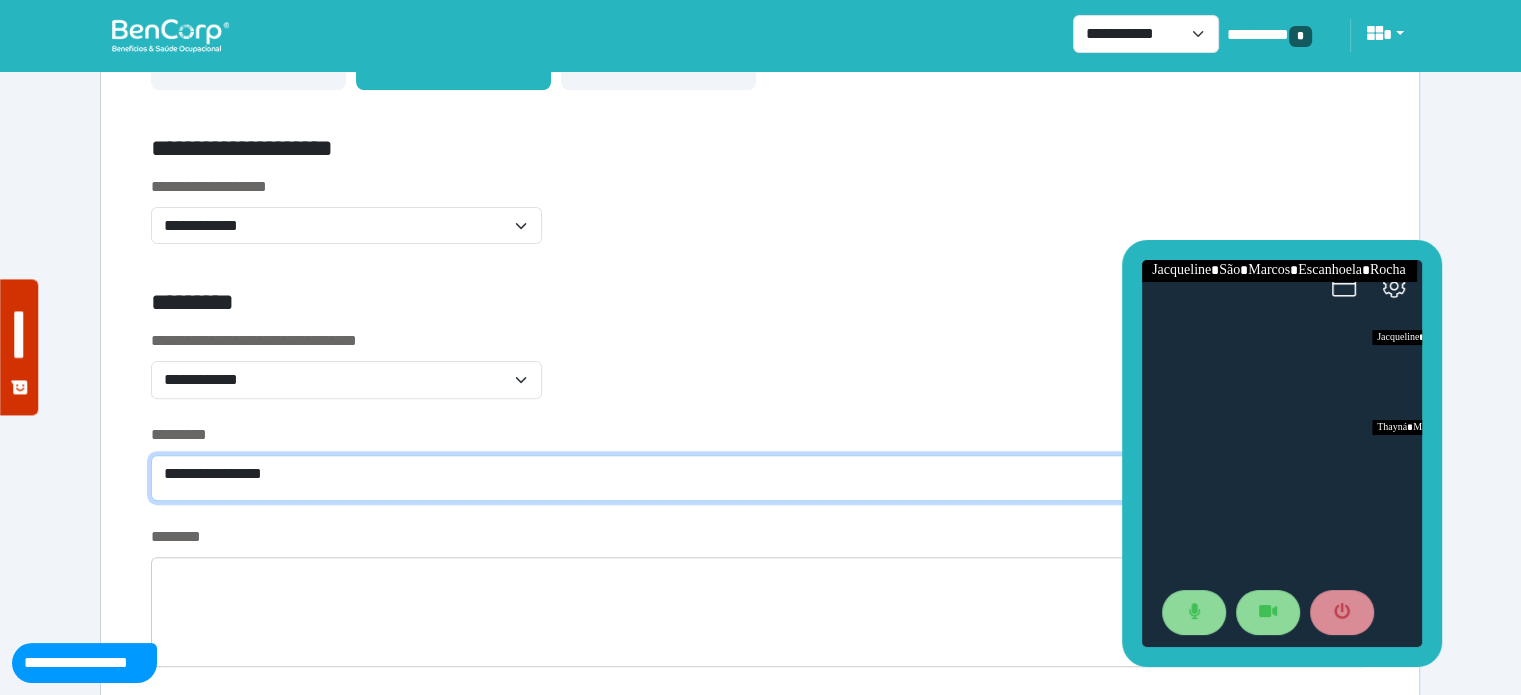 scroll, scrollTop: 0, scrollLeft: 0, axis: both 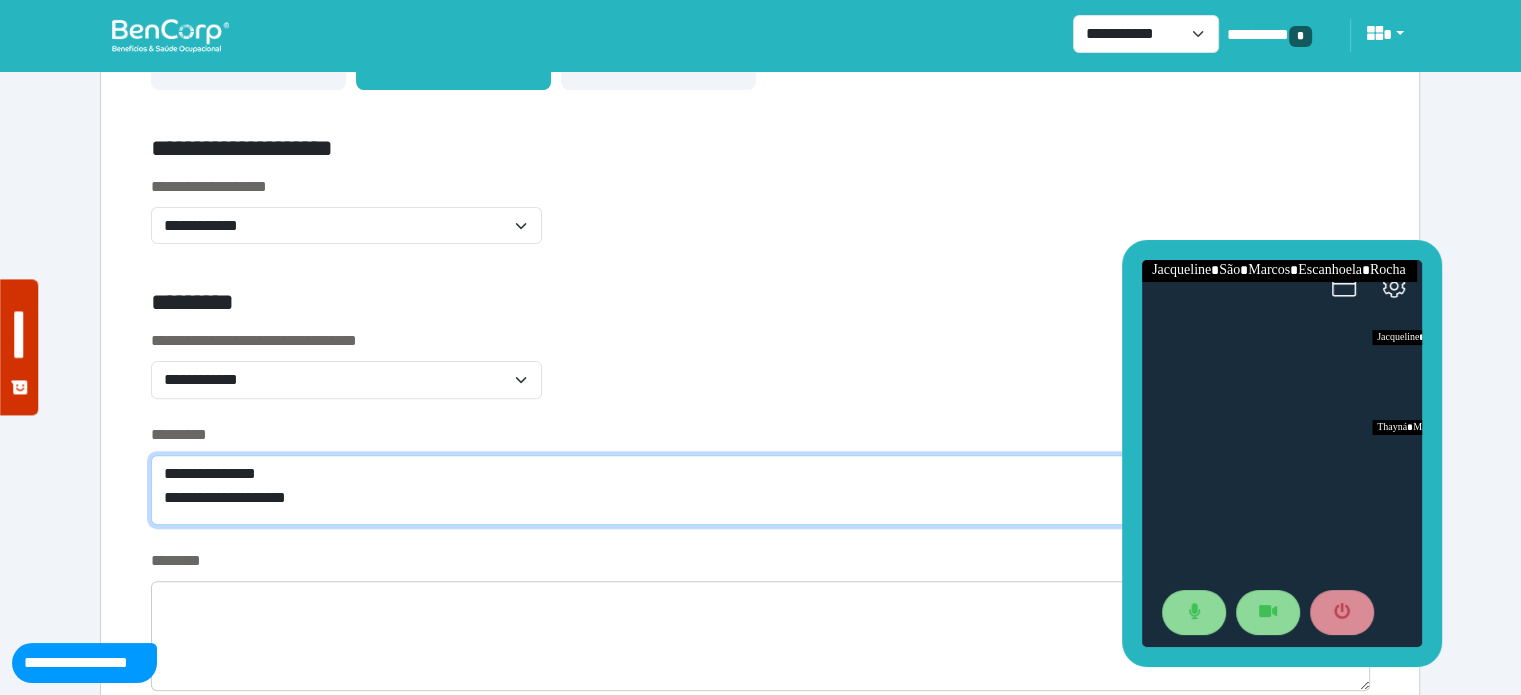 type on "**********" 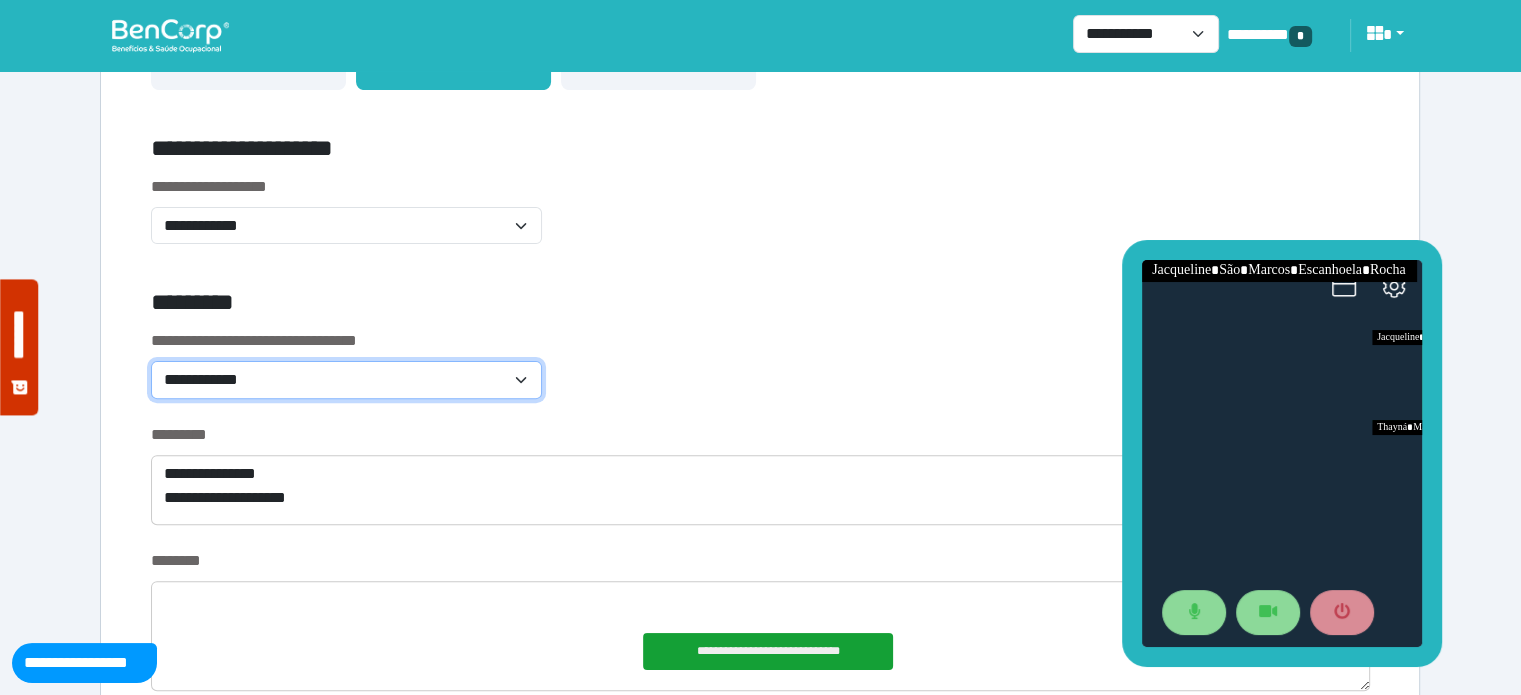click on "**********" at bounding box center (346, 380) 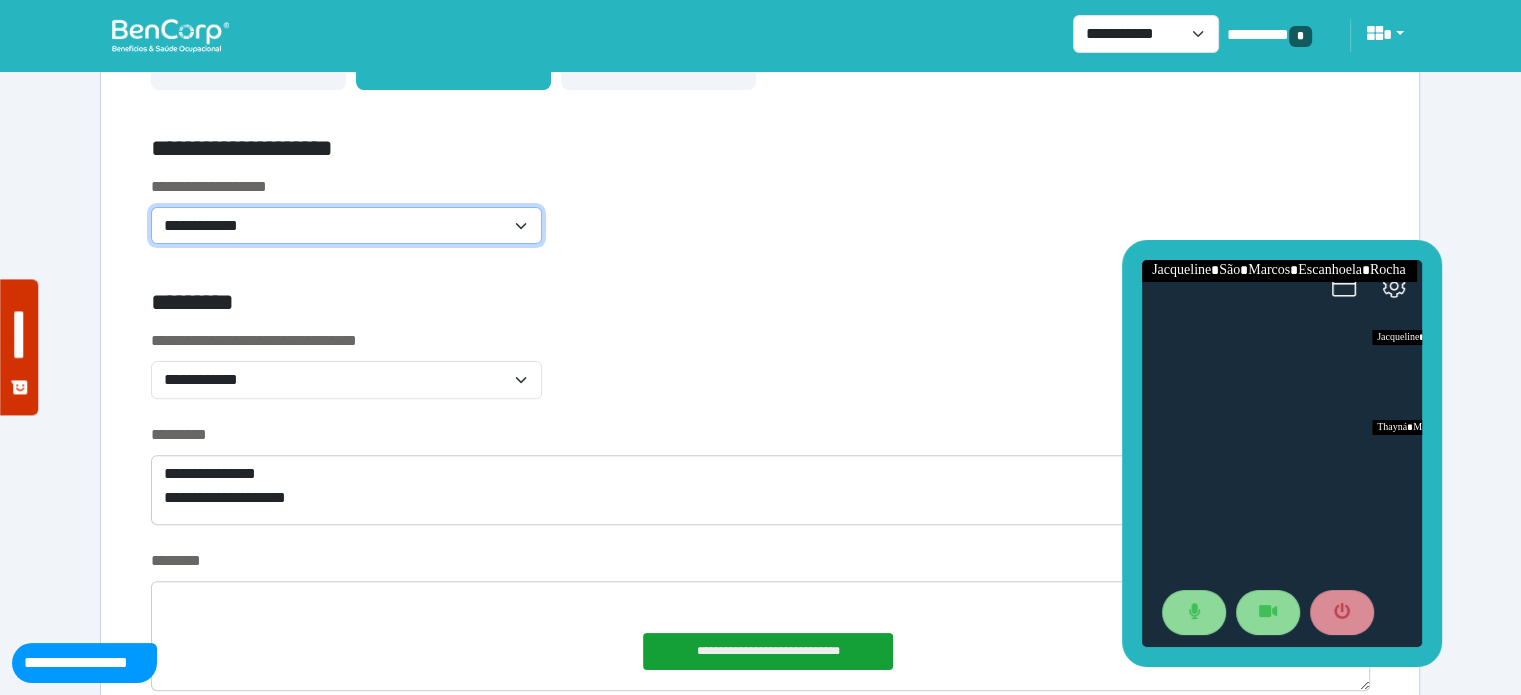 click on "**********" at bounding box center [346, 226] 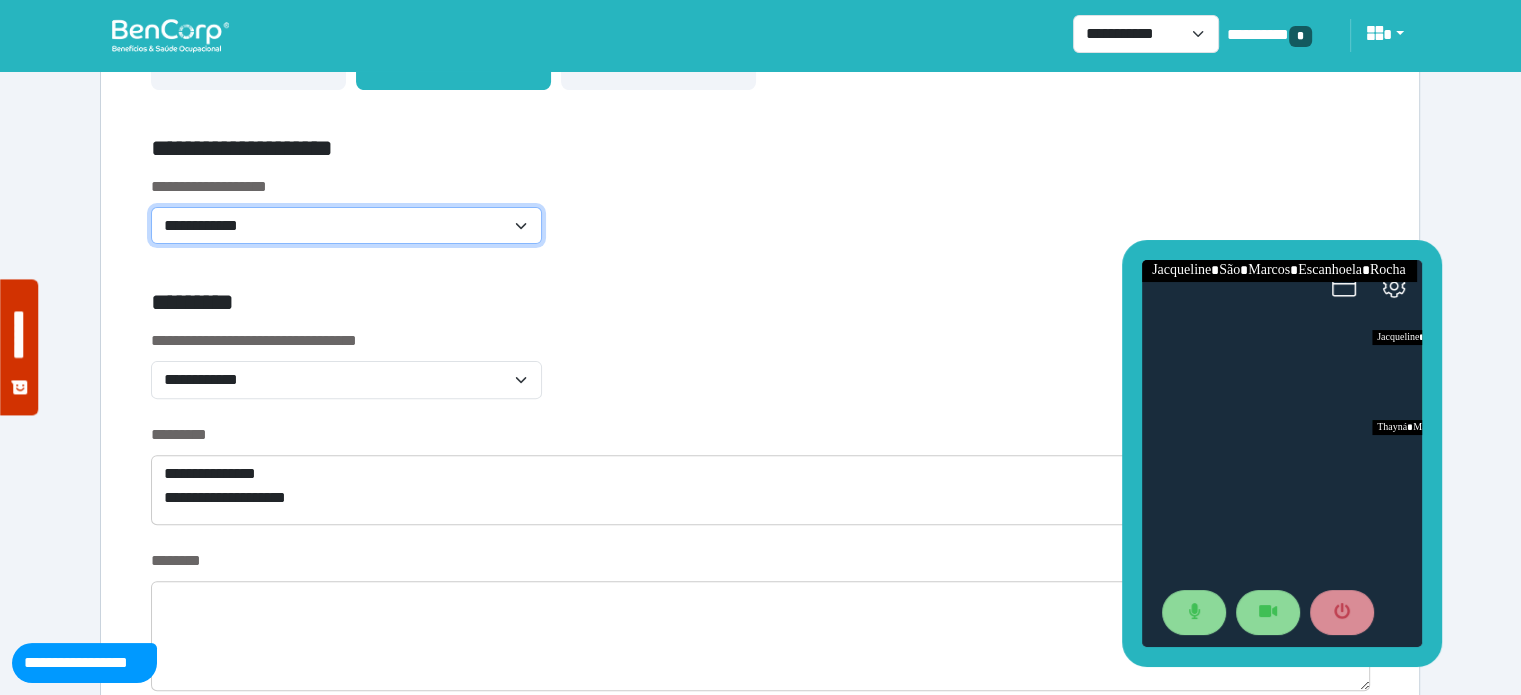 select on "**********" 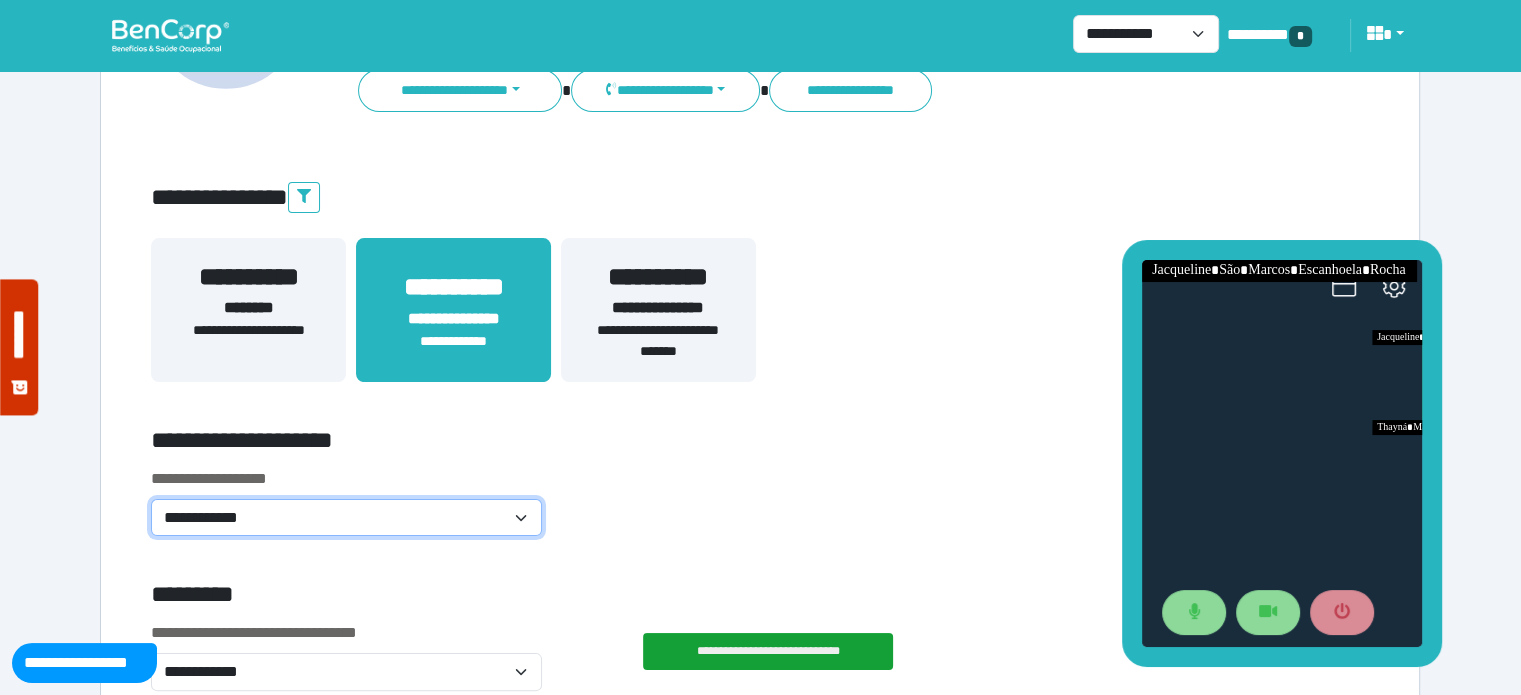 scroll, scrollTop: 179, scrollLeft: 0, axis: vertical 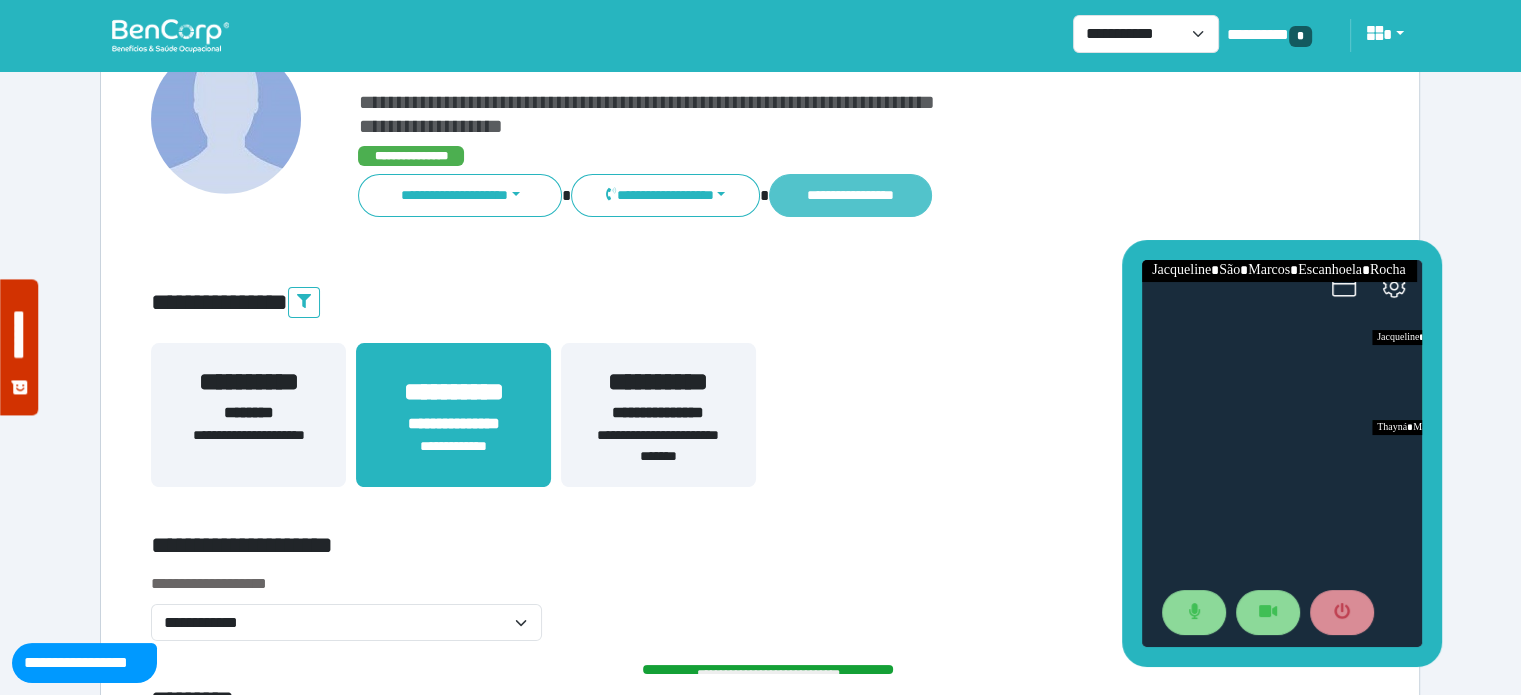 click on "**********" at bounding box center [850, 195] 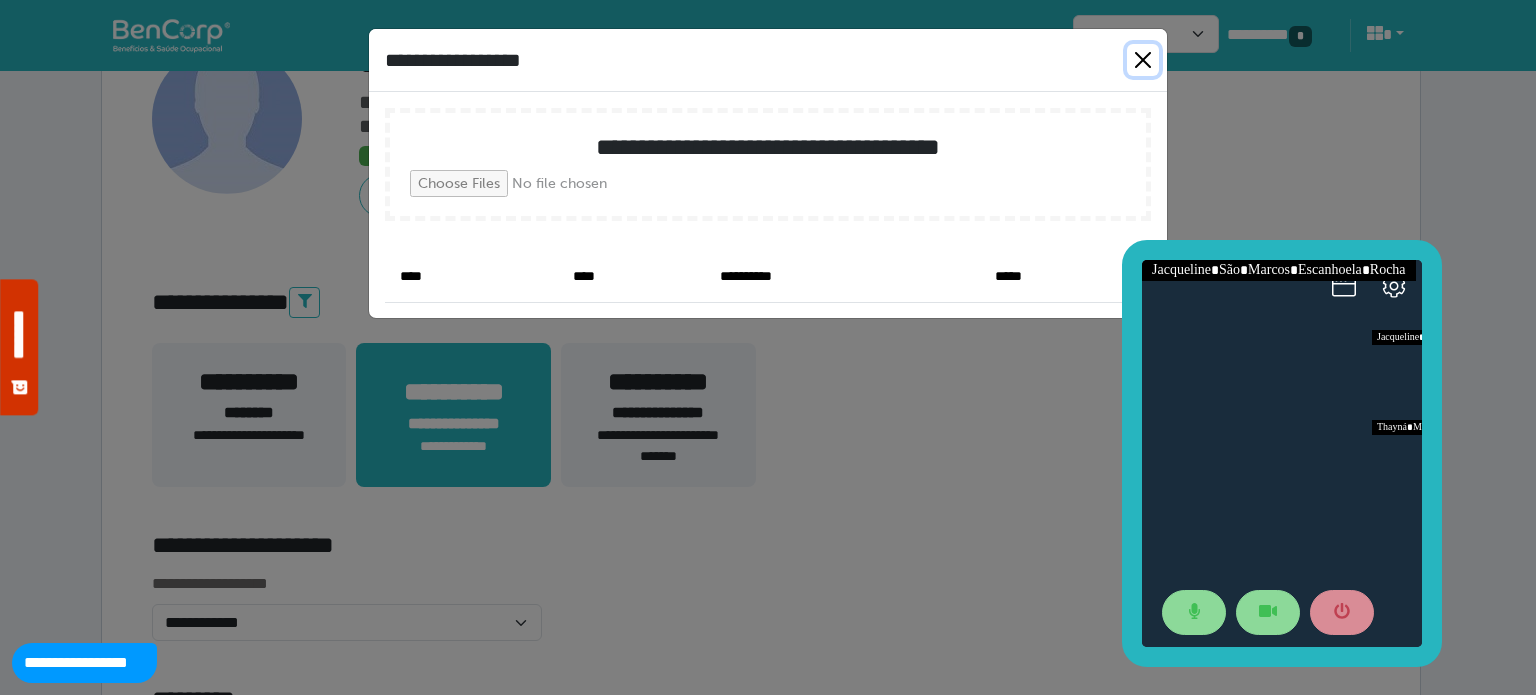 click at bounding box center [1143, 60] 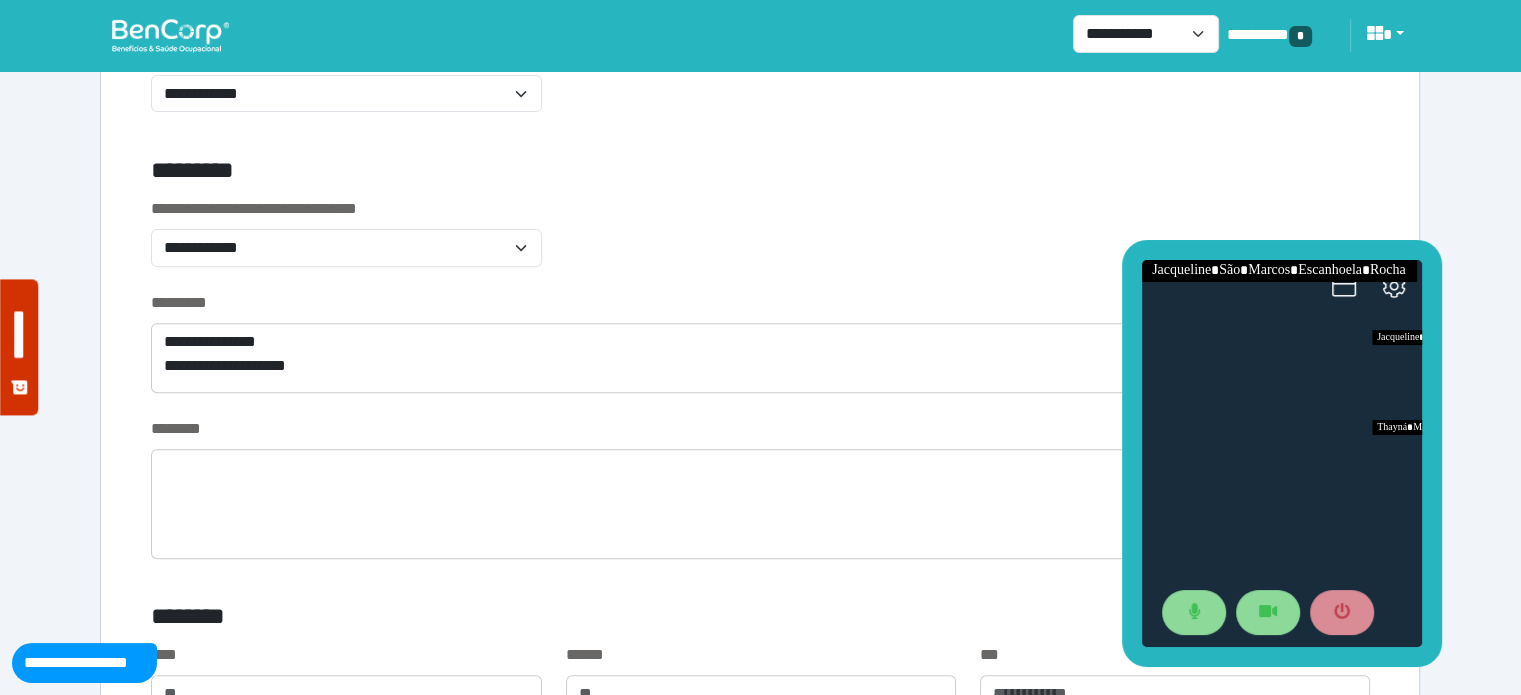 scroll, scrollTop: 719, scrollLeft: 0, axis: vertical 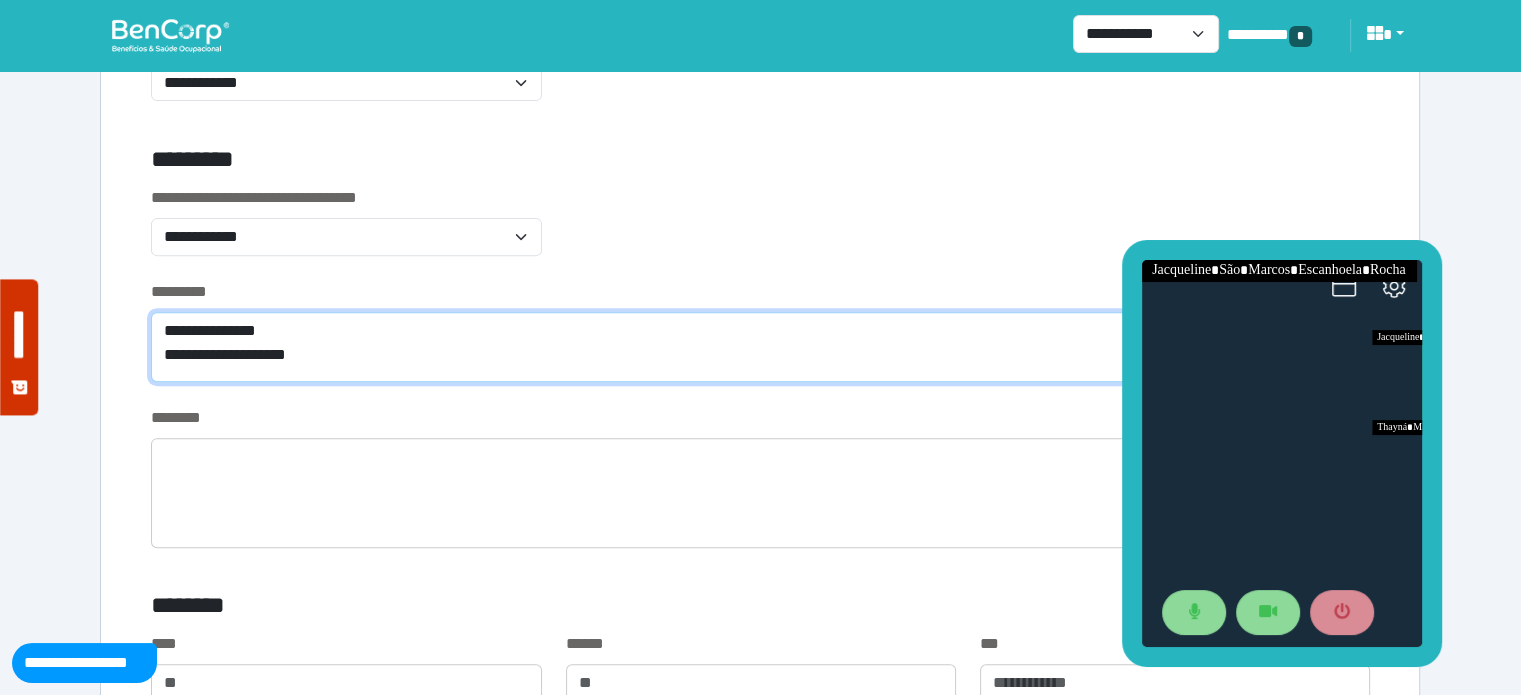 click on "**********" at bounding box center (760, 347) 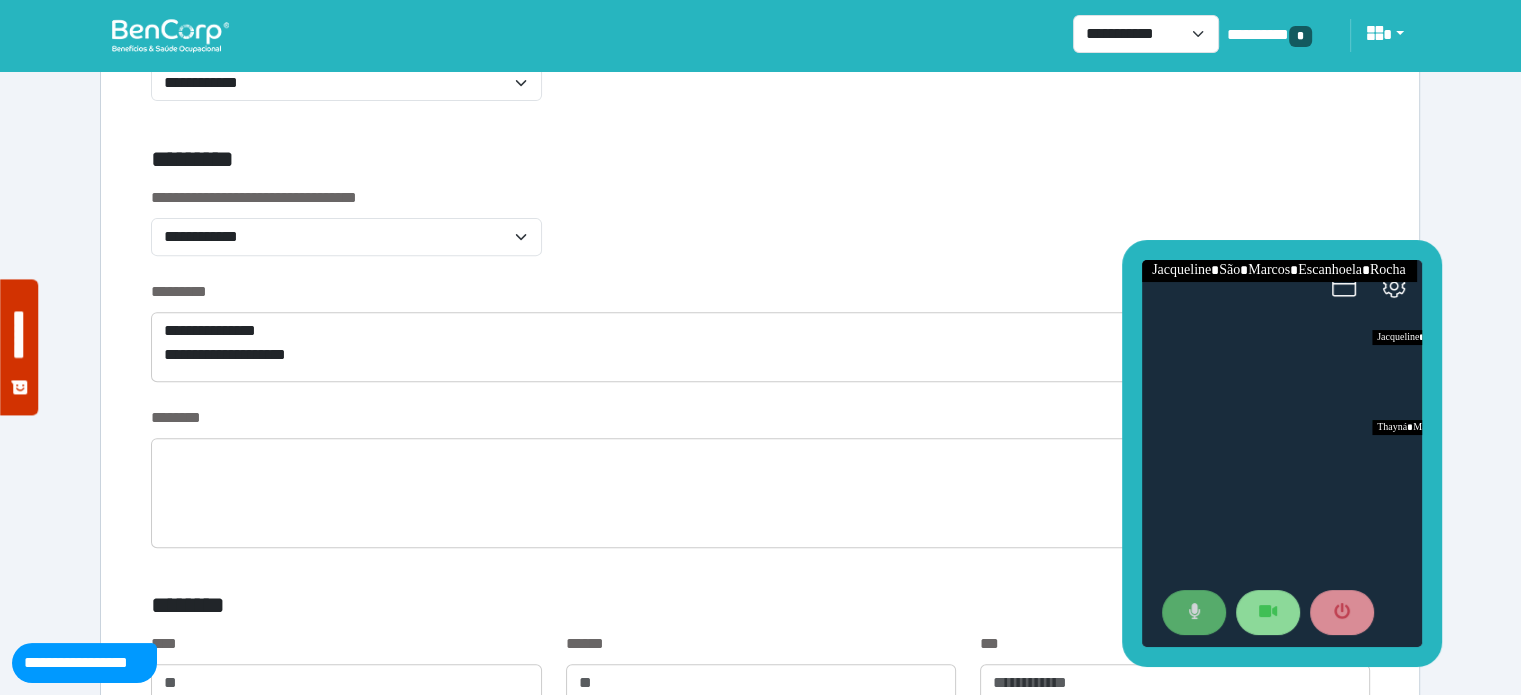 click at bounding box center [1193, 613] 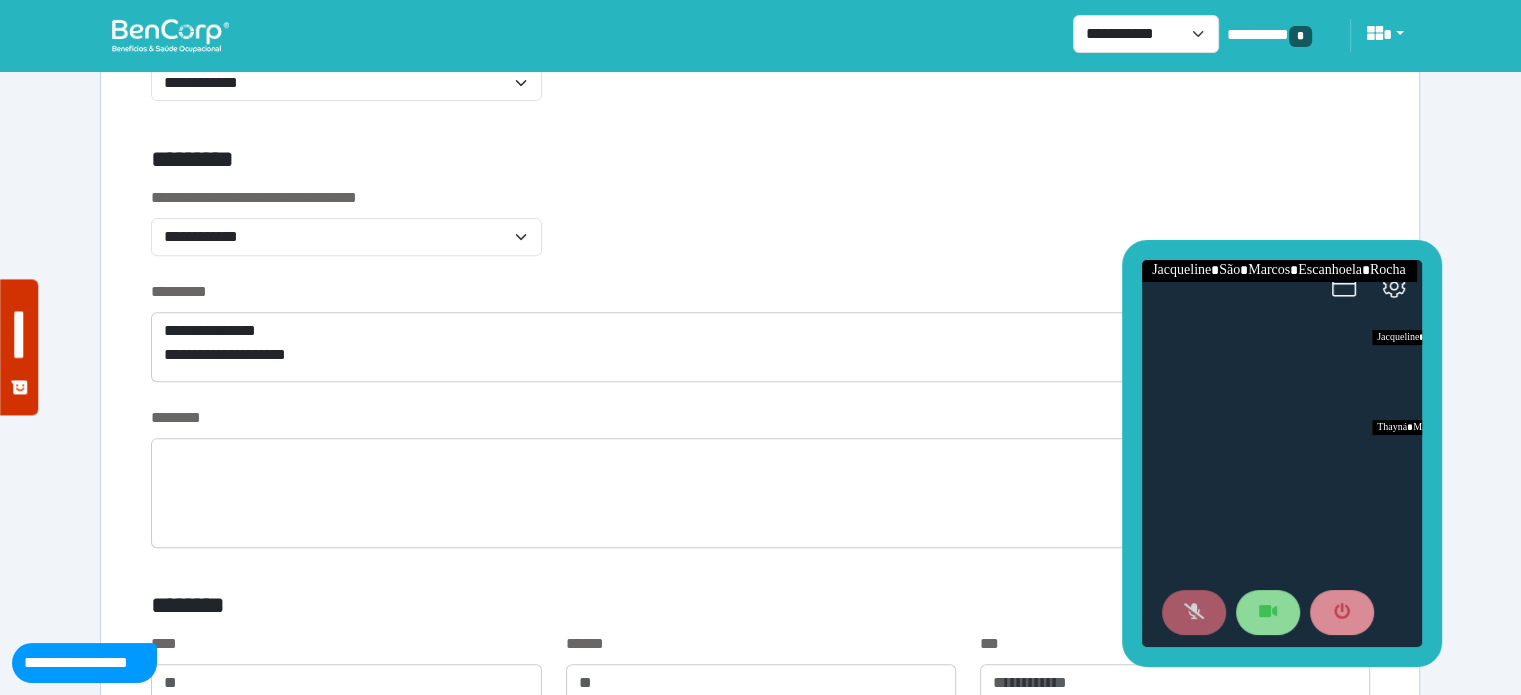 click at bounding box center (1193, 613) 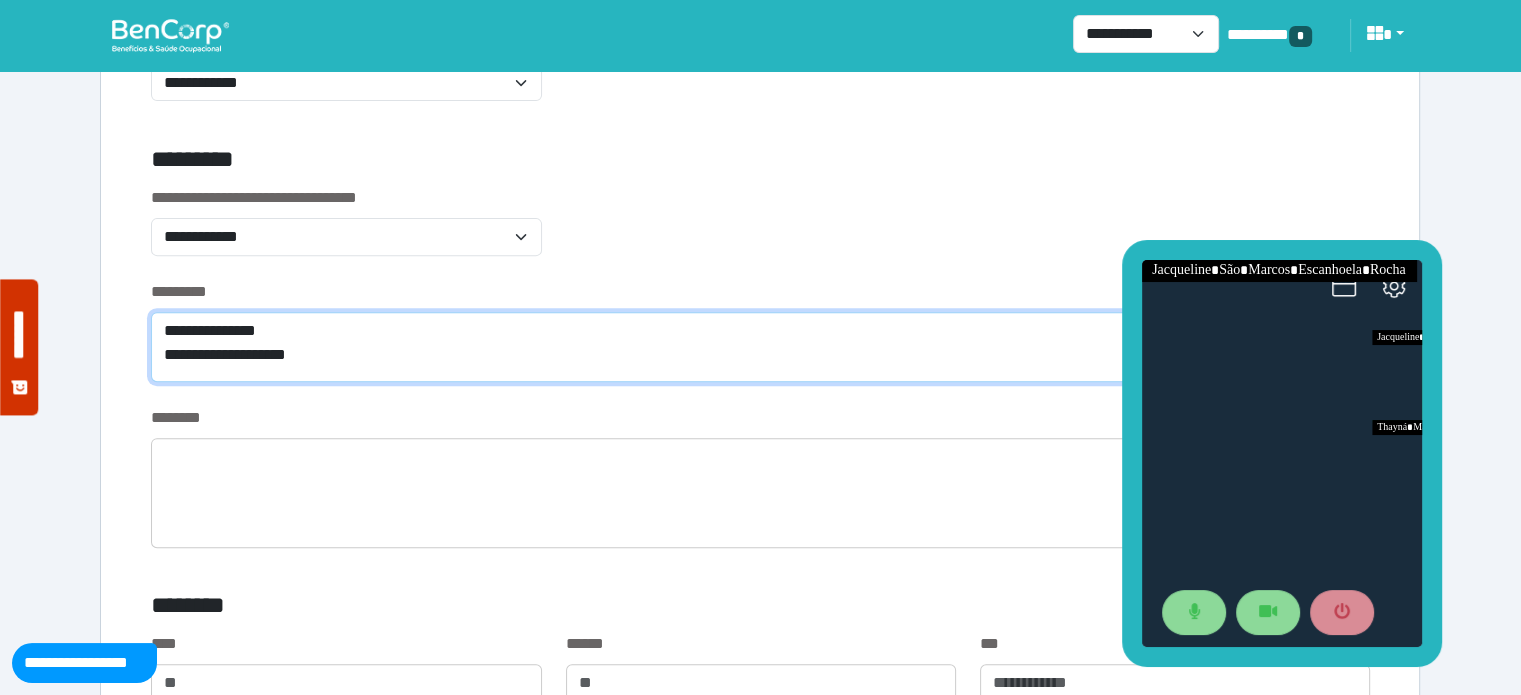 click on "**********" at bounding box center (760, 347) 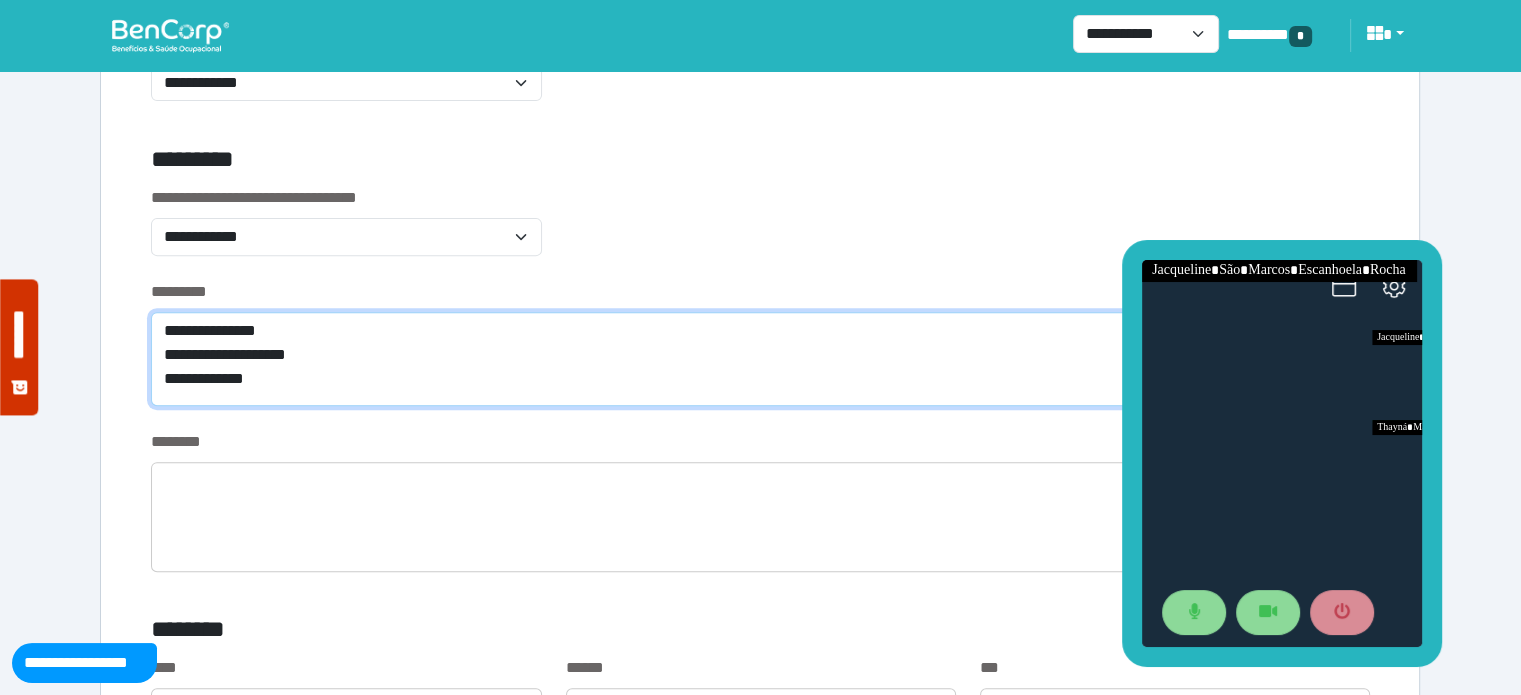 scroll, scrollTop: 0, scrollLeft: 0, axis: both 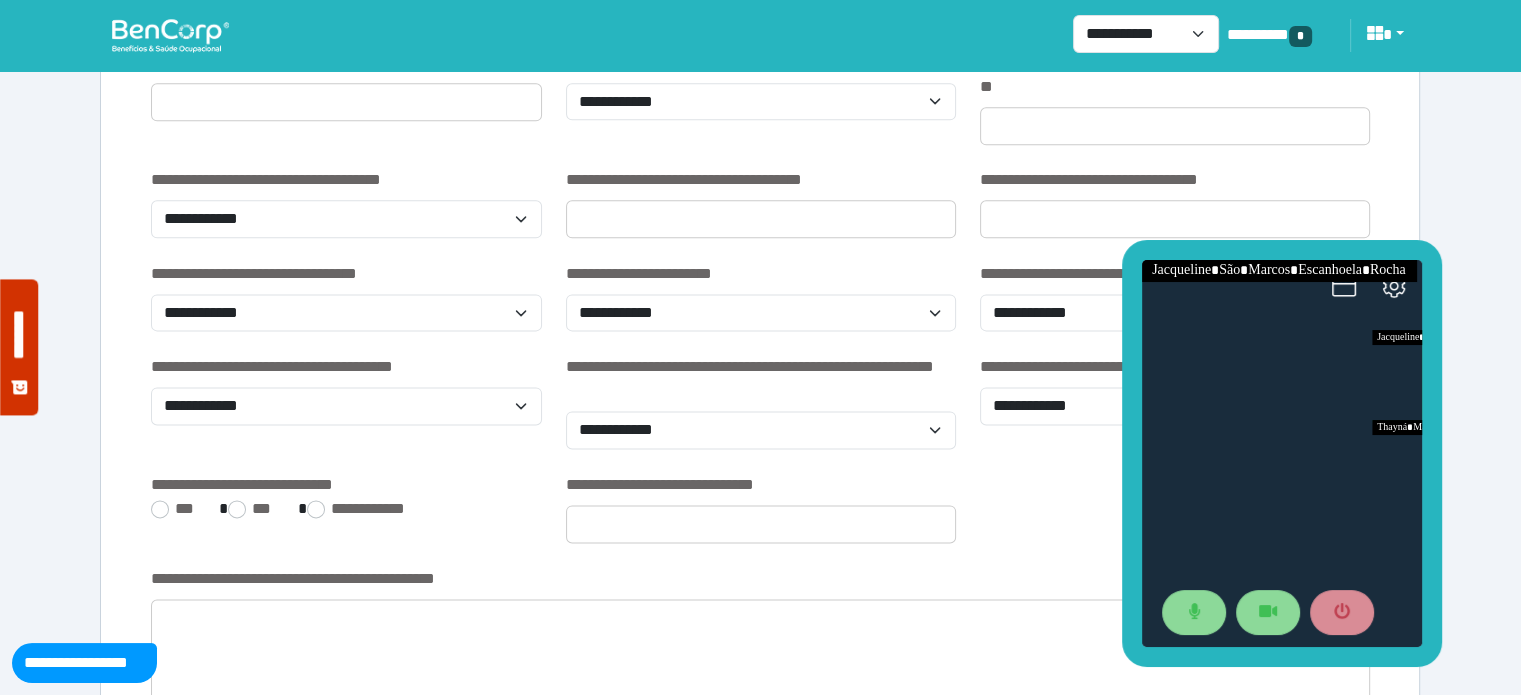 type on "**********" 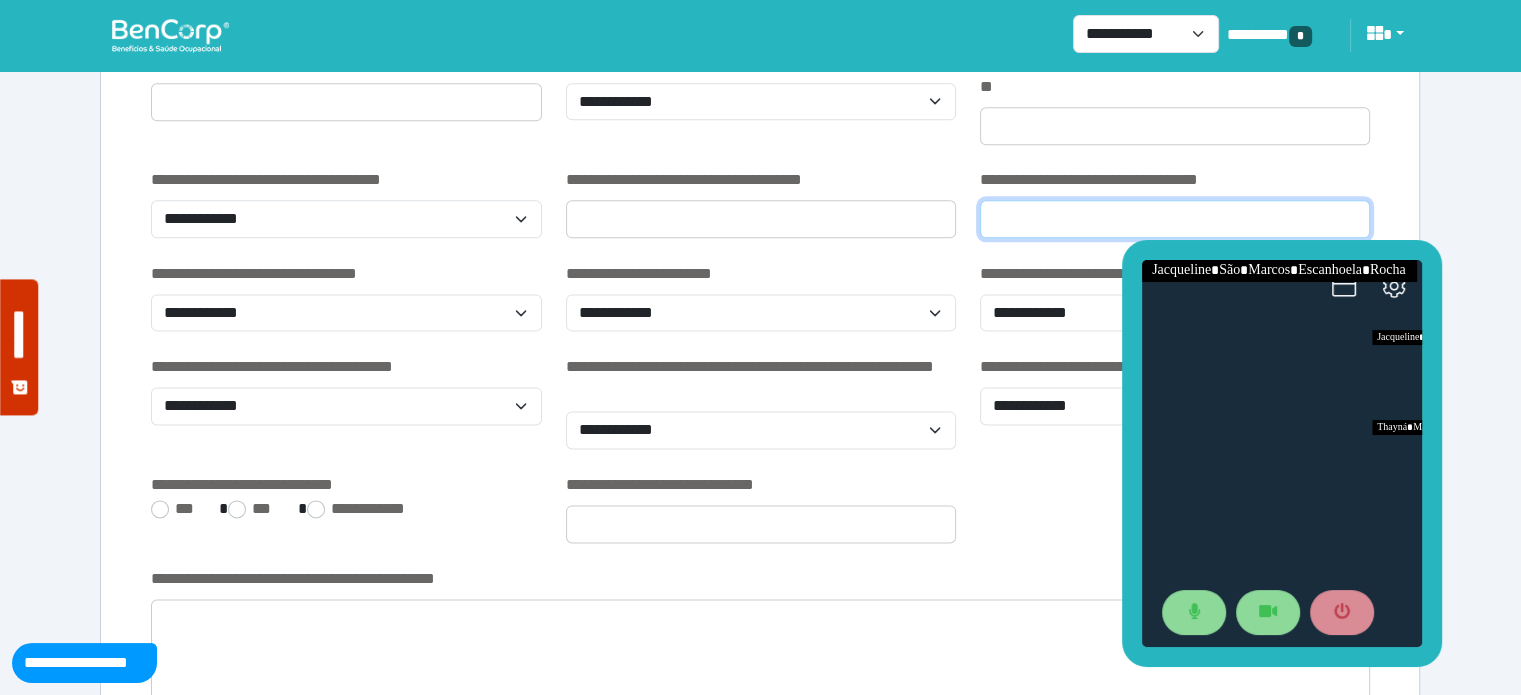 click at bounding box center [1175, 219] 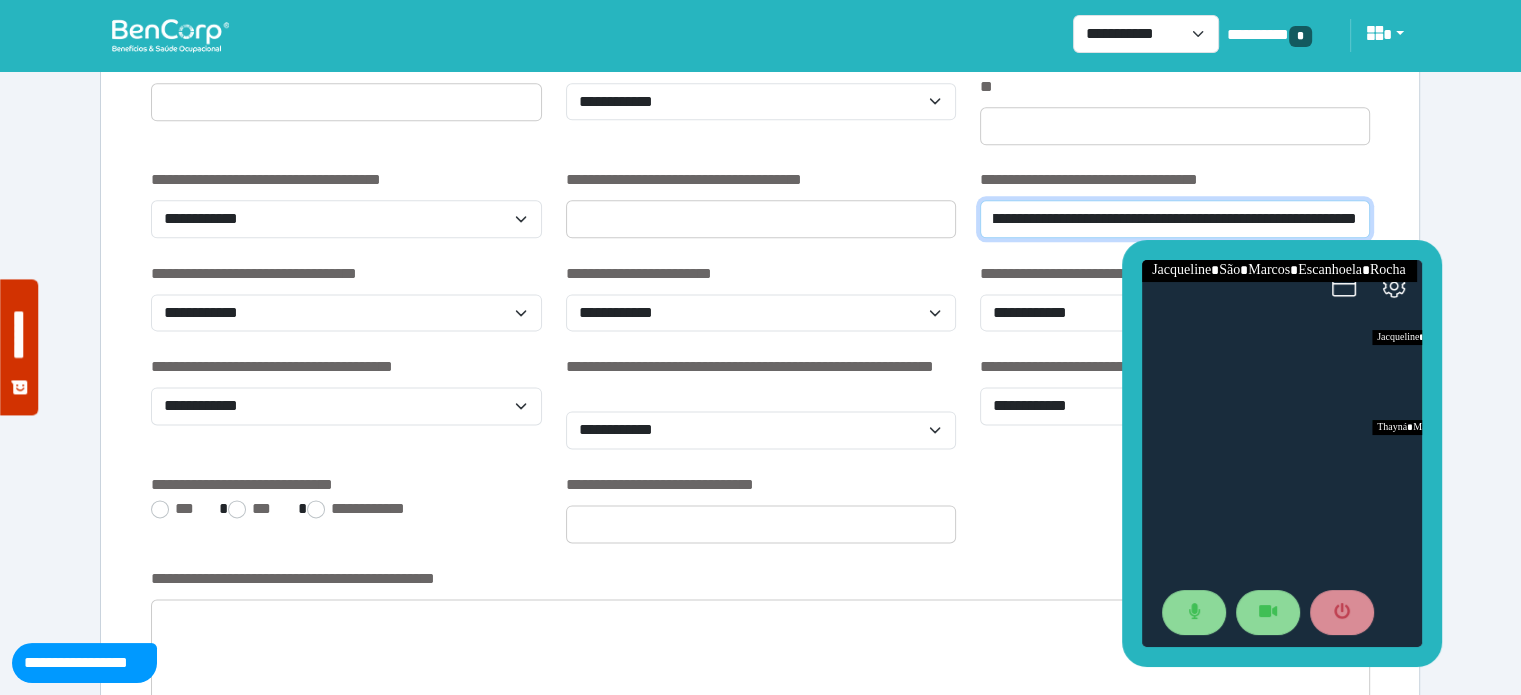 scroll, scrollTop: 0, scrollLeft: 251, axis: horizontal 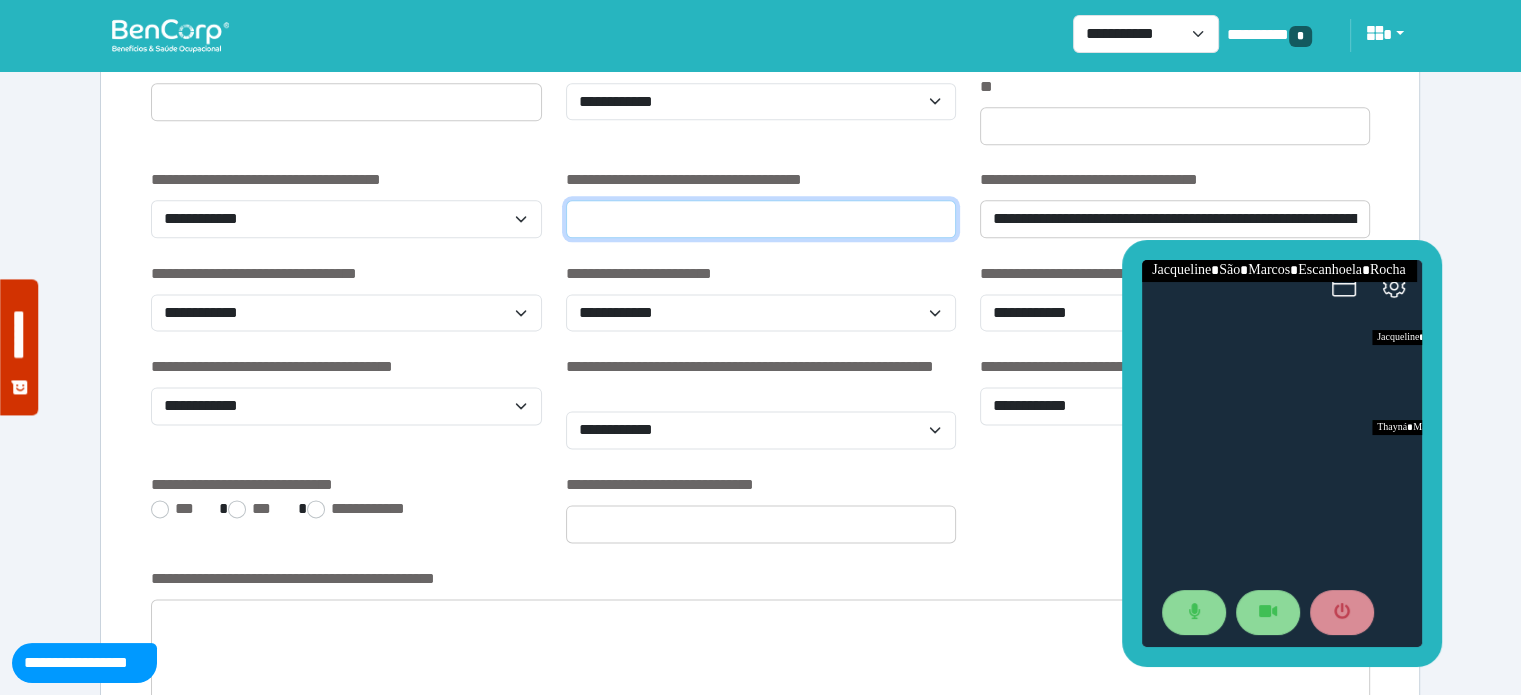 click at bounding box center (761, 219) 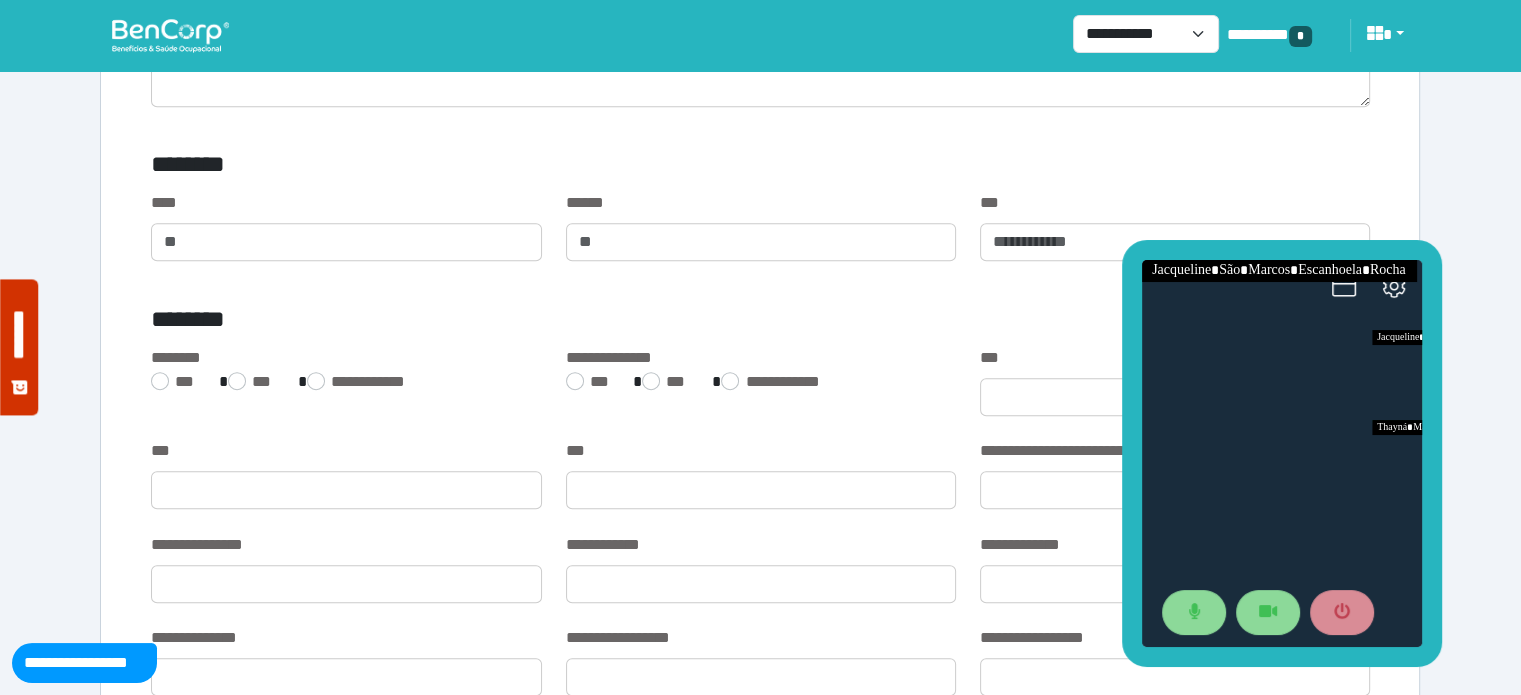 scroll, scrollTop: 1069, scrollLeft: 0, axis: vertical 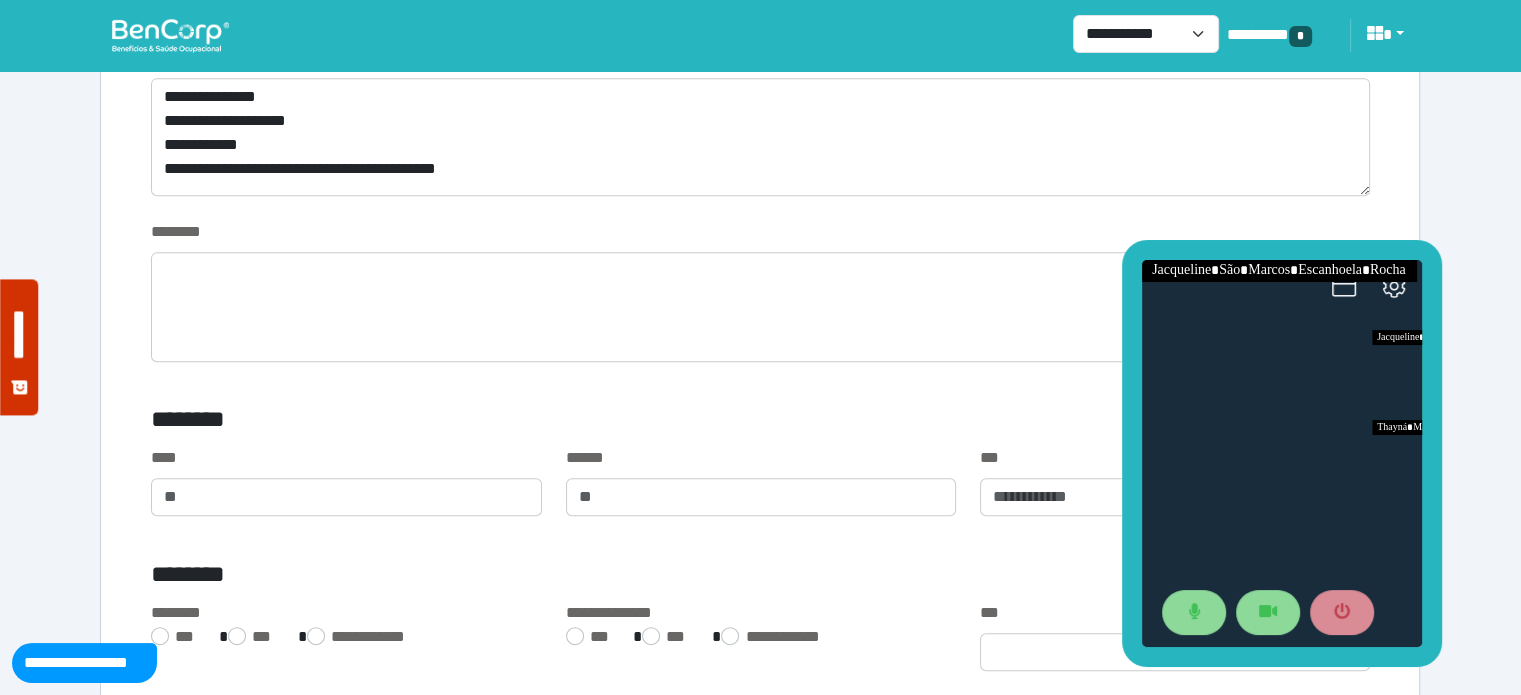 type on "**********" 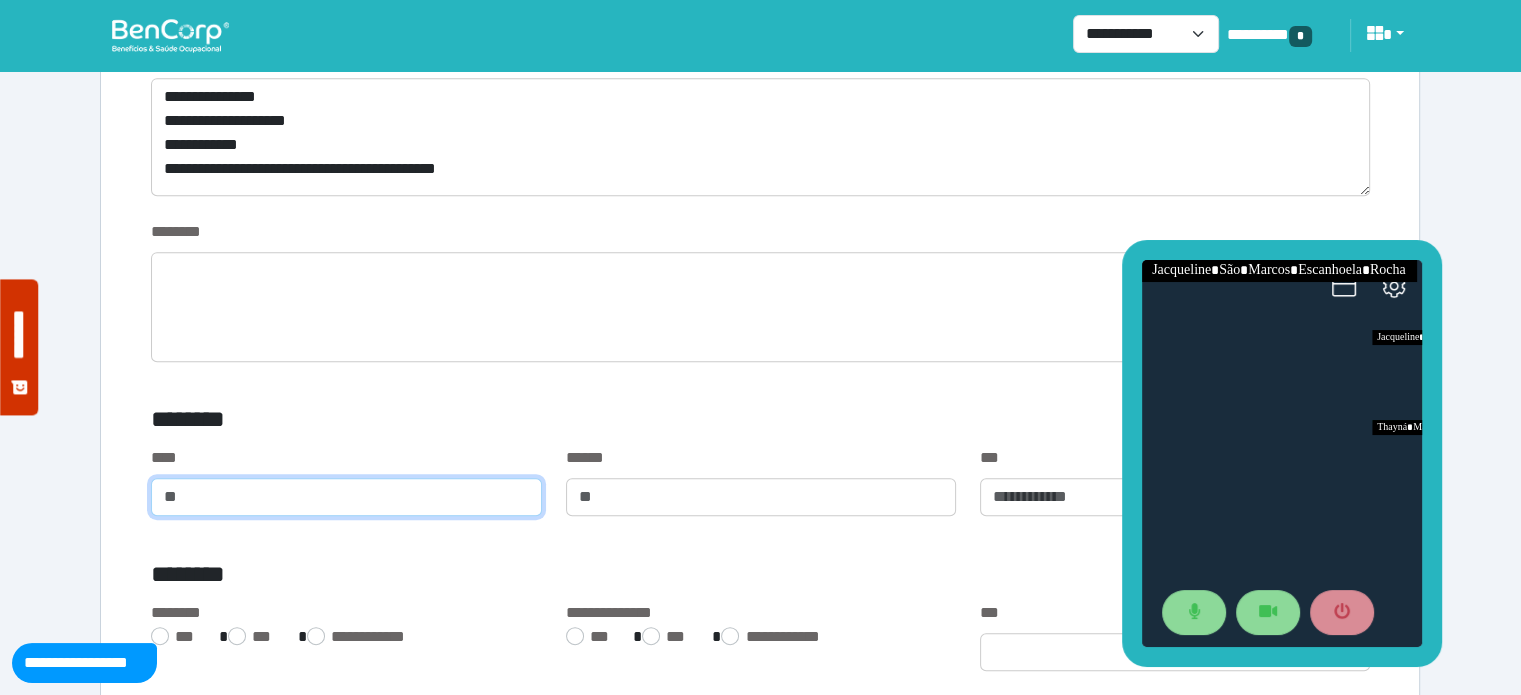 click at bounding box center [346, 497] 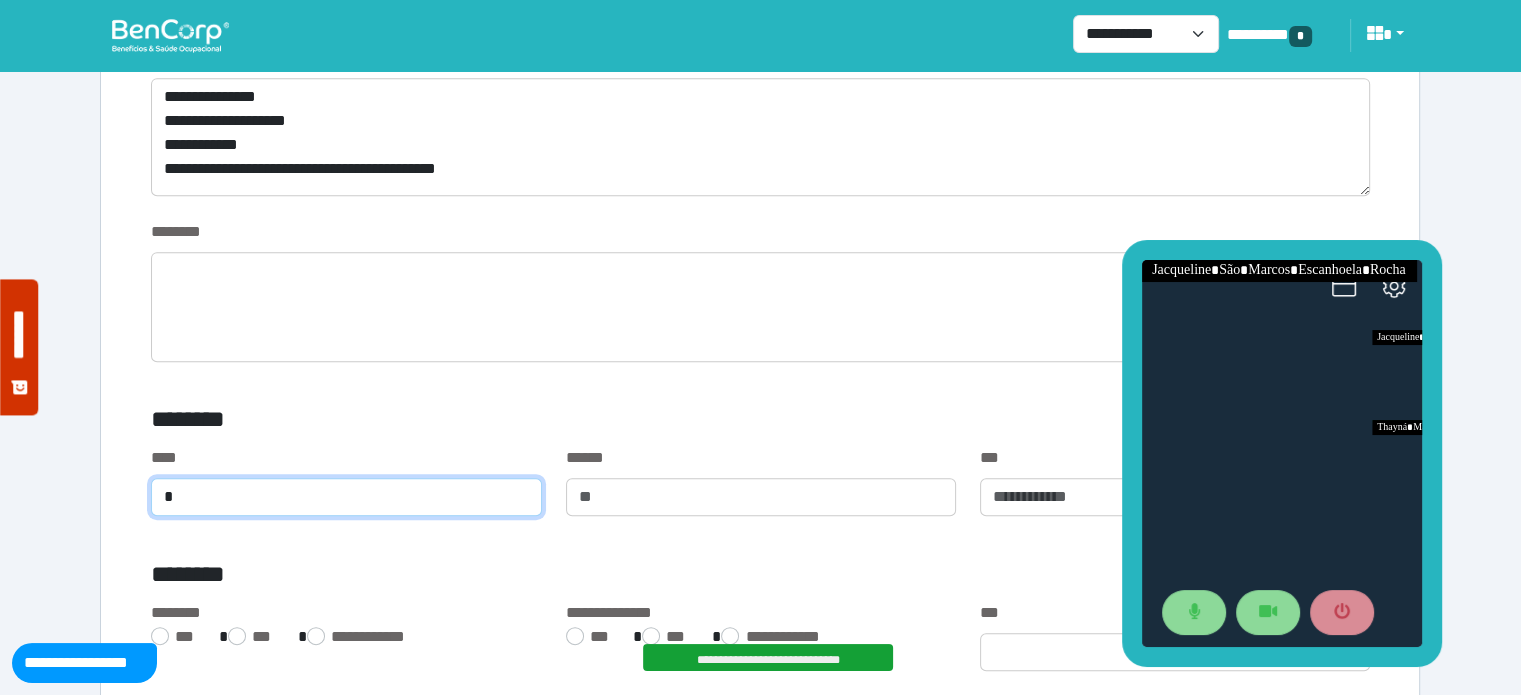 type on "**" 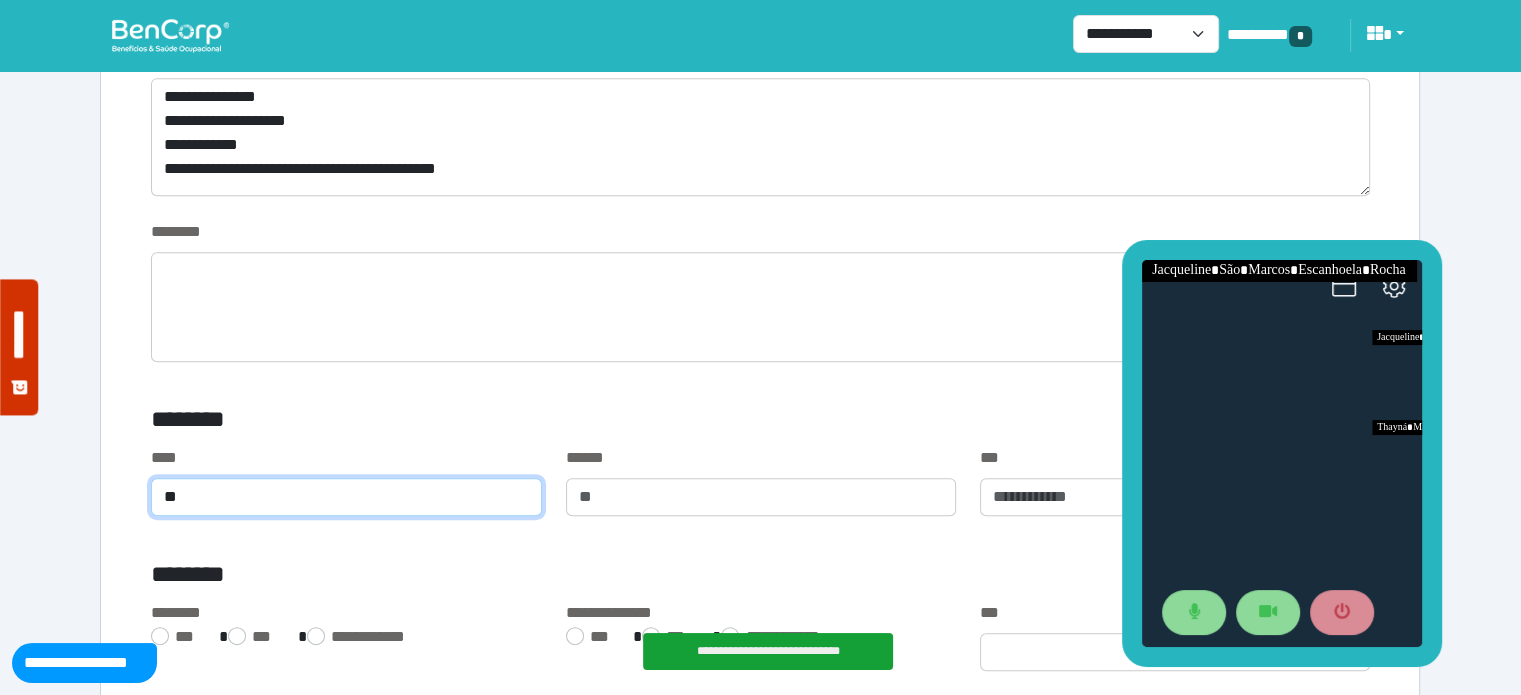 click on "**" at bounding box center [346, 497] 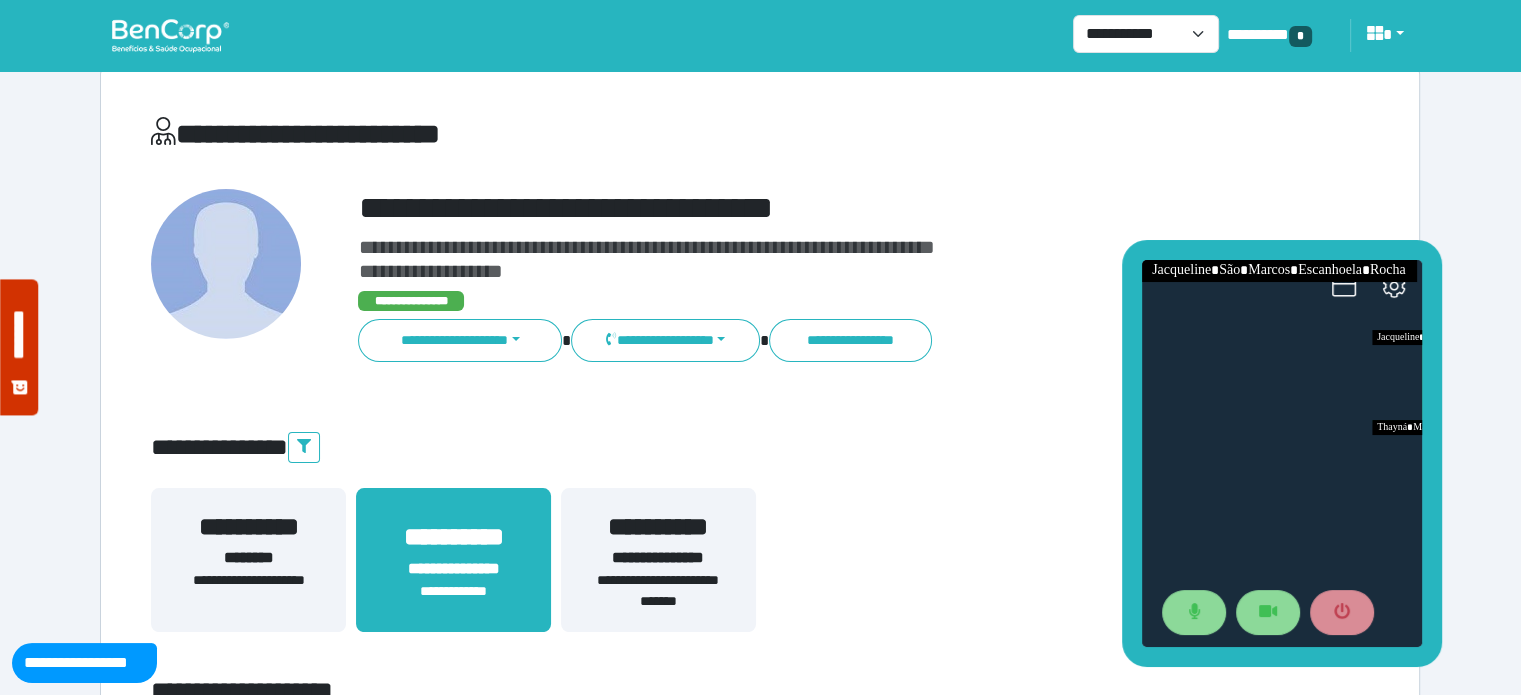 scroll, scrollTop: 0, scrollLeft: 0, axis: both 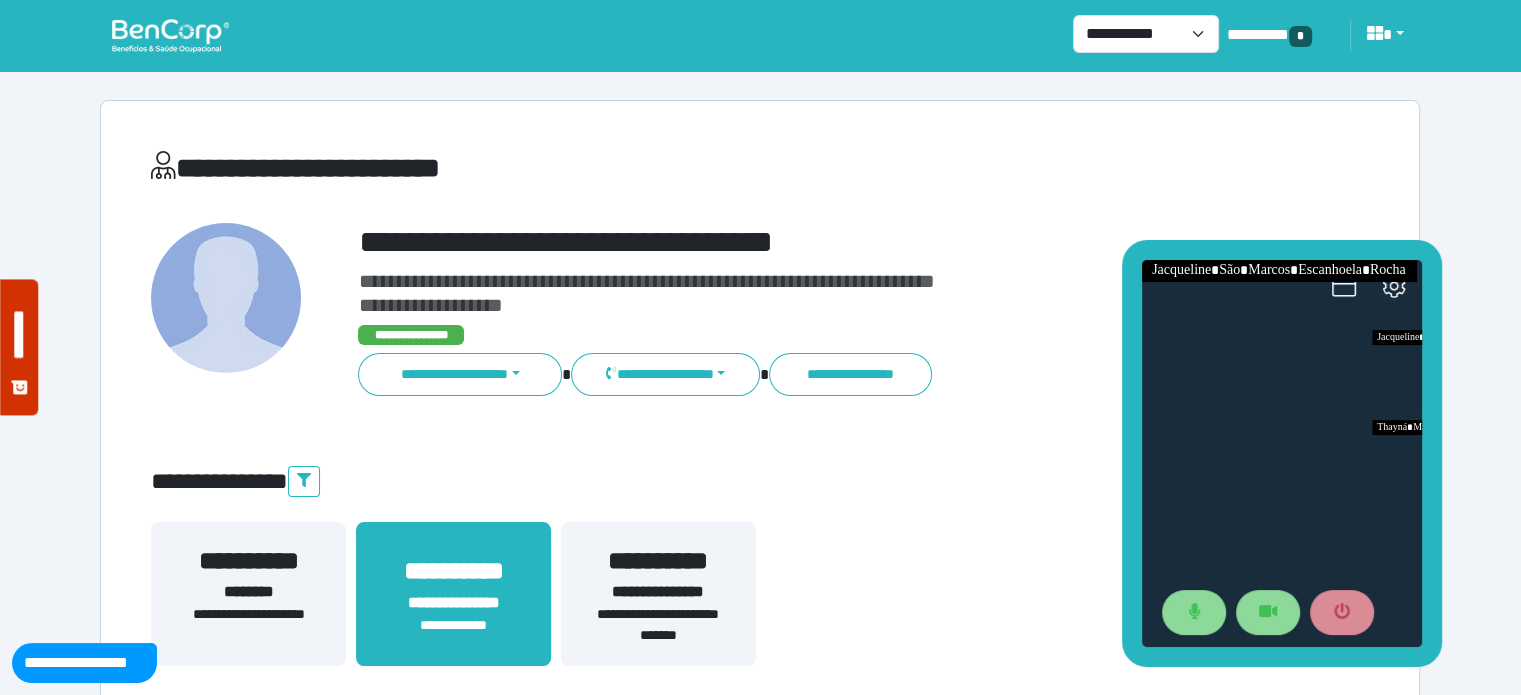 click on "**********" at bounding box center (248, 625) 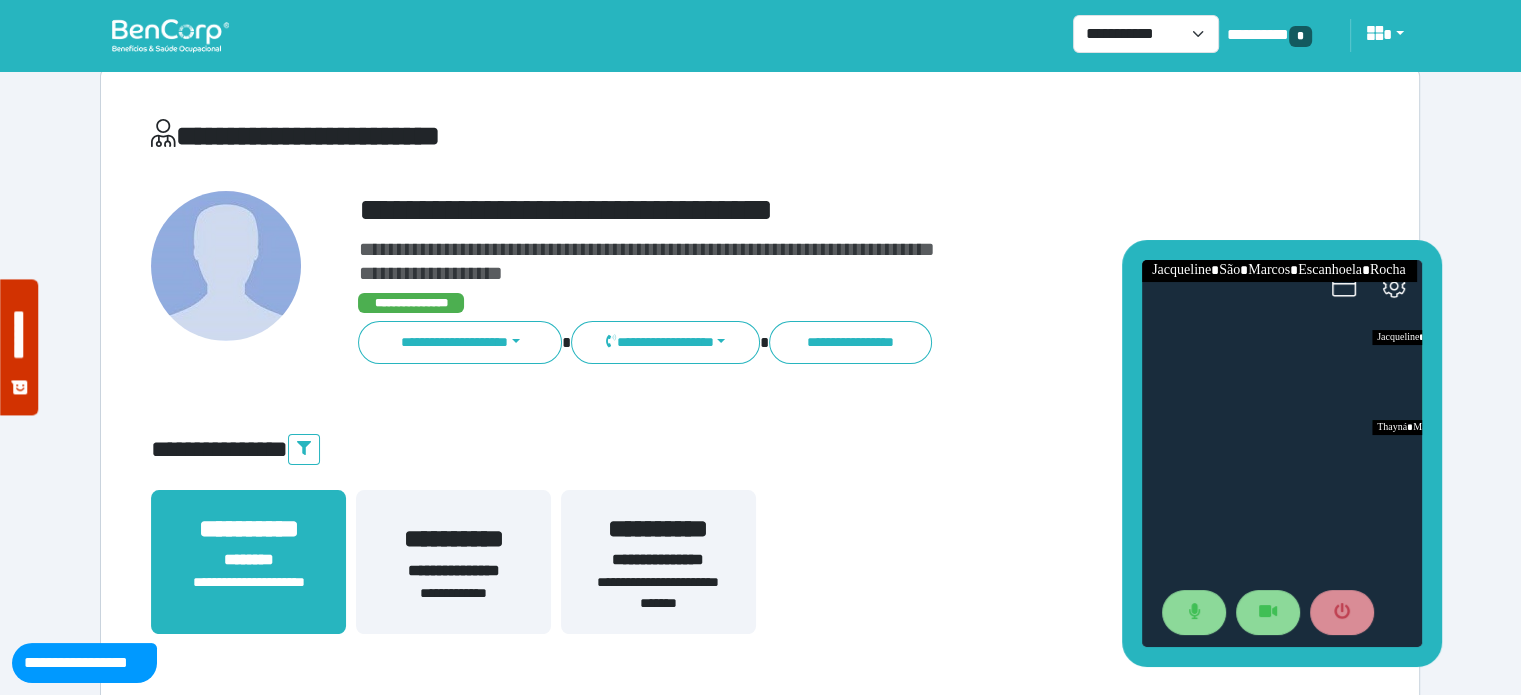 scroll, scrollTop: 76, scrollLeft: 0, axis: vertical 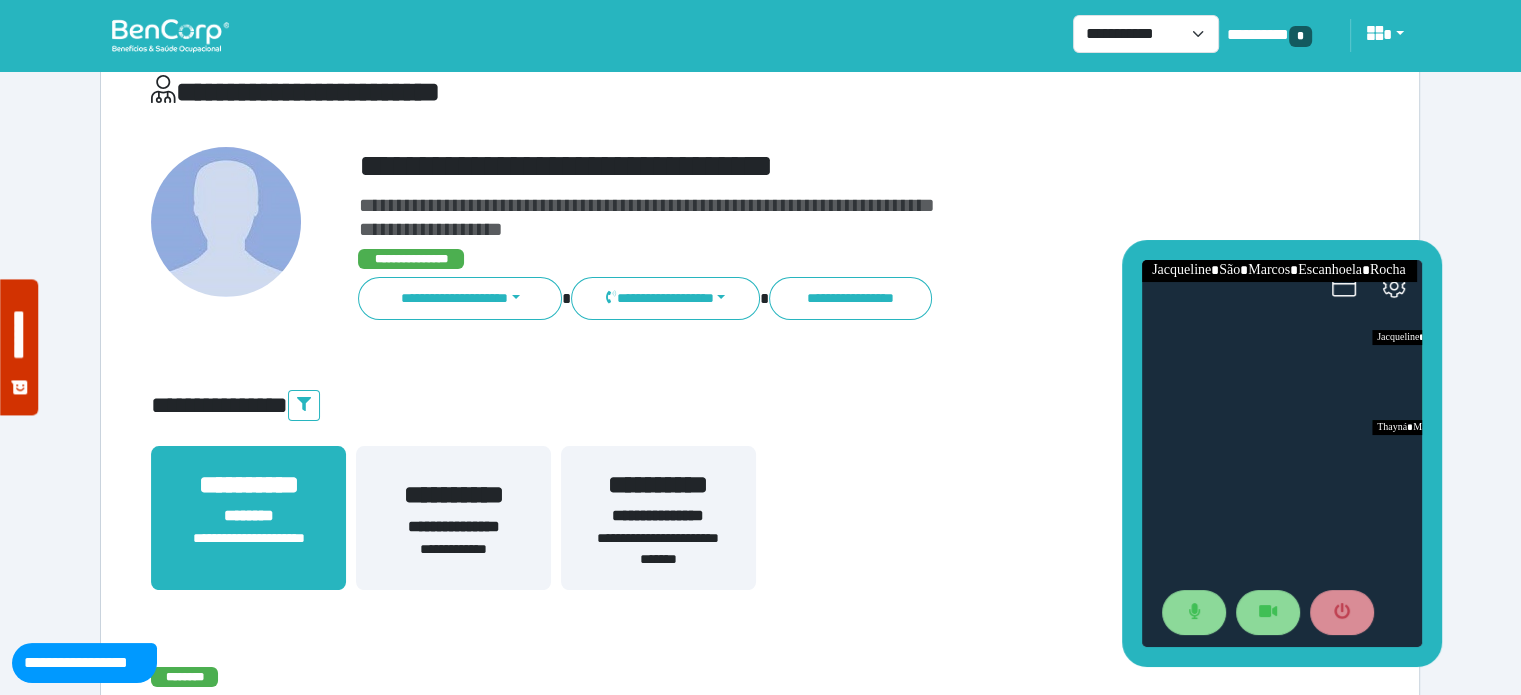click on "**********" at bounding box center [453, 495] 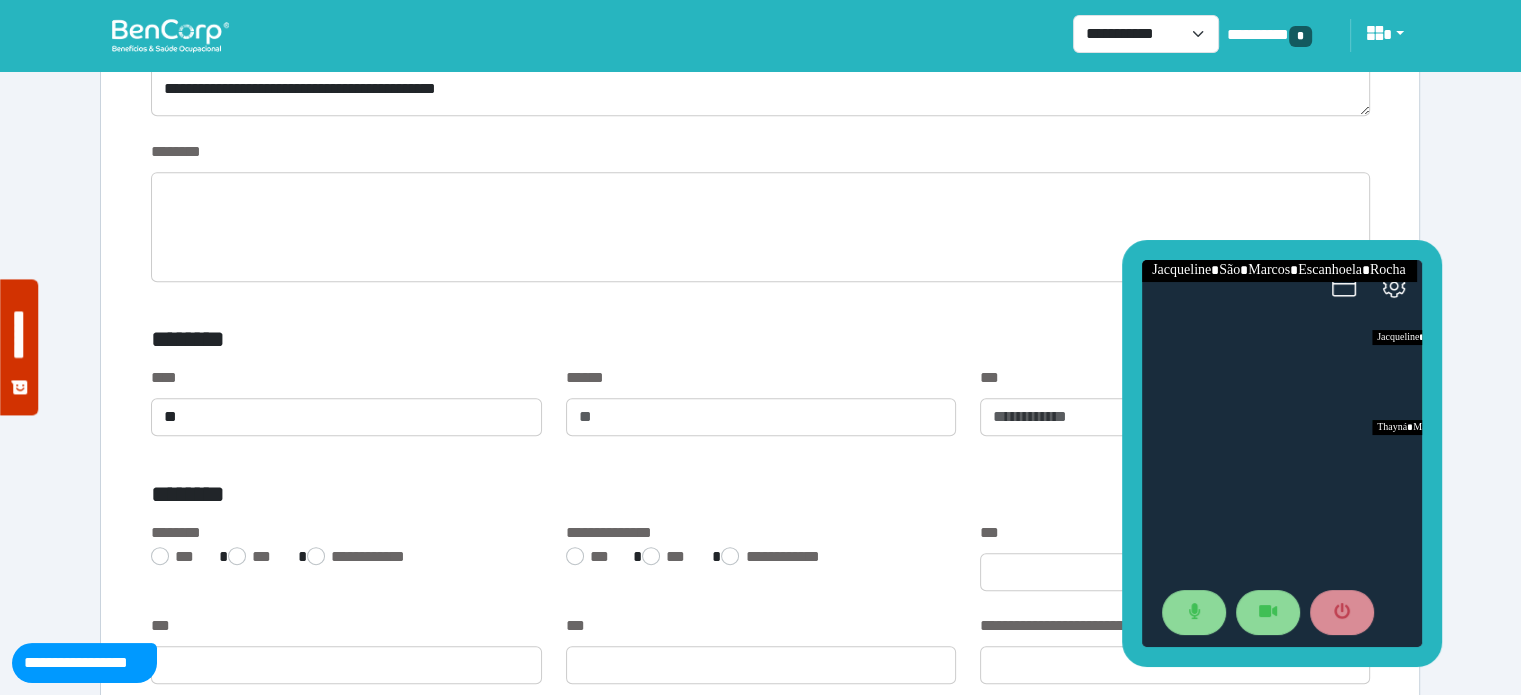 scroll, scrollTop: 1044, scrollLeft: 0, axis: vertical 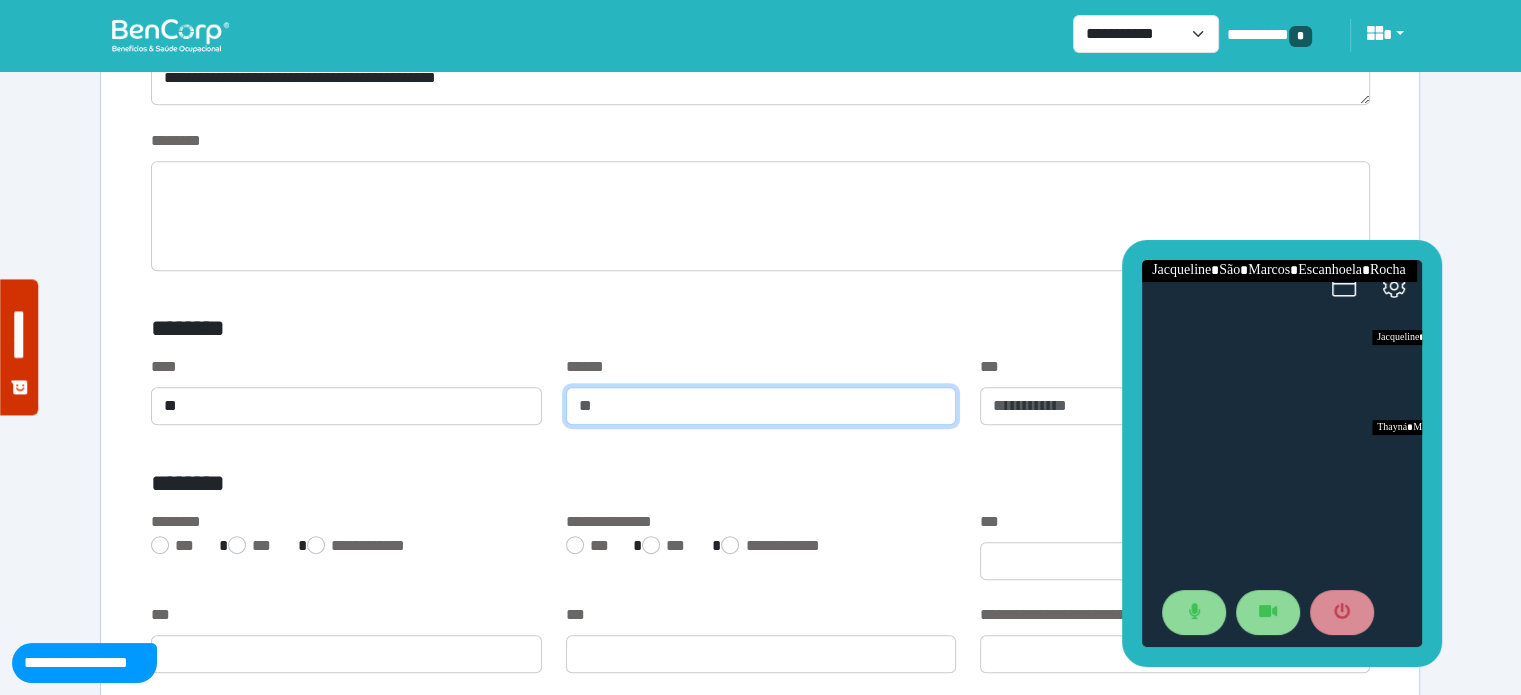 click at bounding box center [761, 406] 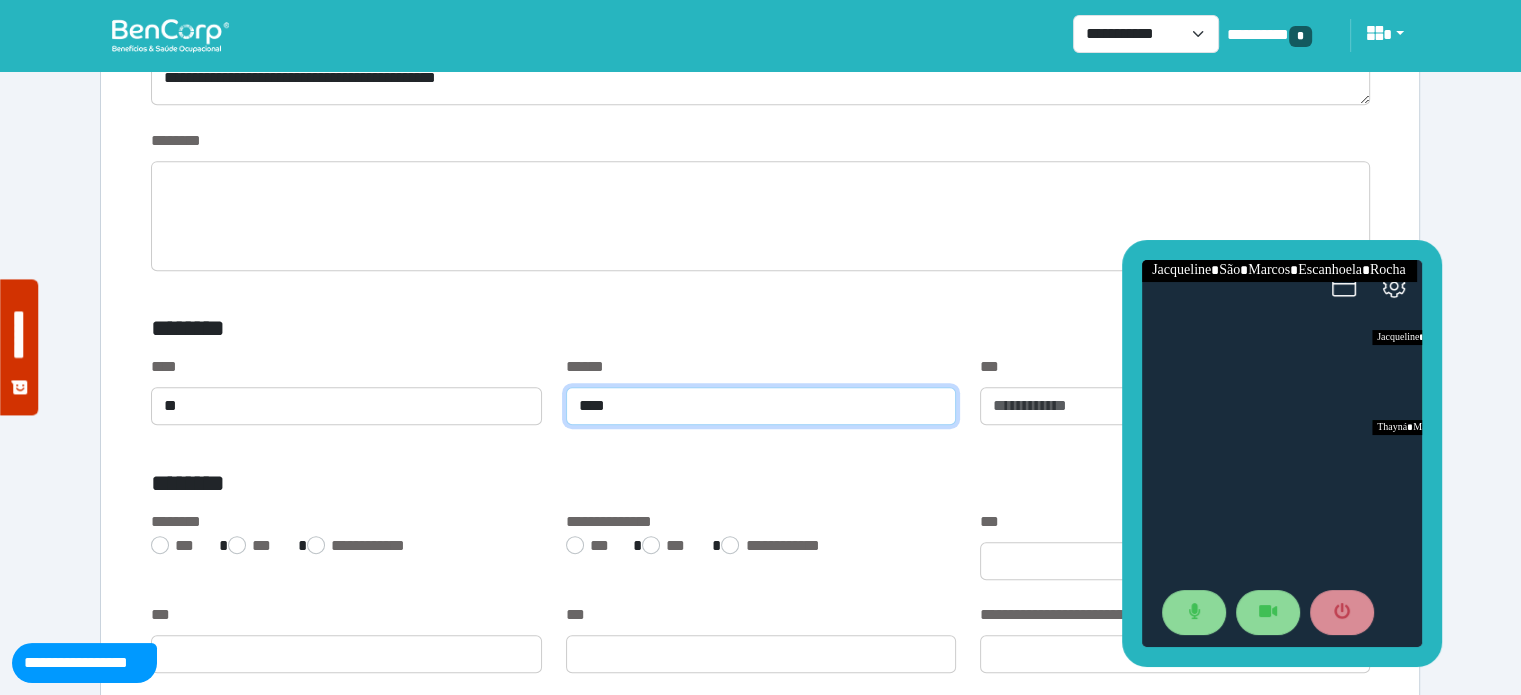 type on "****" 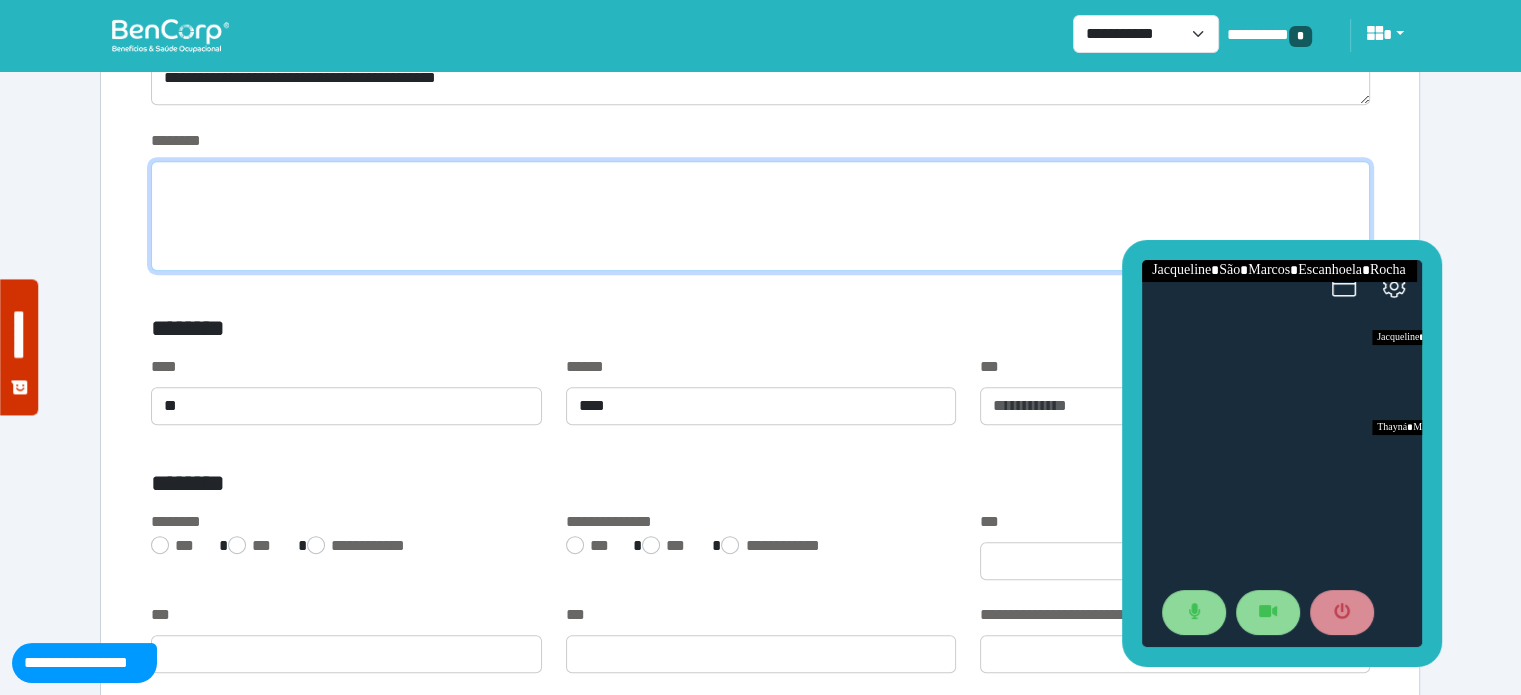 click at bounding box center [760, 216] 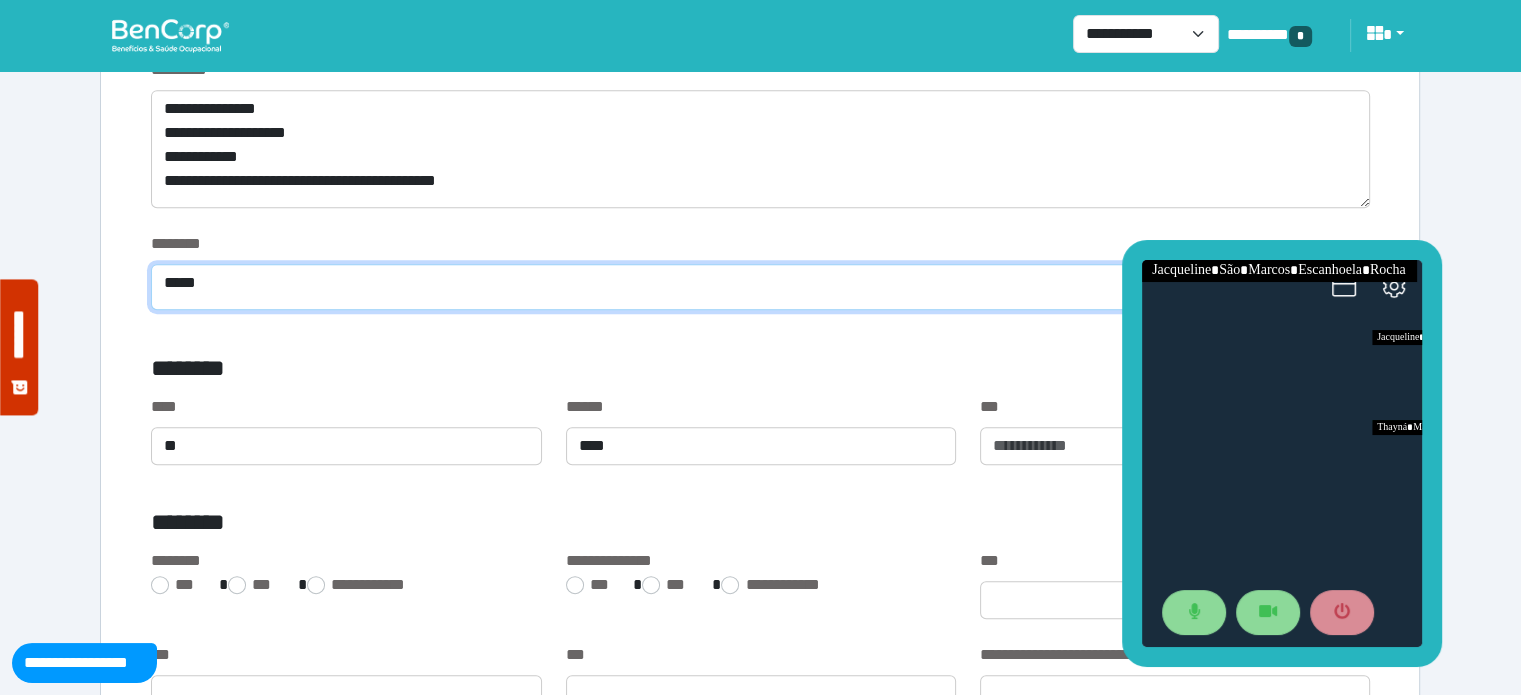 scroll, scrollTop: 931, scrollLeft: 0, axis: vertical 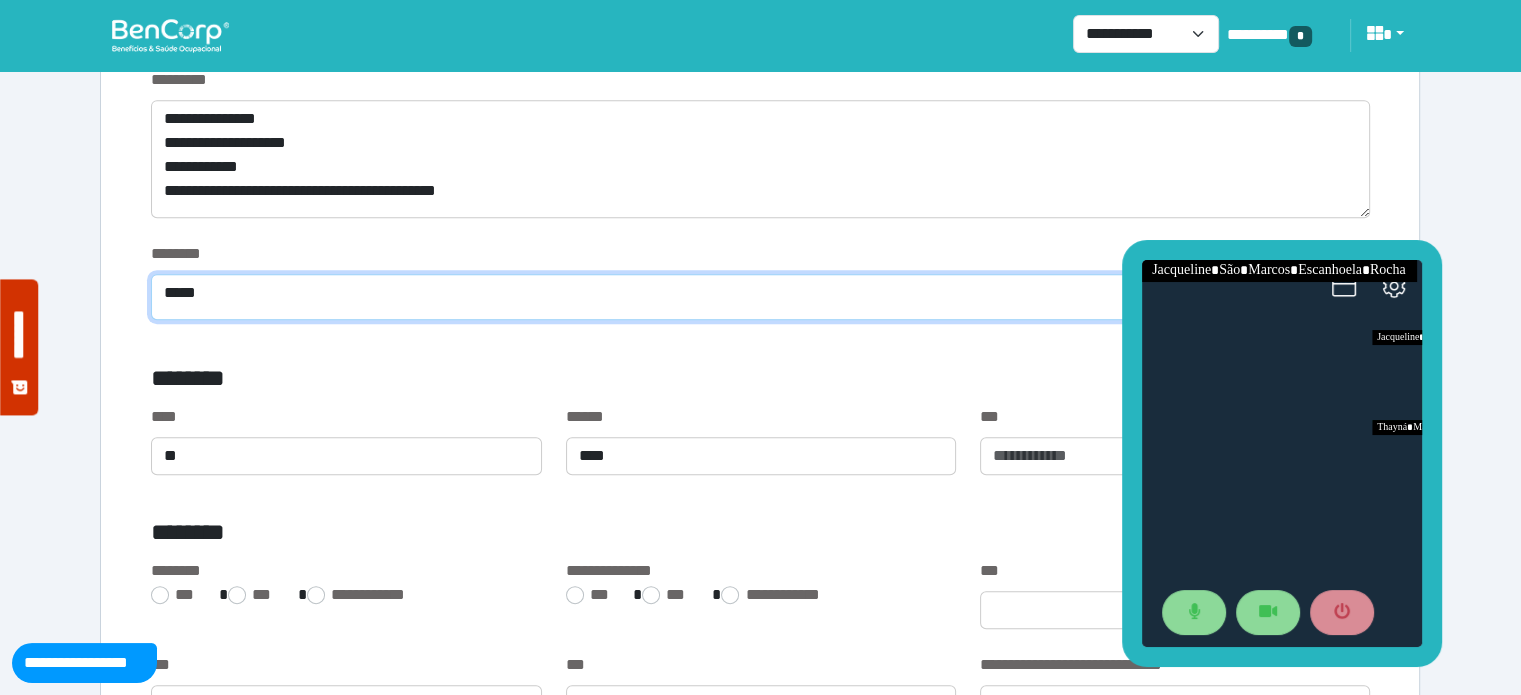 drag, startPoint x: 208, startPoint y: 295, endPoint x: 148, endPoint y: 287, distance: 60.530983 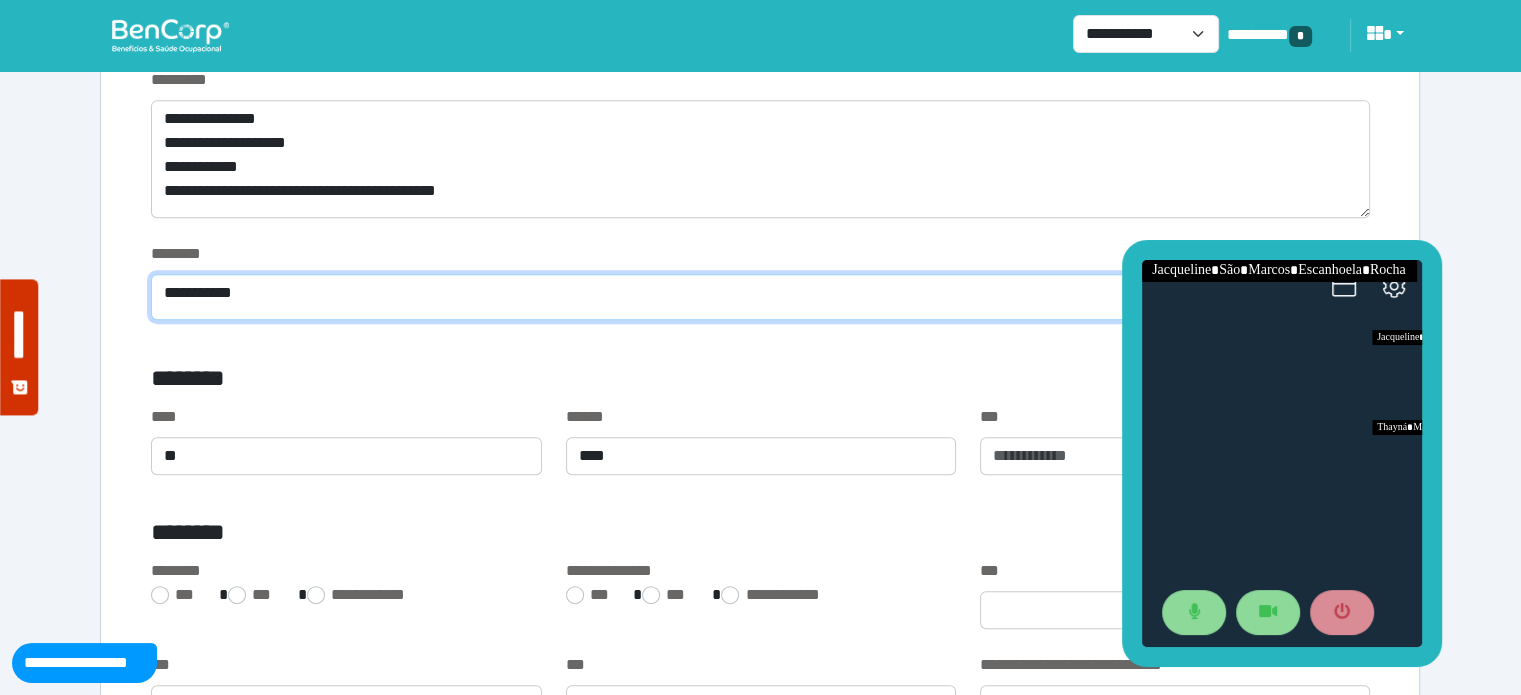 type on "**********" 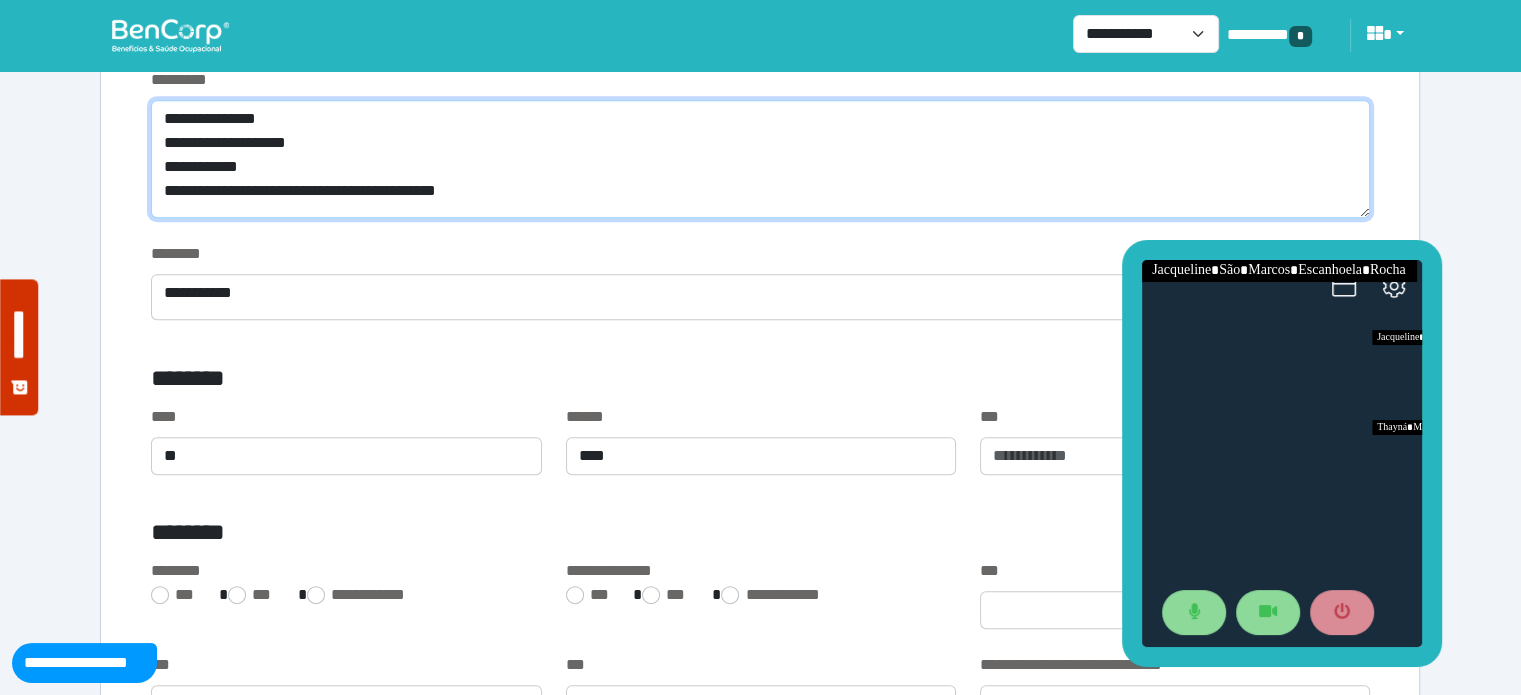 click on "**********" at bounding box center (760, 159) 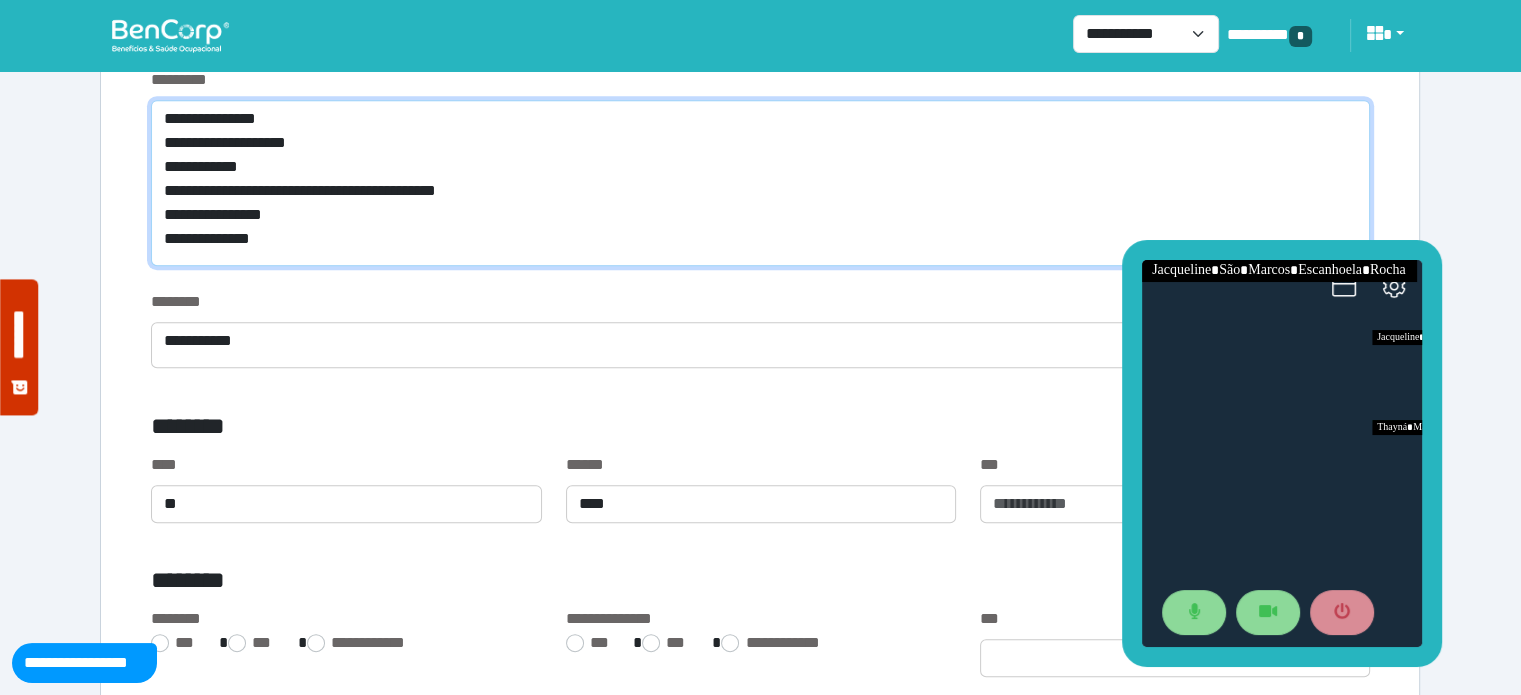 scroll, scrollTop: 0, scrollLeft: 0, axis: both 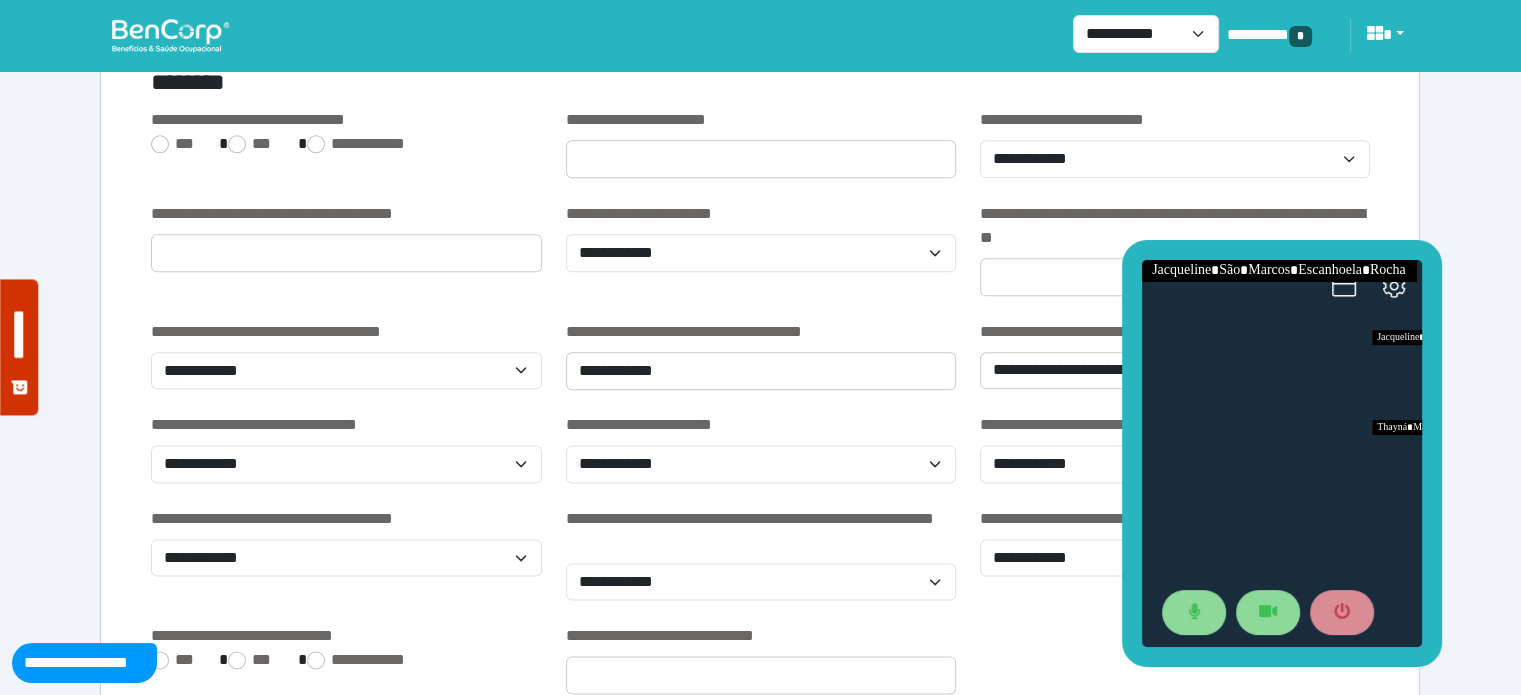 type on "**********" 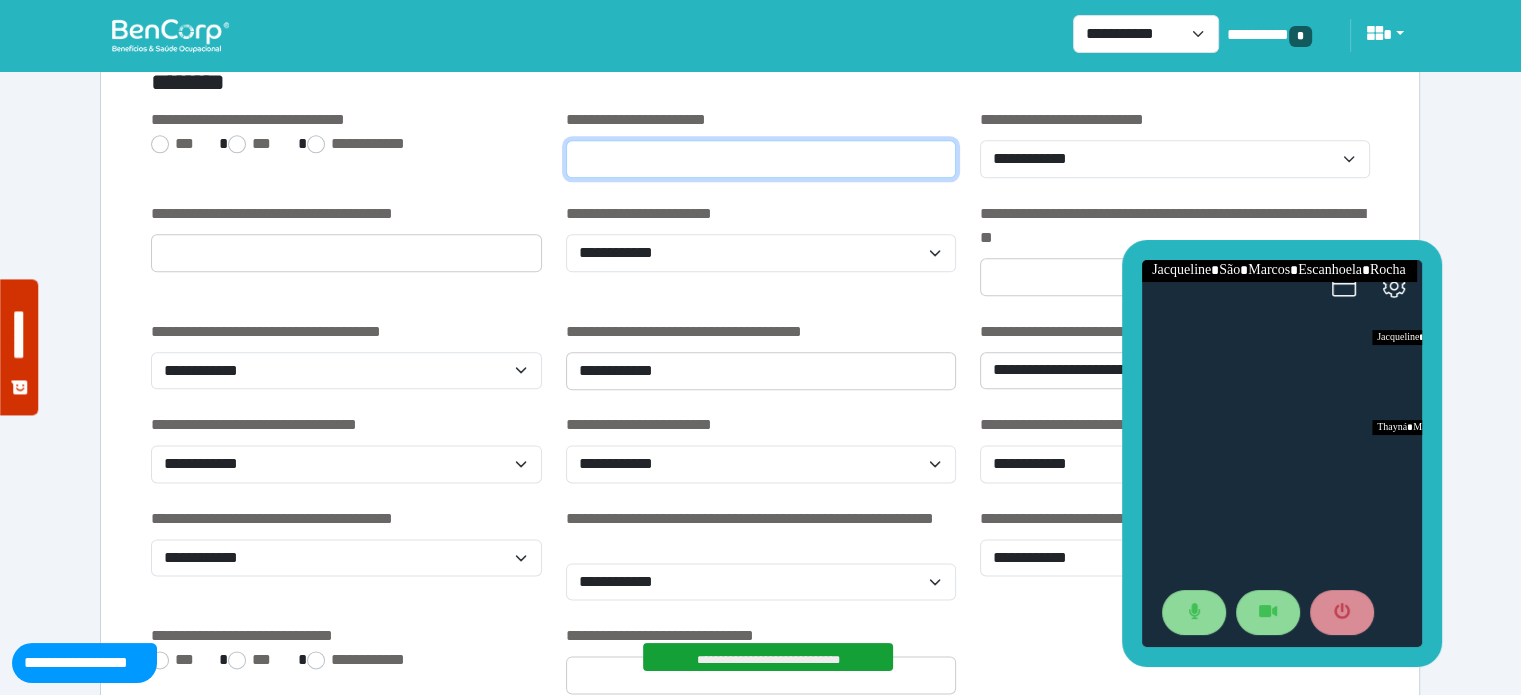 click at bounding box center [761, 159] 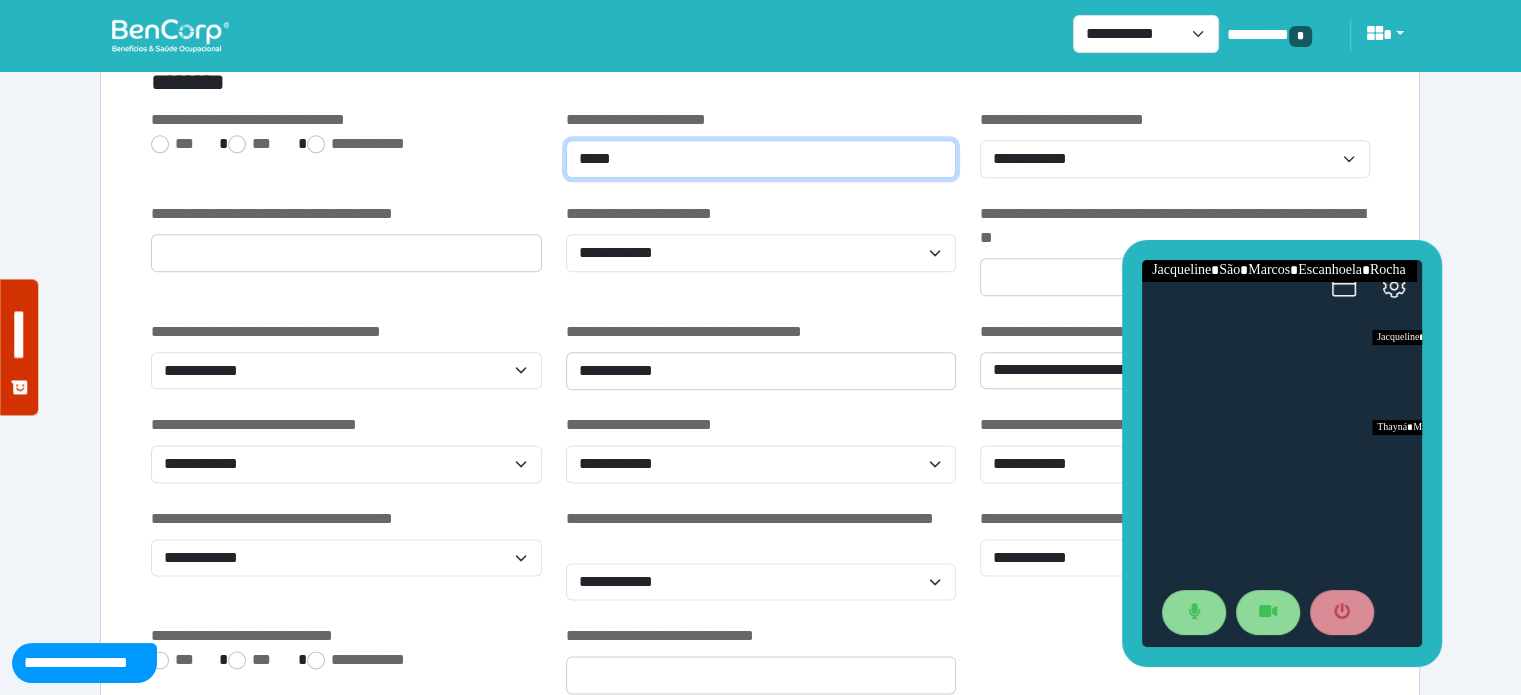 type on "****" 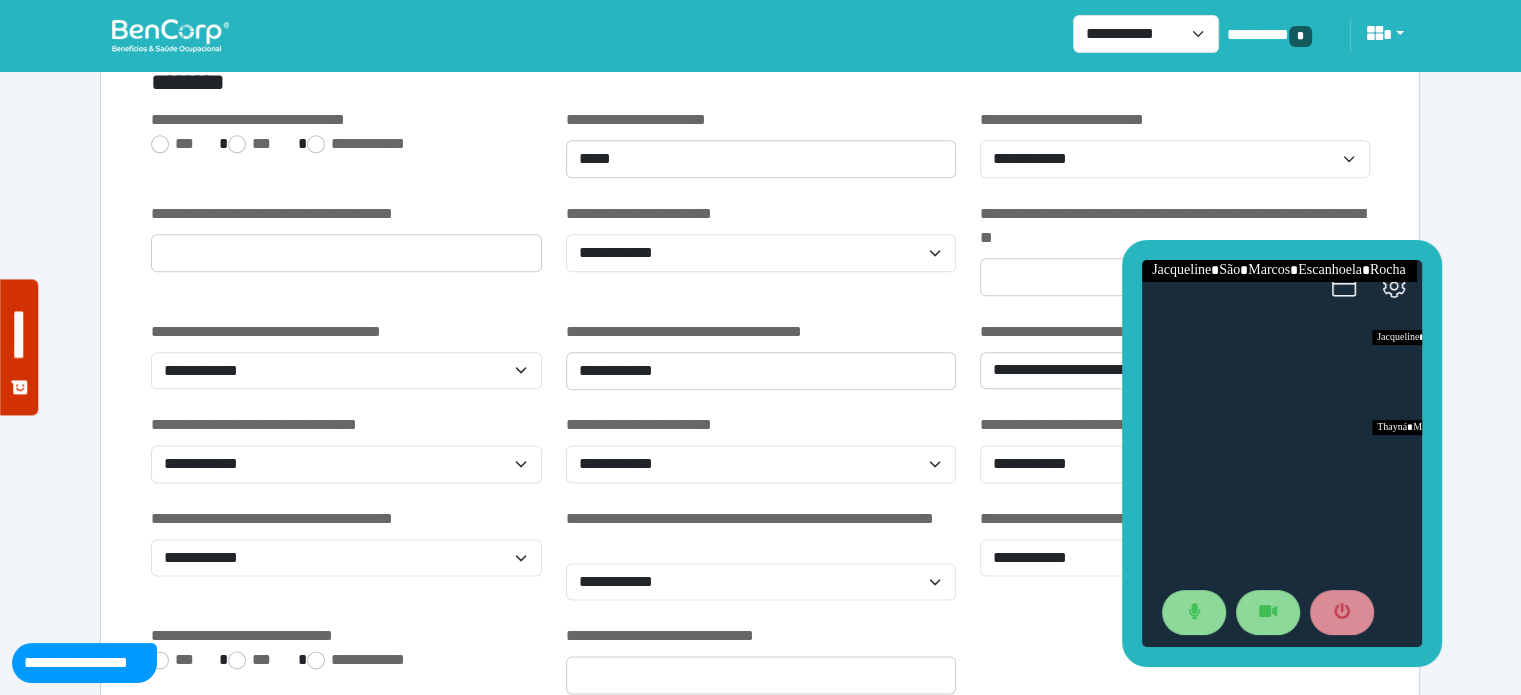 click on "**********" at bounding box center [346, 155] 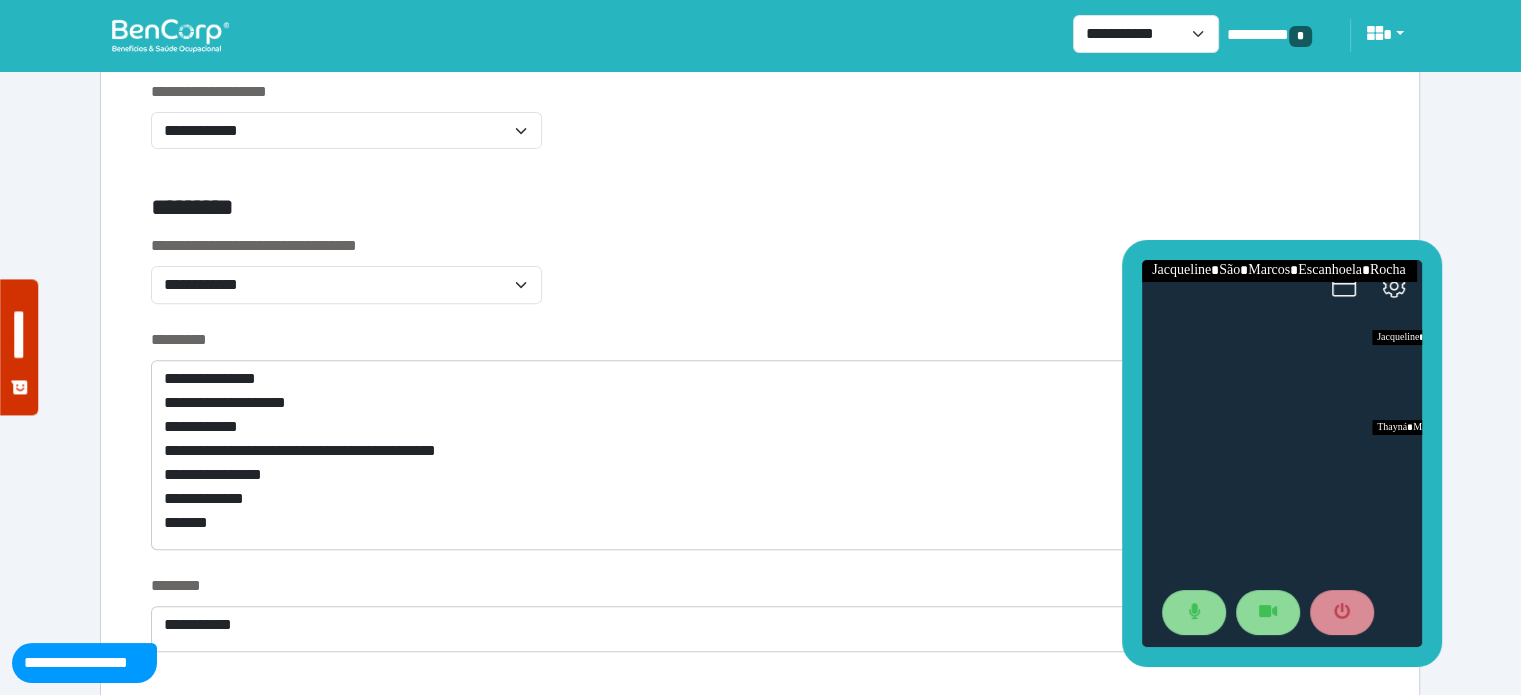 scroll, scrollTop: 692, scrollLeft: 0, axis: vertical 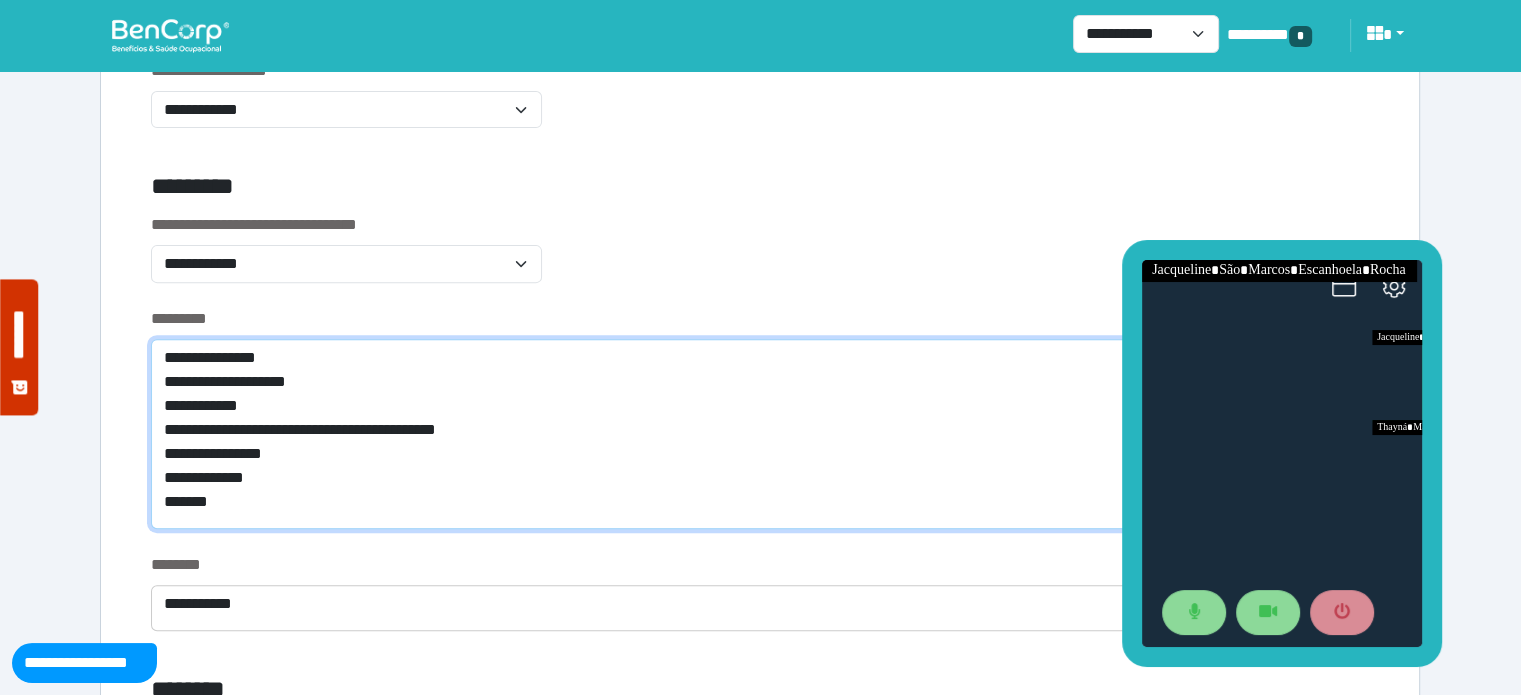 click on "**********" at bounding box center (760, 434) 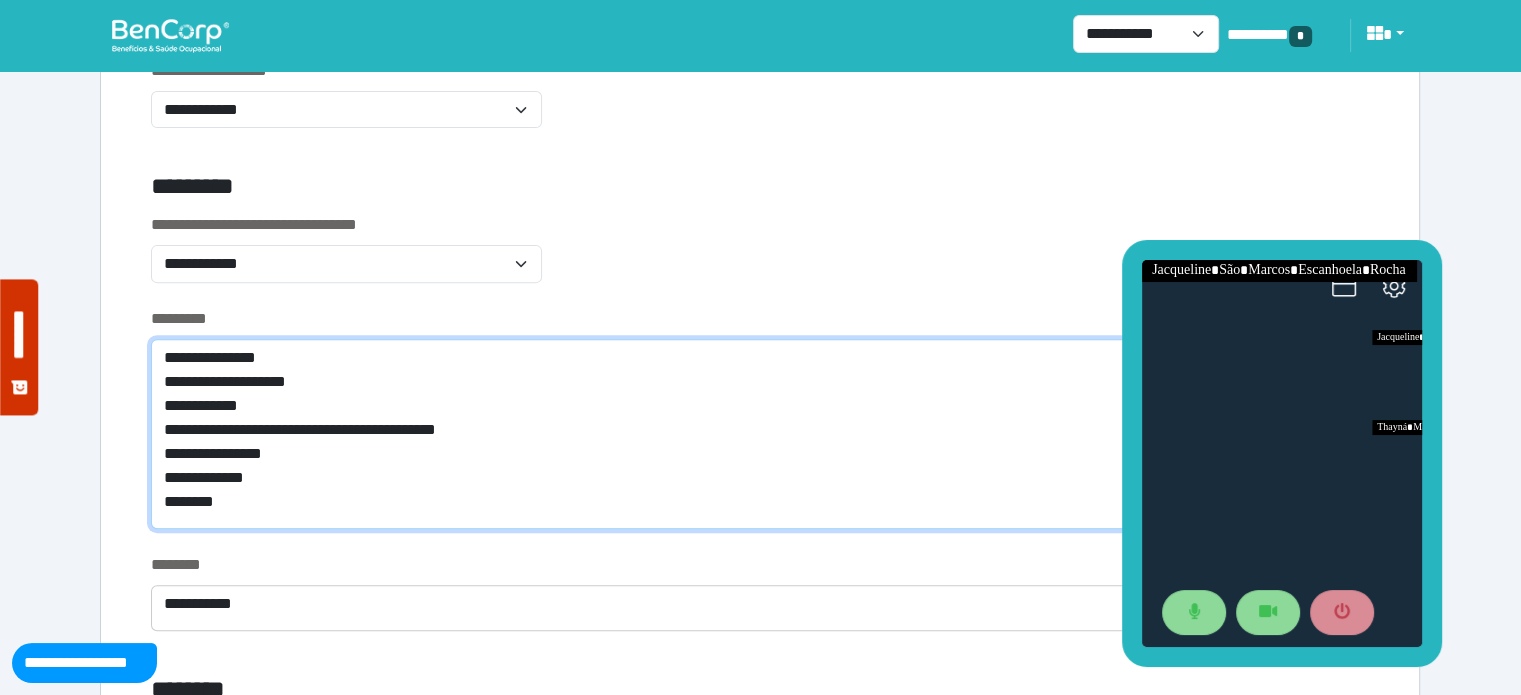 scroll, scrollTop: 0, scrollLeft: 0, axis: both 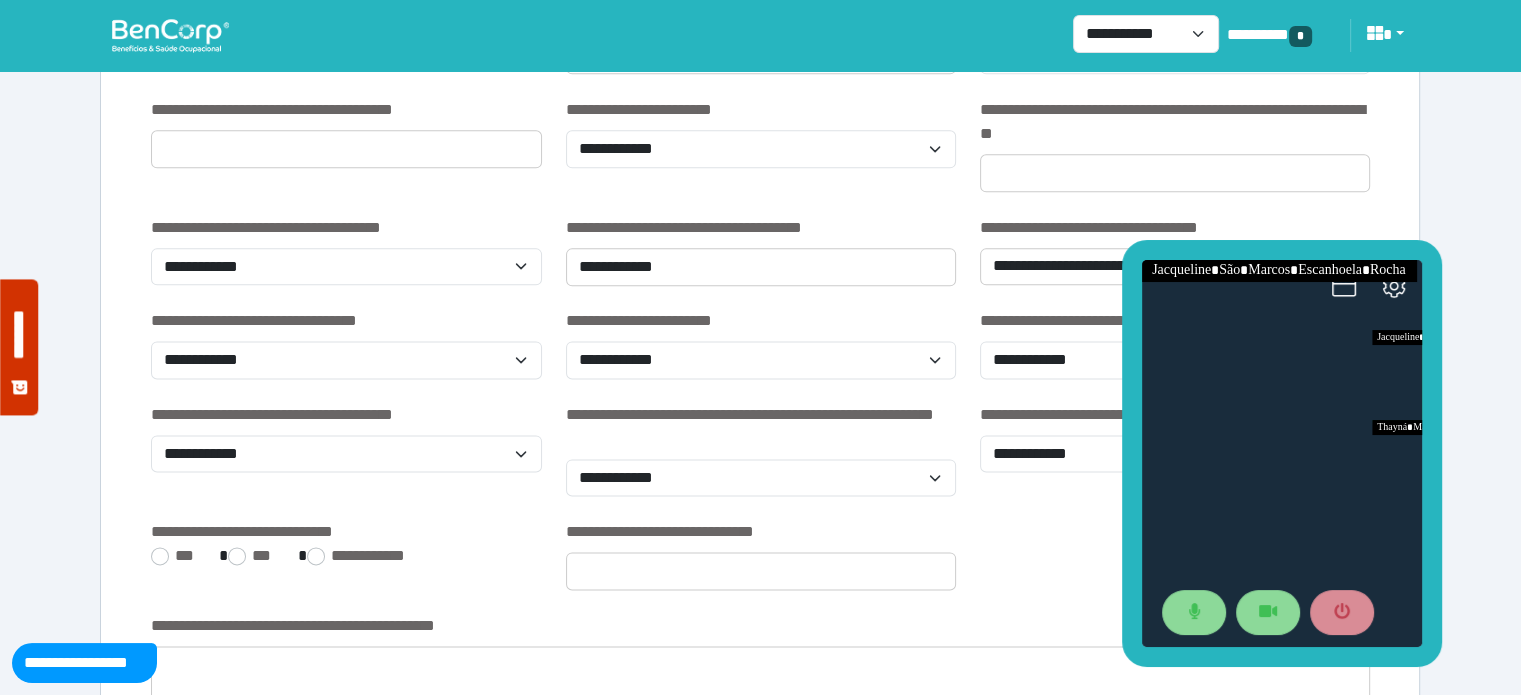 type on "**********" 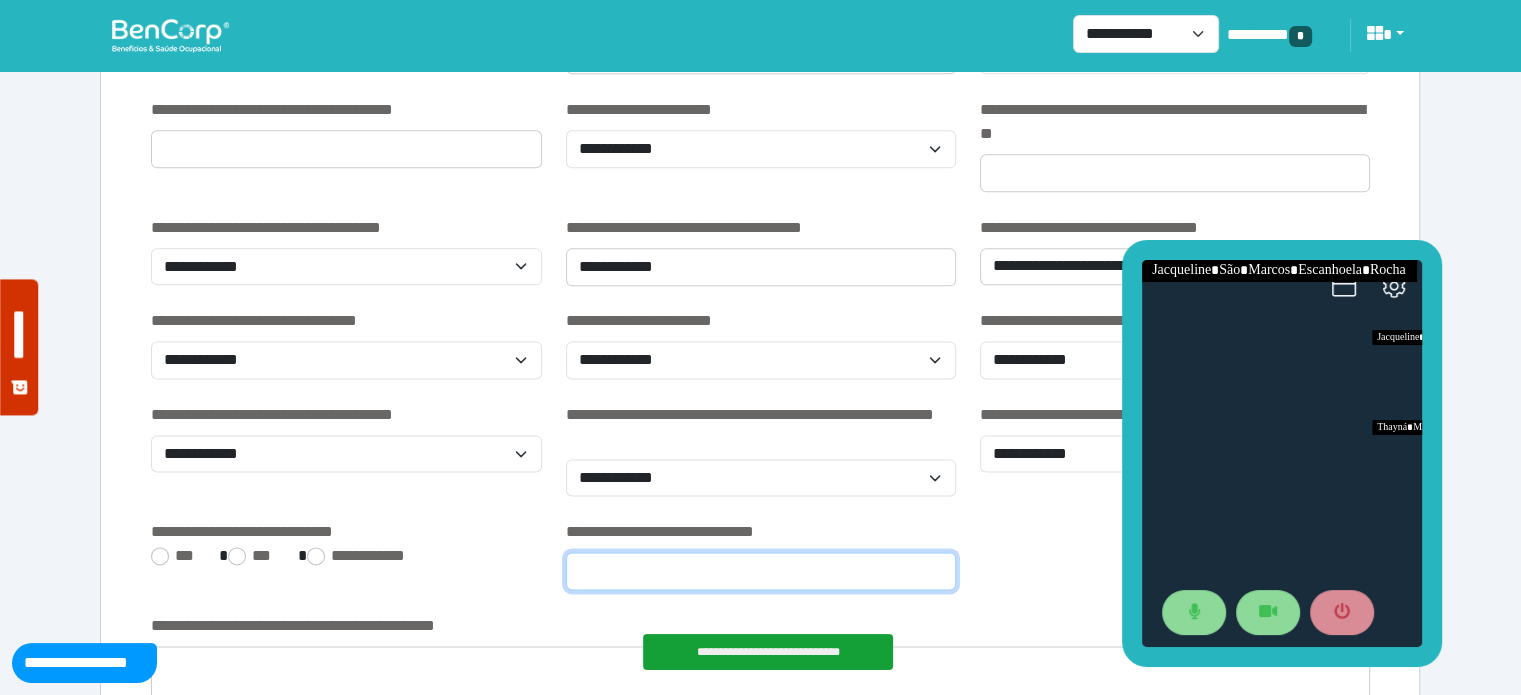 click at bounding box center (761, 571) 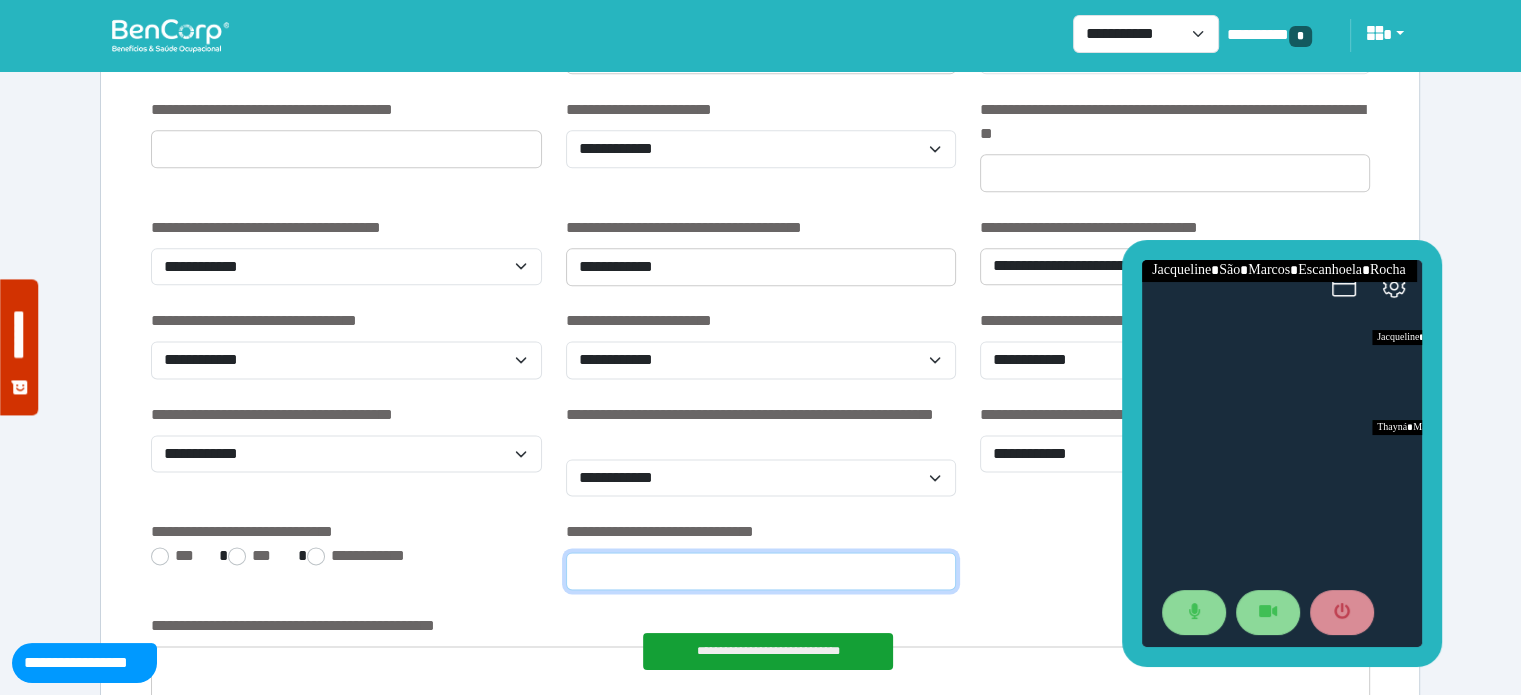 click at bounding box center [761, 571] 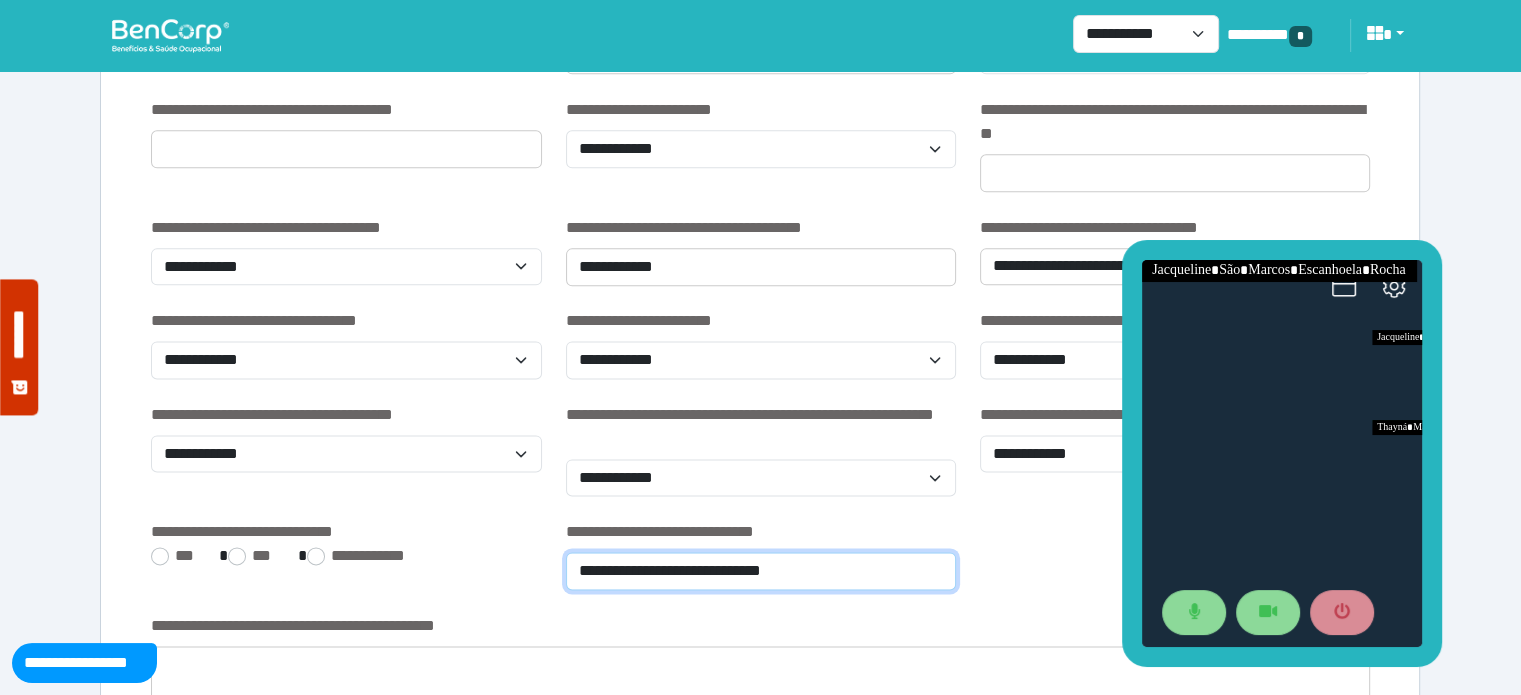 type on "**********" 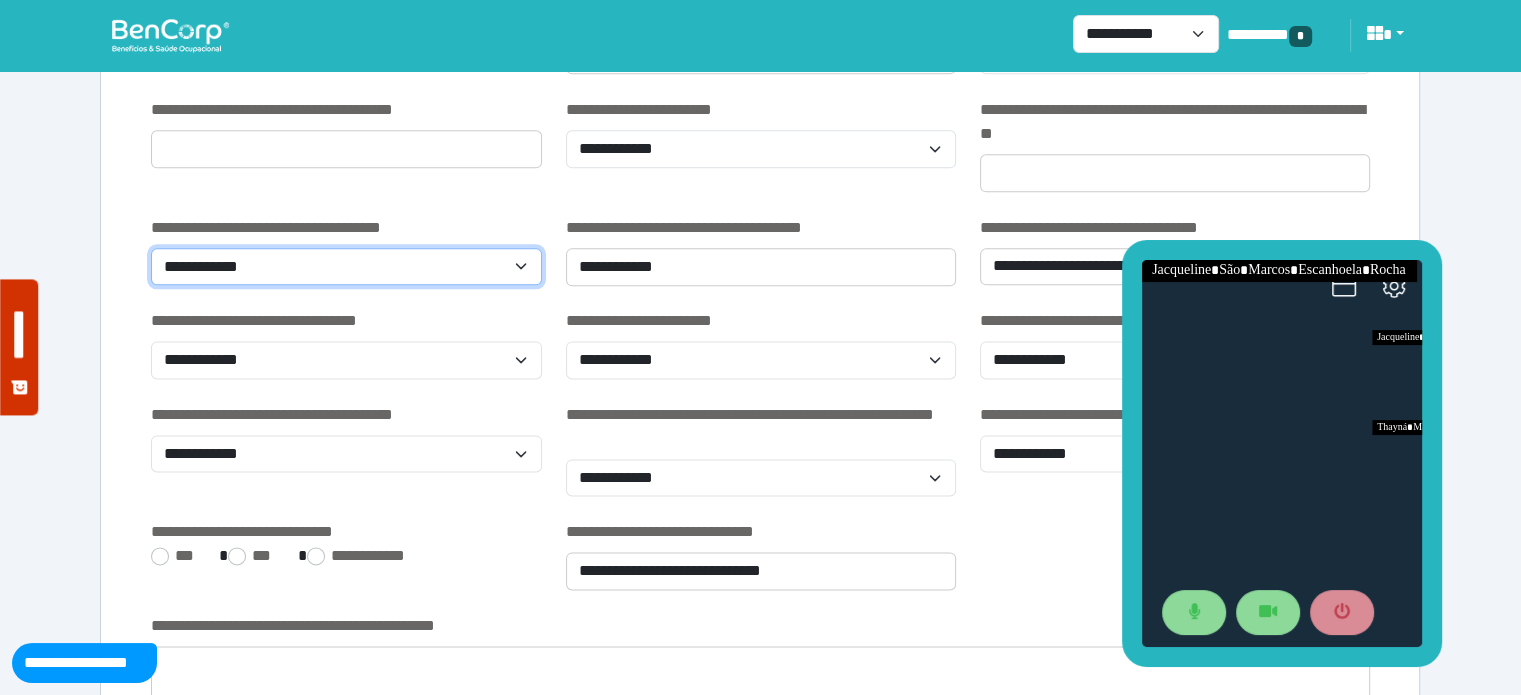 click on "**********" at bounding box center (346, 267) 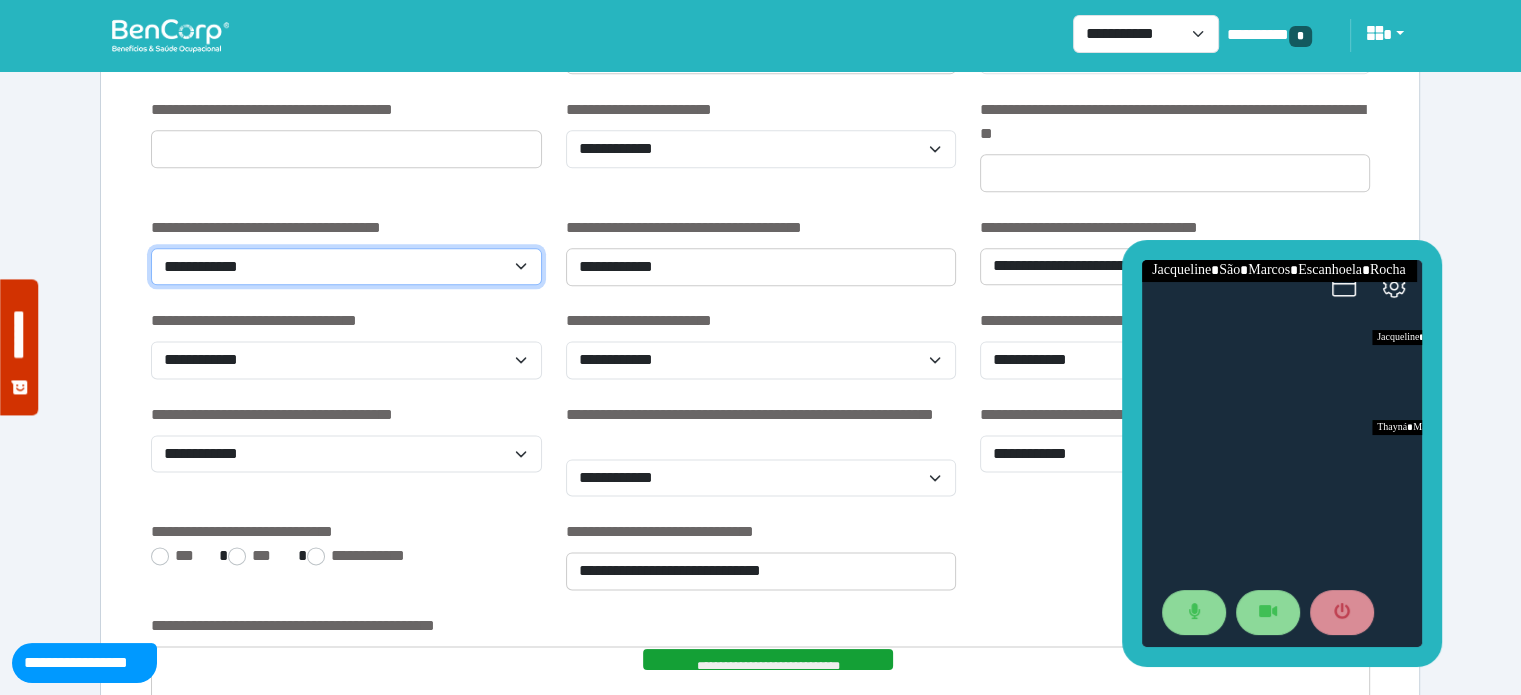 click on "**********" at bounding box center [346, 267] 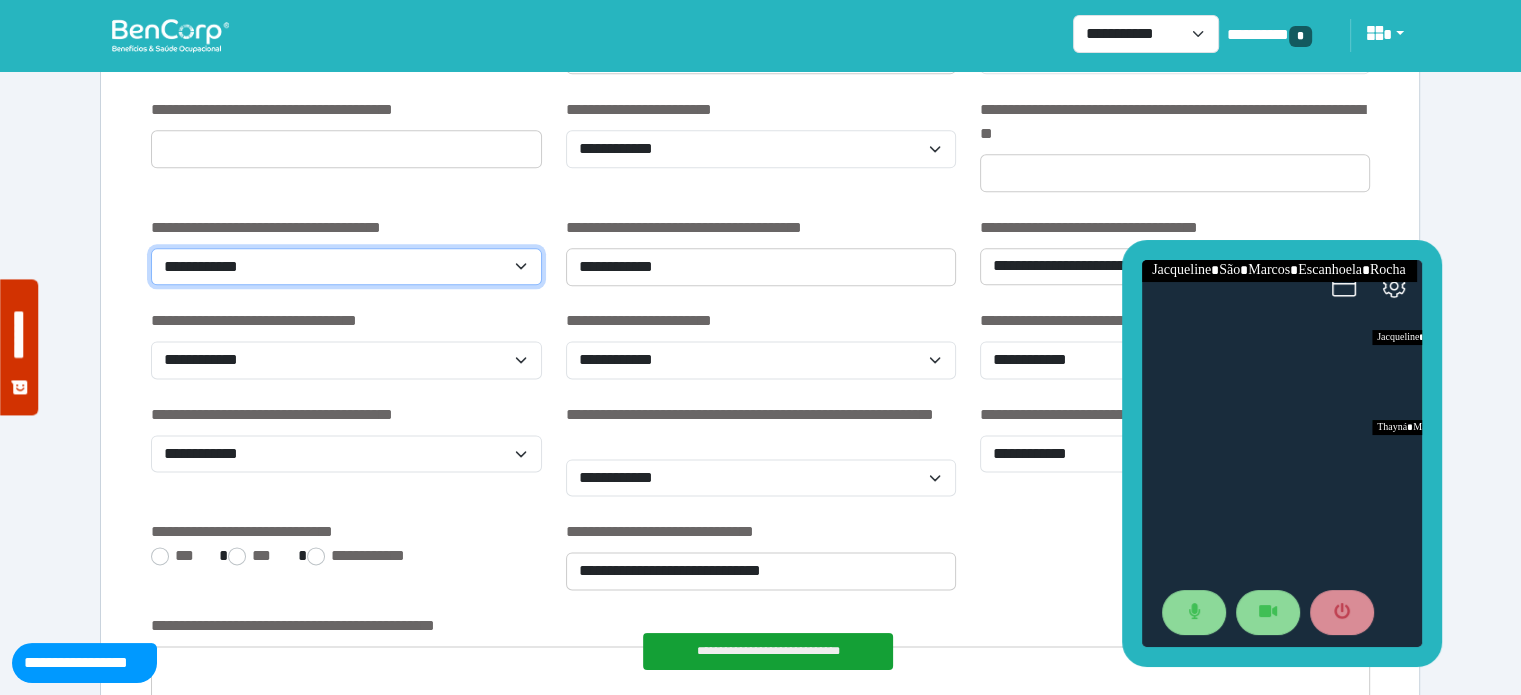 select on "***" 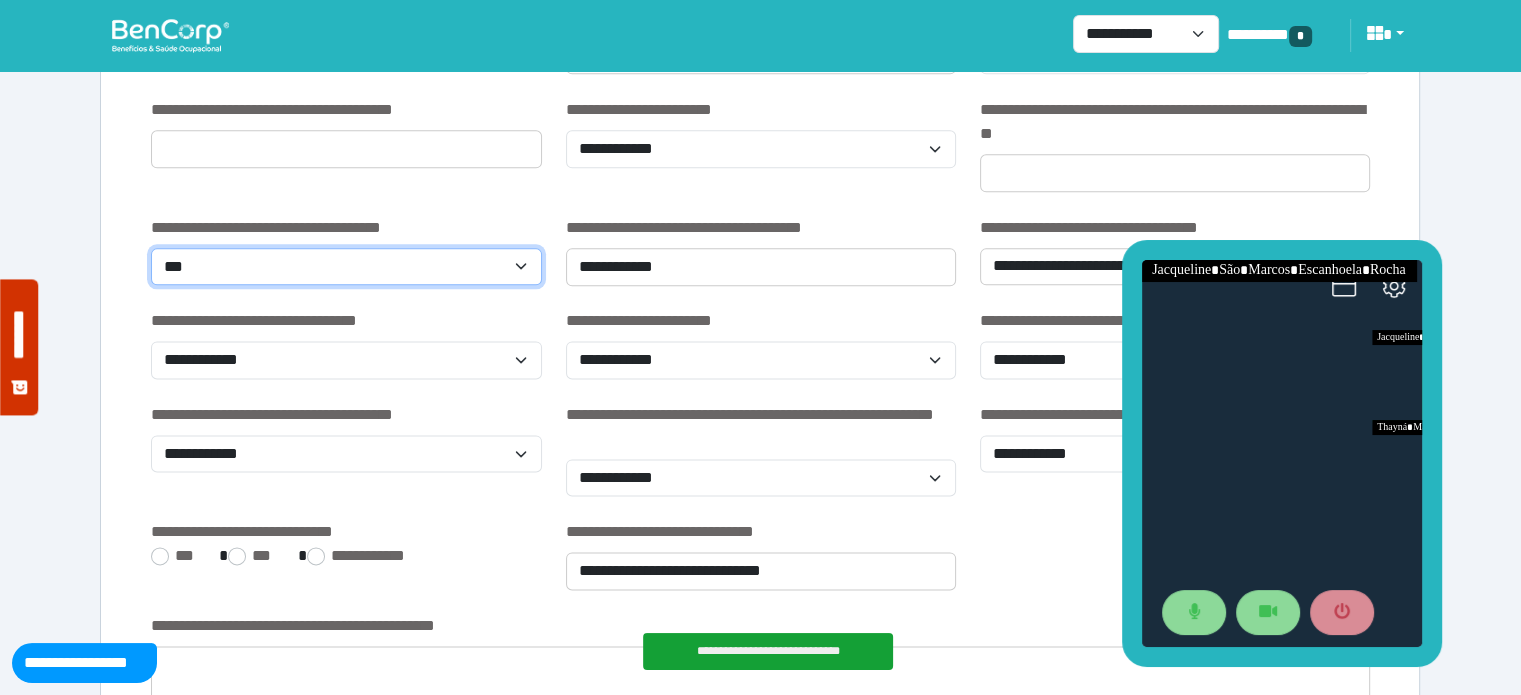click on "**********" at bounding box center (346, 267) 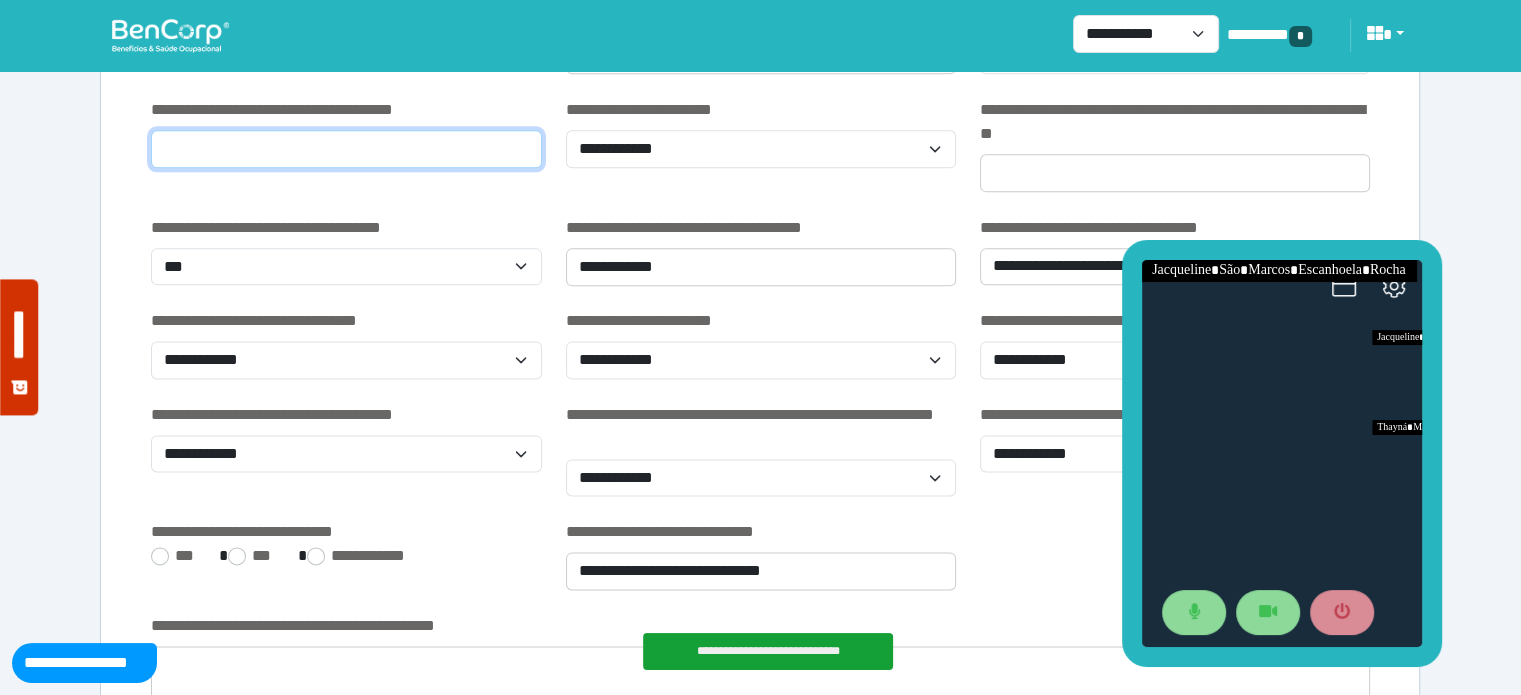 click on "*" at bounding box center [346, 149] 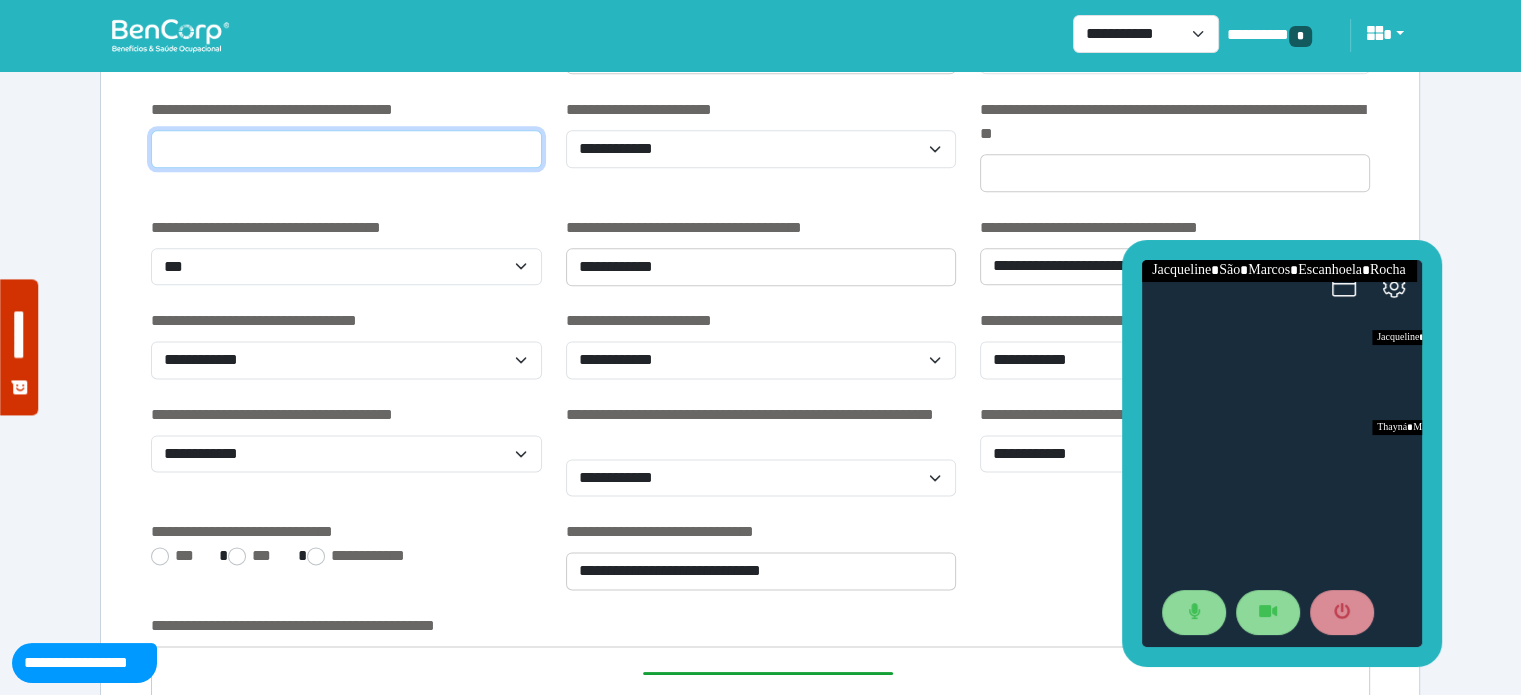 click on "*" at bounding box center (346, 149) 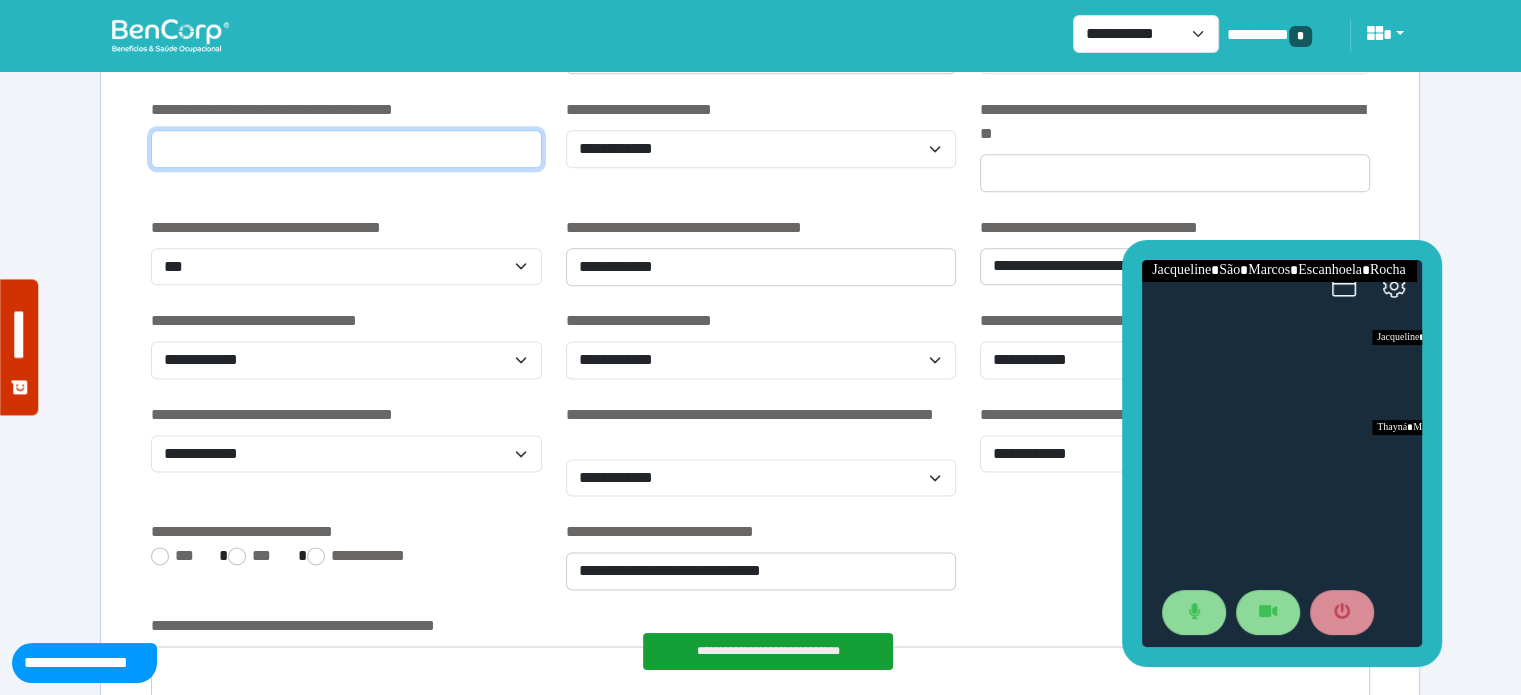 type on "*" 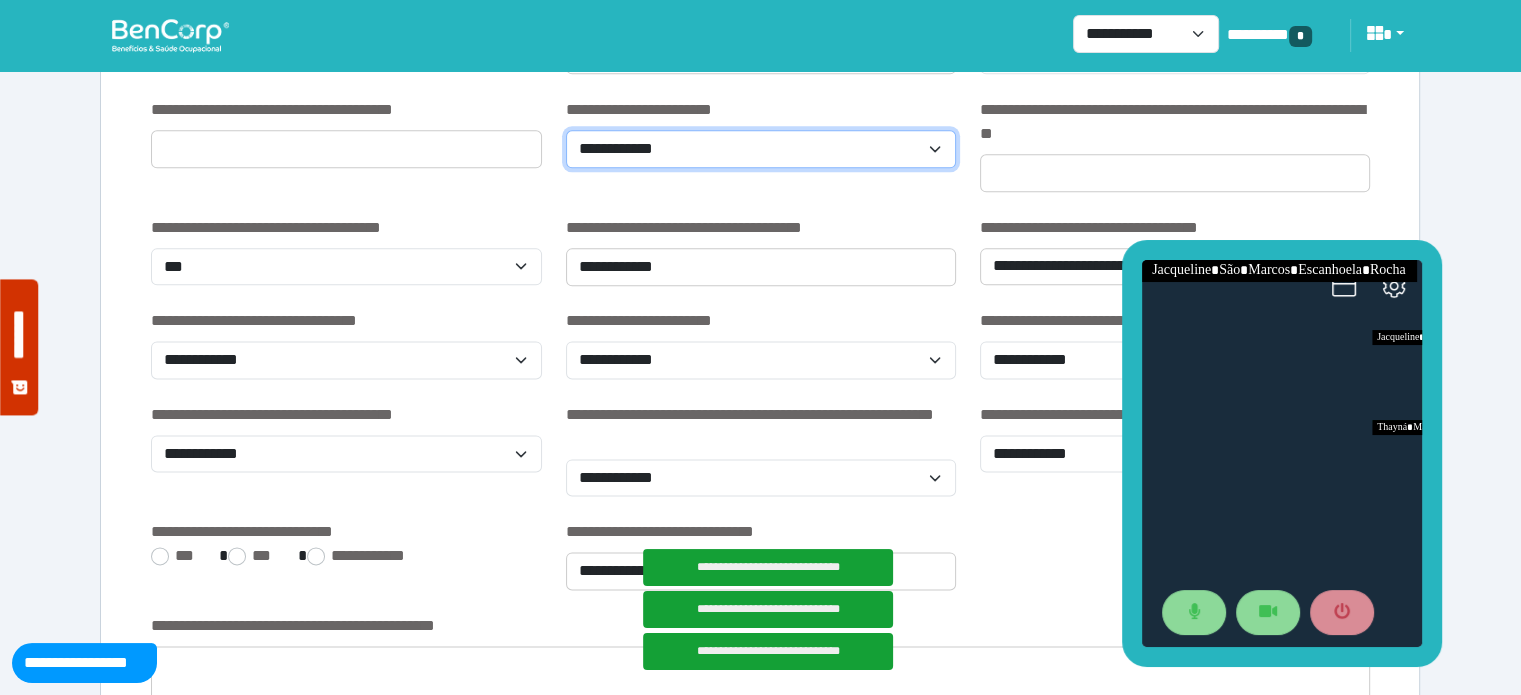 drag, startPoint x: 683, startPoint y: 140, endPoint x: 597, endPoint y: 215, distance: 114.1096 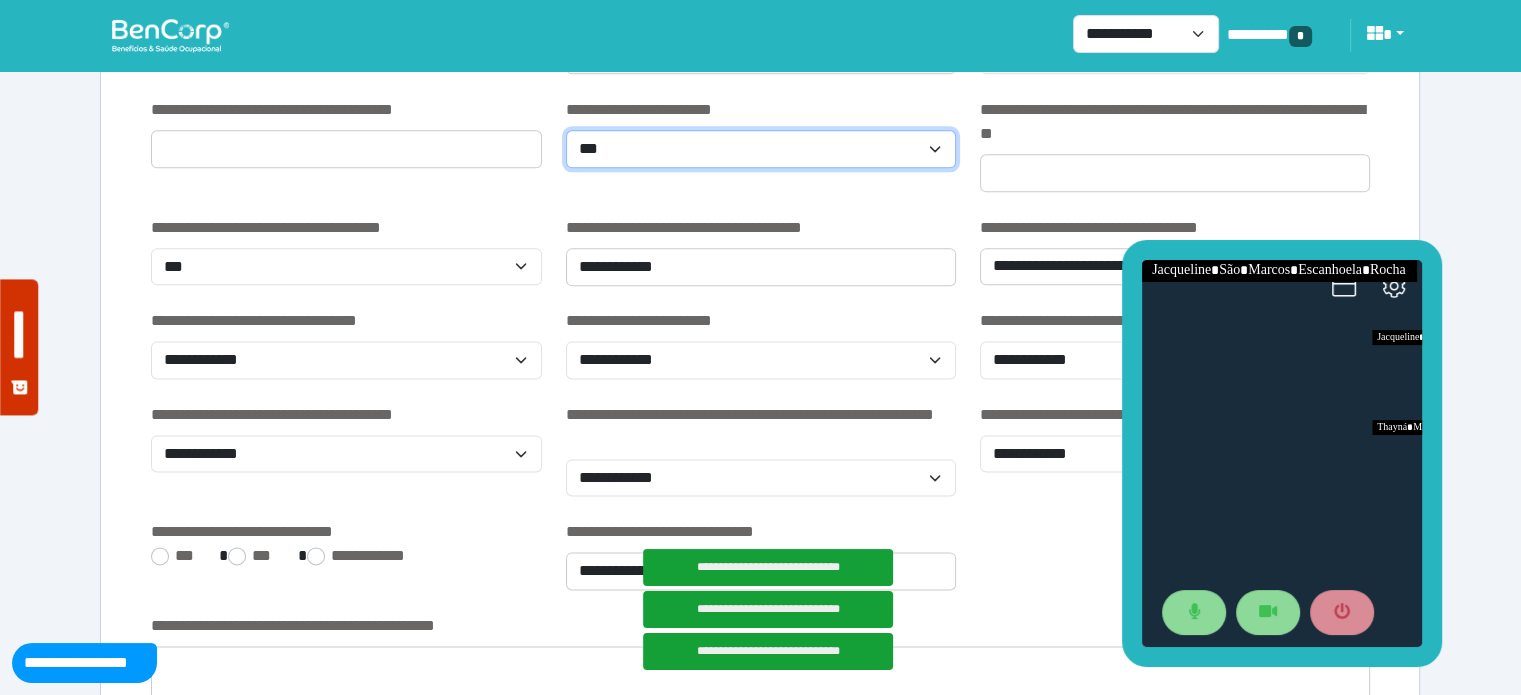 click on "**********" at bounding box center (761, 149) 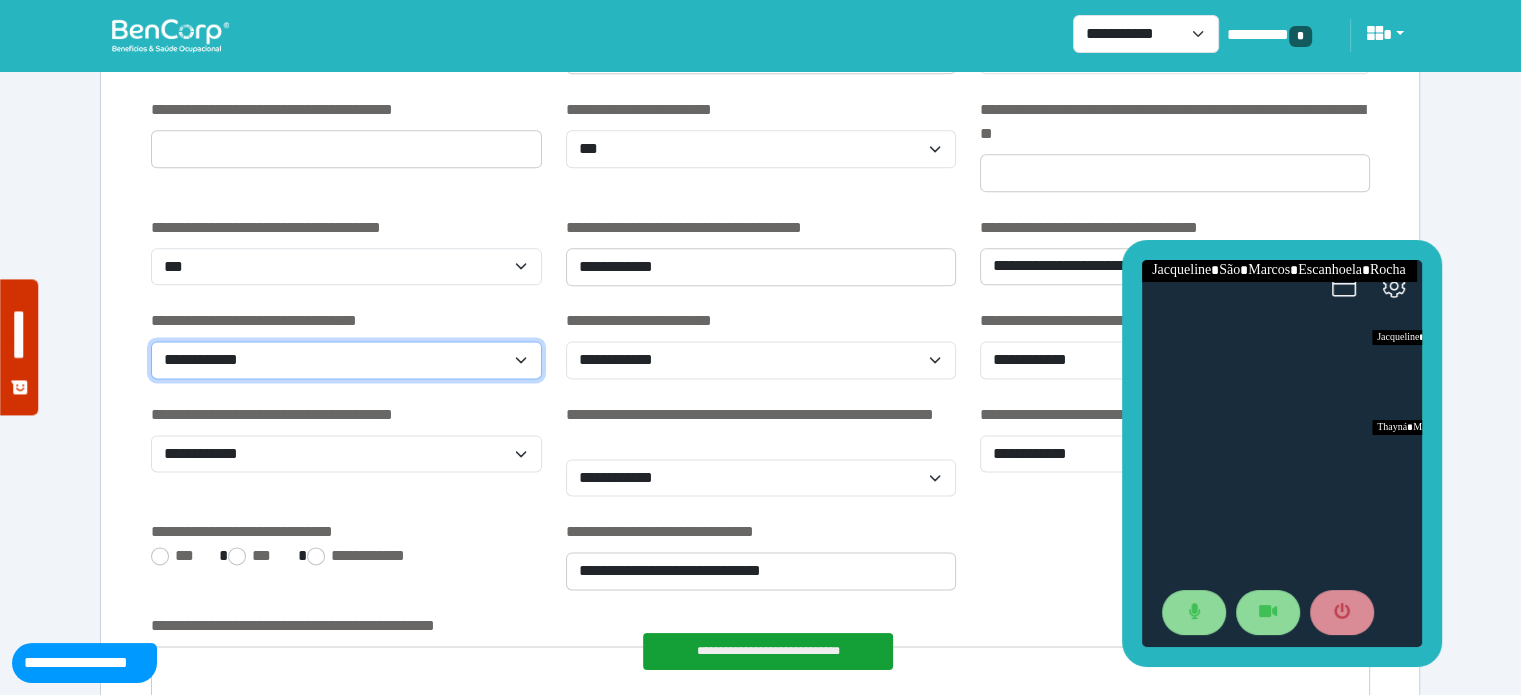 click on "**********" at bounding box center (346, 360) 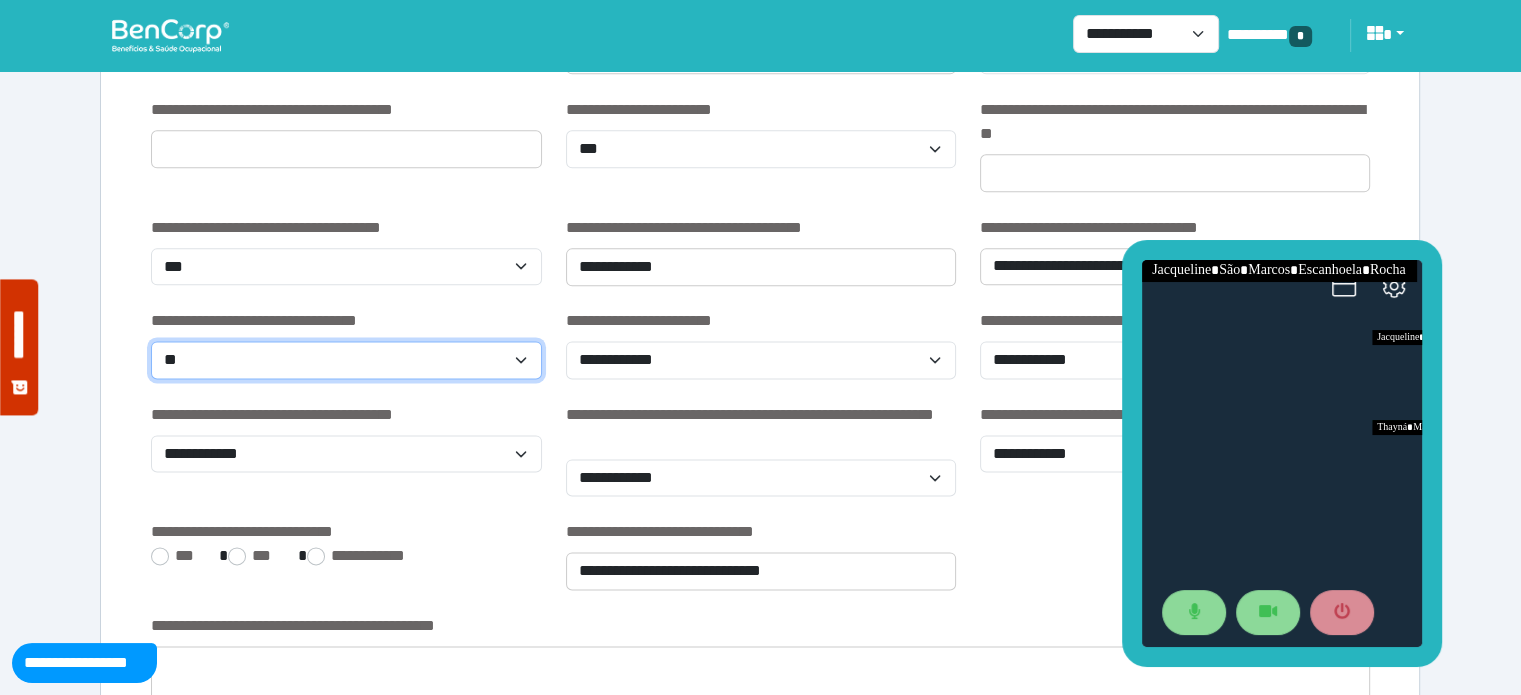 click on "**********" at bounding box center [346, 360] 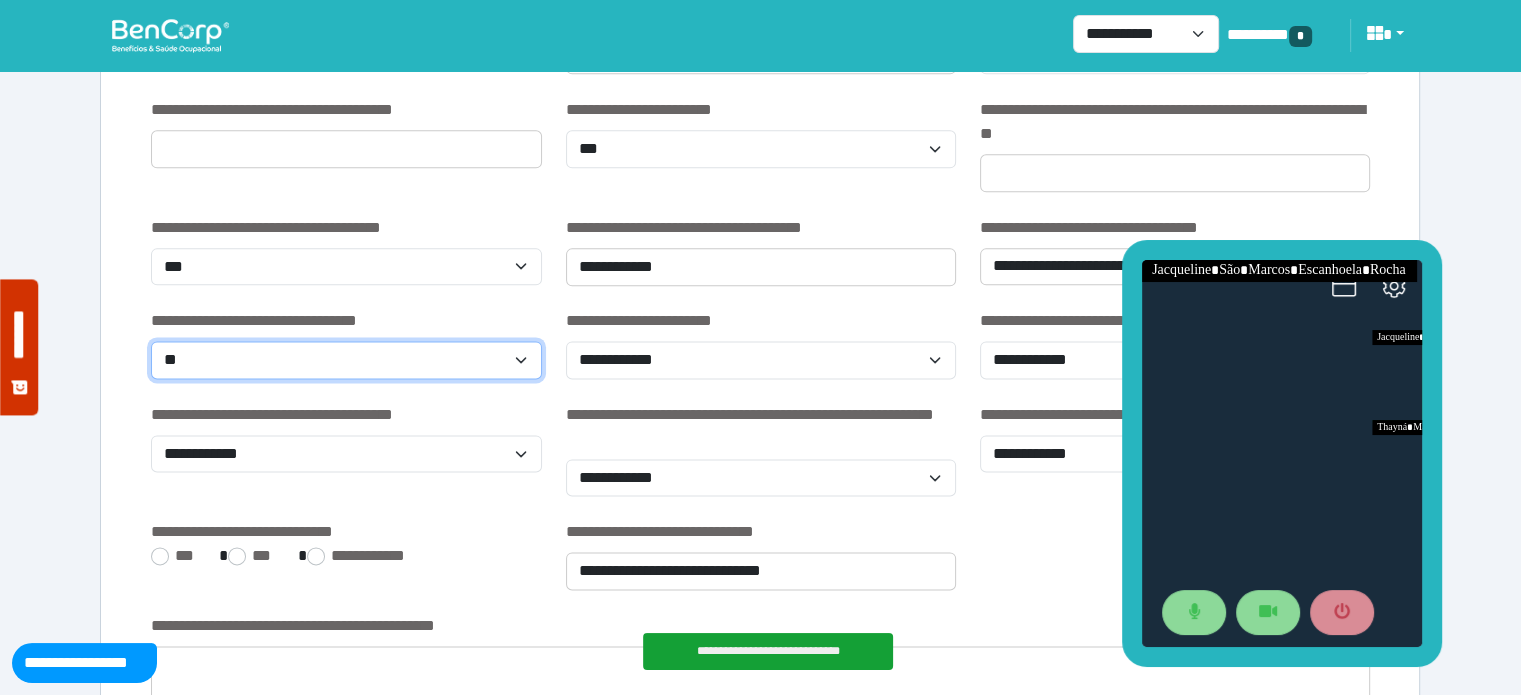 click on "**********" at bounding box center (346, 360) 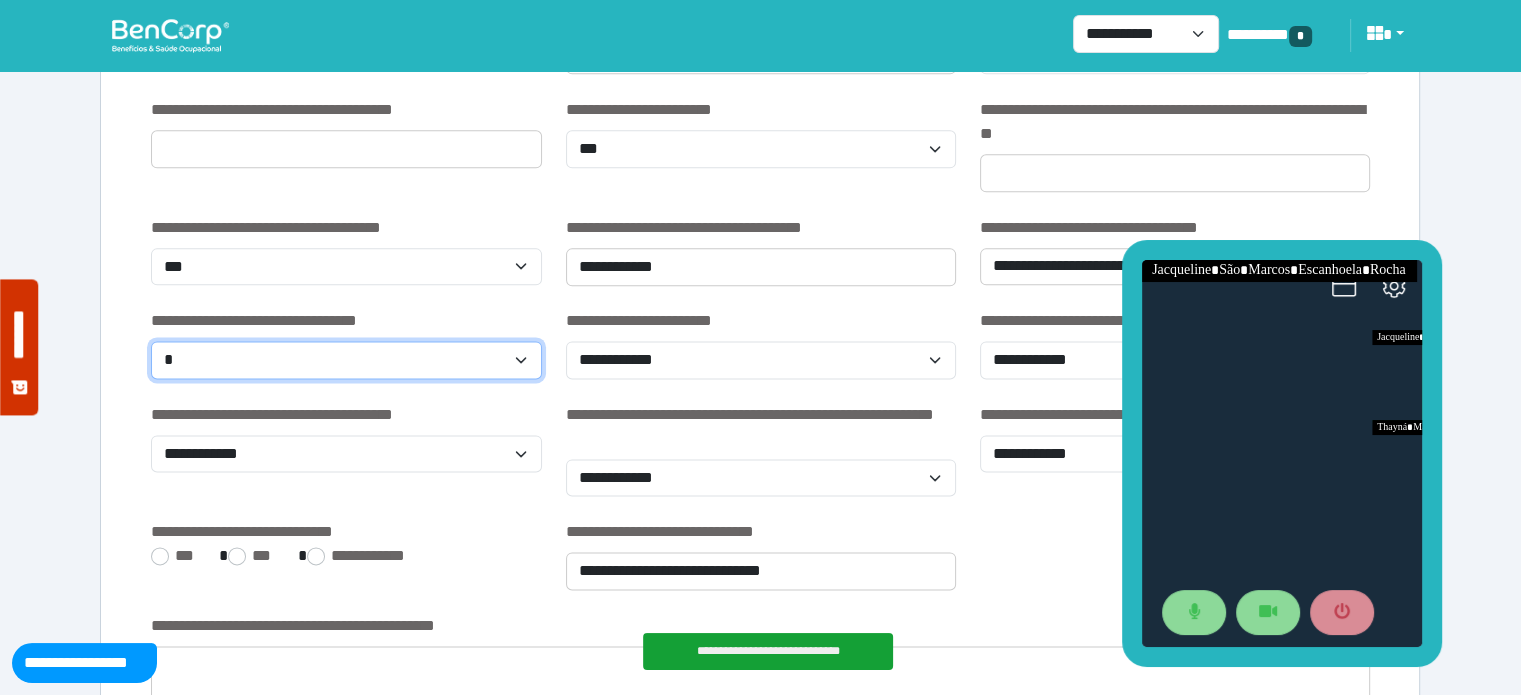click on "**********" at bounding box center (346, 360) 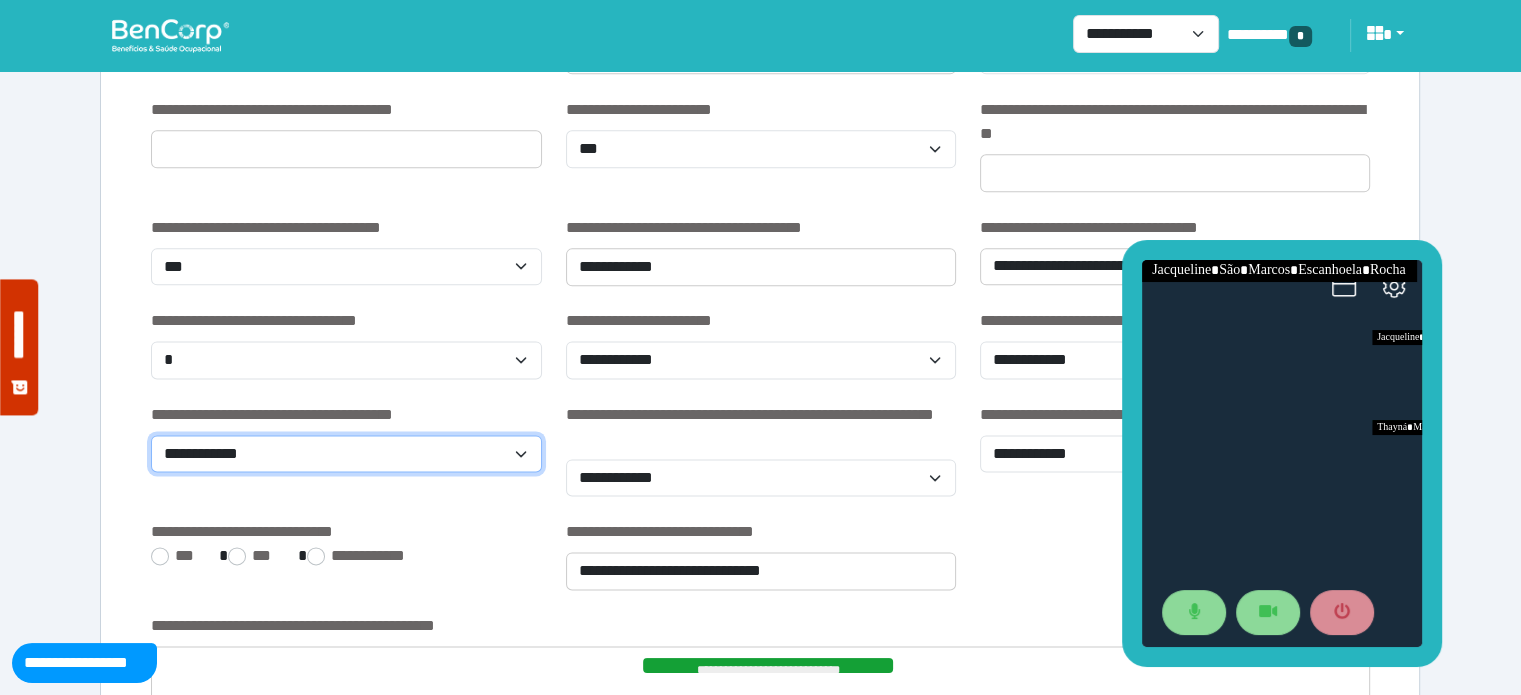 click on "**********" at bounding box center [346, 454] 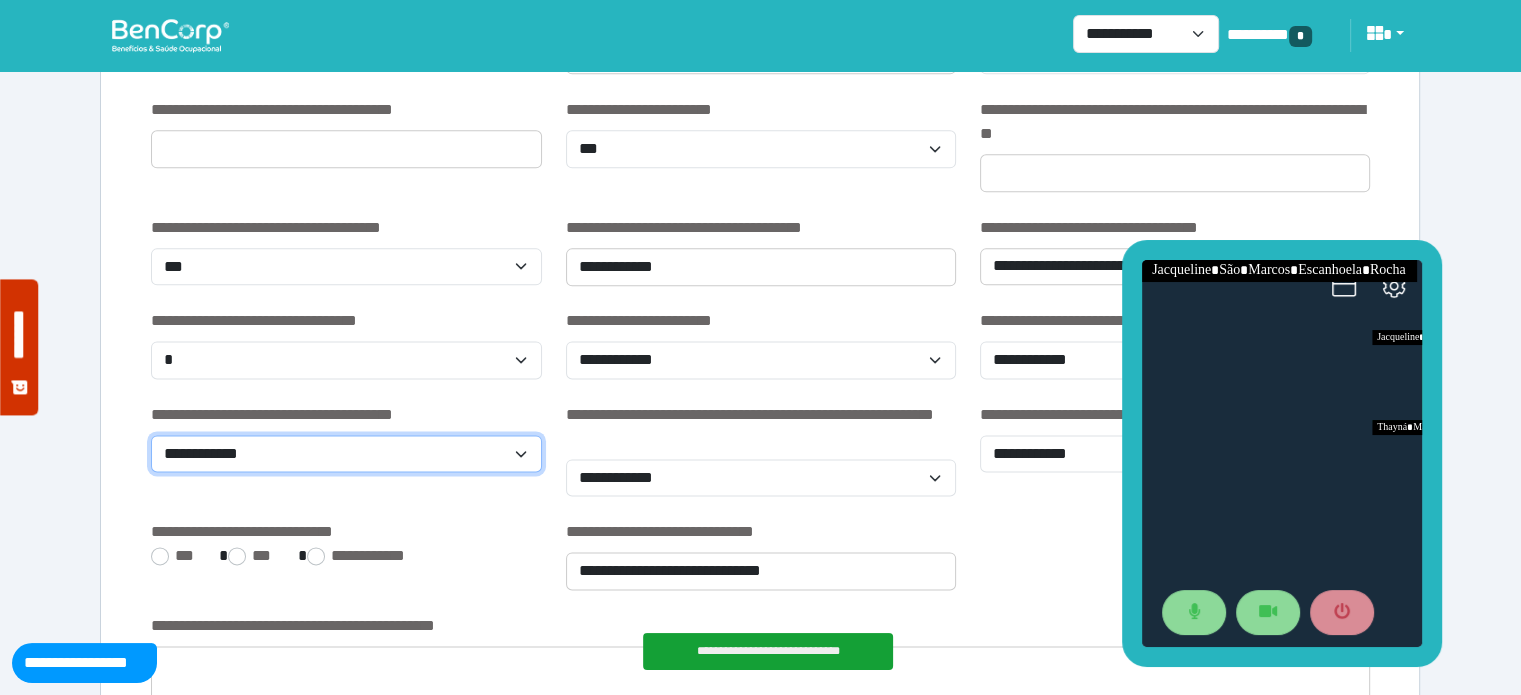 select on "*" 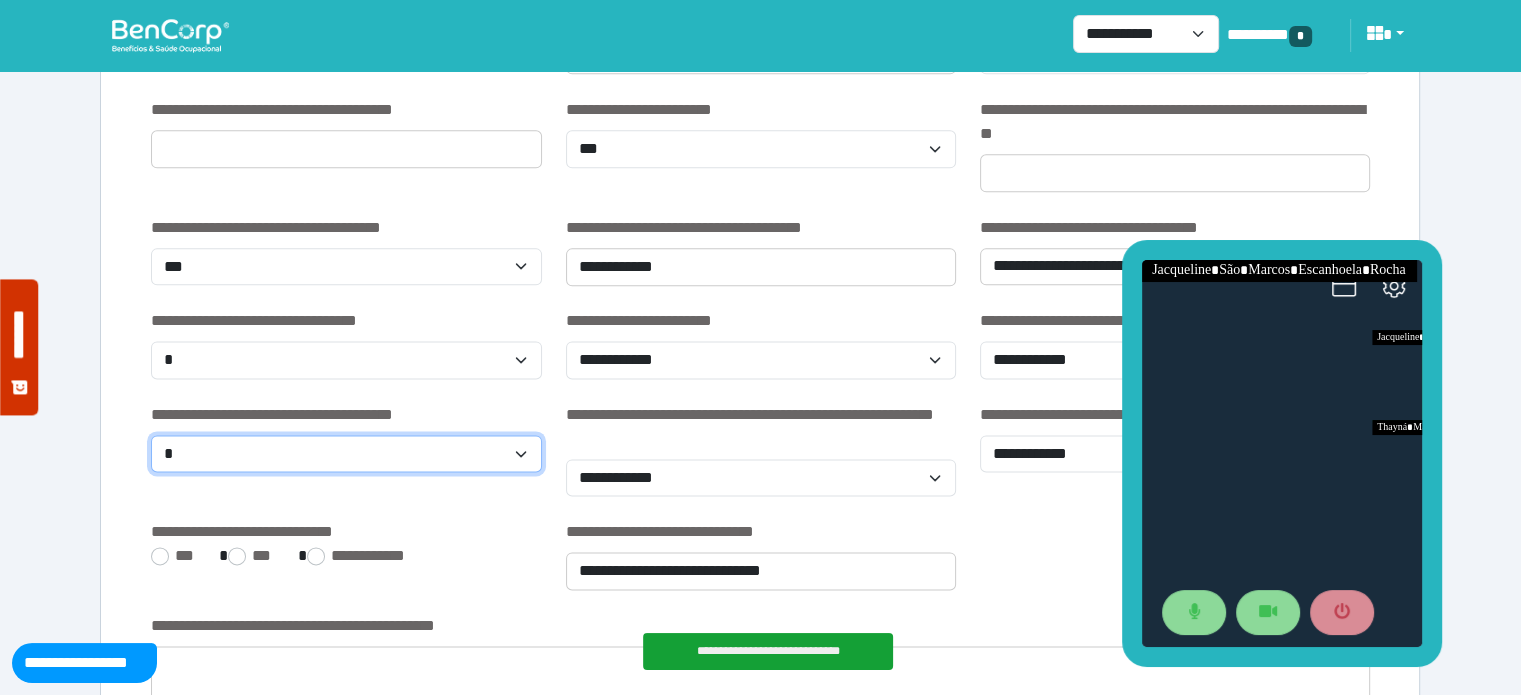 click on "**********" at bounding box center (346, 454) 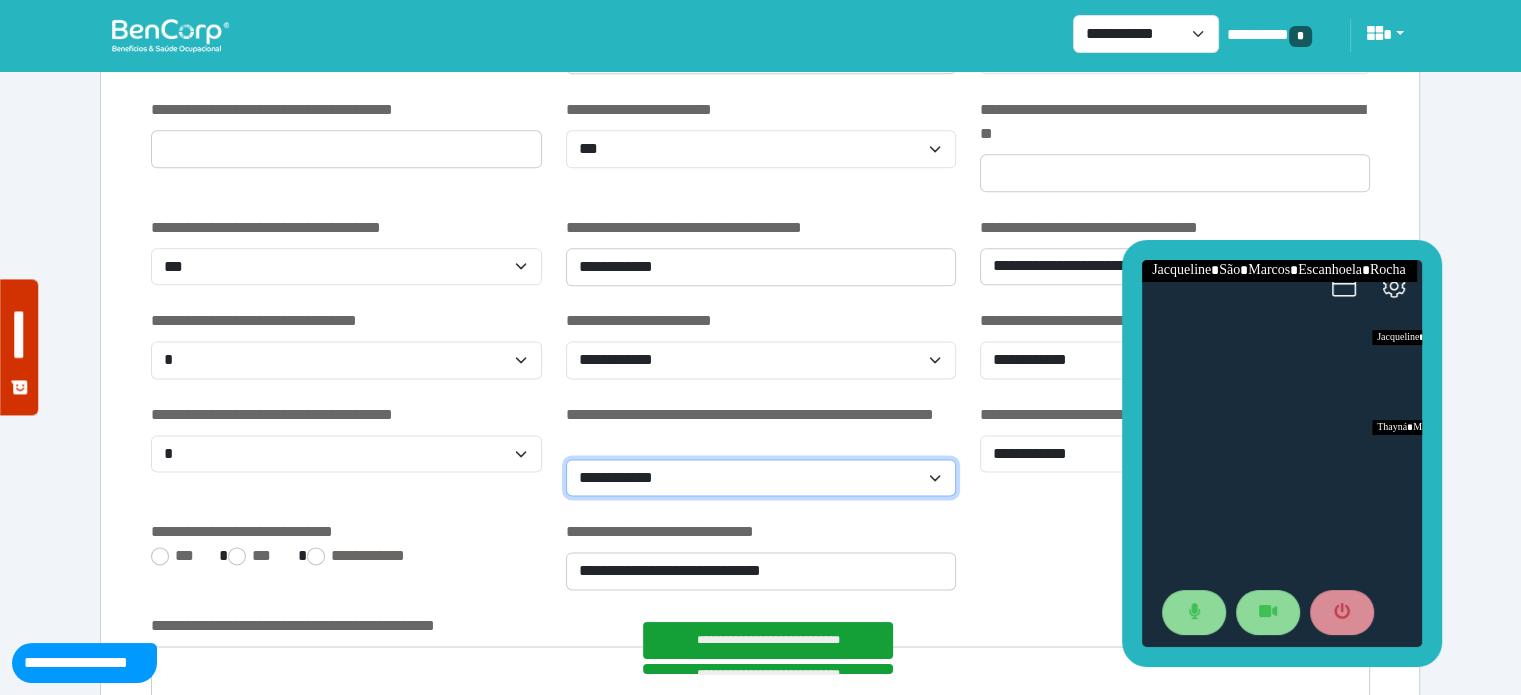 click on "**********" at bounding box center [761, 478] 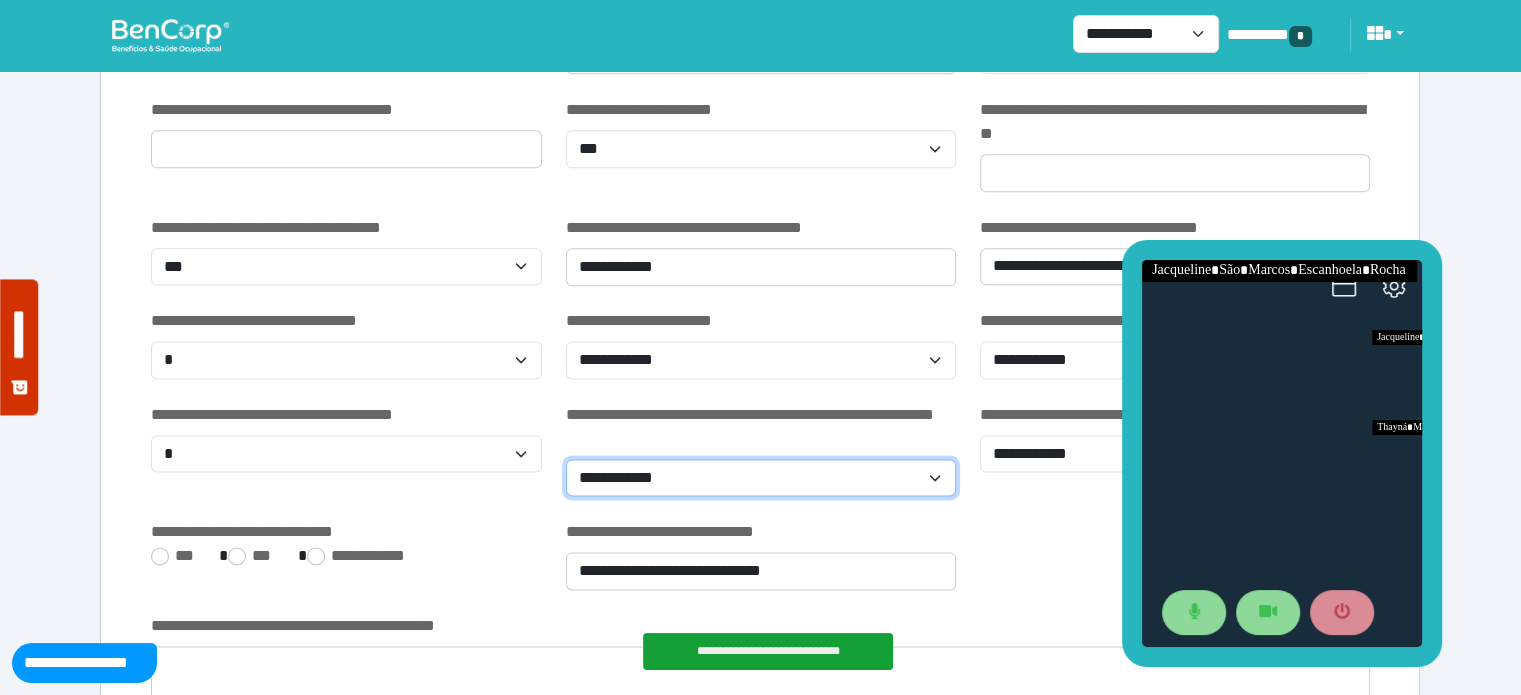 select on "**" 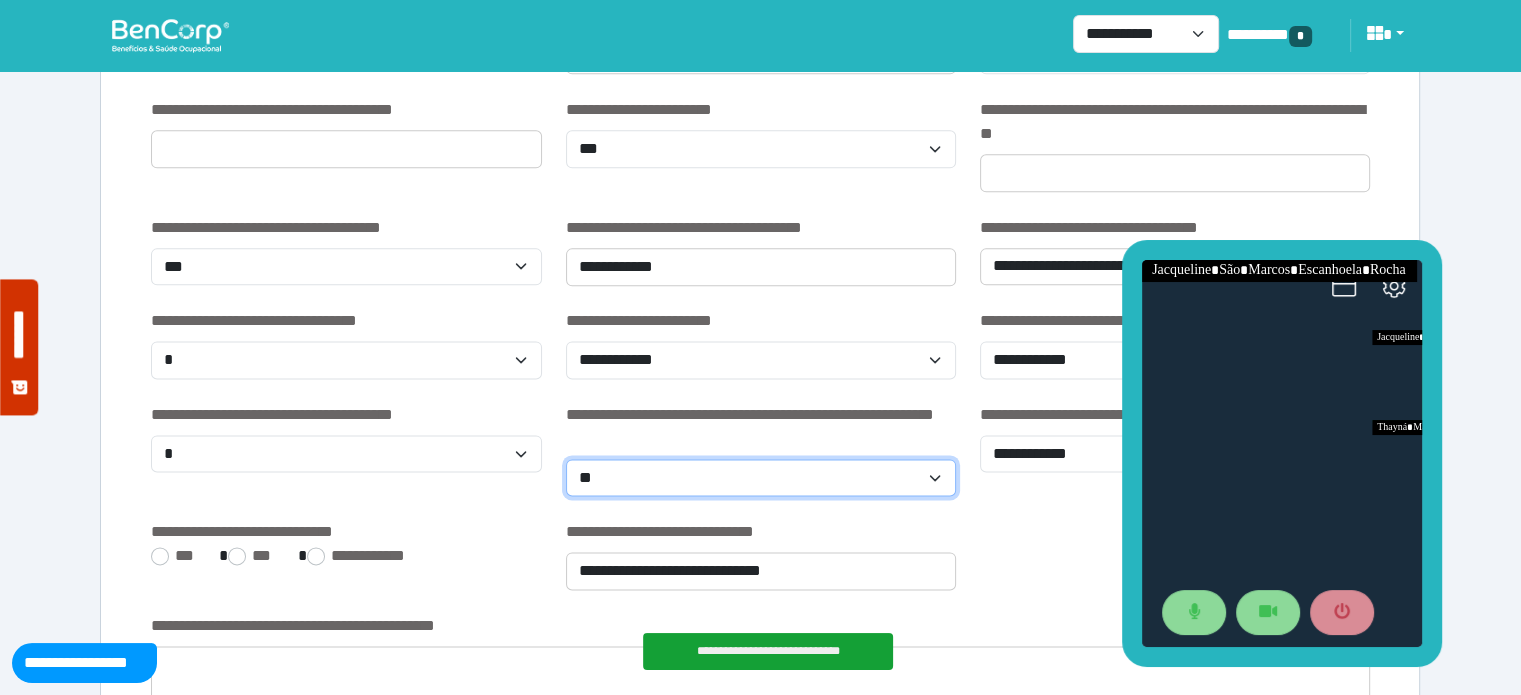 click on "**********" at bounding box center [761, 478] 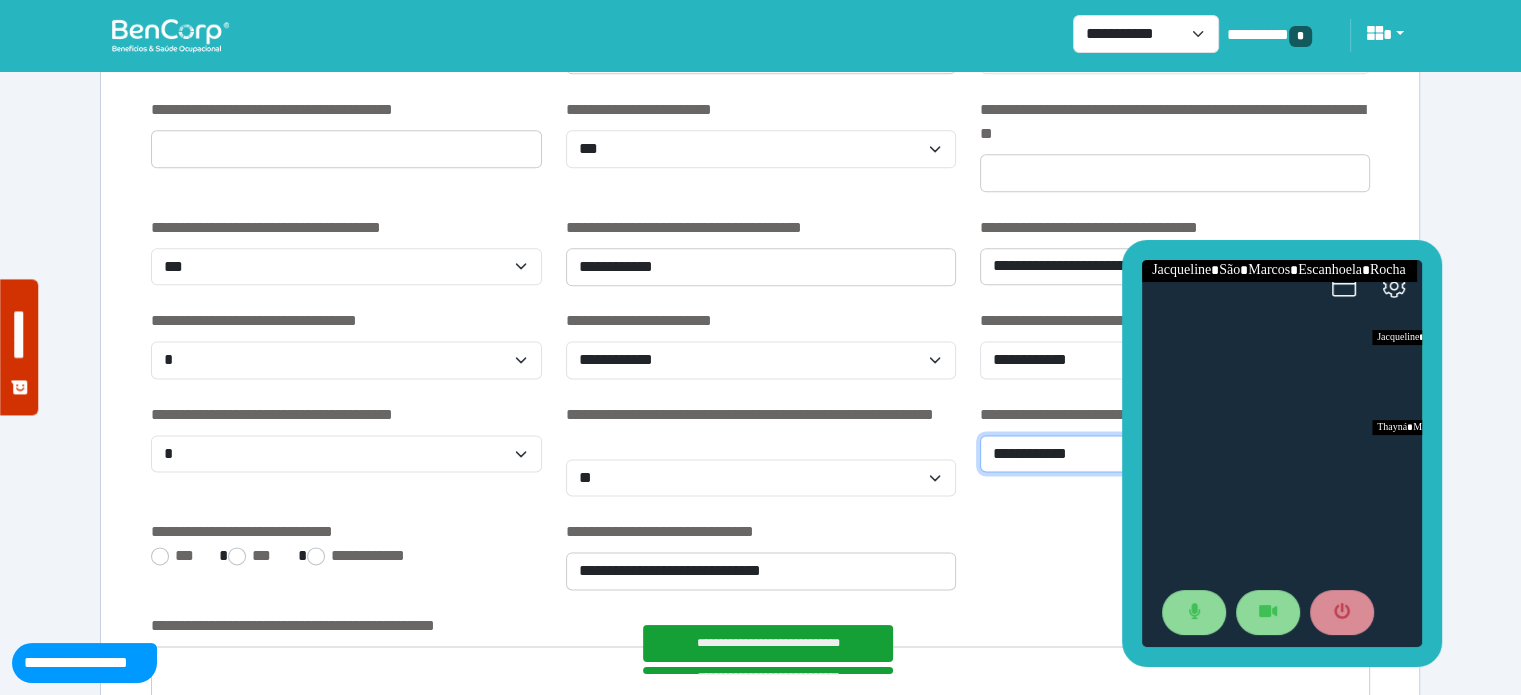 click on "**********" at bounding box center (1175, 454) 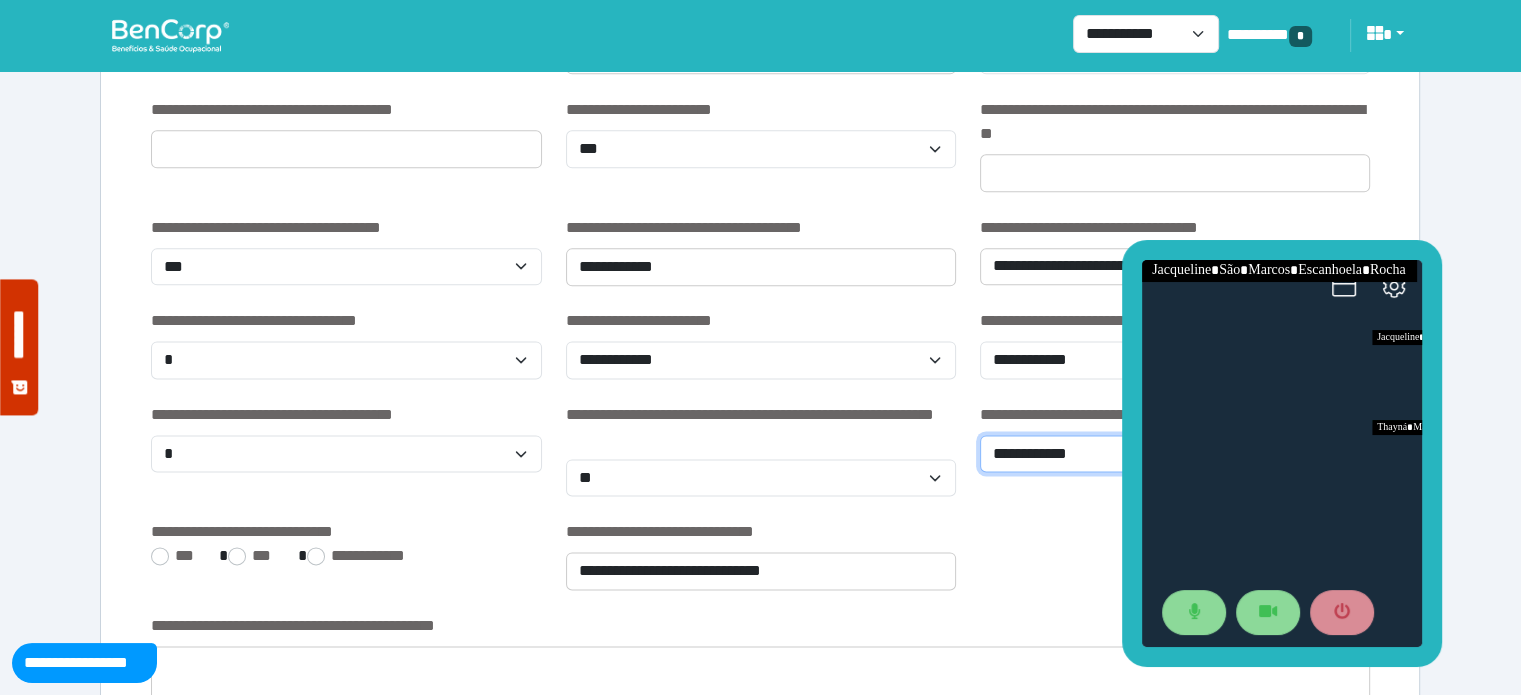select on "*" 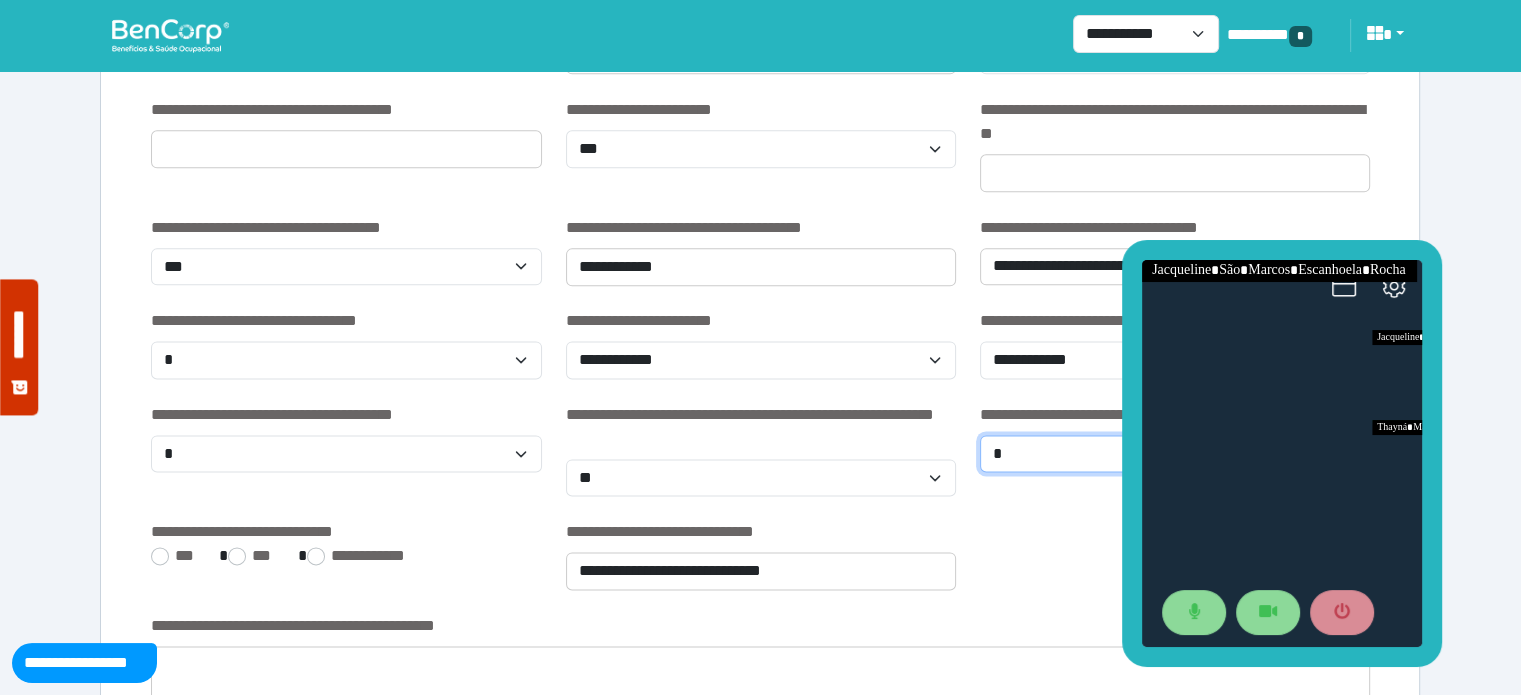 click on "**********" at bounding box center [1175, 454] 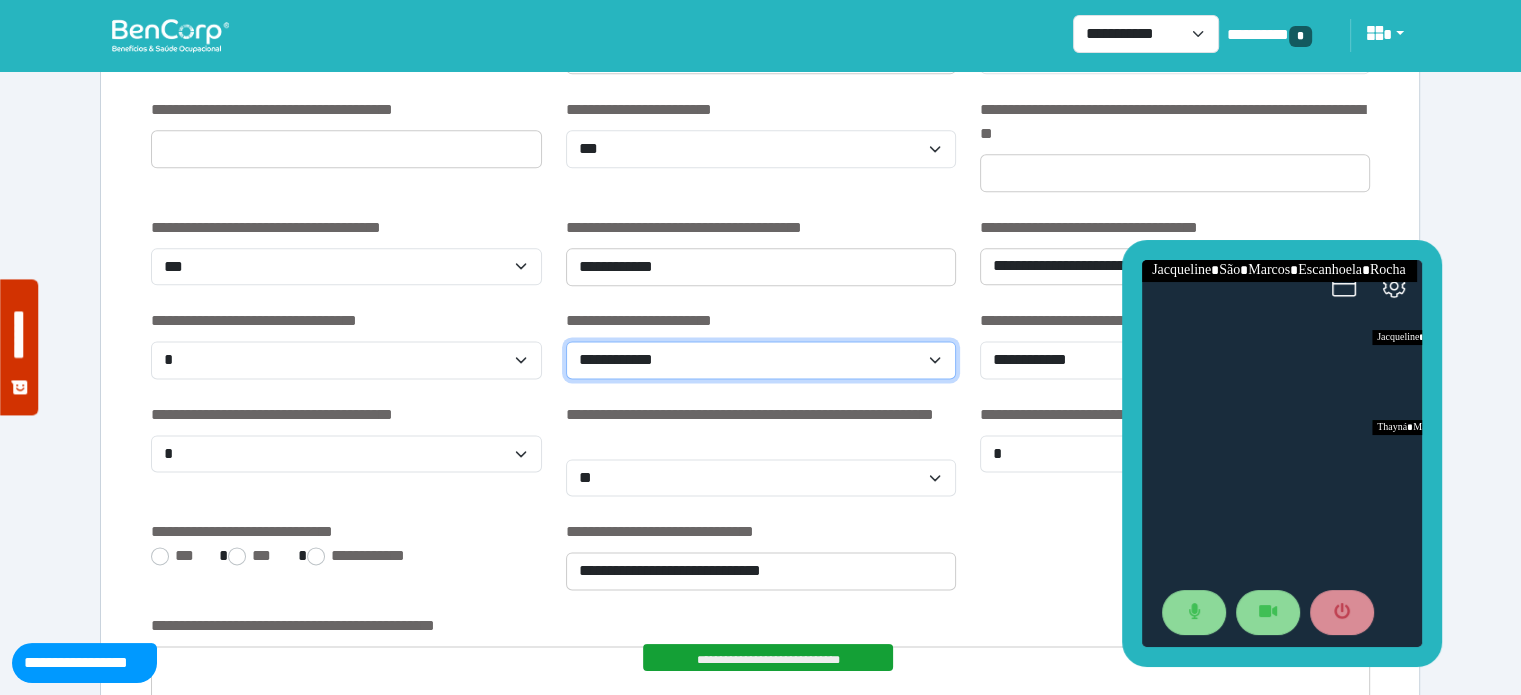 click on "**********" at bounding box center [761, 360] 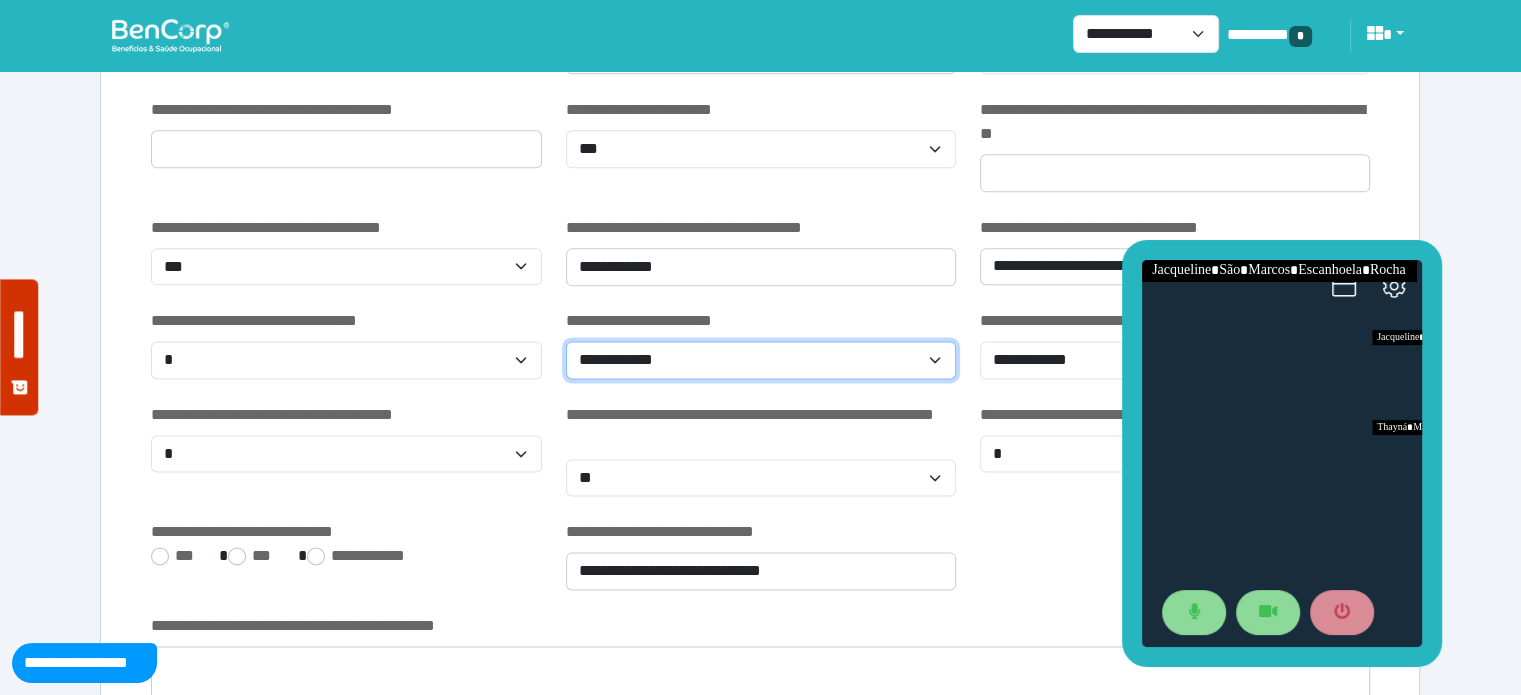 select on "********" 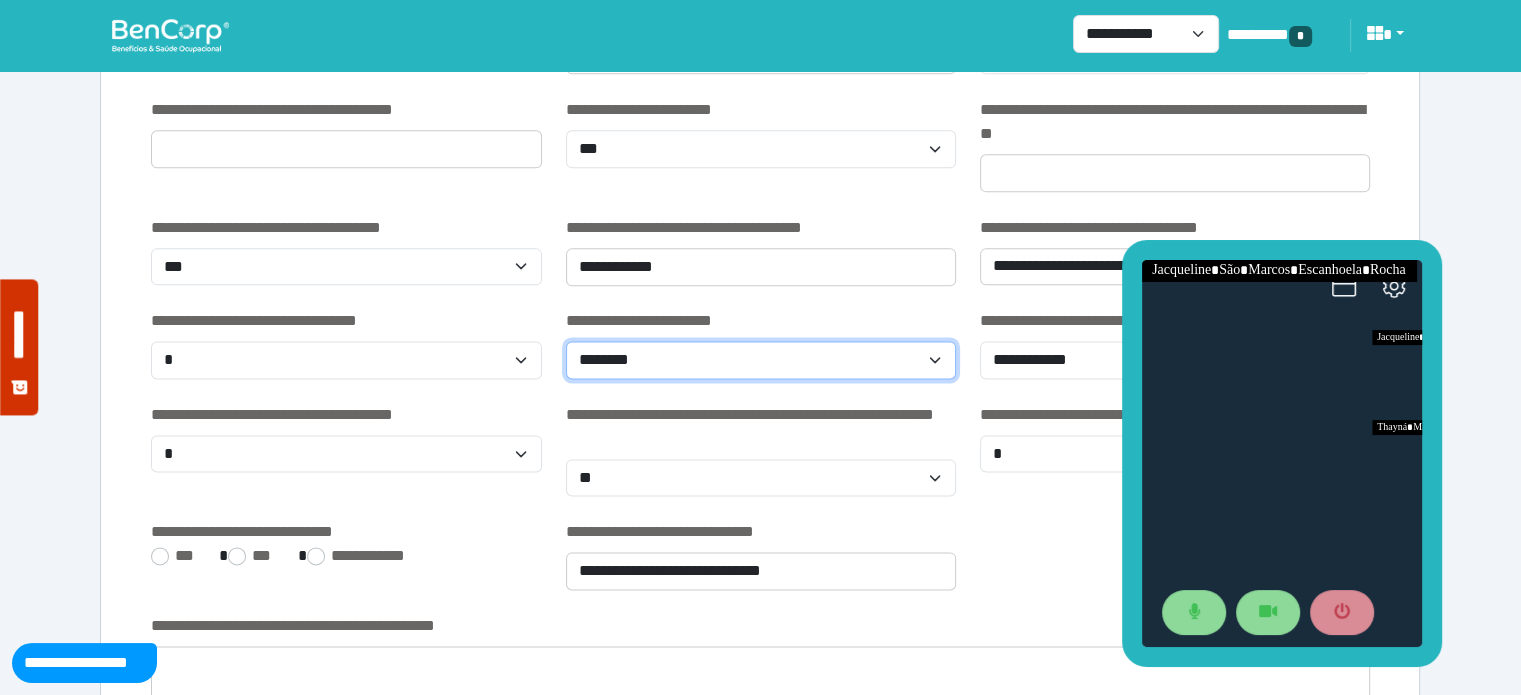 click on "**********" at bounding box center [761, 360] 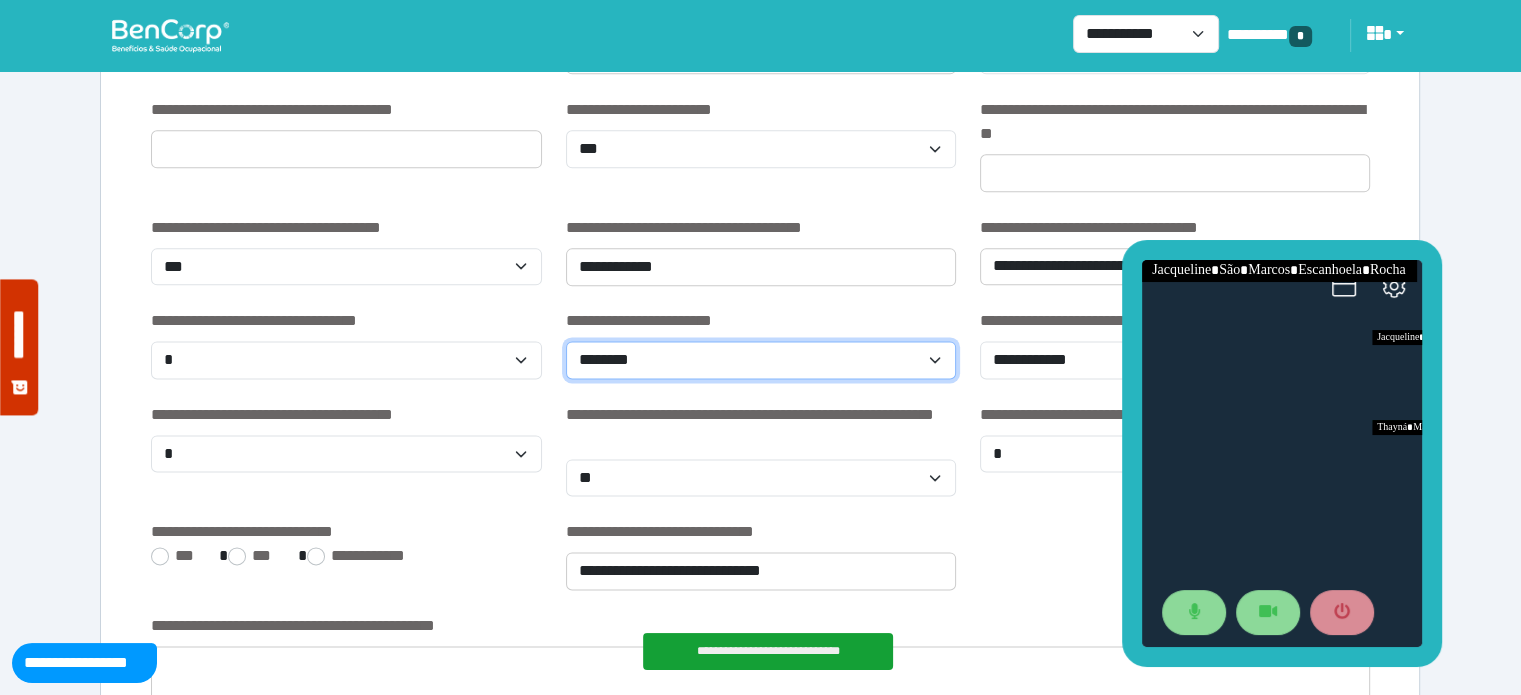 scroll, scrollTop: 2771, scrollLeft: 0, axis: vertical 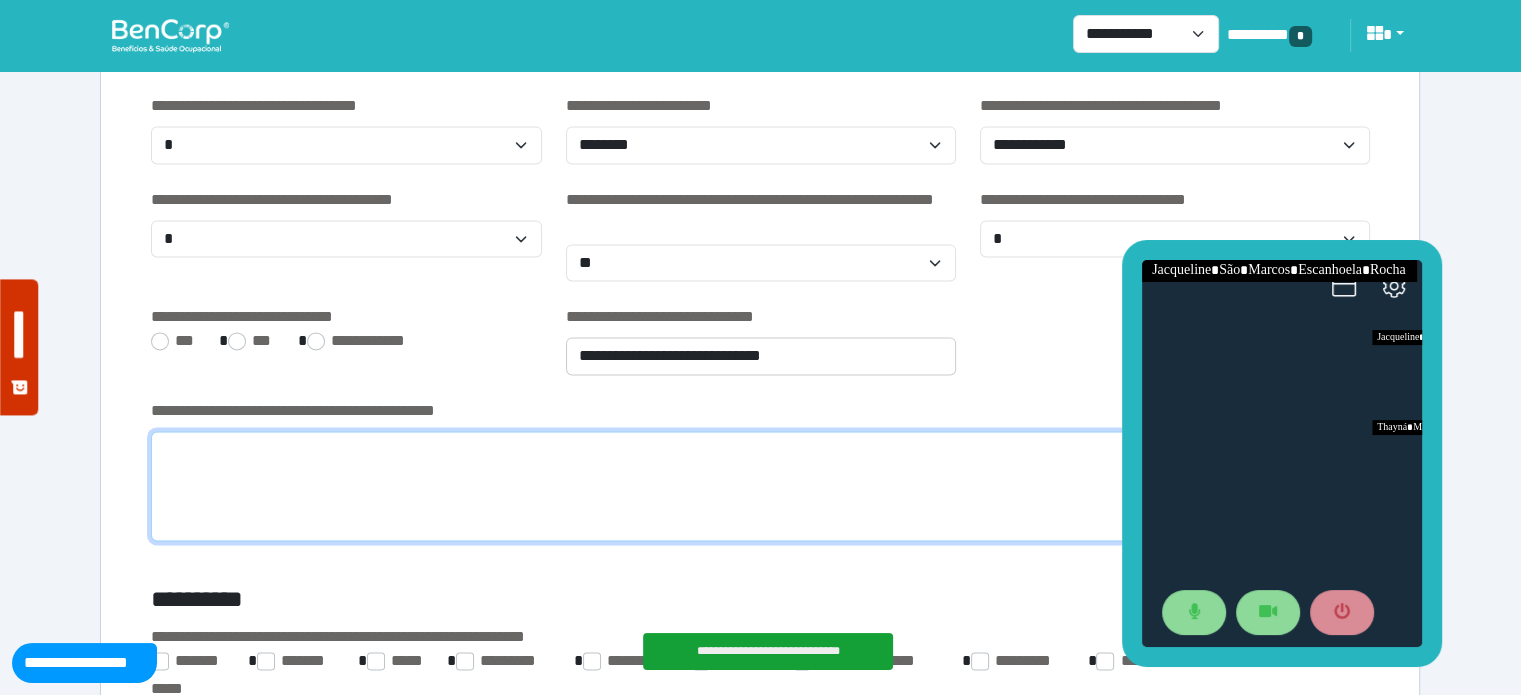 click at bounding box center [760, 486] 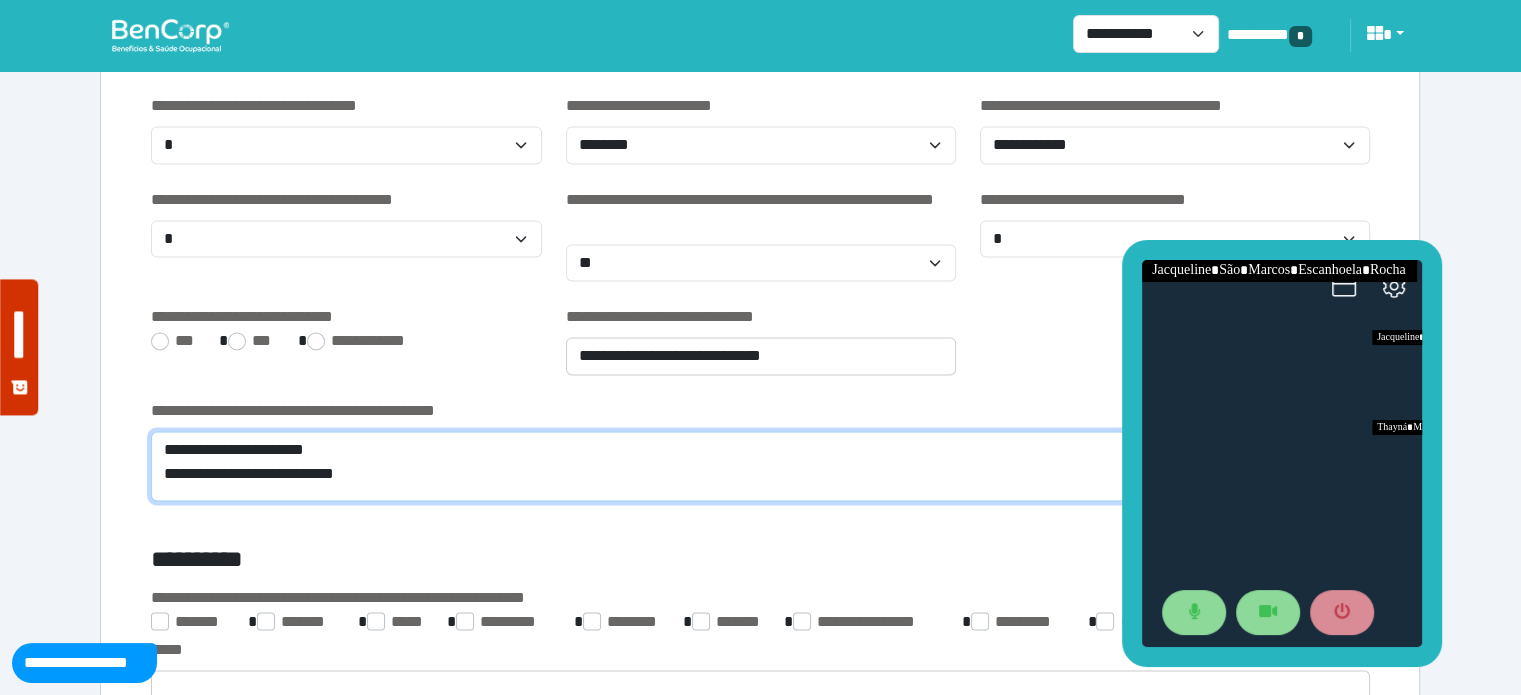 scroll, scrollTop: 0, scrollLeft: 0, axis: both 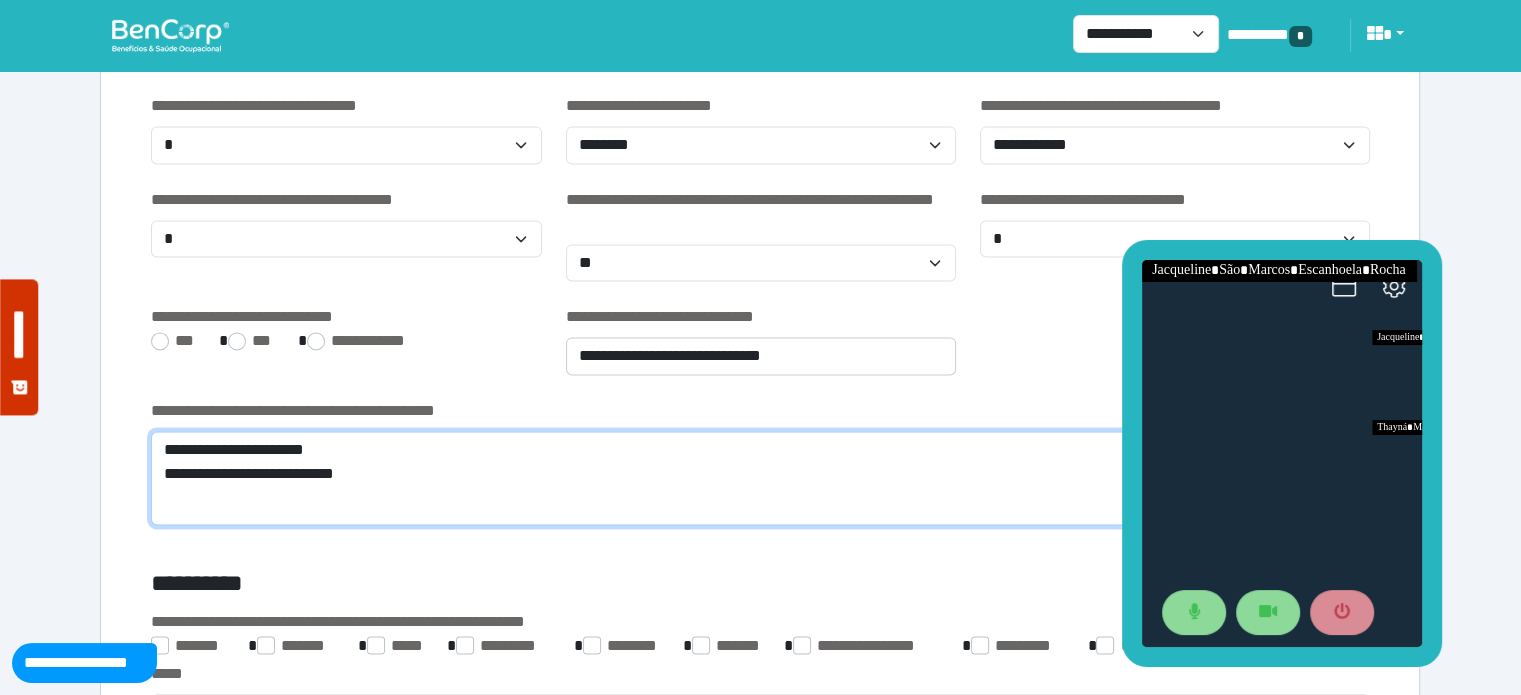 drag, startPoint x: 367, startPoint y: 482, endPoint x: 168, endPoint y: 473, distance: 199.20341 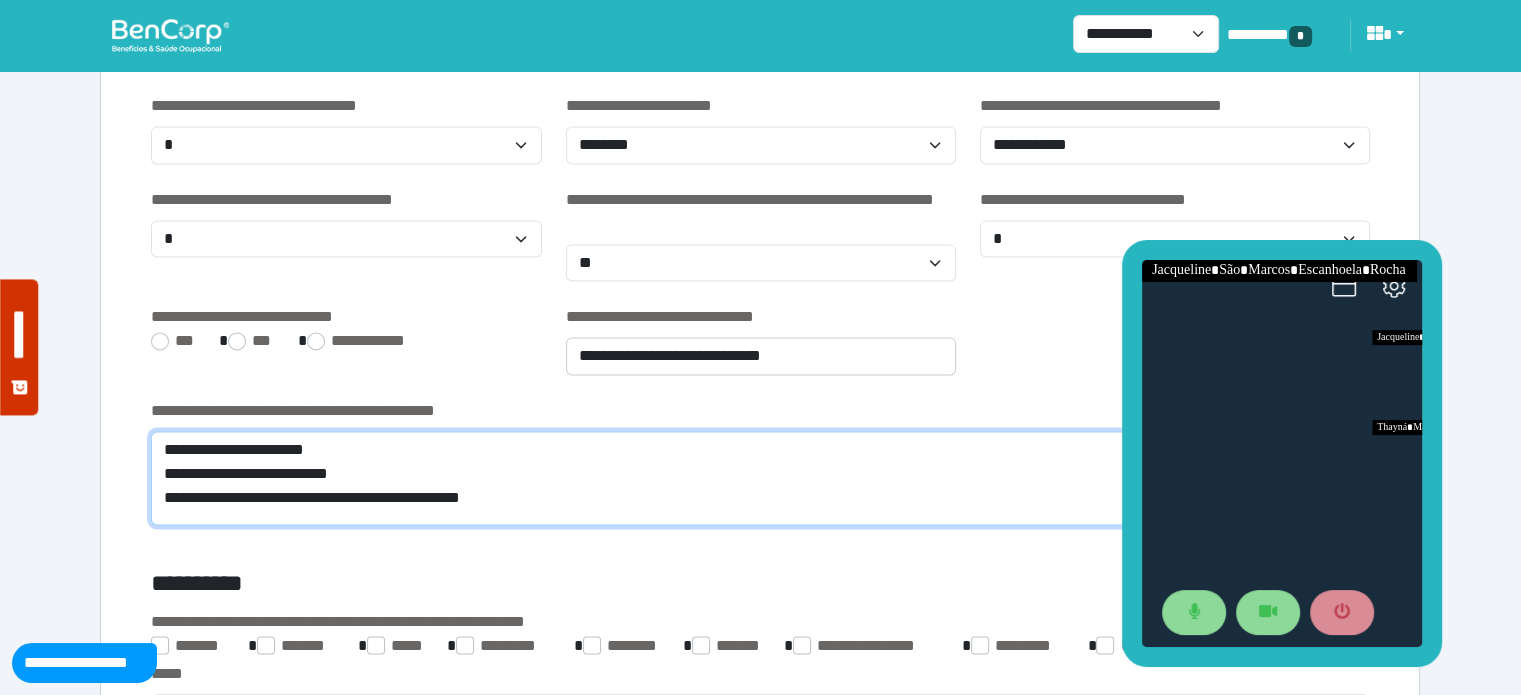 click on "**********" at bounding box center [760, 478] 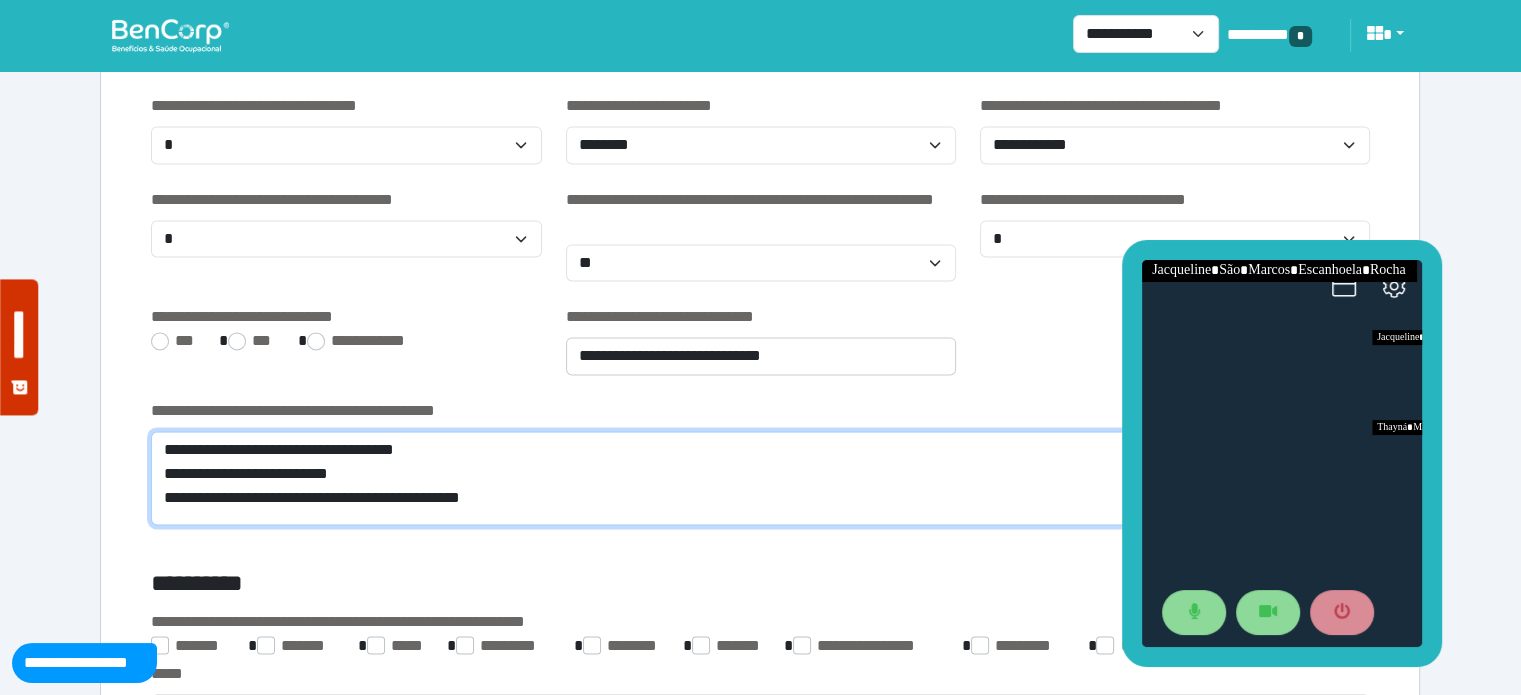 click on "**********" at bounding box center [760, 478] 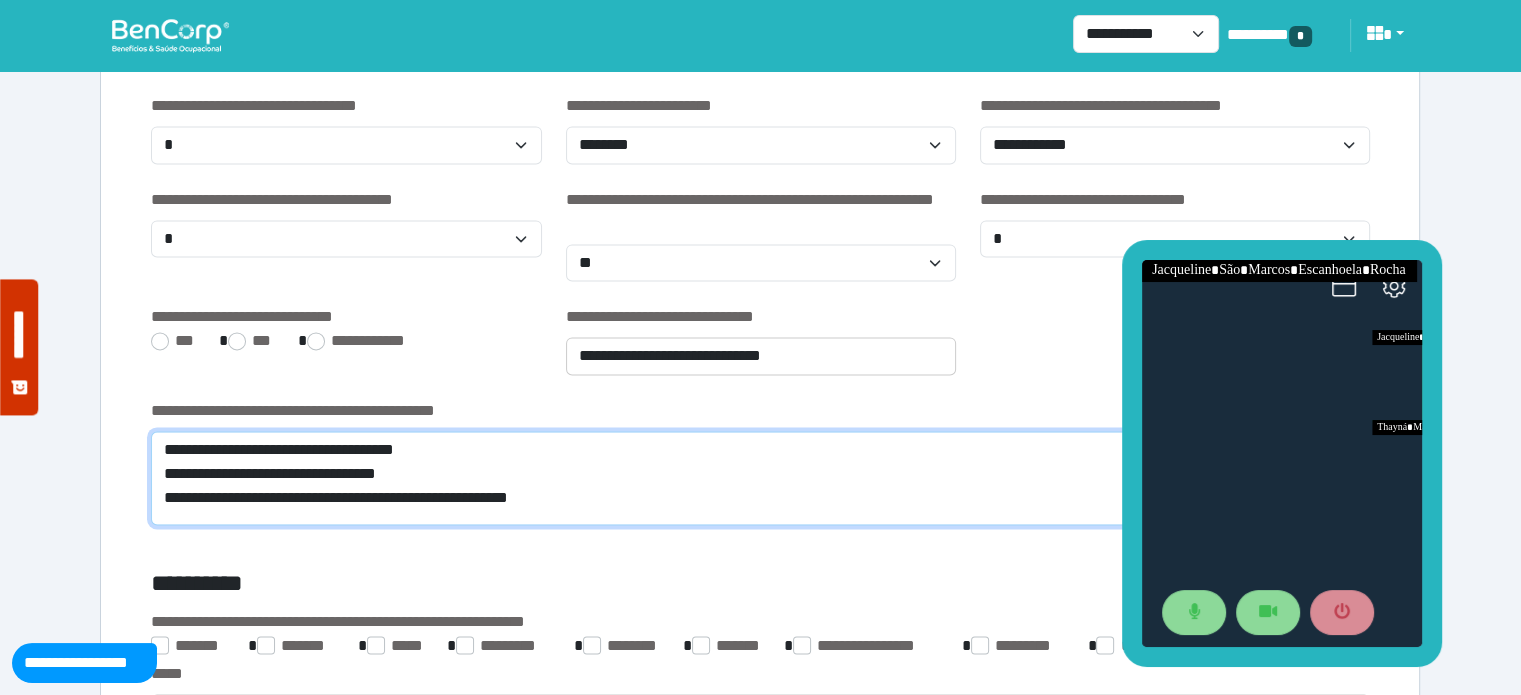 type on "**********" 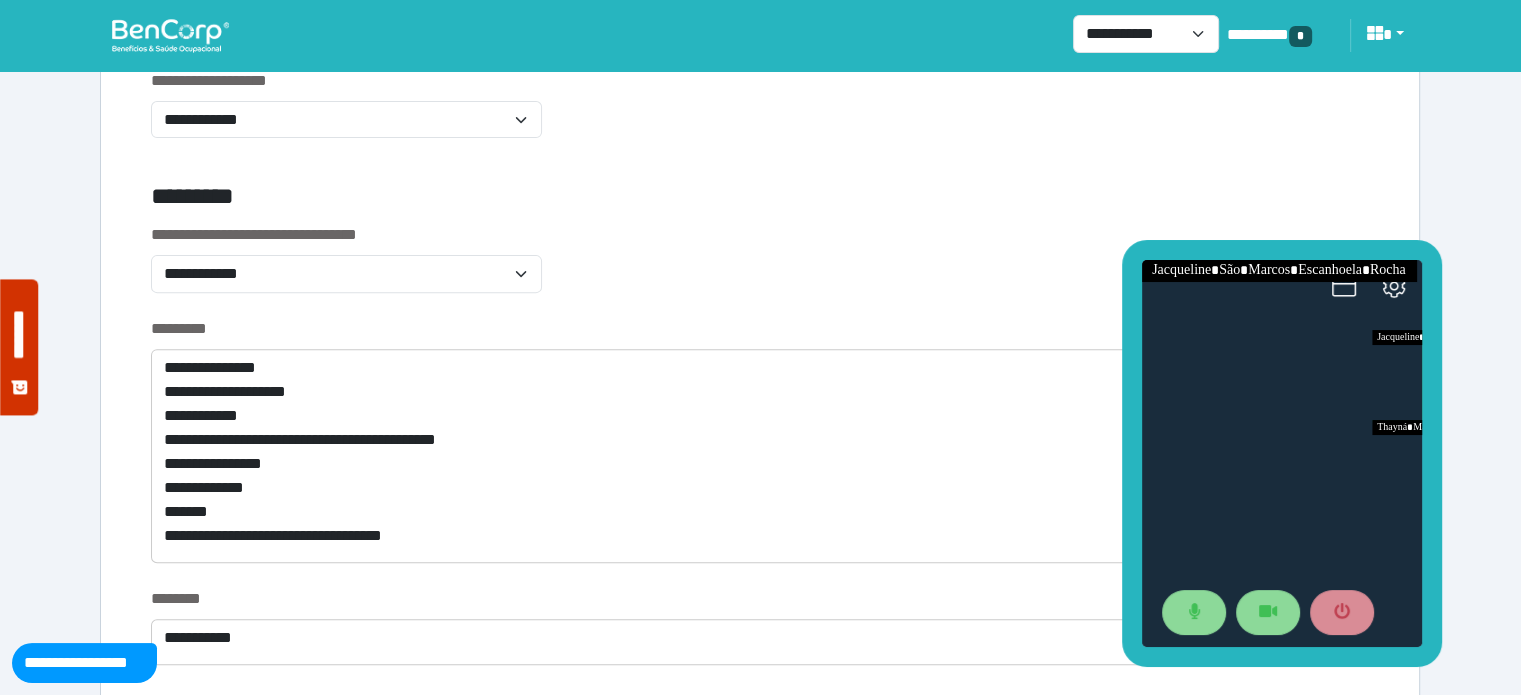 scroll, scrollTop: 67, scrollLeft: 0, axis: vertical 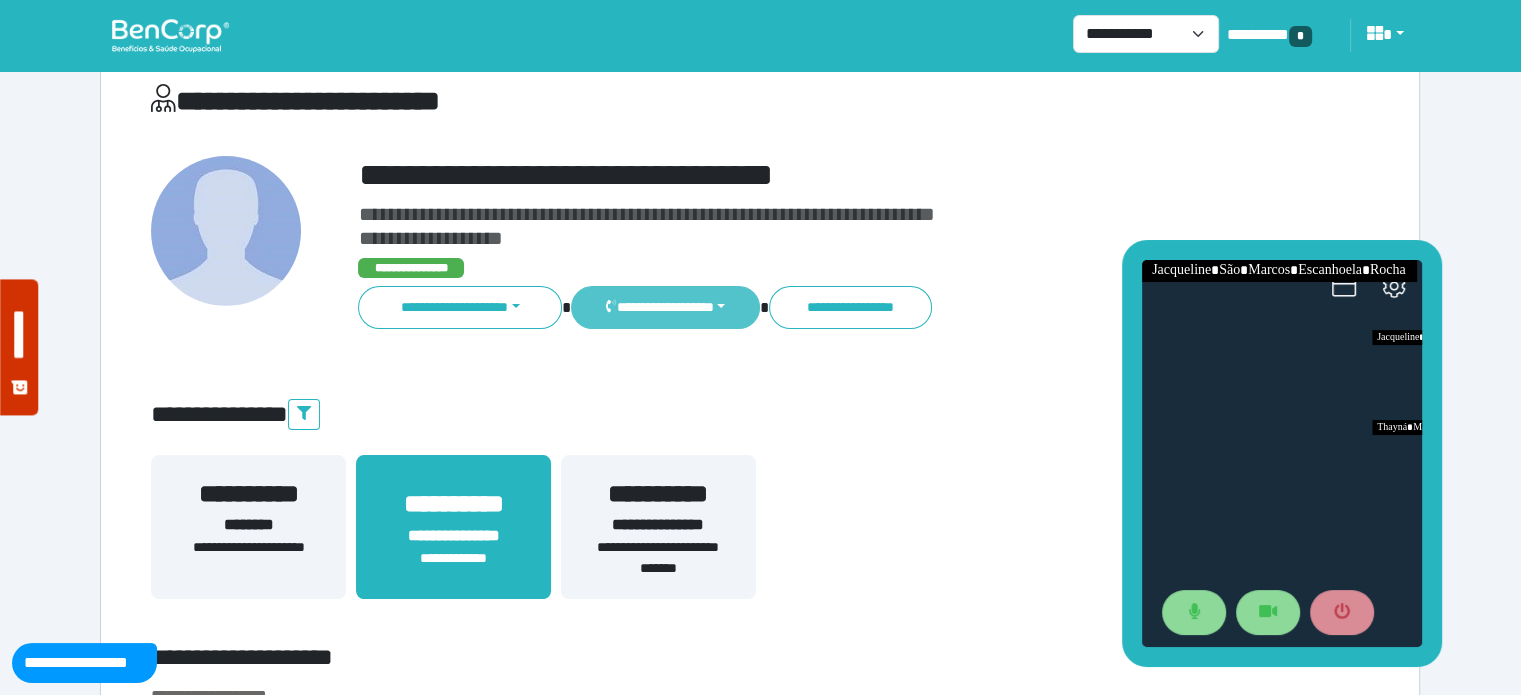 click on "**********" at bounding box center [665, 307] 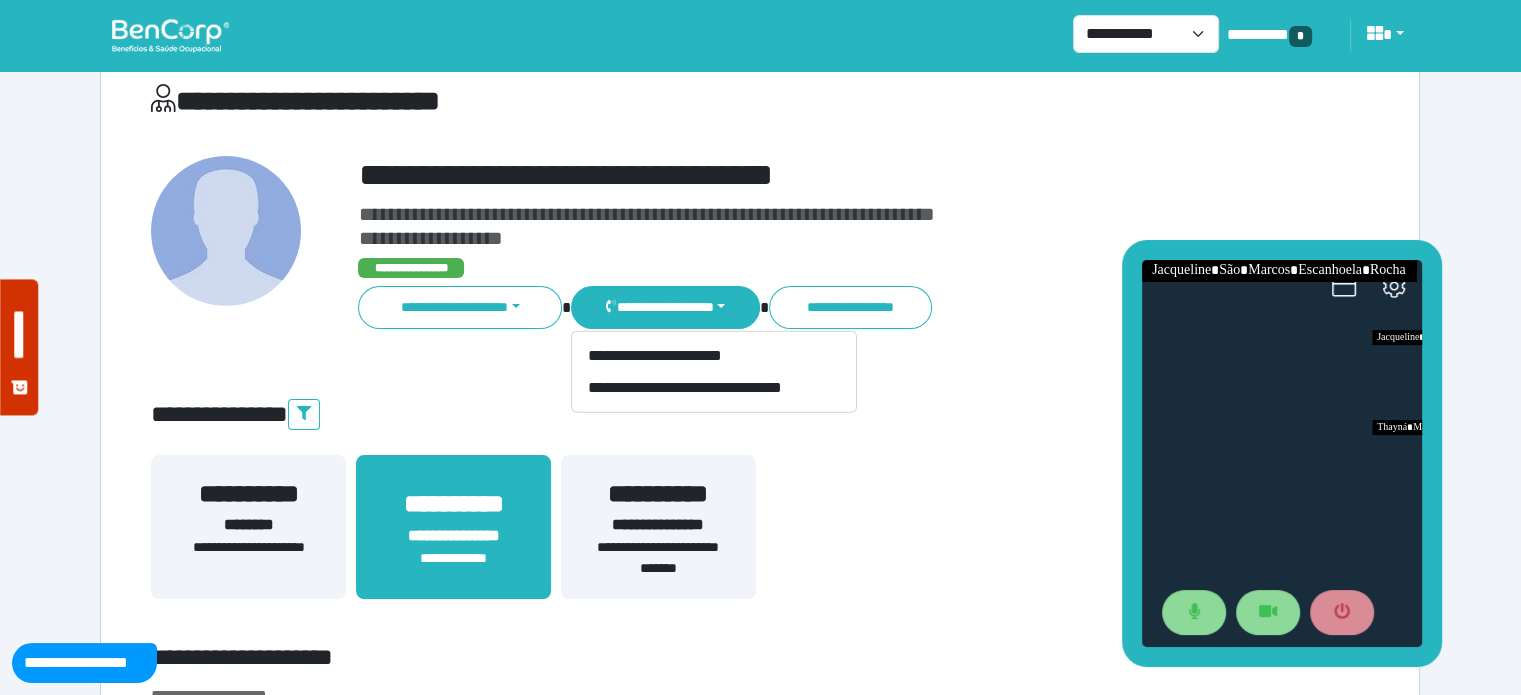 click on "**********" at bounding box center (760, 539) 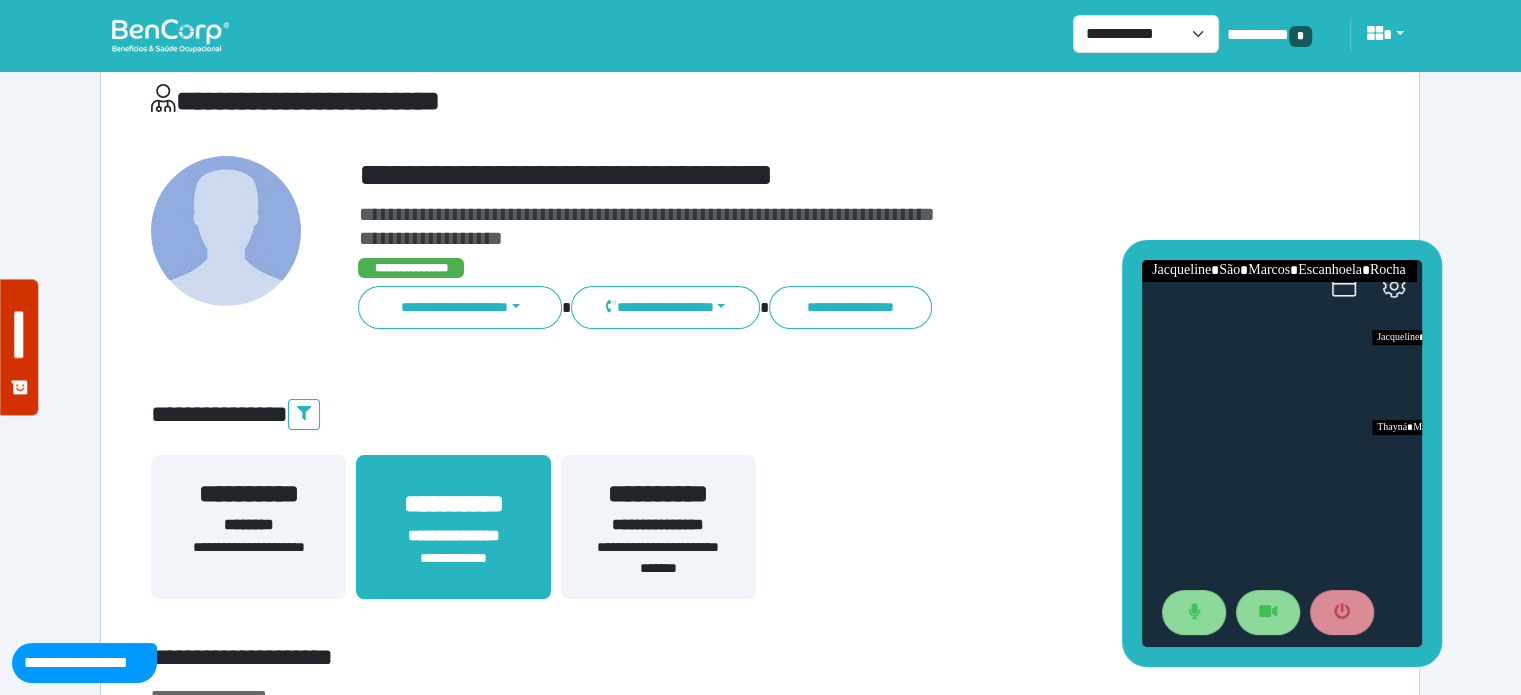 click on "**********" at bounding box center [760, 4338] 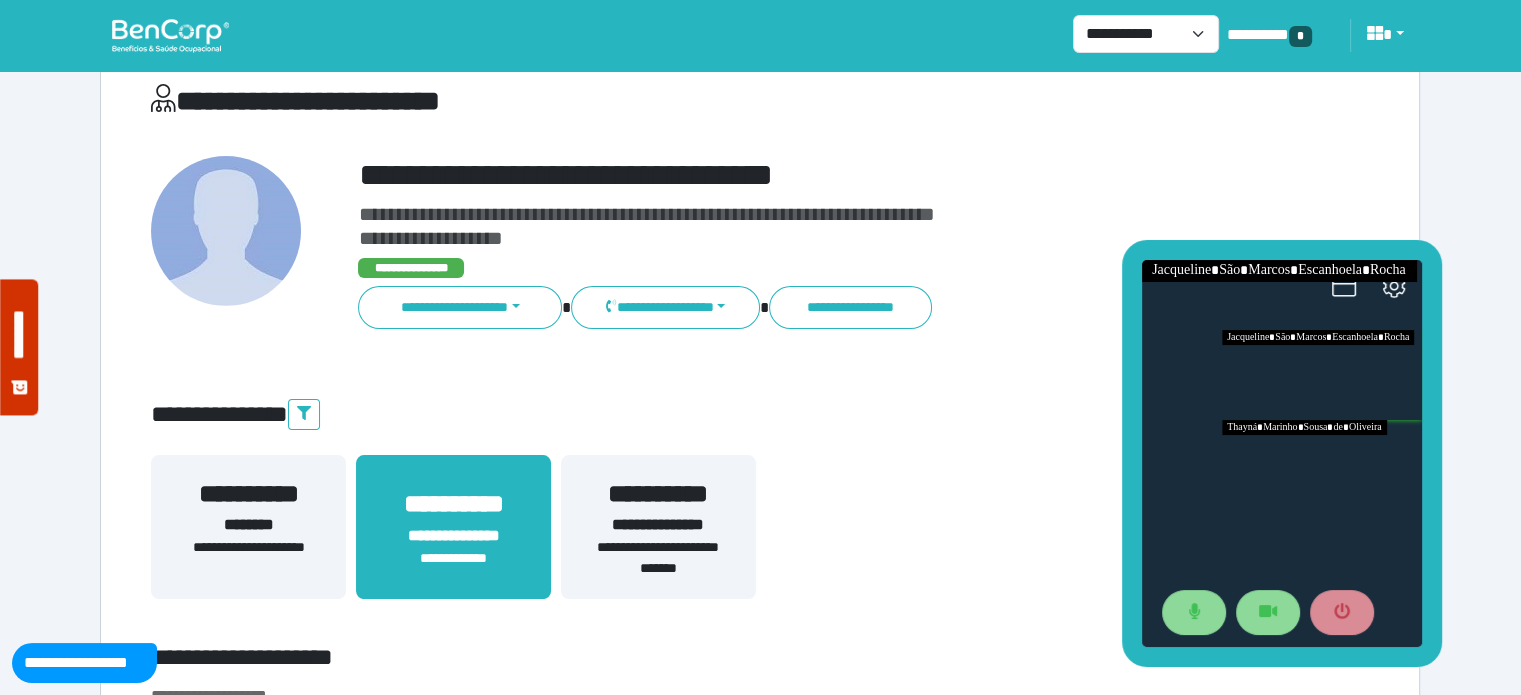 click at bounding box center (1321, 465) 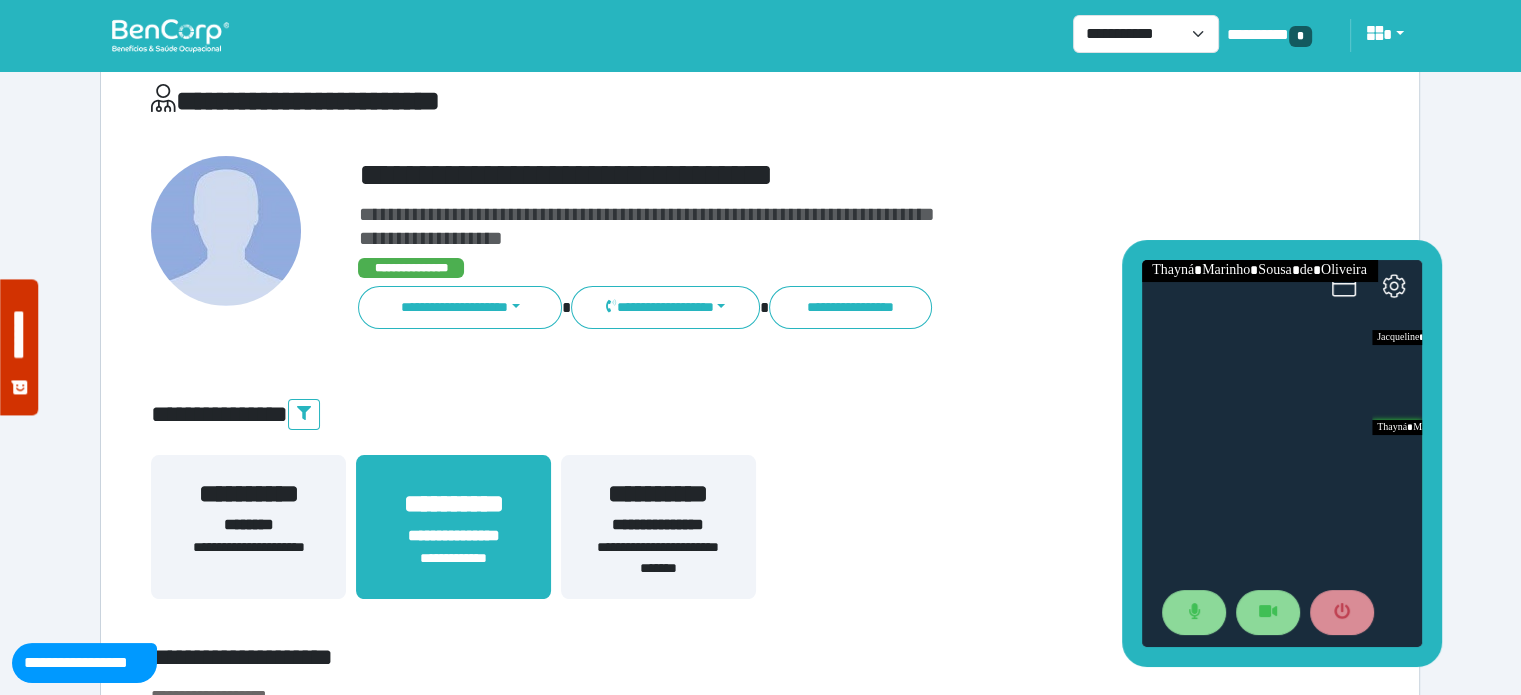 click on "**********" at bounding box center (760, 511) 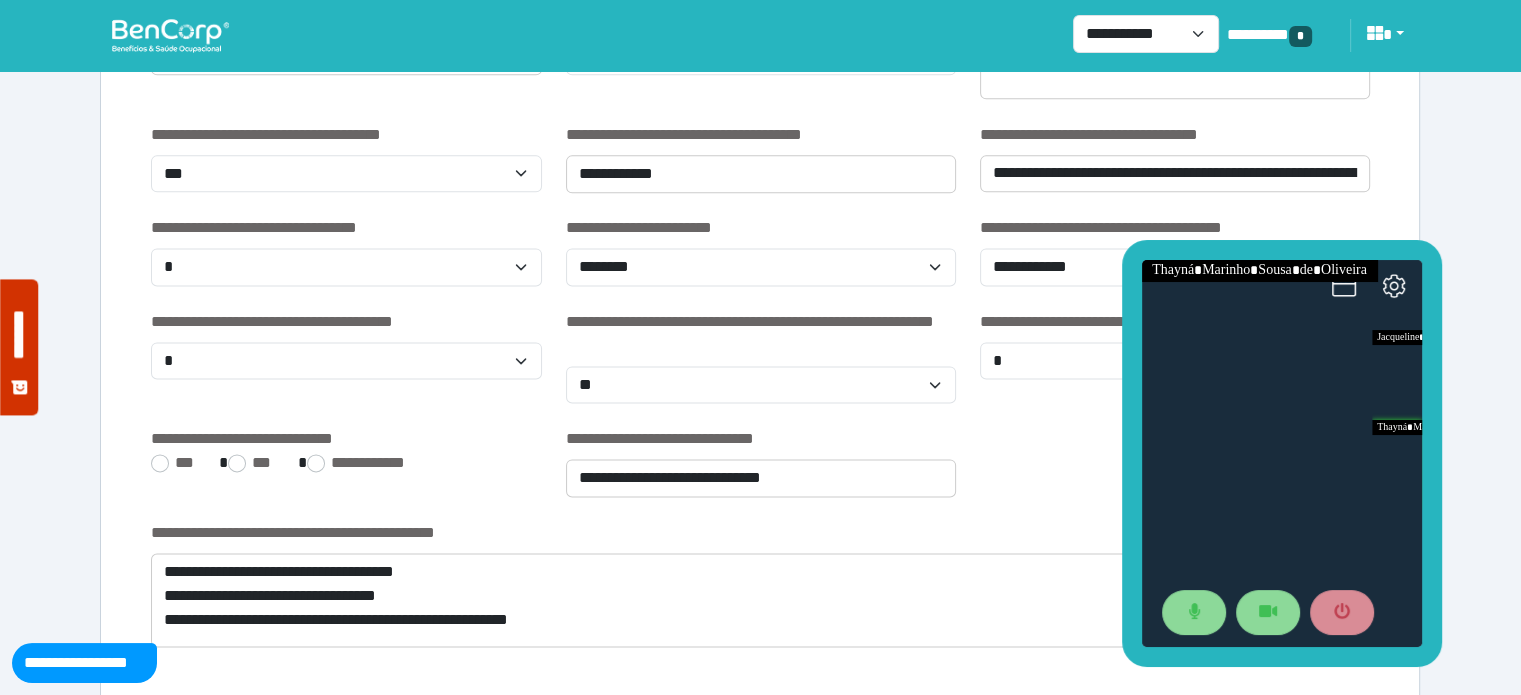 scroll, scrollTop: 2680, scrollLeft: 0, axis: vertical 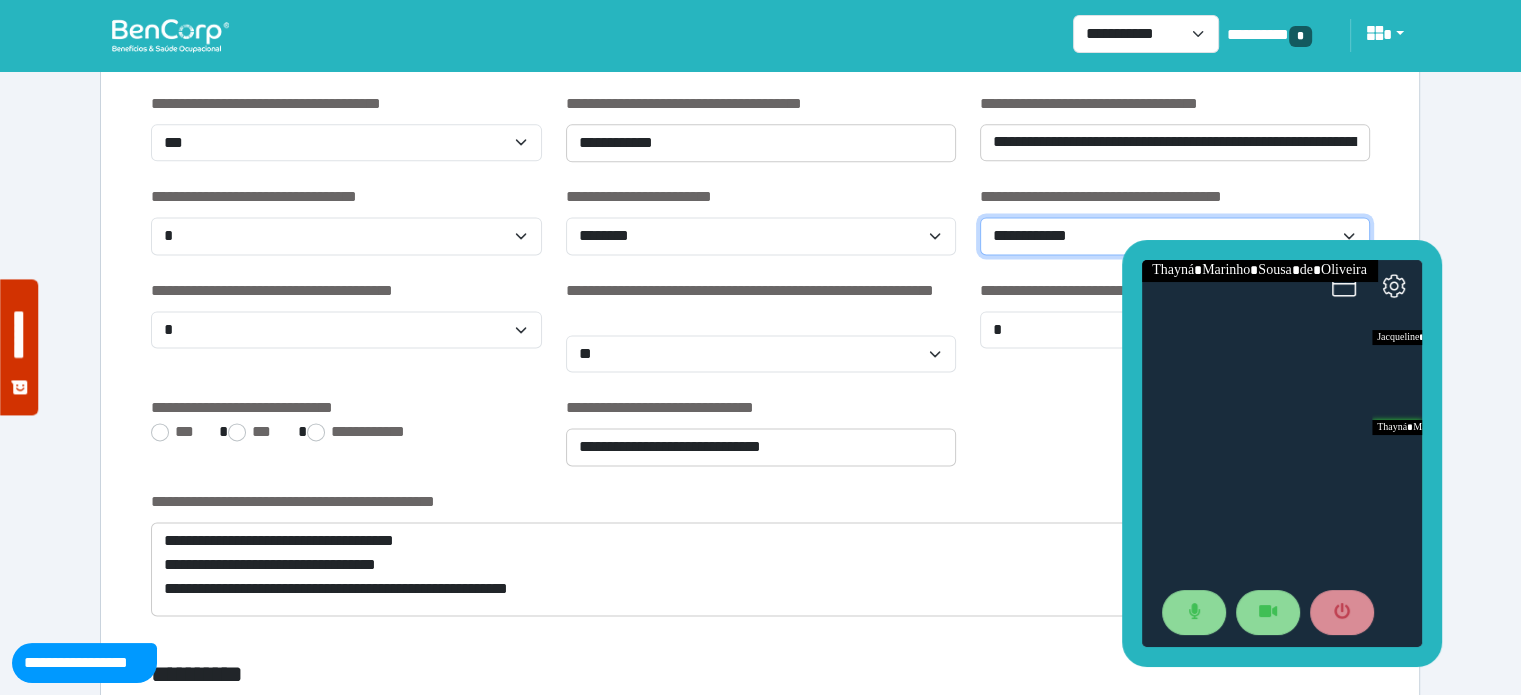 click on "**********" at bounding box center [1175, 236] 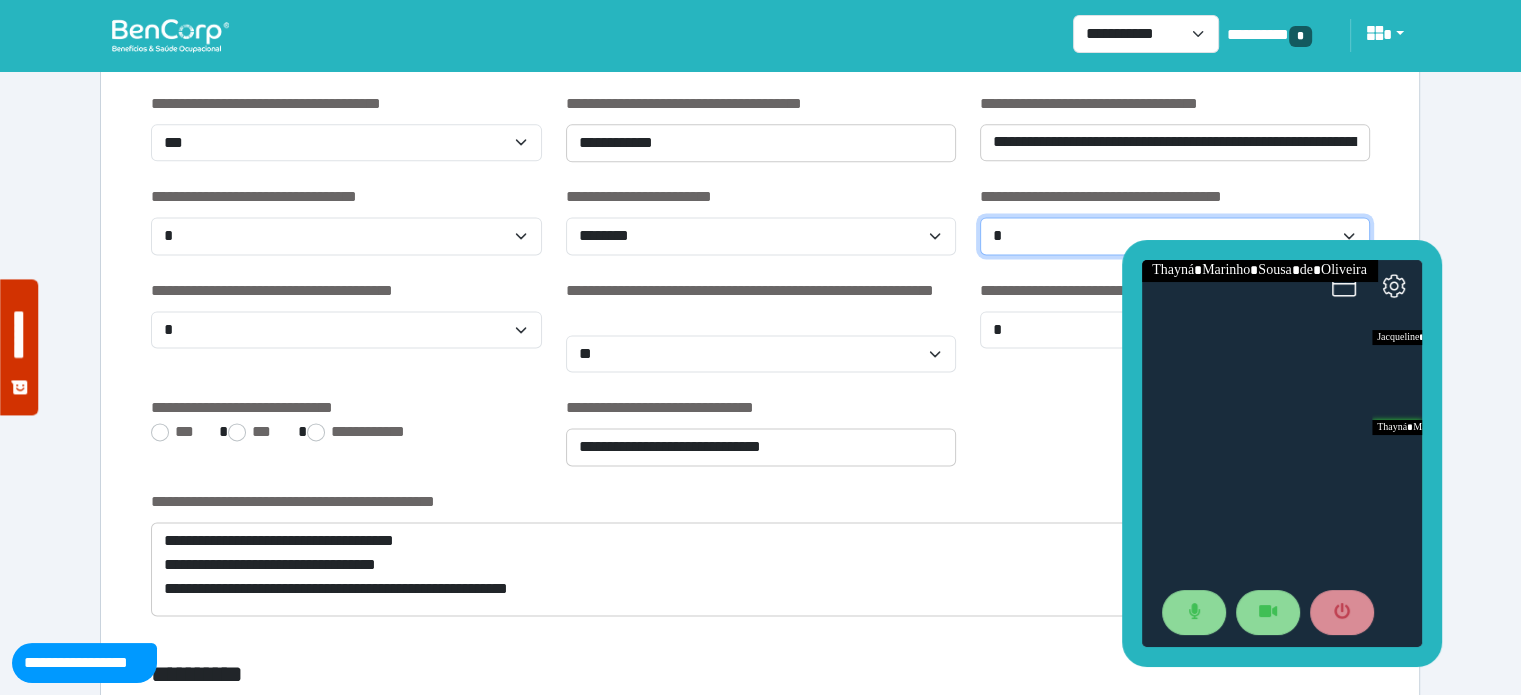 click on "**********" at bounding box center [1175, 236] 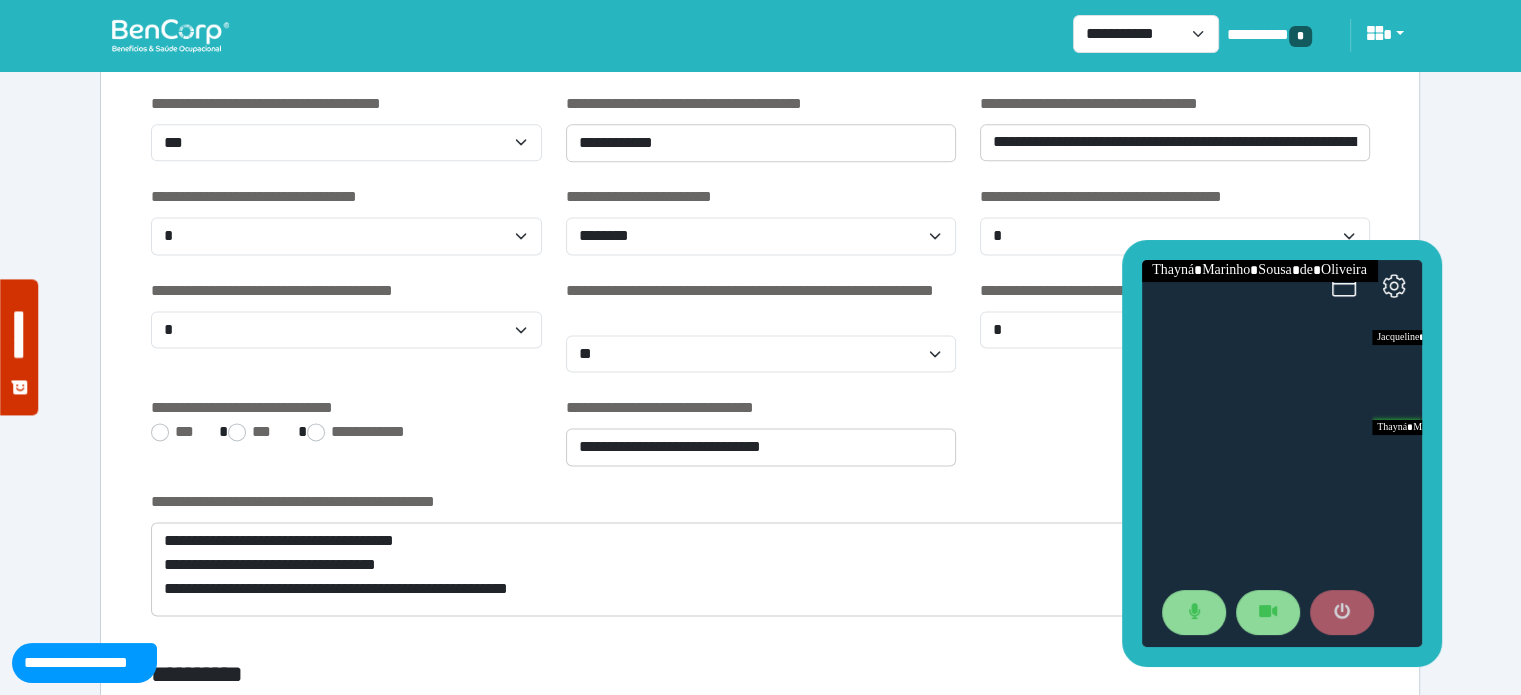 click 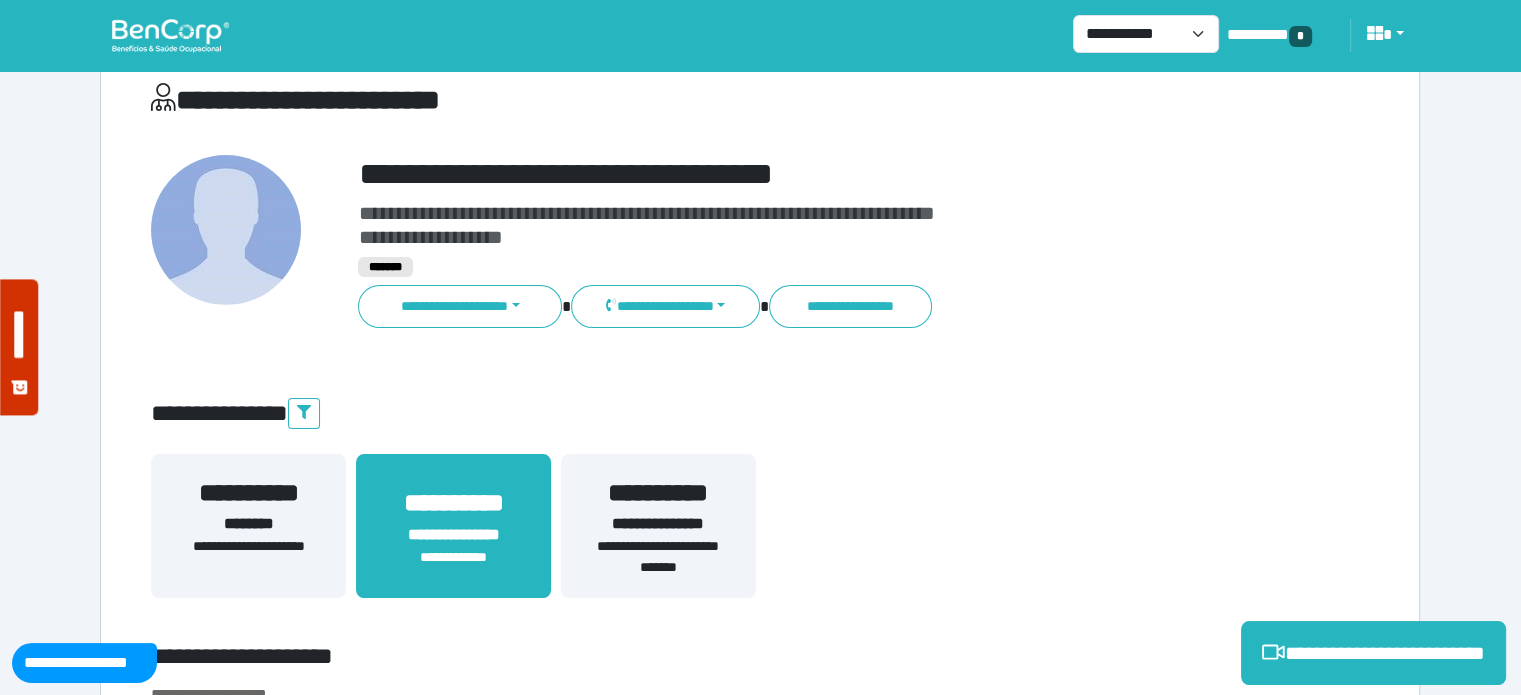 scroll, scrollTop: 0, scrollLeft: 0, axis: both 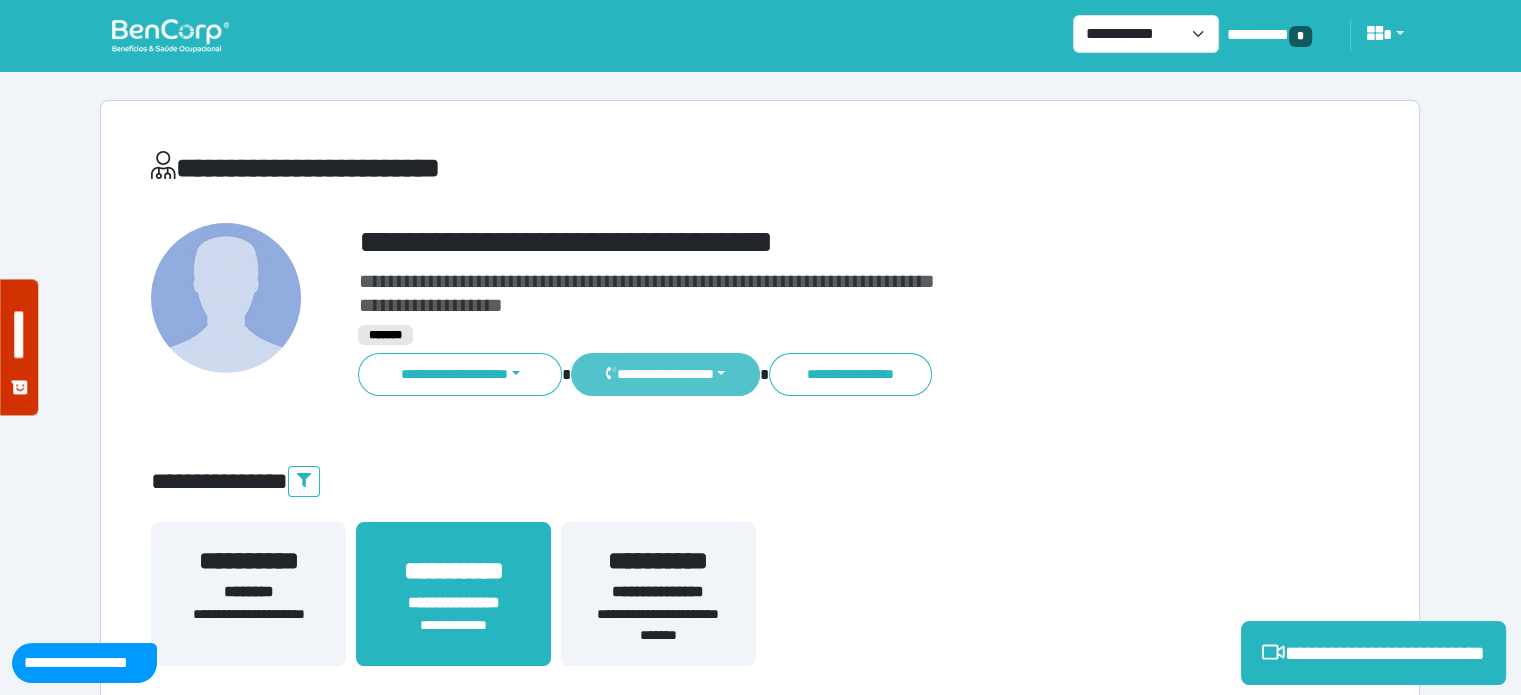 click on "**********" at bounding box center [665, 374] 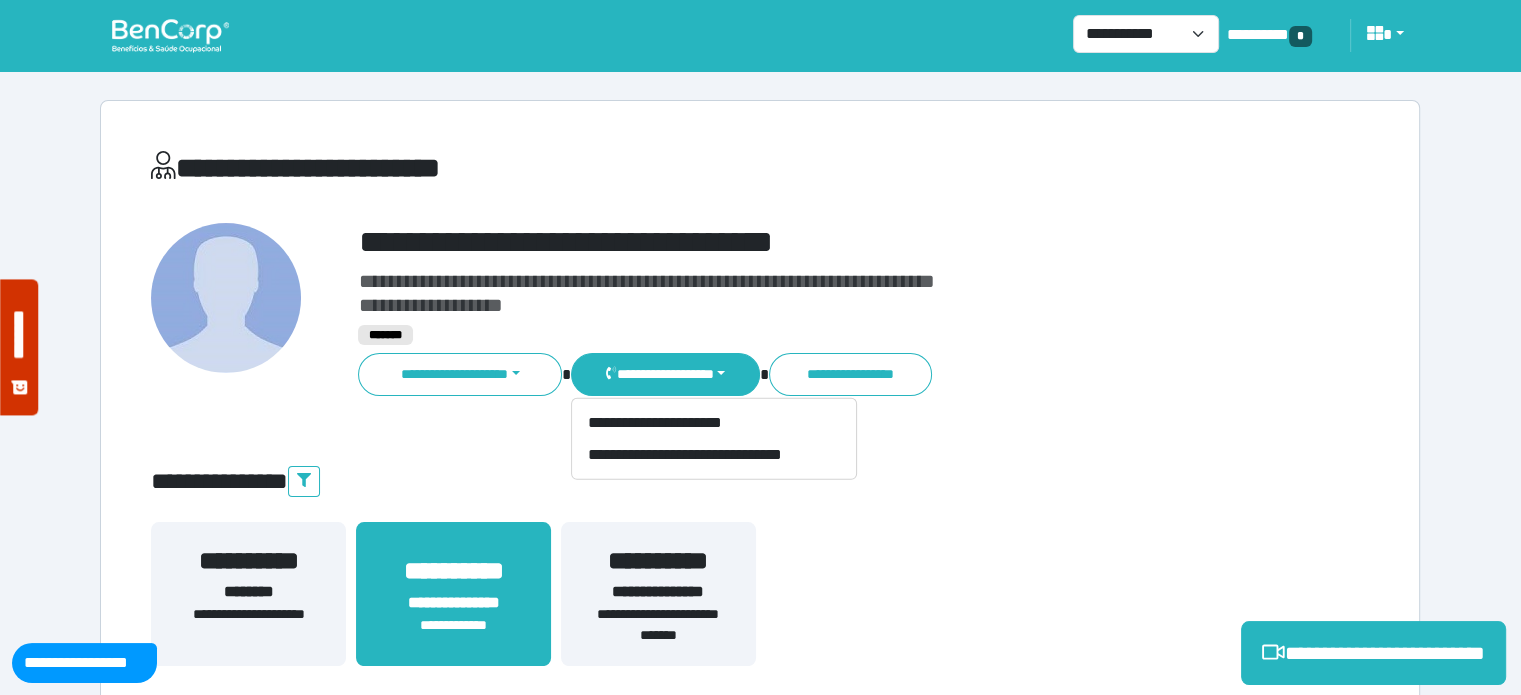 type 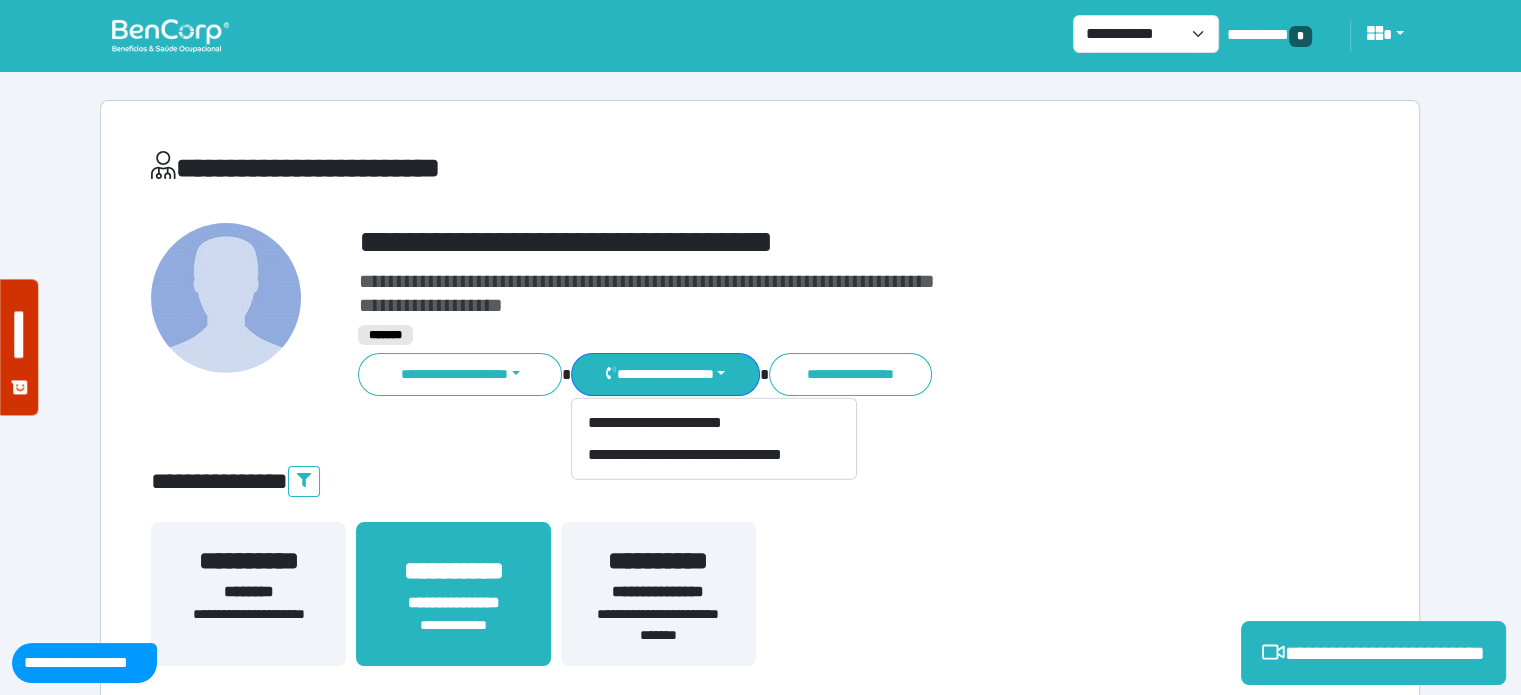 click on "**********" at bounding box center [812, 242] 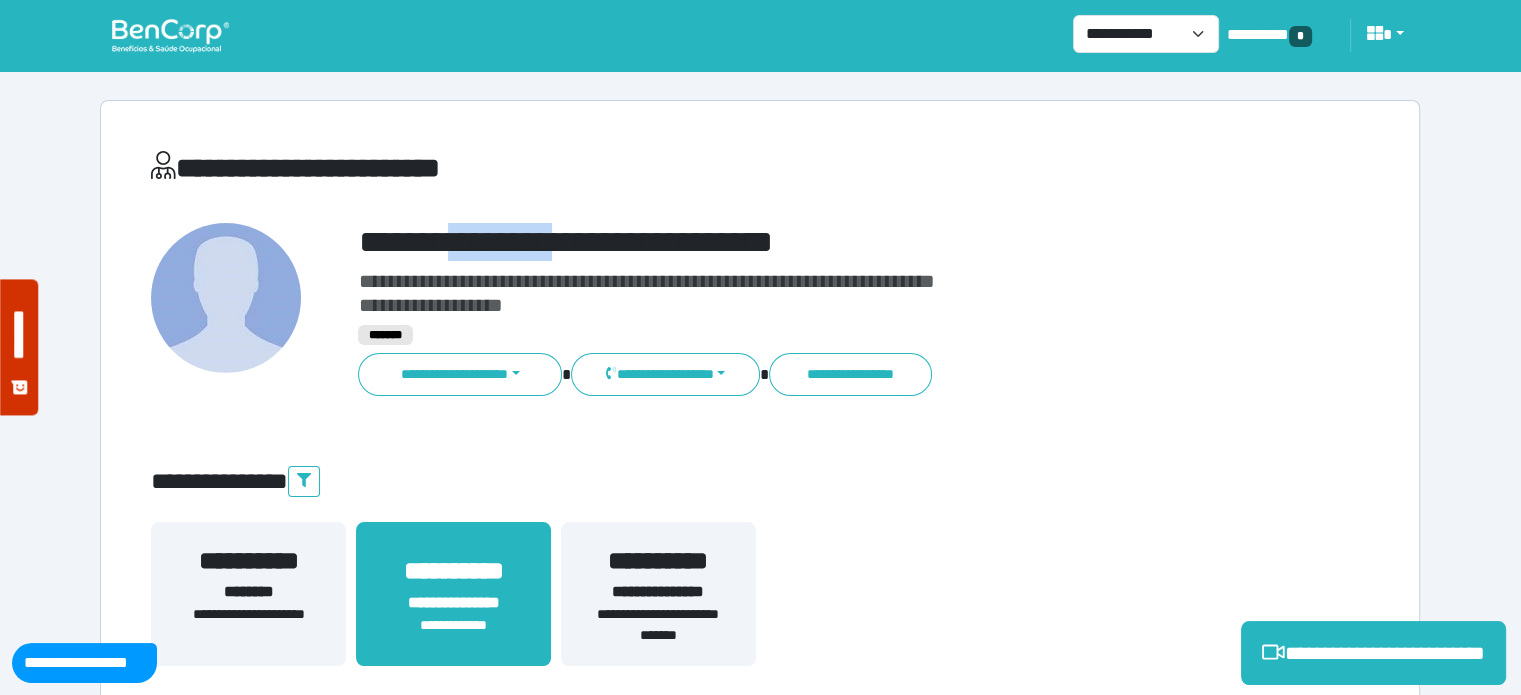 click on "**********" at bounding box center (812, 242) 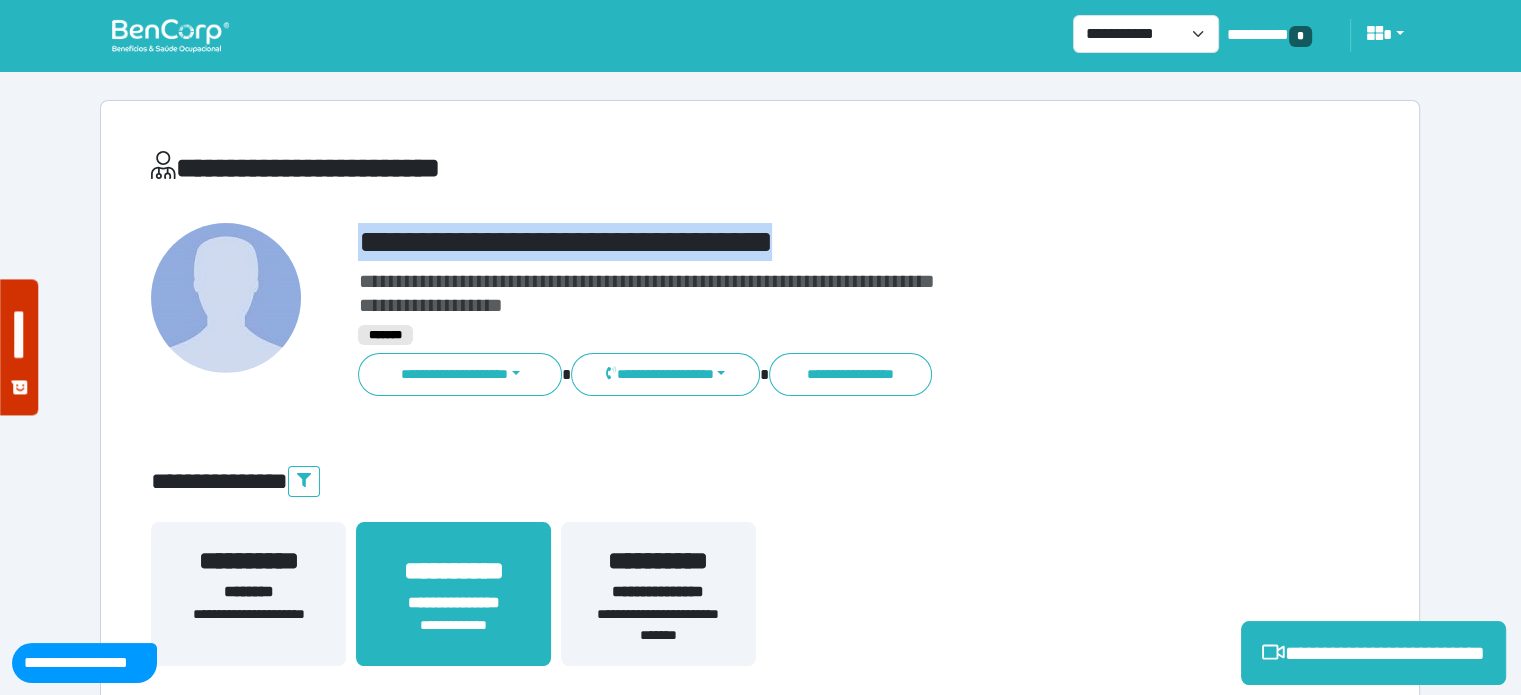 click on "**********" at bounding box center [812, 242] 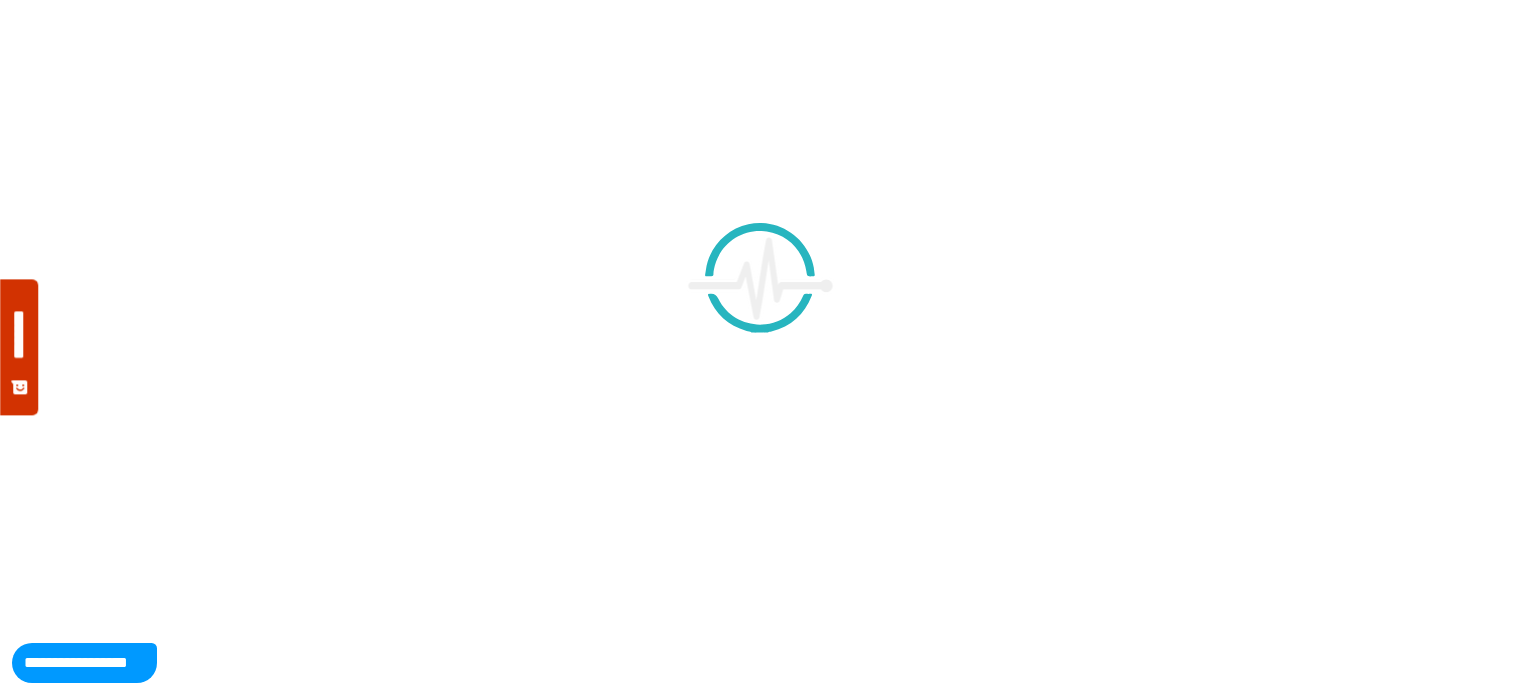 scroll, scrollTop: 0, scrollLeft: 0, axis: both 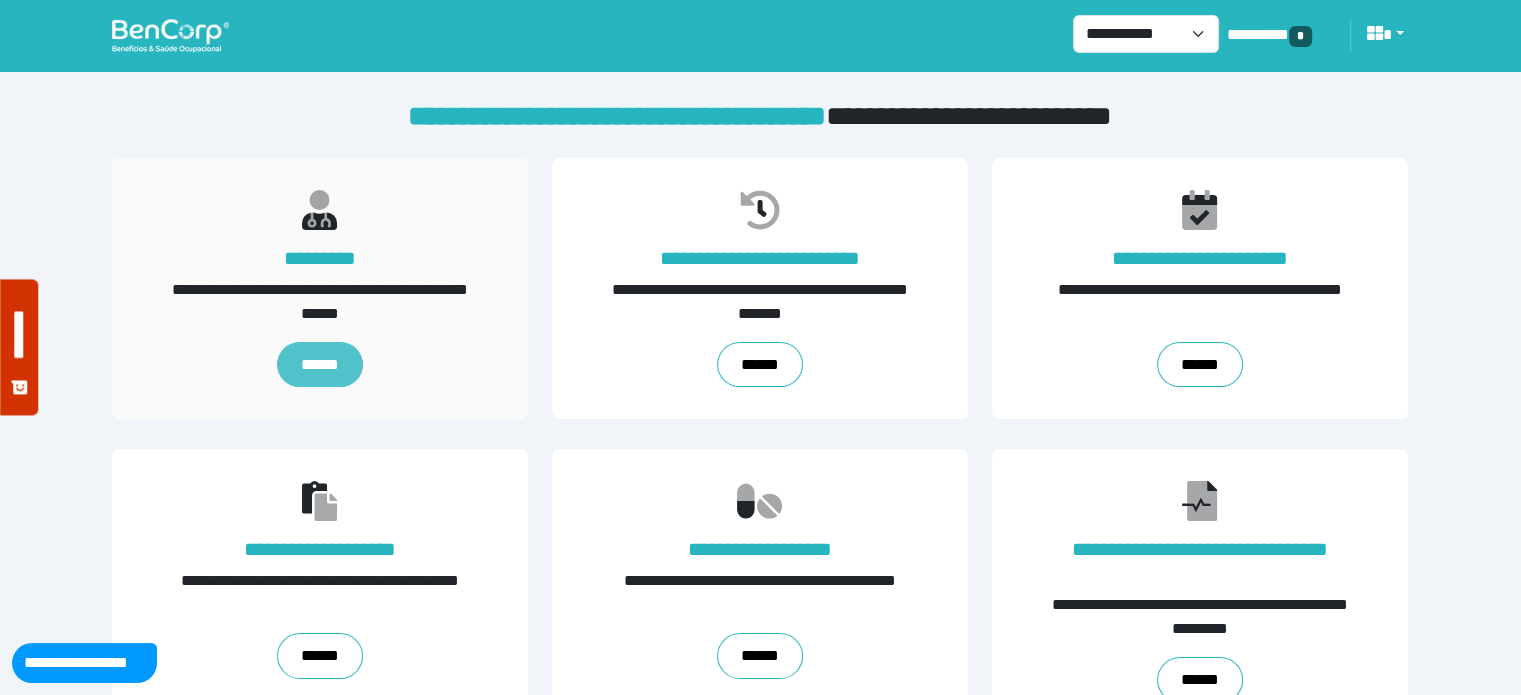 click on "******" at bounding box center (320, 365) 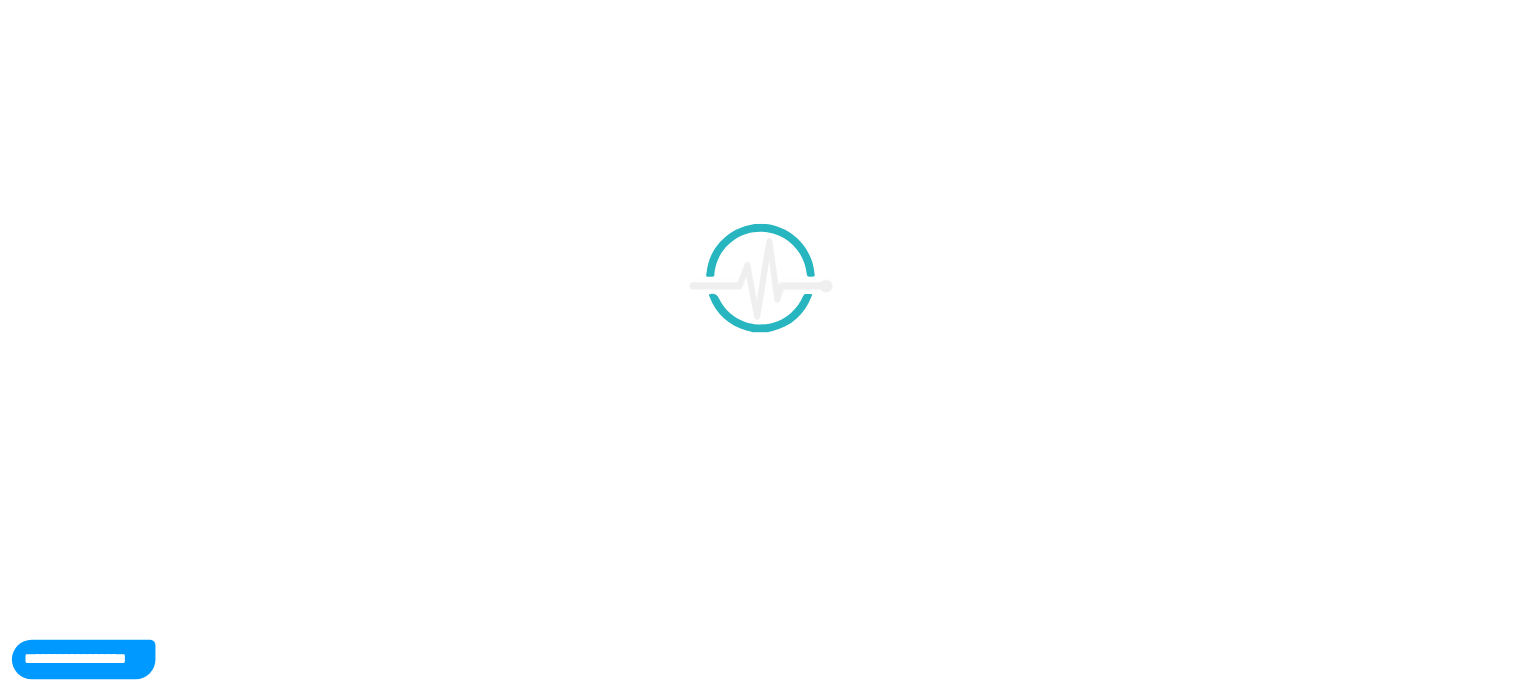 scroll, scrollTop: 0, scrollLeft: 0, axis: both 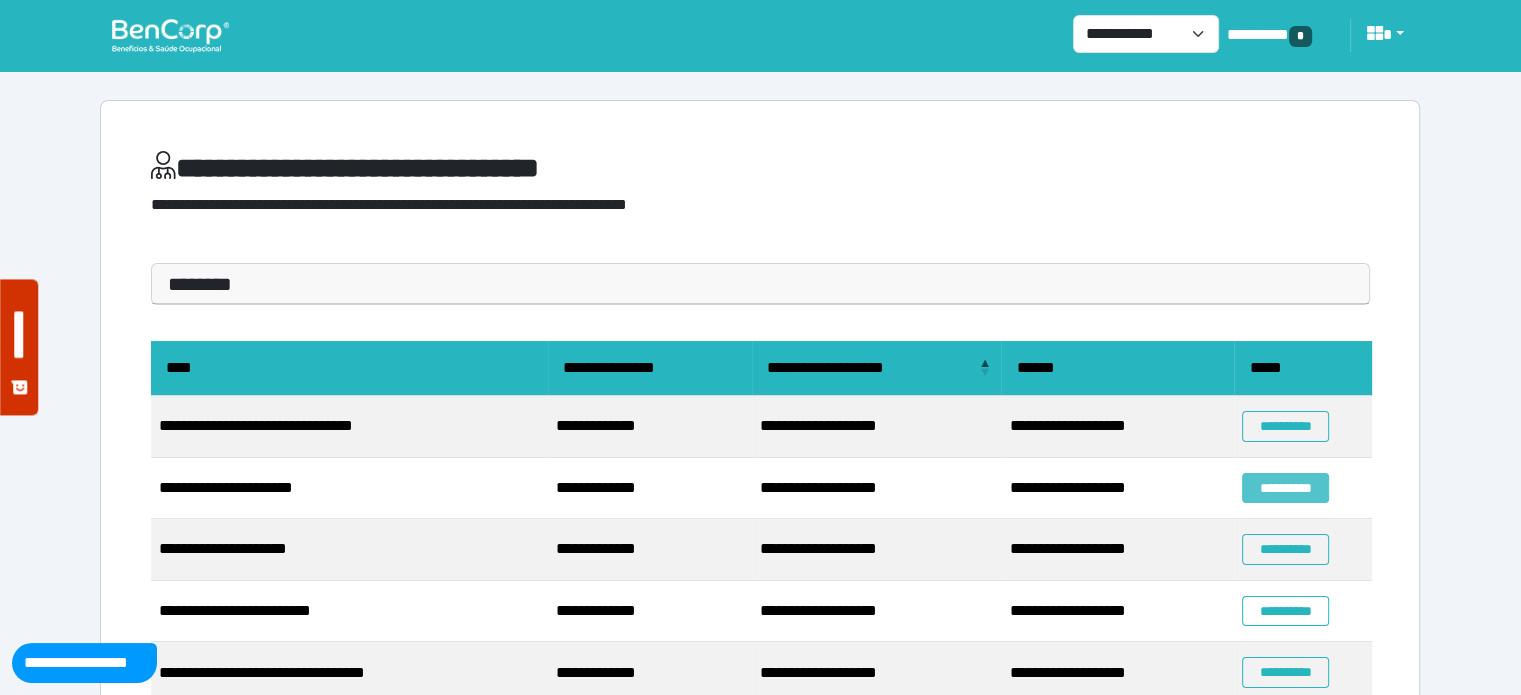 click on "**********" at bounding box center [1285, 488] 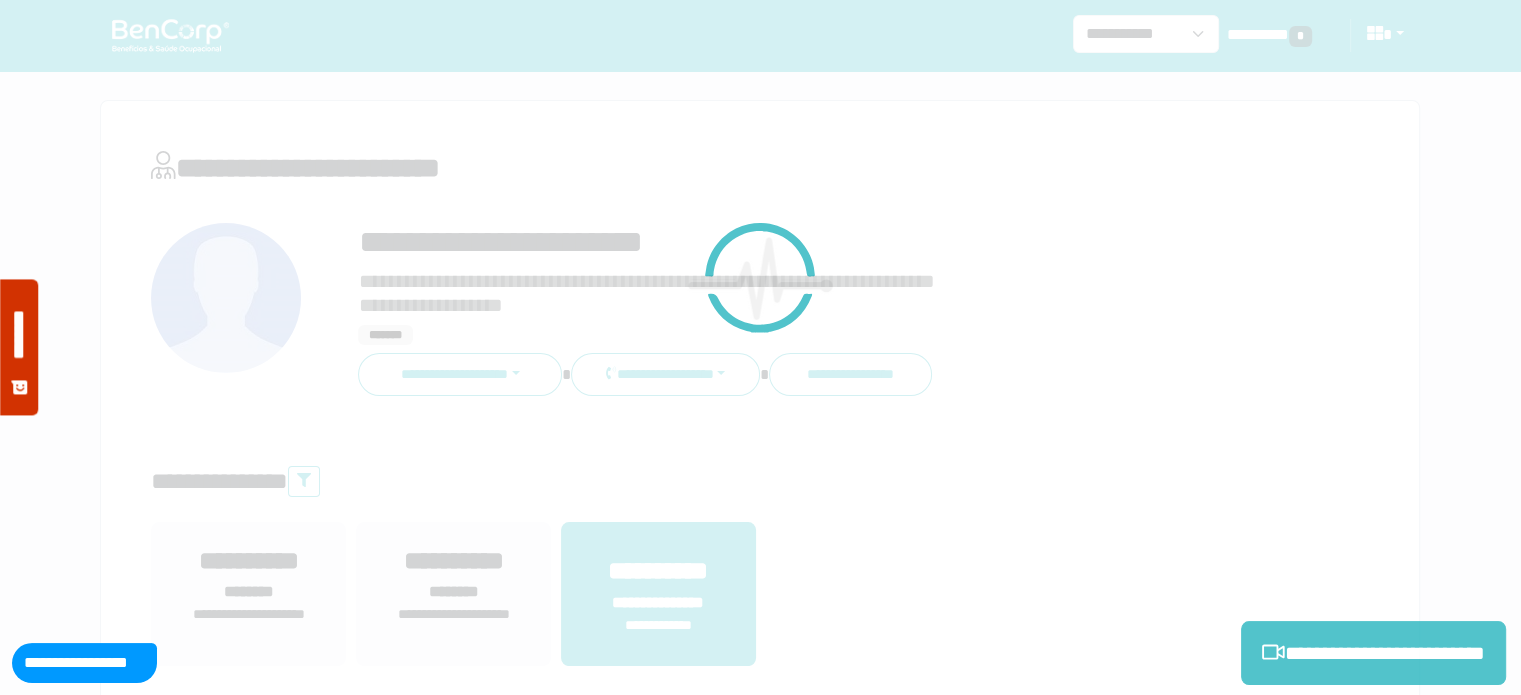 scroll, scrollTop: 0, scrollLeft: 0, axis: both 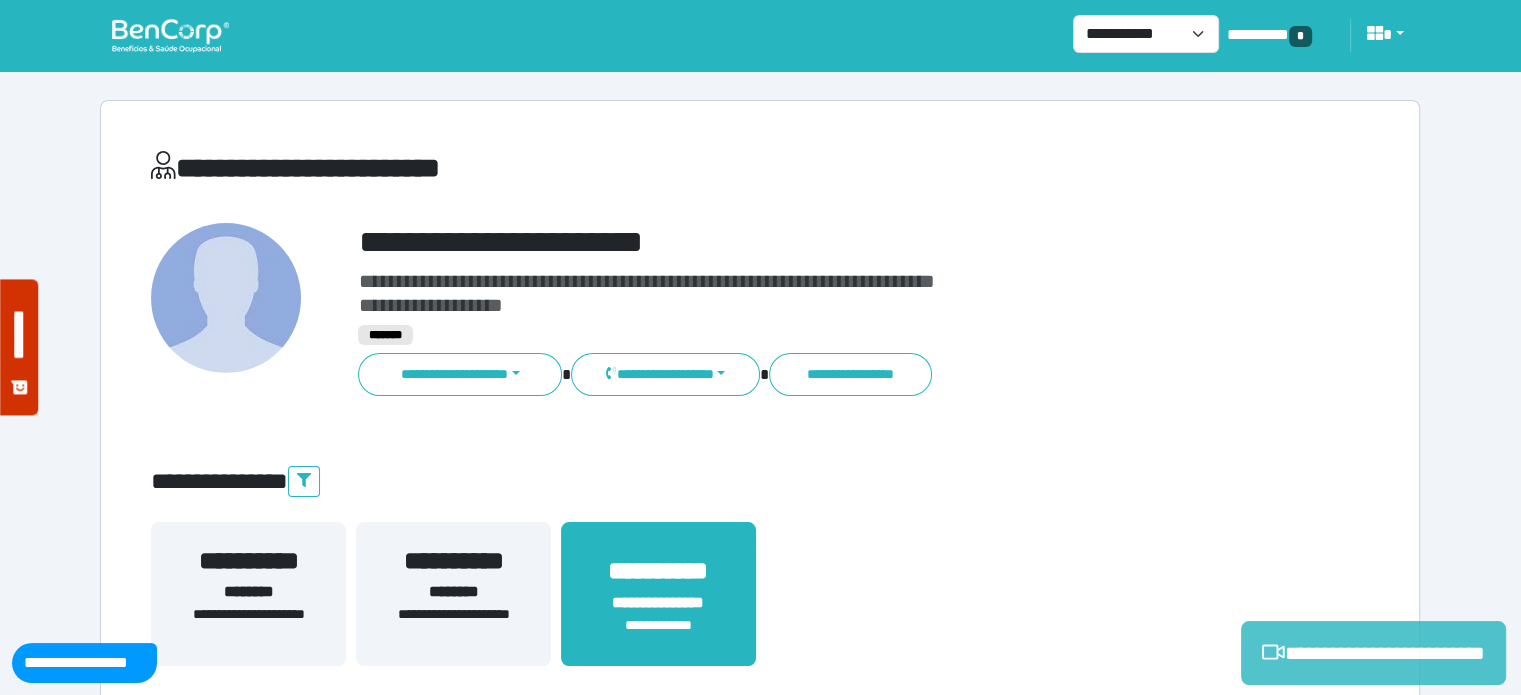click on "**********" at bounding box center [1373, 653] 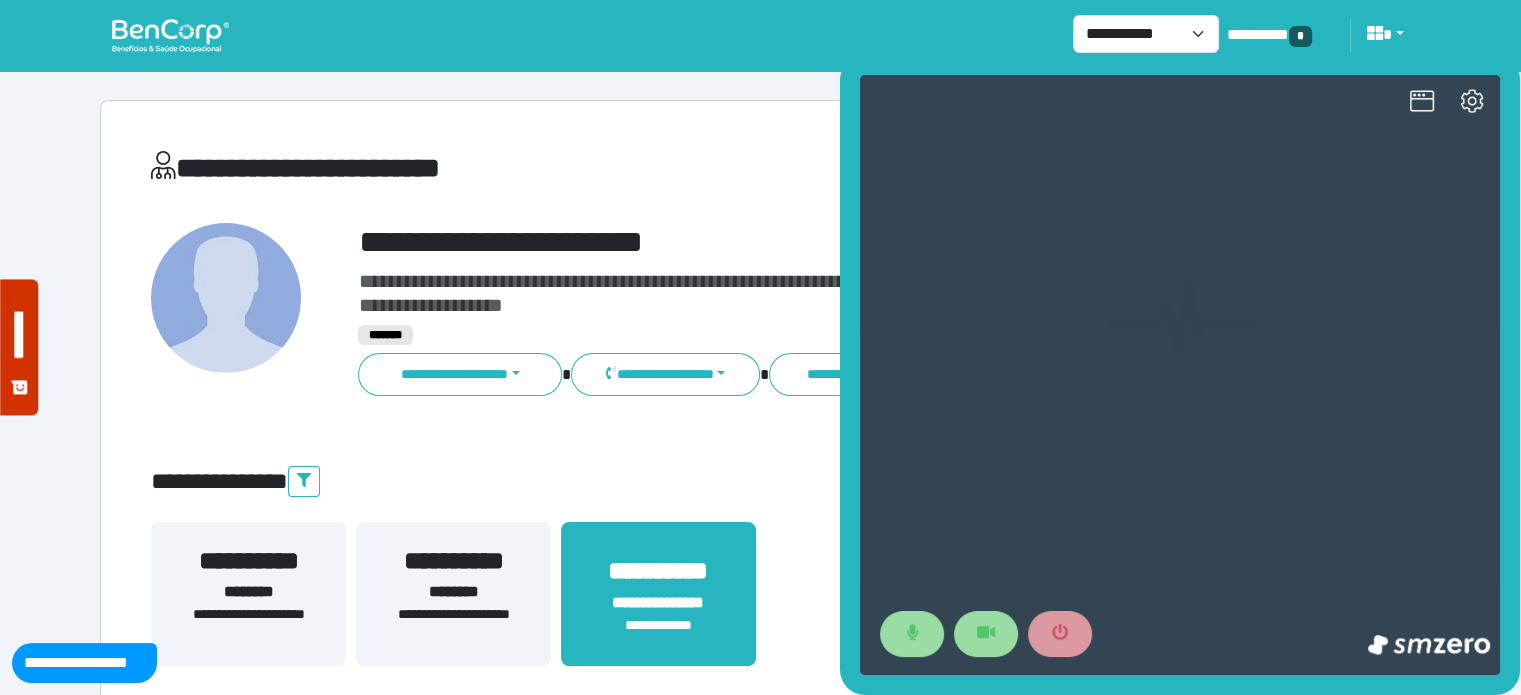 scroll, scrollTop: 0, scrollLeft: 0, axis: both 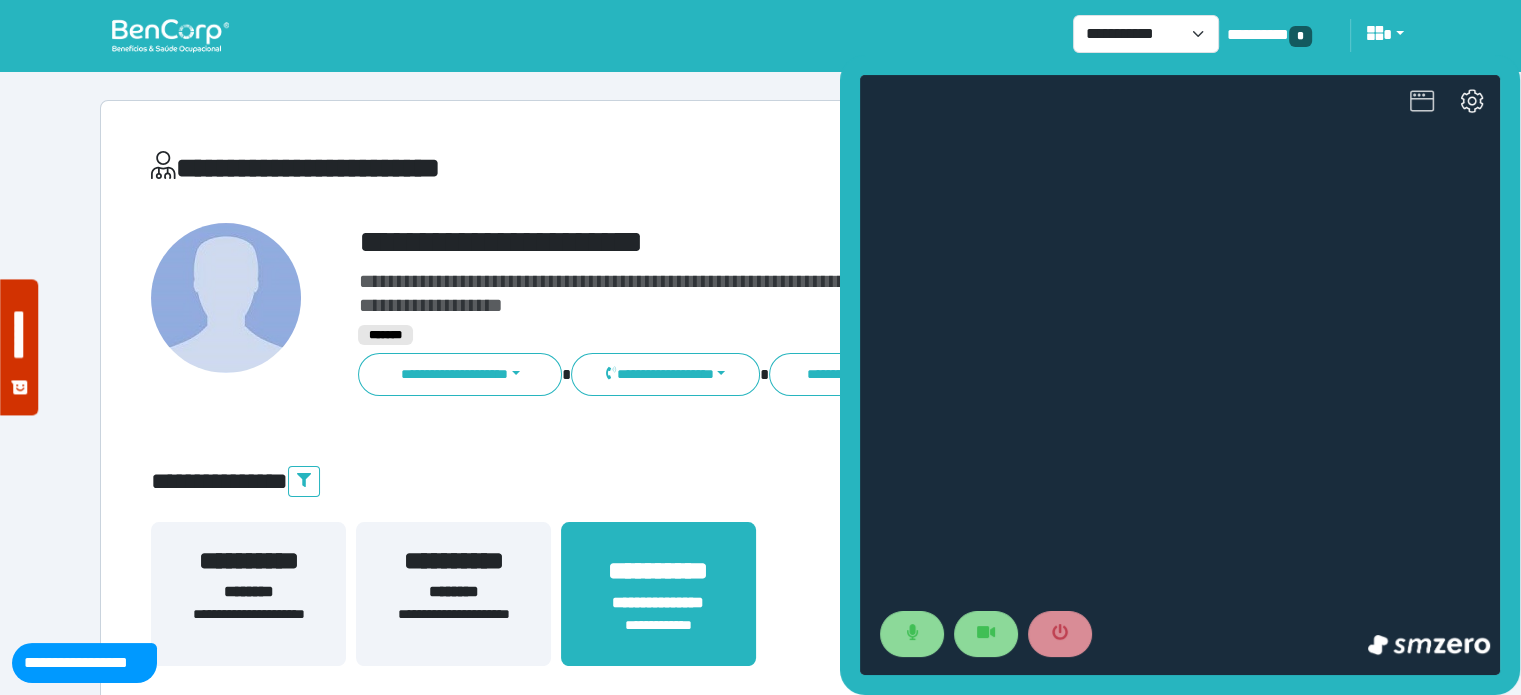 click at bounding box center (1422, 103) 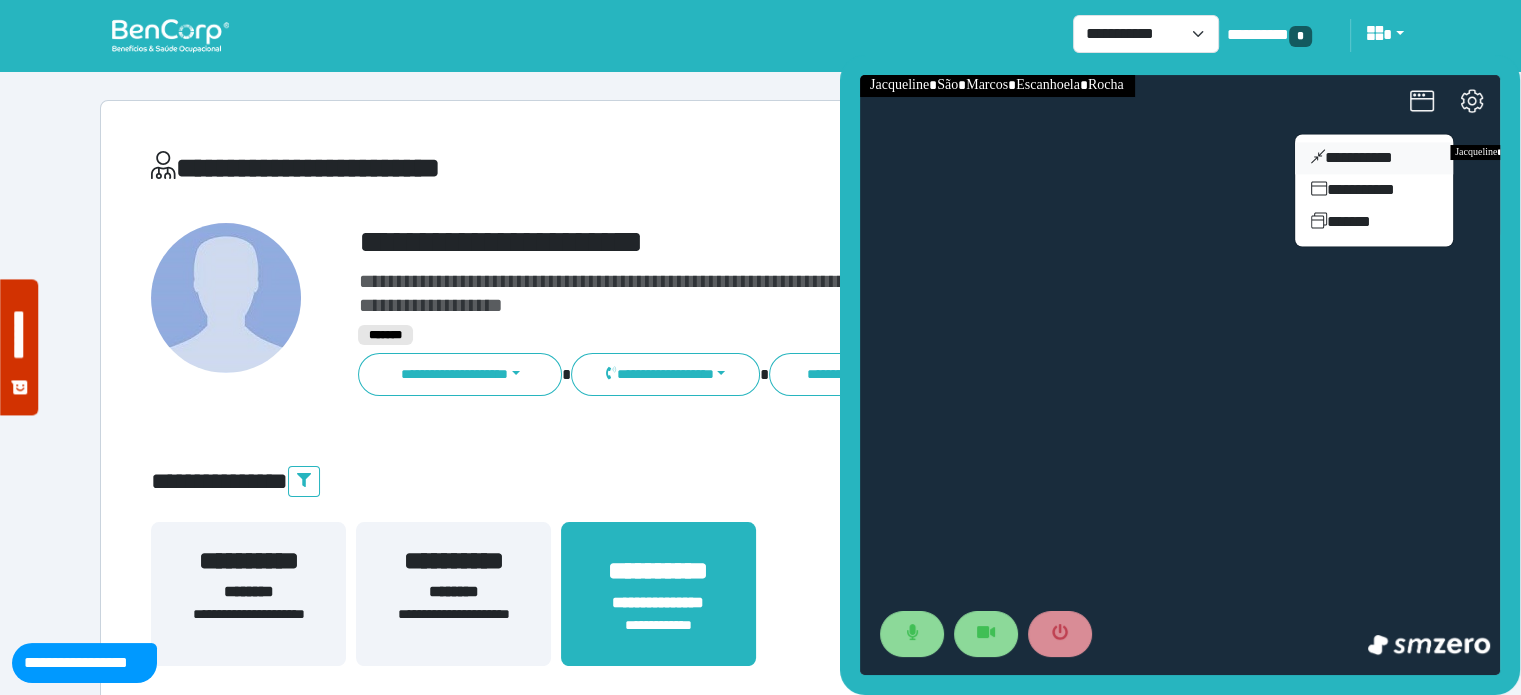 click on "**********" at bounding box center (1374, 158) 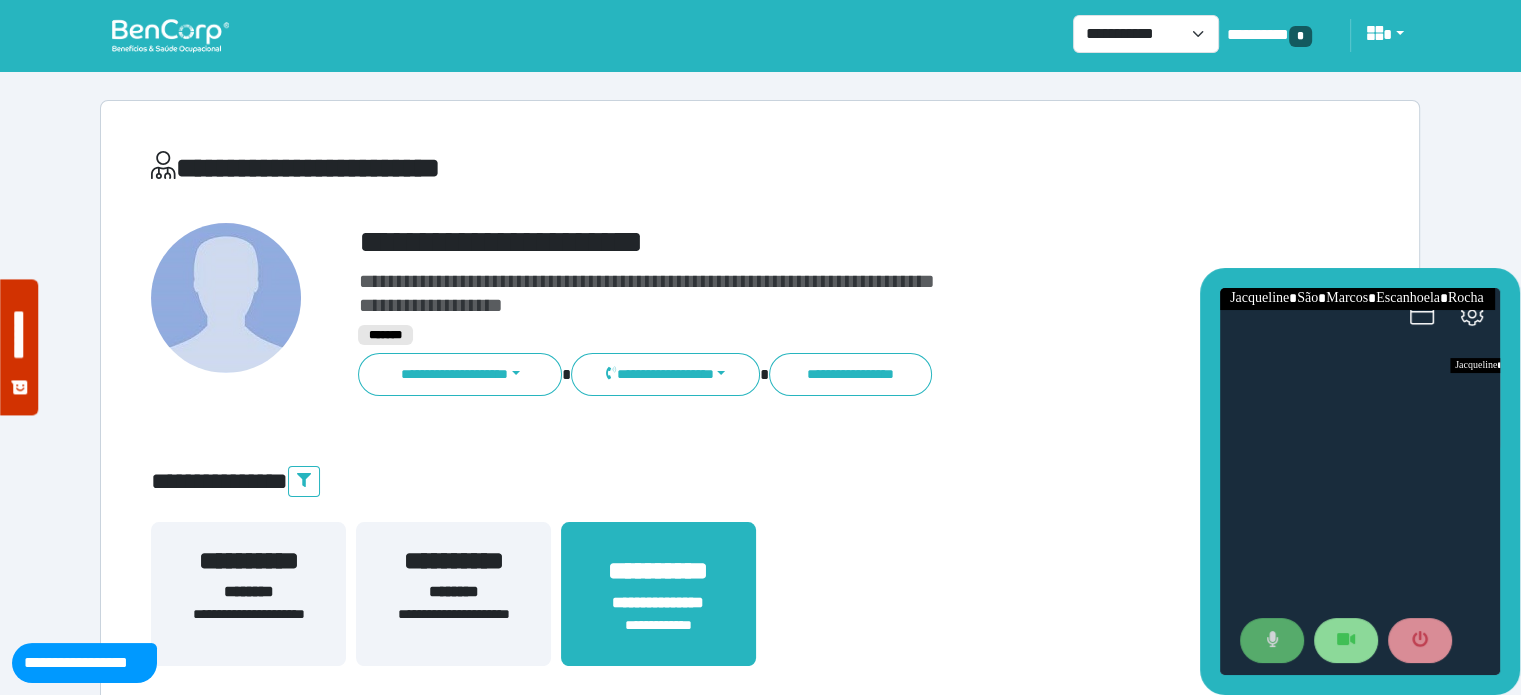 click at bounding box center [1272, 641] 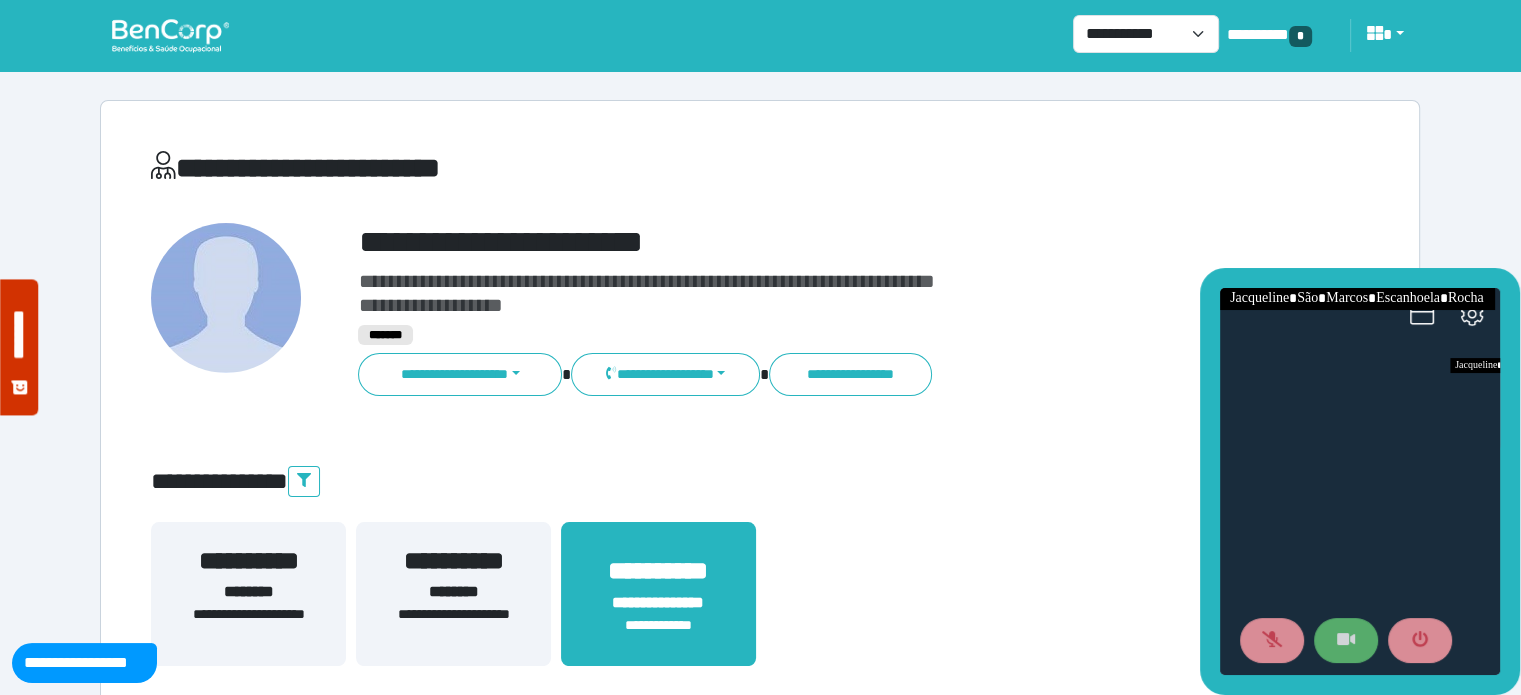 click at bounding box center (1346, 641) 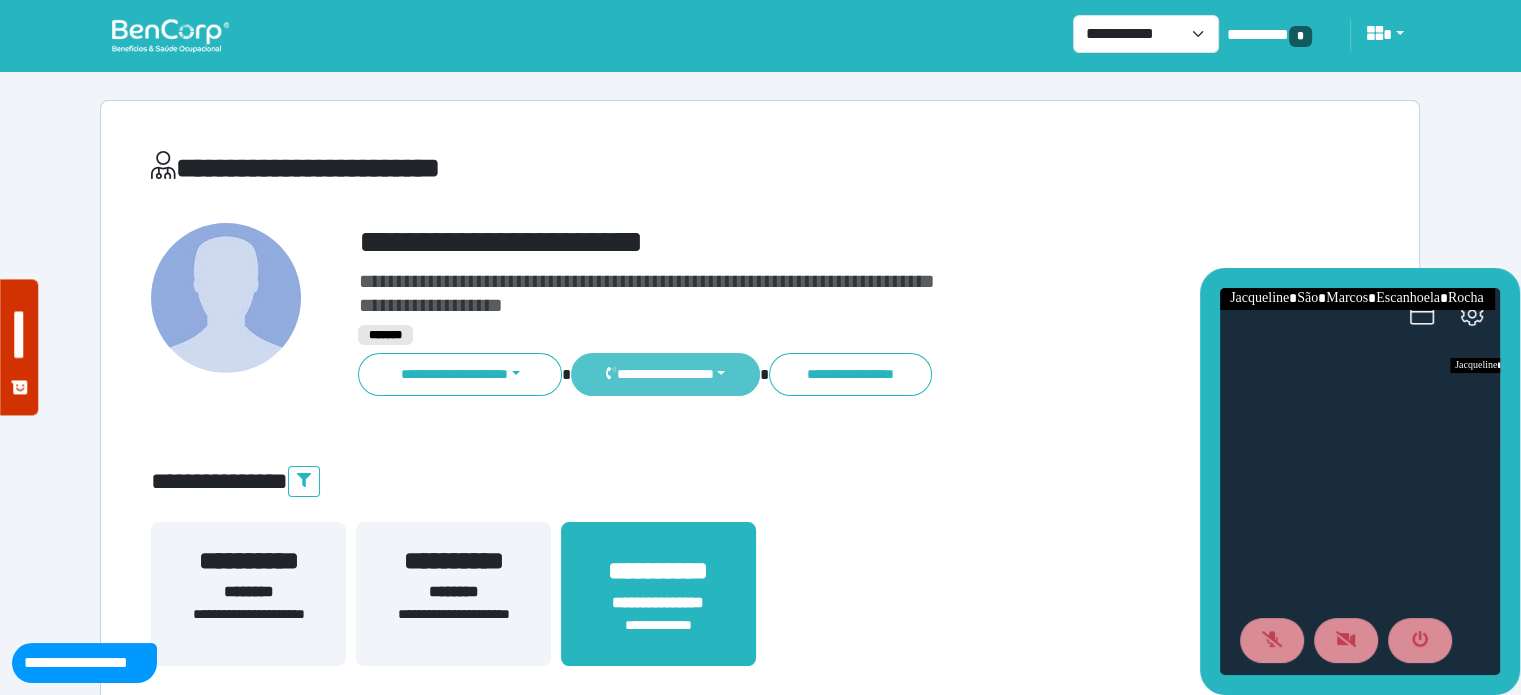 click on "**********" at bounding box center (665, 374) 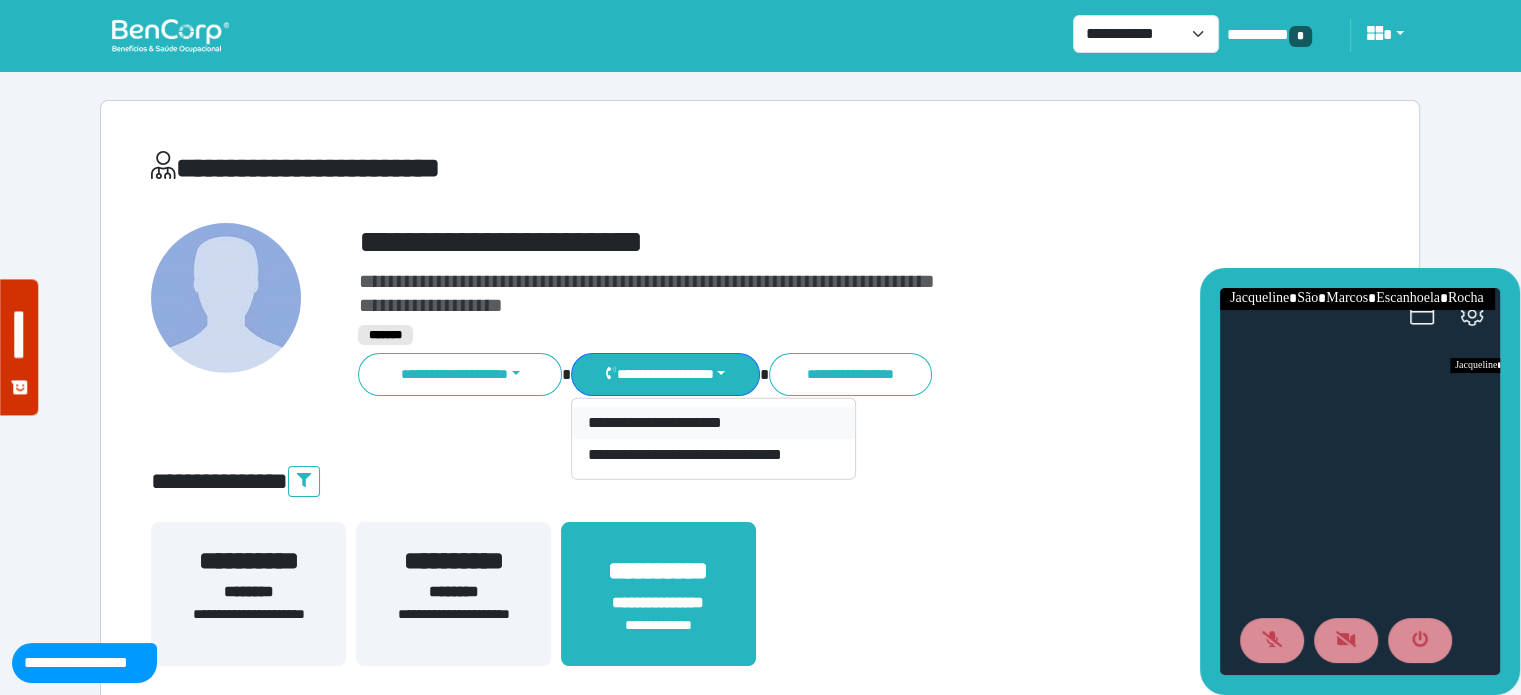 click on "**********" at bounding box center [713, 423] 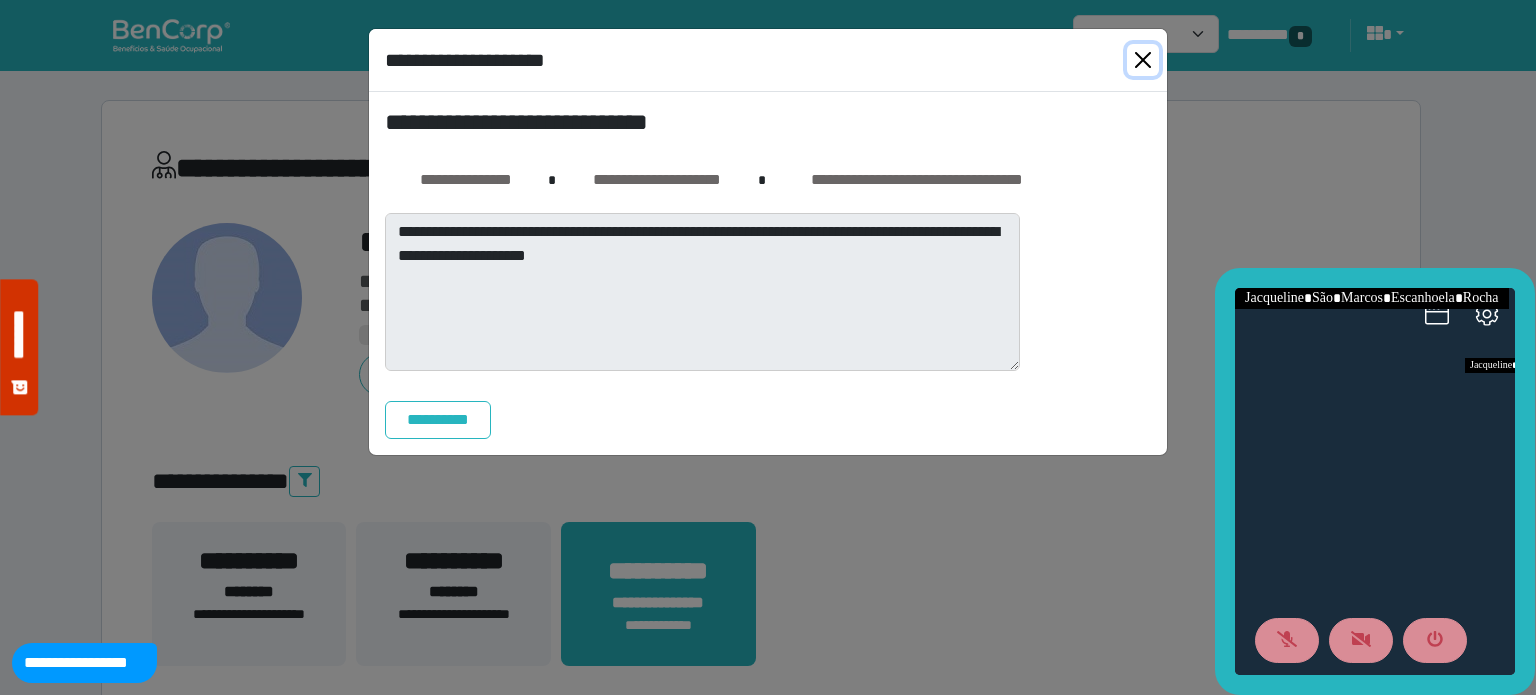 click at bounding box center [1143, 60] 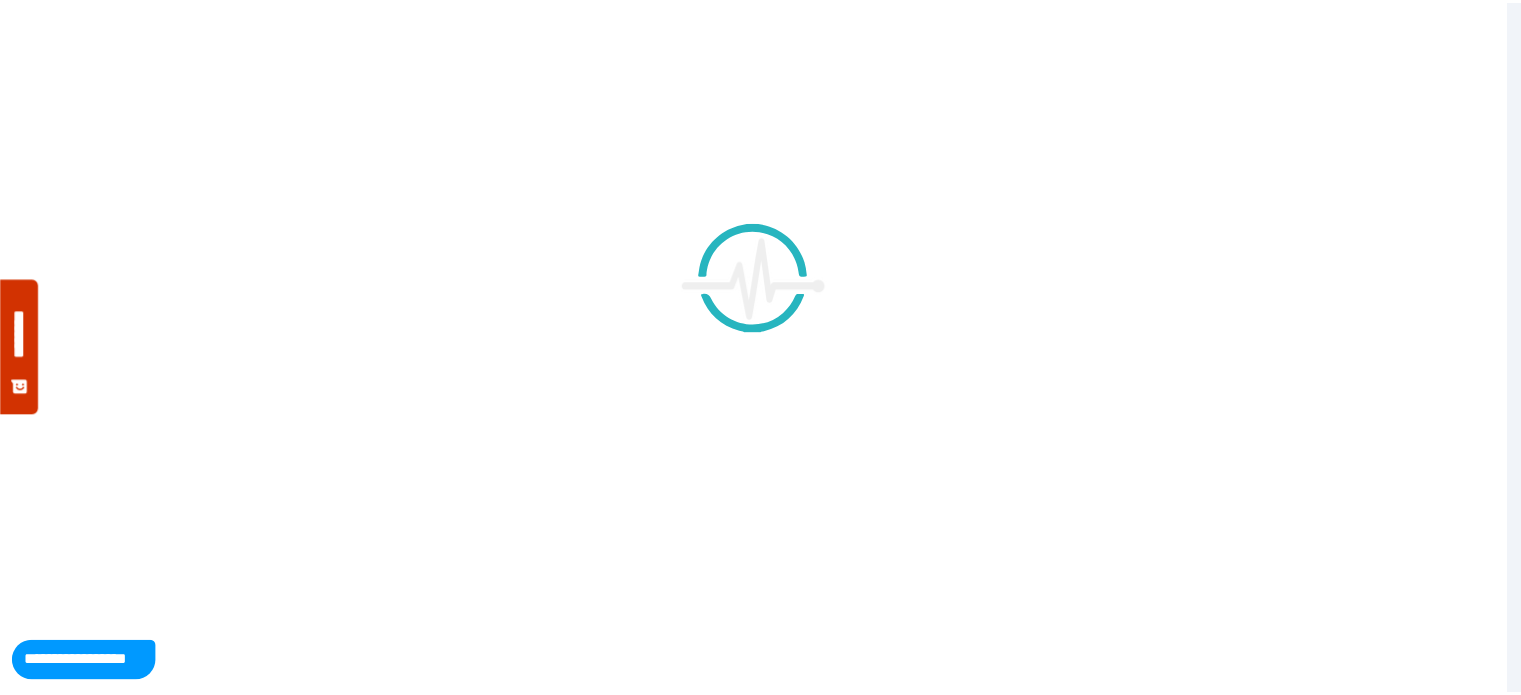 scroll, scrollTop: 0, scrollLeft: 0, axis: both 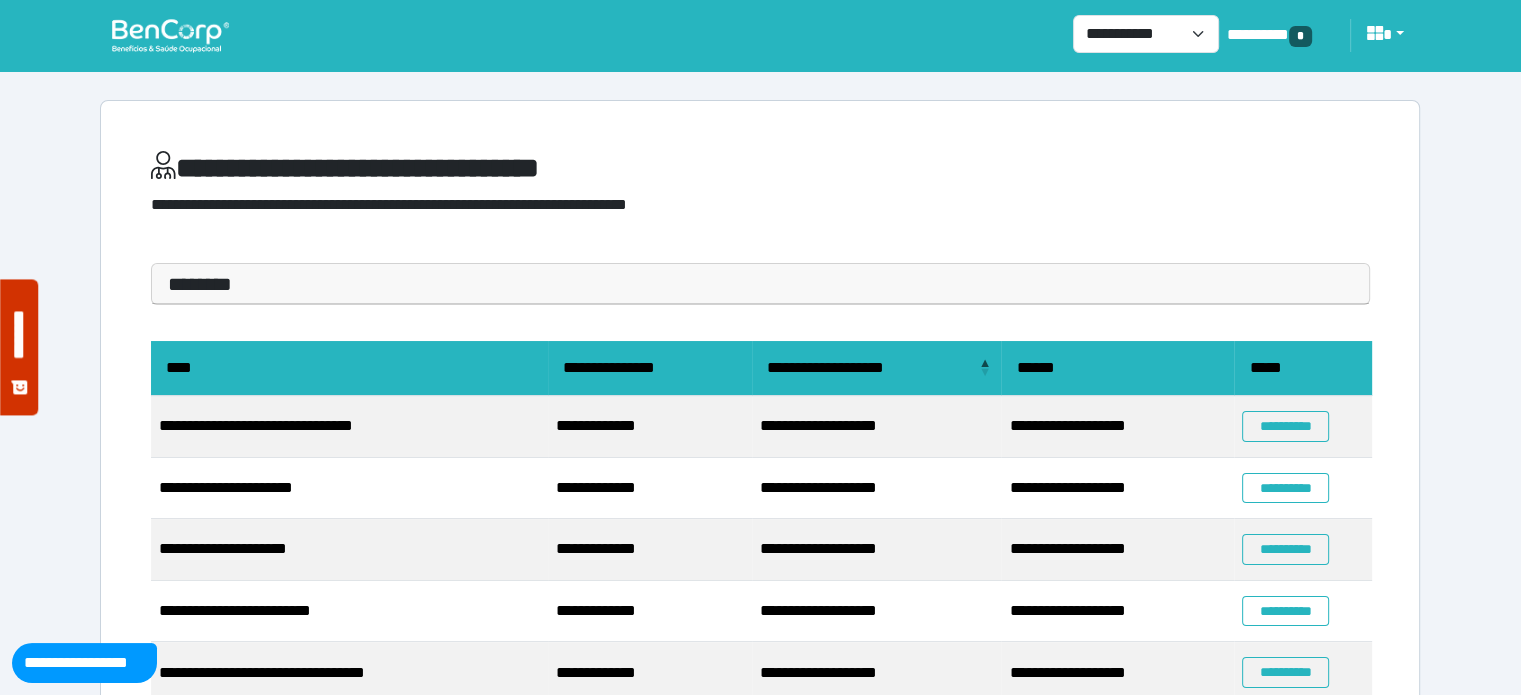 click on "**********" at bounding box center [349, 550] 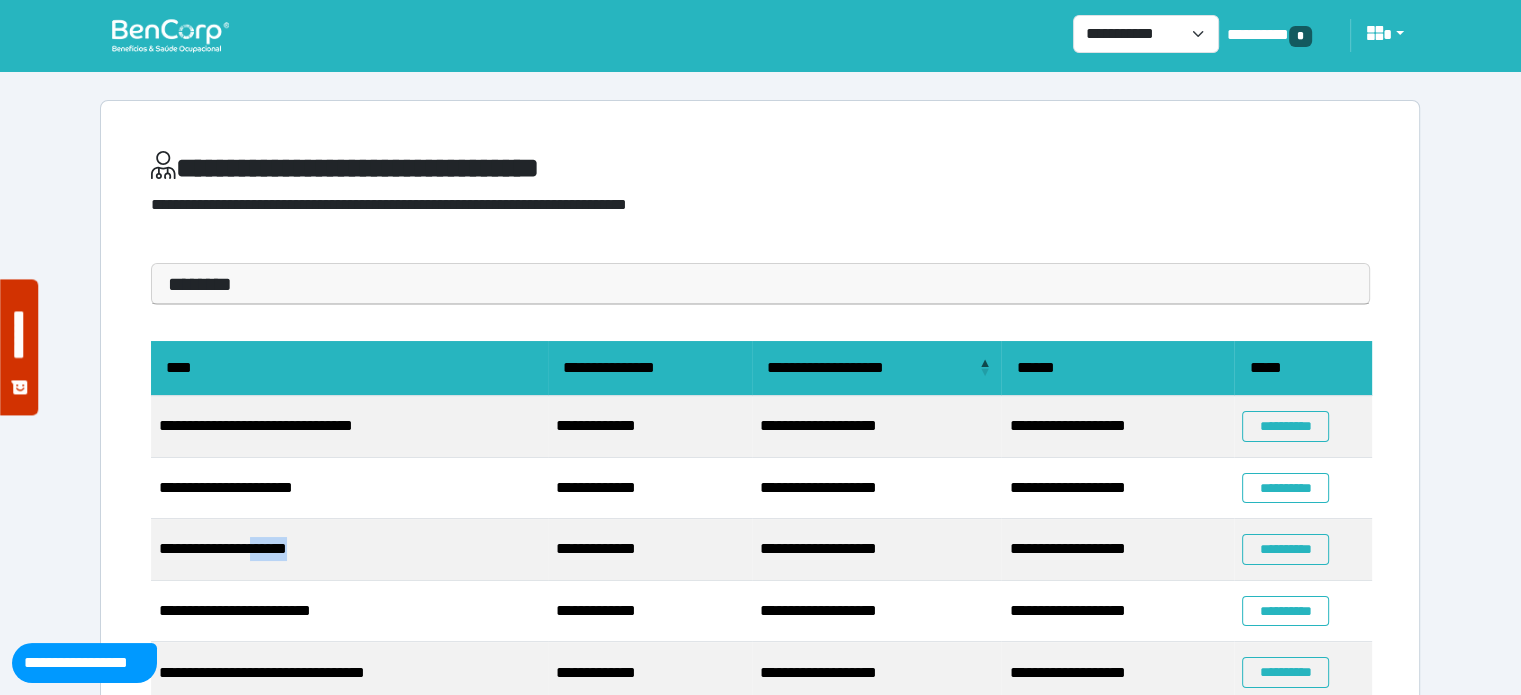 click on "**********" at bounding box center [349, 550] 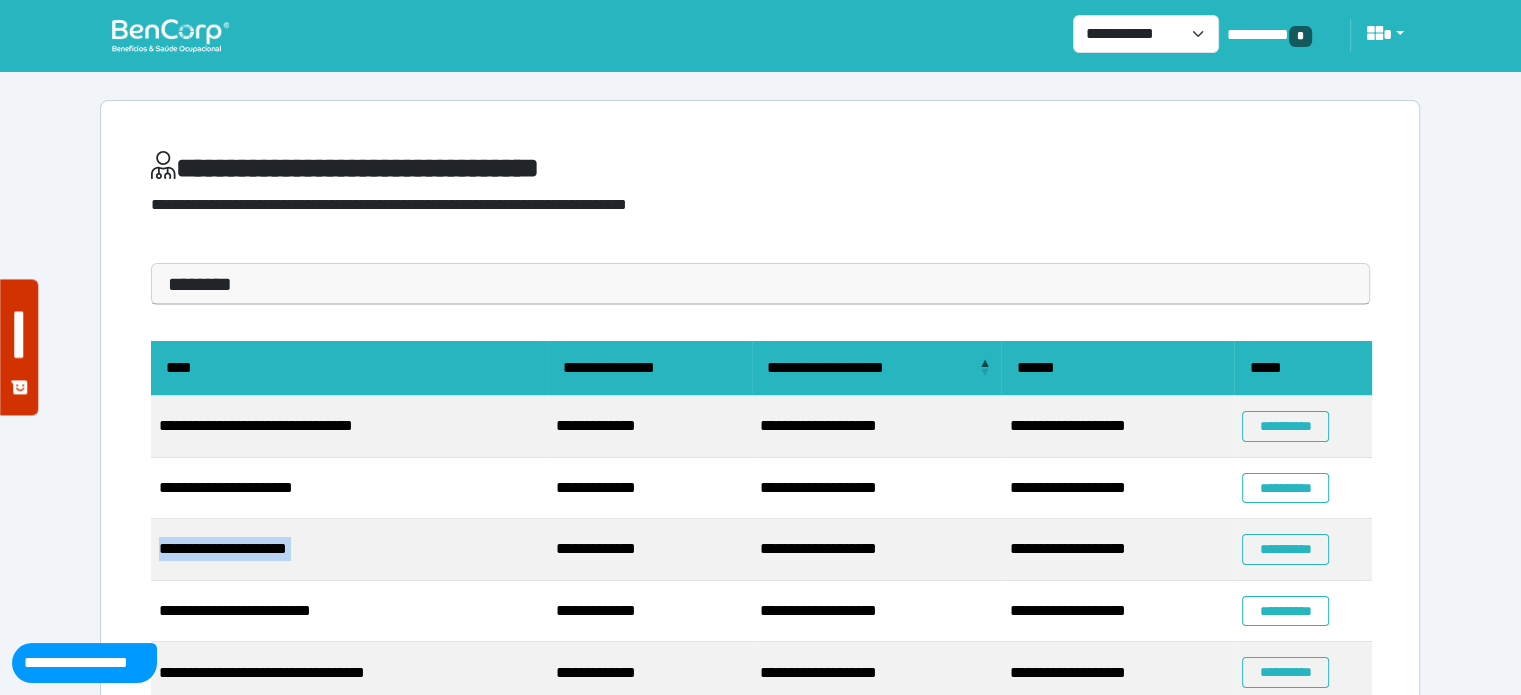 click on "**********" at bounding box center [349, 550] 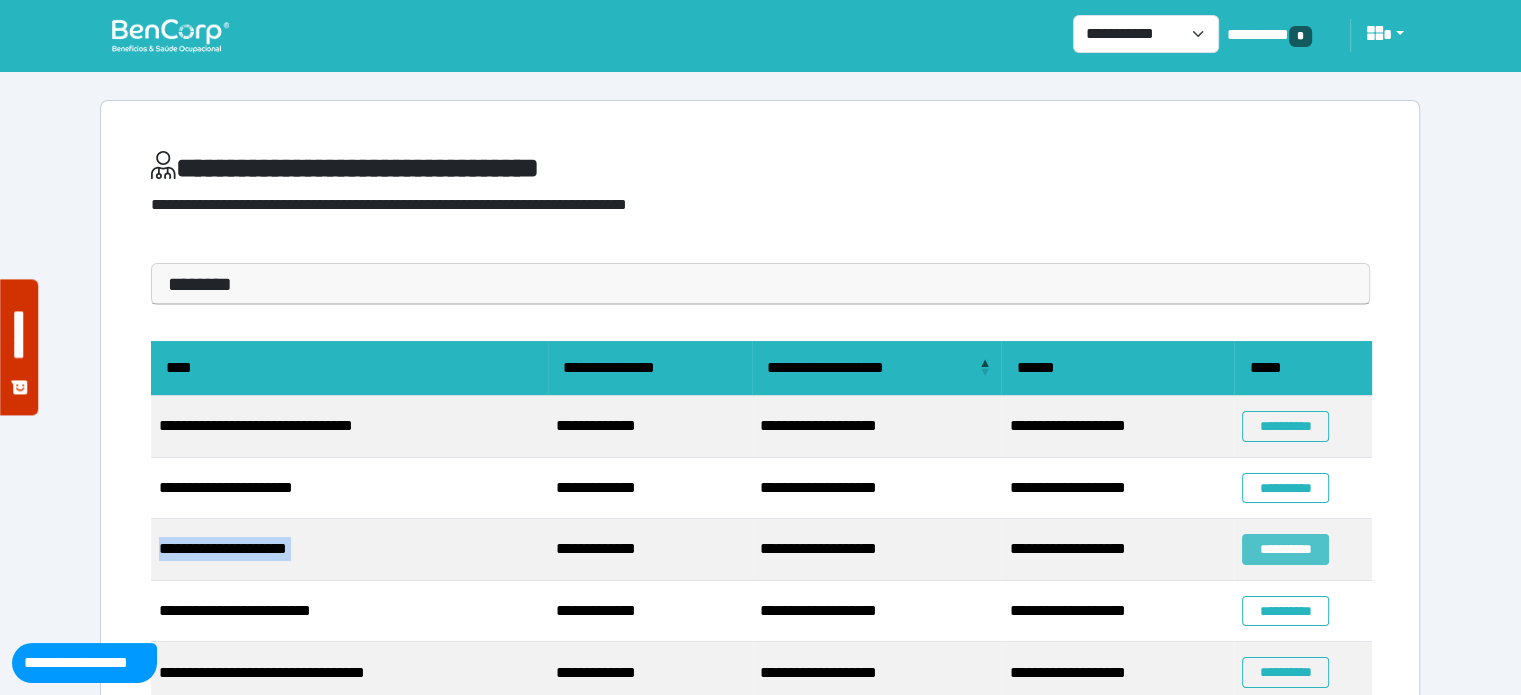 click on "**********" at bounding box center [1285, 549] 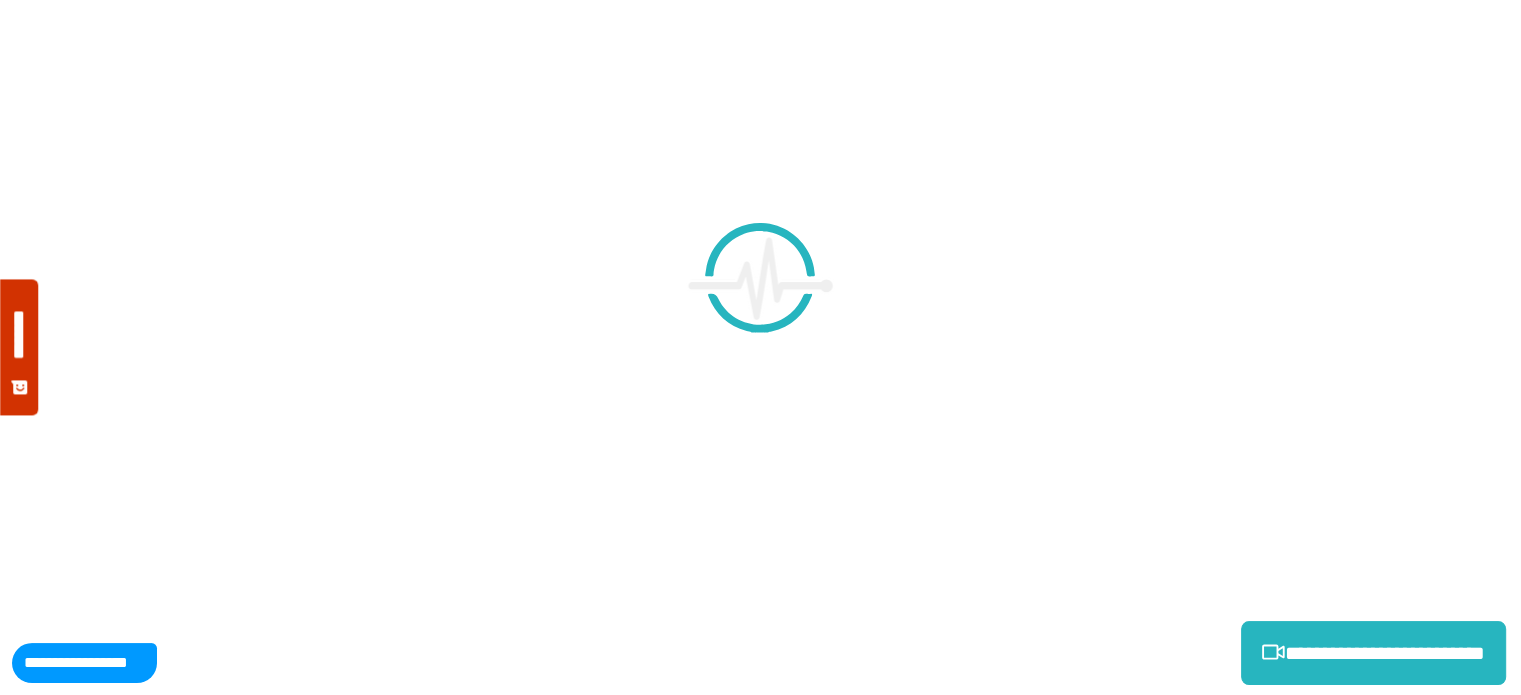 scroll, scrollTop: 0, scrollLeft: 0, axis: both 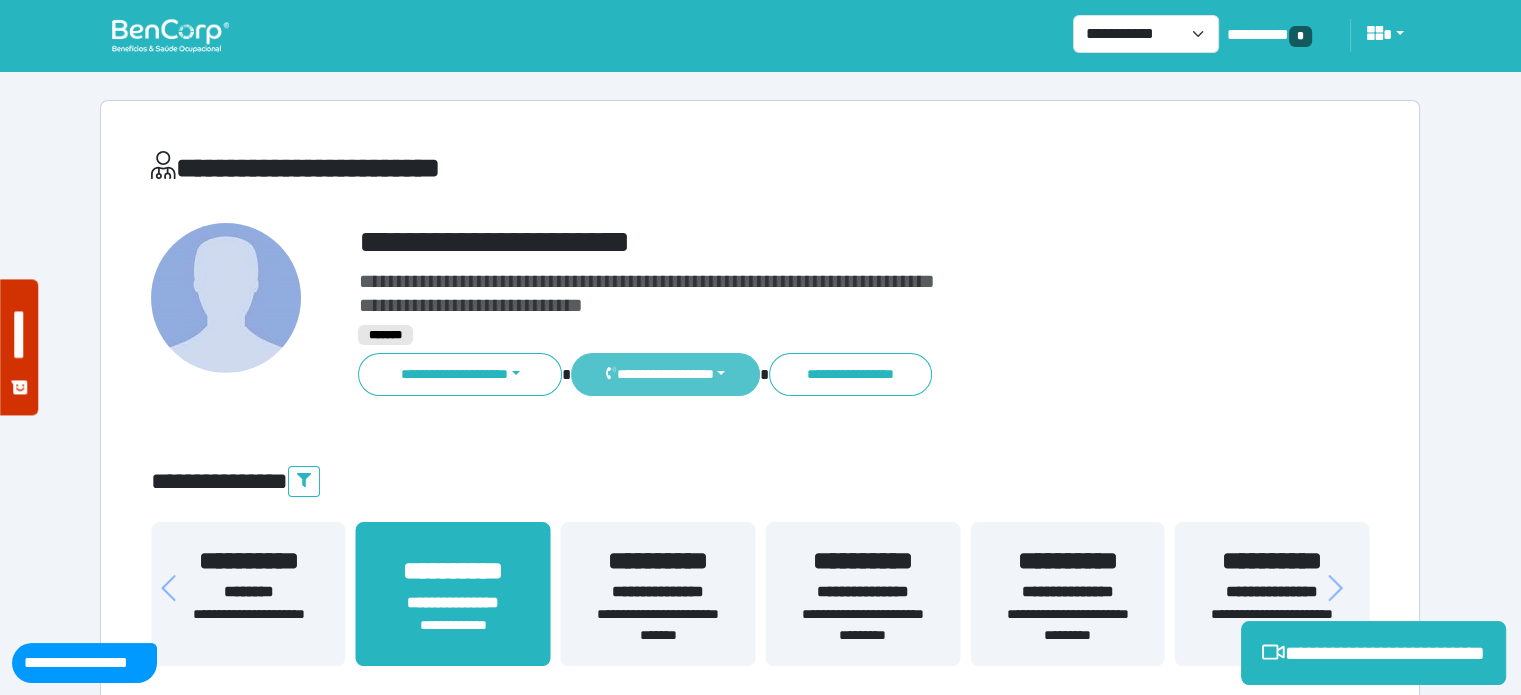 click on "**********" at bounding box center (665, 374) 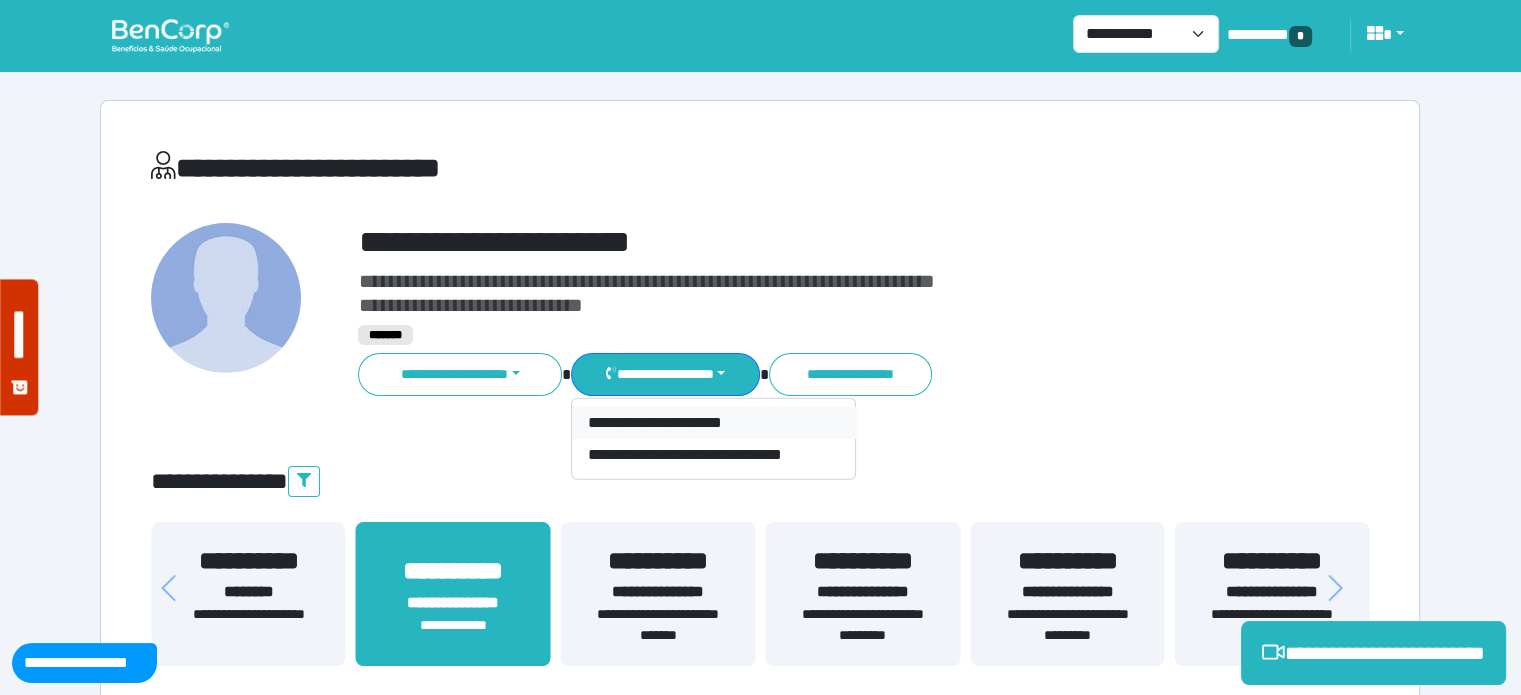 click on "**********" at bounding box center (714, 423) 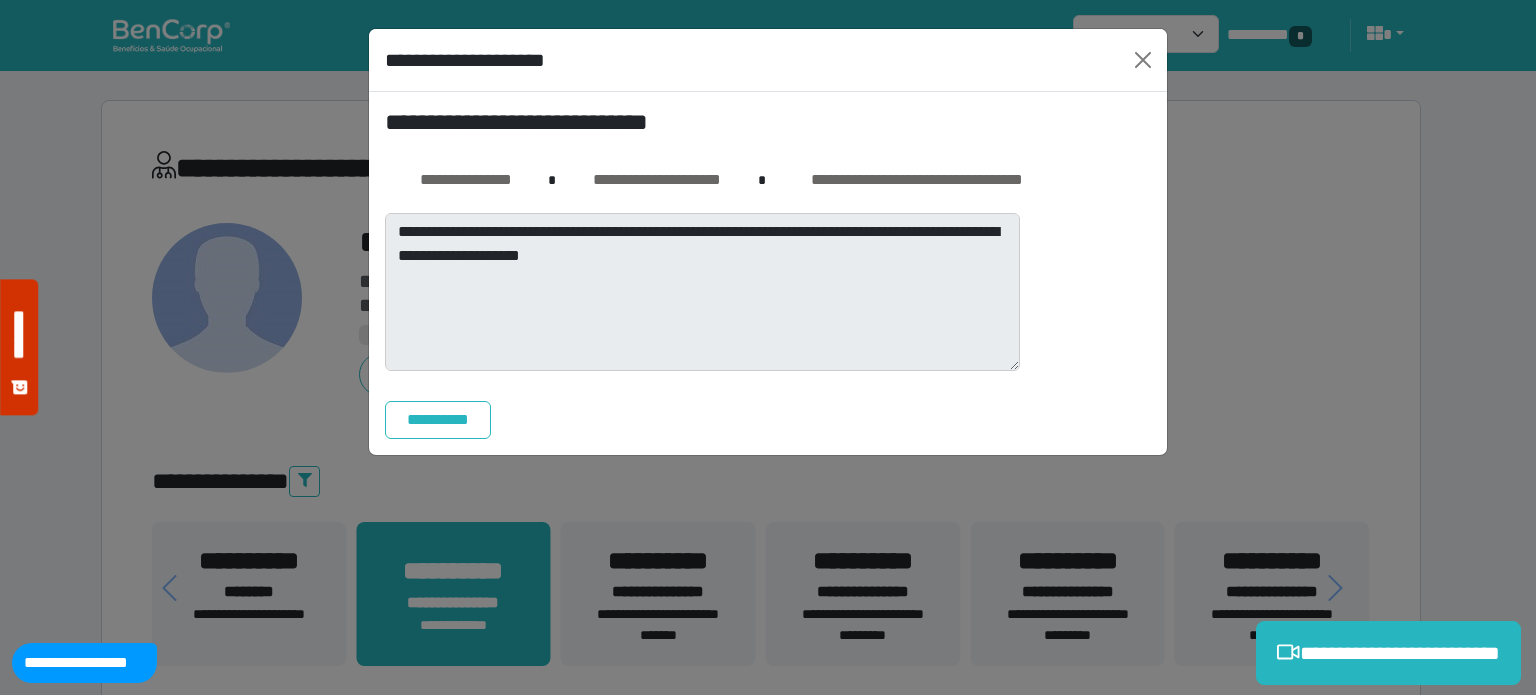 click on "**********" at bounding box center [768, 347] 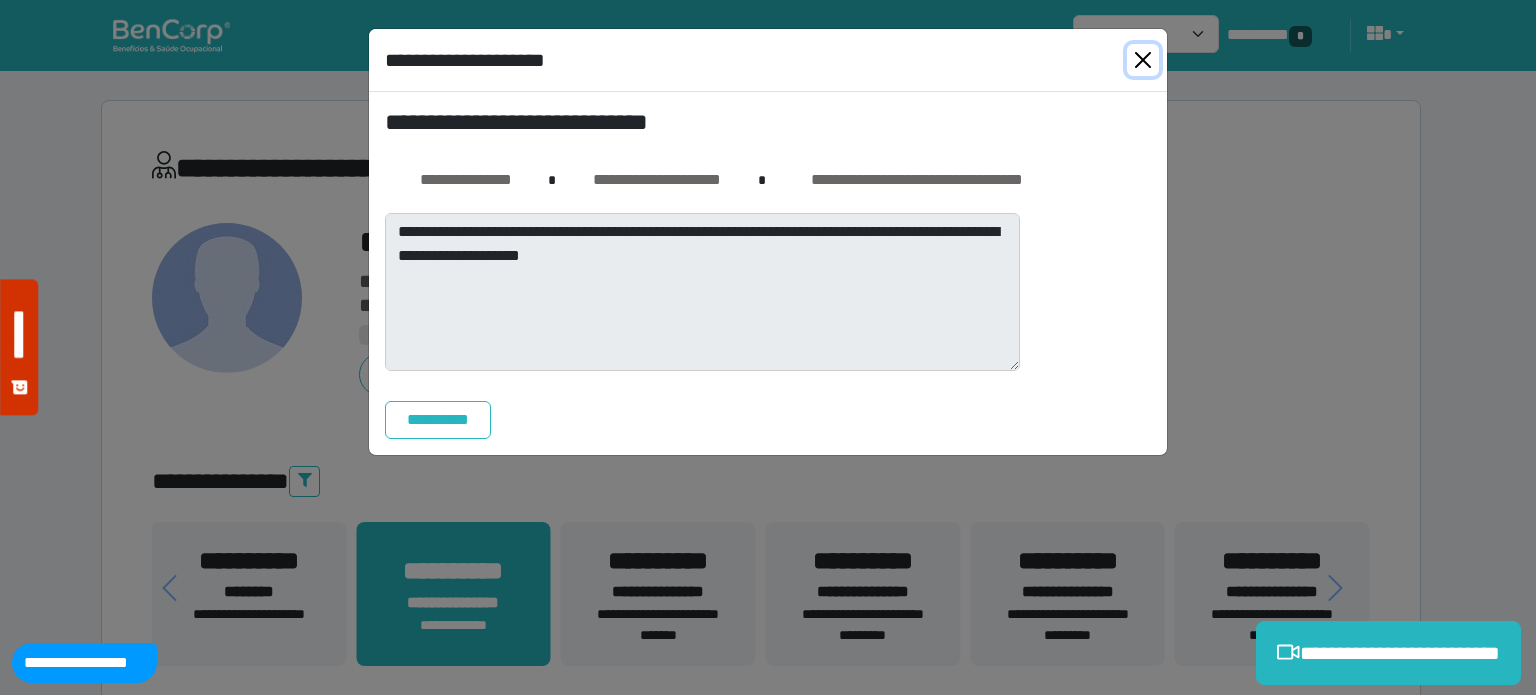 click at bounding box center [1143, 60] 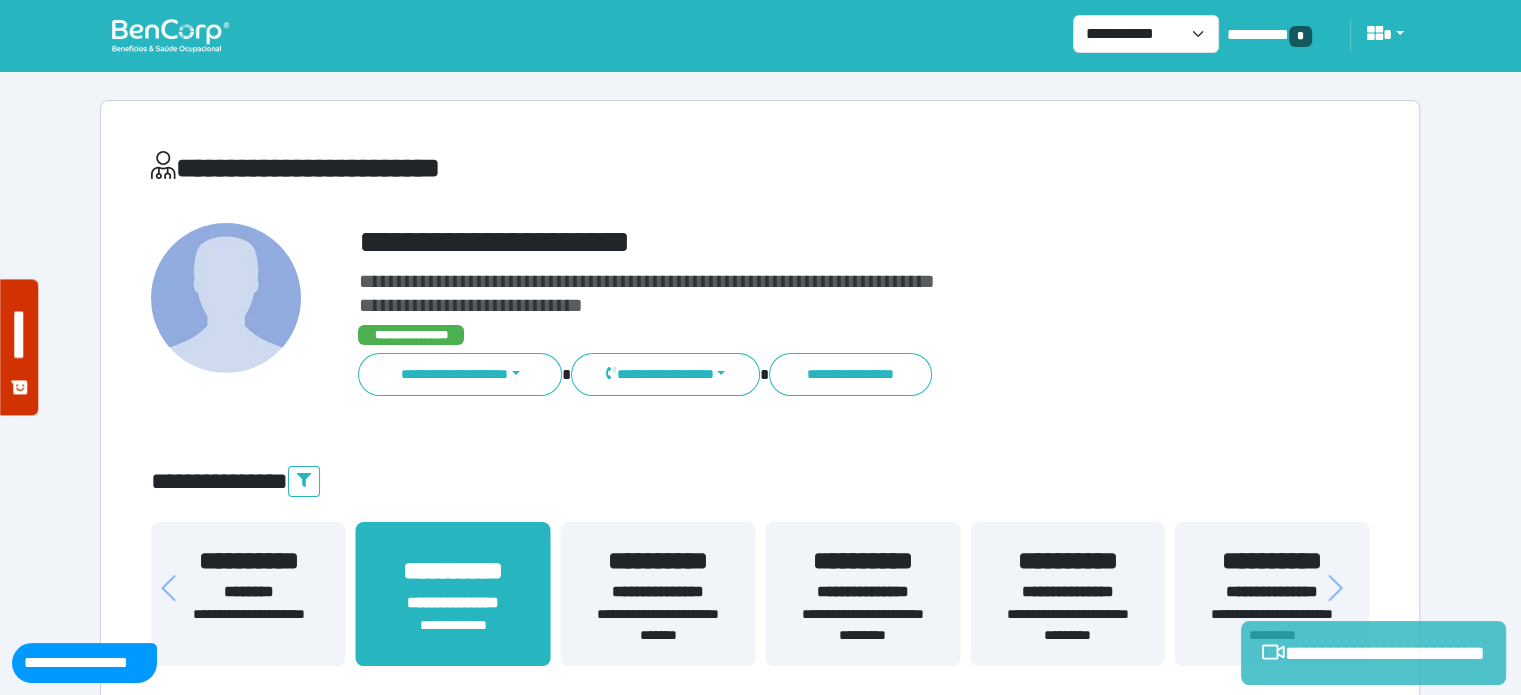 click on "**********" at bounding box center (1373, 653) 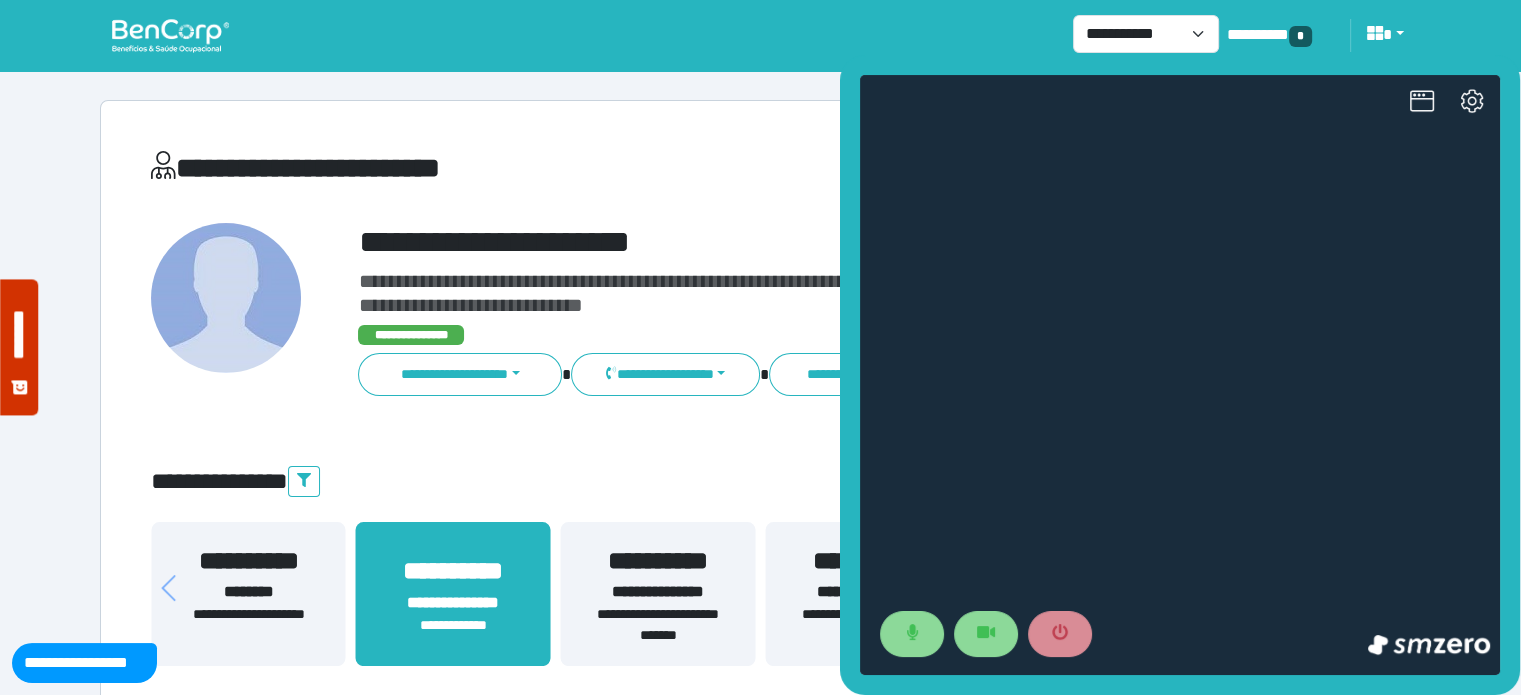 scroll, scrollTop: 0, scrollLeft: 0, axis: both 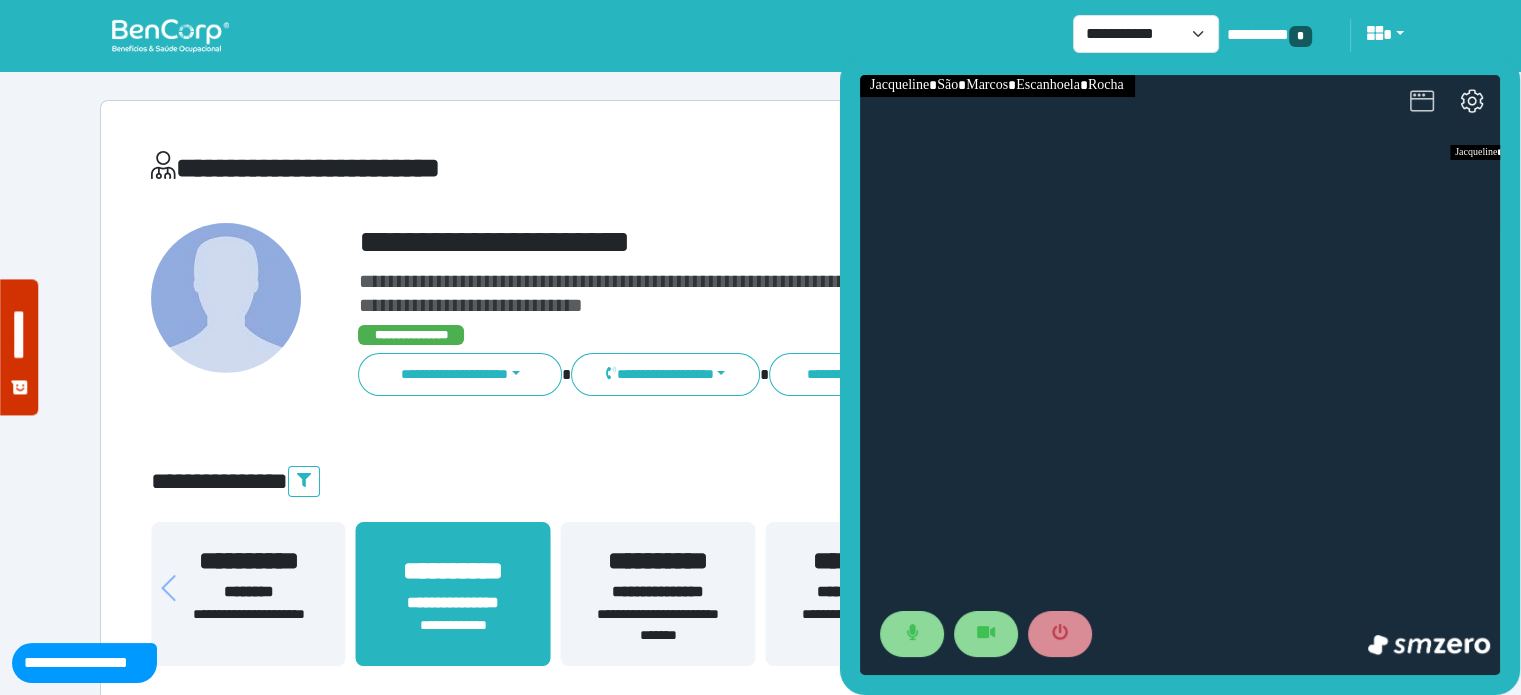 click 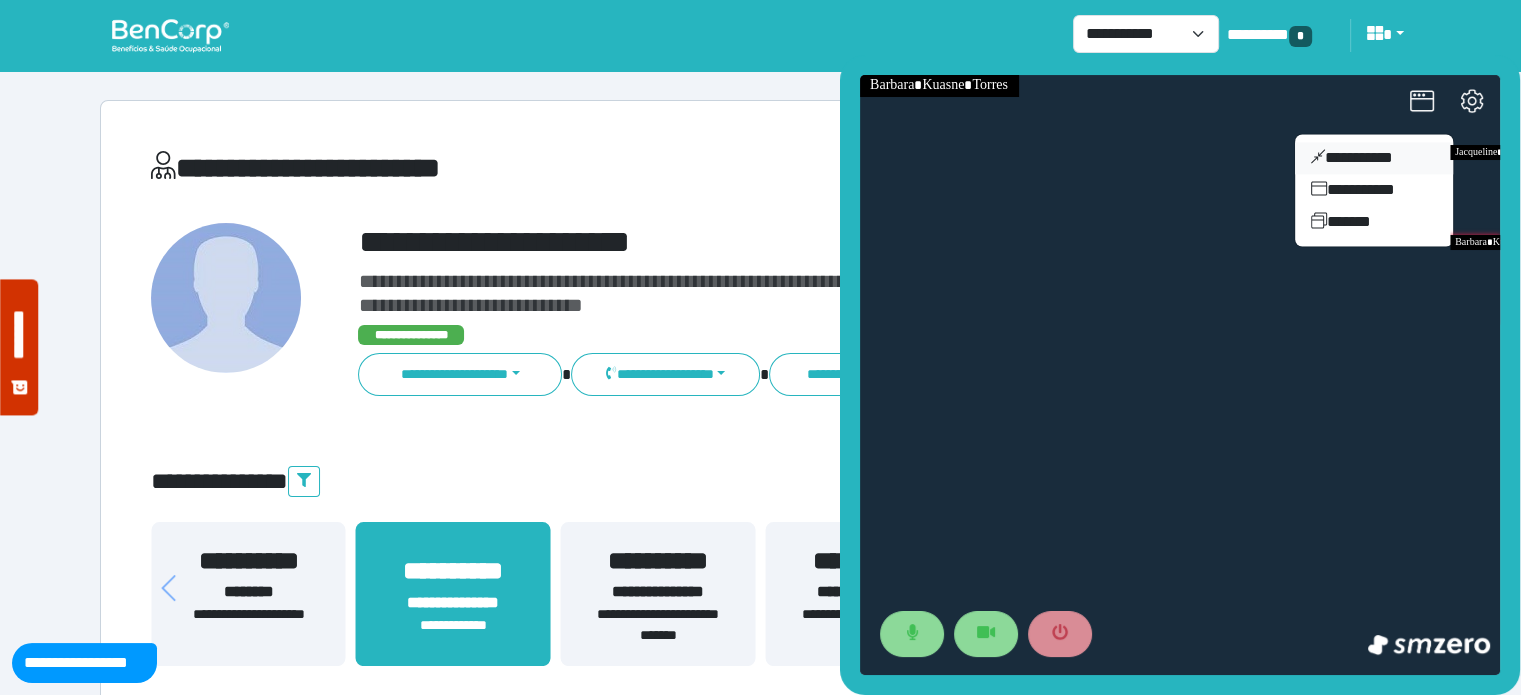 click on "**********" at bounding box center [1374, 158] 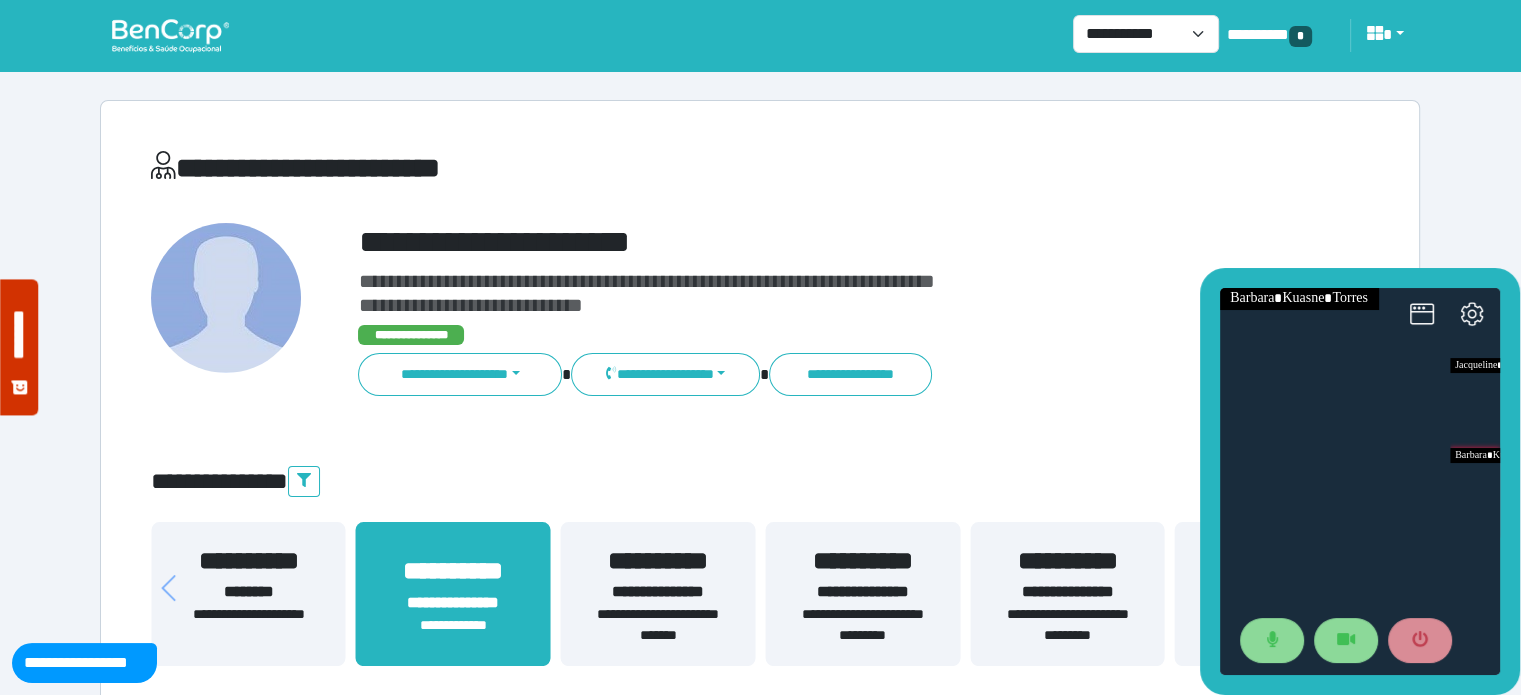 click at bounding box center (1360, 481) 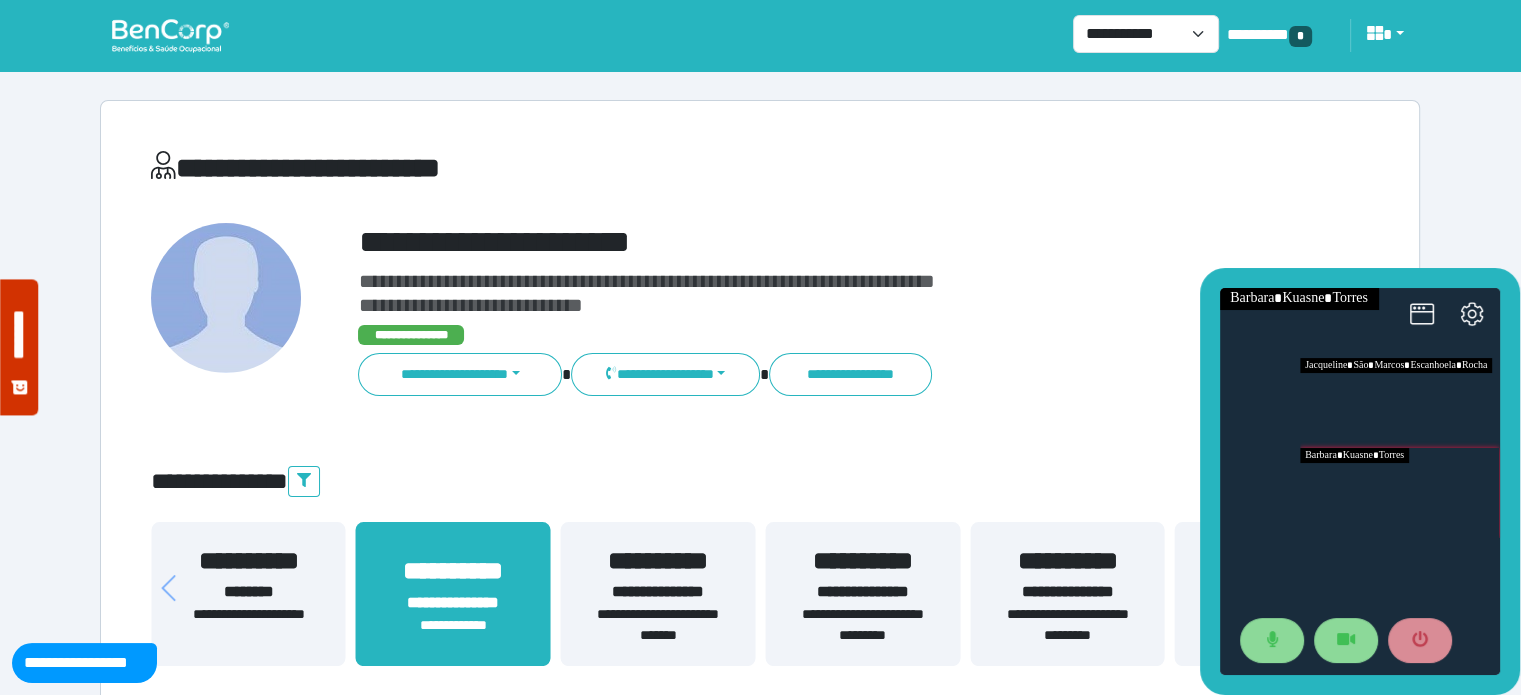 click at bounding box center (1400, 403) 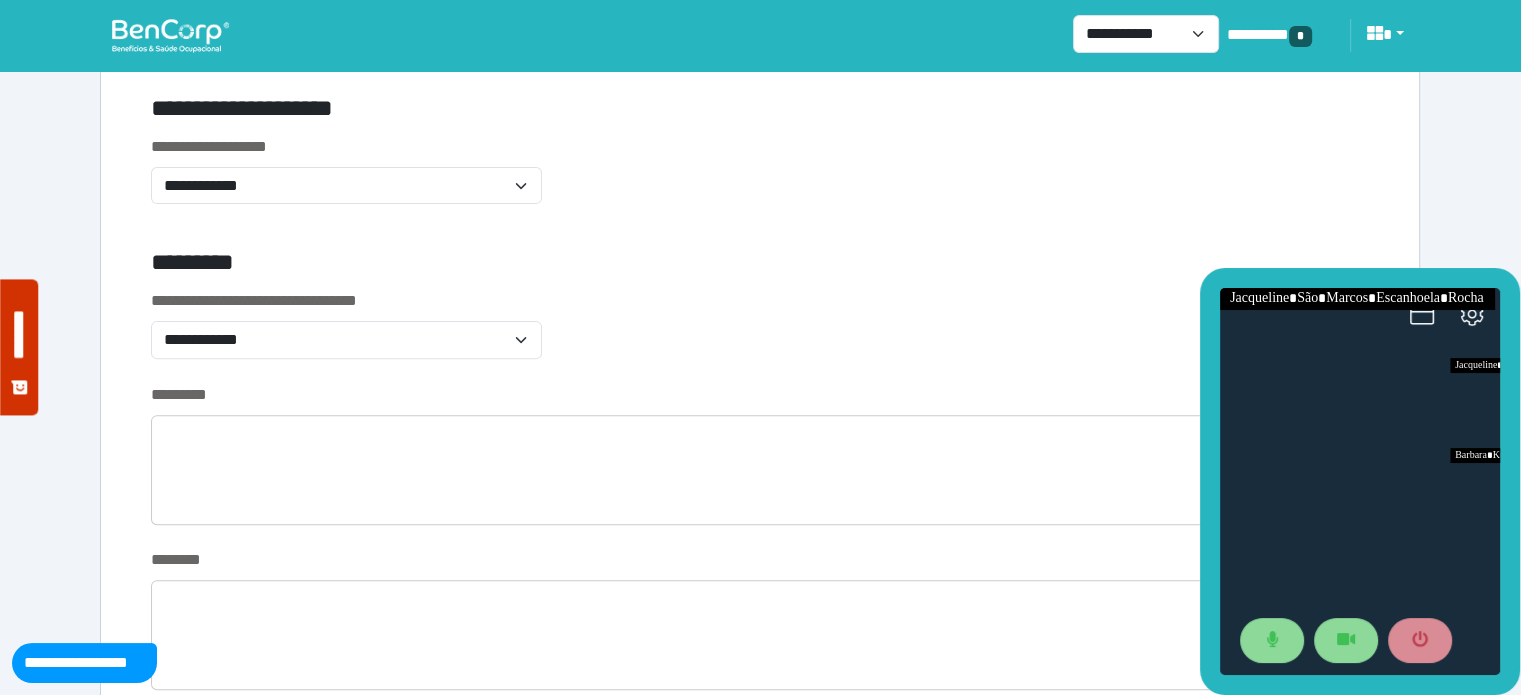 scroll, scrollTop: 299, scrollLeft: 0, axis: vertical 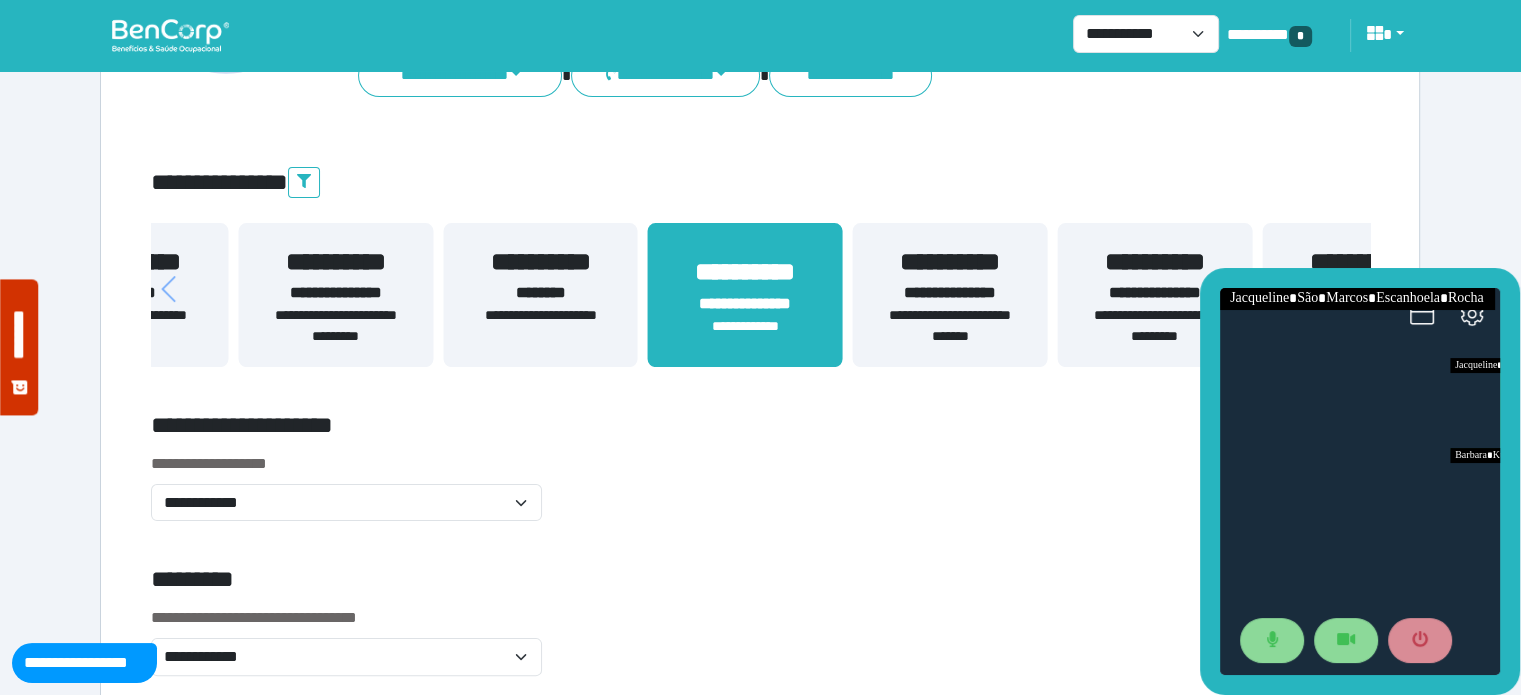 drag, startPoint x: 505, startPoint y: 277, endPoint x: 838, endPoint y: 263, distance: 333.29416 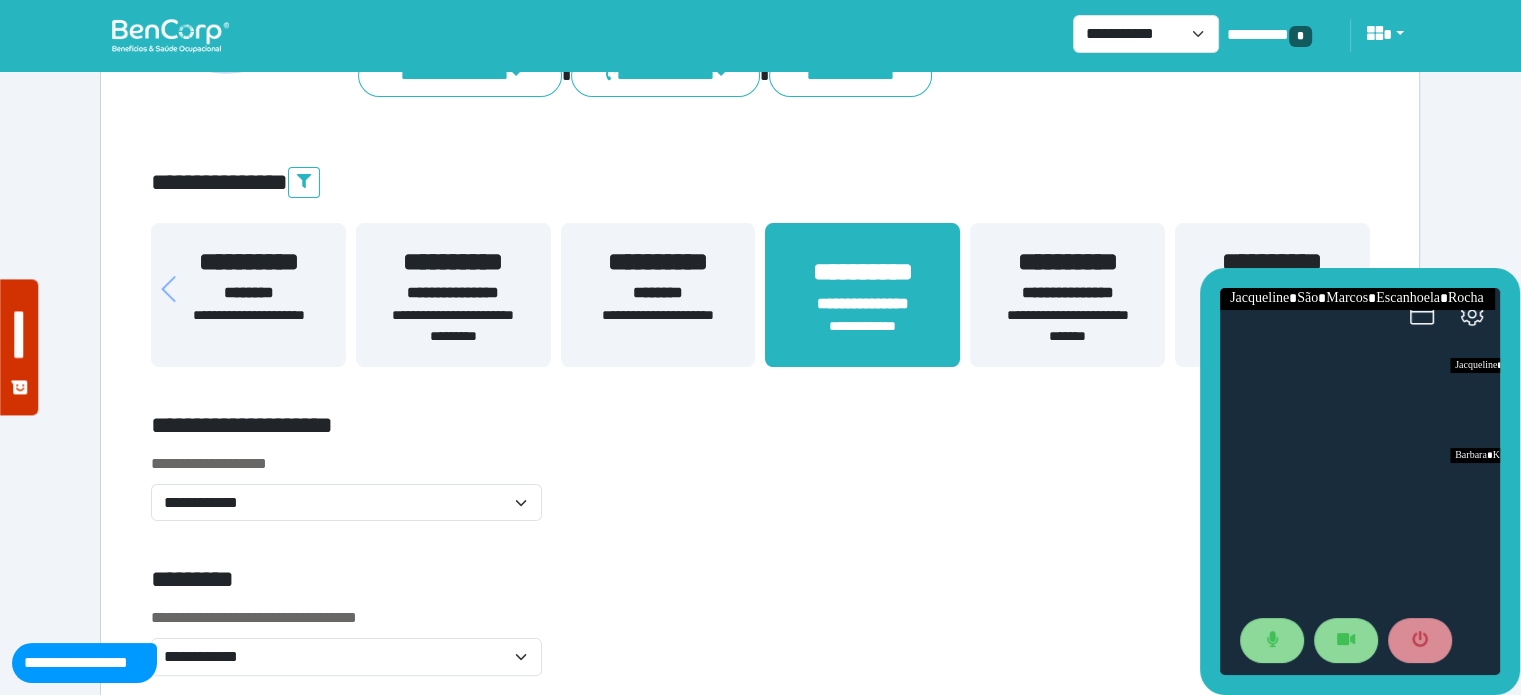 click on "**********" at bounding box center (658, 295) 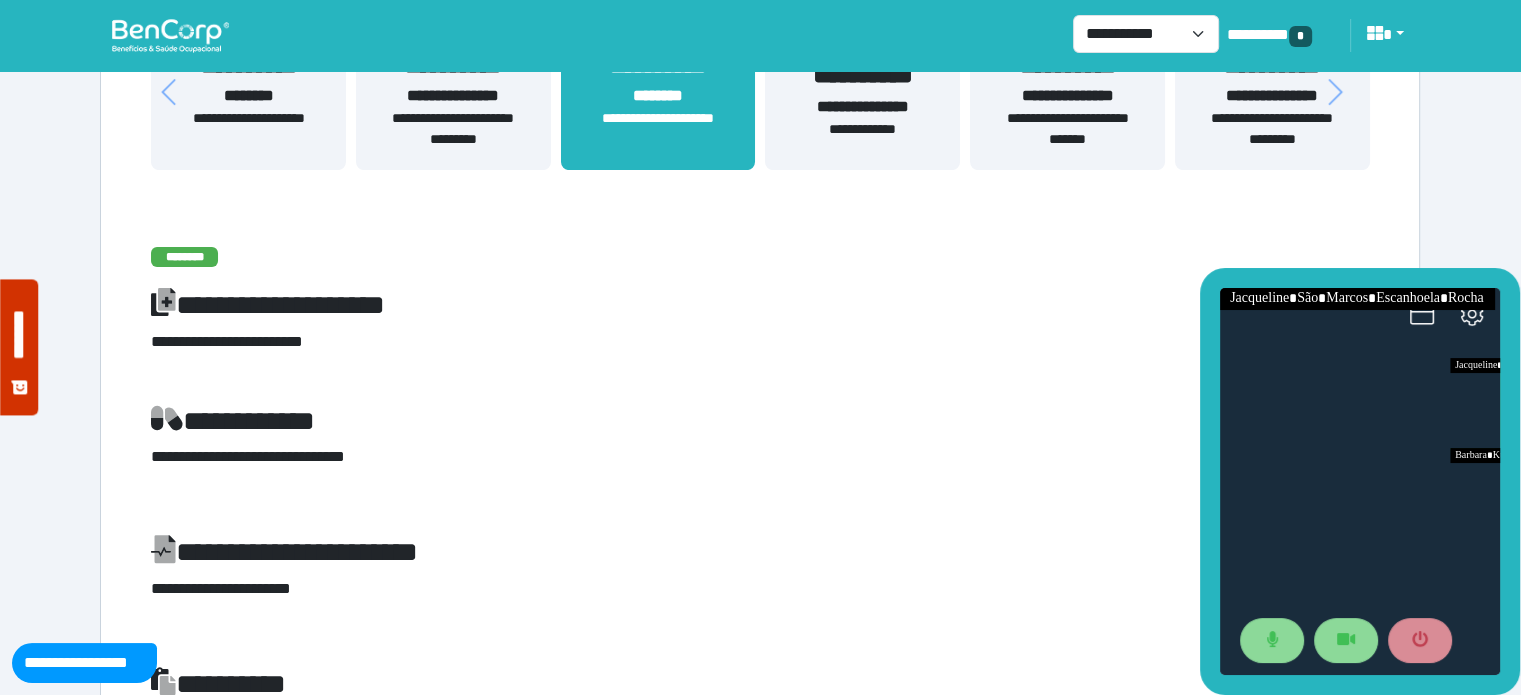 scroll, scrollTop: 368, scrollLeft: 0, axis: vertical 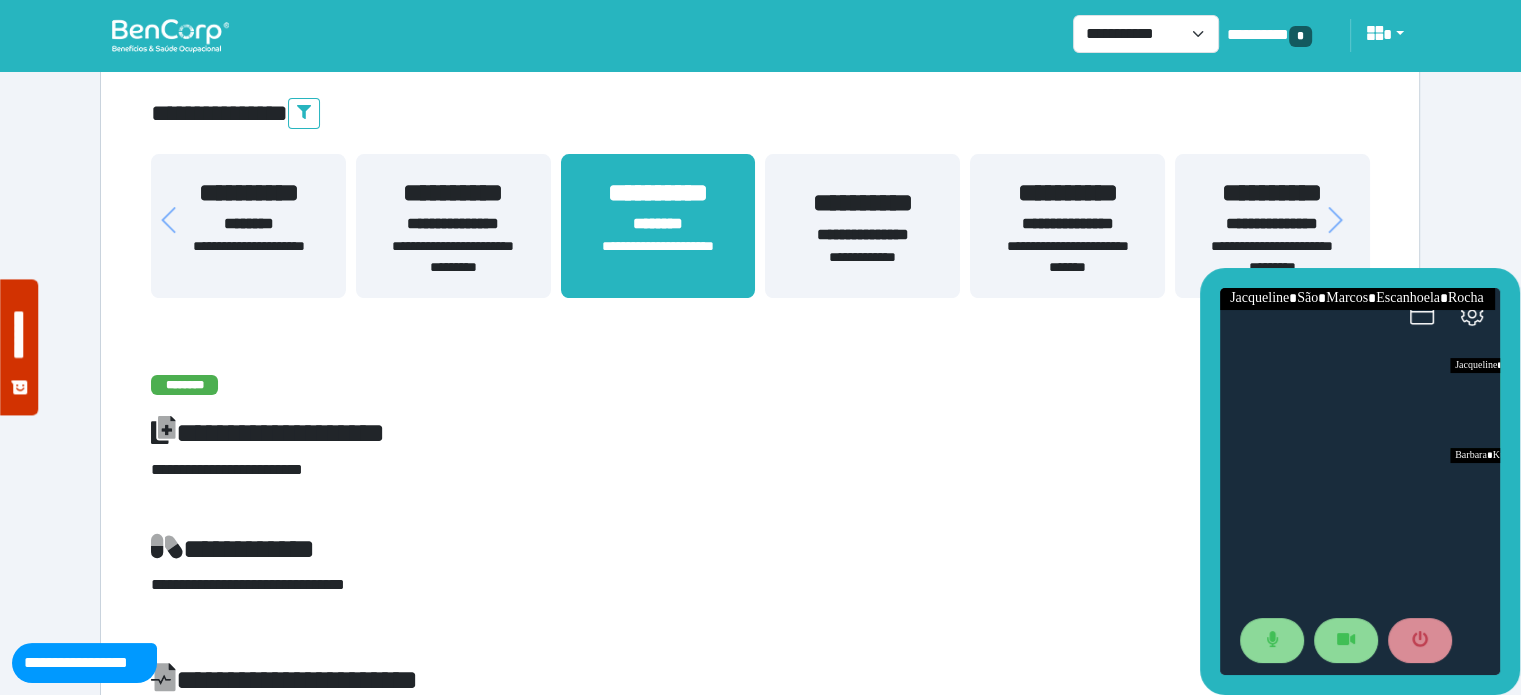 click on "**********" at bounding box center (248, 193) 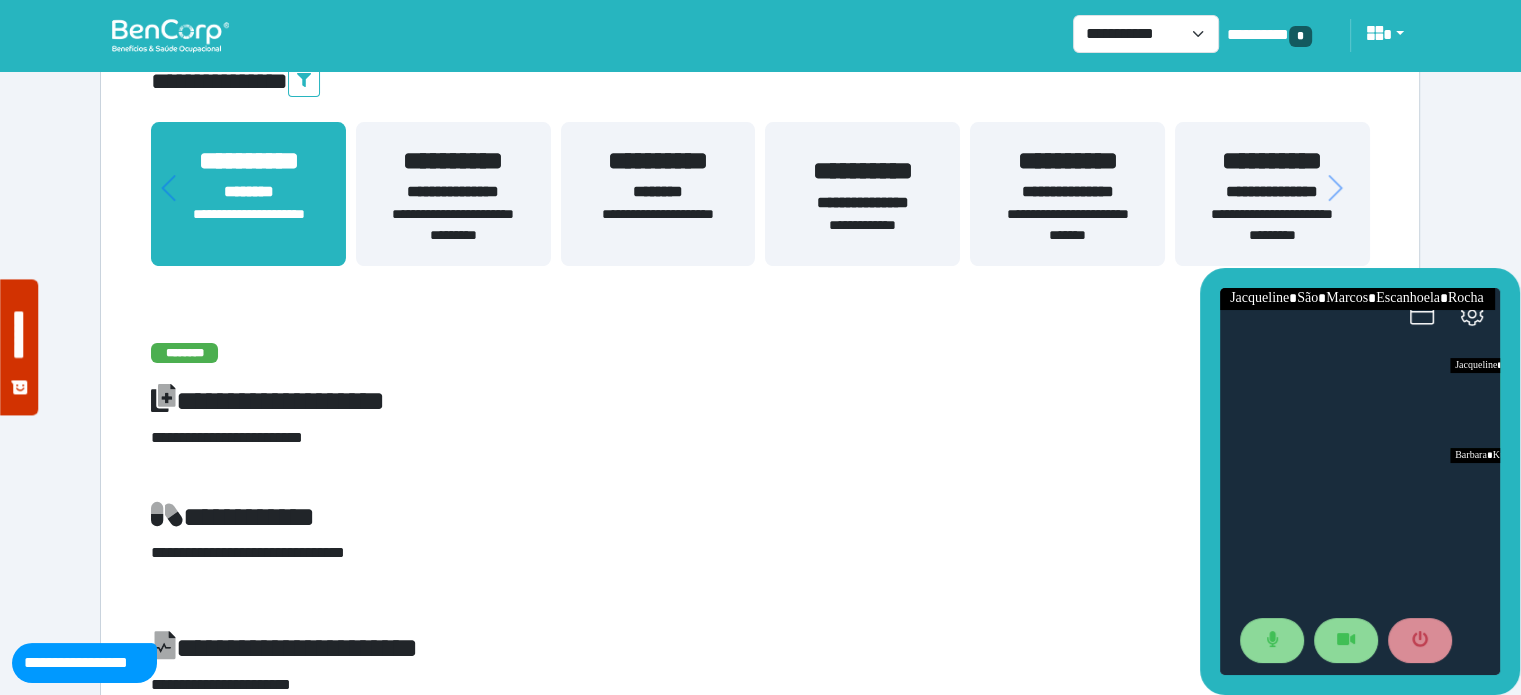scroll, scrollTop: 392, scrollLeft: 0, axis: vertical 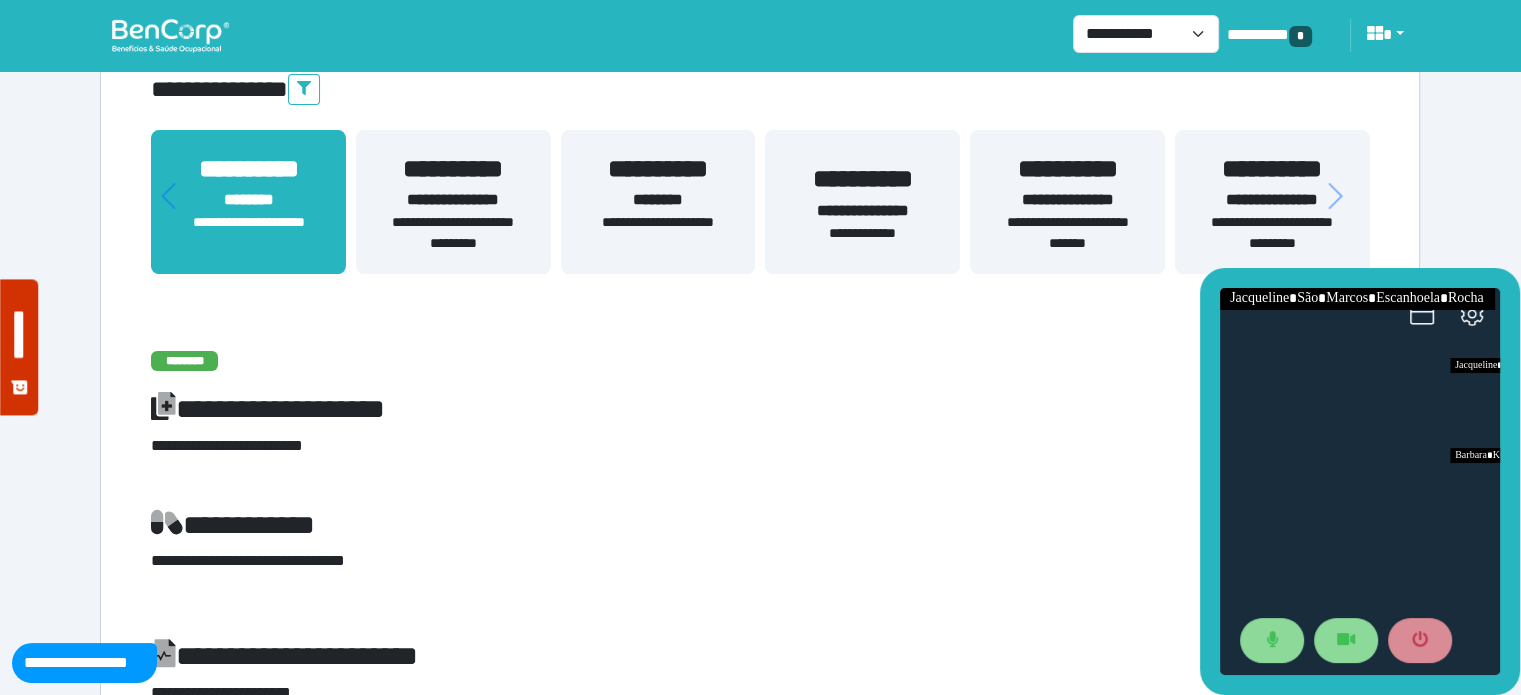 click on "**********" at bounding box center (862, 211) 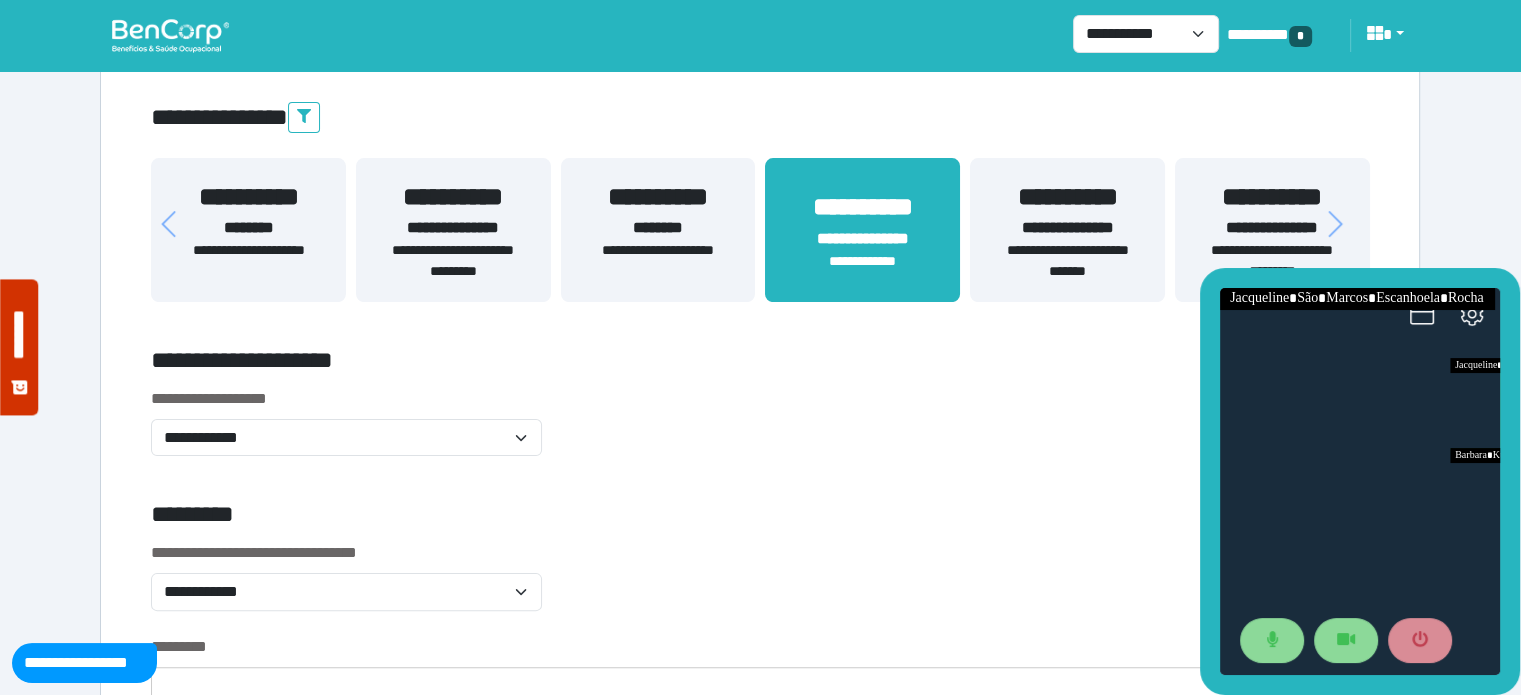 scroll, scrollTop: 374, scrollLeft: 0, axis: vertical 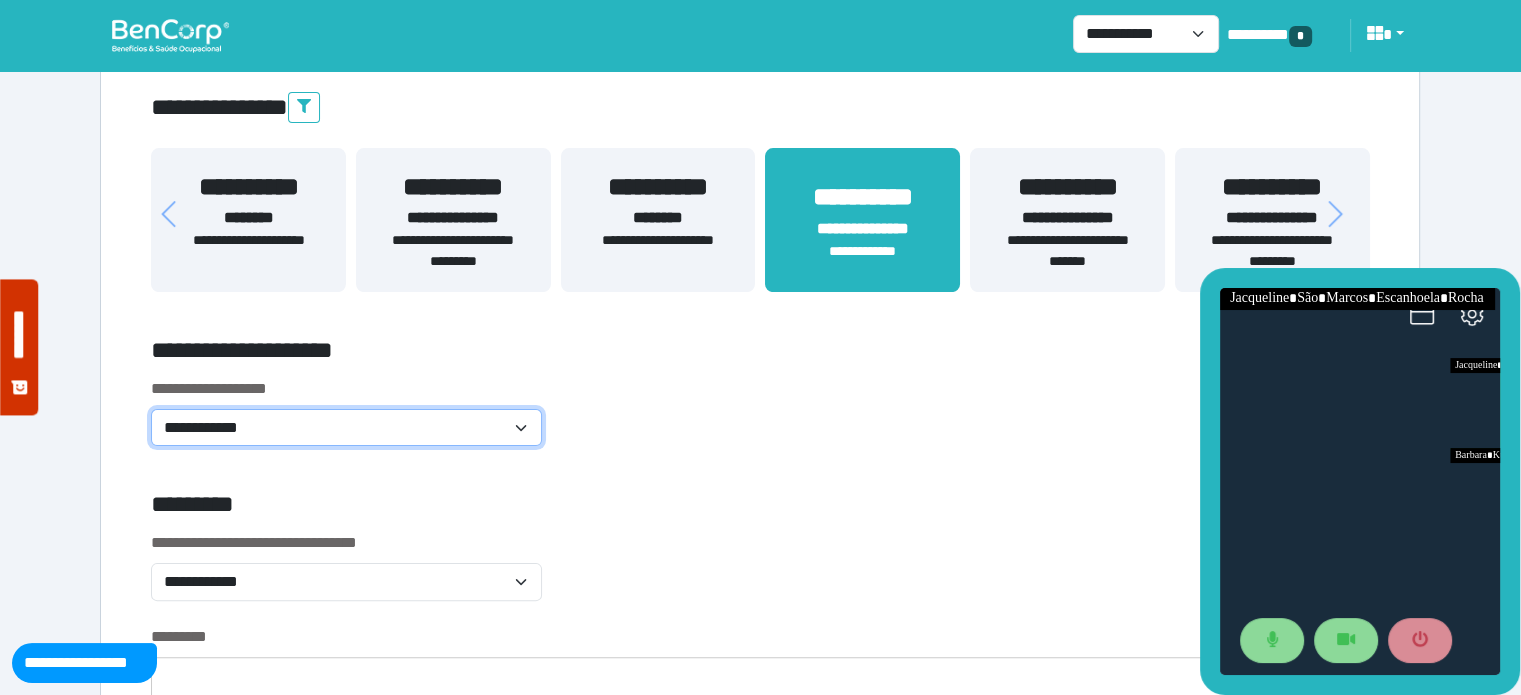 click on "**********" at bounding box center [346, 428] 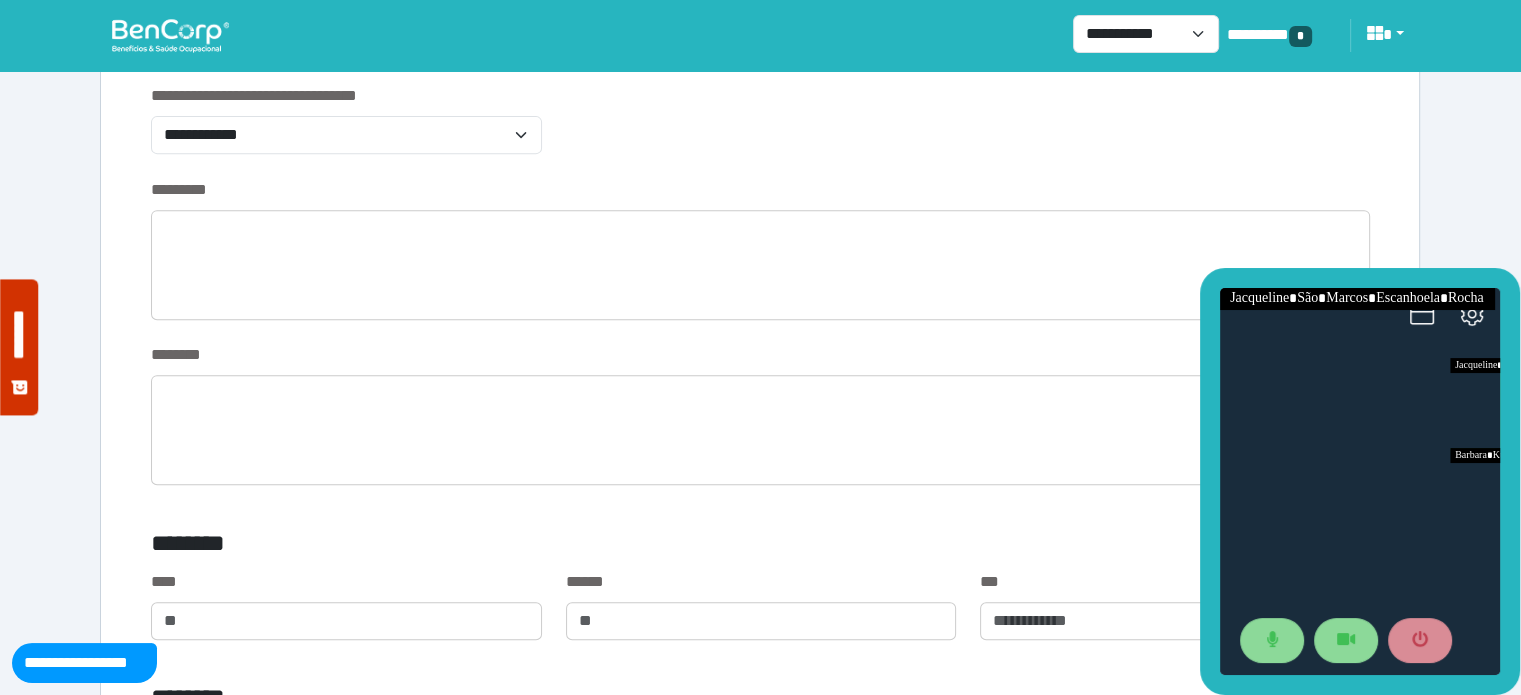 scroll, scrollTop: 726, scrollLeft: 0, axis: vertical 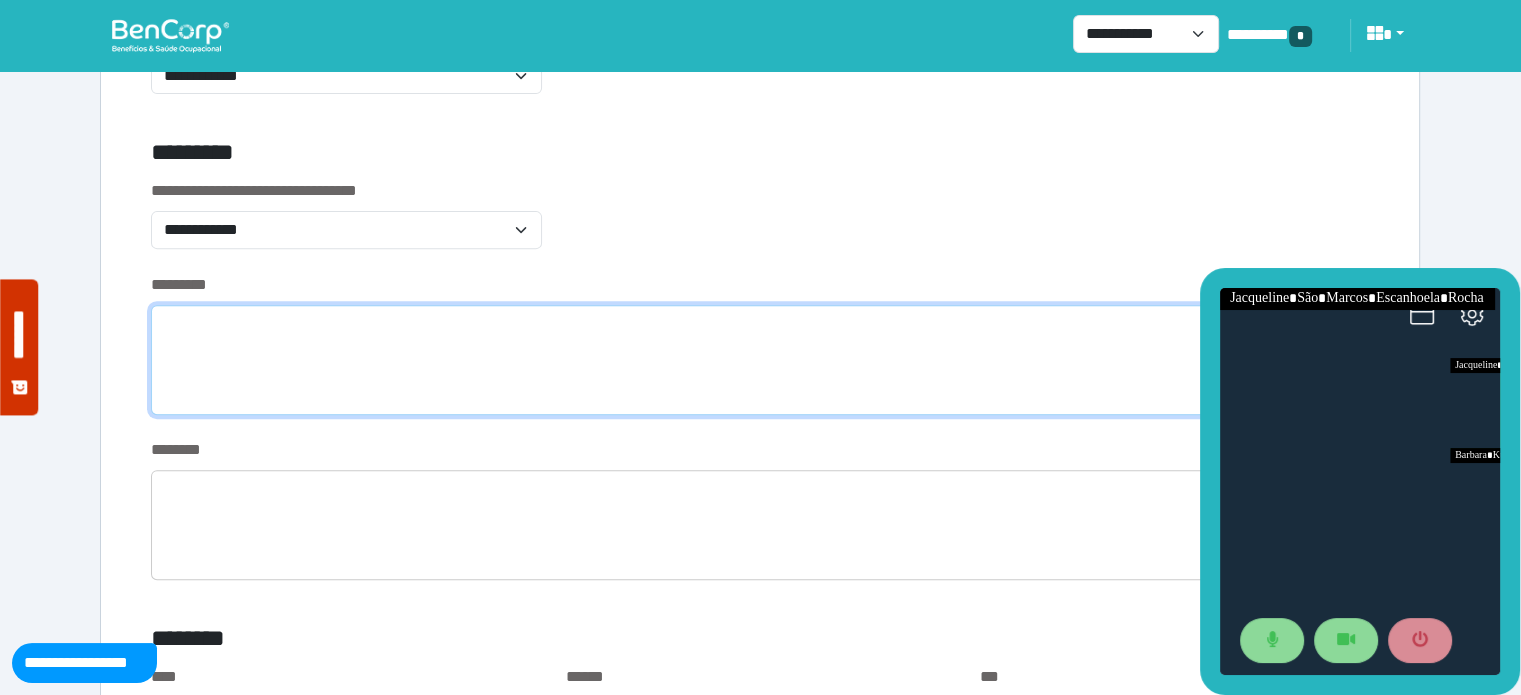 click at bounding box center (760, 360) 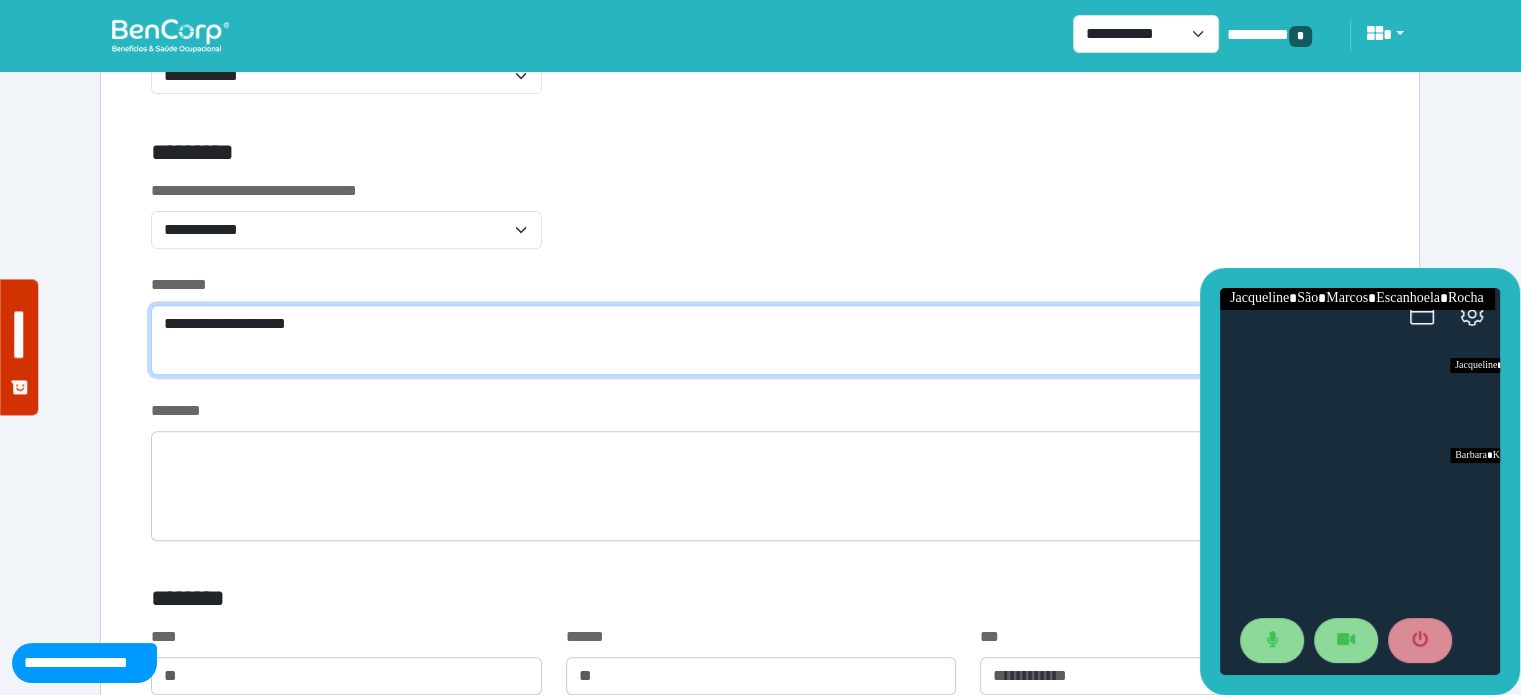 scroll, scrollTop: 0, scrollLeft: 0, axis: both 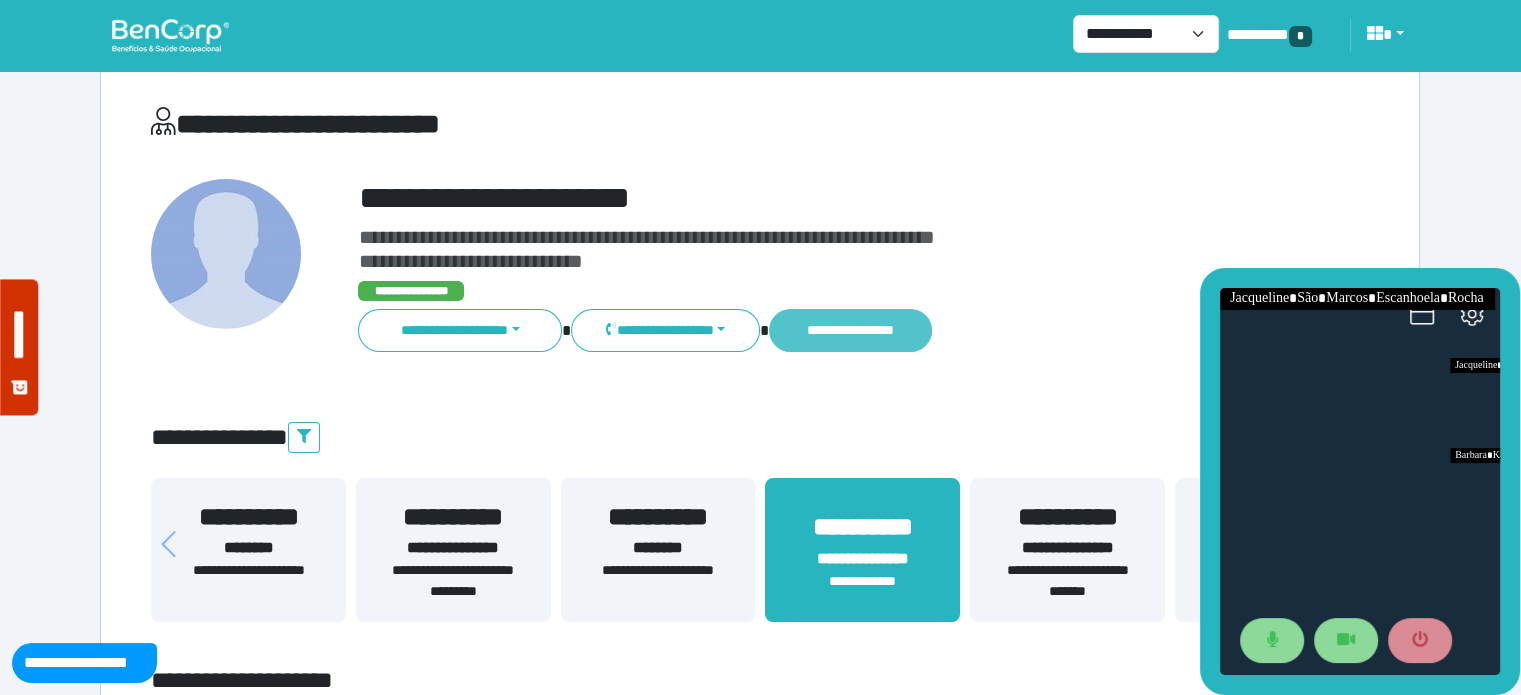 type on "**********" 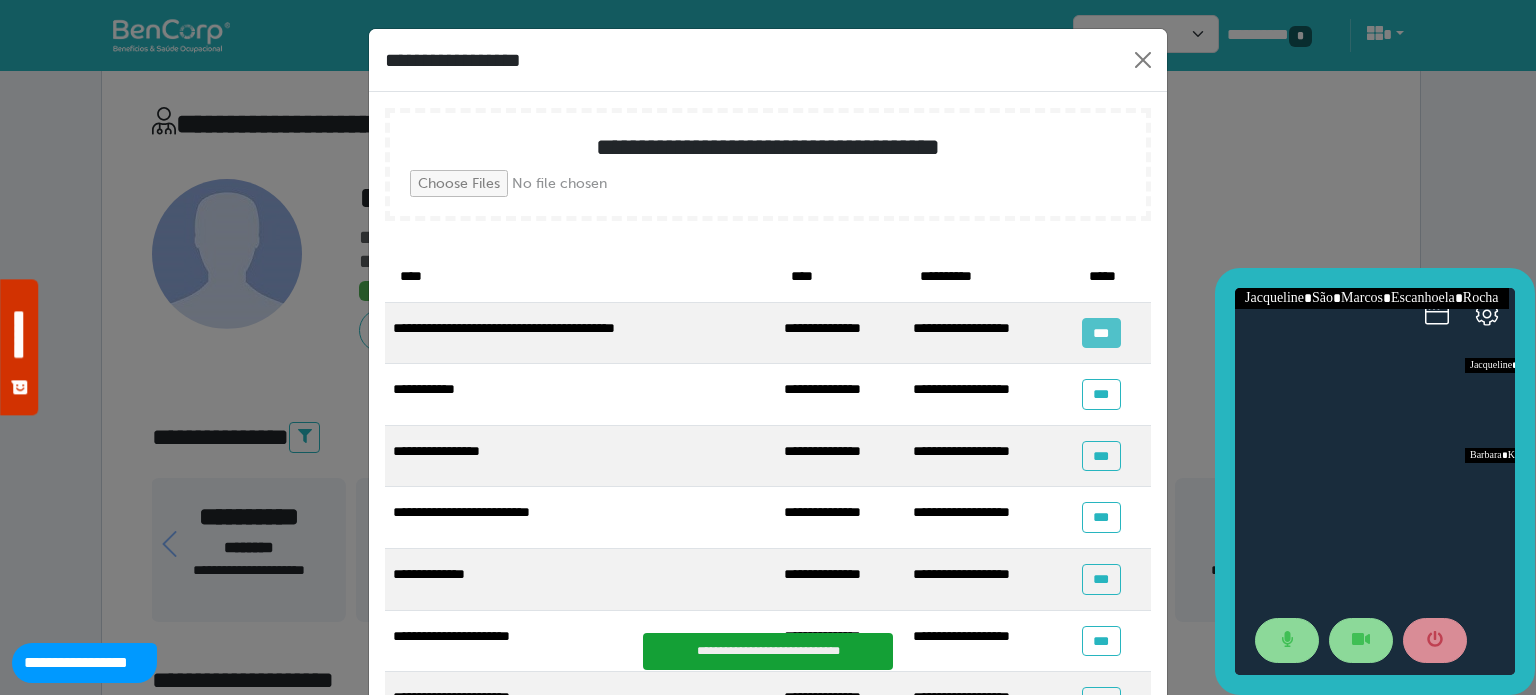 click on "***" at bounding box center (1101, 333) 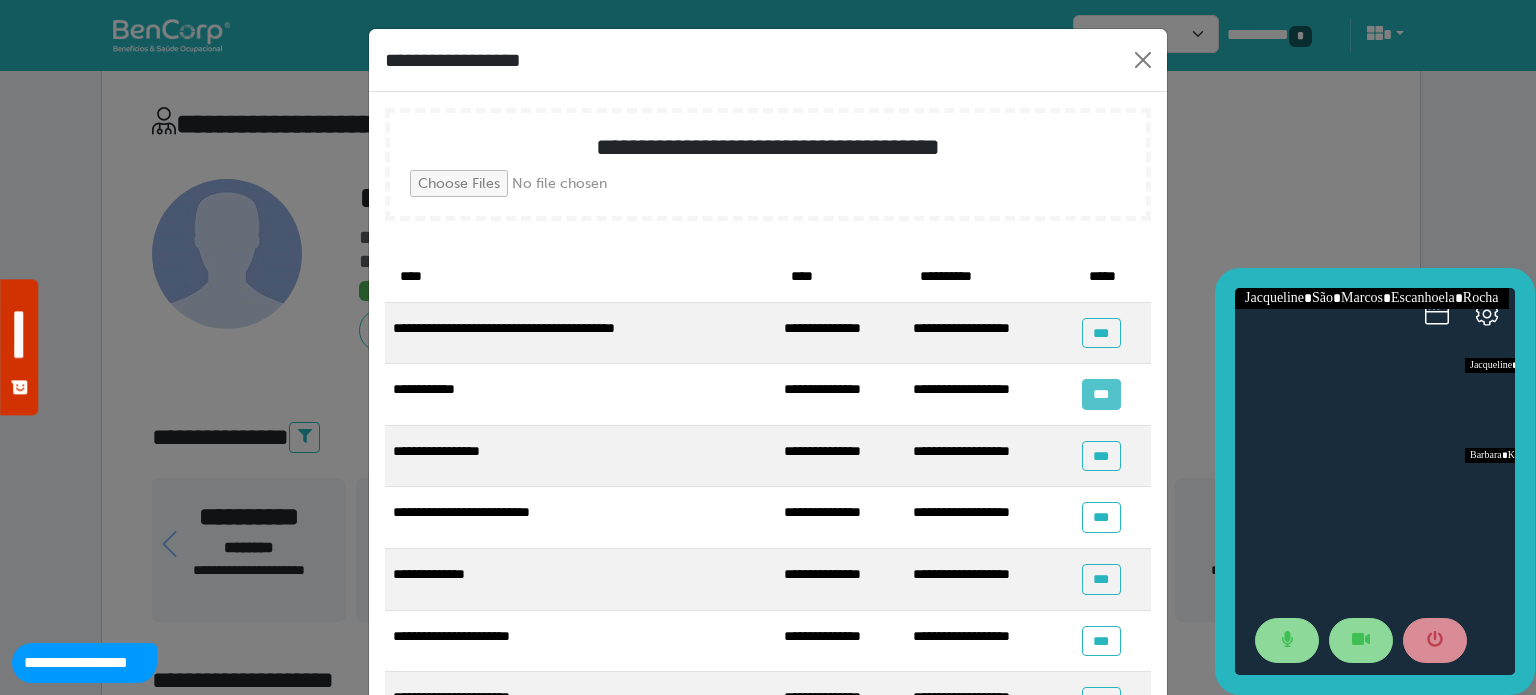 click on "***" at bounding box center (1101, 394) 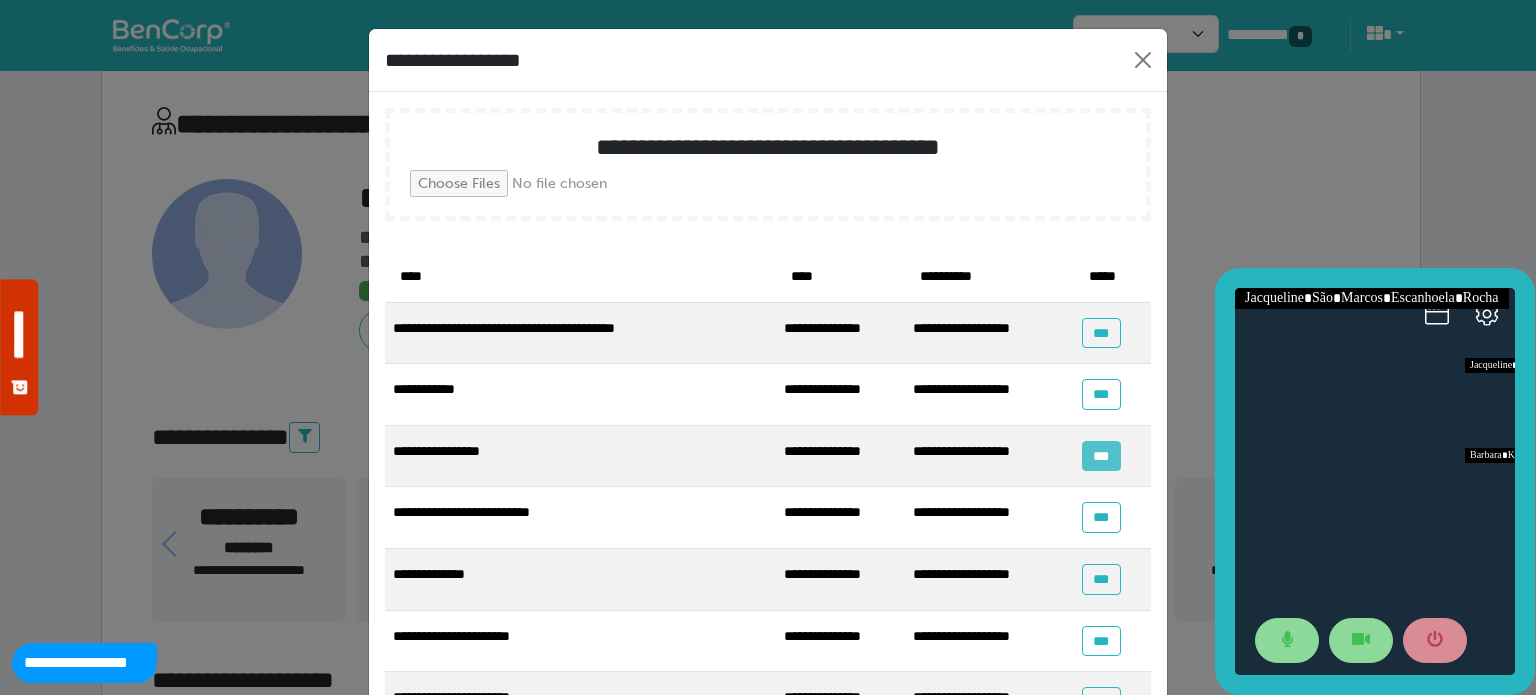 click on "***" at bounding box center (1101, 456) 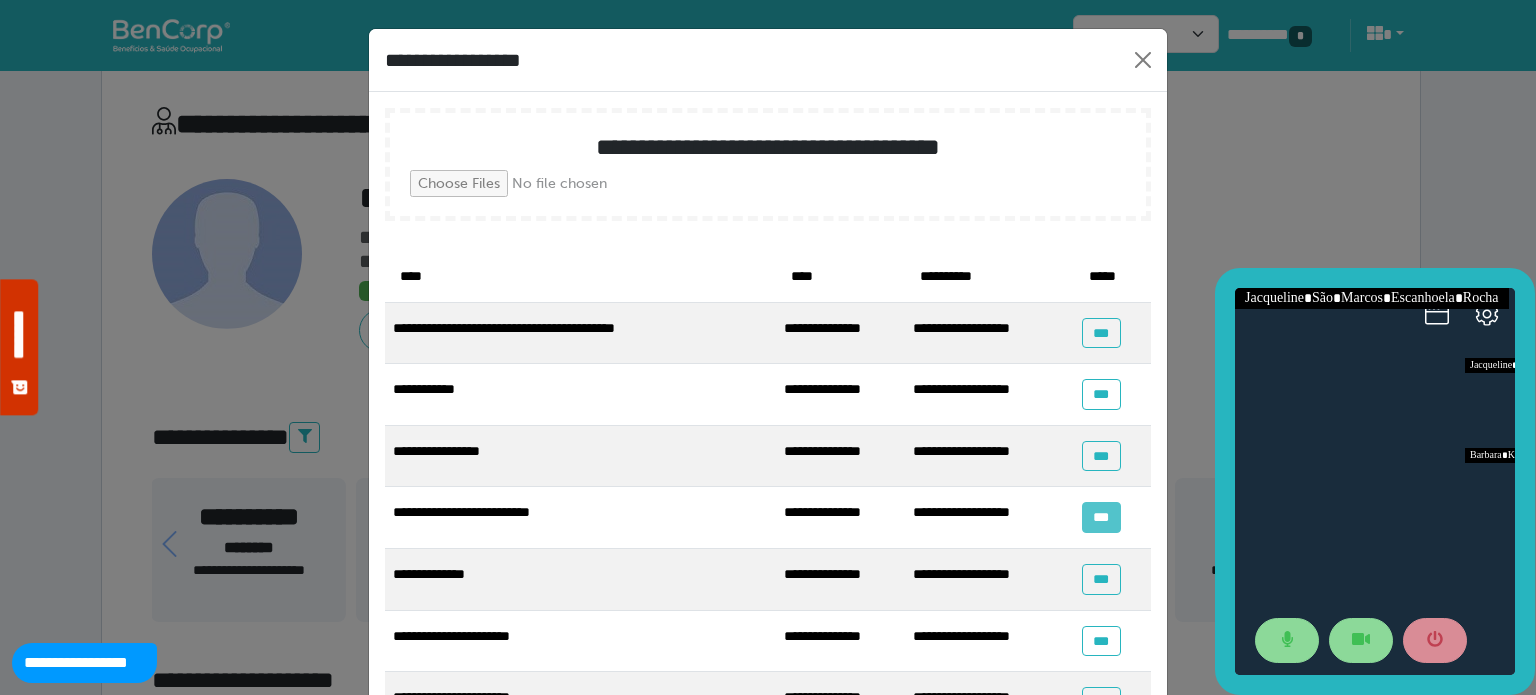 click on "***" at bounding box center (1101, 517) 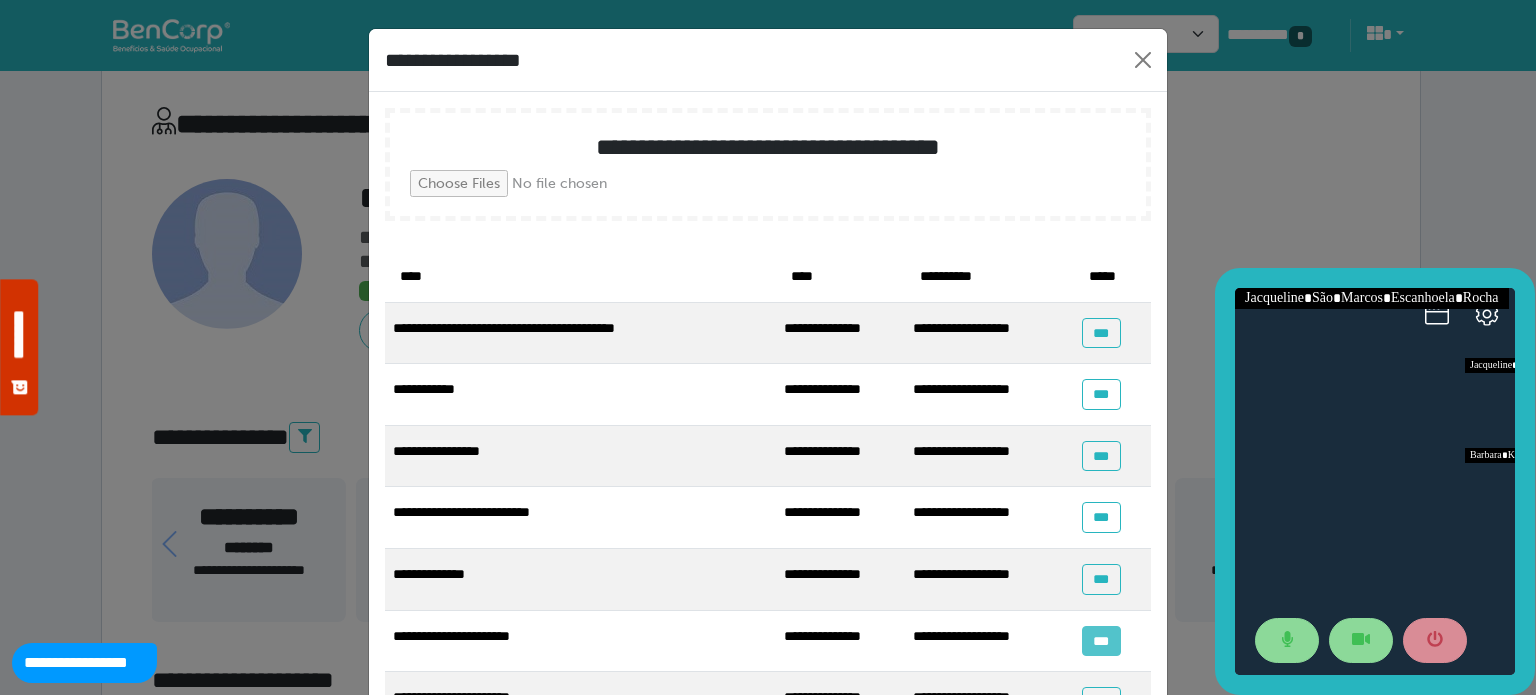 click on "***" at bounding box center [1101, 641] 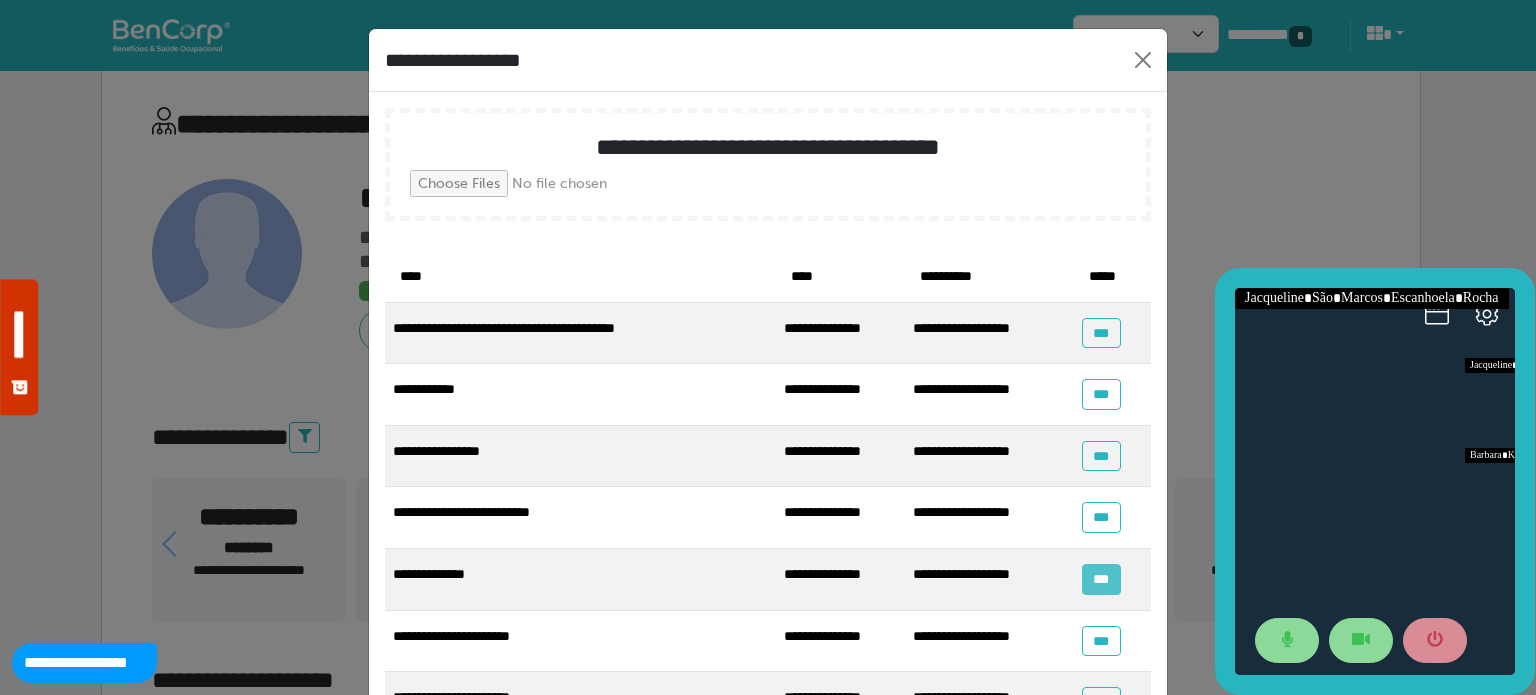 click on "***" at bounding box center [1101, 579] 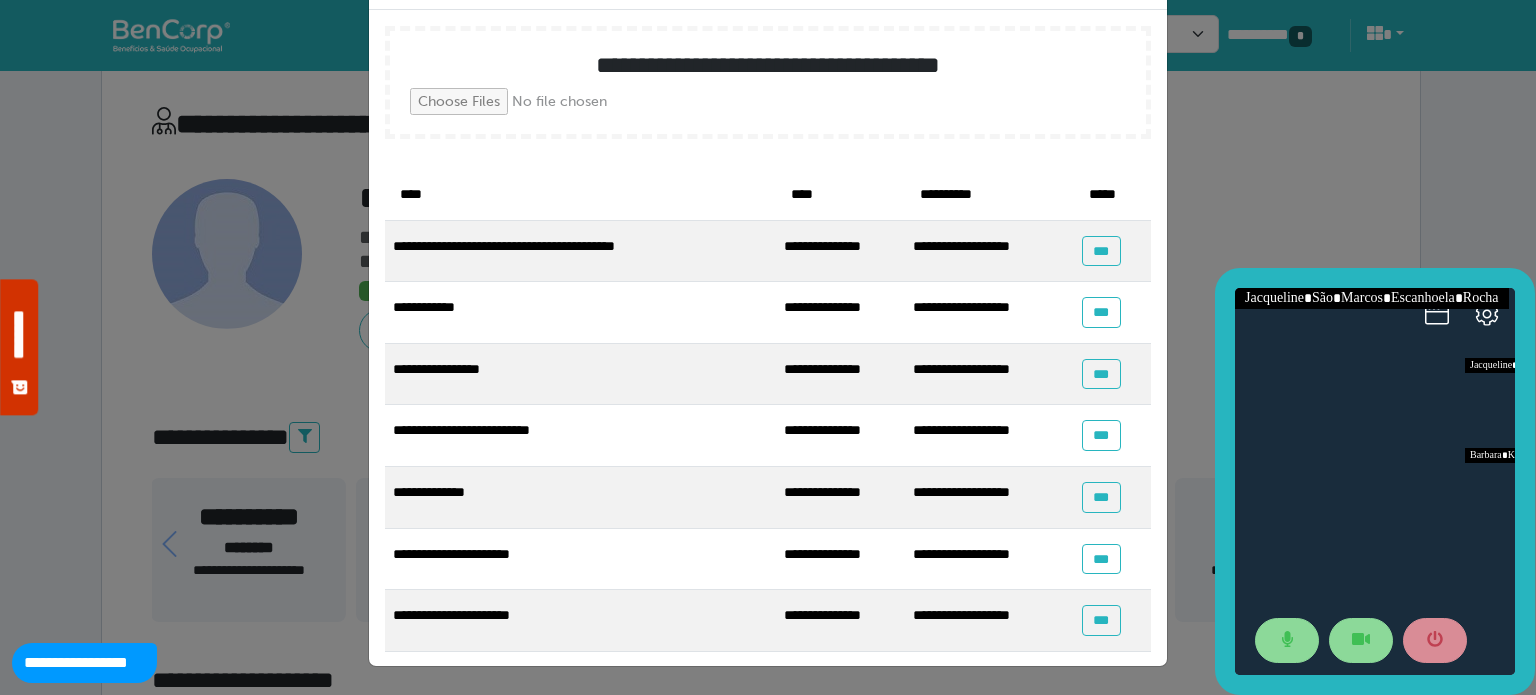 scroll, scrollTop: 97, scrollLeft: 0, axis: vertical 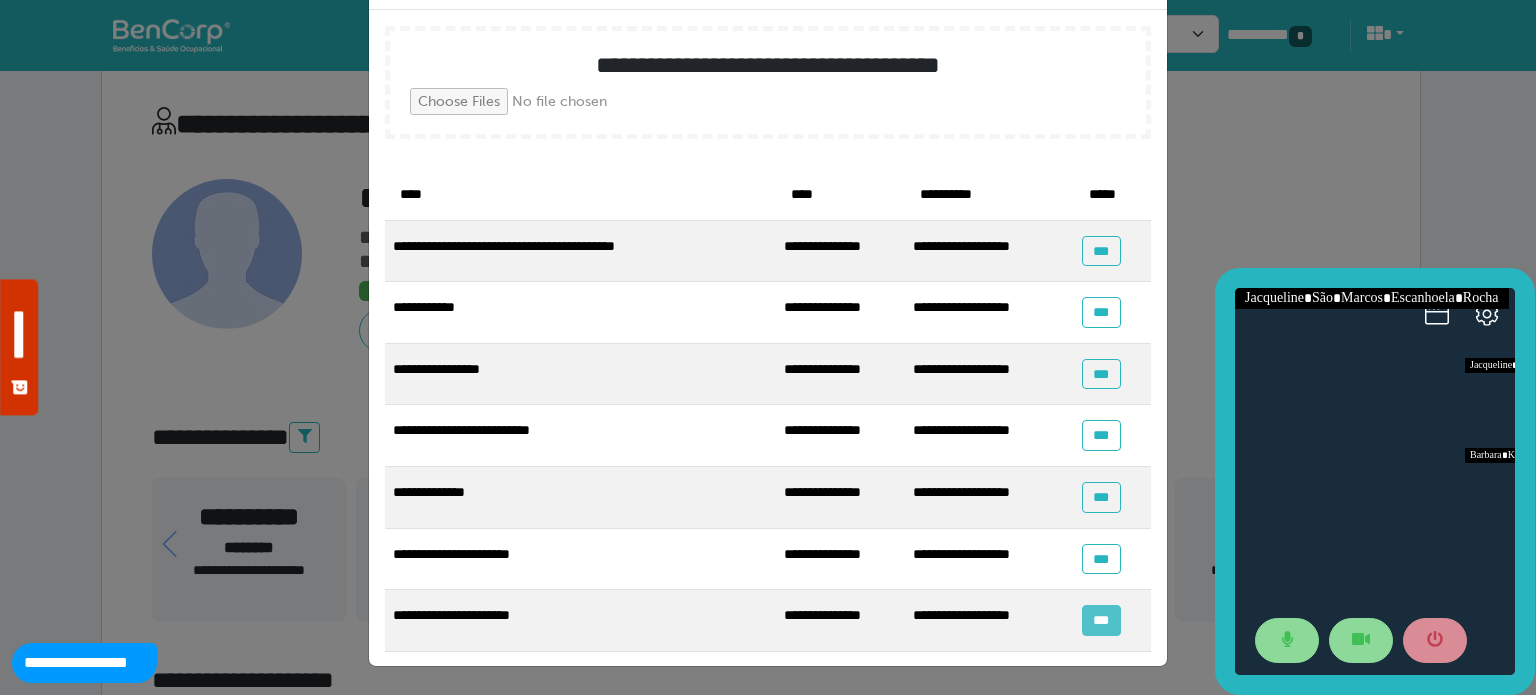 click on "***" at bounding box center (1101, 620) 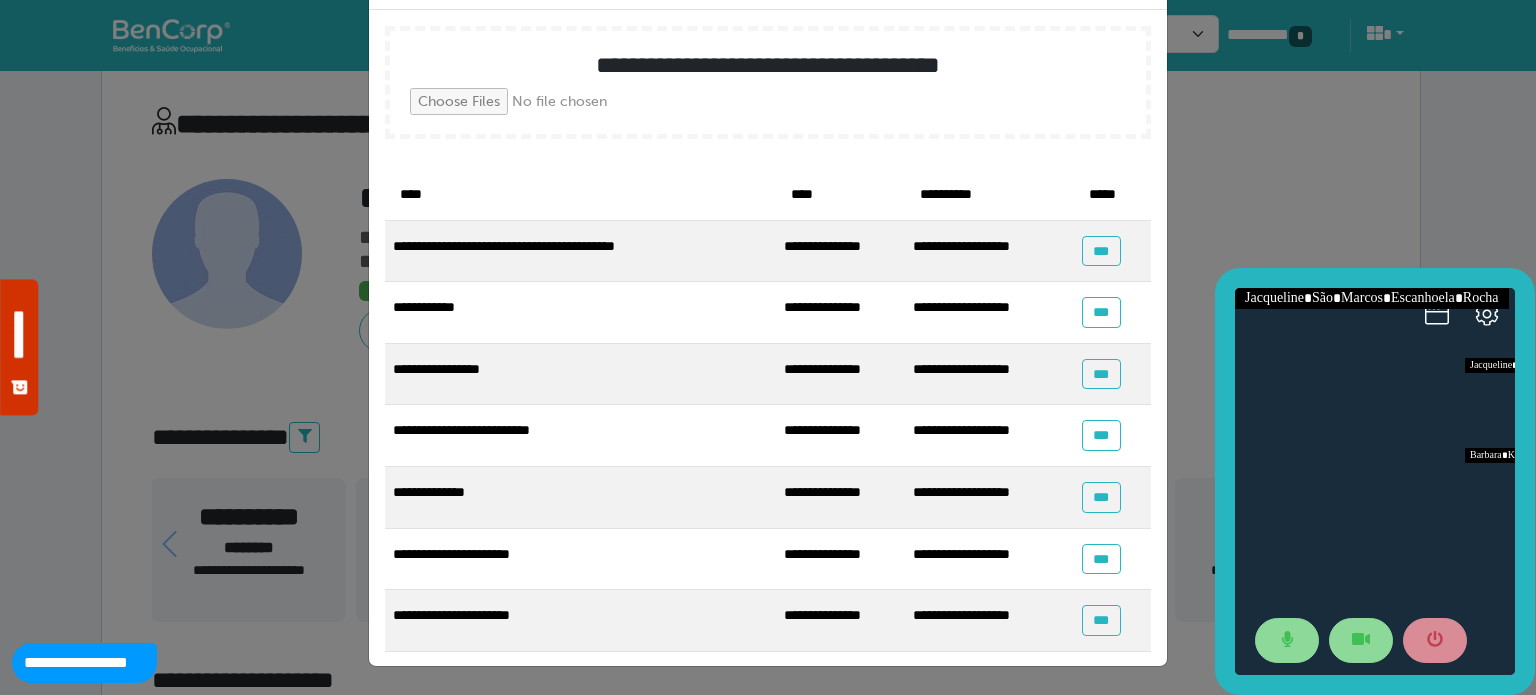 click on "**********" at bounding box center (768, 347) 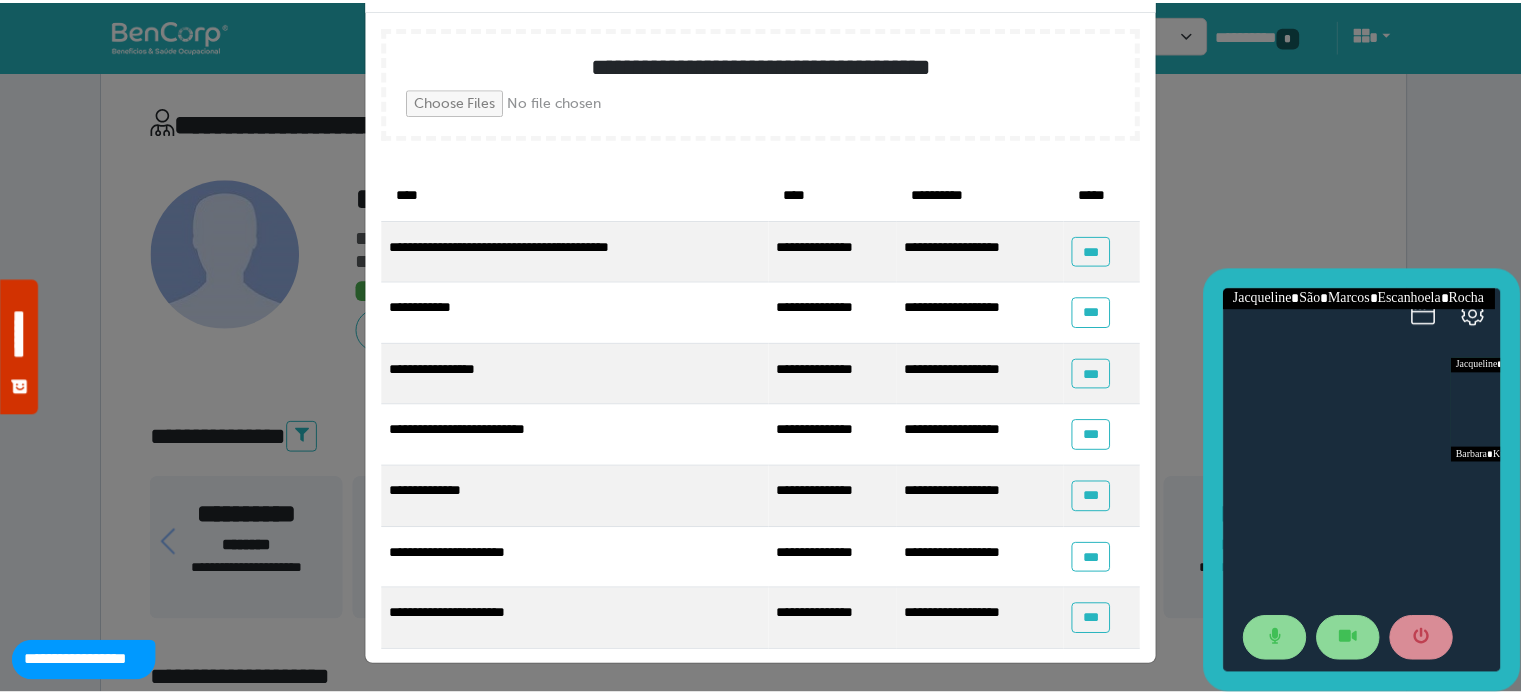 scroll, scrollTop: 0, scrollLeft: 0, axis: both 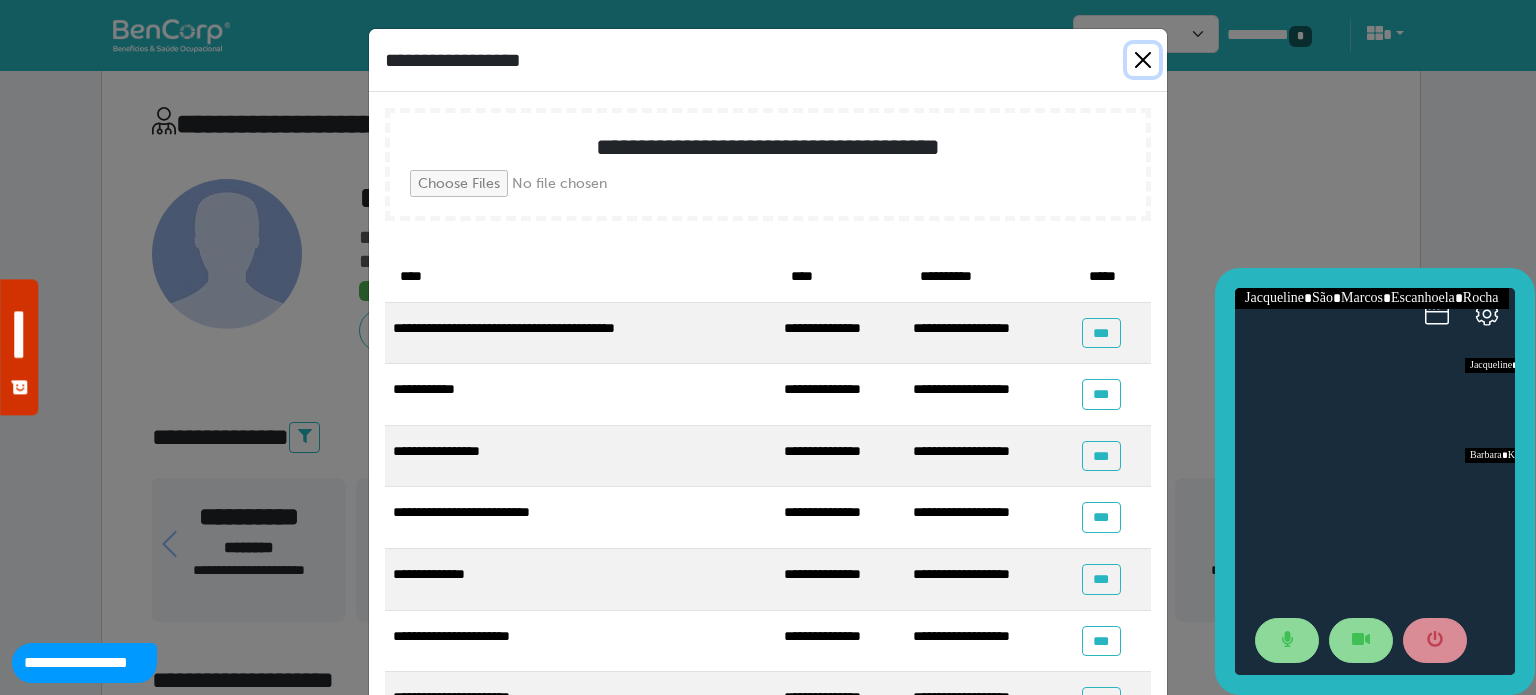 click at bounding box center (1143, 60) 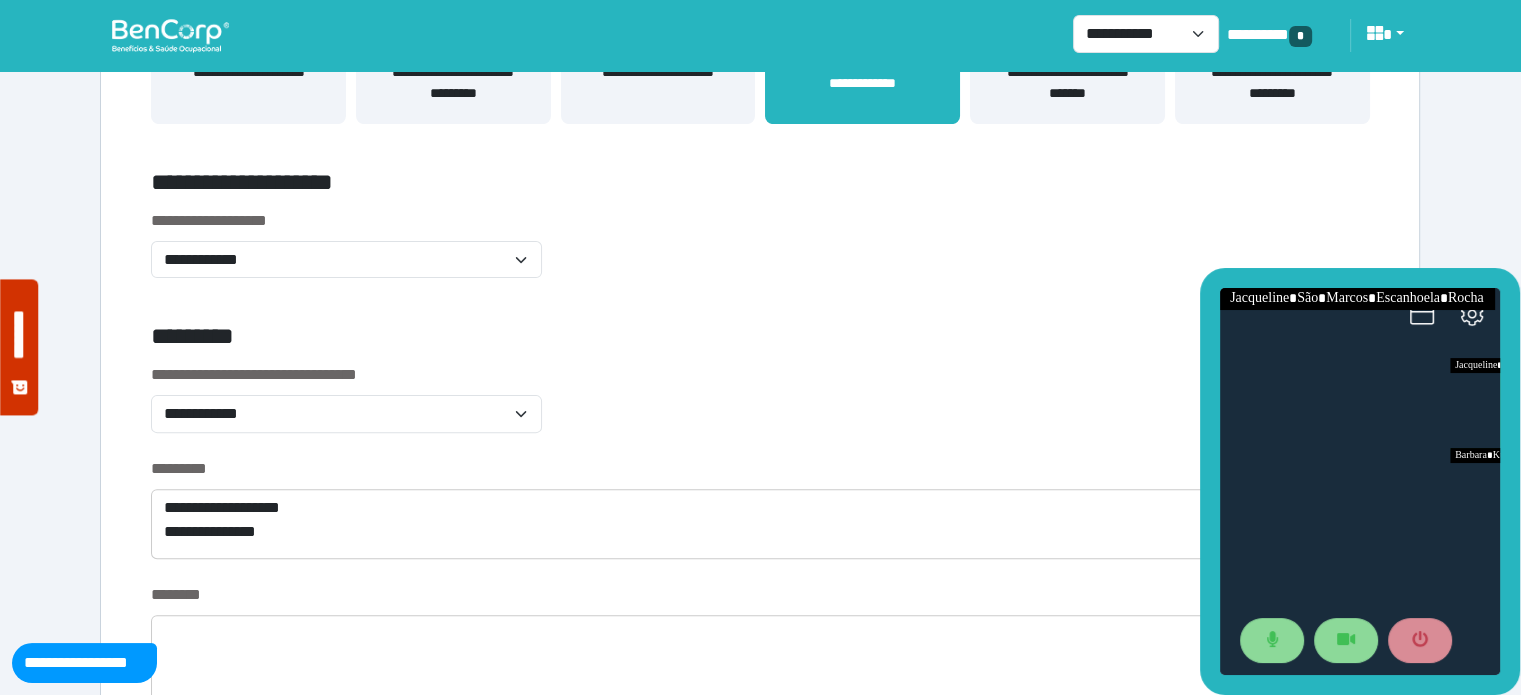 scroll, scrollTop: 573, scrollLeft: 0, axis: vertical 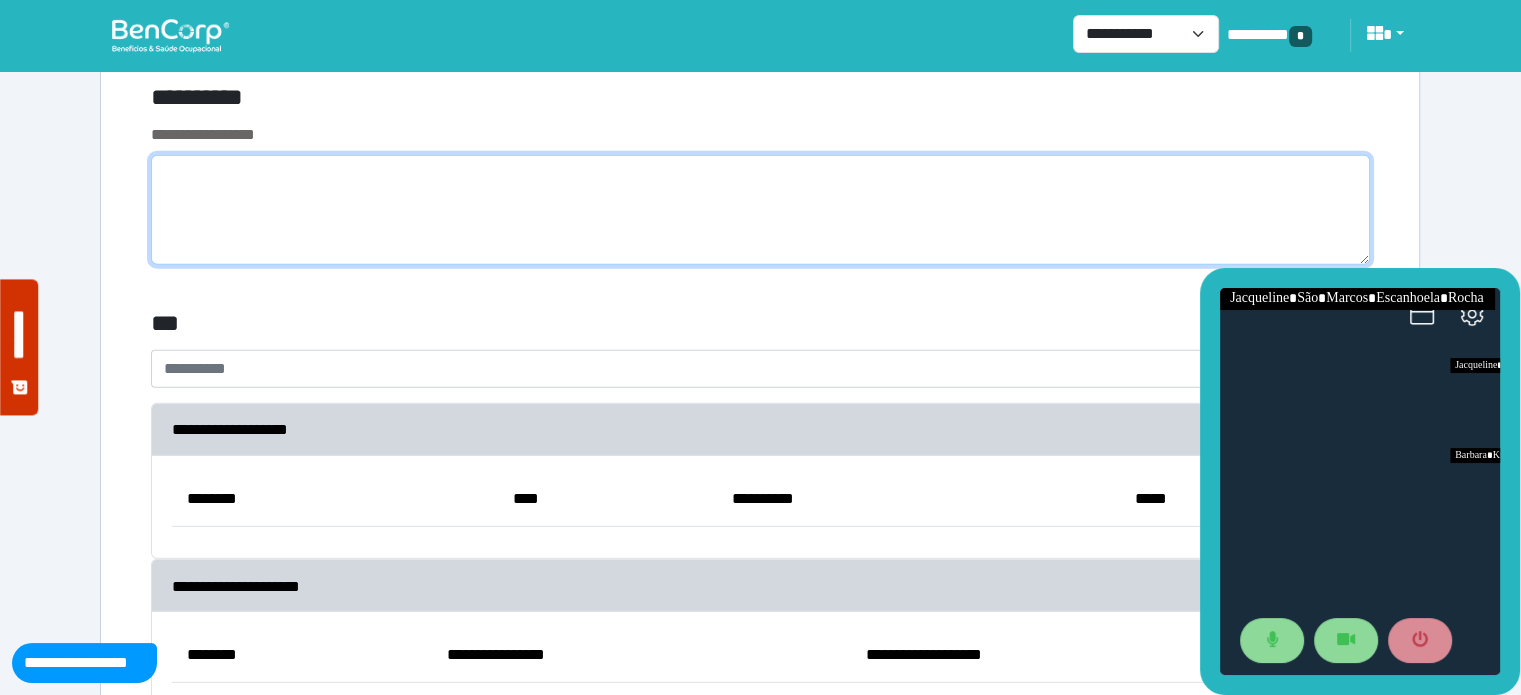 click at bounding box center (760, 210) 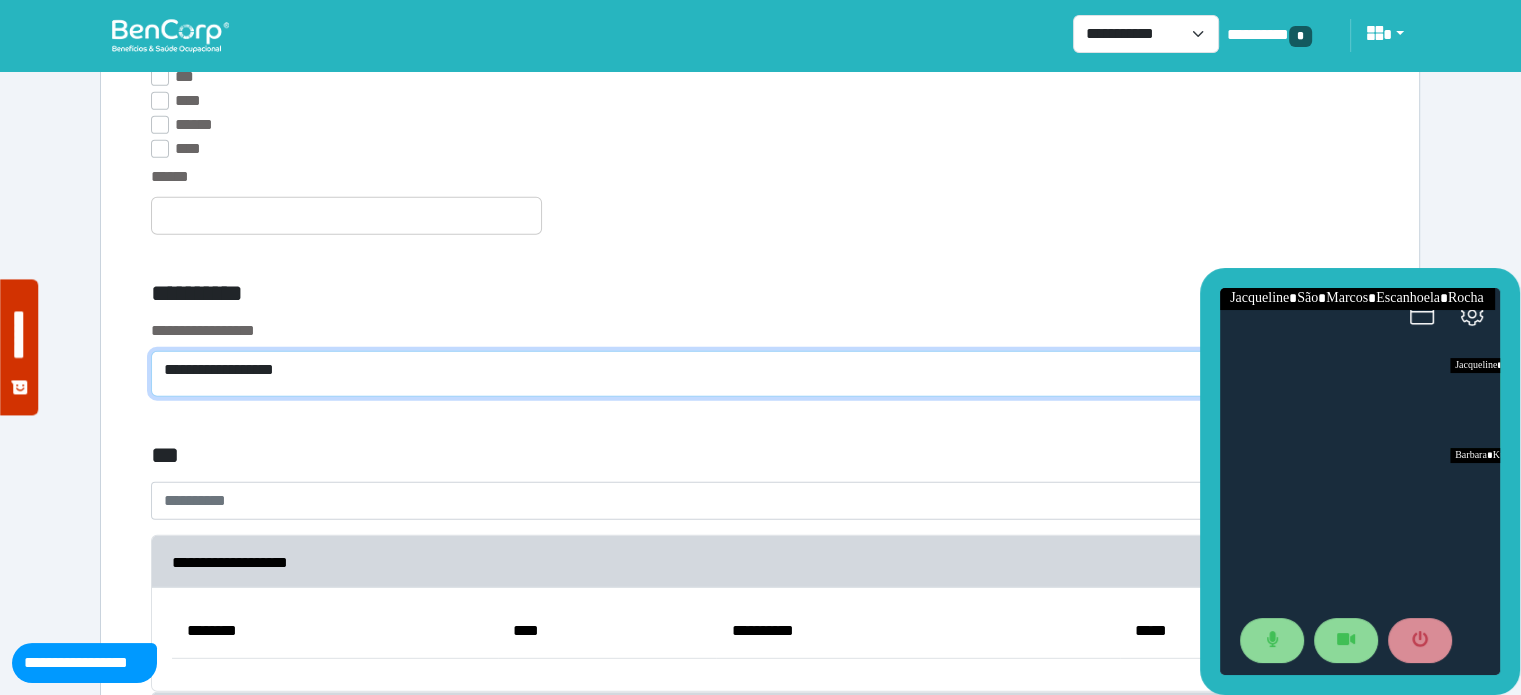 scroll, scrollTop: 5508, scrollLeft: 0, axis: vertical 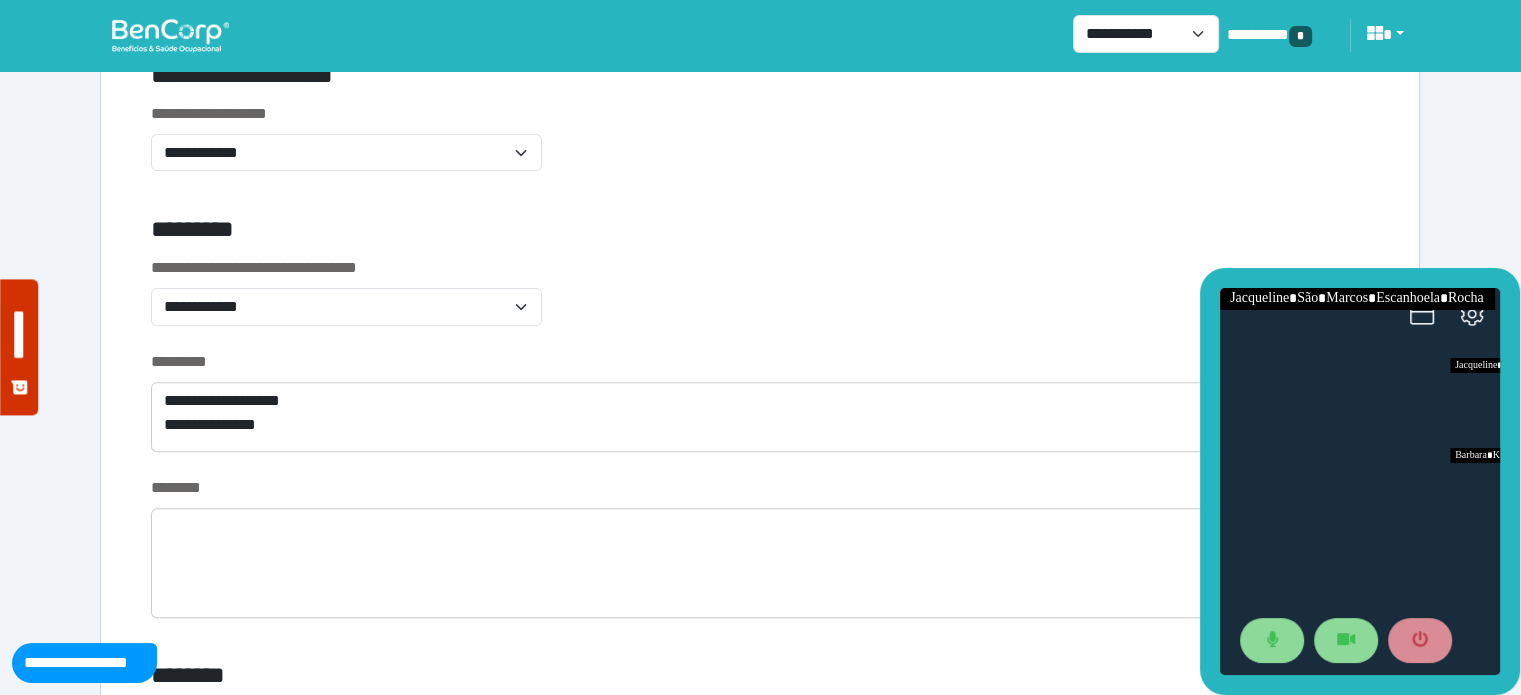 type on "**********" 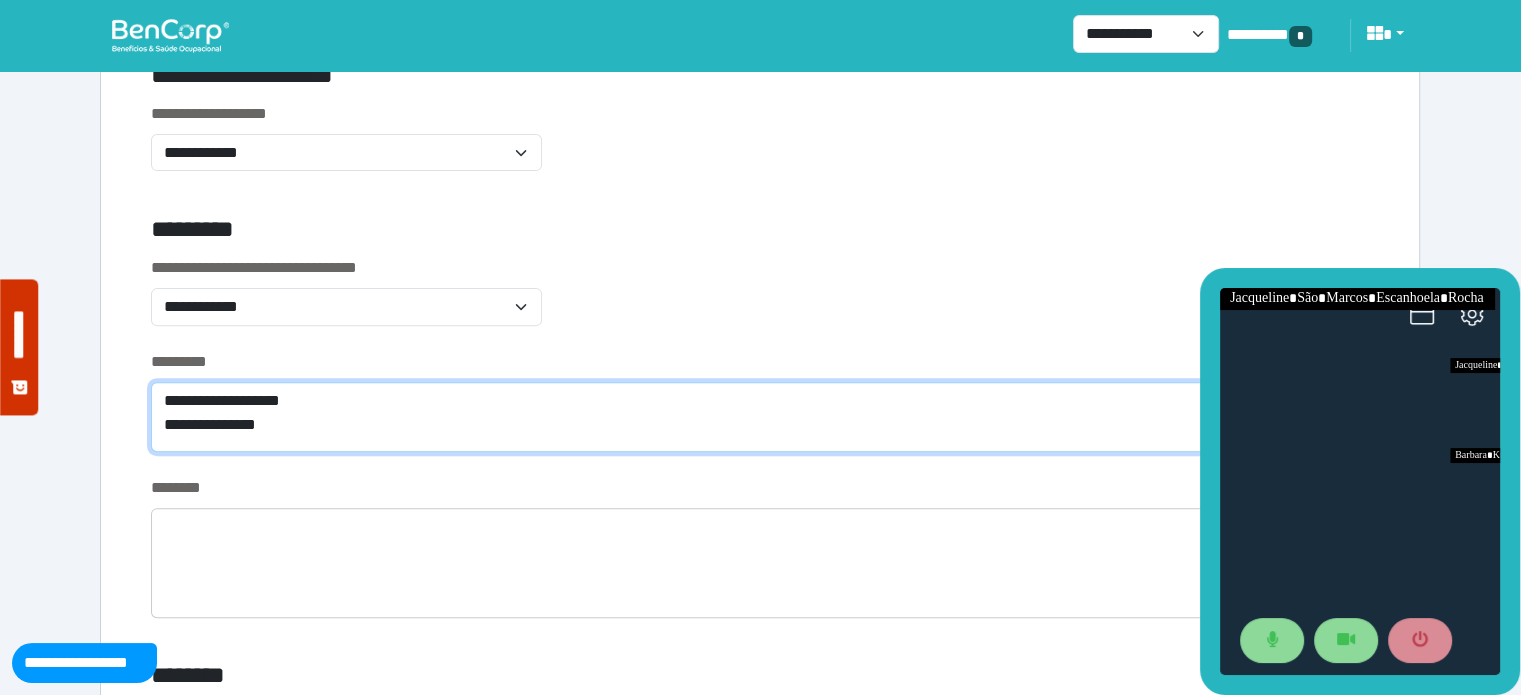 click on "**********" at bounding box center (760, 417) 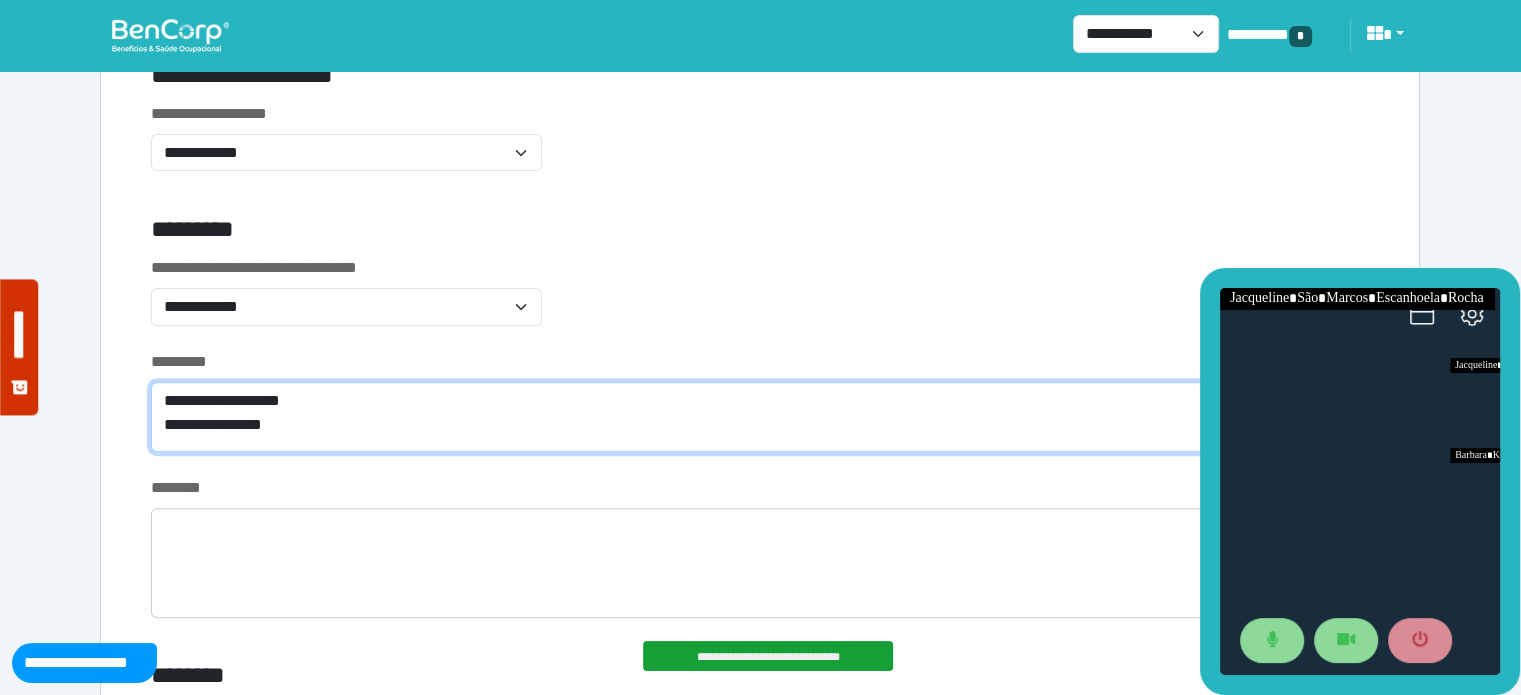 scroll, scrollTop: 0, scrollLeft: 0, axis: both 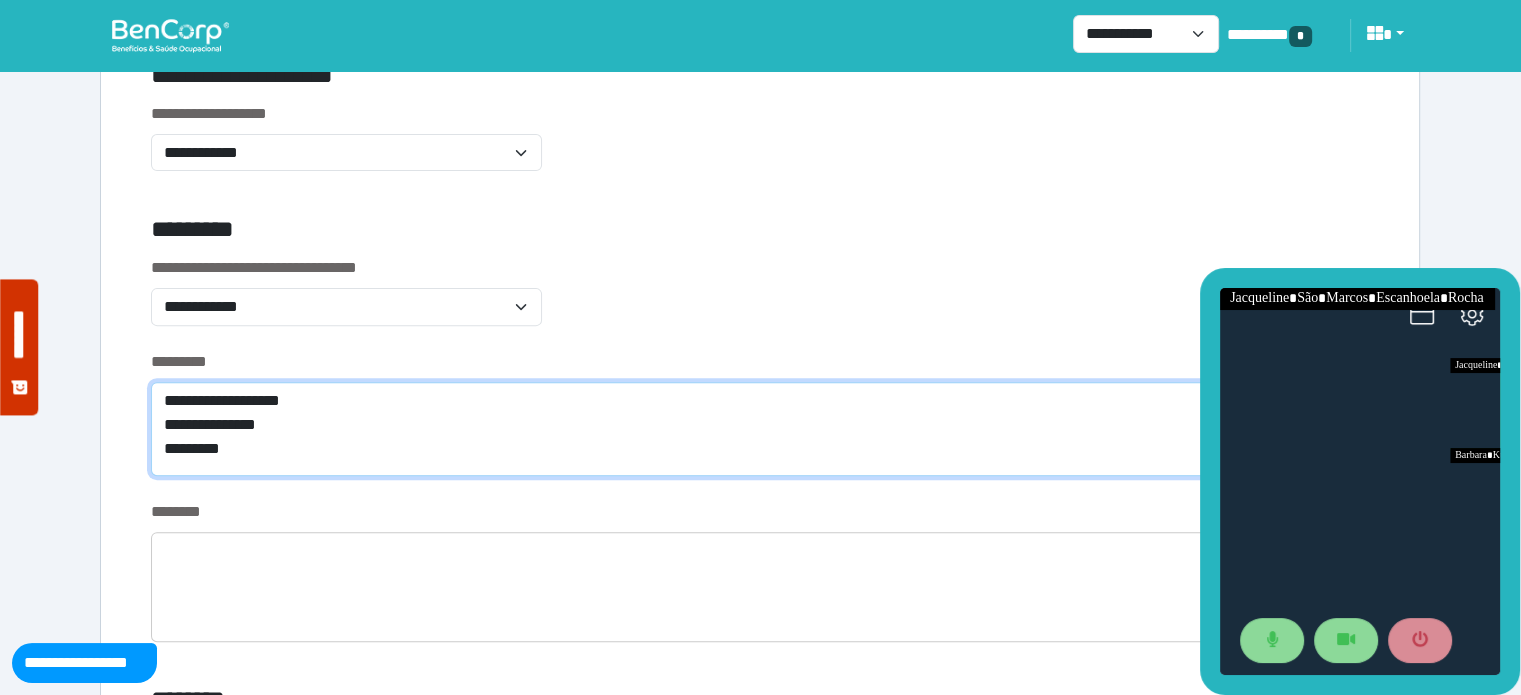 click on "**********" at bounding box center (760, 429) 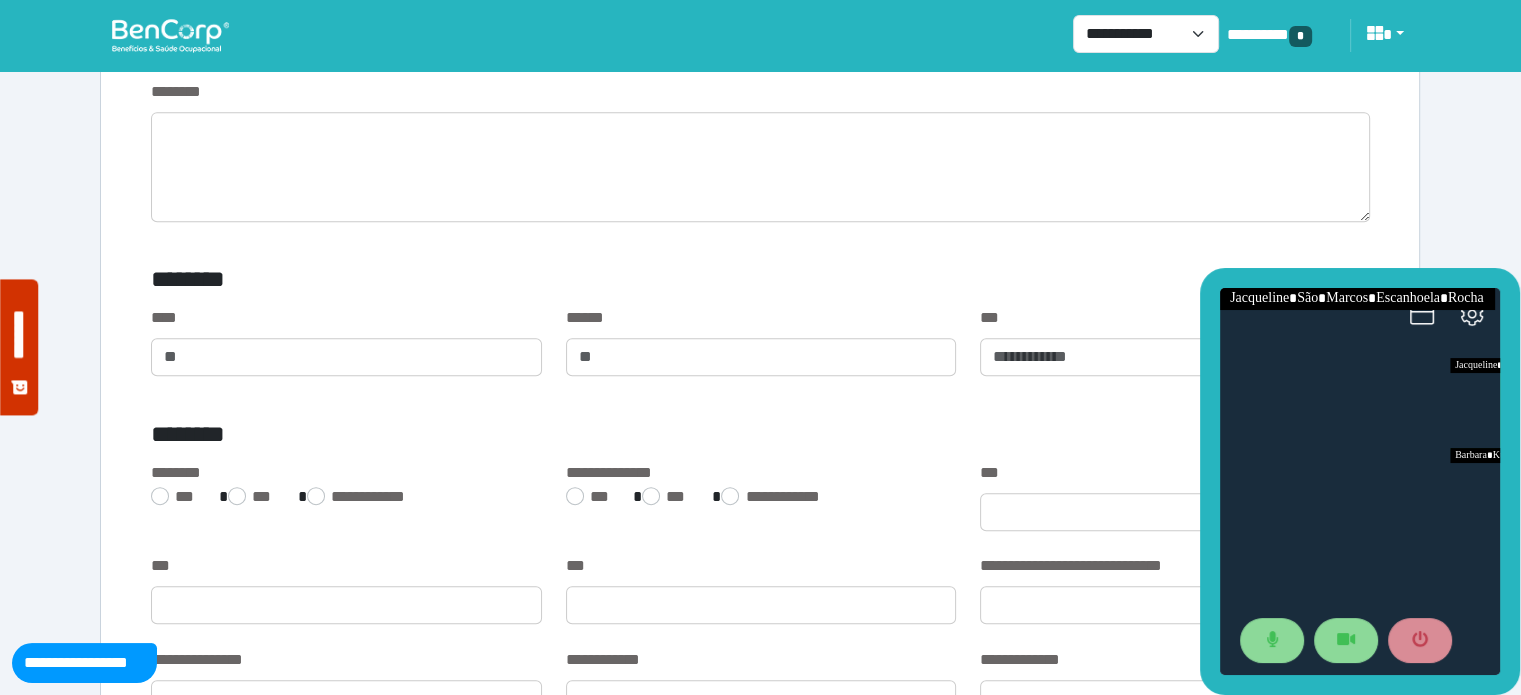 scroll, scrollTop: 1125, scrollLeft: 0, axis: vertical 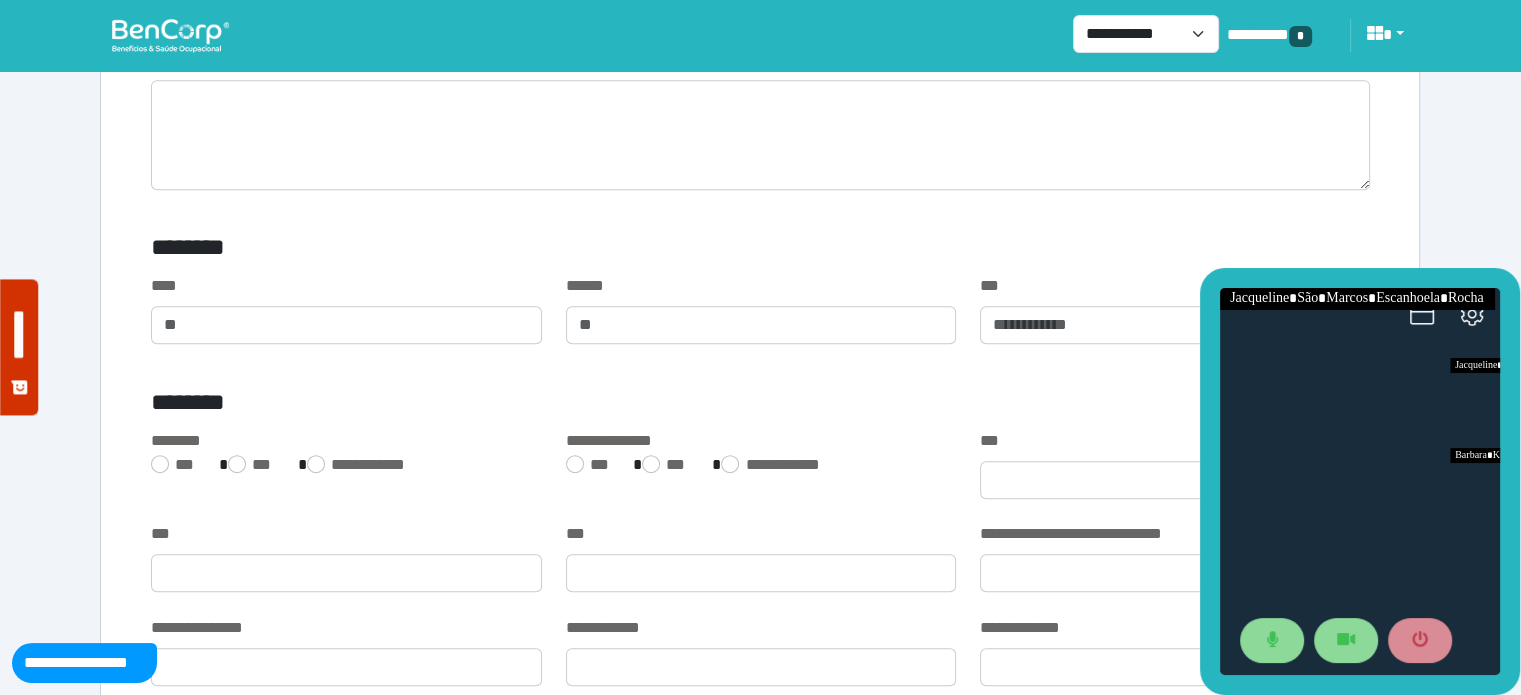 type on "**********" 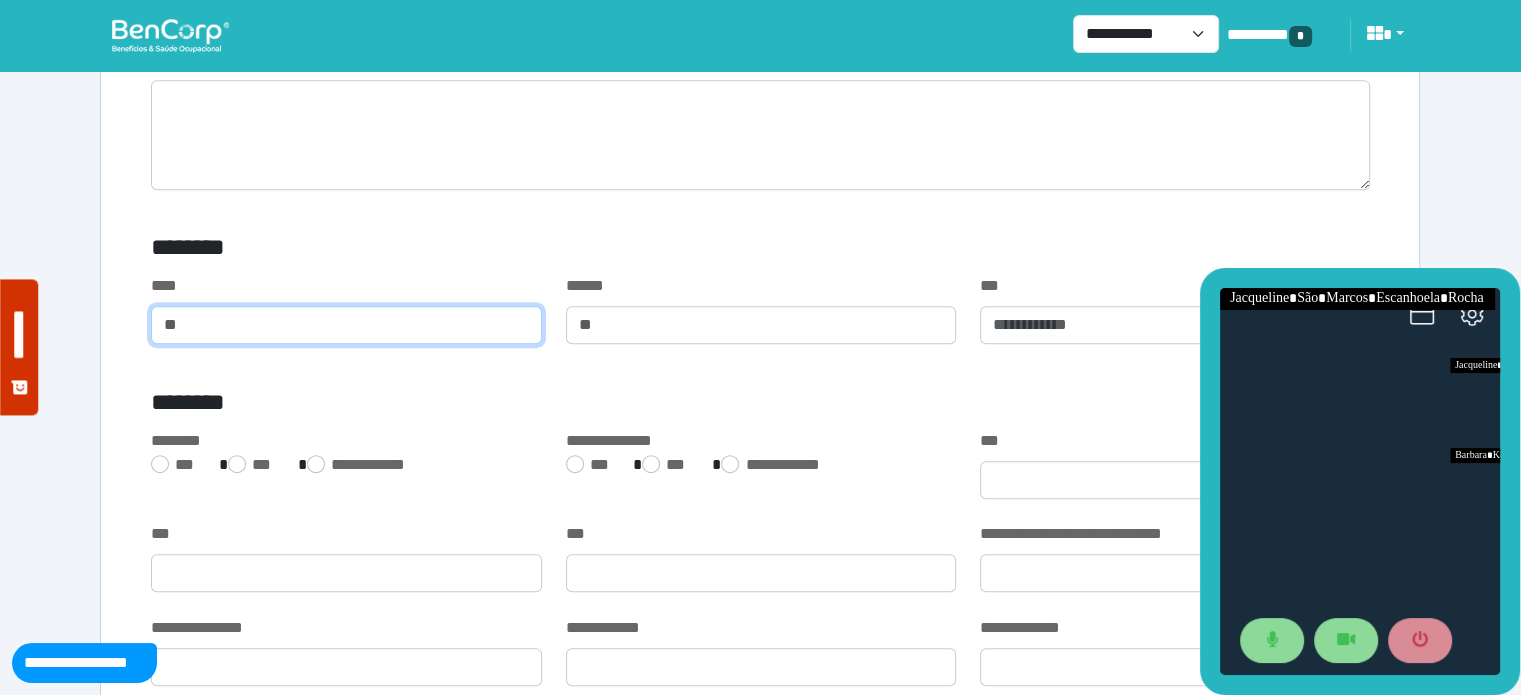 click at bounding box center [346, 325] 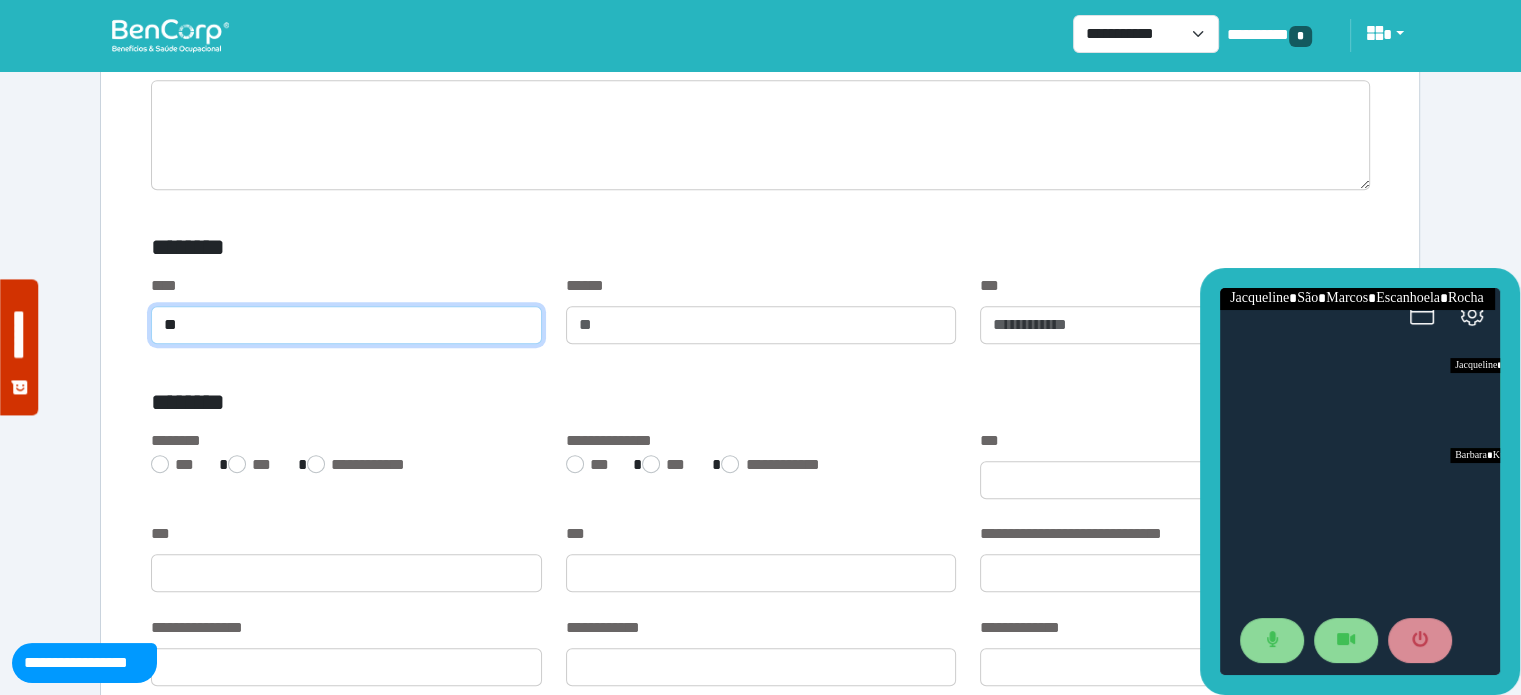 type on "**" 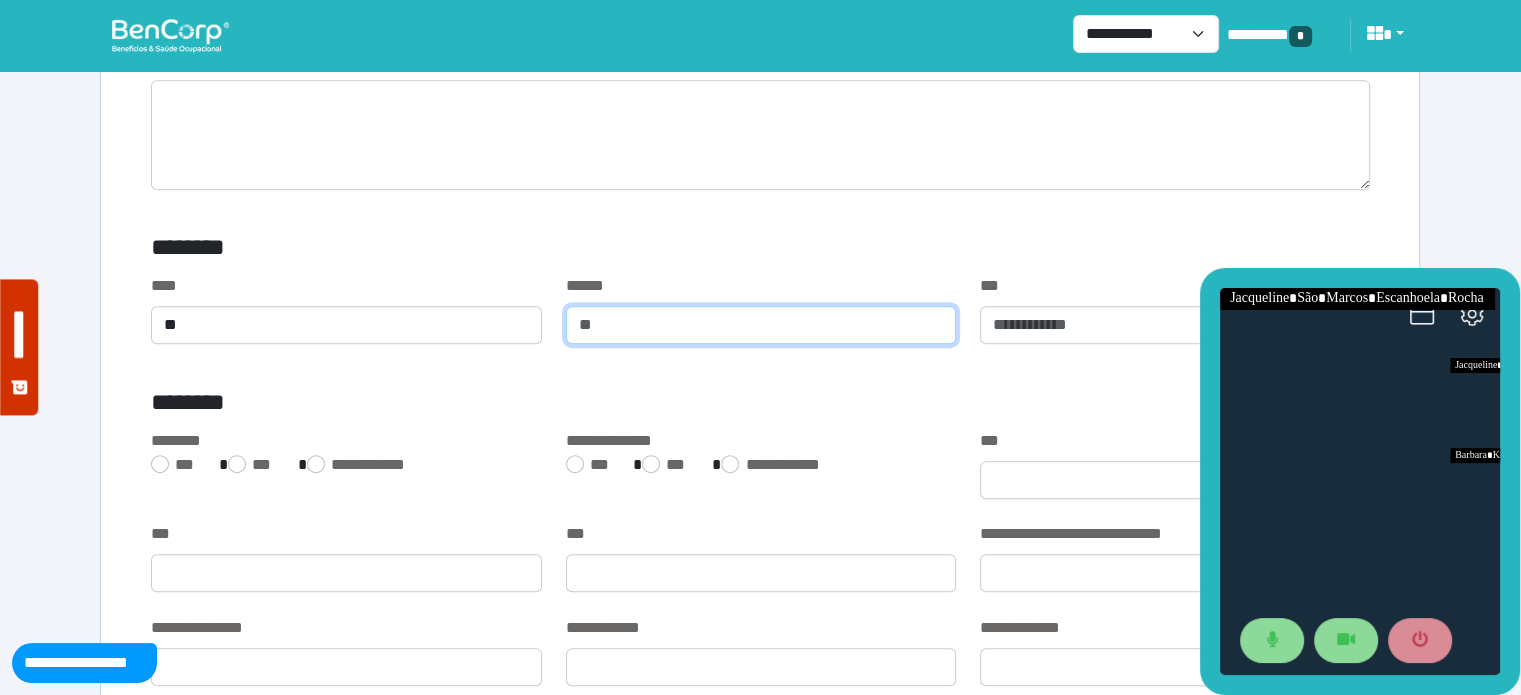 click at bounding box center [761, 325] 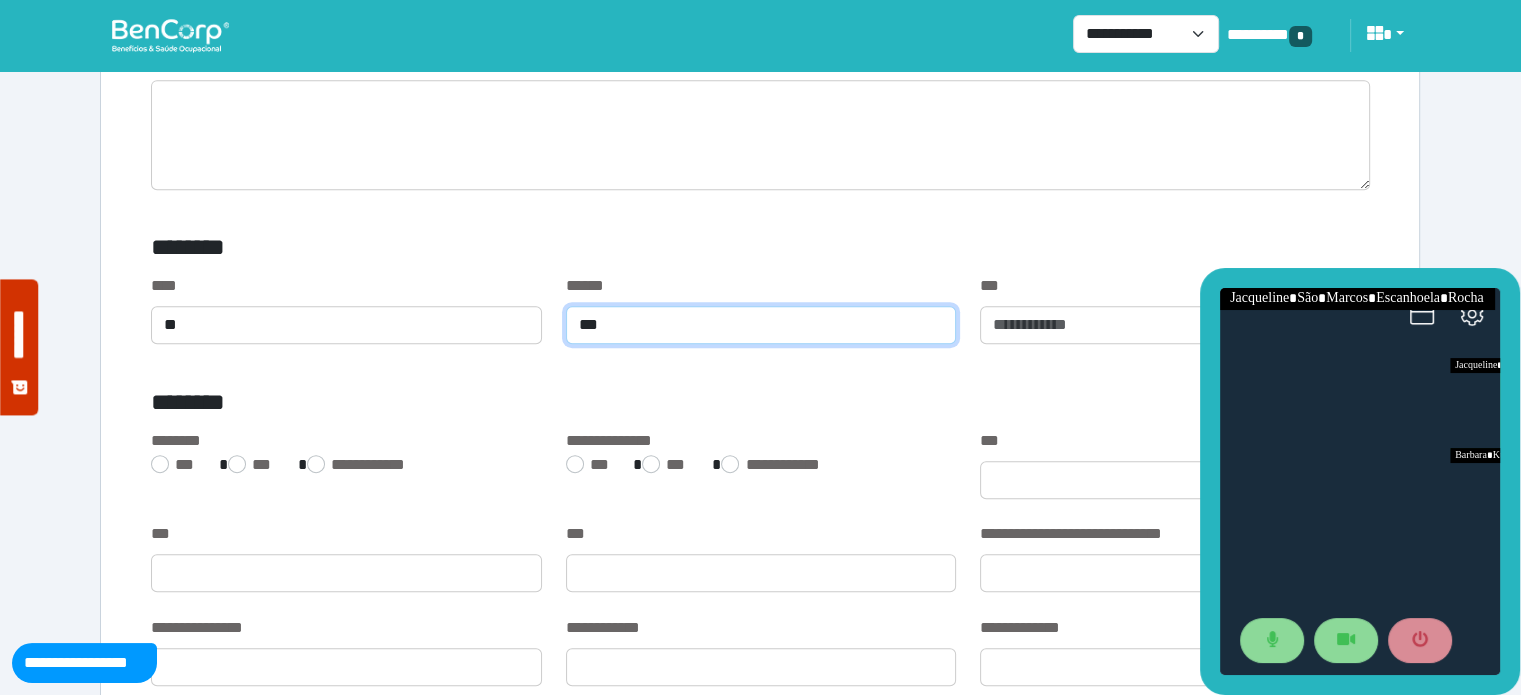 scroll, scrollTop: 517, scrollLeft: 0, axis: vertical 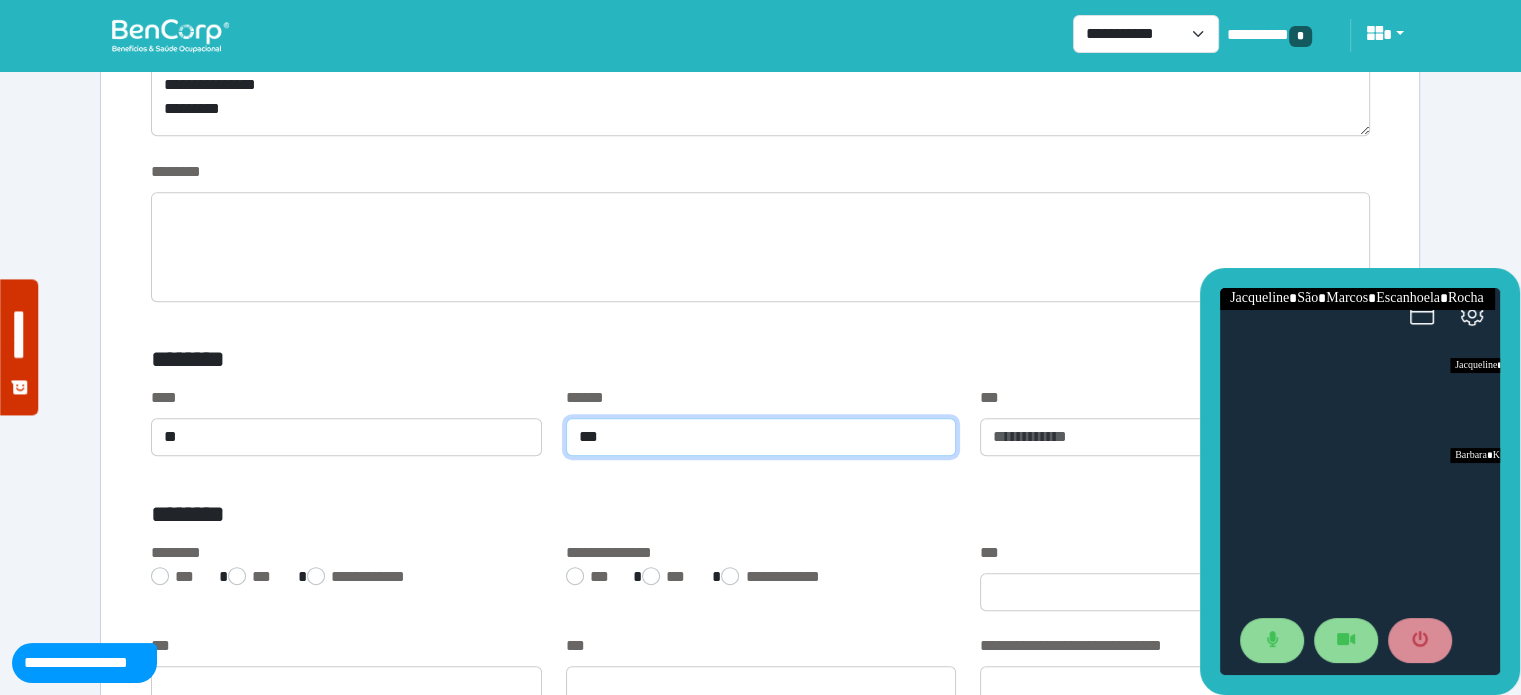 type on "***" 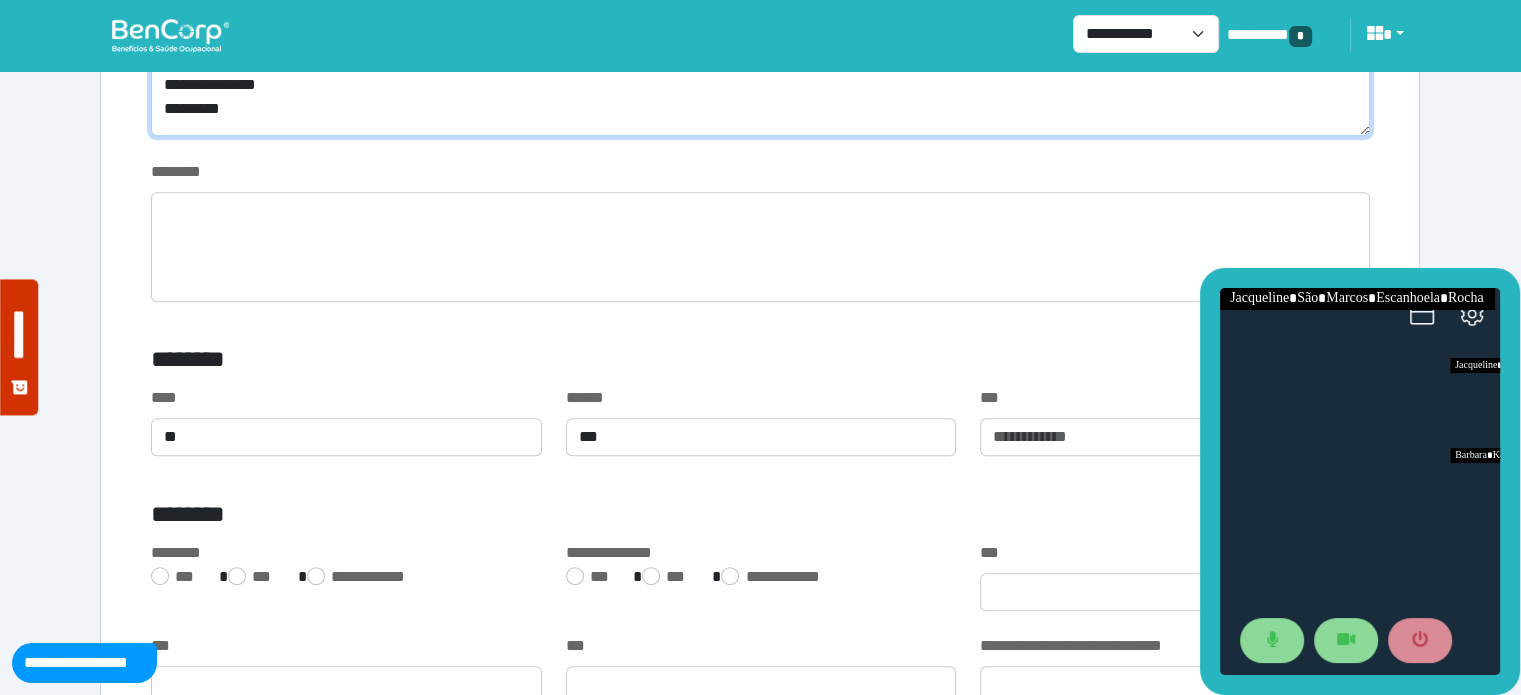 click on "**********" at bounding box center (760, 77) 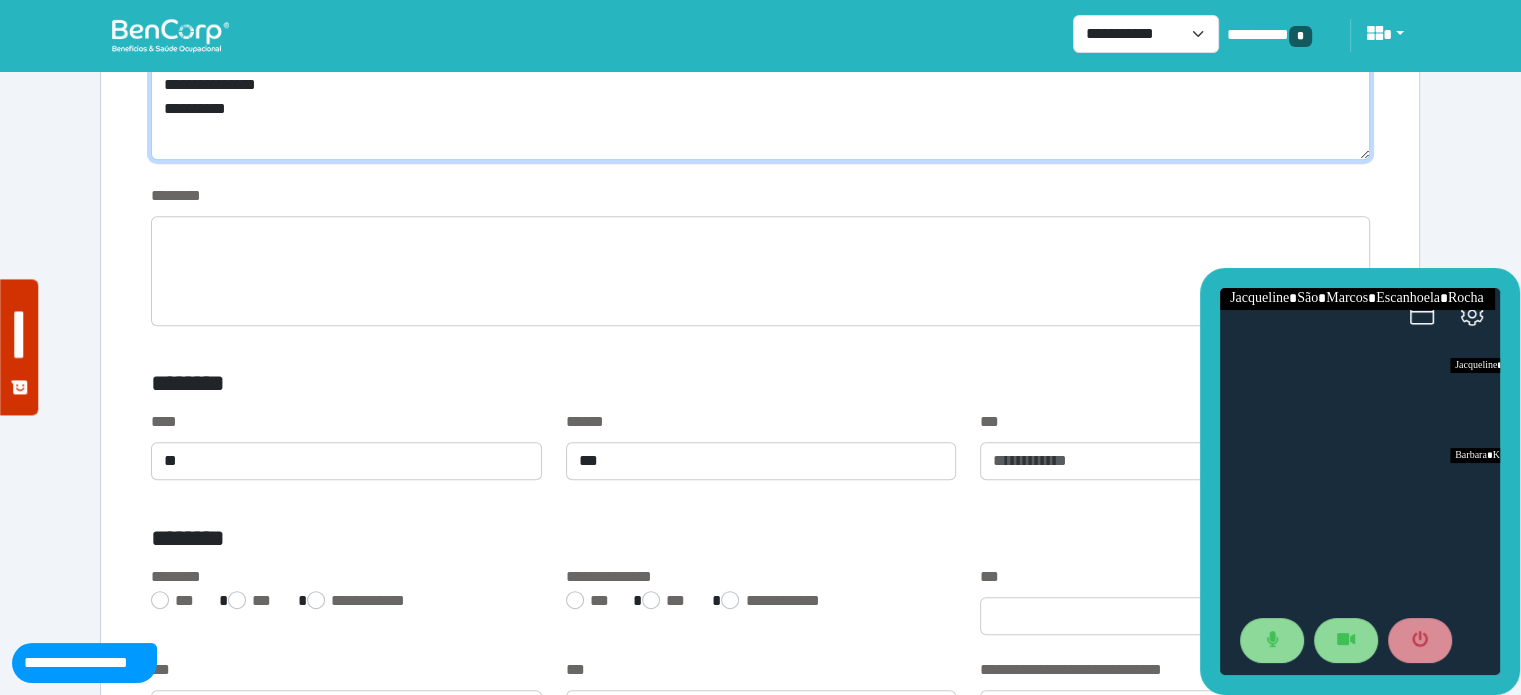 scroll, scrollTop: 0, scrollLeft: 0, axis: both 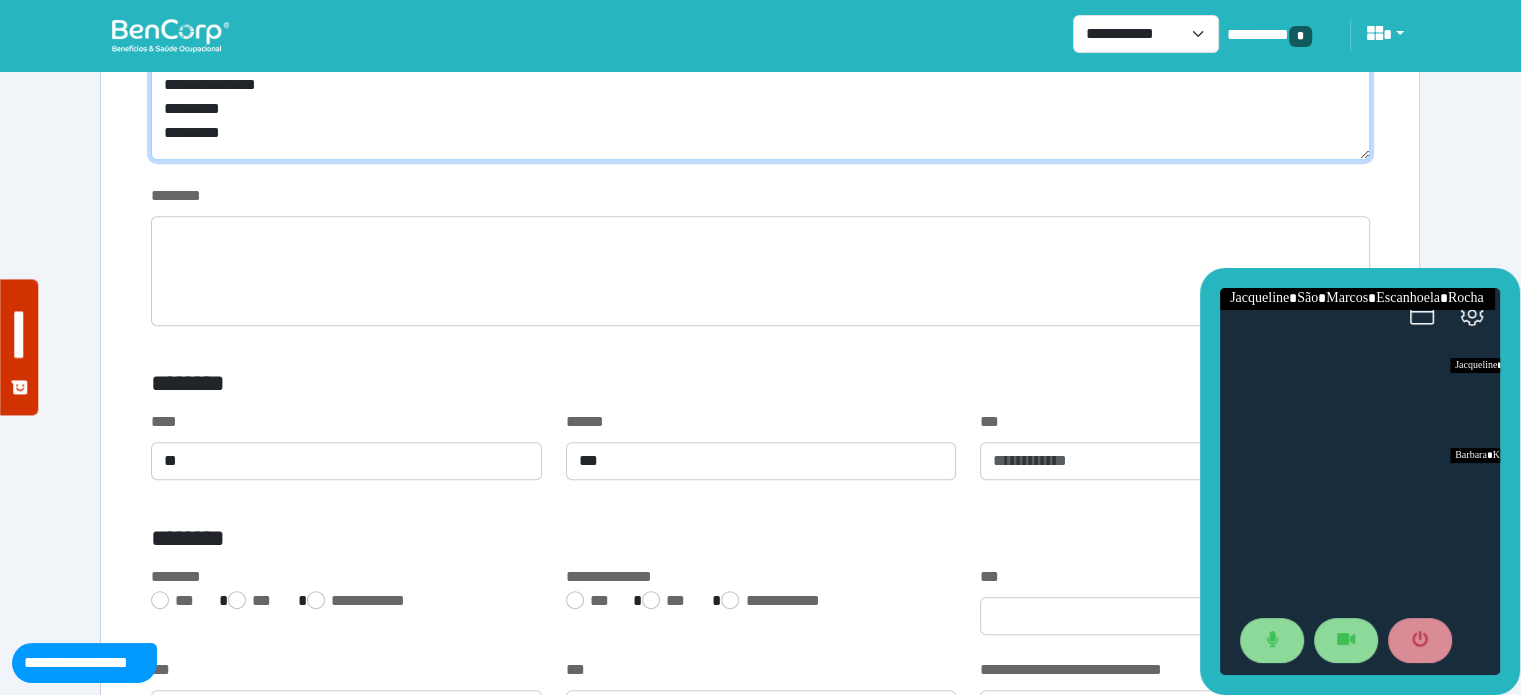 type on "**********" 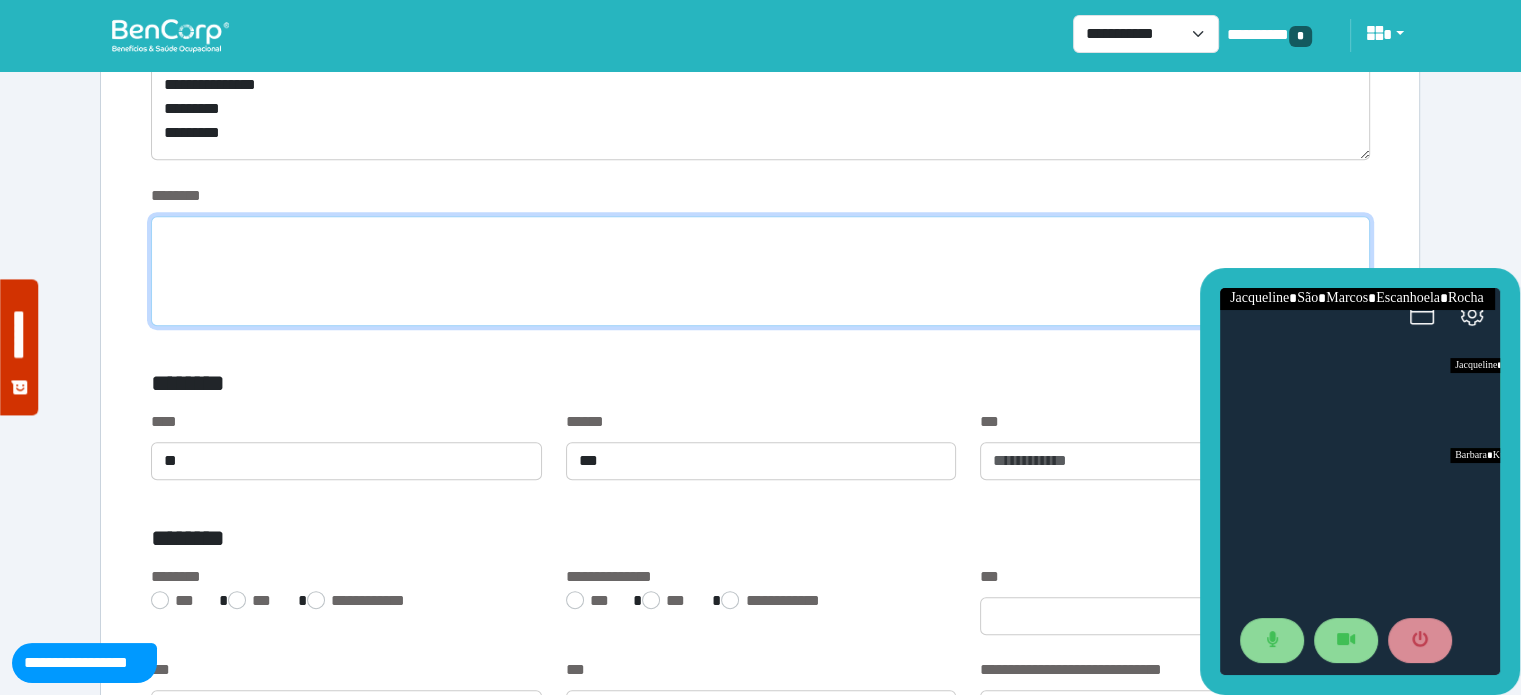 click at bounding box center (760, 271) 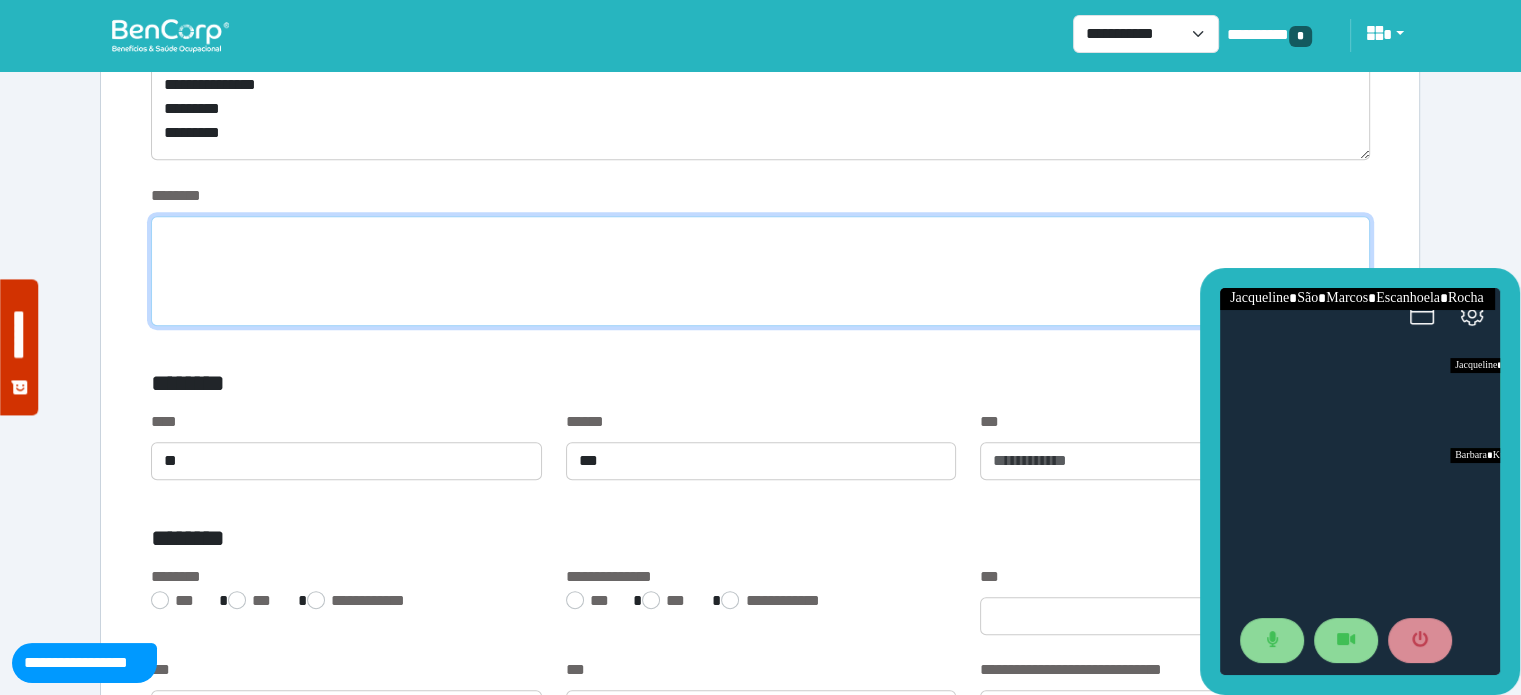 click at bounding box center (760, 271) 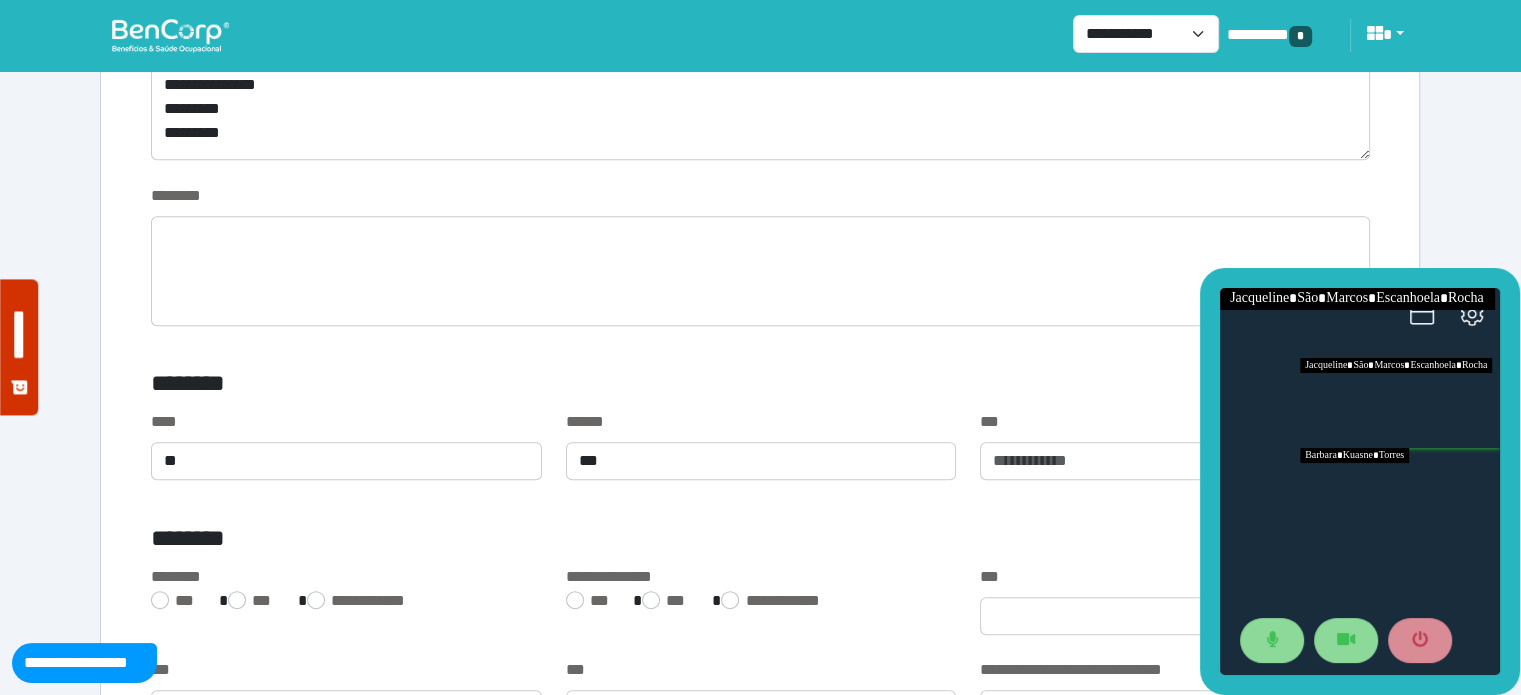 click at bounding box center (1400, 493) 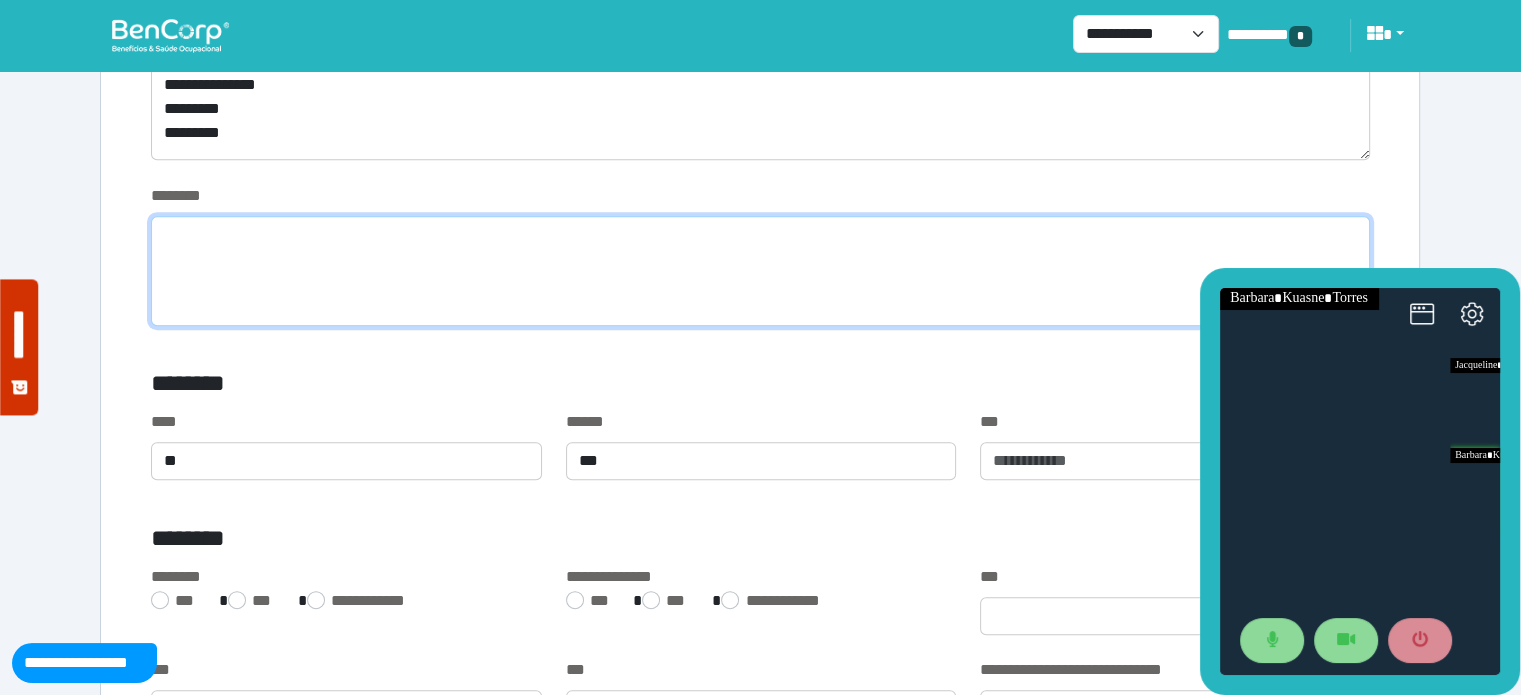 click at bounding box center [760, 271] 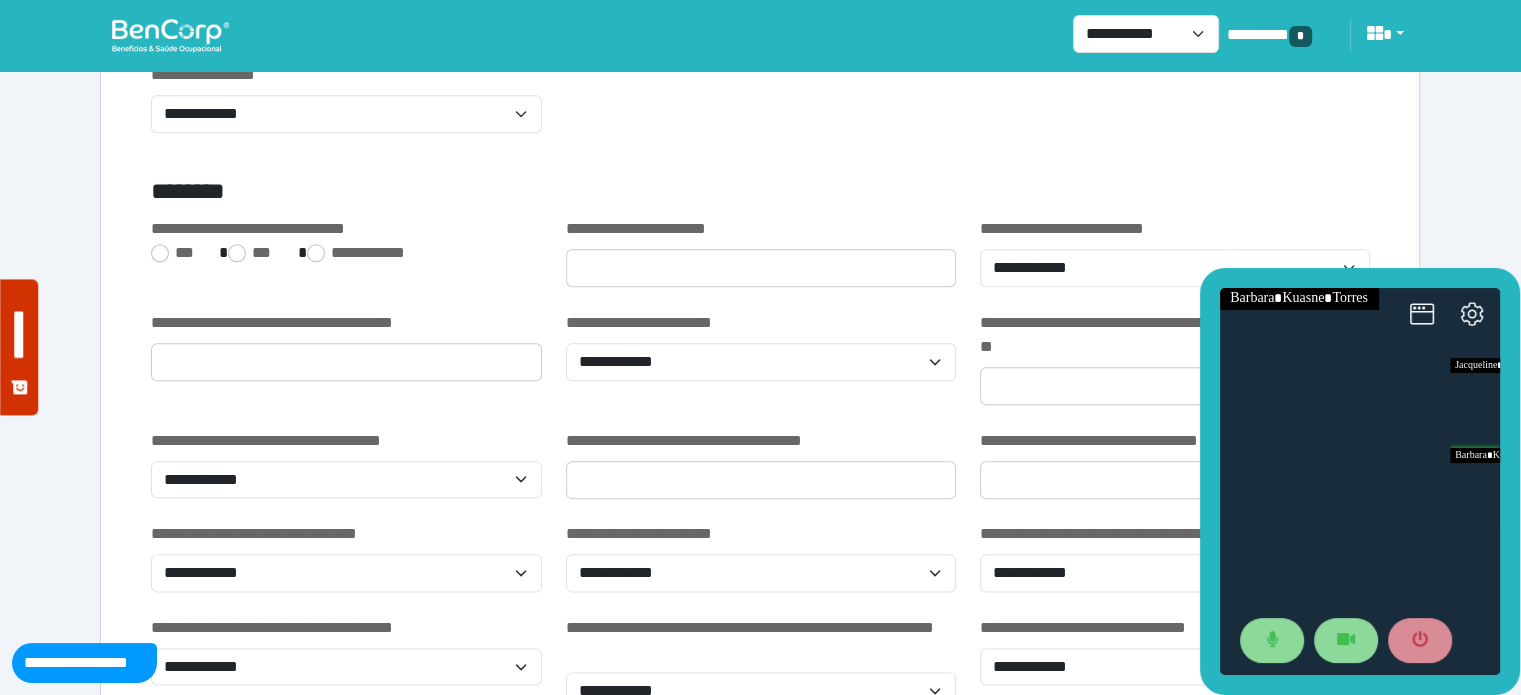 scroll, scrollTop: 2386, scrollLeft: 0, axis: vertical 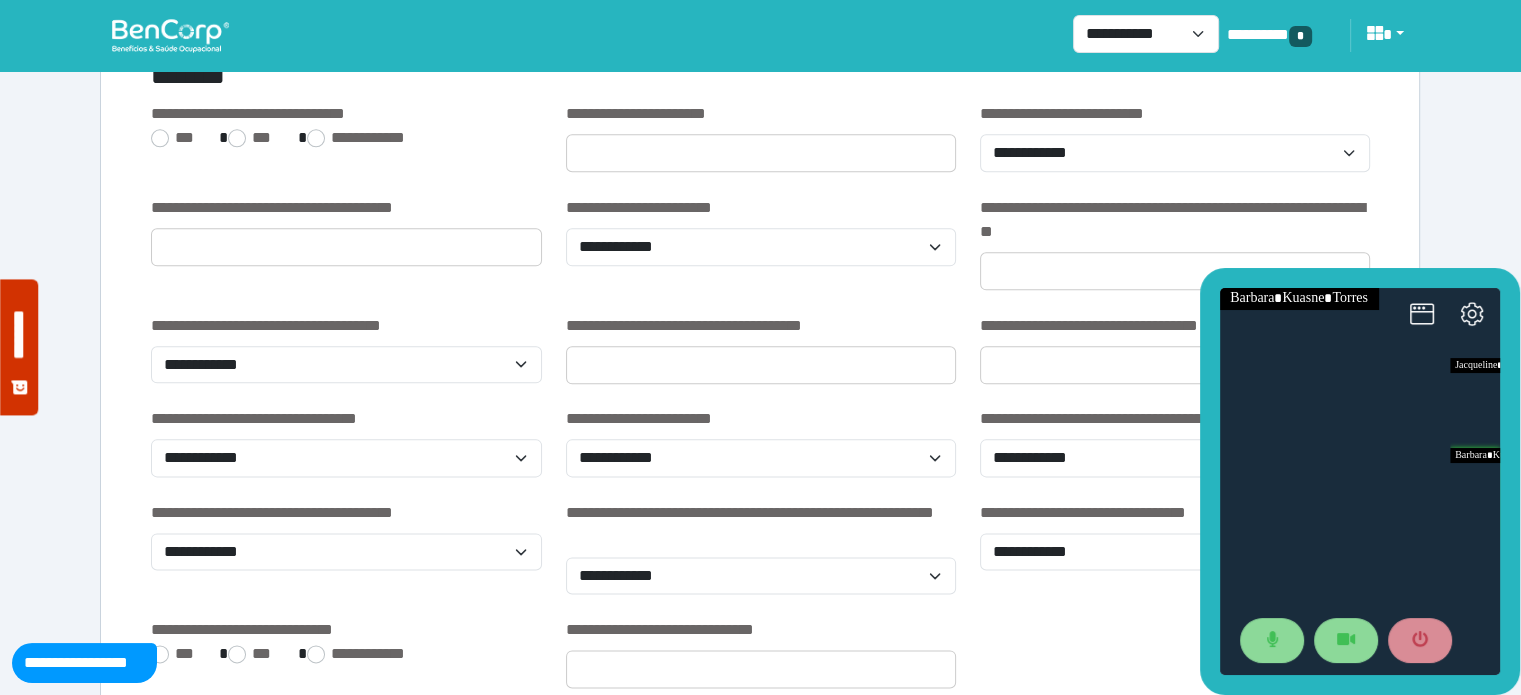 type on "****" 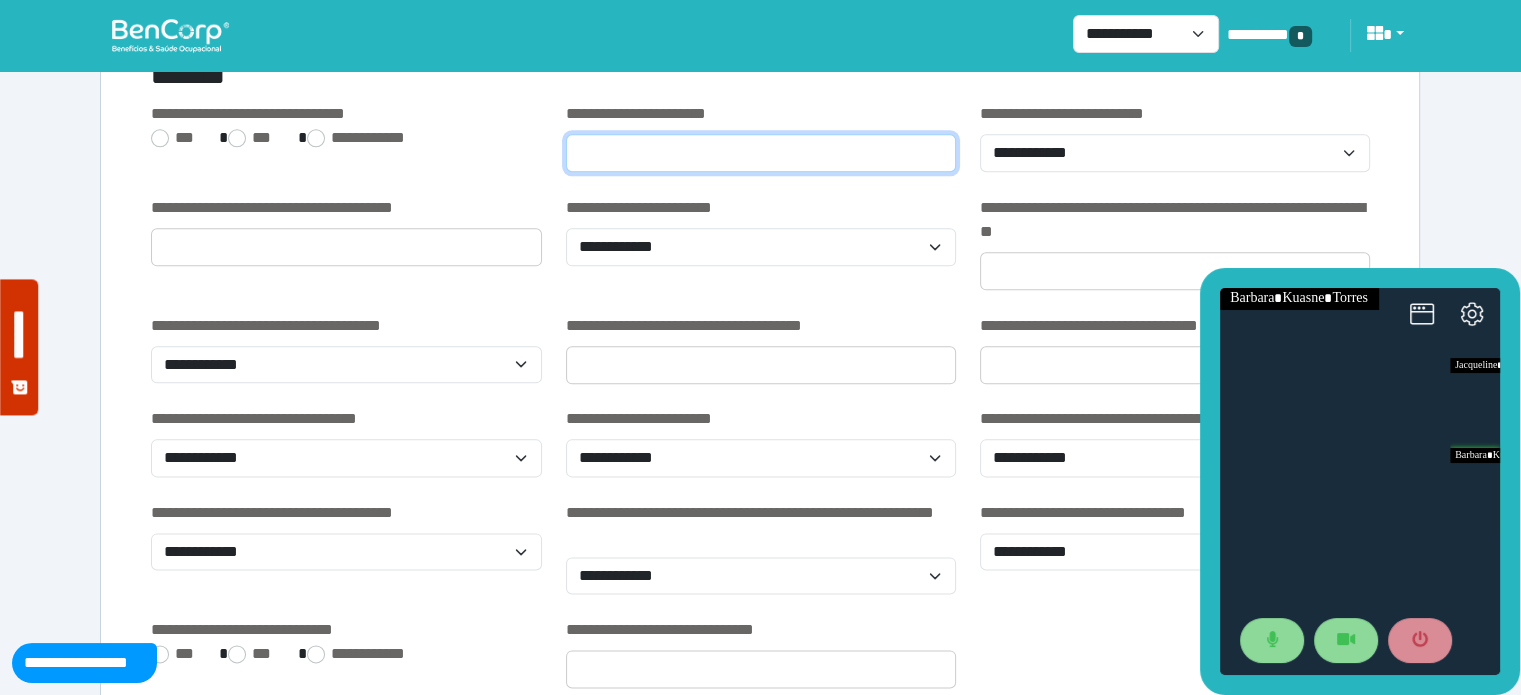 click at bounding box center (761, 153) 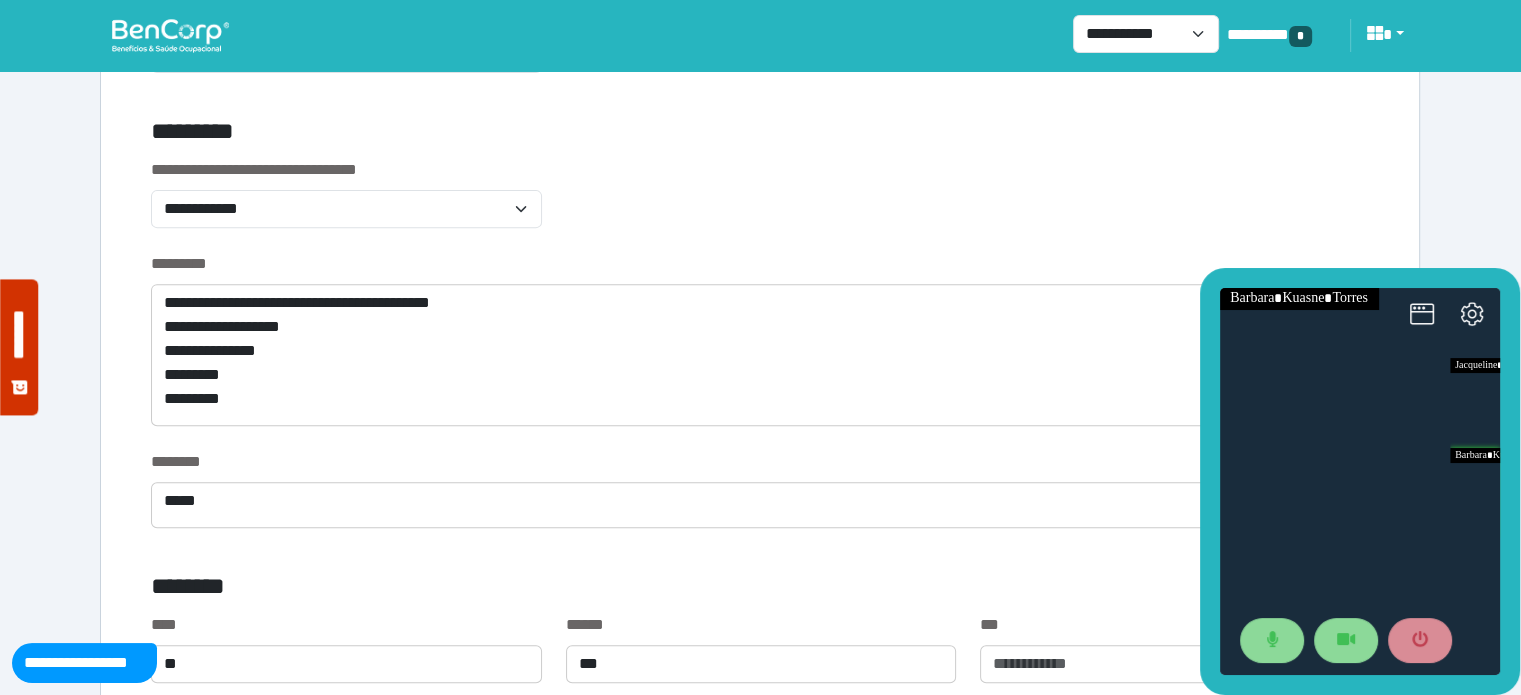 scroll, scrollTop: 736, scrollLeft: 0, axis: vertical 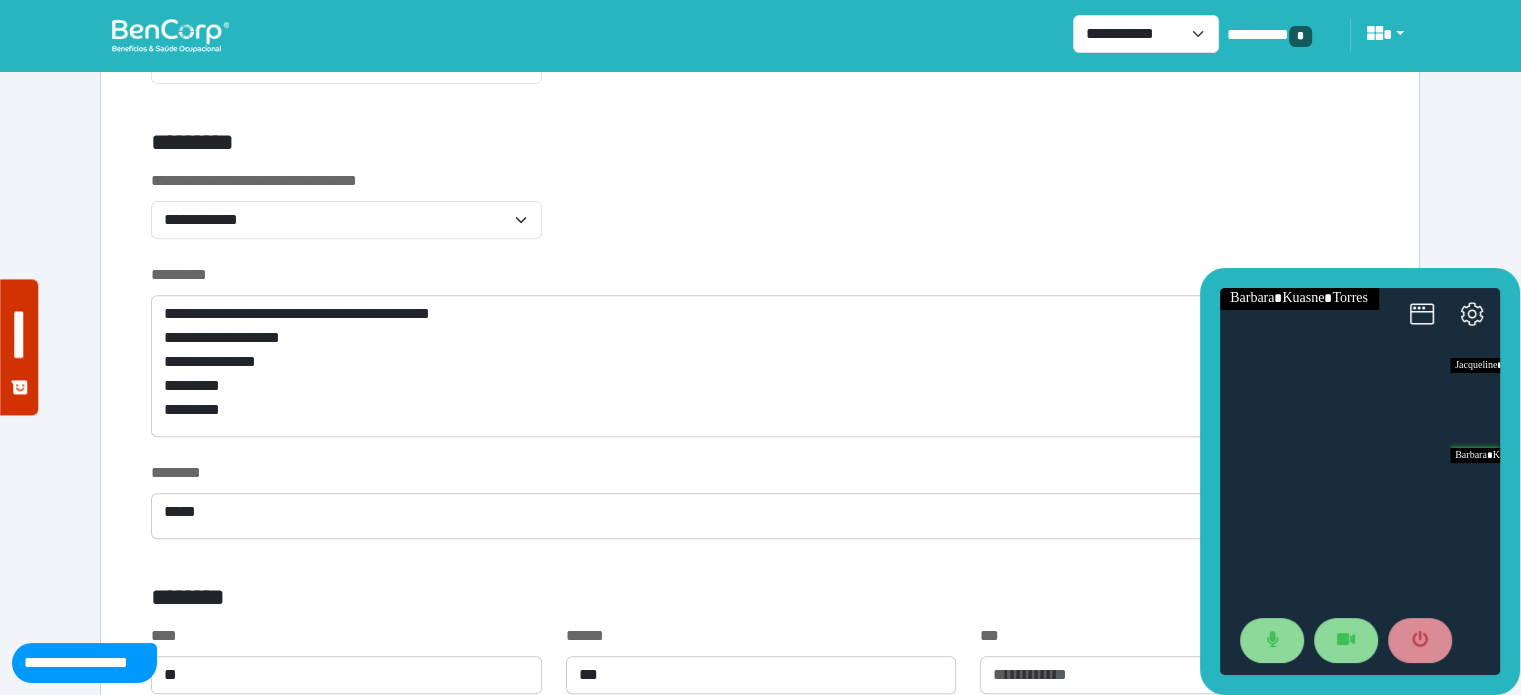 type on "****" 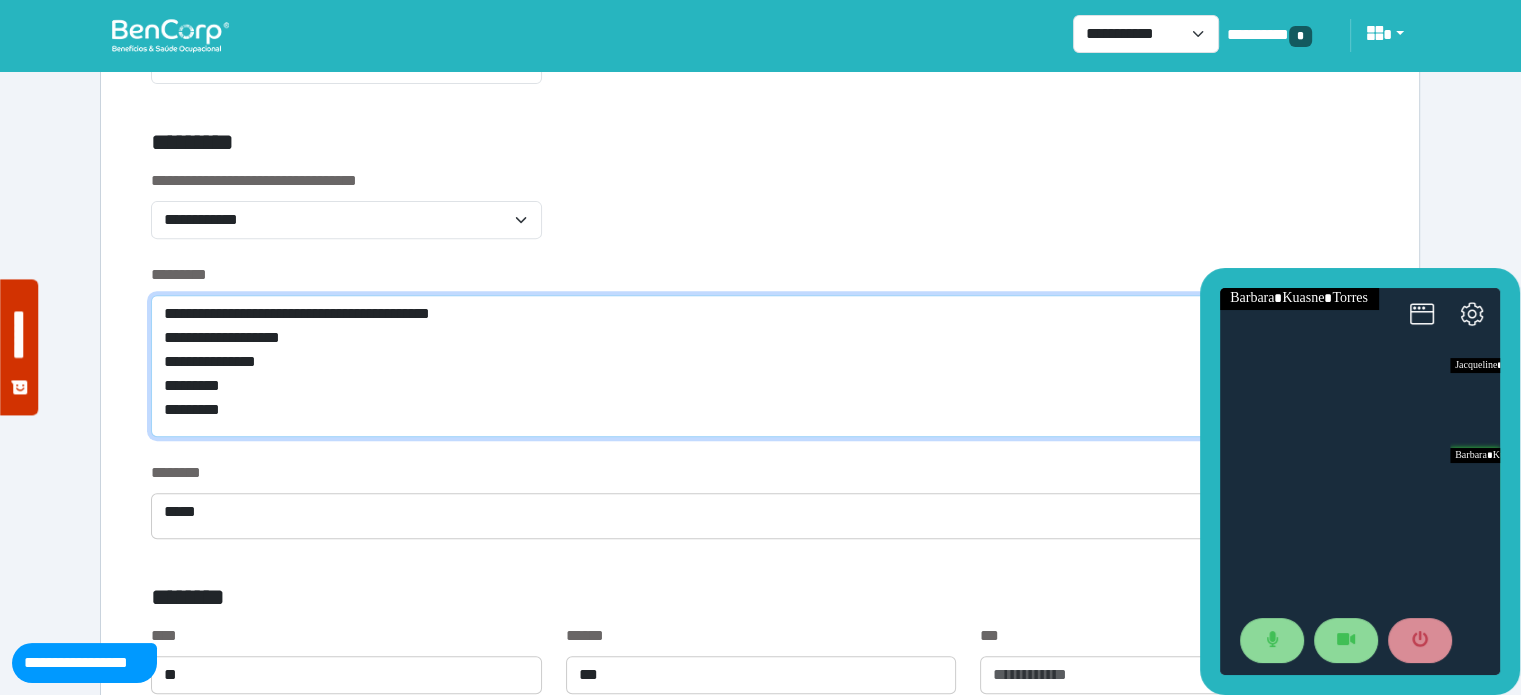 click on "**********" at bounding box center [760, 366] 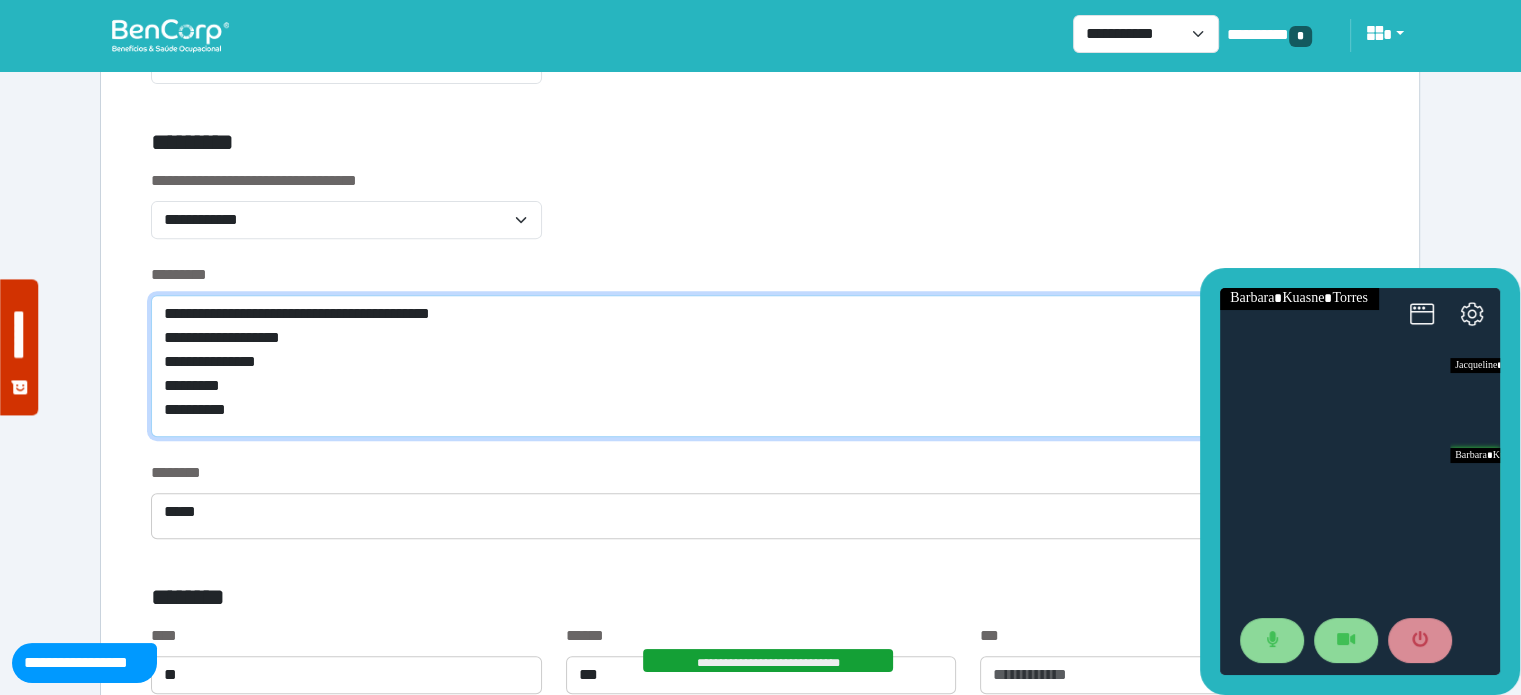 scroll, scrollTop: 0, scrollLeft: 0, axis: both 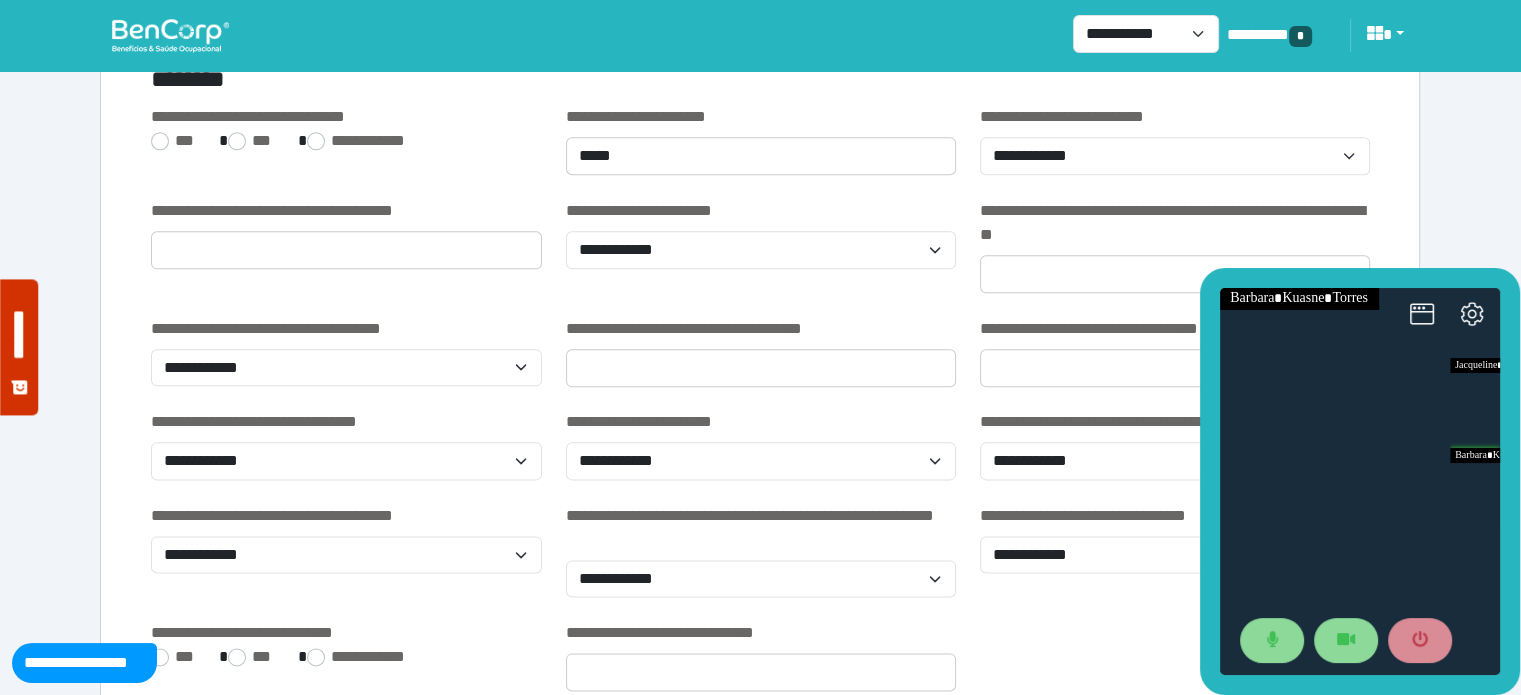 type on "**********" 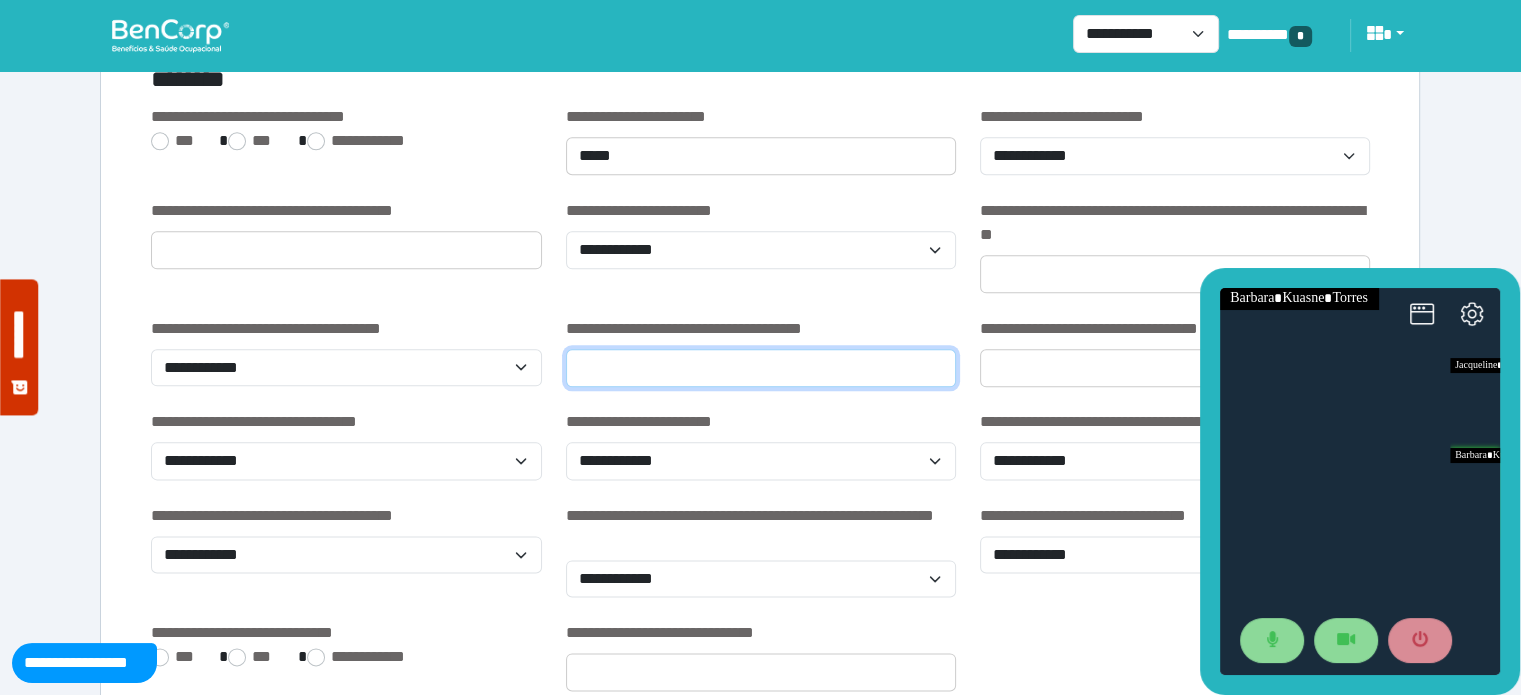 click at bounding box center (761, 368) 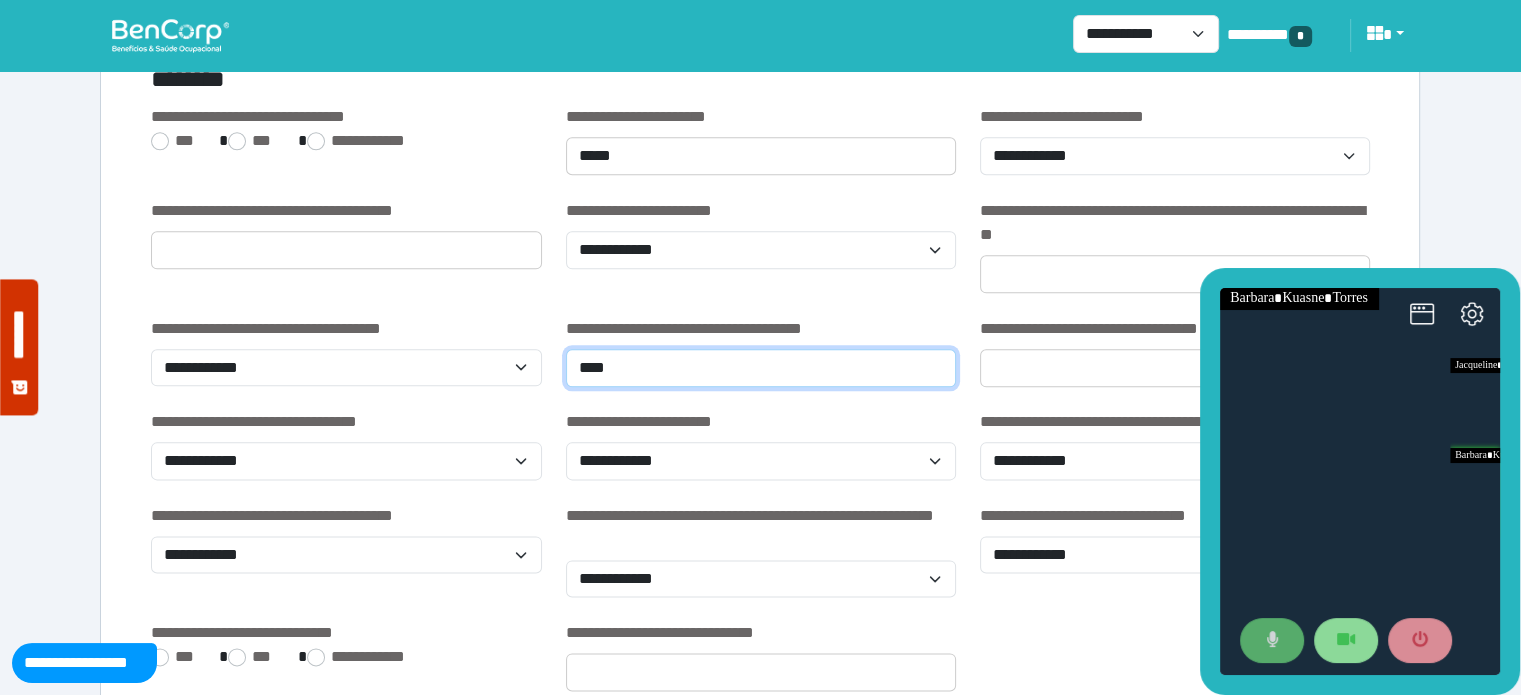 type on "****" 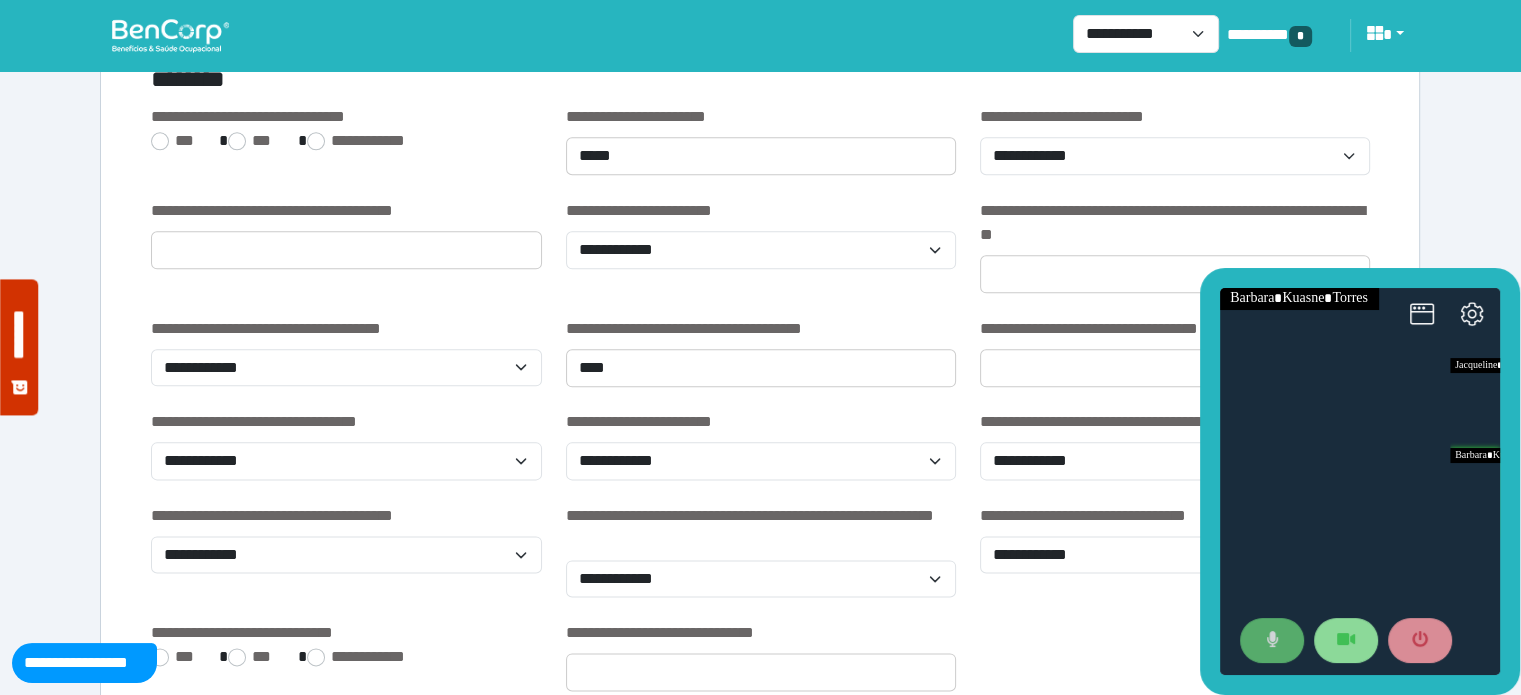 click at bounding box center (1272, 641) 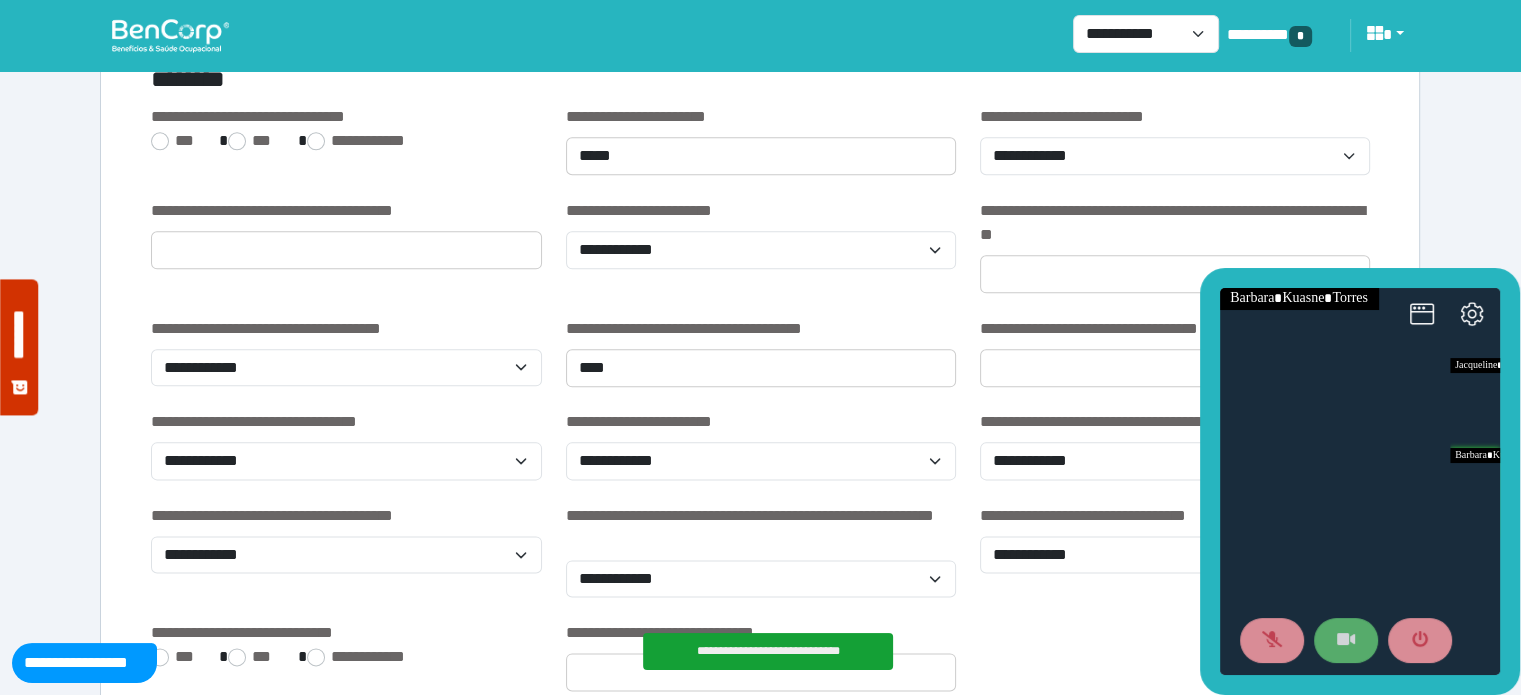 click at bounding box center (1346, 641) 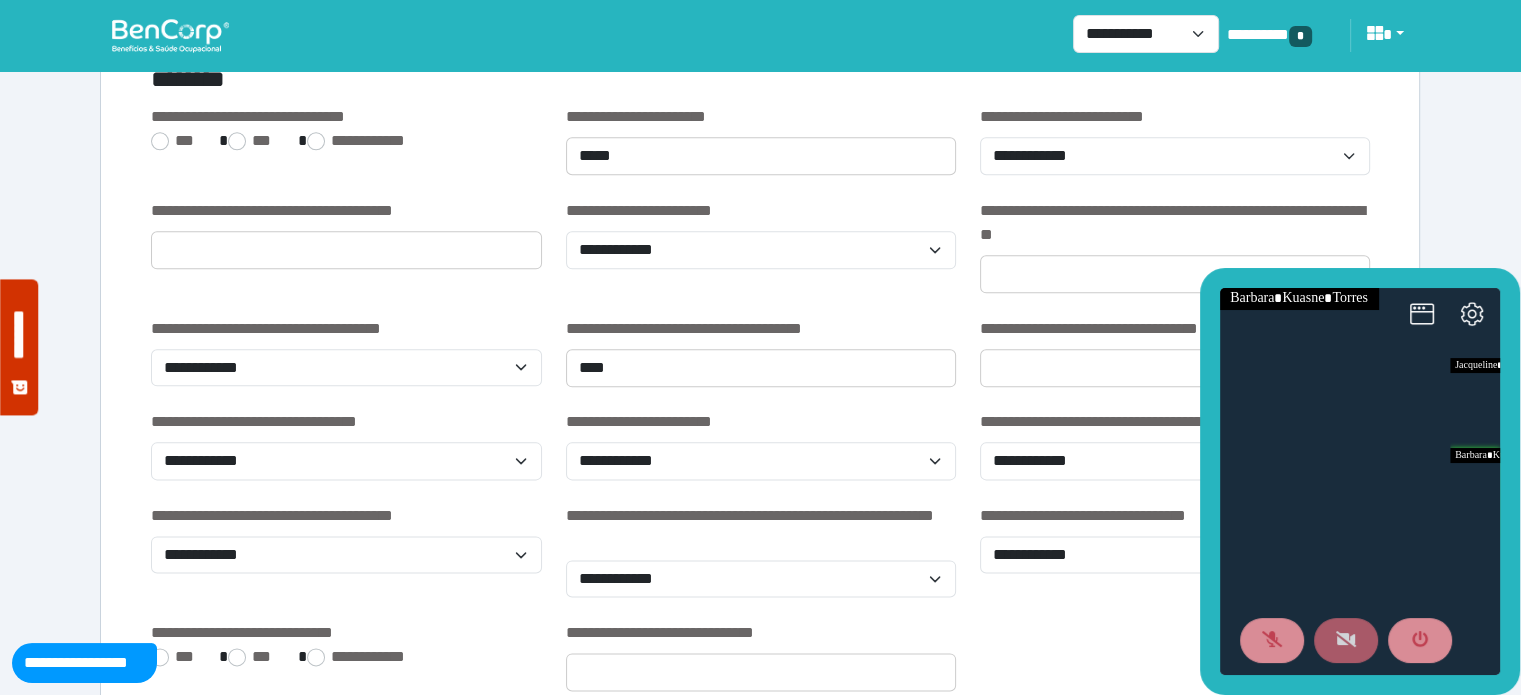 drag, startPoint x: 1320, startPoint y: 641, endPoint x: 1333, endPoint y: 646, distance: 13.928389 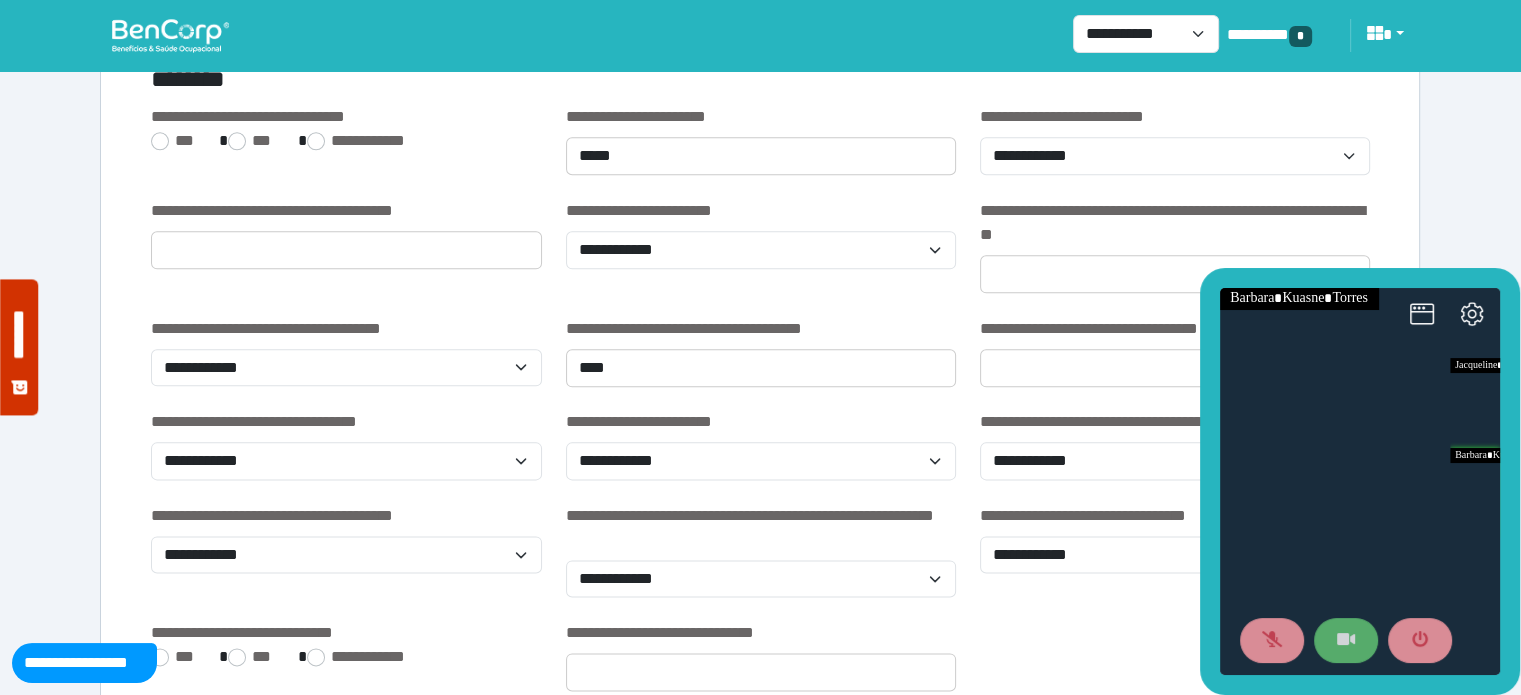 click at bounding box center [1346, 641] 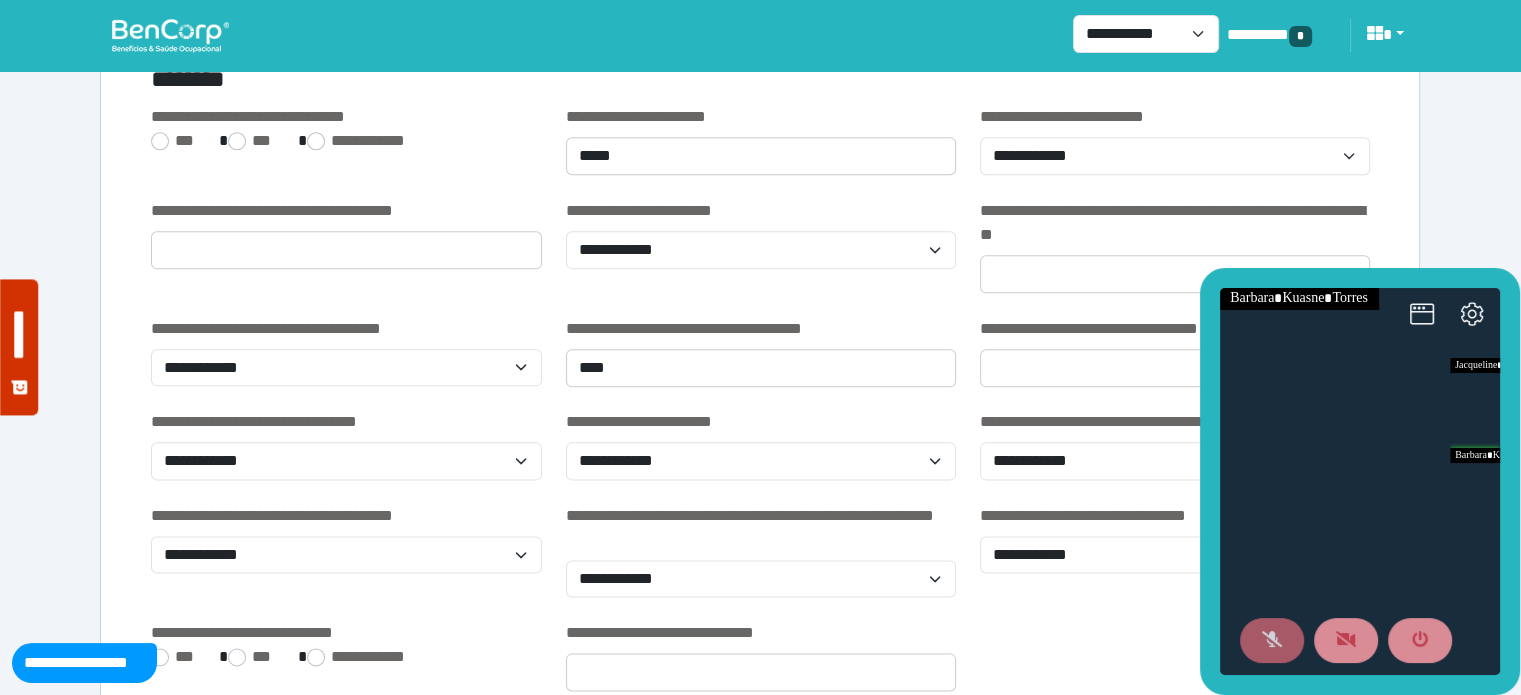 click 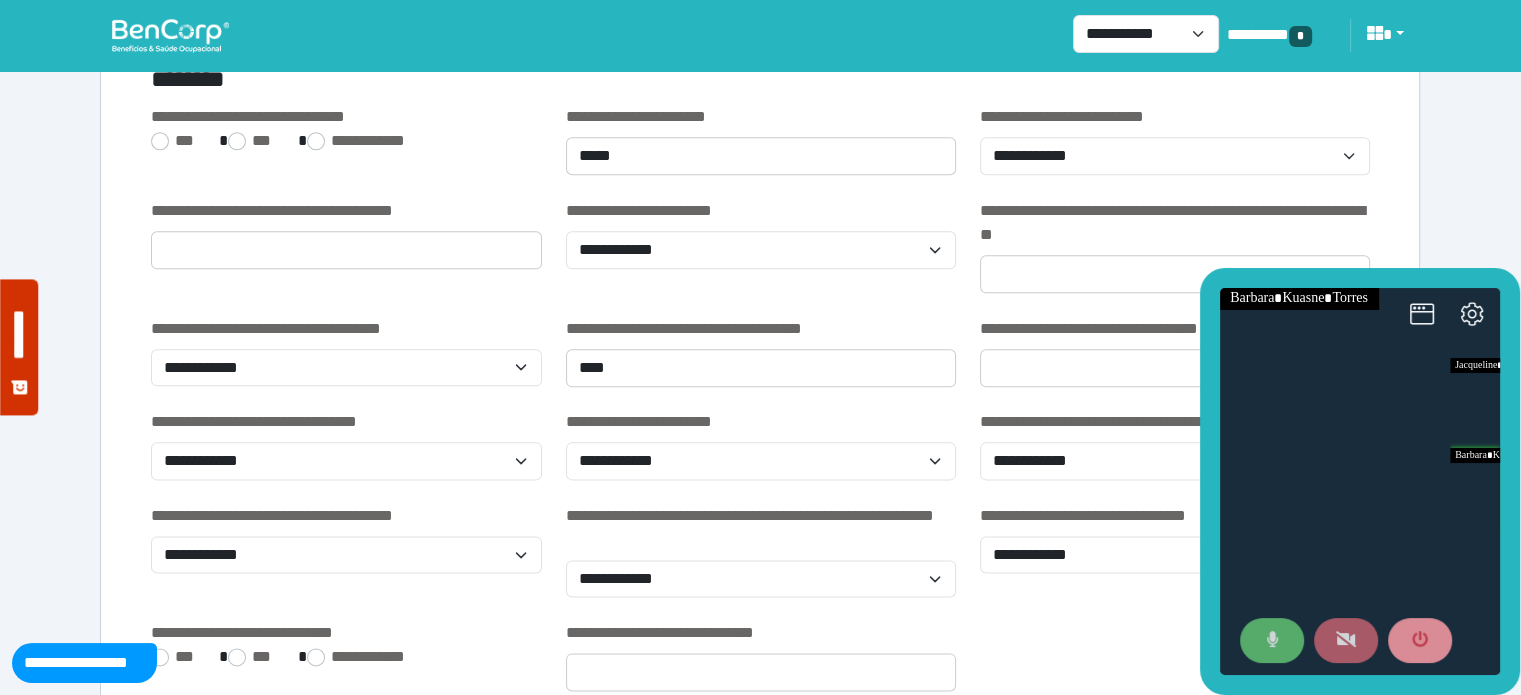 click 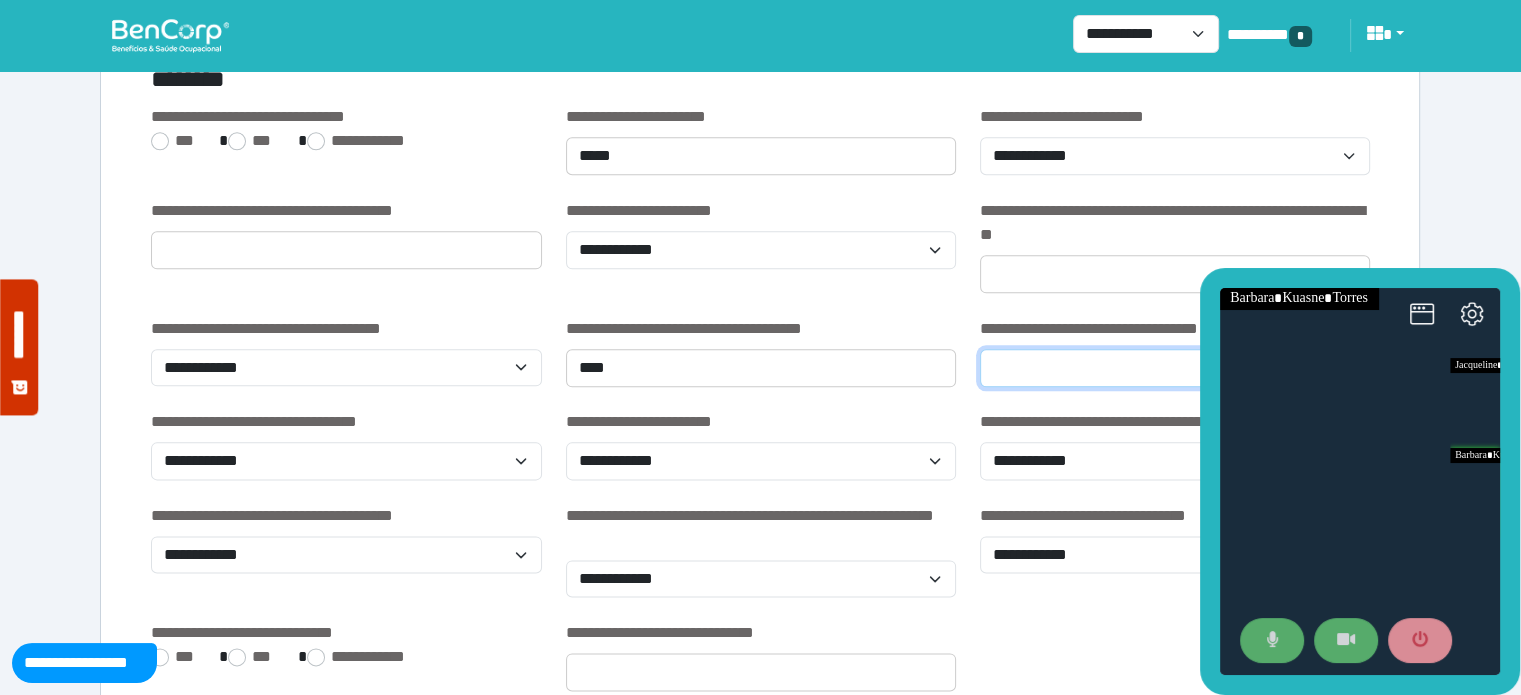 click at bounding box center (1175, 368) 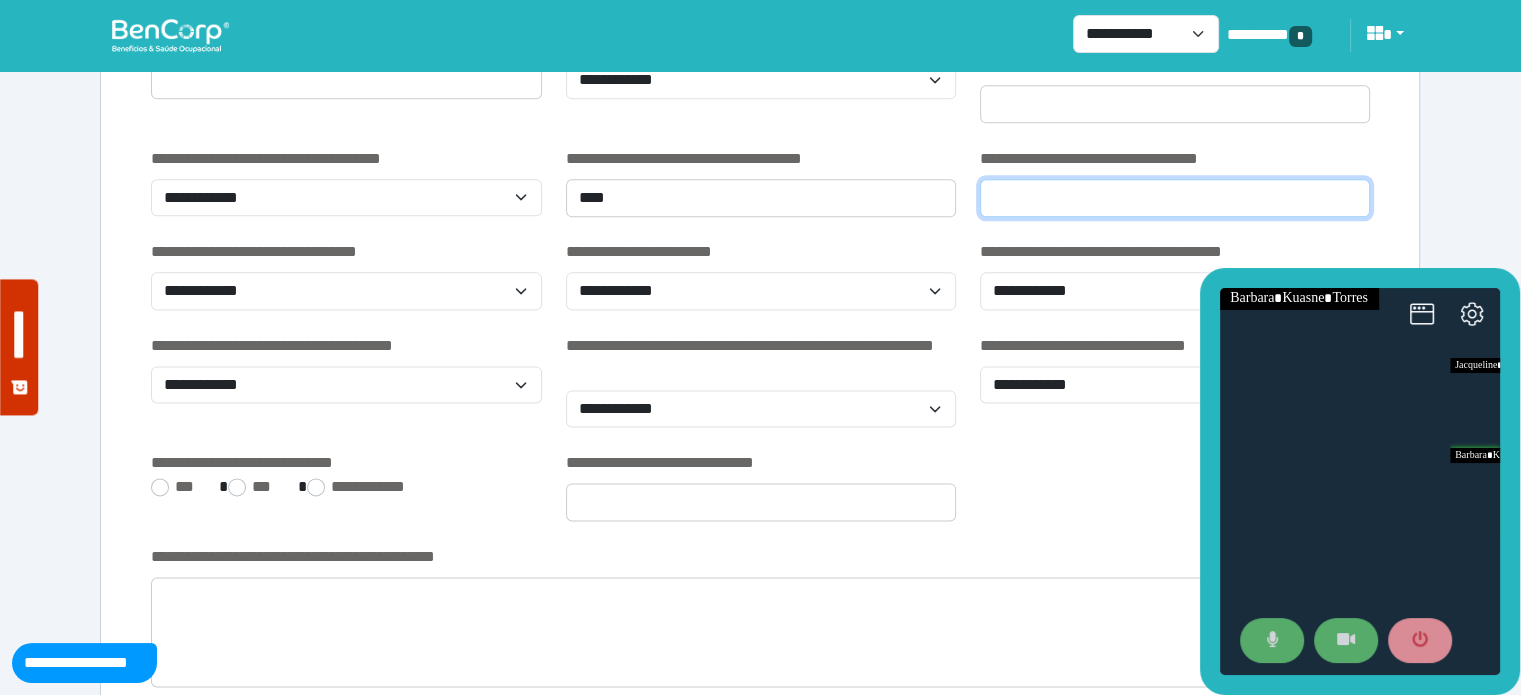 scroll, scrollTop: 2860, scrollLeft: 0, axis: vertical 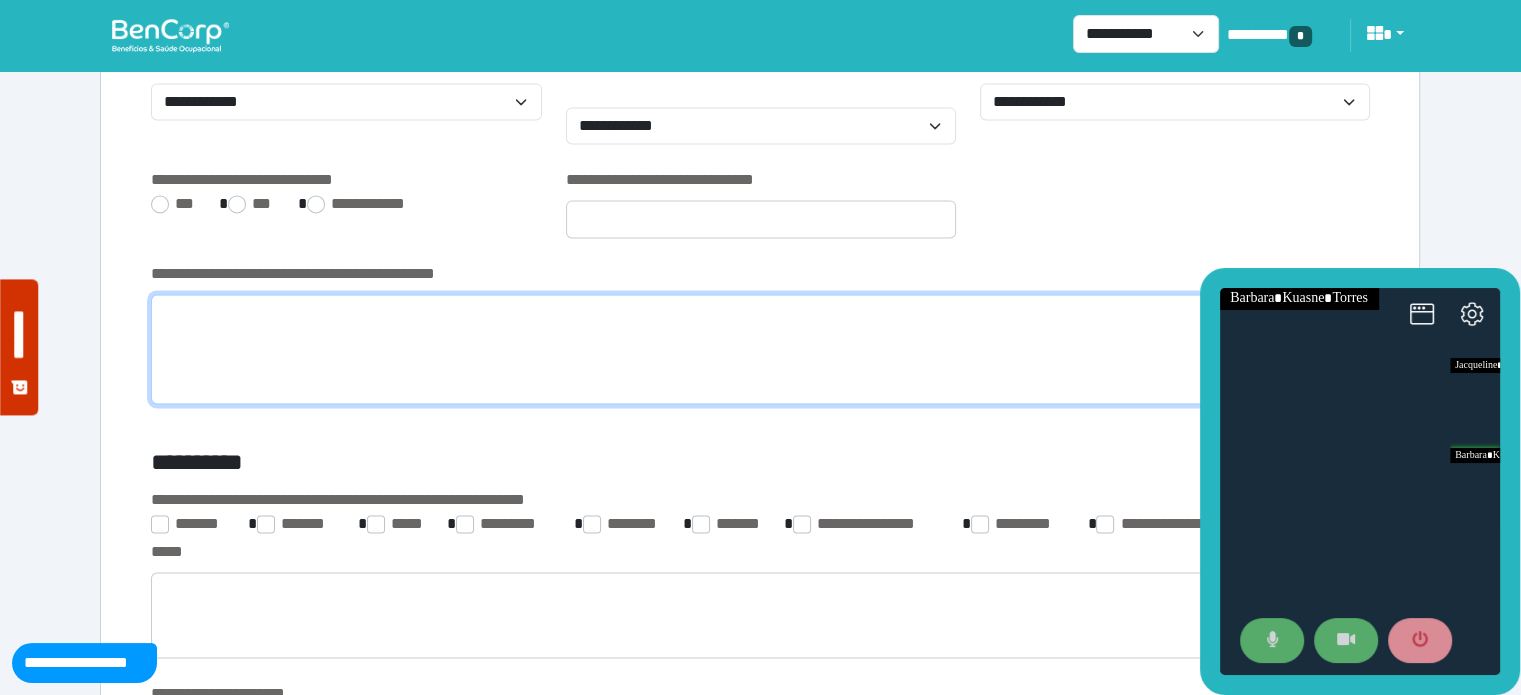 click at bounding box center [760, 349] 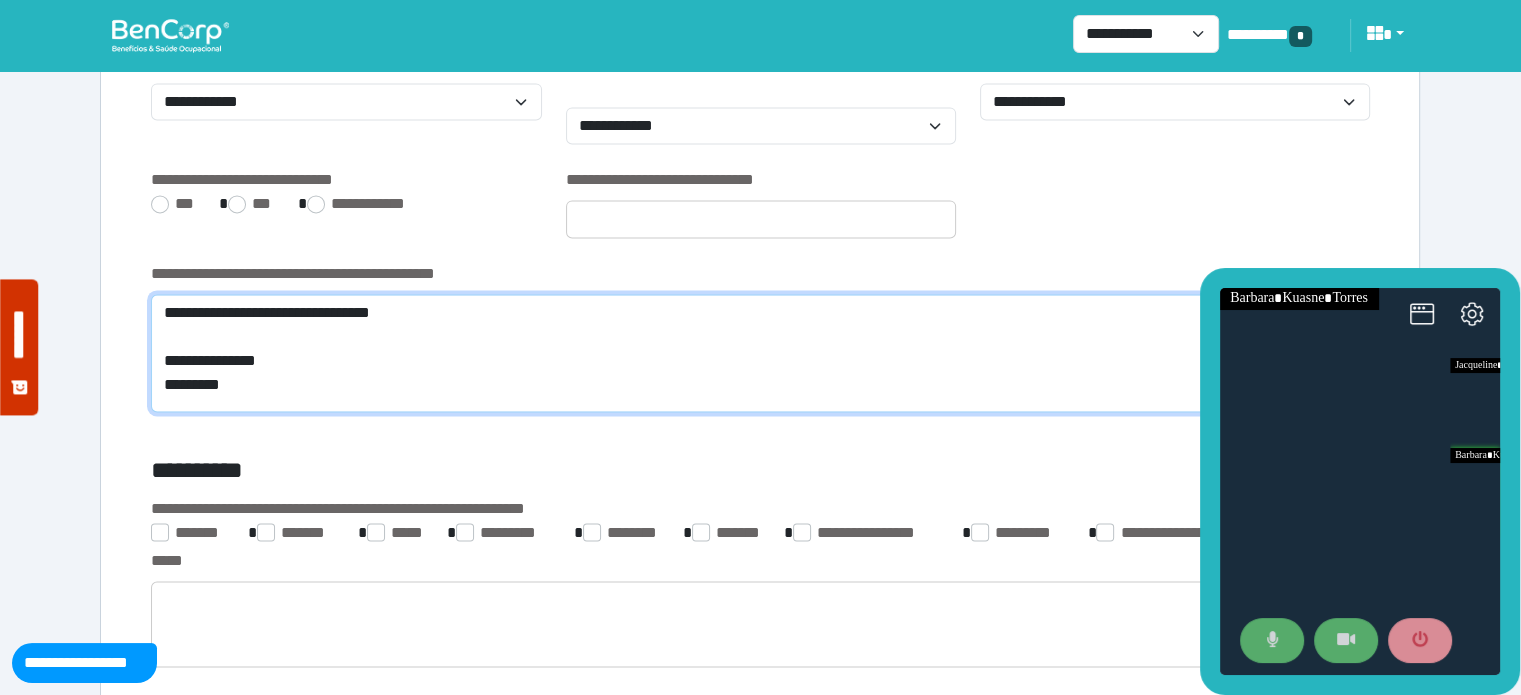 scroll, scrollTop: 0, scrollLeft: 0, axis: both 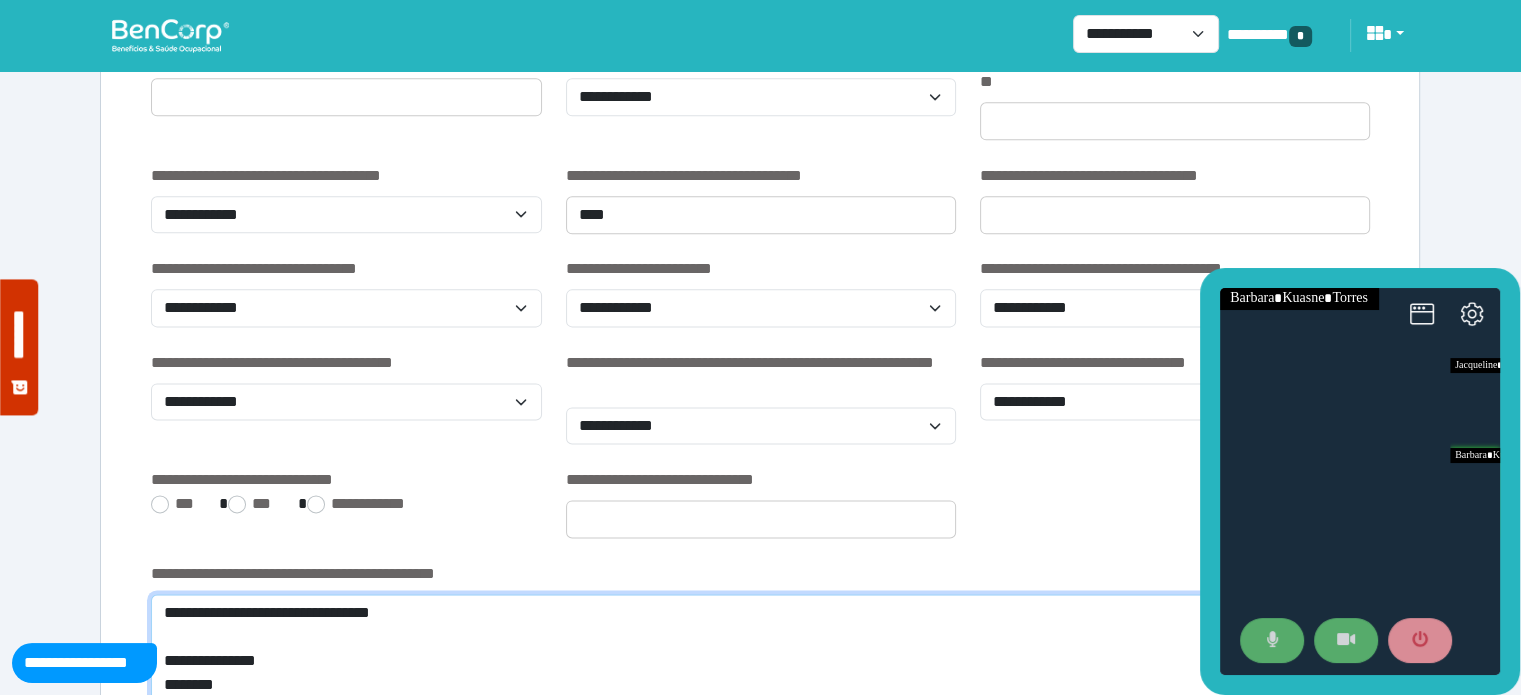 click on "**********" at bounding box center [760, 665] 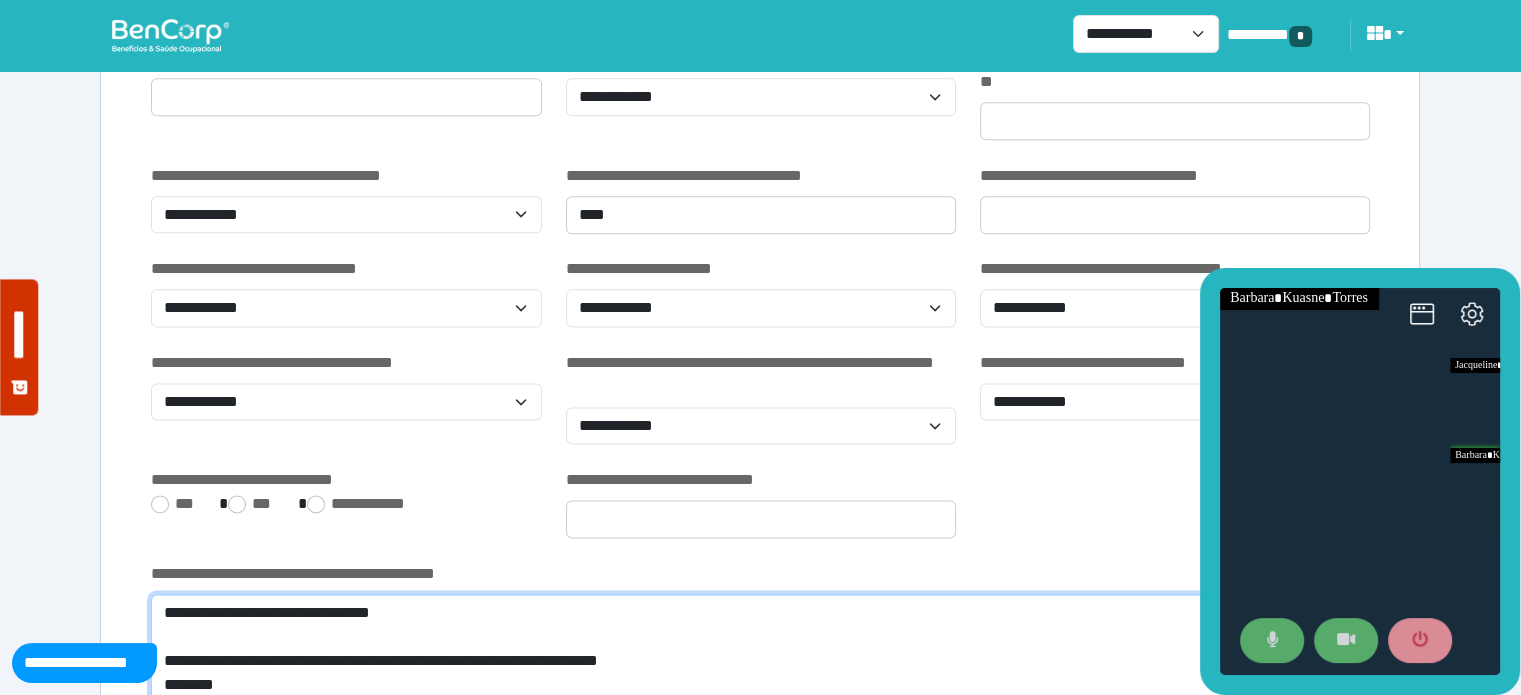 type on "**********" 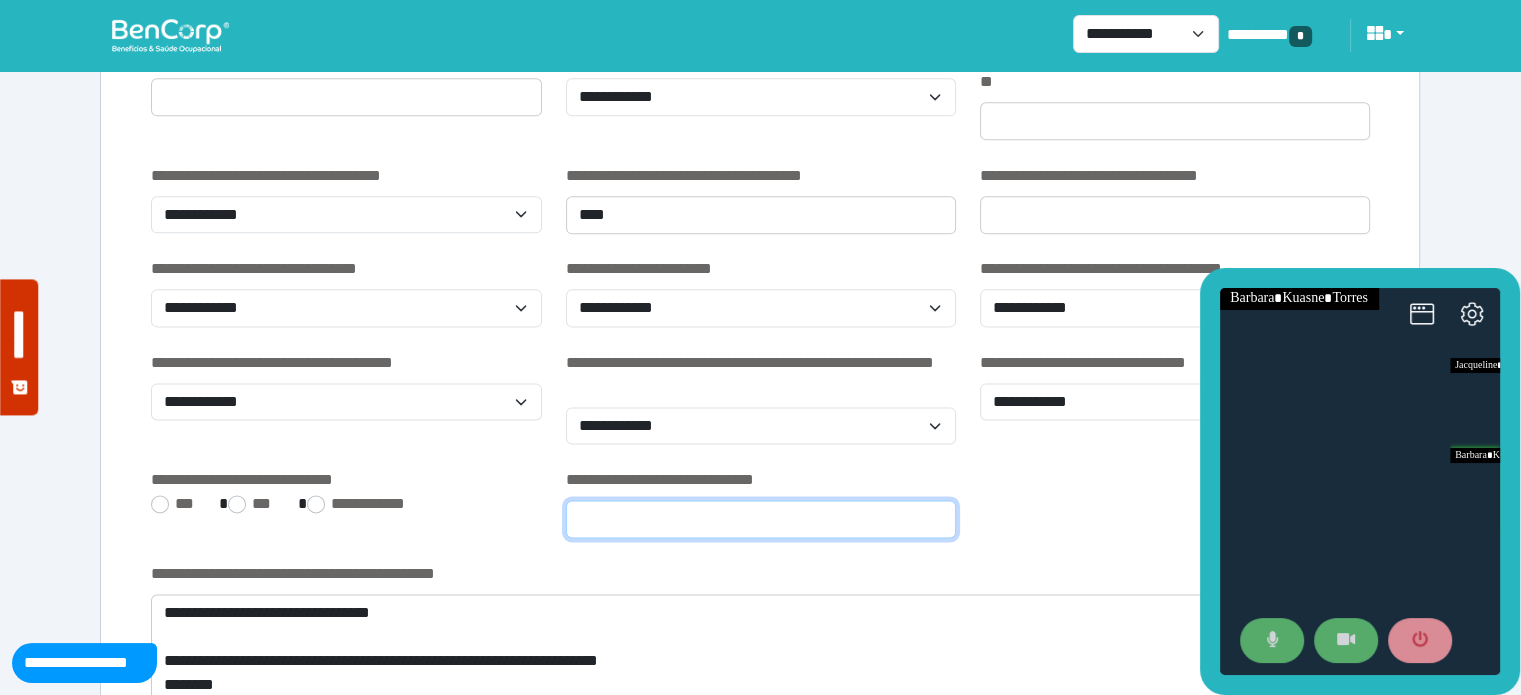 click at bounding box center [761, 519] 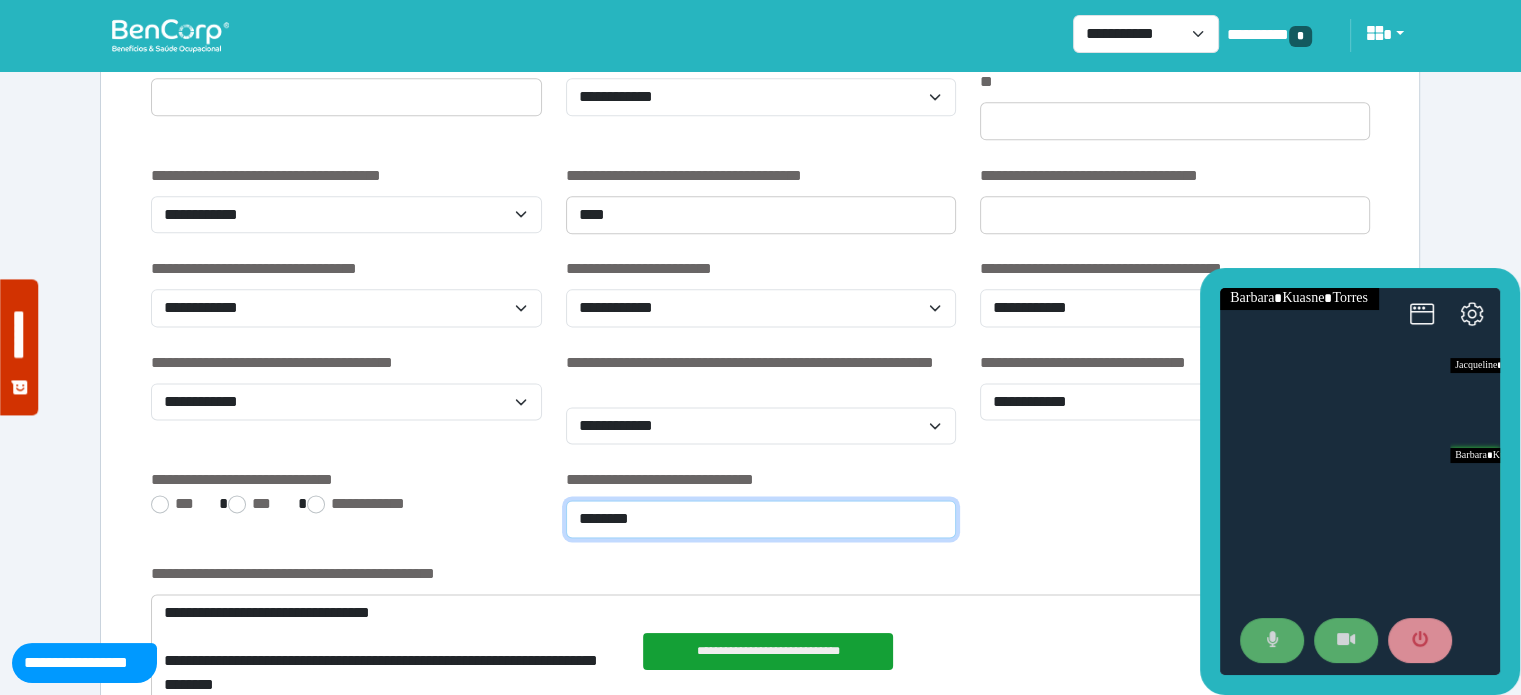 type on "********" 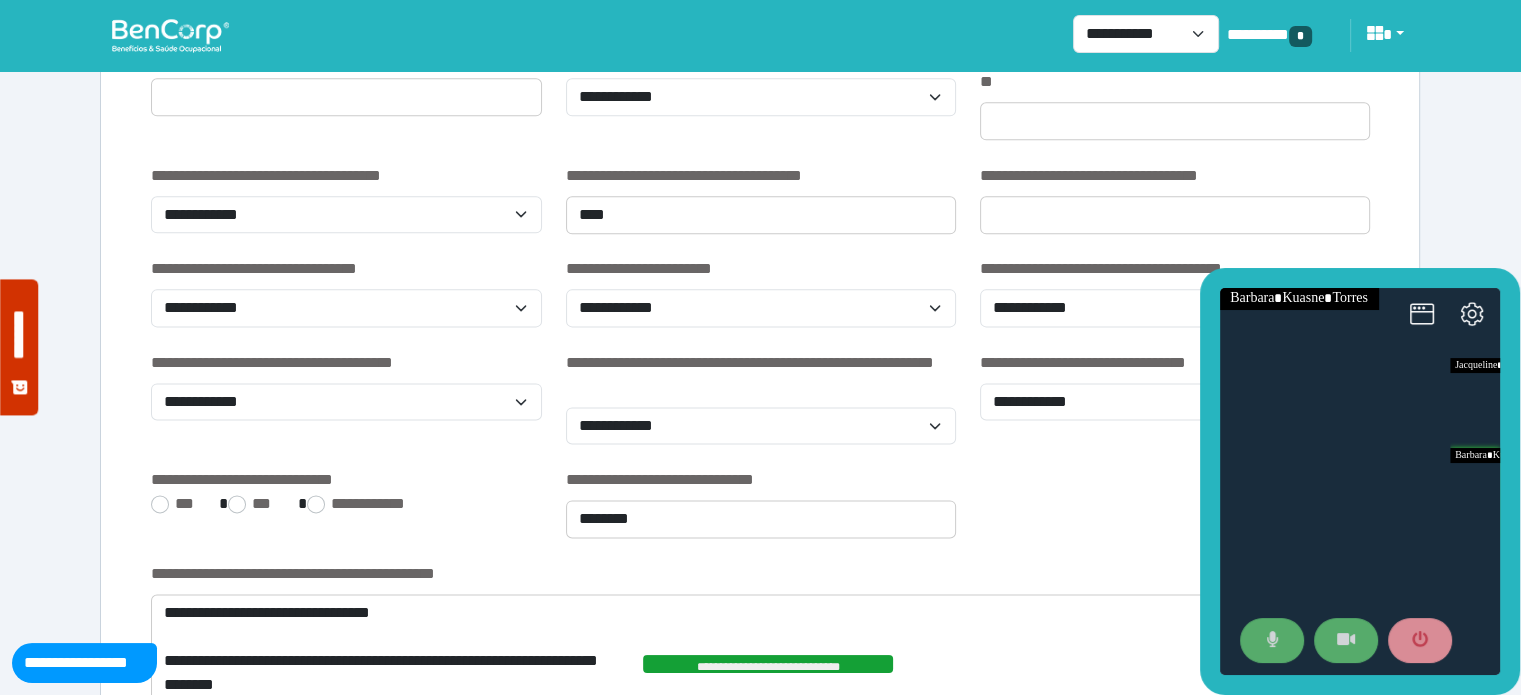 click on "**********" at bounding box center [346, 506] 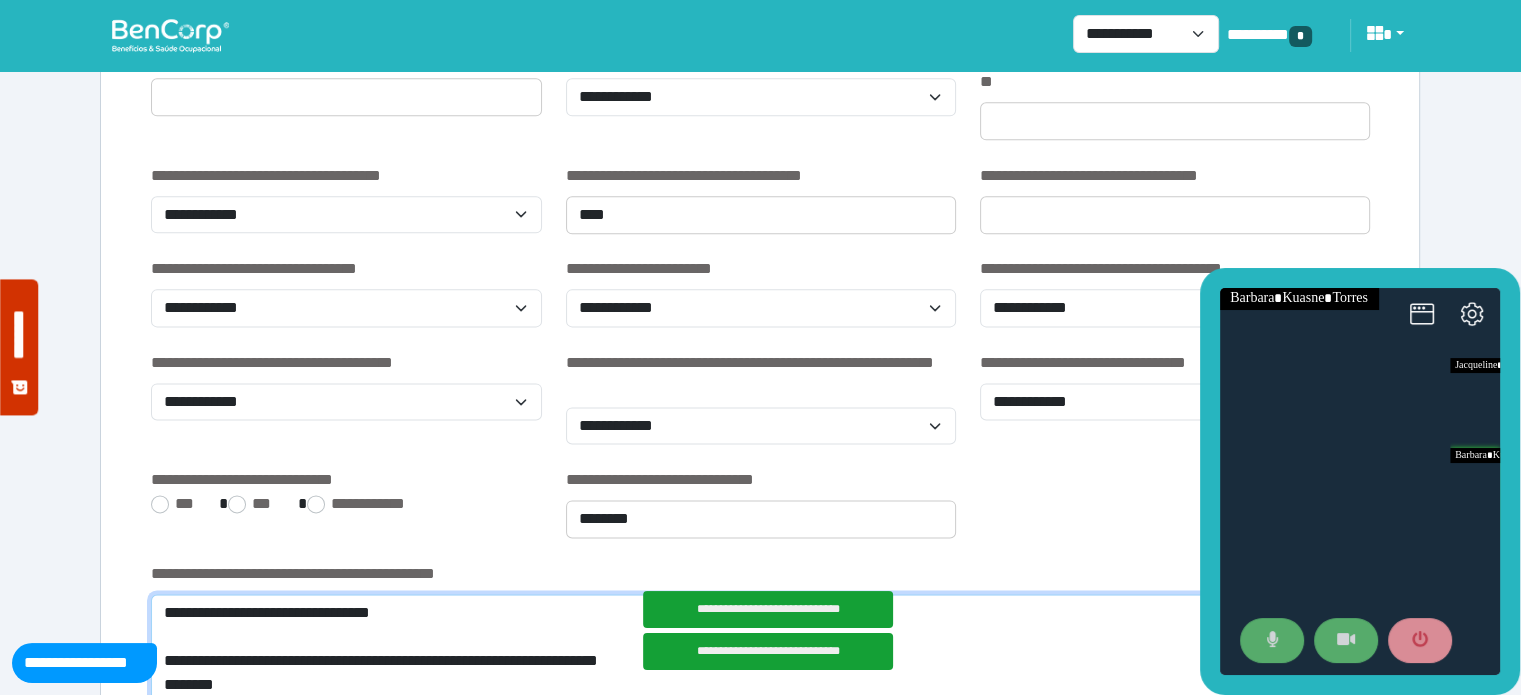 click on "**********" at bounding box center [760, 665] 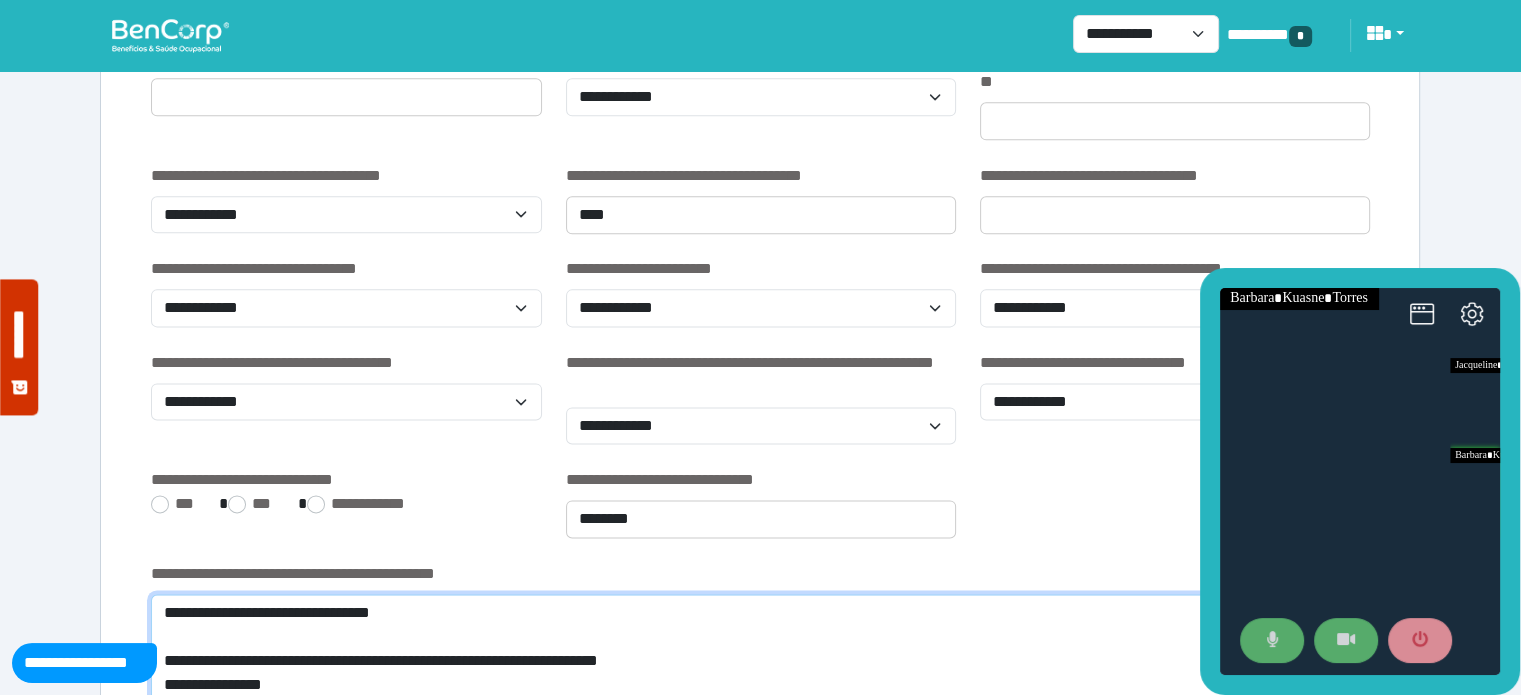 type on "**********" 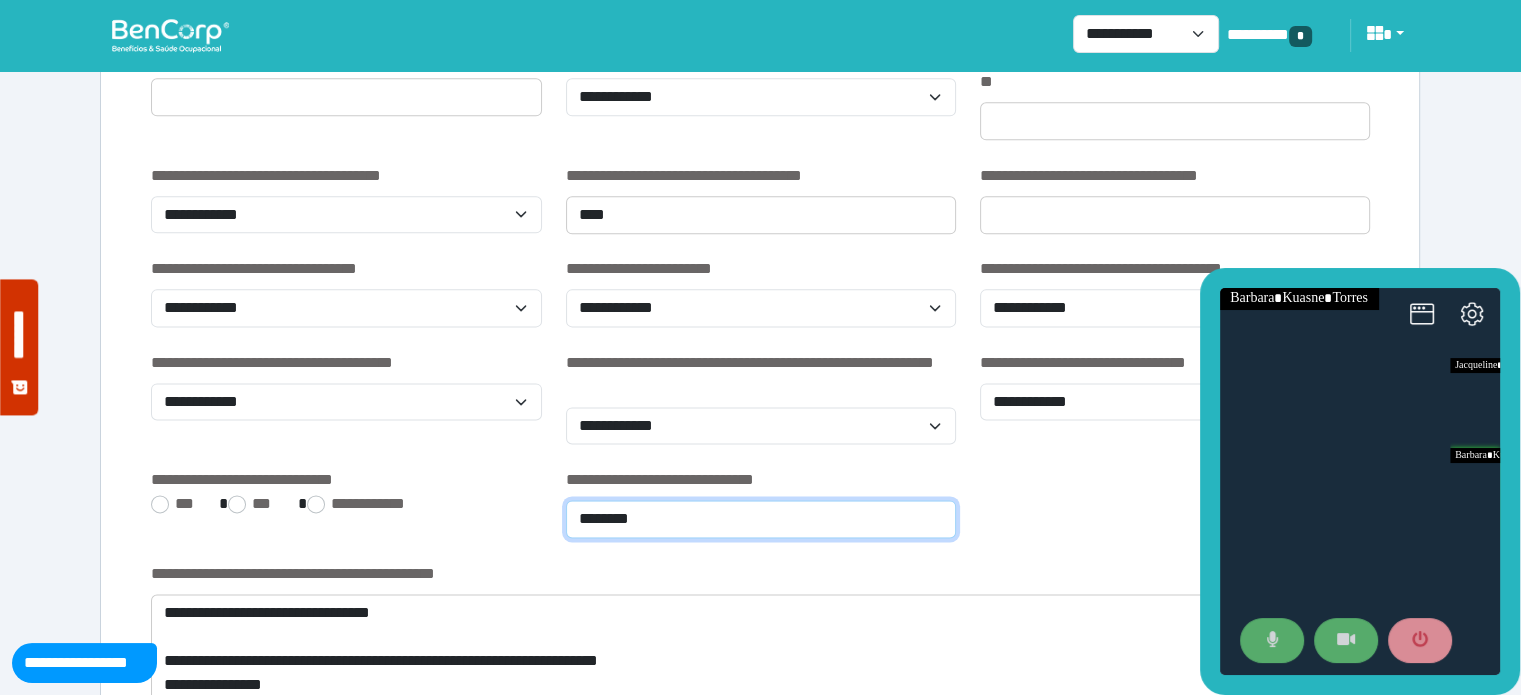 click on "********" at bounding box center [761, 519] 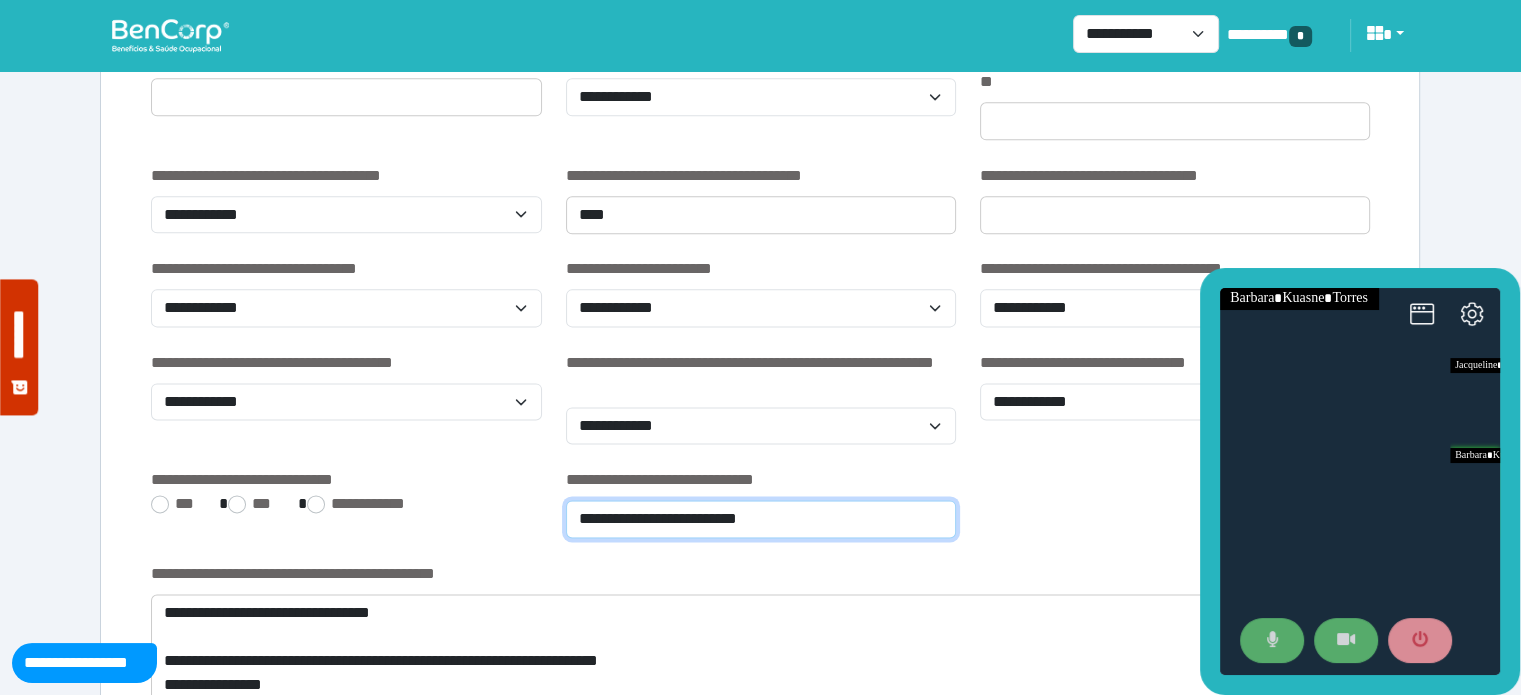 type on "**********" 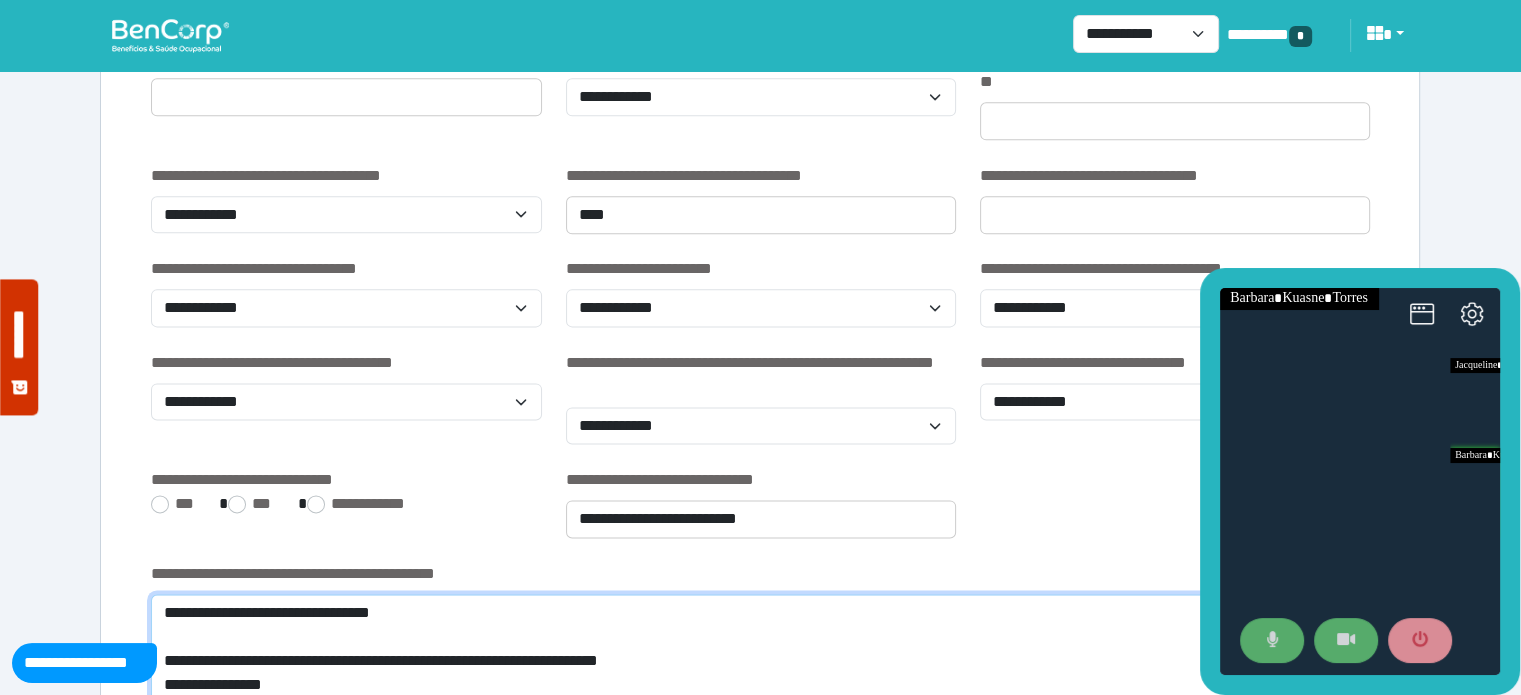 click on "**********" at bounding box center (760, 665) 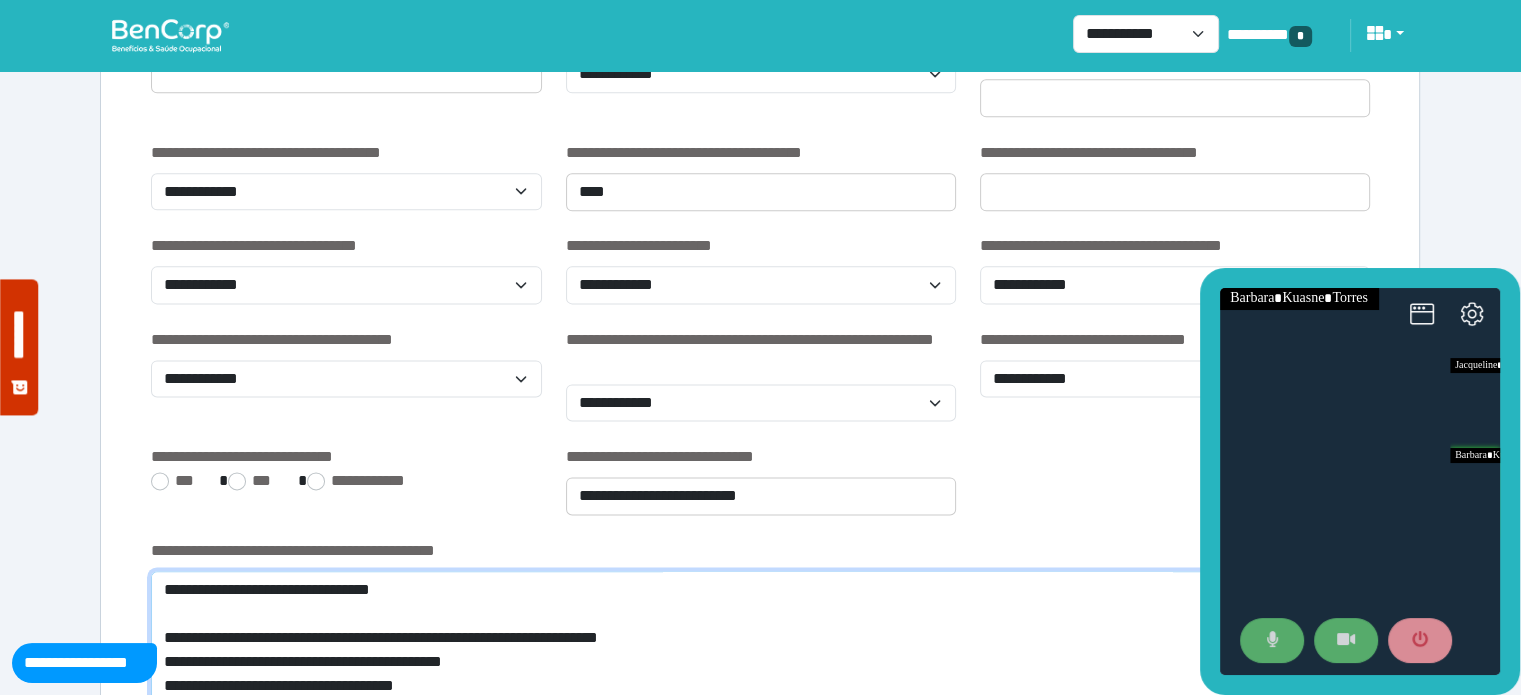scroll, scrollTop: 2607, scrollLeft: 0, axis: vertical 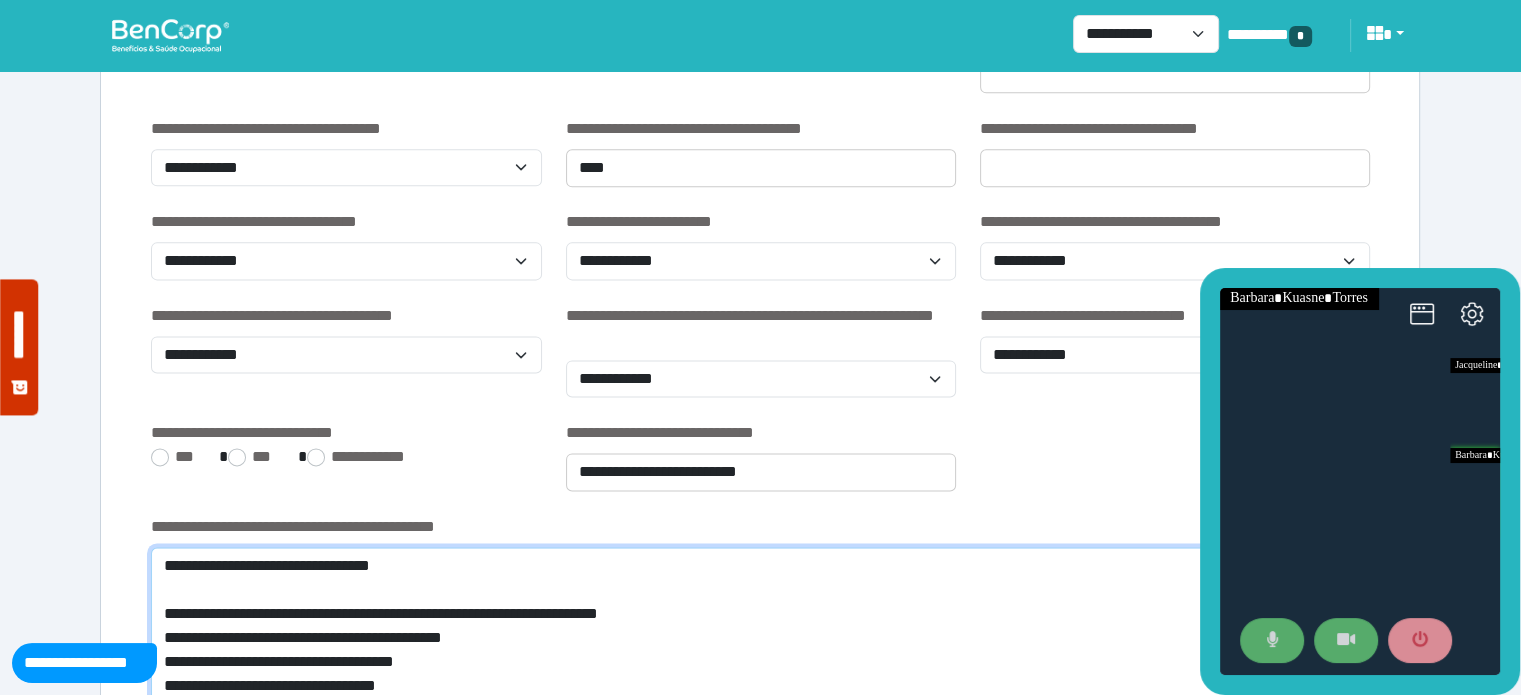 click on "**********" at bounding box center (760, 642) 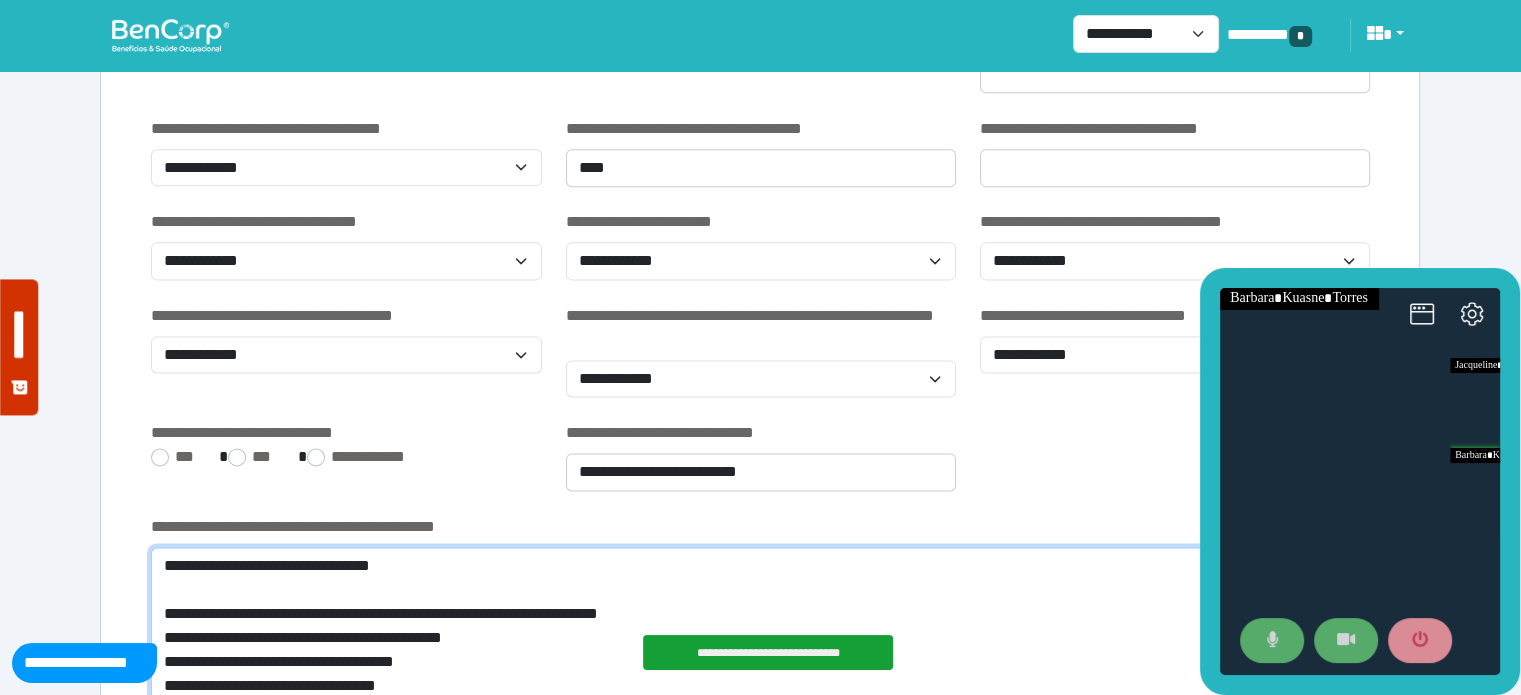 click on "**********" at bounding box center [760, 642] 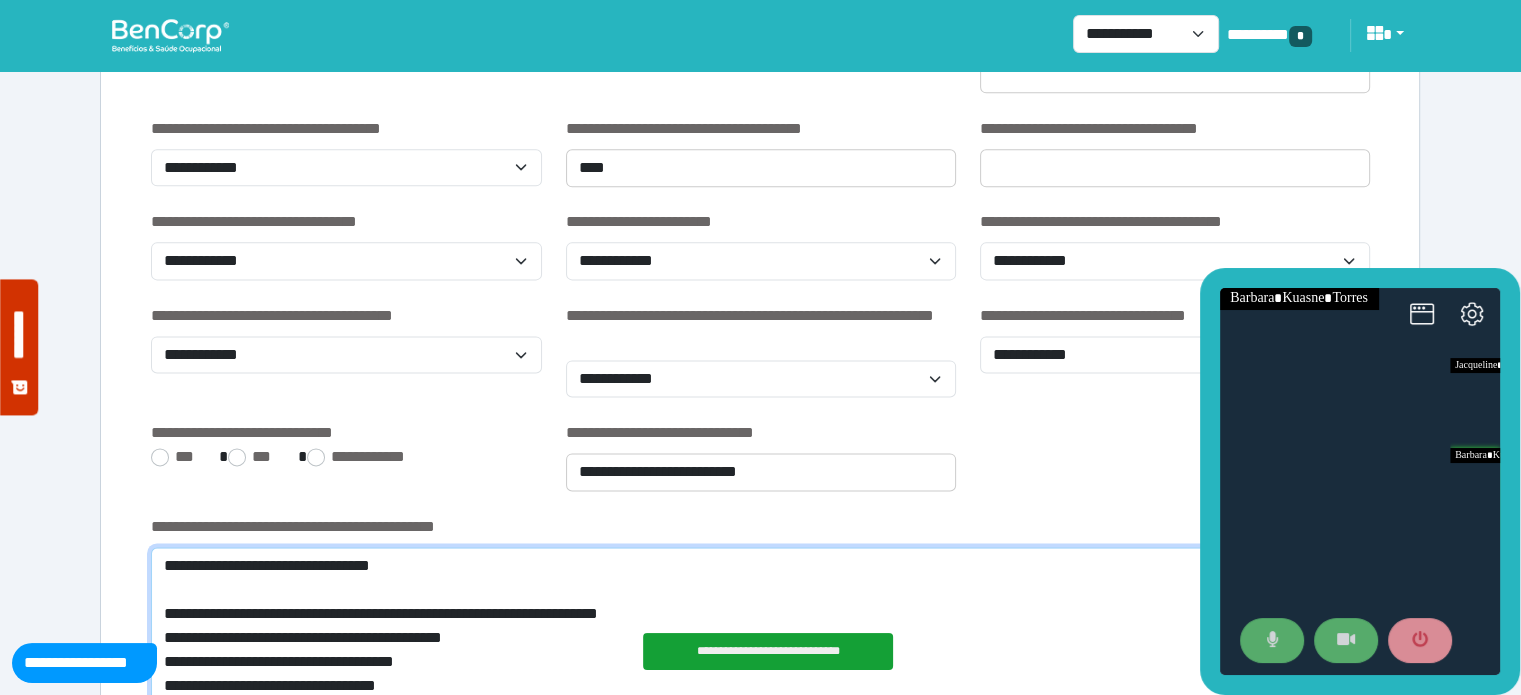 scroll, scrollTop: 2631, scrollLeft: 0, axis: vertical 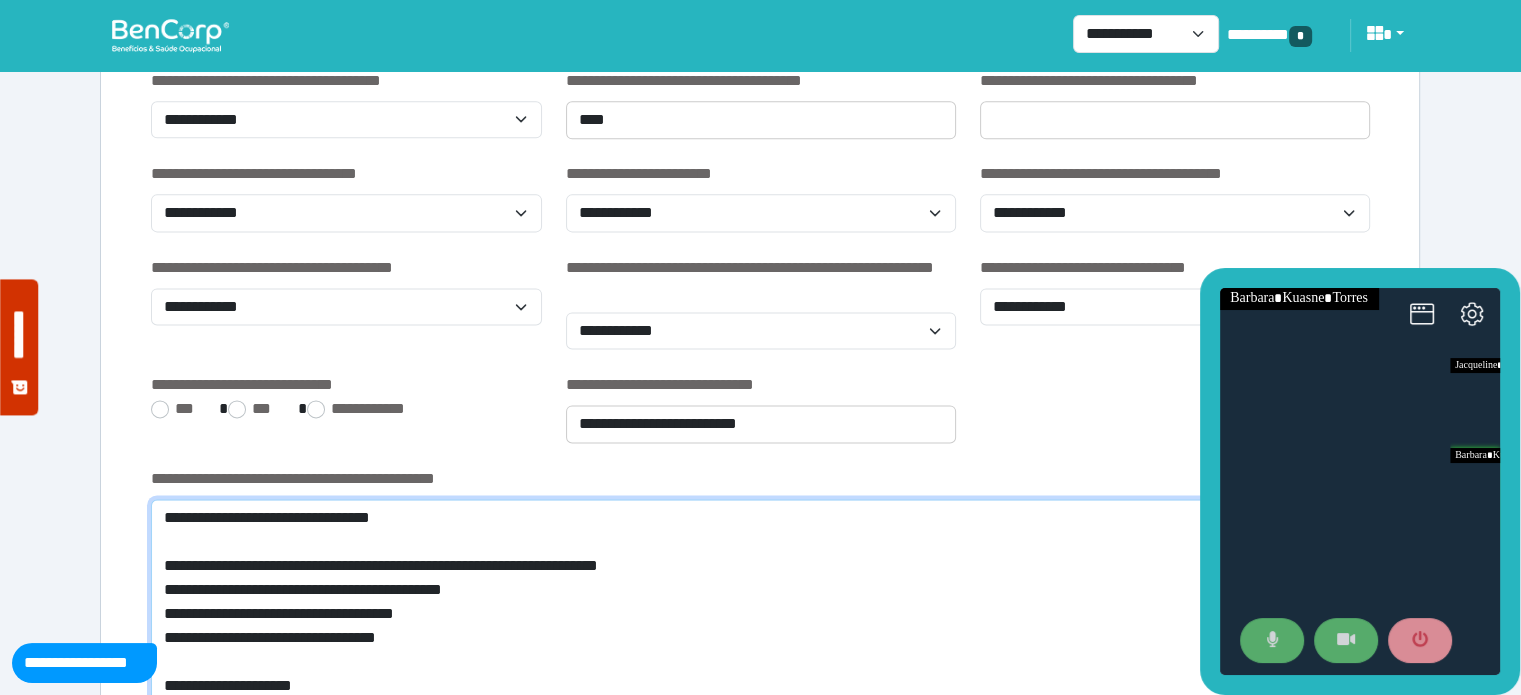 click on "**********" at bounding box center [760, 606] 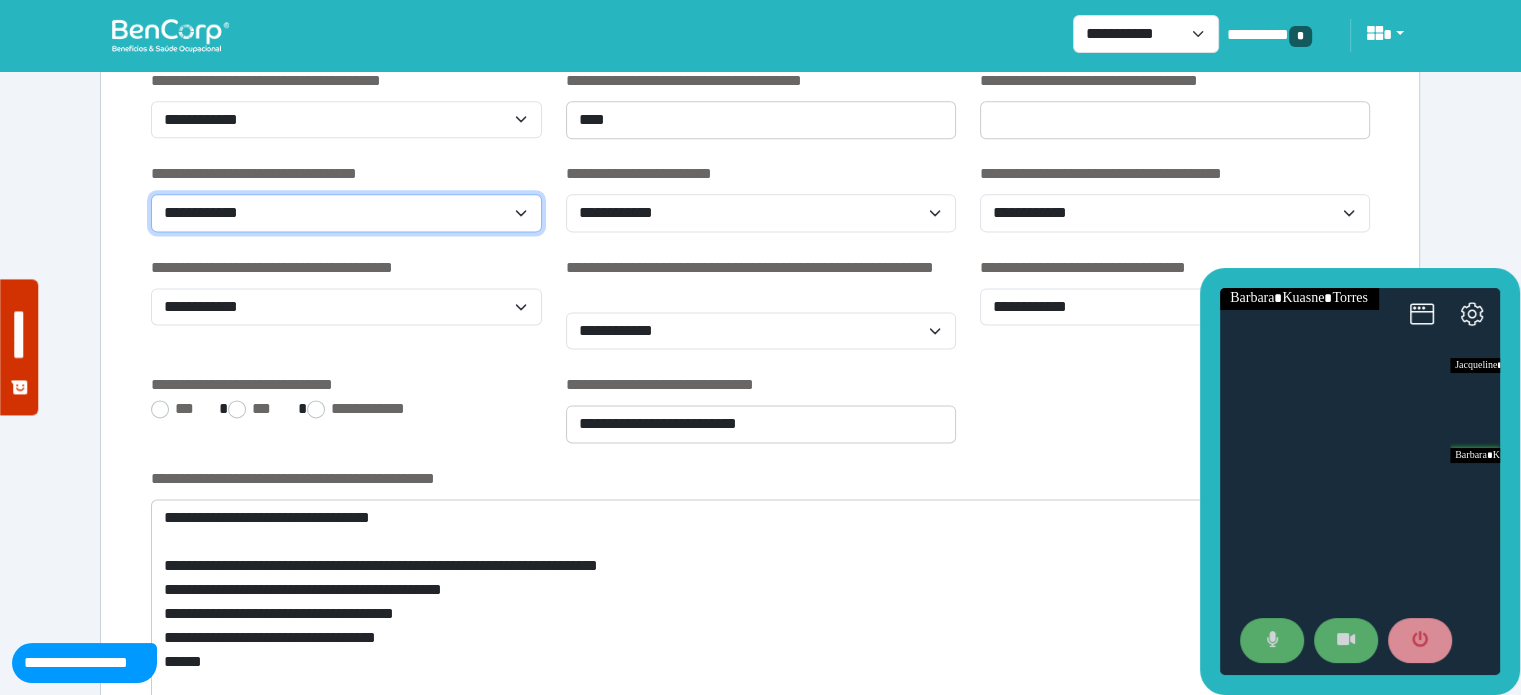 click on "**********" at bounding box center (346, 213) 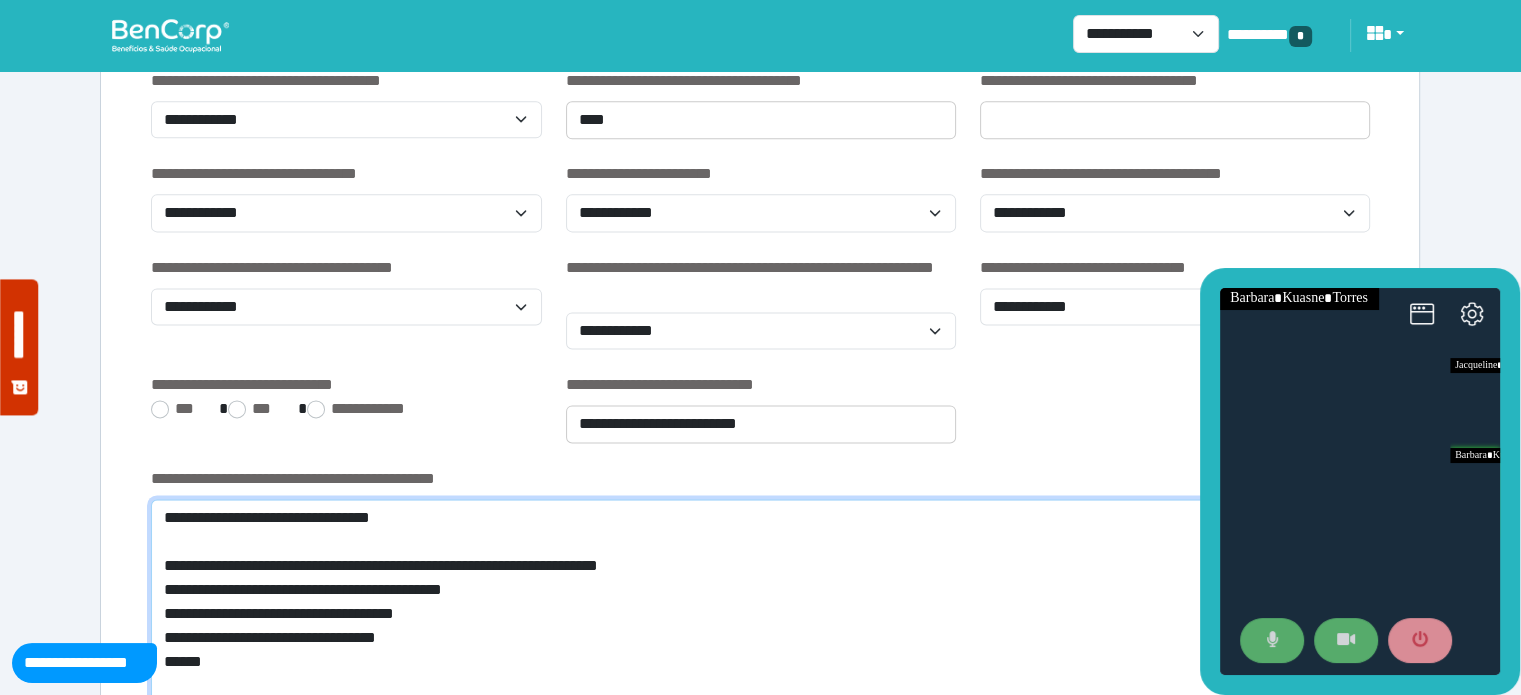 click on "**********" at bounding box center (760, 618) 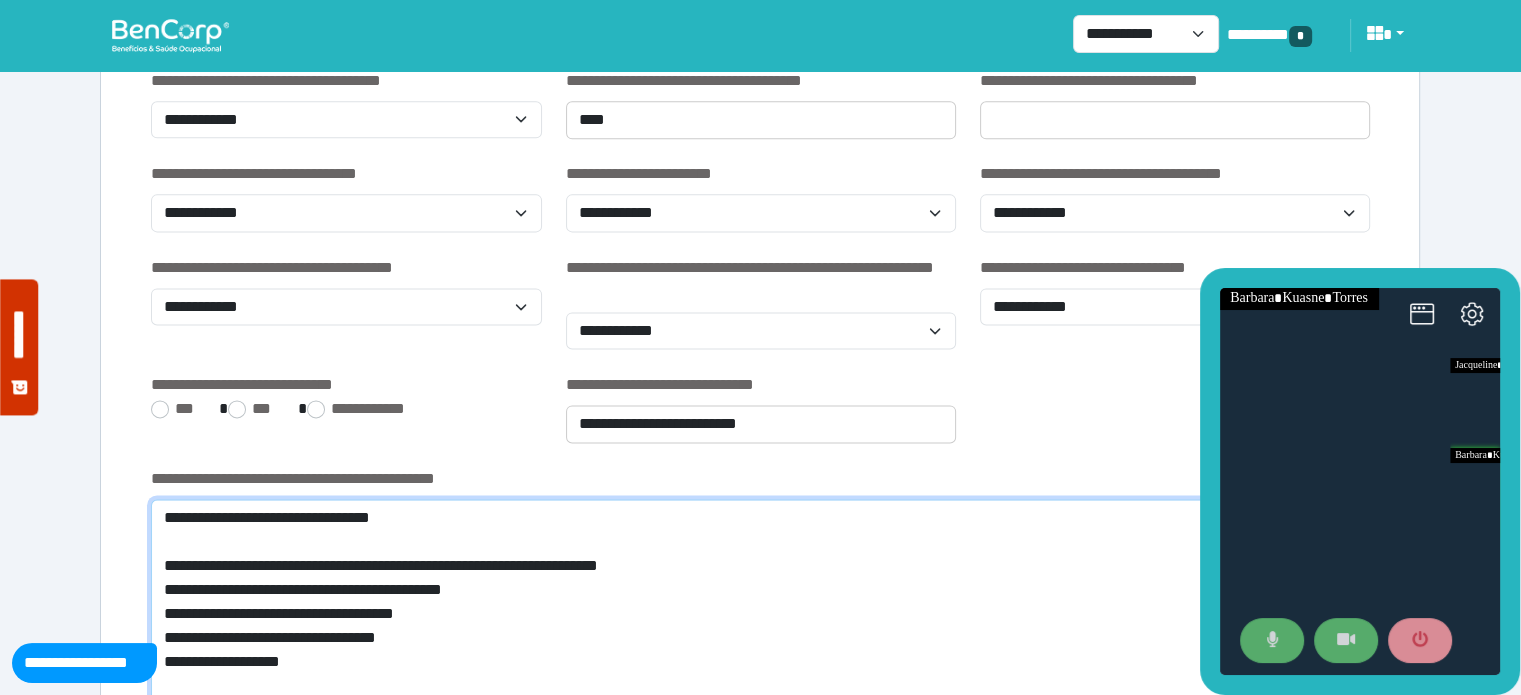 type on "**********" 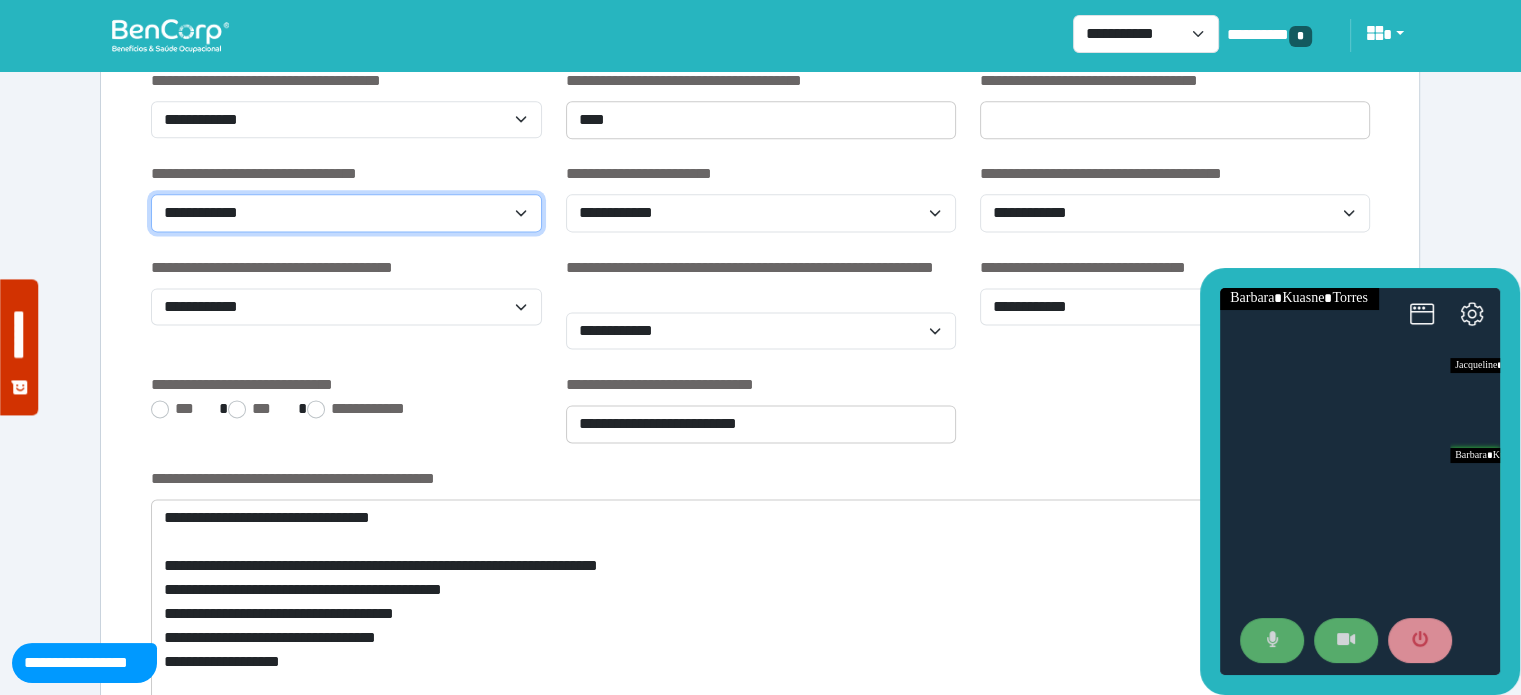 click on "**********" at bounding box center (346, 213) 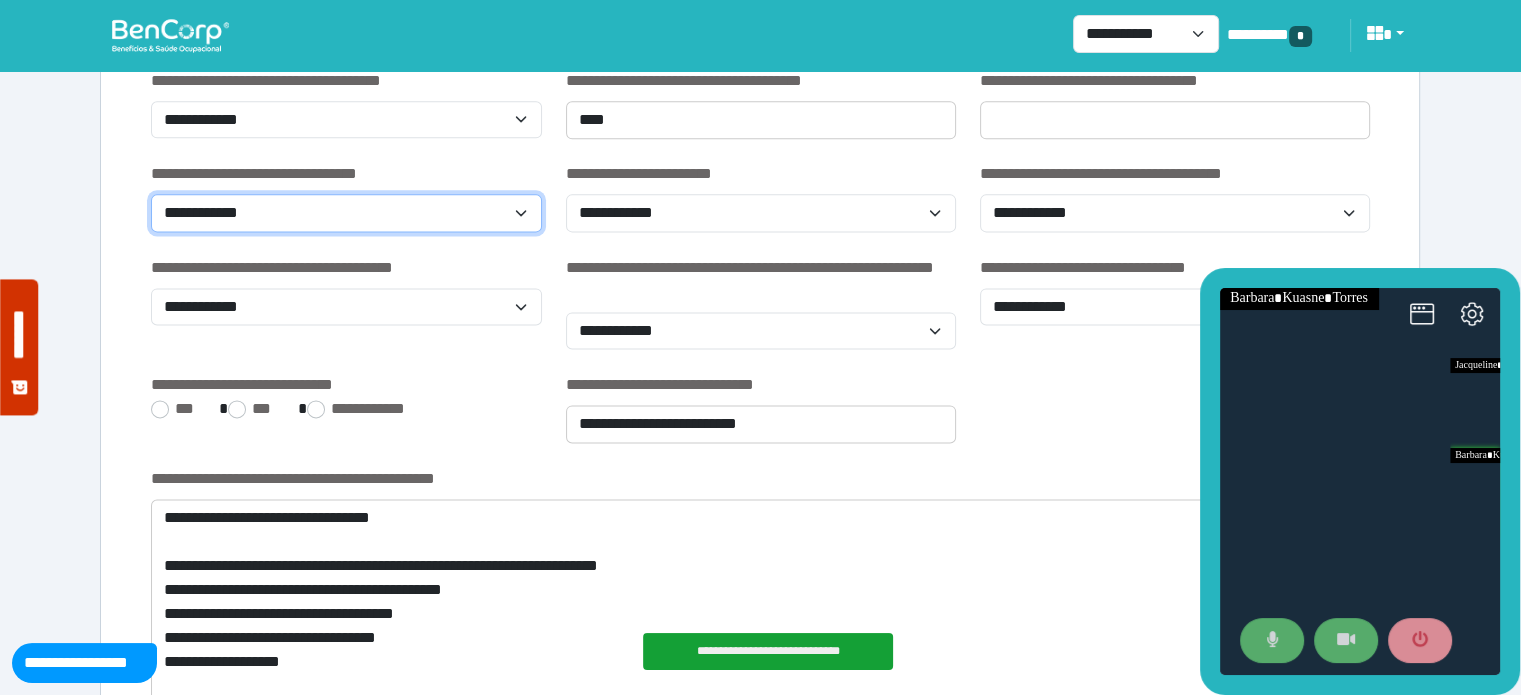 select on "*" 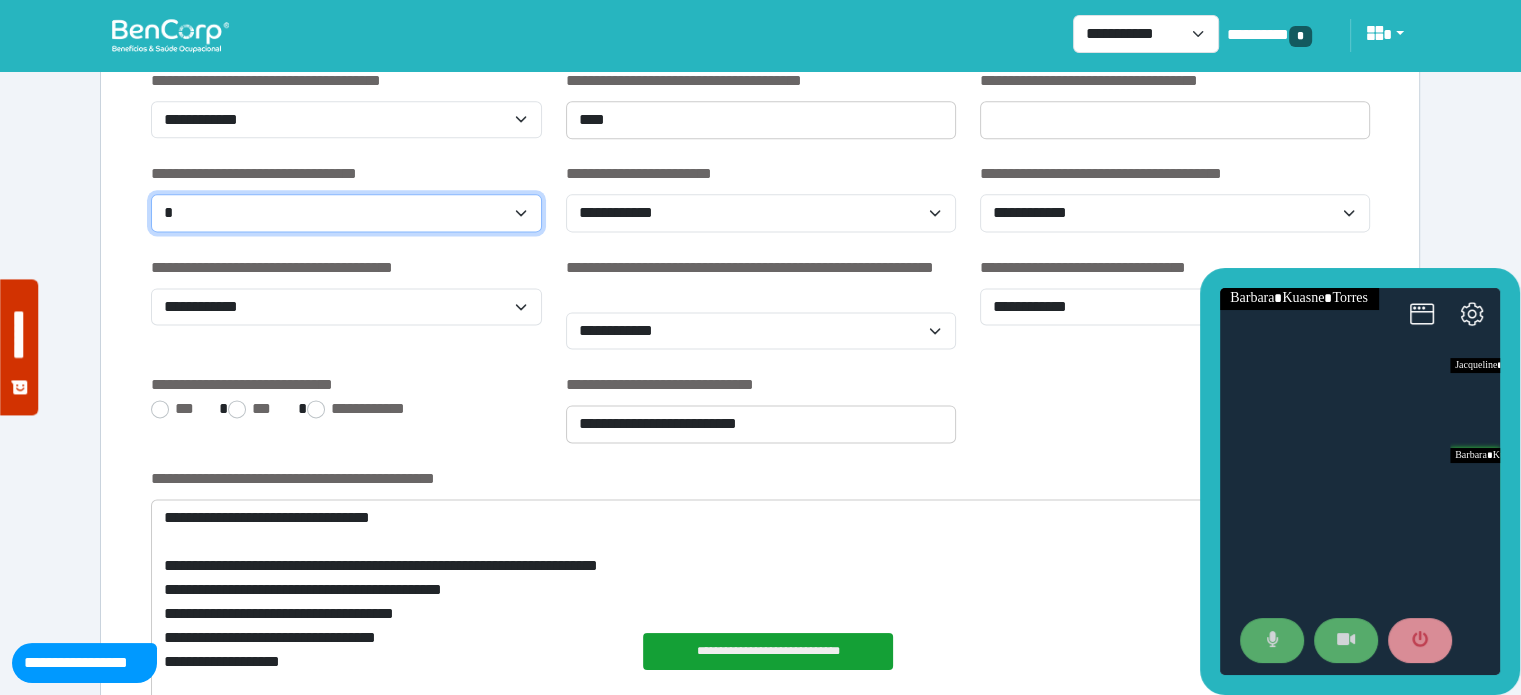 click on "**********" at bounding box center (346, 213) 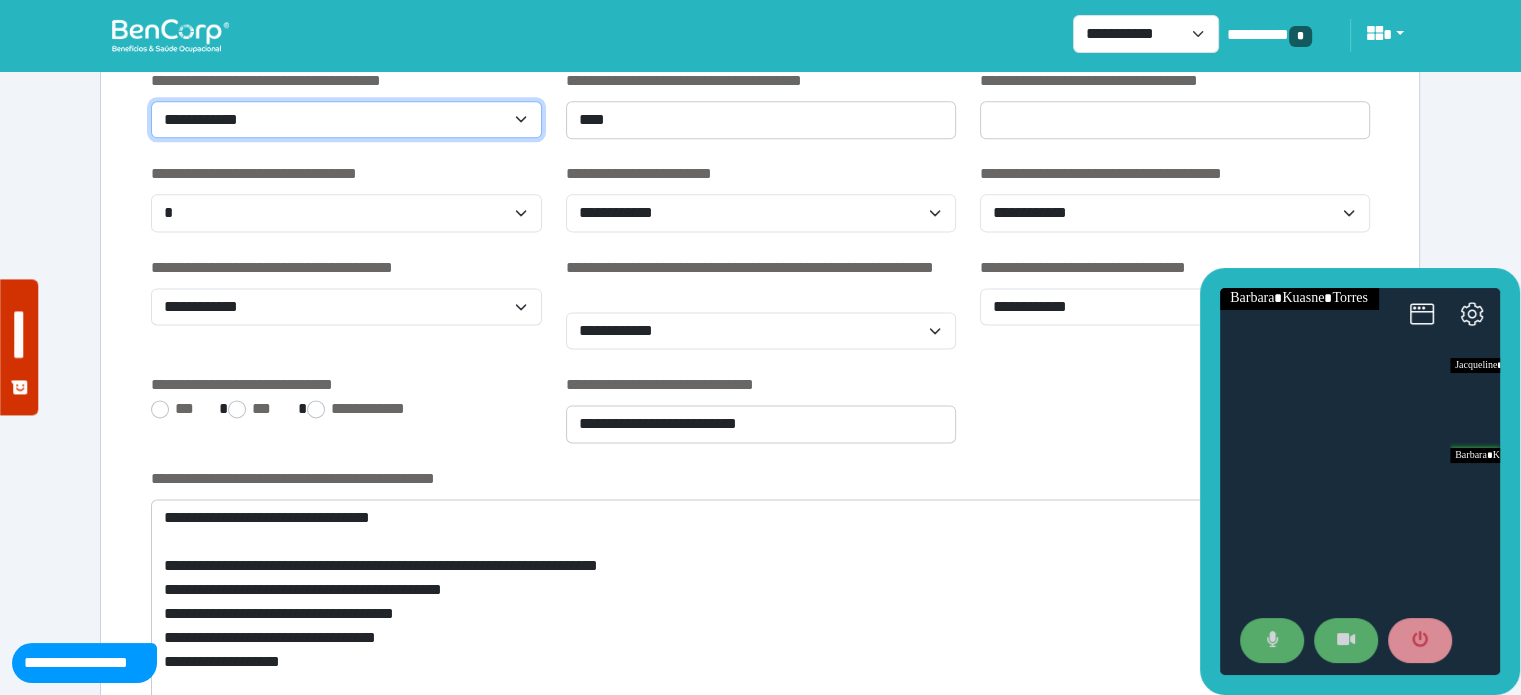 click on "**********" at bounding box center (346, 120) 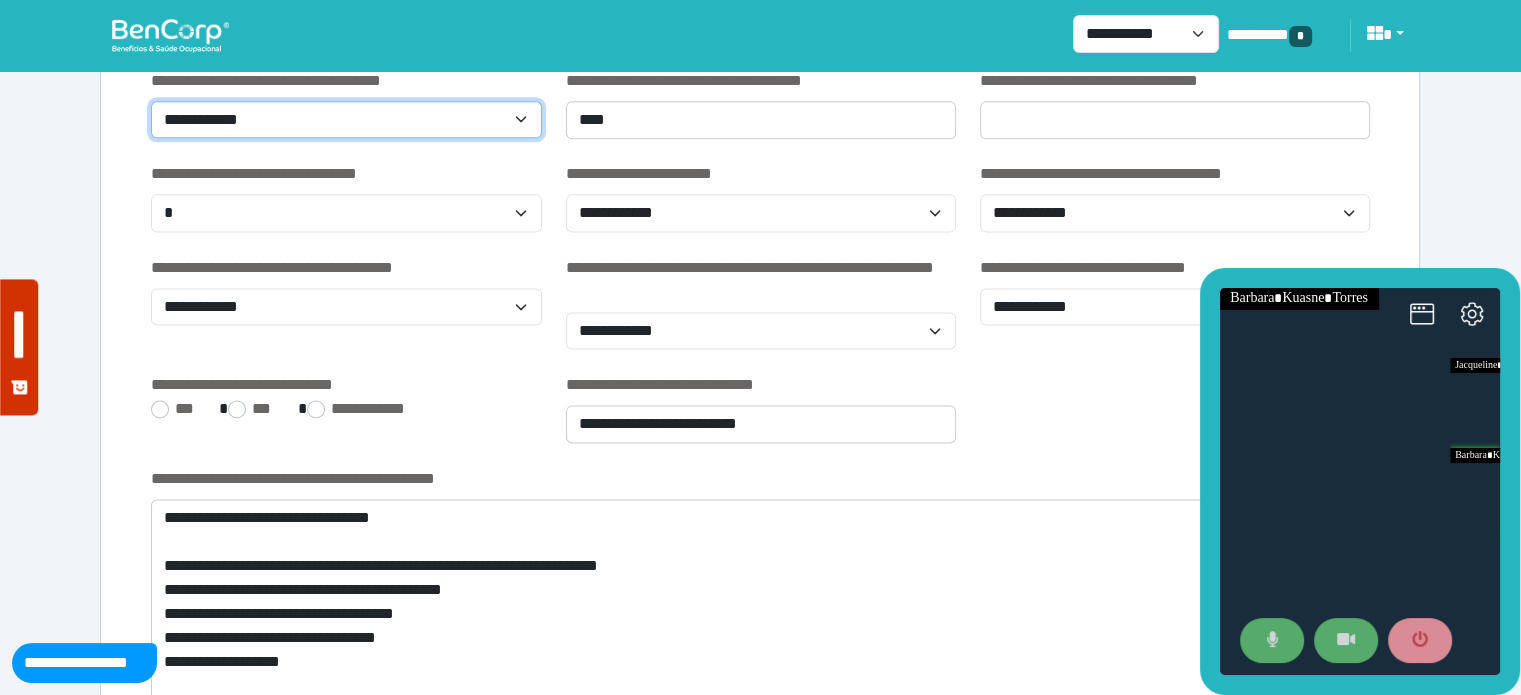select on "********" 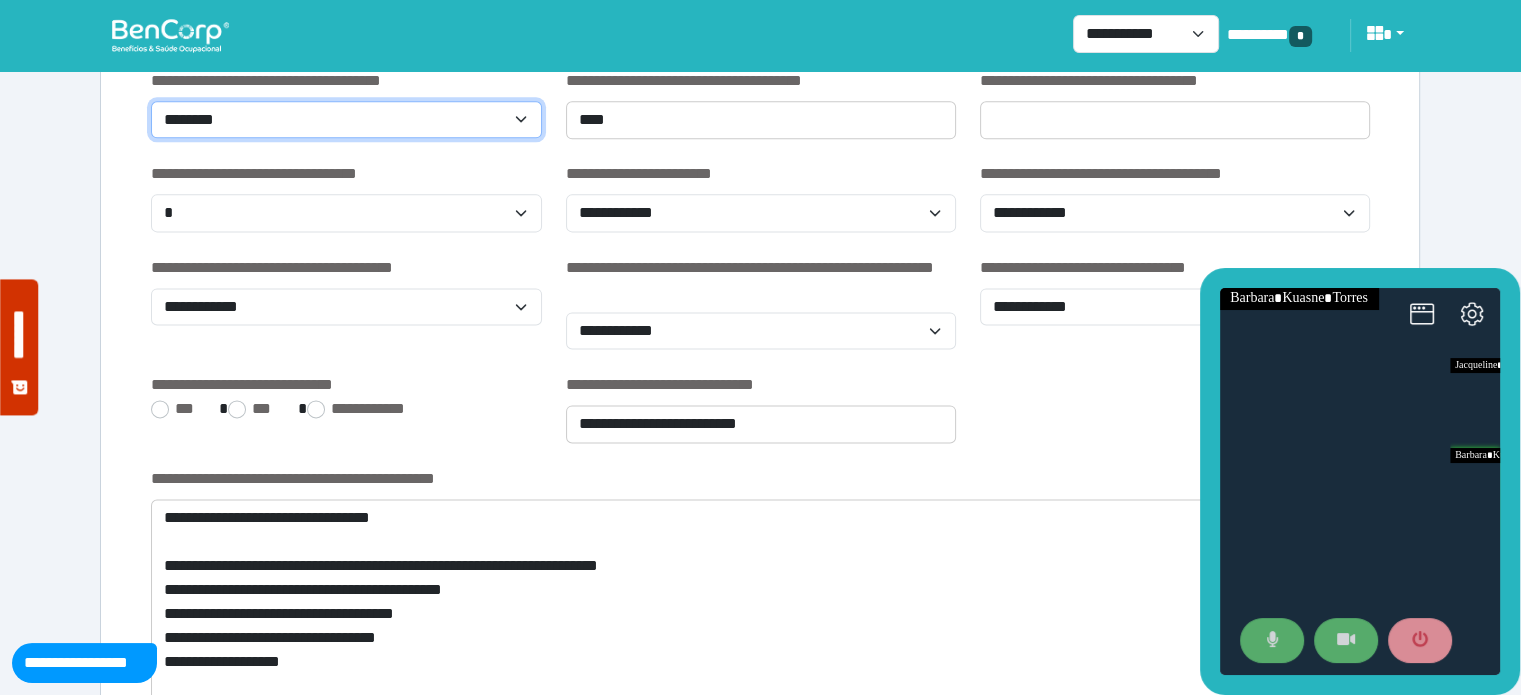 click on "**********" at bounding box center (346, 120) 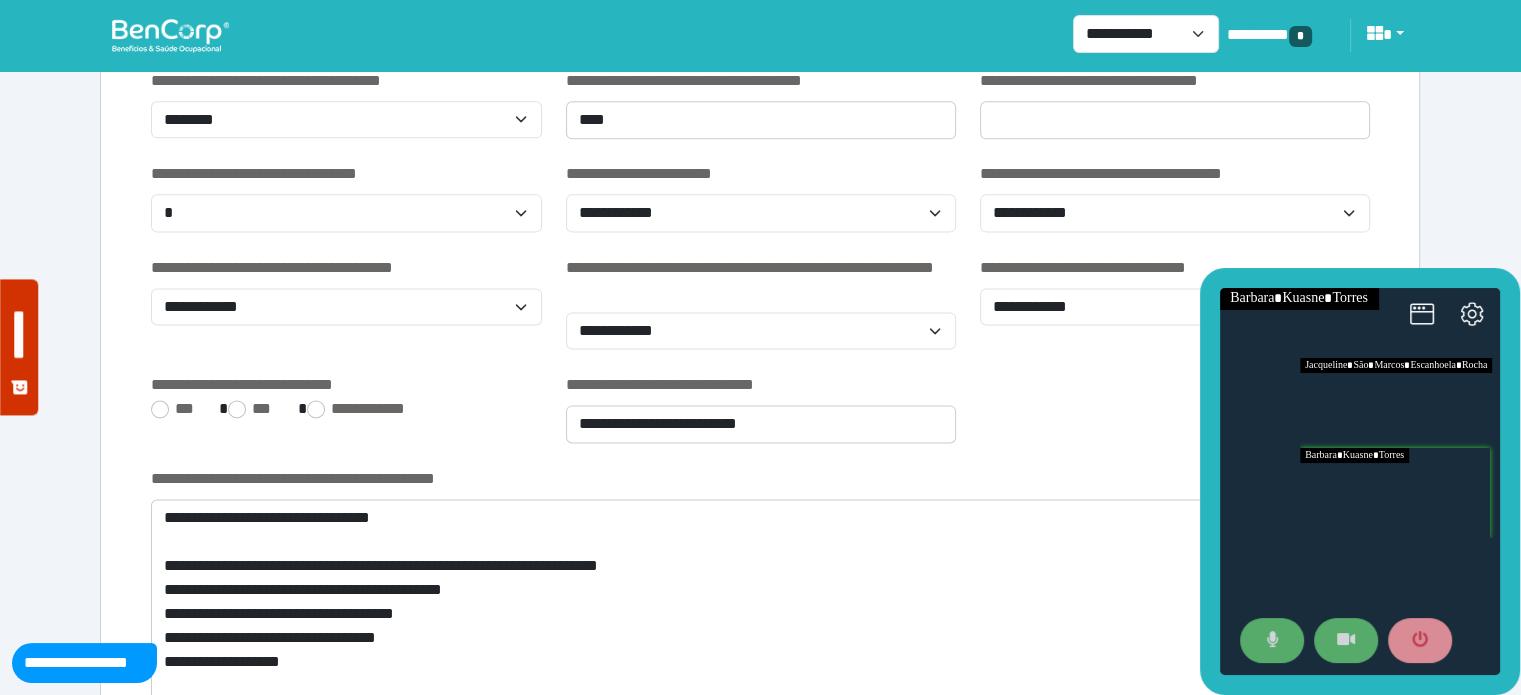 click at bounding box center (1400, 403) 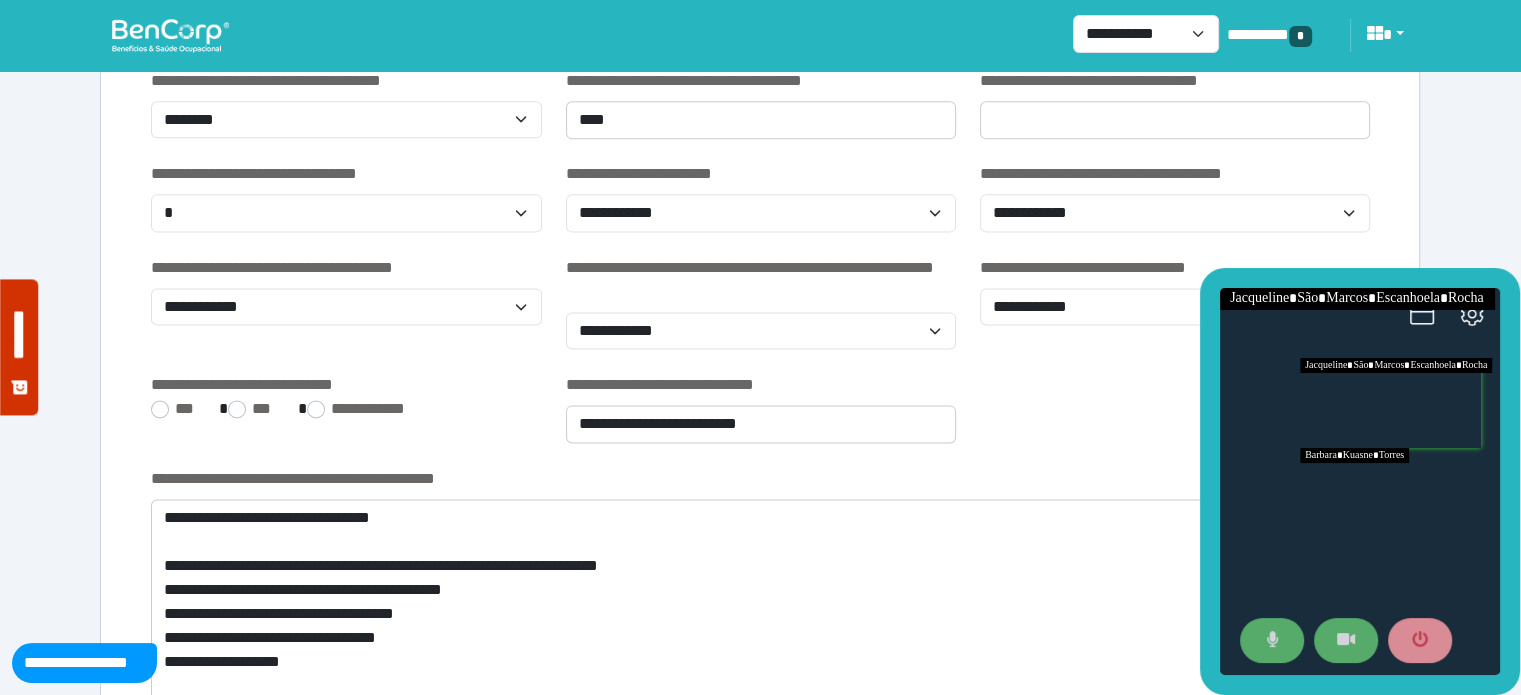 click at bounding box center [1400, 493] 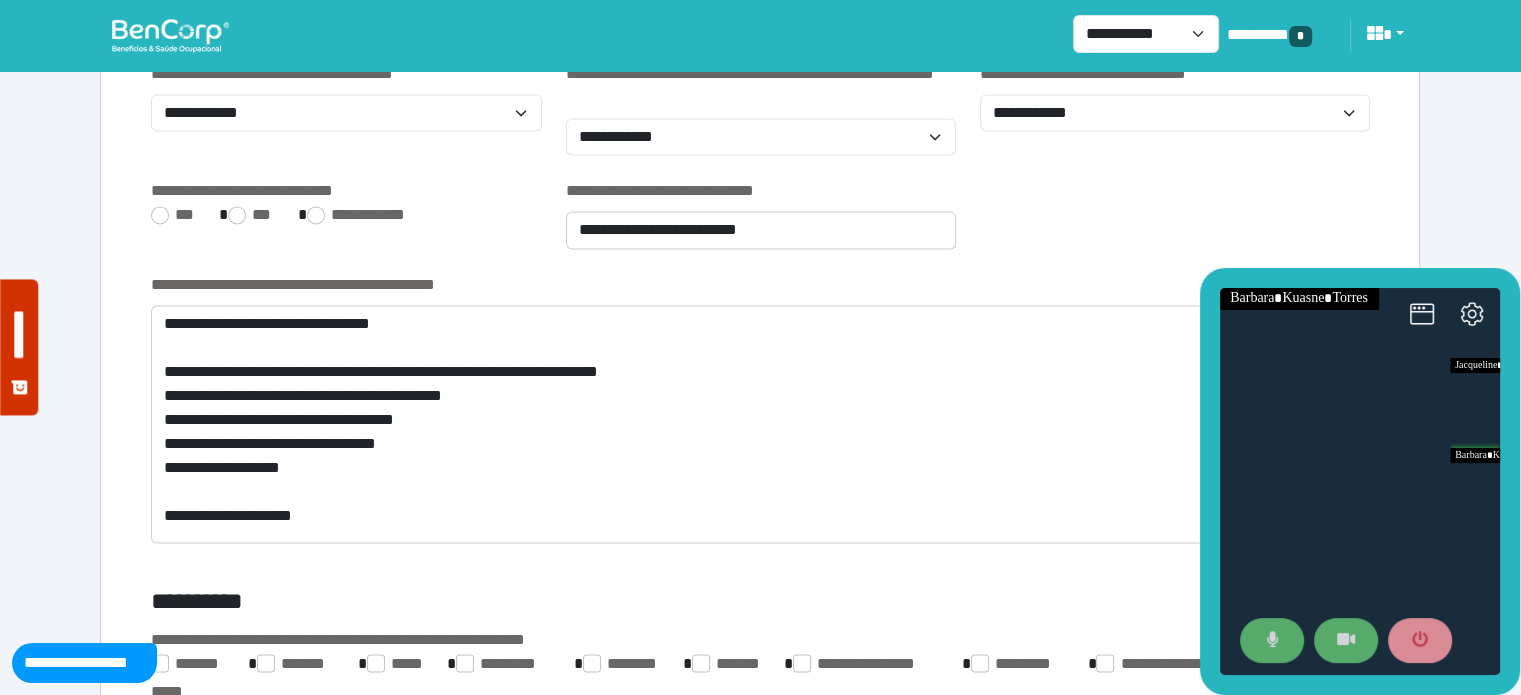 scroll, scrollTop: 2934, scrollLeft: 0, axis: vertical 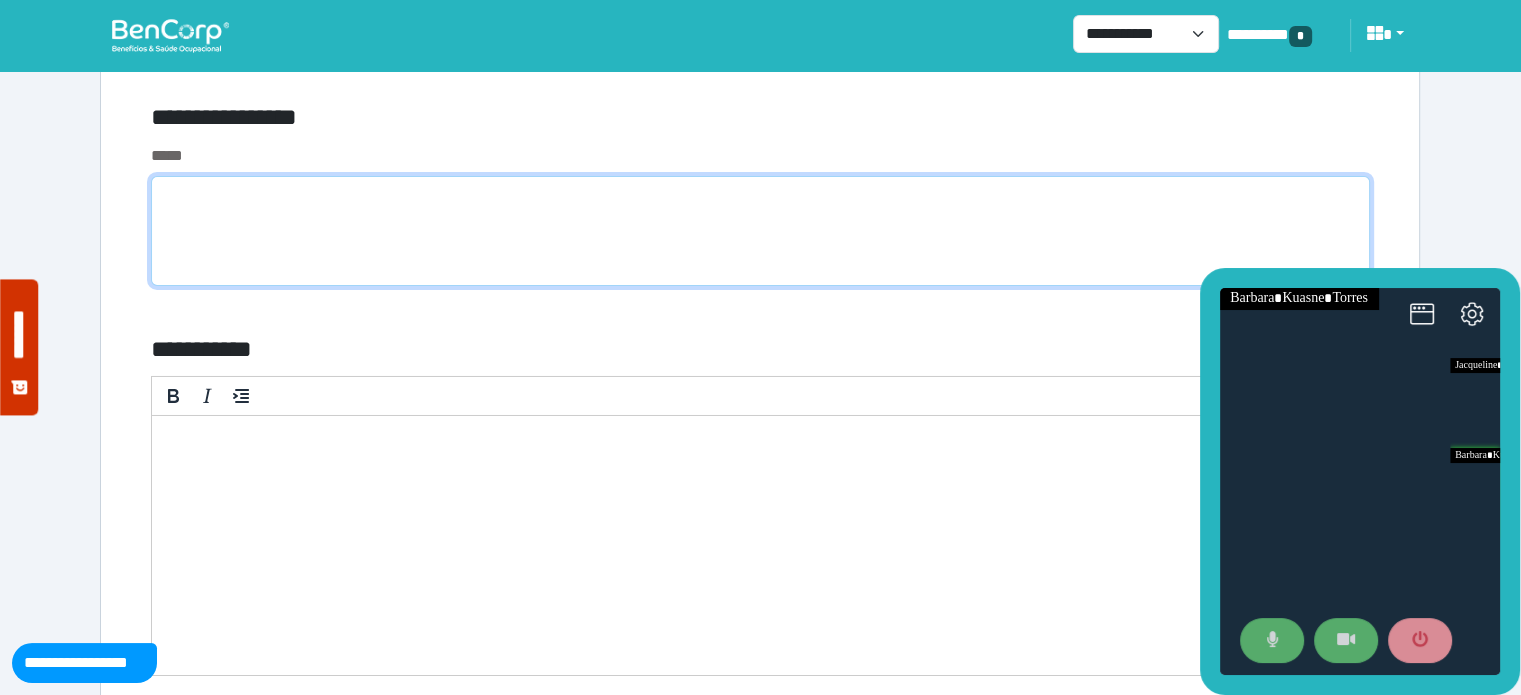 click at bounding box center [760, 231] 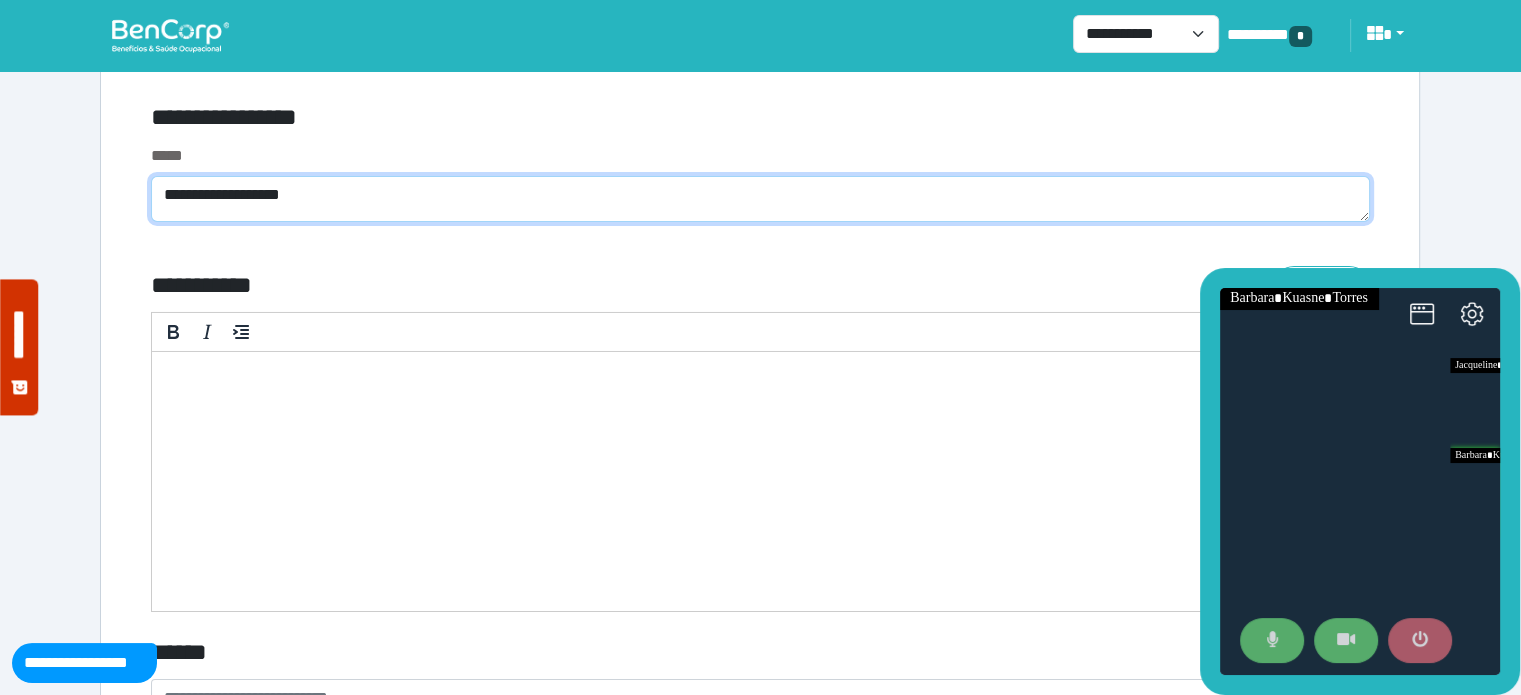 type on "**********" 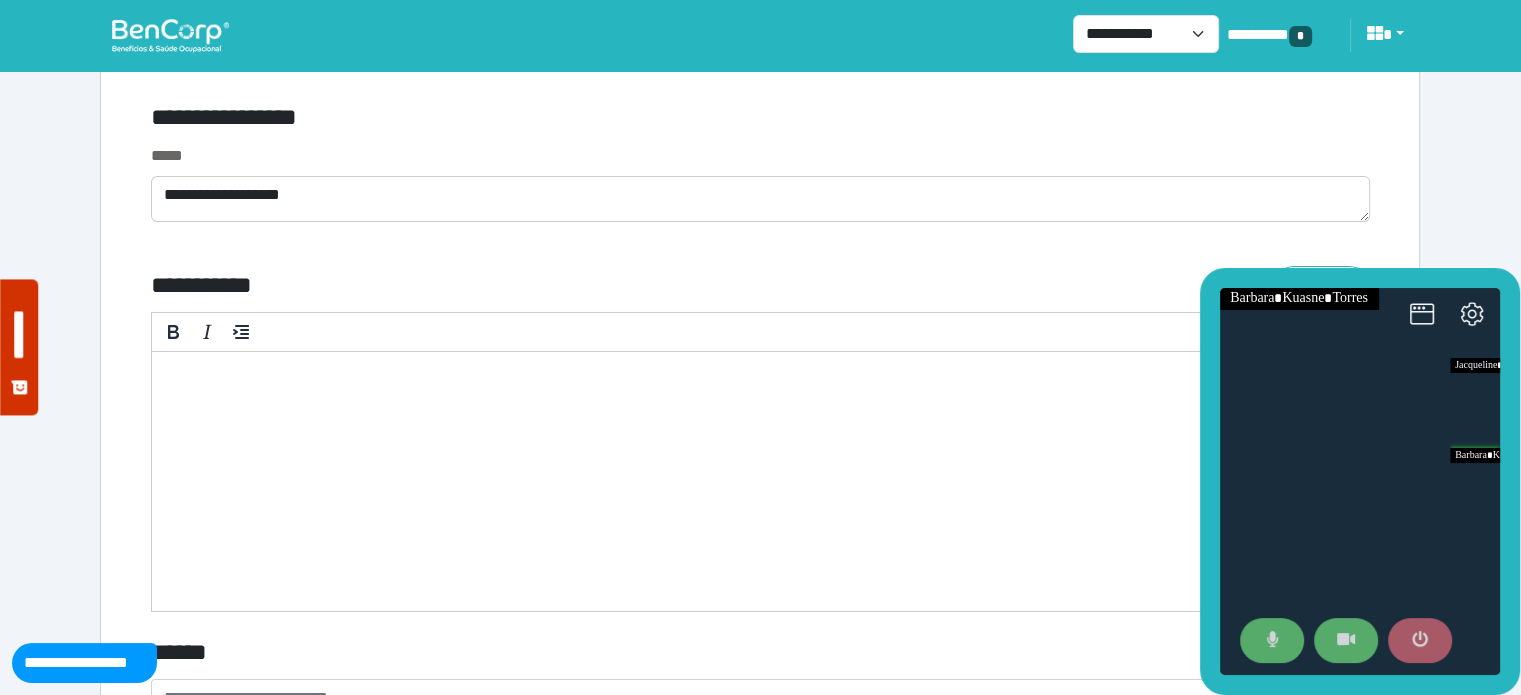 click at bounding box center (1420, 641) 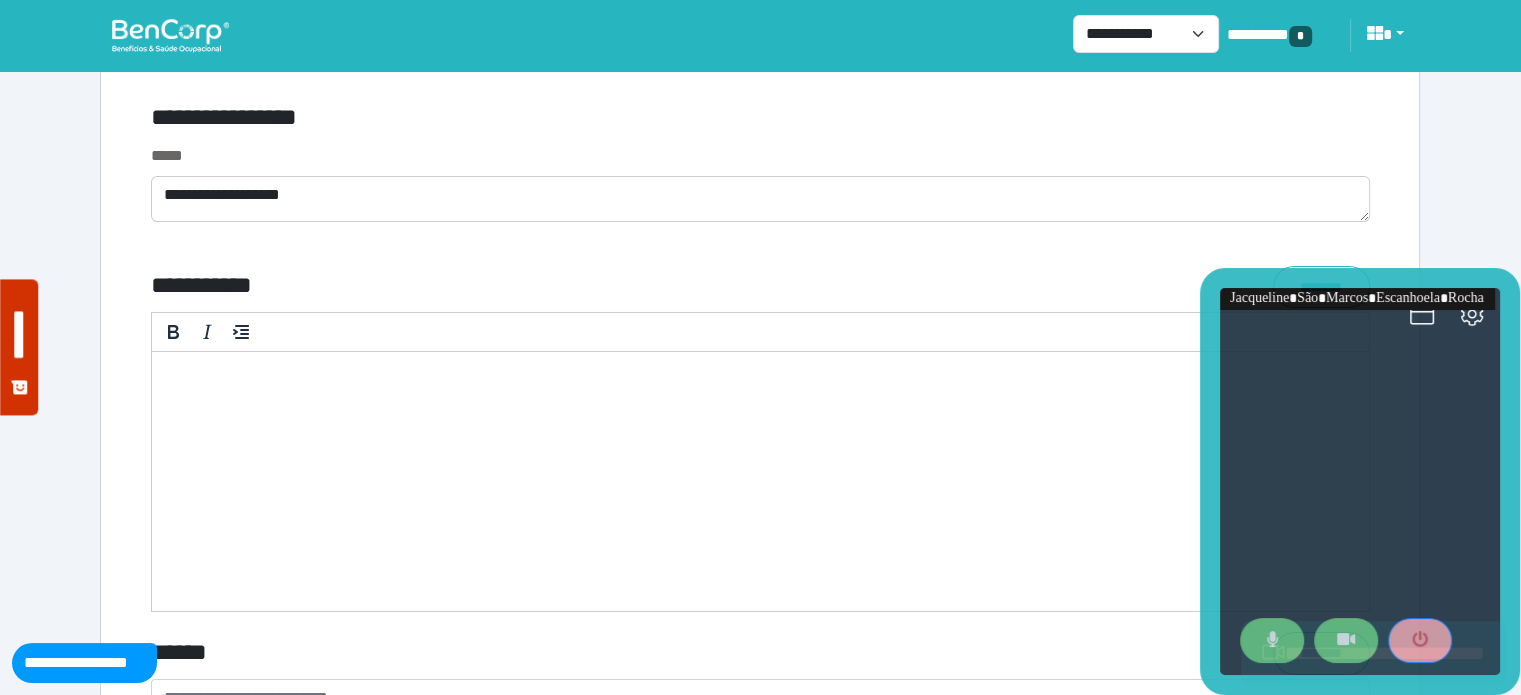 drag, startPoint x: 198, startPoint y: 363, endPoint x: 1418, endPoint y: 651, distance: 1253.5326 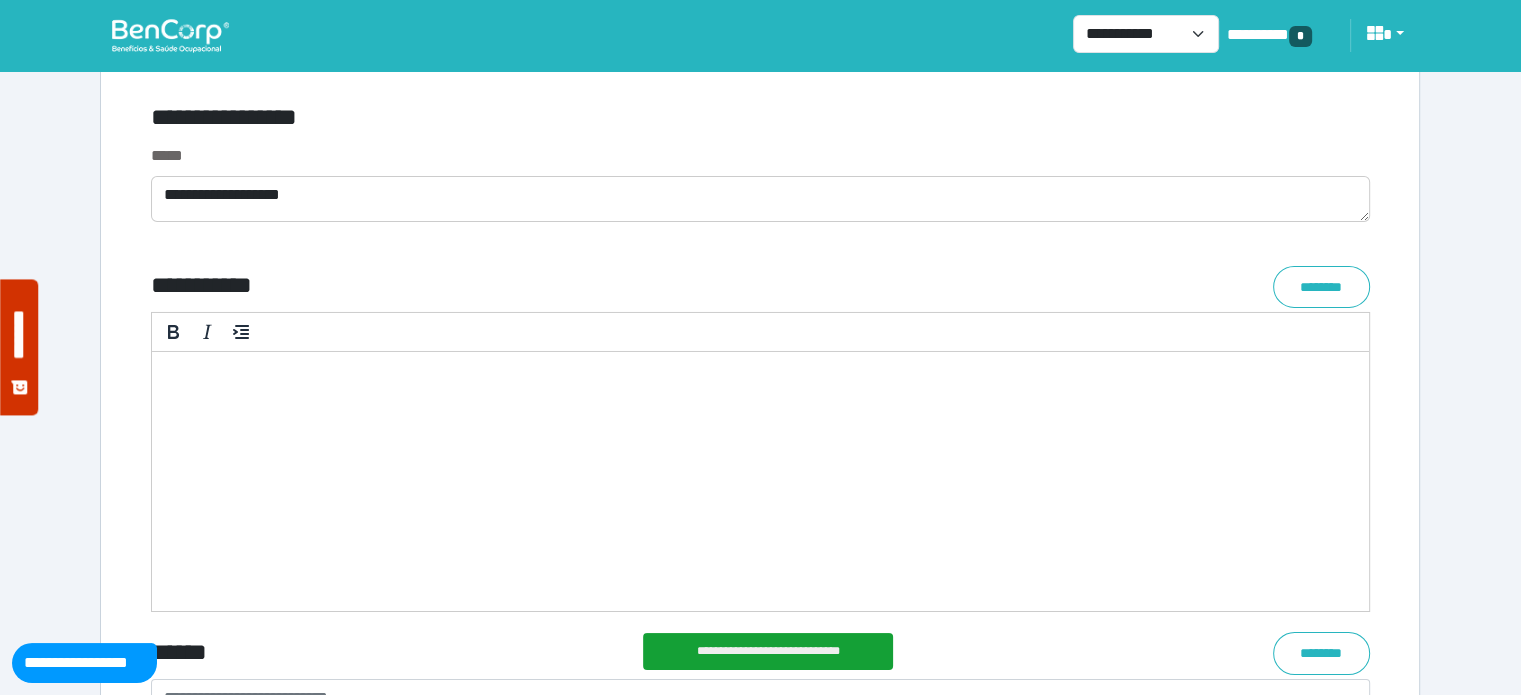 scroll, scrollTop: 0, scrollLeft: 0, axis: both 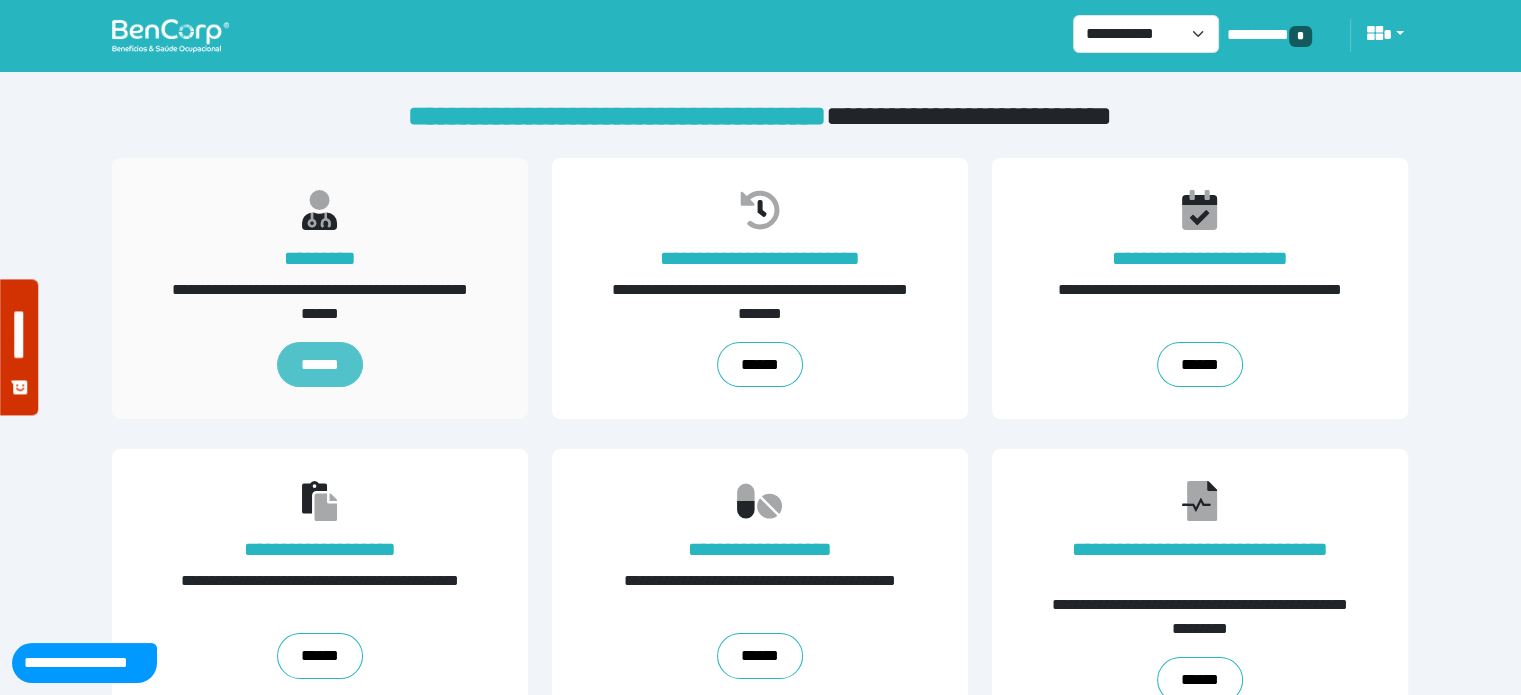 click on "******" at bounding box center [320, 365] 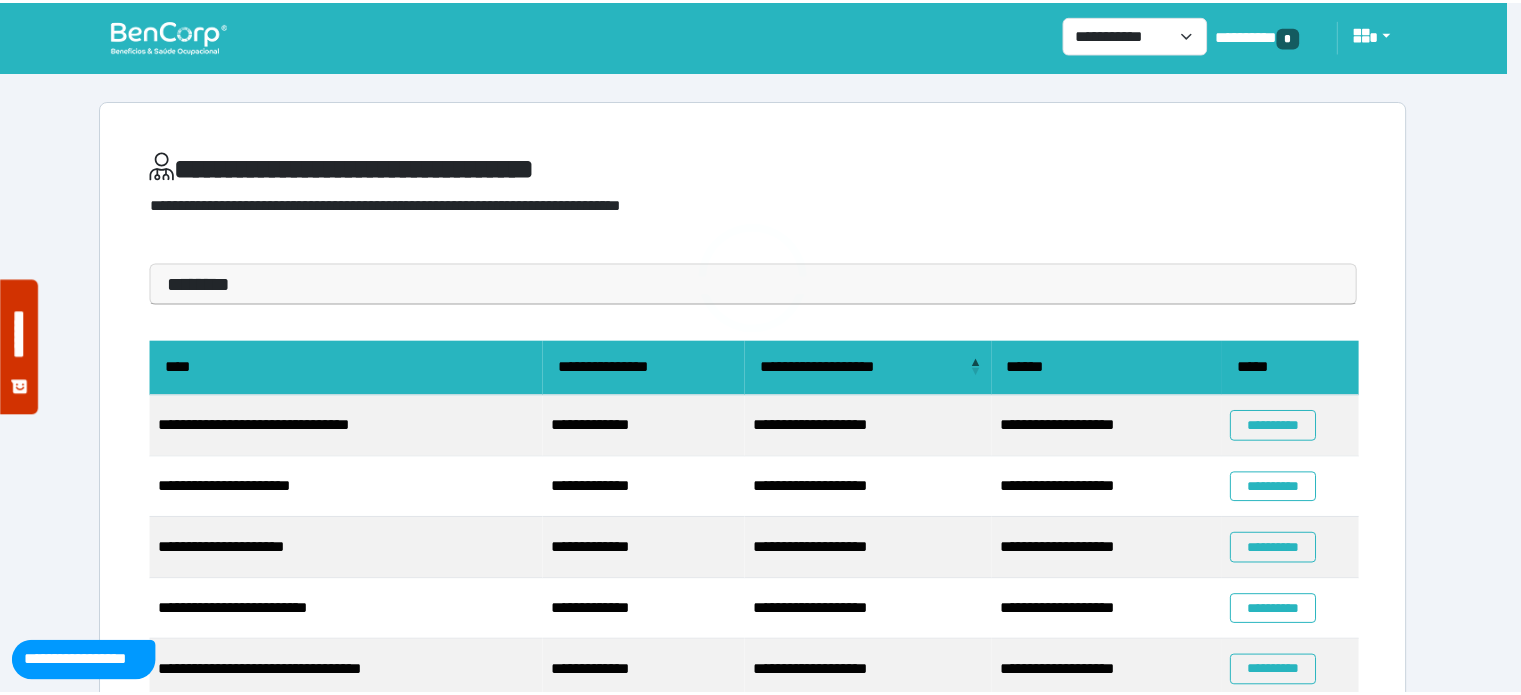 scroll, scrollTop: 0, scrollLeft: 0, axis: both 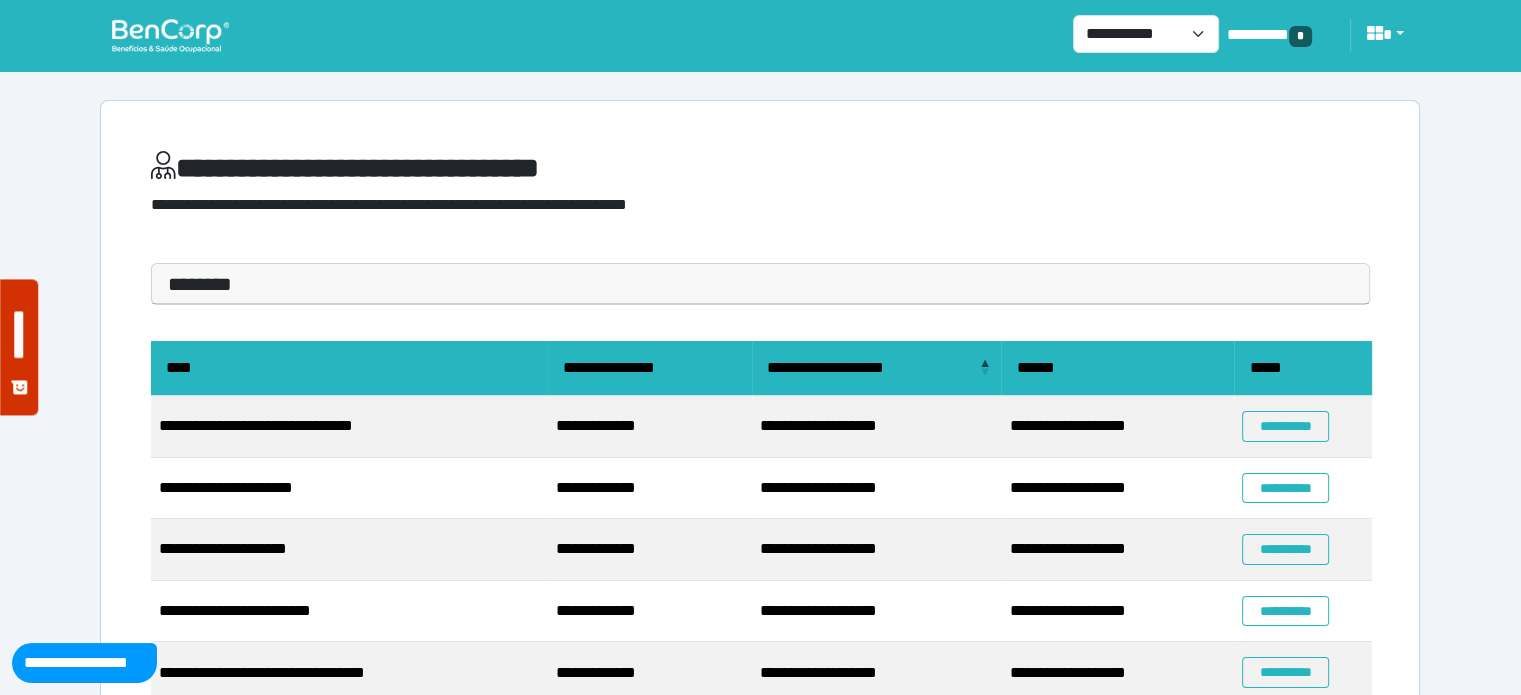 click on "********" at bounding box center [760, 284] 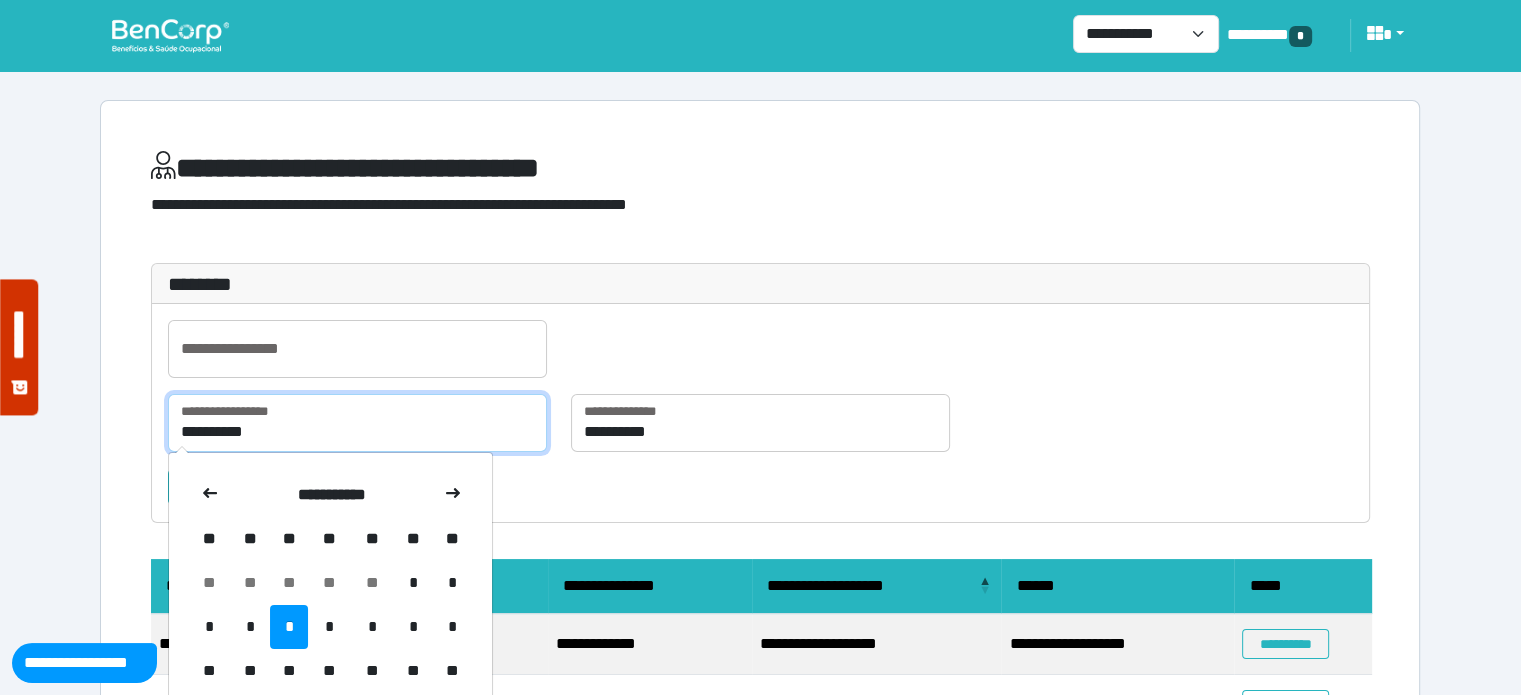click on "**********" at bounding box center (357, 423) 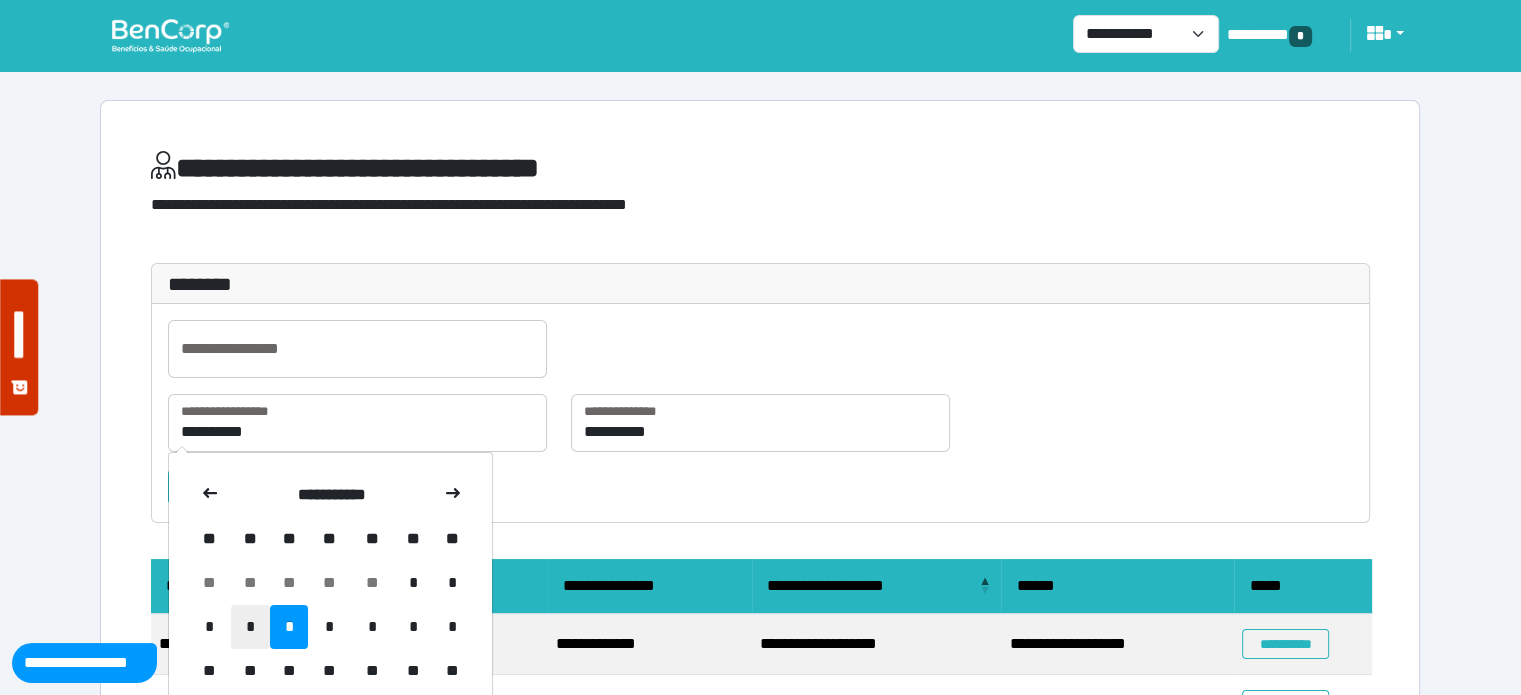 click on "*" at bounding box center (250, 627) 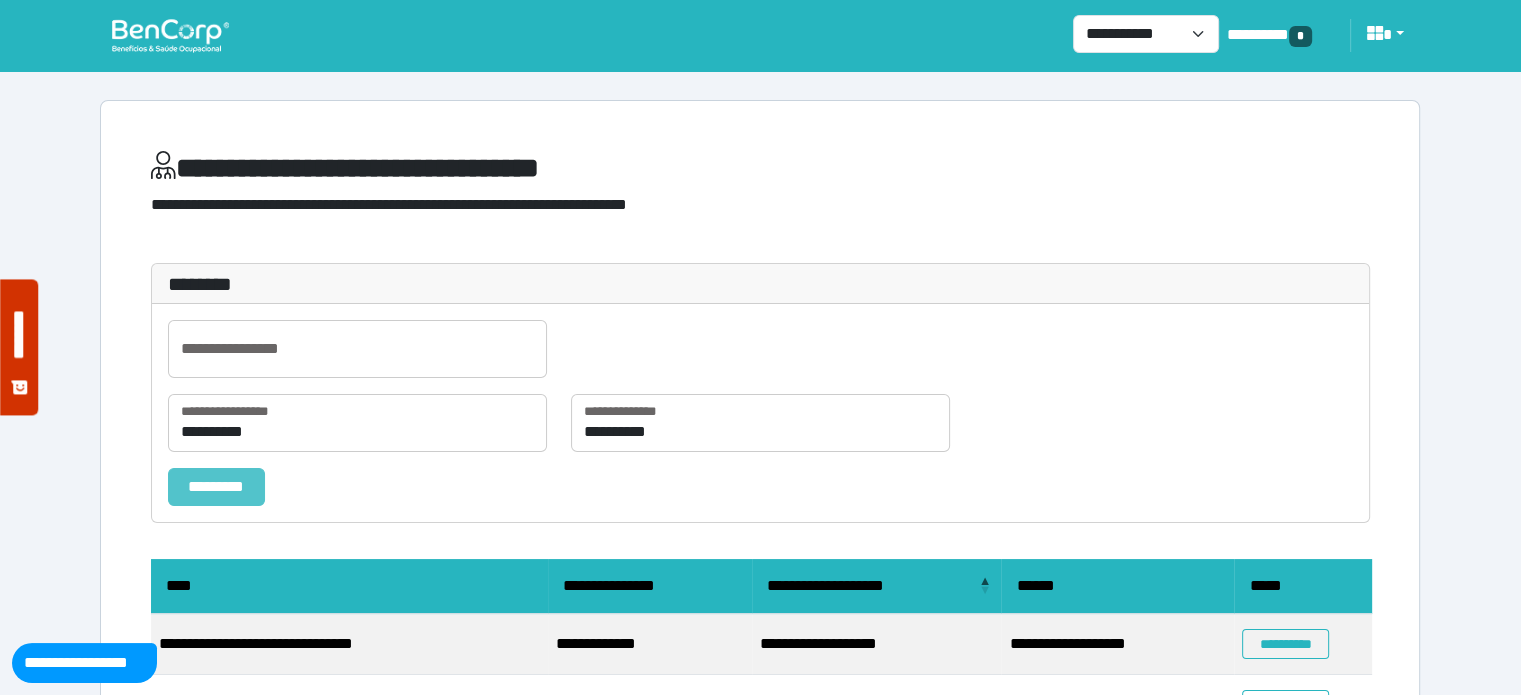 click on "*********" at bounding box center [216, 487] 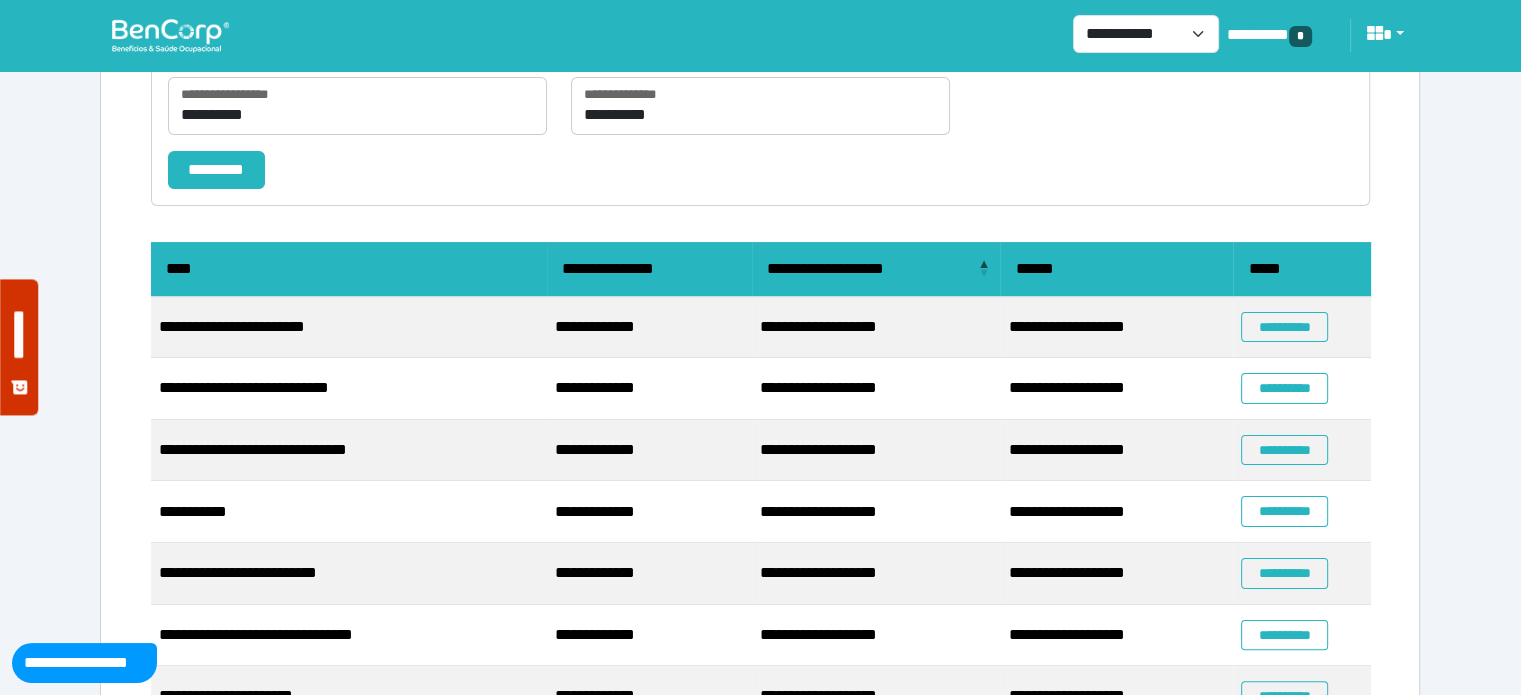 scroll, scrollTop: 333, scrollLeft: 0, axis: vertical 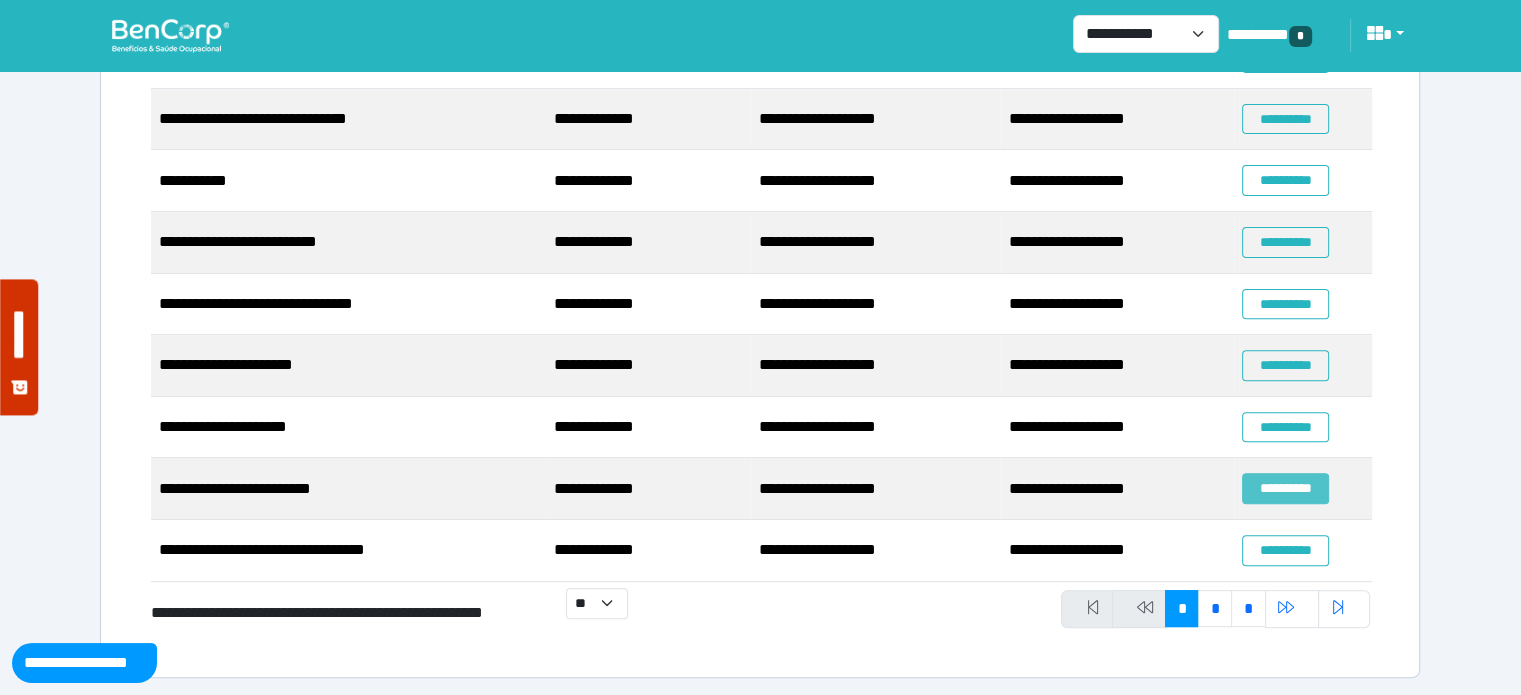click on "**********" at bounding box center [1285, 488] 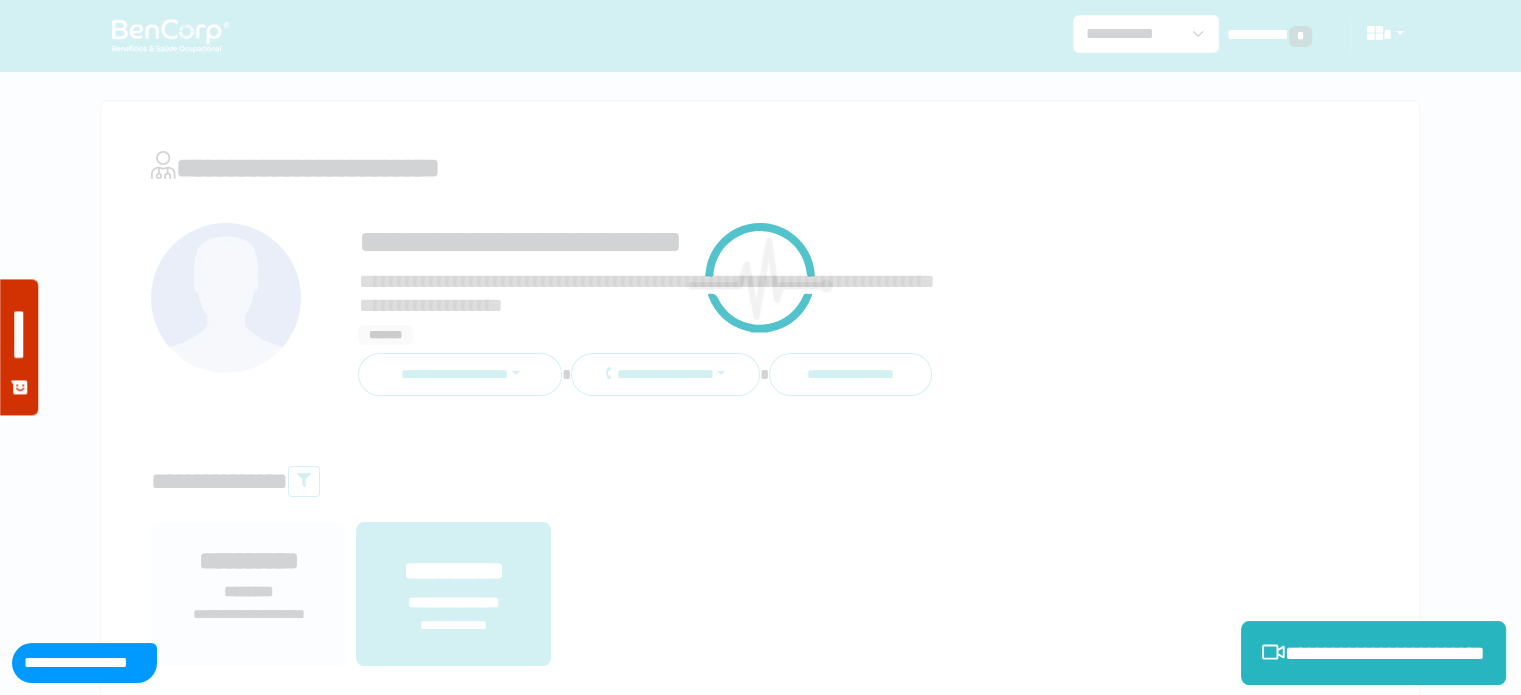 scroll, scrollTop: 0, scrollLeft: 0, axis: both 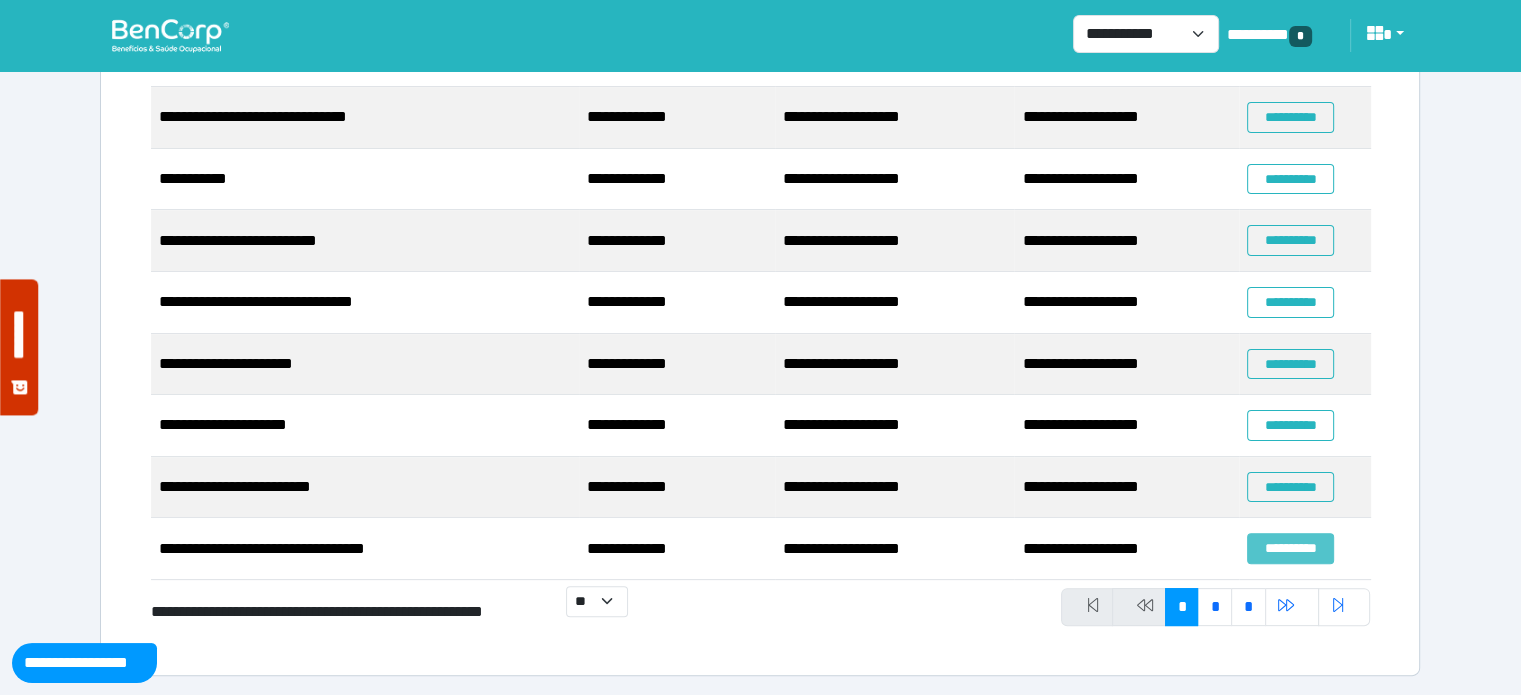 click on "**********" at bounding box center [1290, 548] 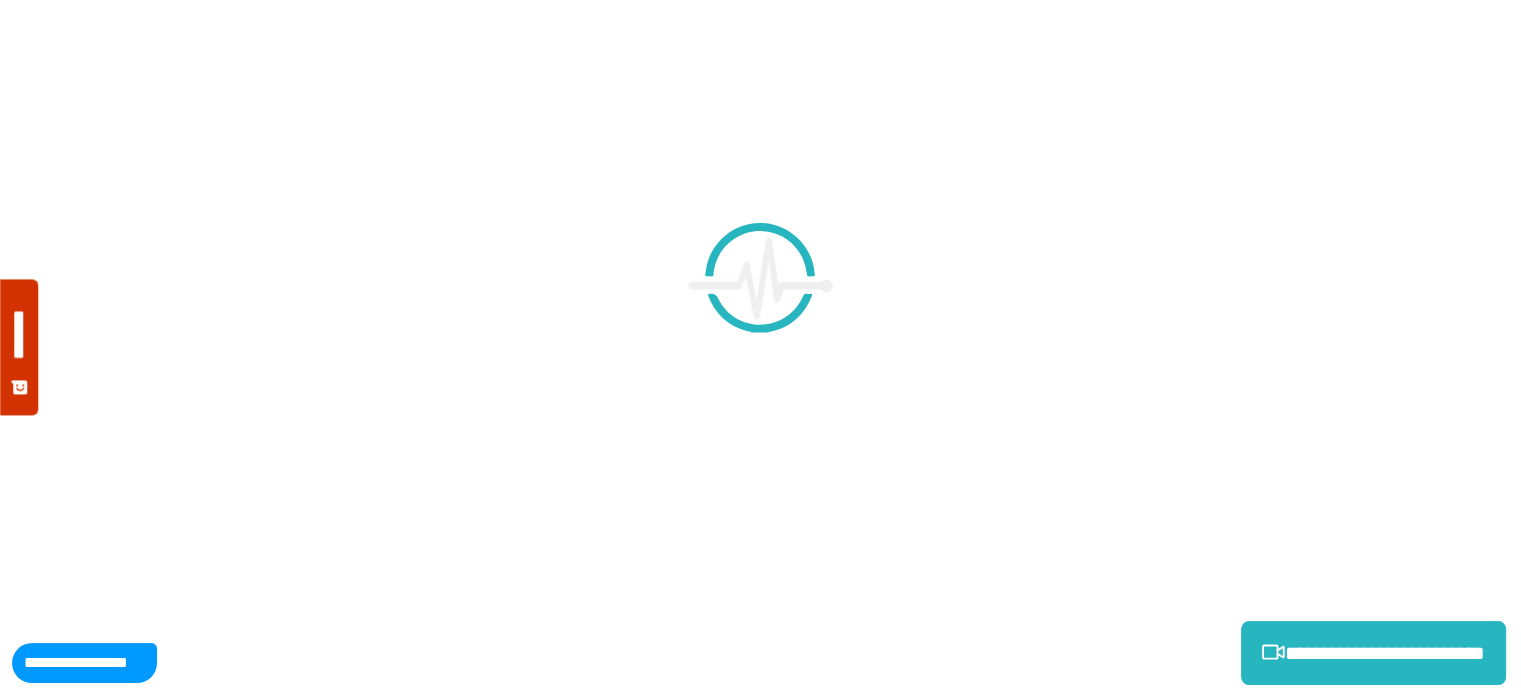 scroll, scrollTop: 0, scrollLeft: 0, axis: both 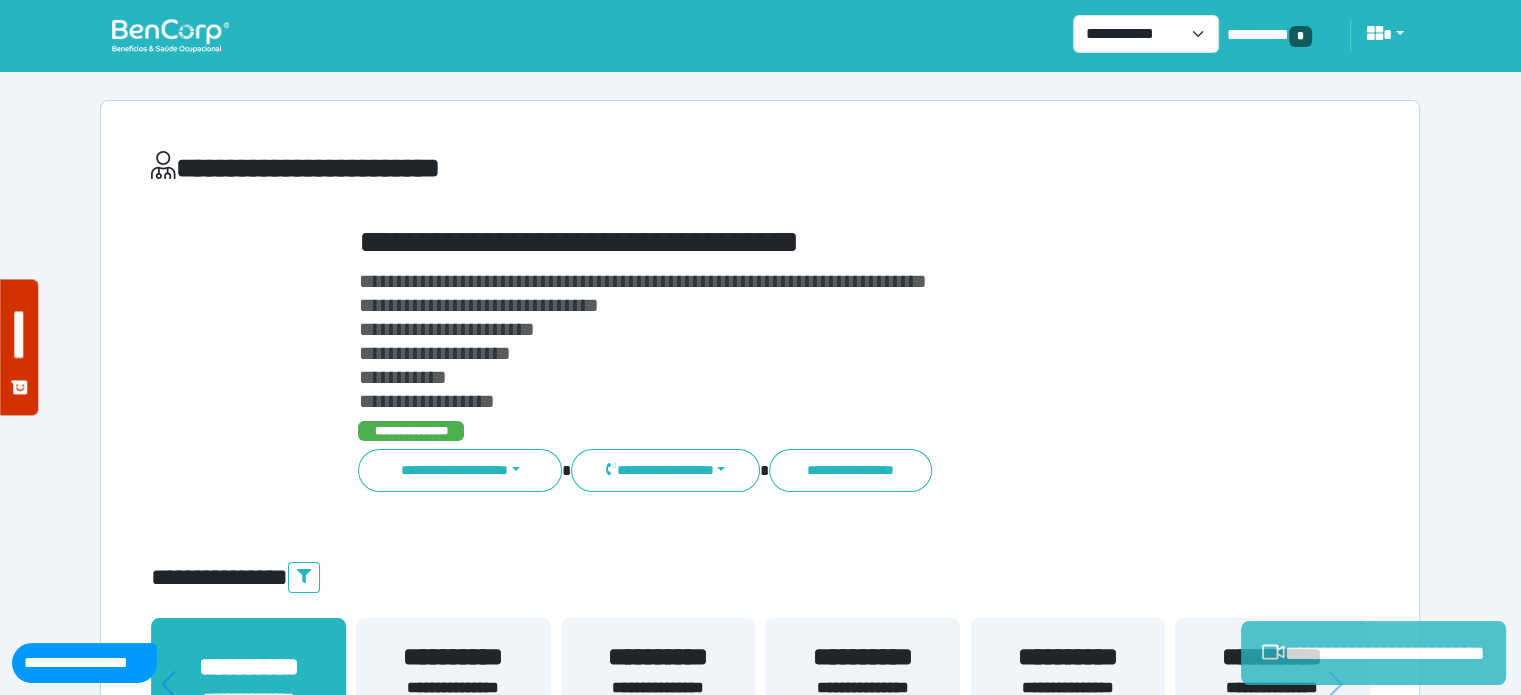 click on "**********" at bounding box center [1373, 653] 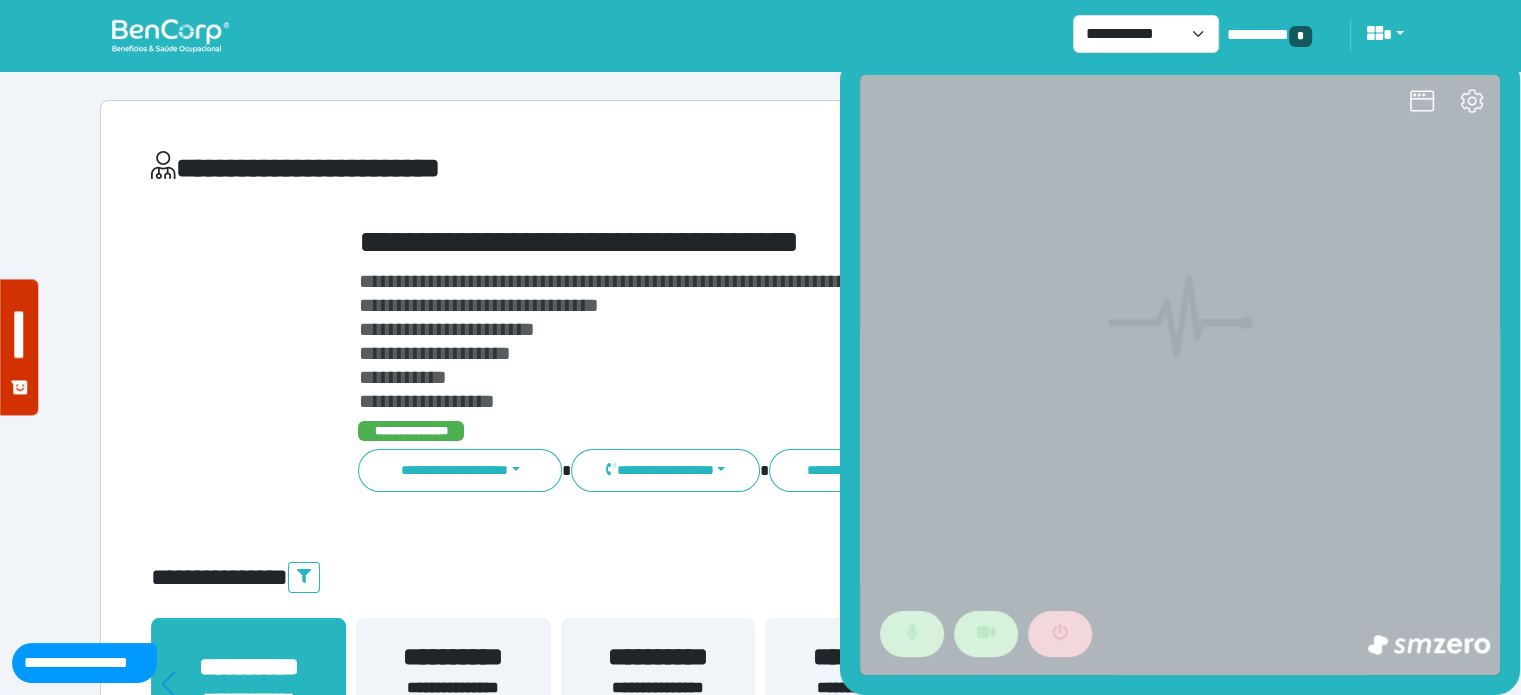 scroll, scrollTop: 0, scrollLeft: 0, axis: both 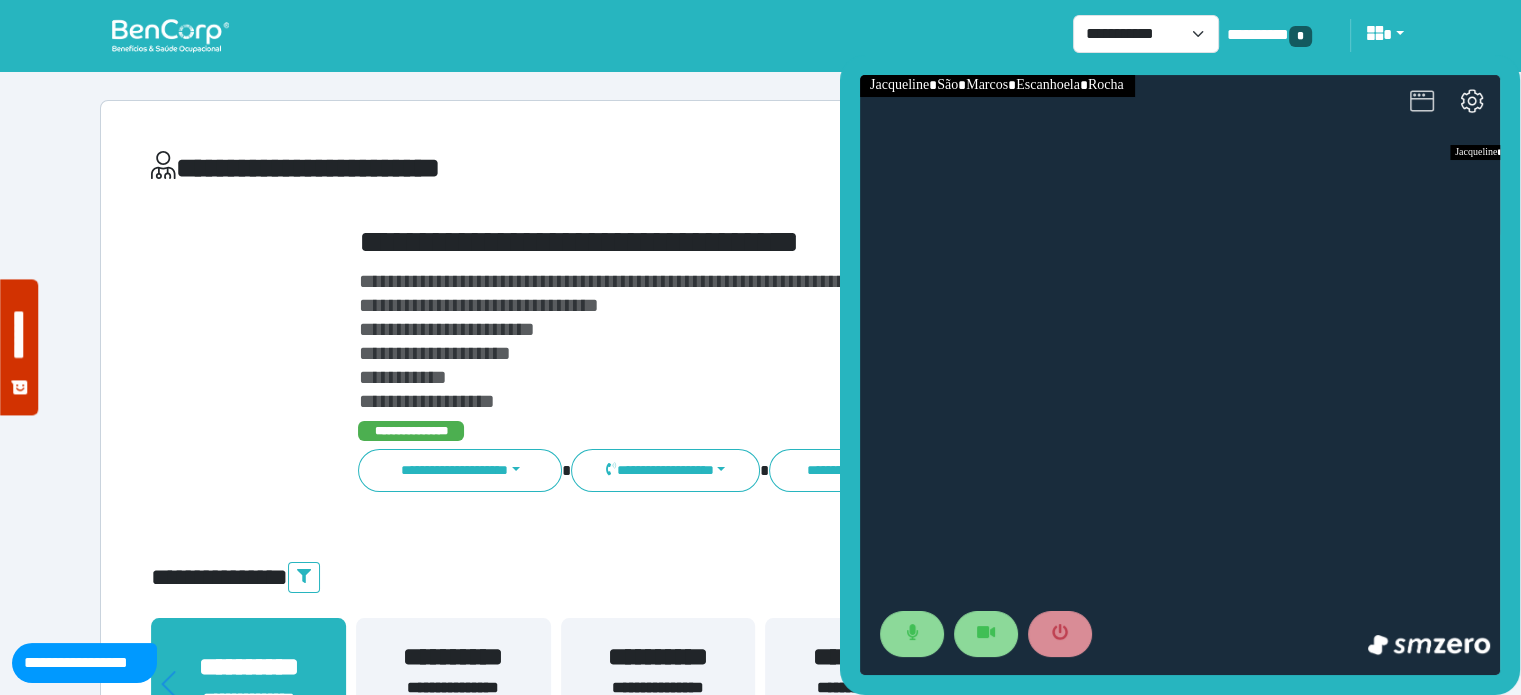 click 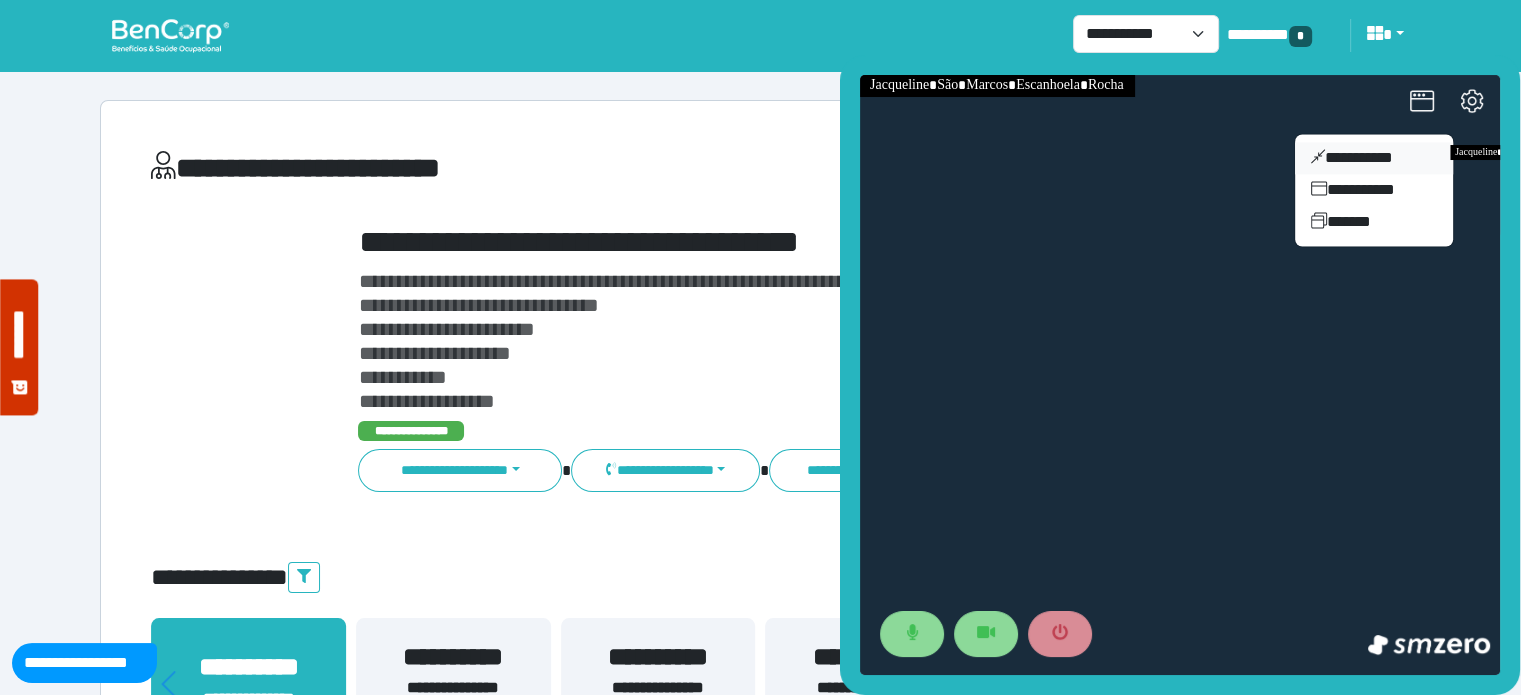 click on "**********" at bounding box center [1374, 158] 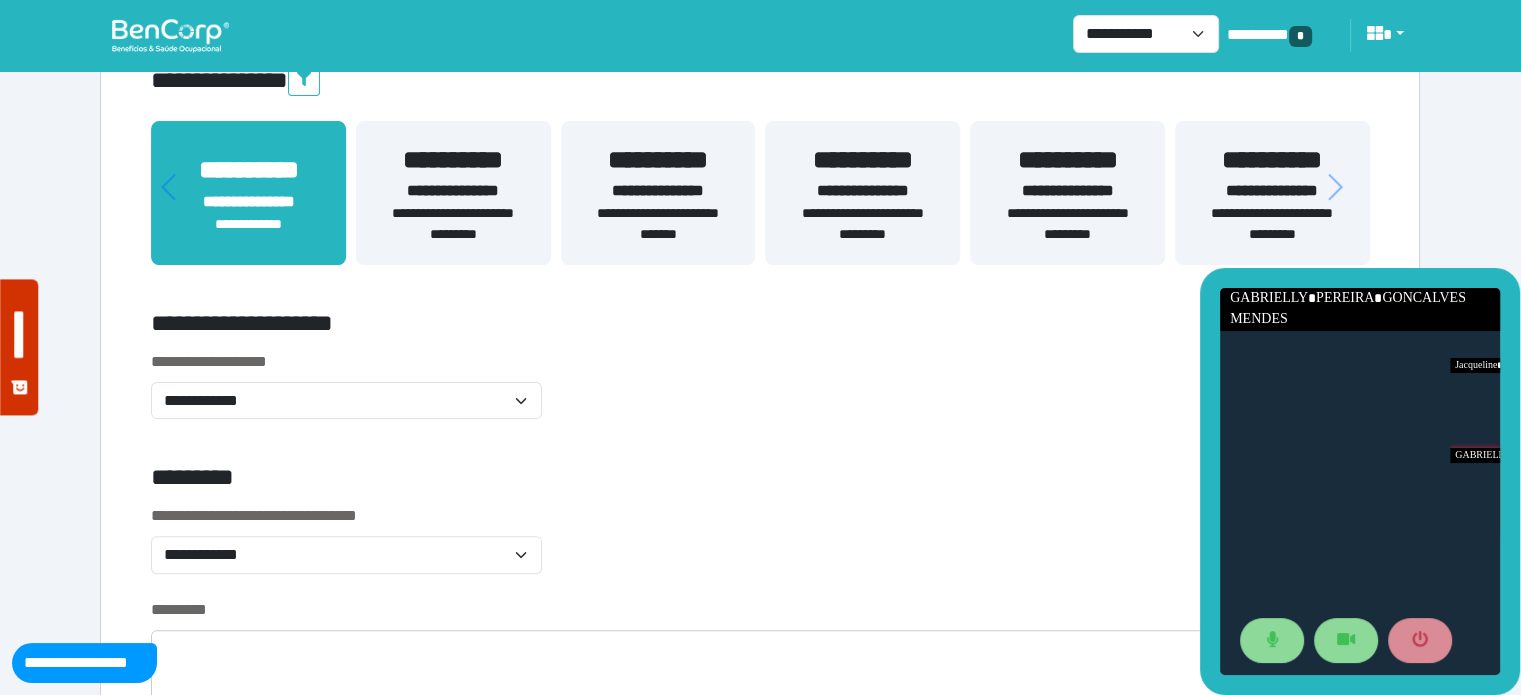scroll, scrollTop: 476, scrollLeft: 0, axis: vertical 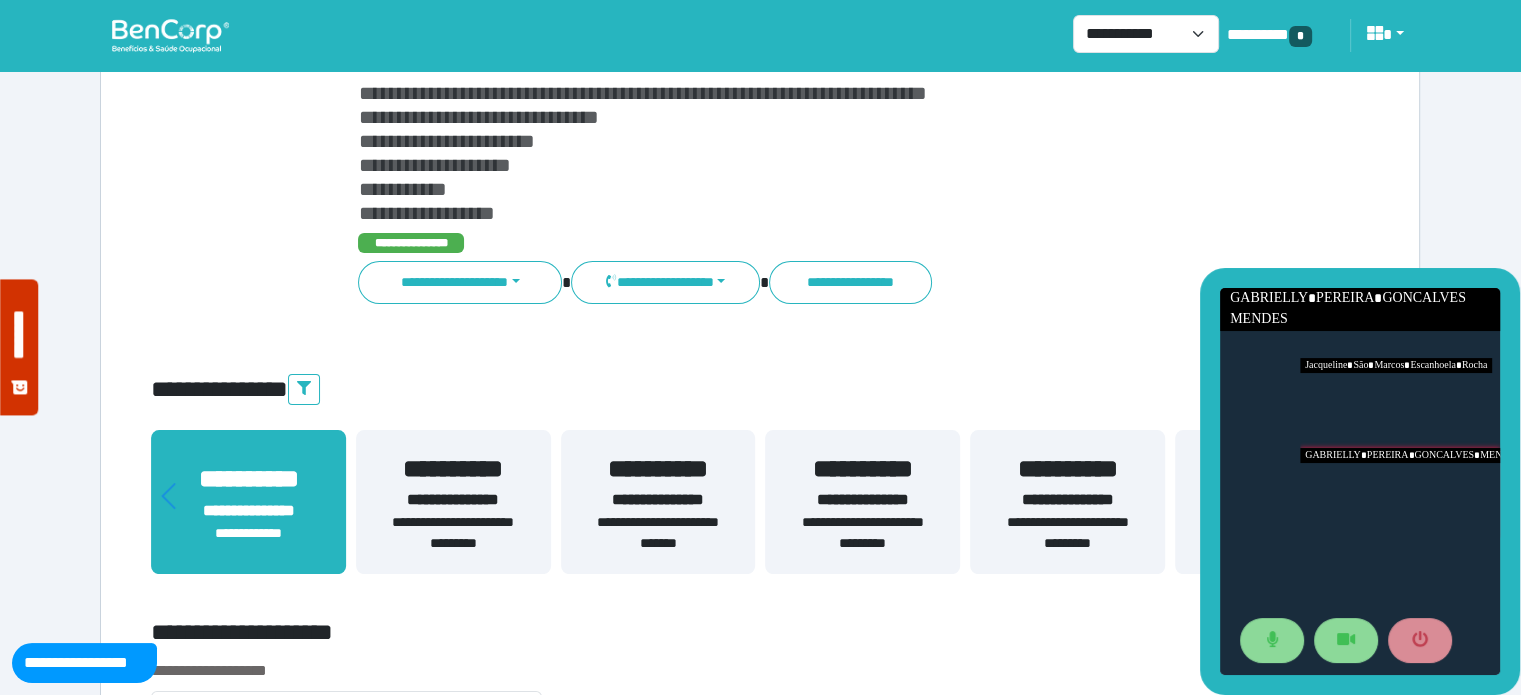 click at bounding box center [1400, 403] 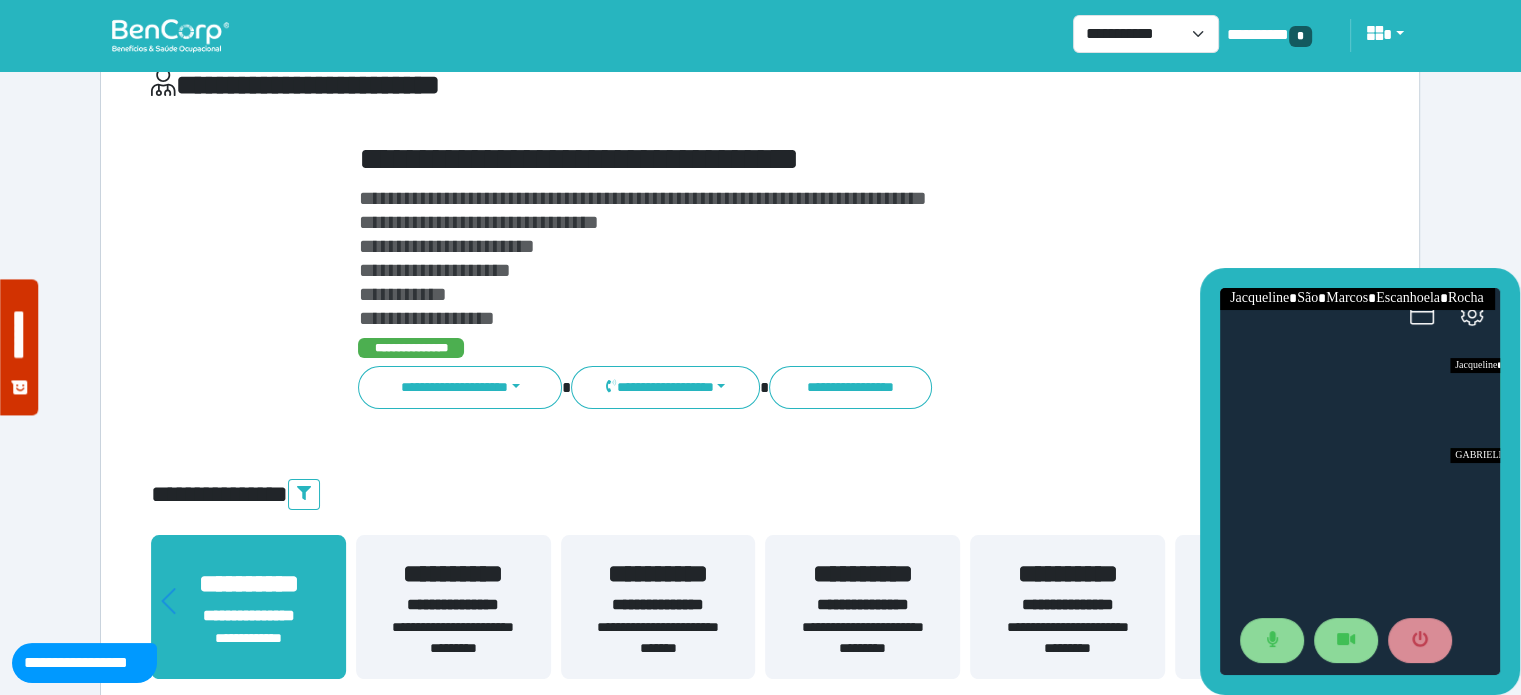 scroll, scrollTop: 104, scrollLeft: 0, axis: vertical 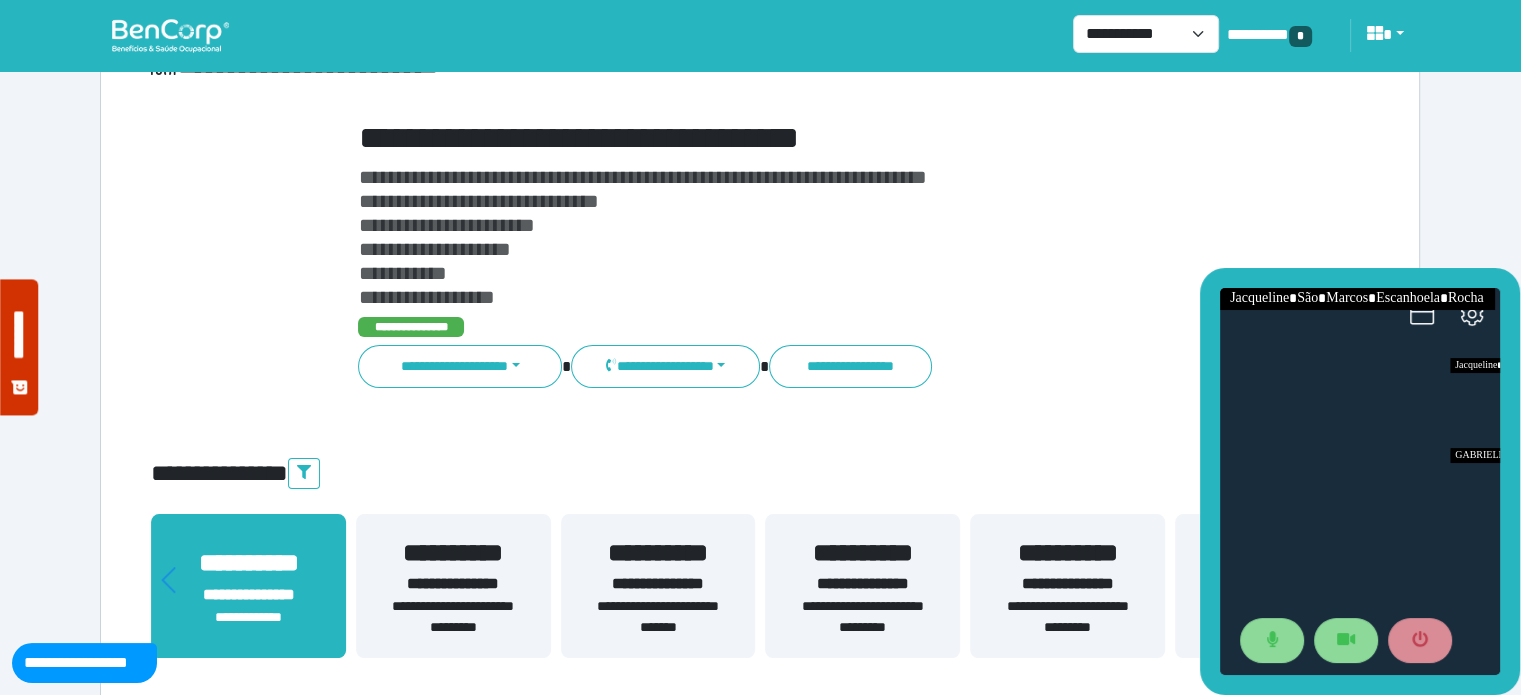 click on "**********" at bounding box center [642, 177] 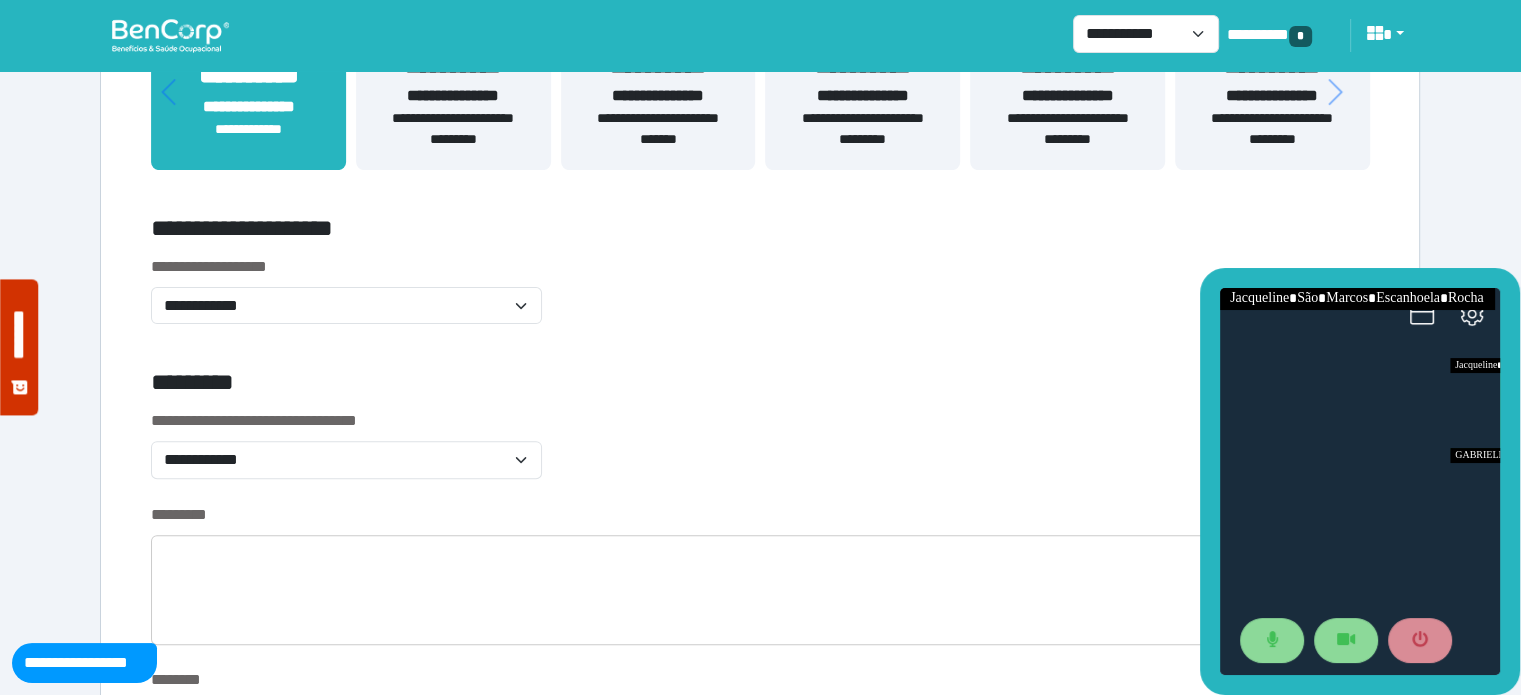 scroll, scrollTop: 603, scrollLeft: 0, axis: vertical 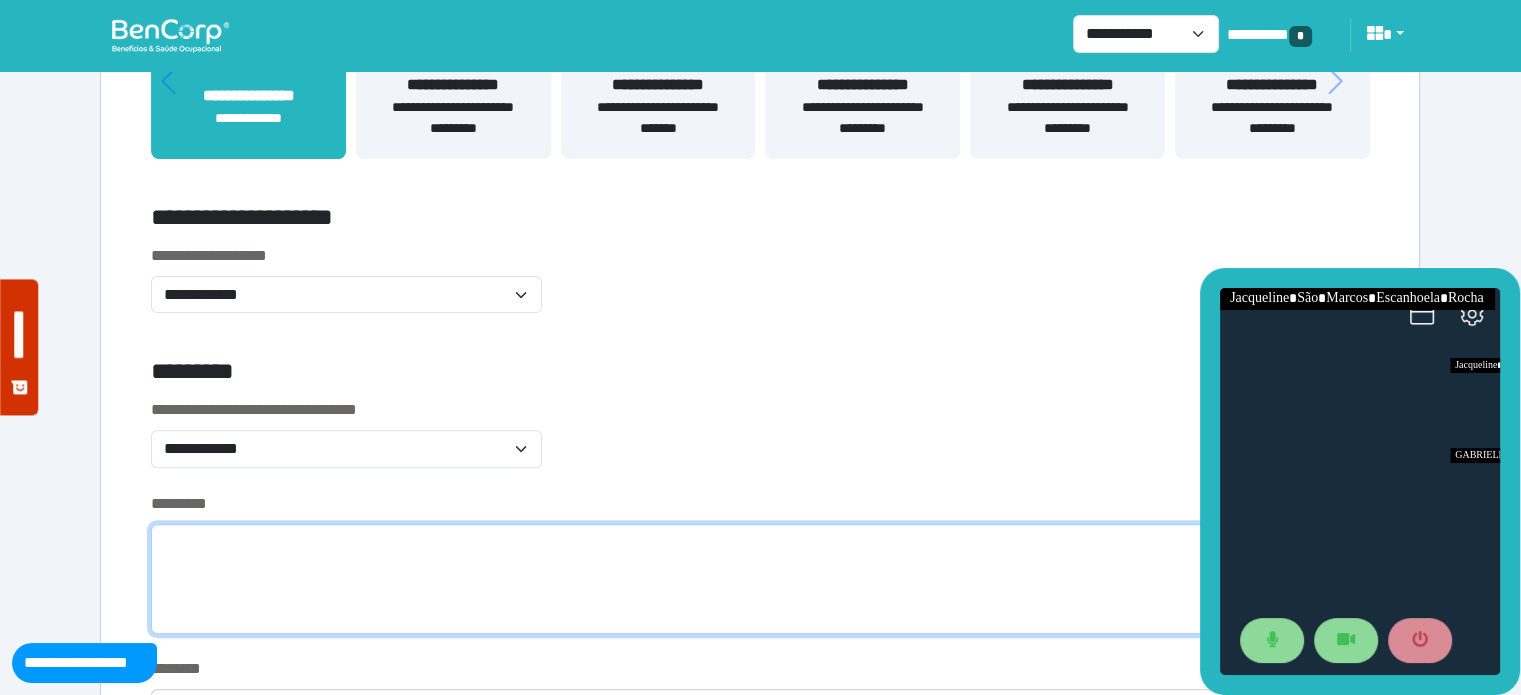 click at bounding box center [760, 579] 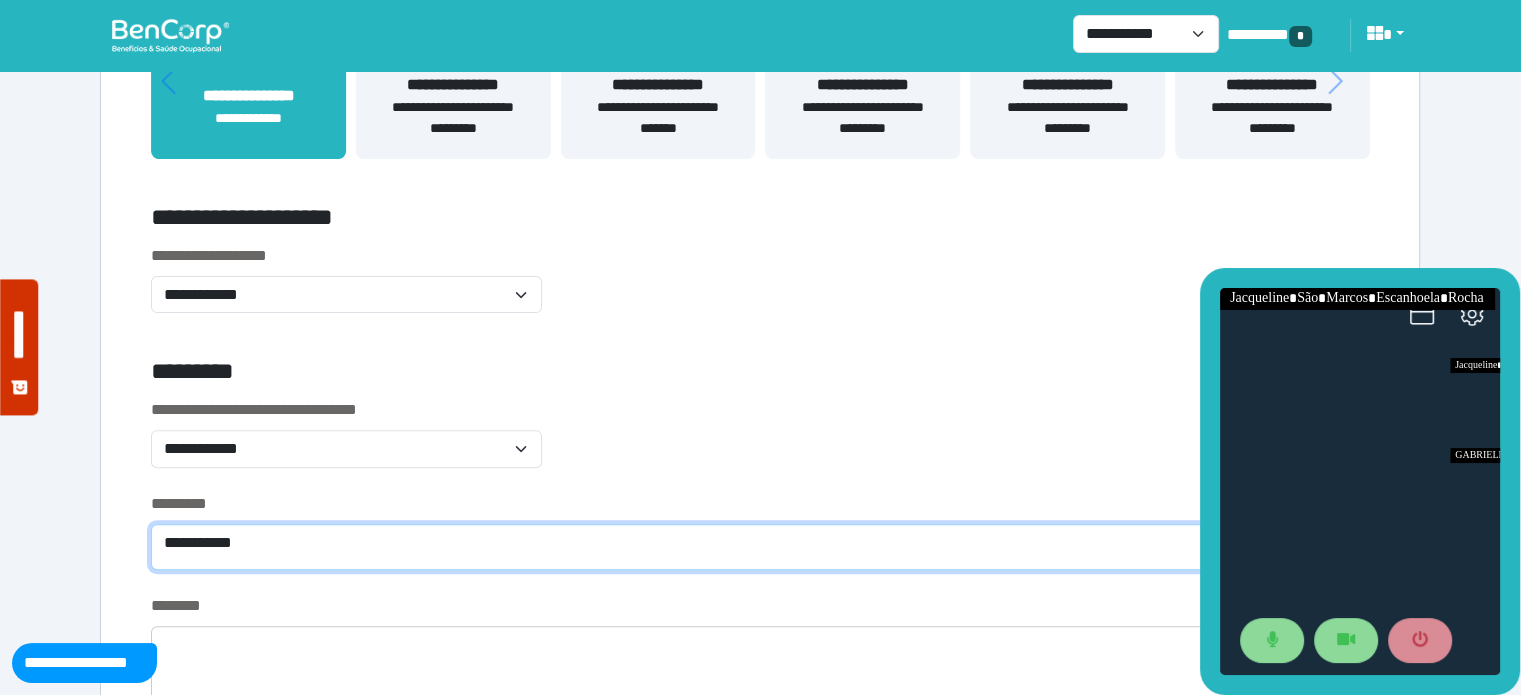 scroll, scrollTop: 0, scrollLeft: 0, axis: both 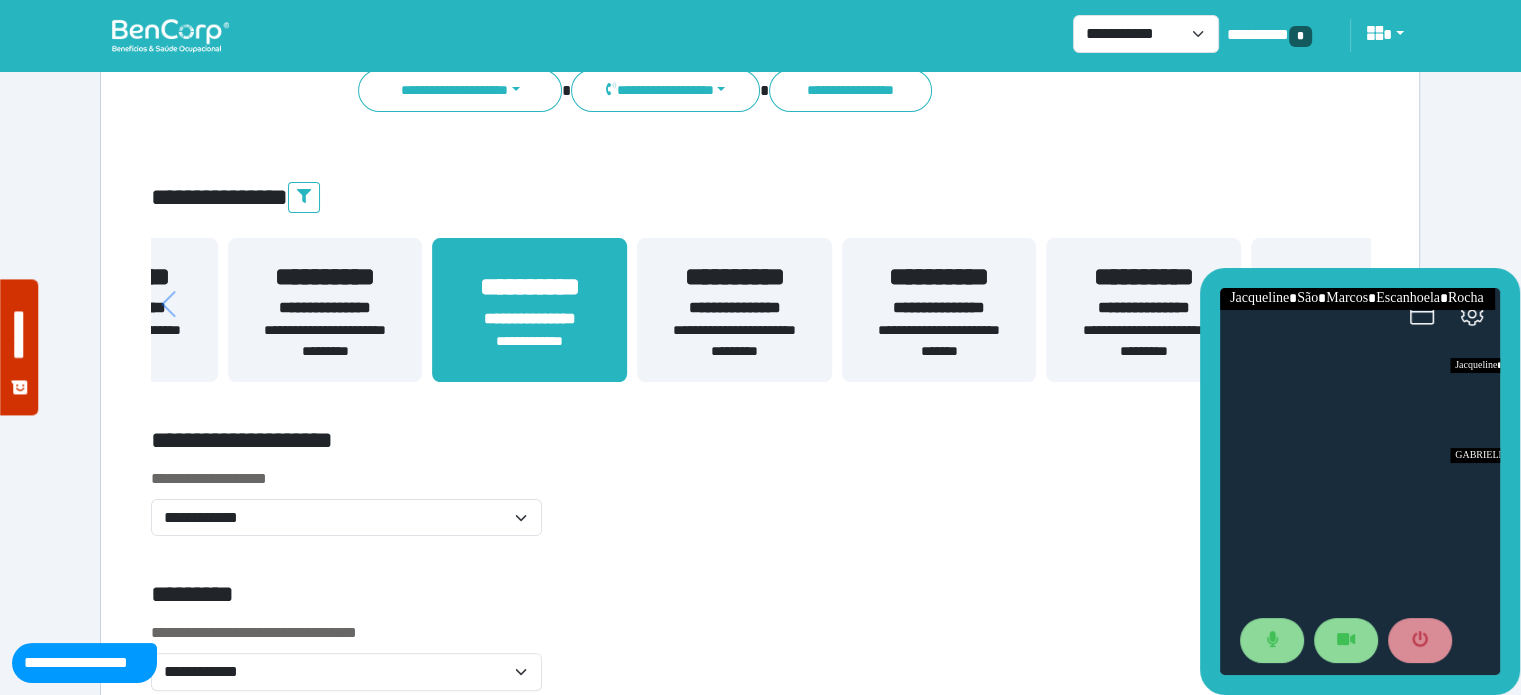 drag, startPoint x: 622, startPoint y: 310, endPoint x: 984, endPoint y: 305, distance: 362.03452 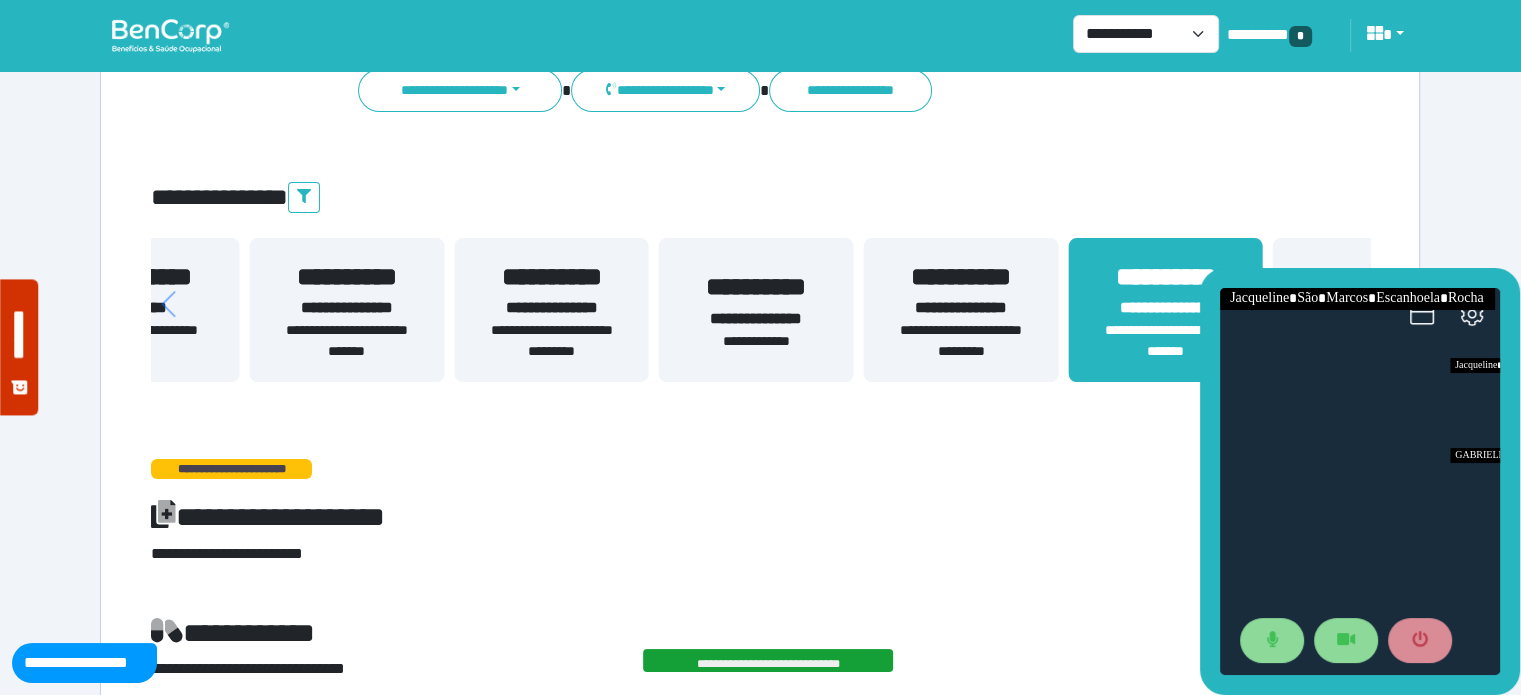 drag, startPoint x: 381, startPoint y: 340, endPoint x: 479, endPoint y: 335, distance: 98.12747 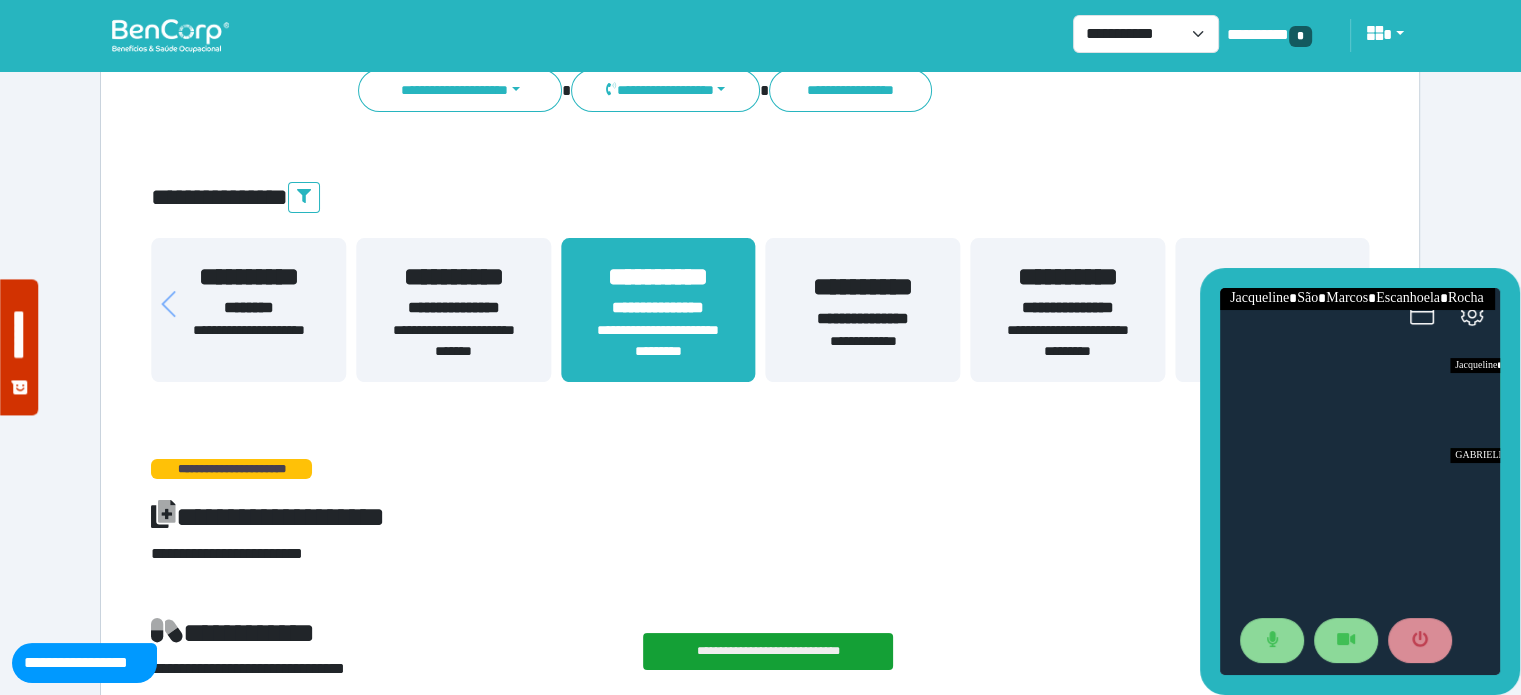 click on "**********" at bounding box center (453, 341) 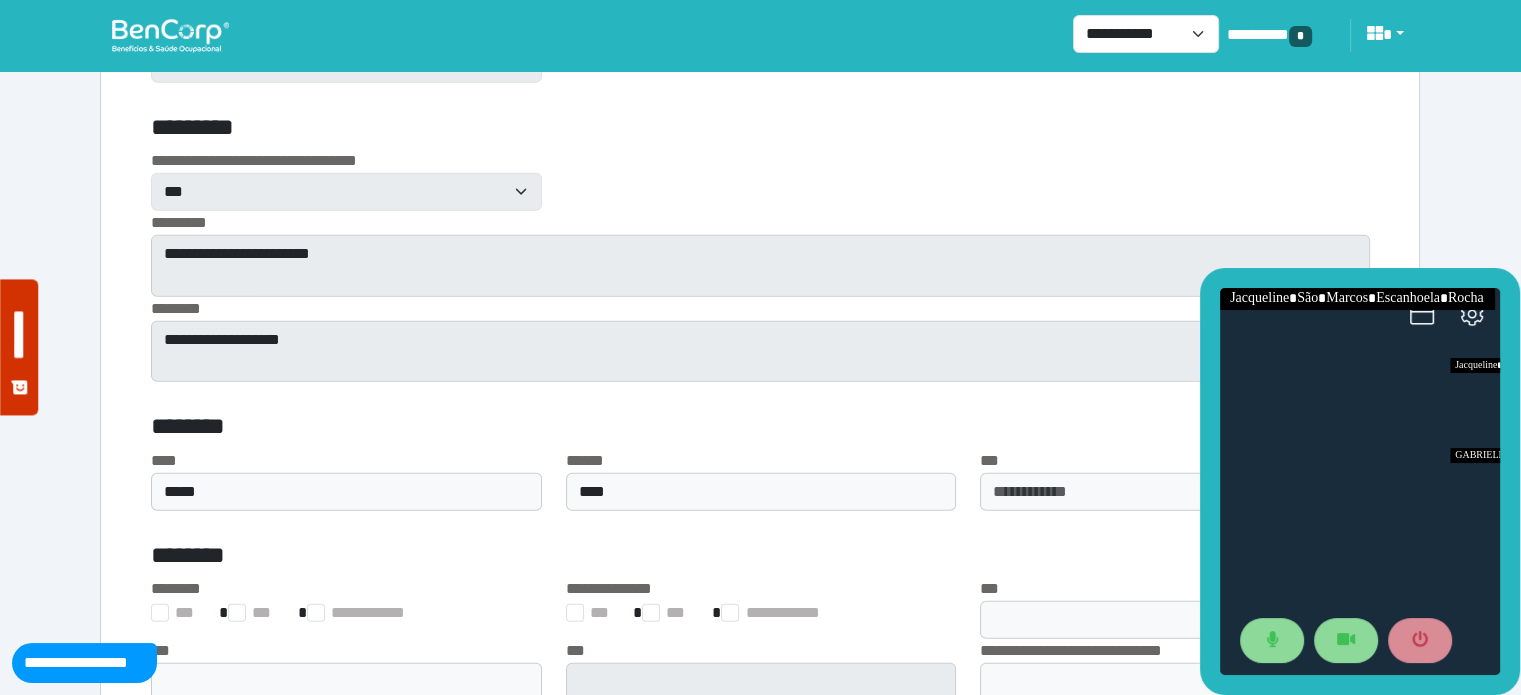 scroll, scrollTop: 4722, scrollLeft: 0, axis: vertical 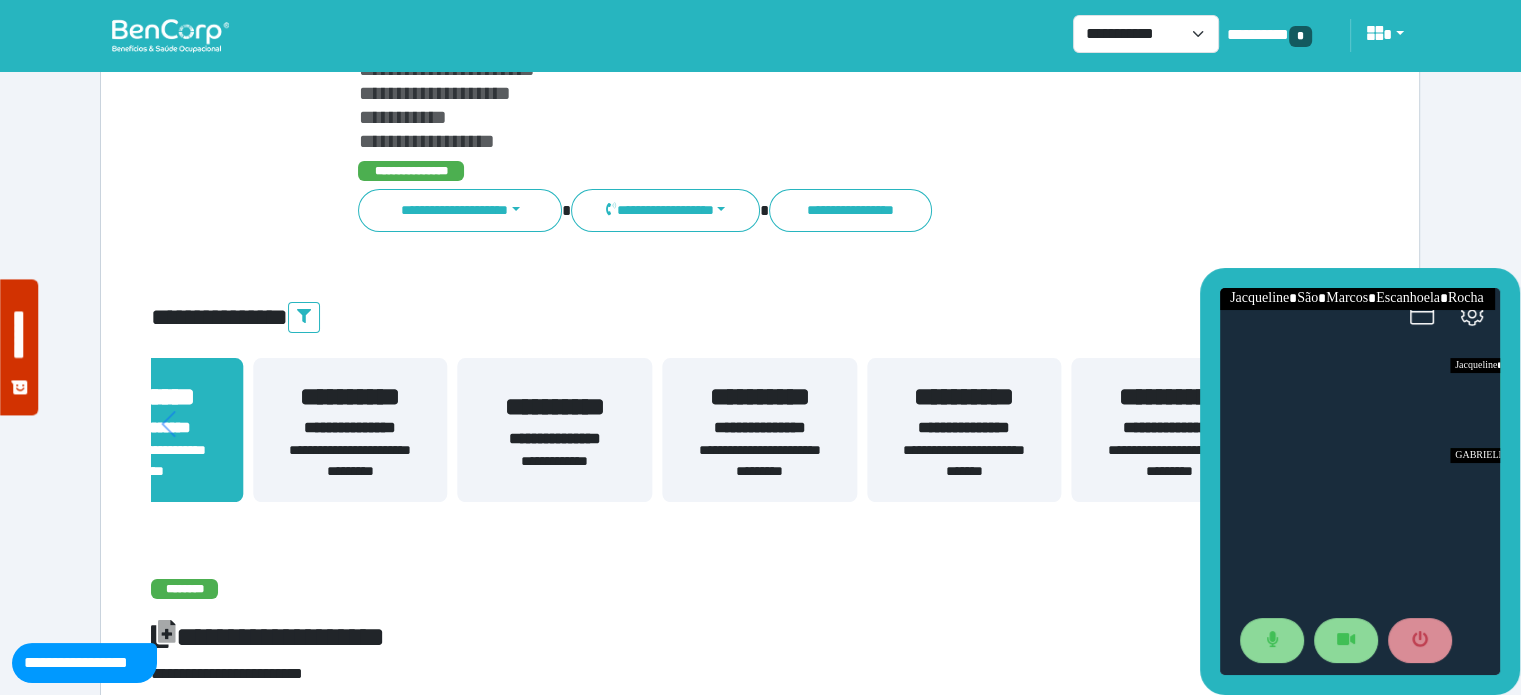 drag, startPoint x: 1096, startPoint y: 471, endPoint x: 788, endPoint y: 439, distance: 309.65787 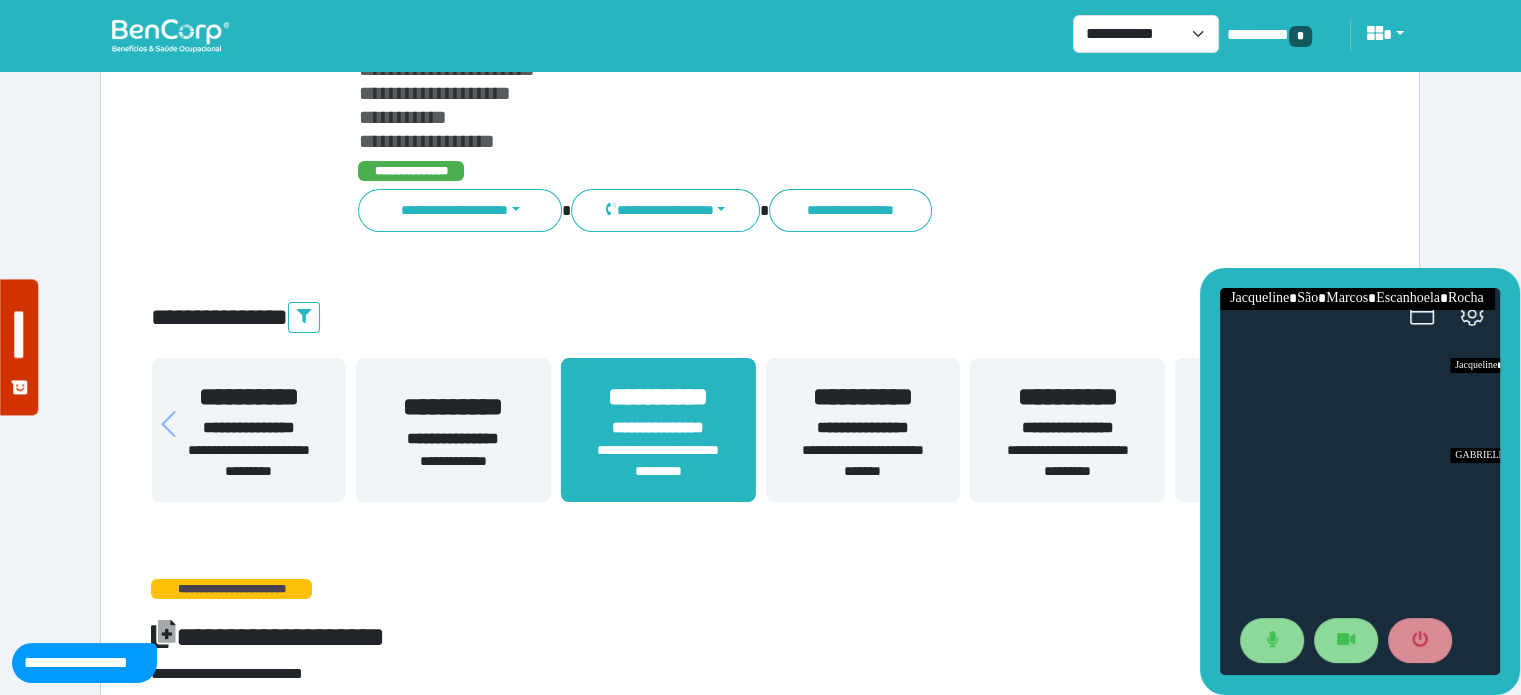 click on "**********" at bounding box center [453, 407] 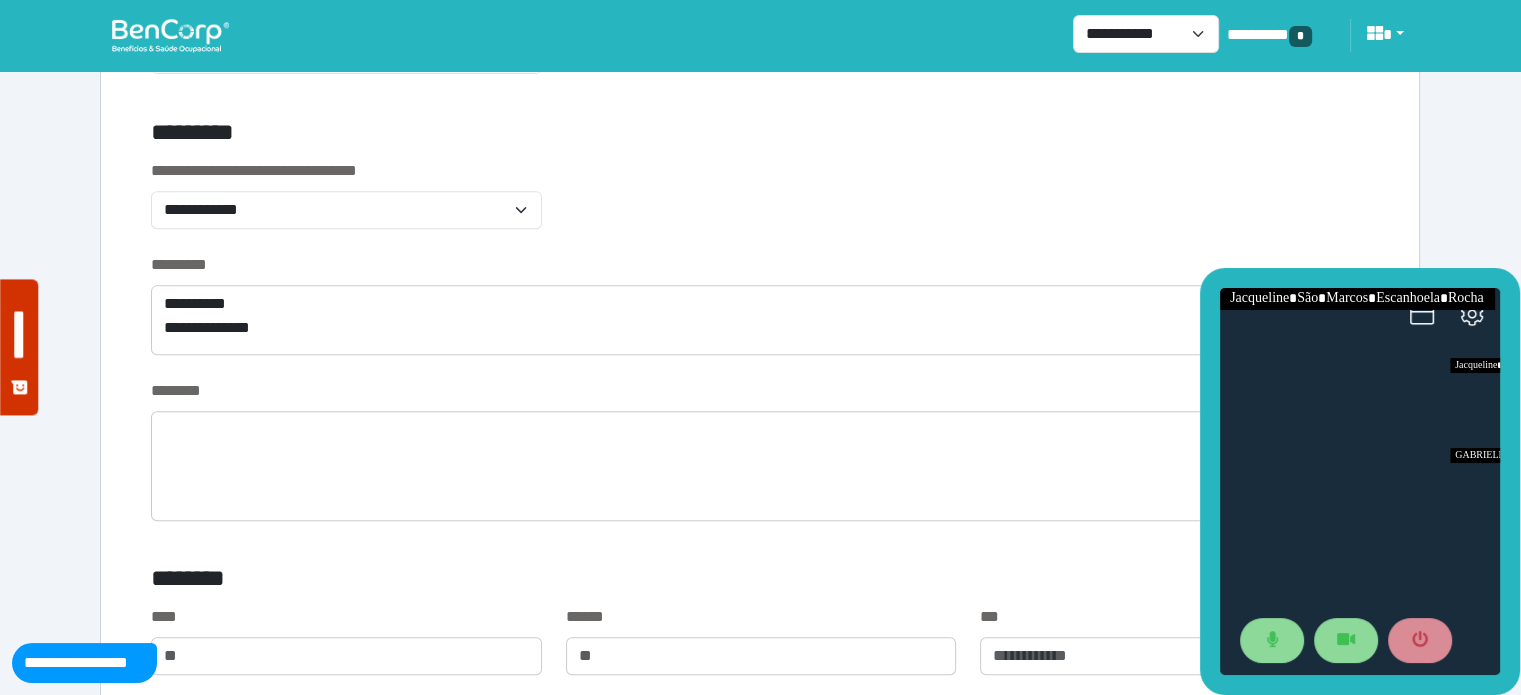 scroll, scrollTop: 852, scrollLeft: 0, axis: vertical 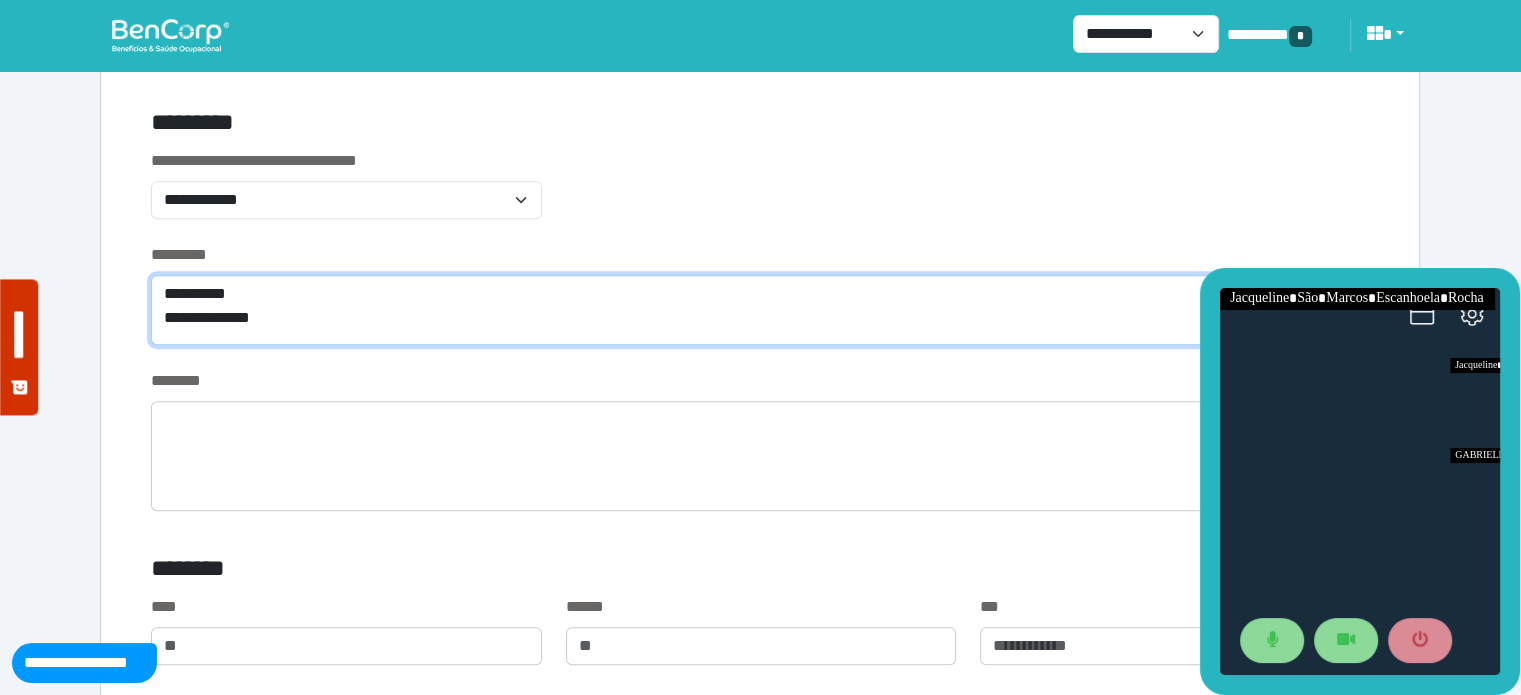 click on "**********" at bounding box center [760, 310] 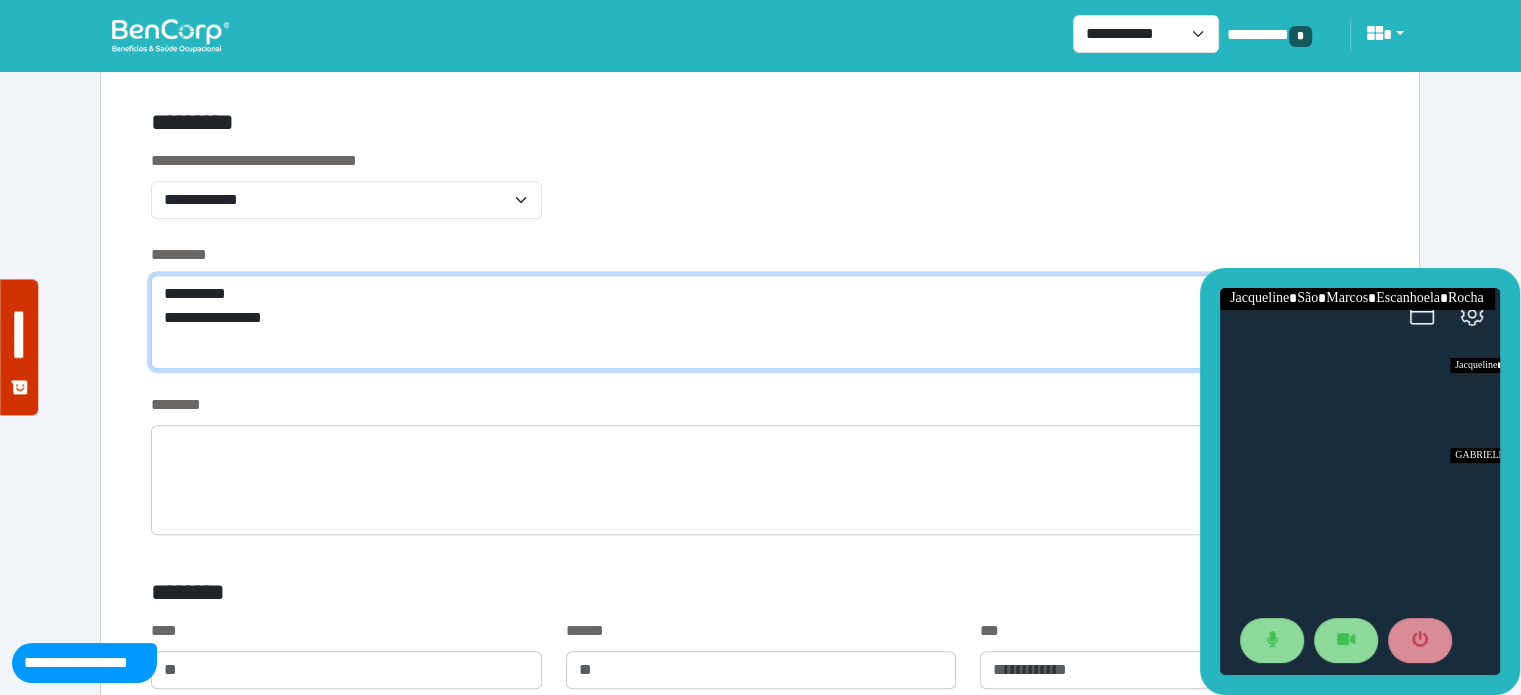 scroll, scrollTop: 0, scrollLeft: 0, axis: both 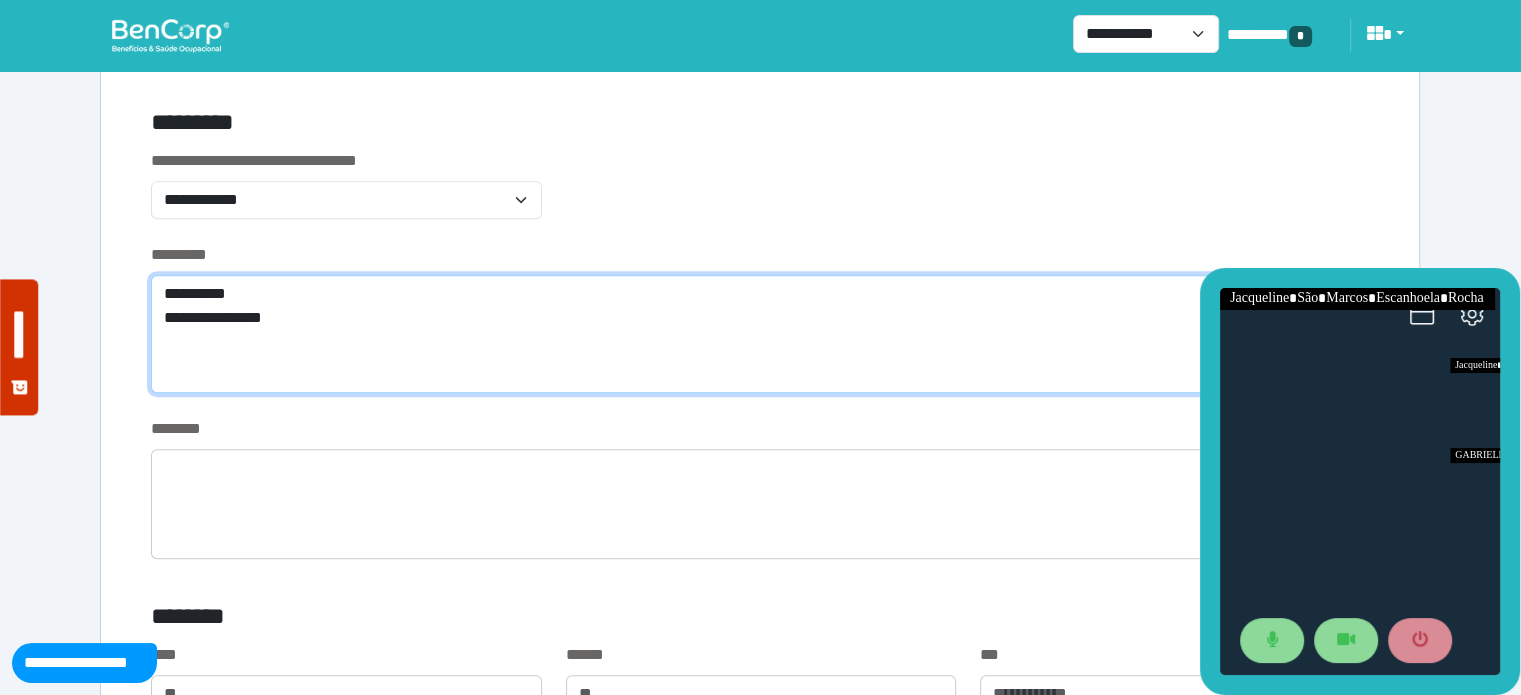 paste on "**********" 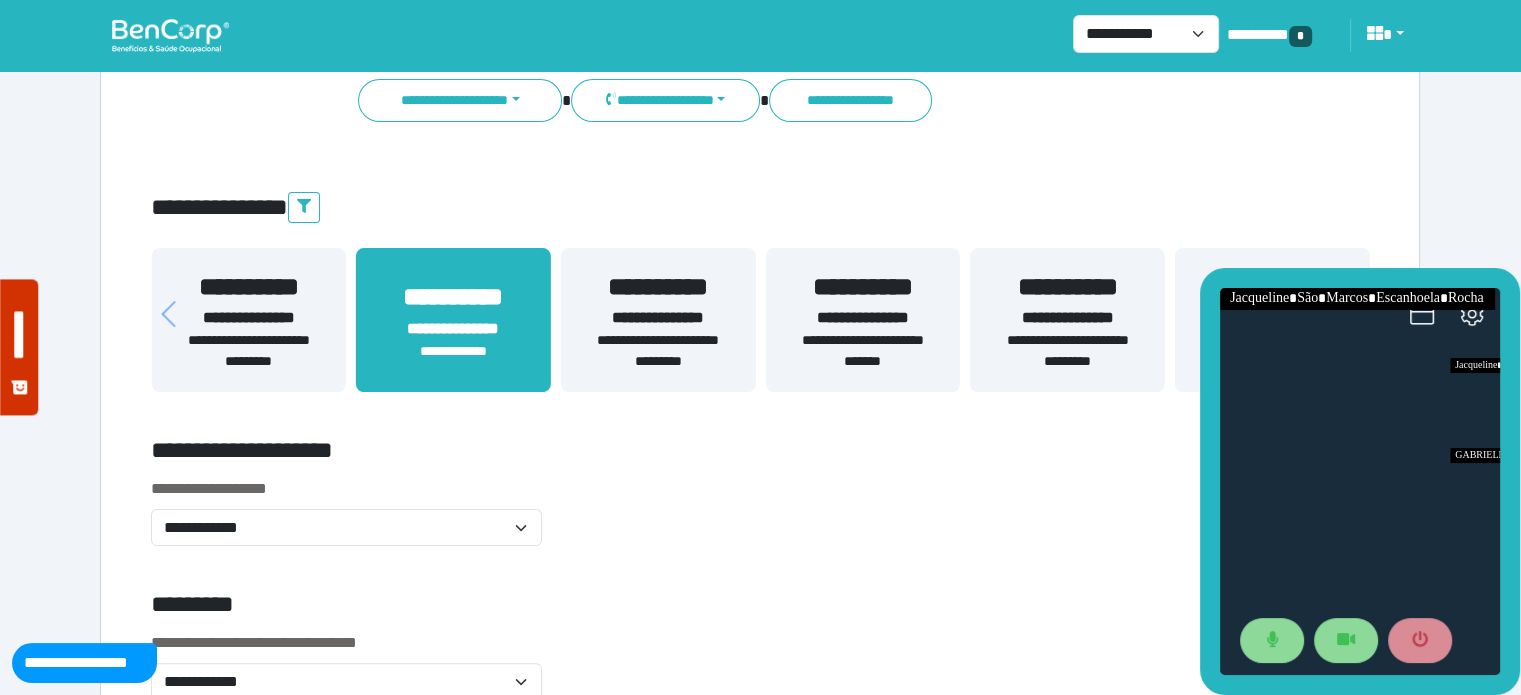 scroll, scrollTop: 348, scrollLeft: 0, axis: vertical 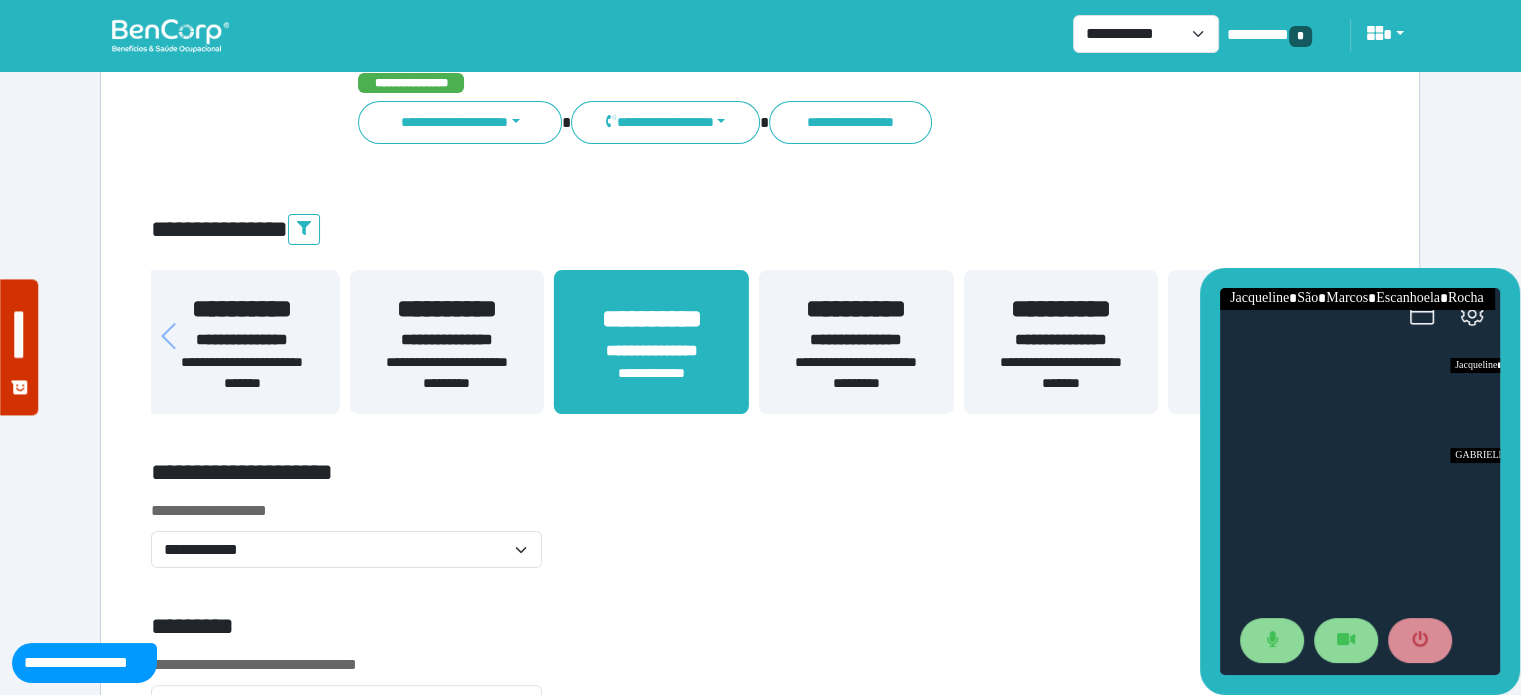 drag, startPoint x: 258, startPoint y: 355, endPoint x: 521, endPoint y: 347, distance: 263.12164 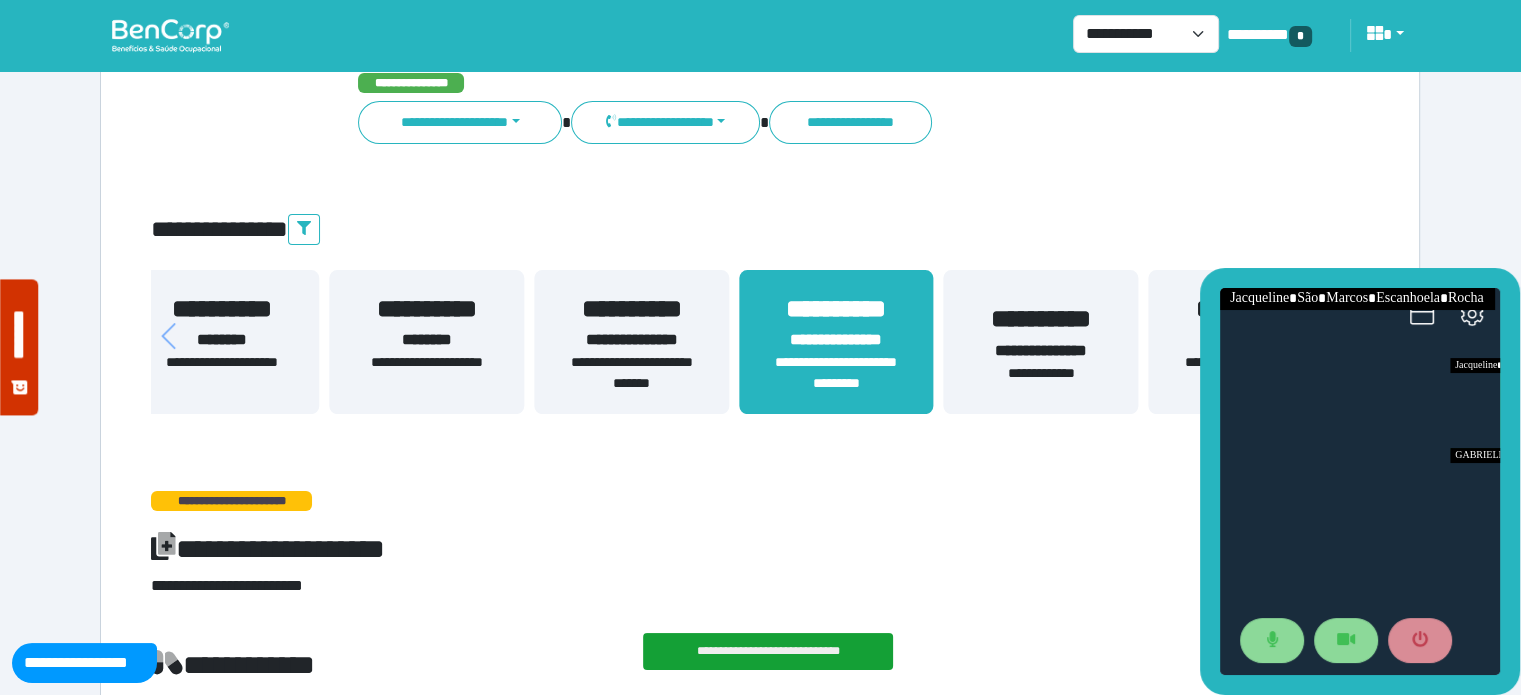 drag, startPoint x: 270, startPoint y: 340, endPoint x: 451, endPoint y: 339, distance: 181.00276 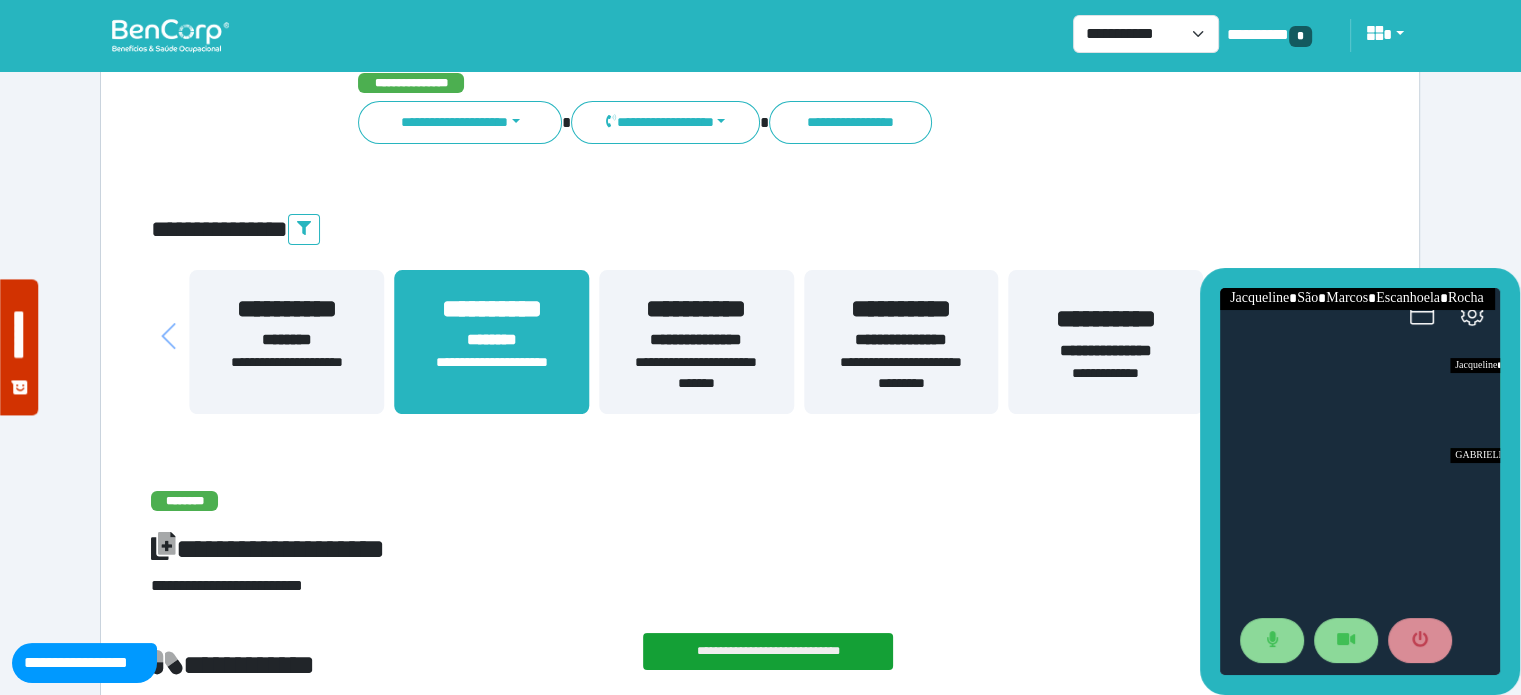 drag, startPoint x: 301, startPoint y: 334, endPoint x: 572, endPoint y: 357, distance: 271.97427 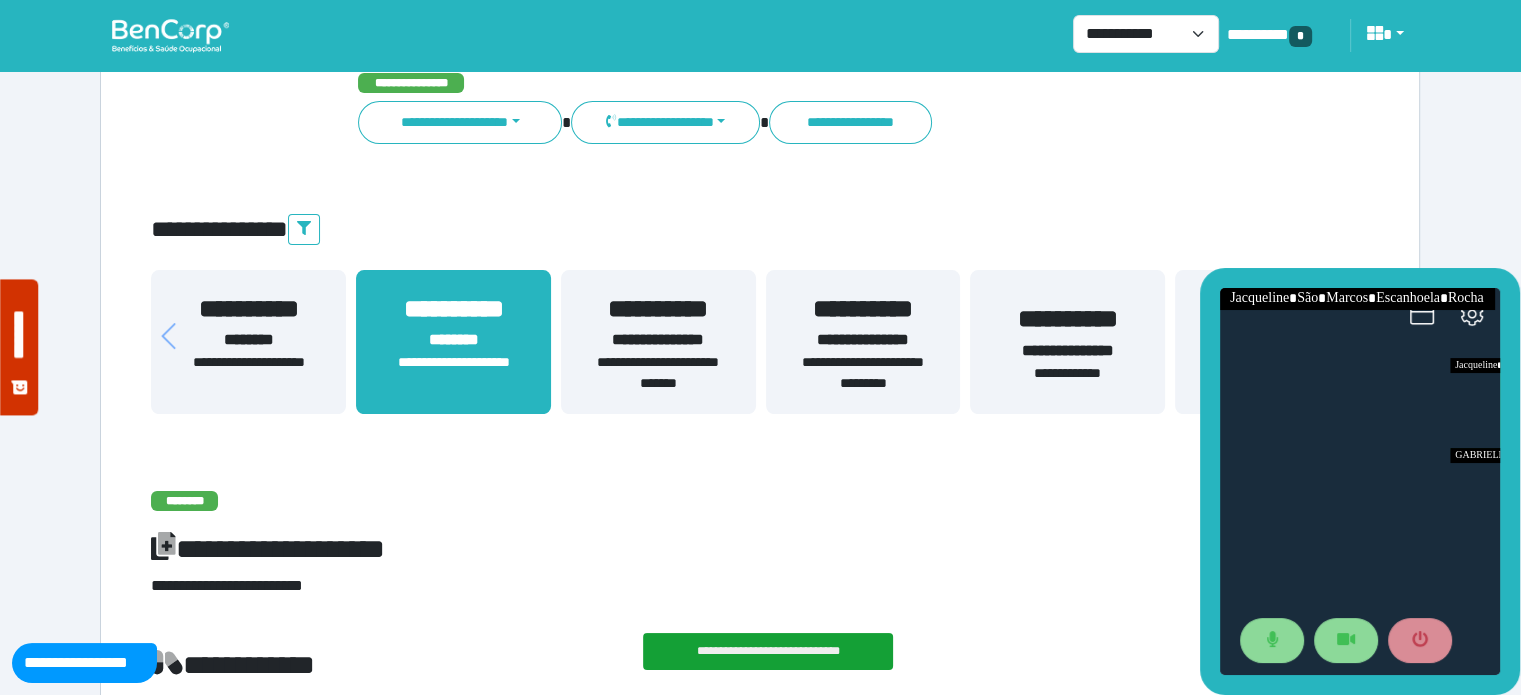 click on "**********" at bounding box center (658, 373) 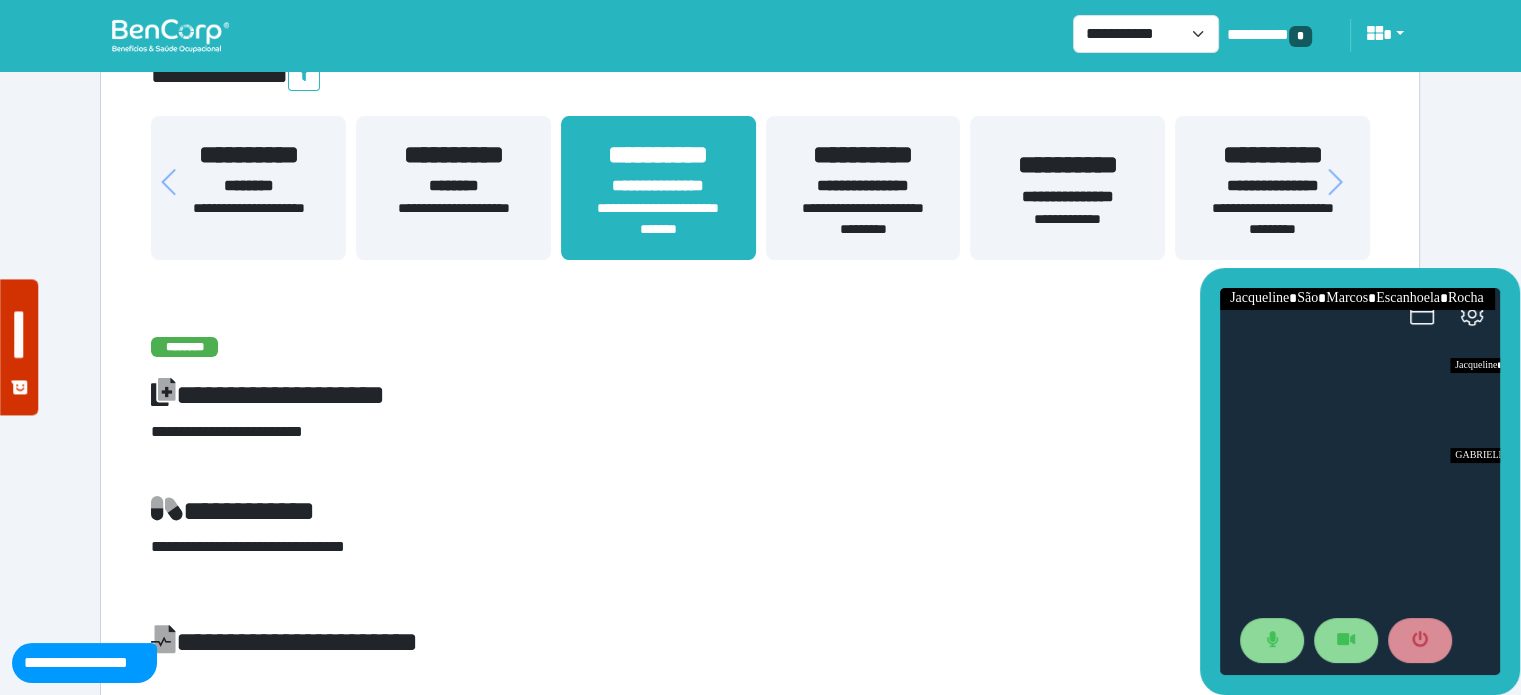 scroll, scrollTop: 513, scrollLeft: 0, axis: vertical 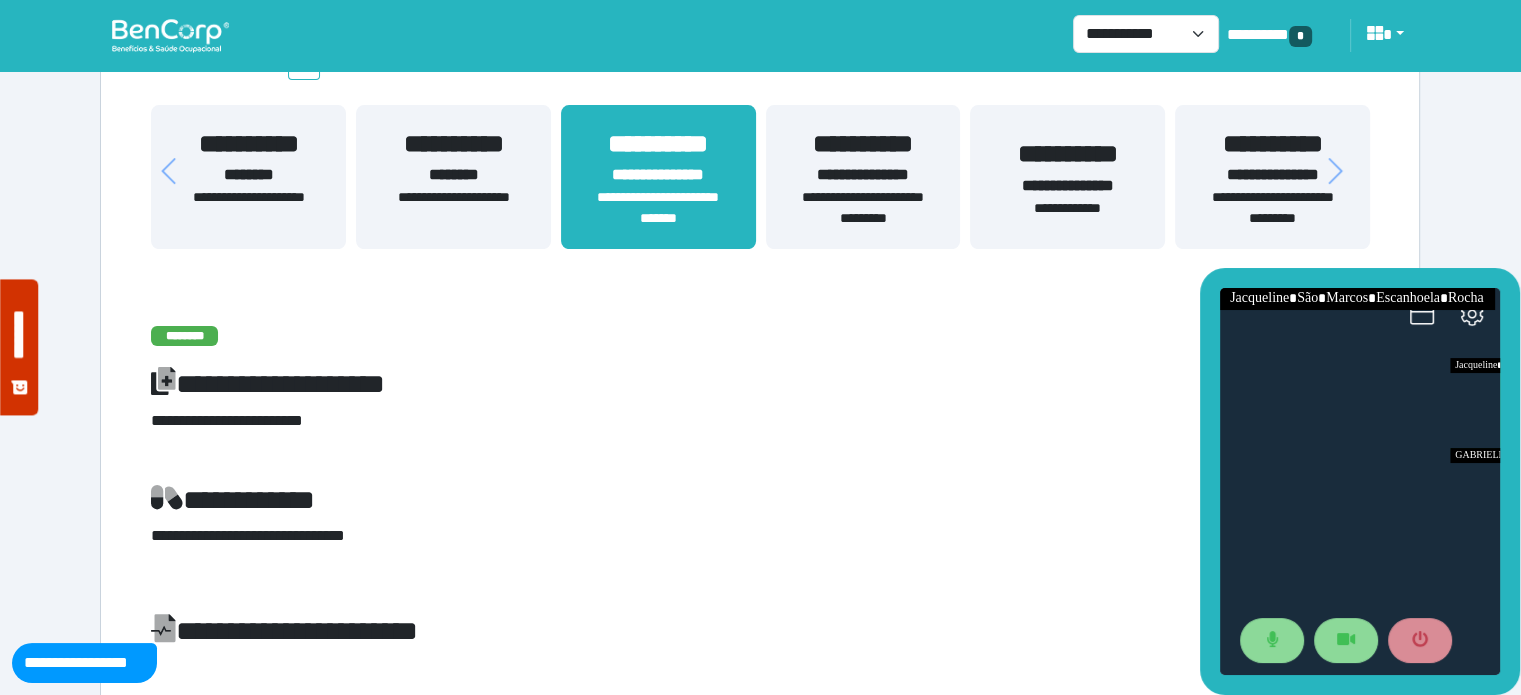 click on "**********" at bounding box center (1067, 186) 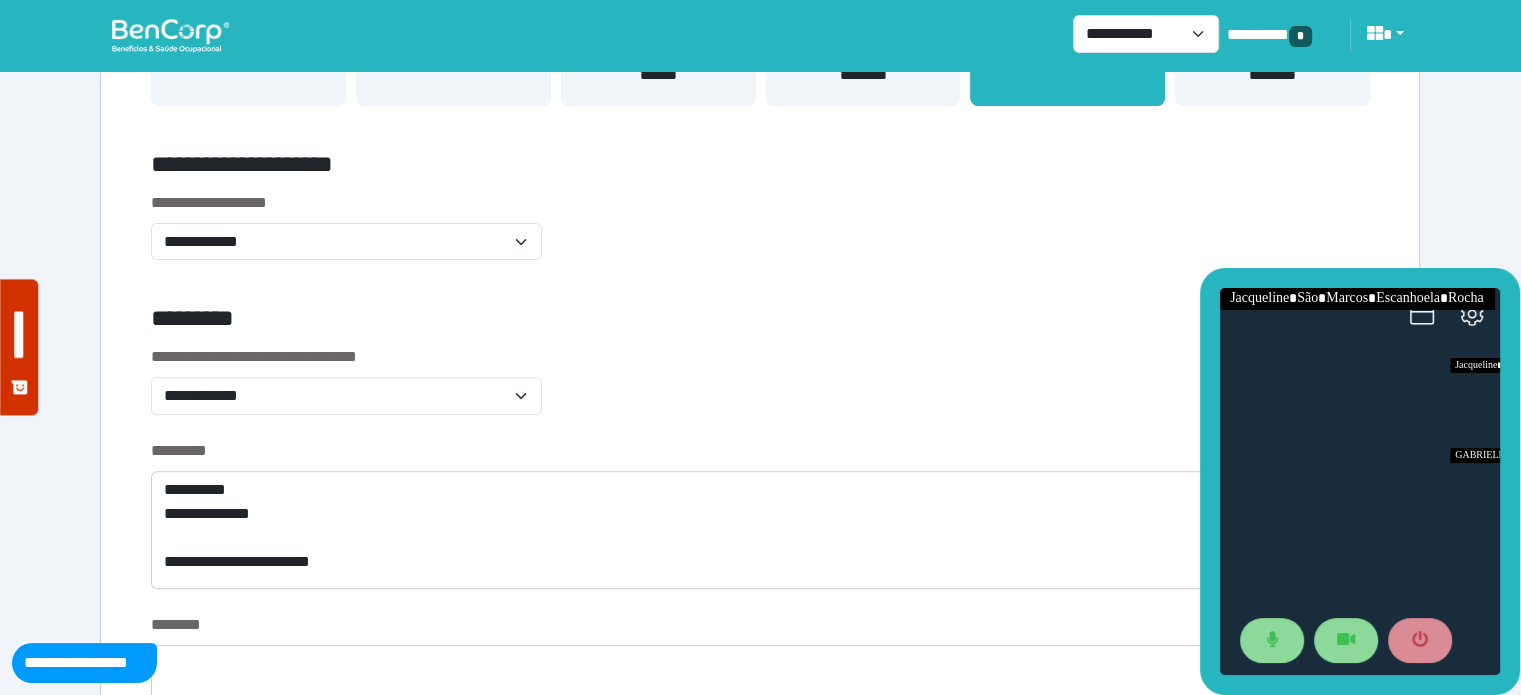 scroll, scrollTop: 678, scrollLeft: 0, axis: vertical 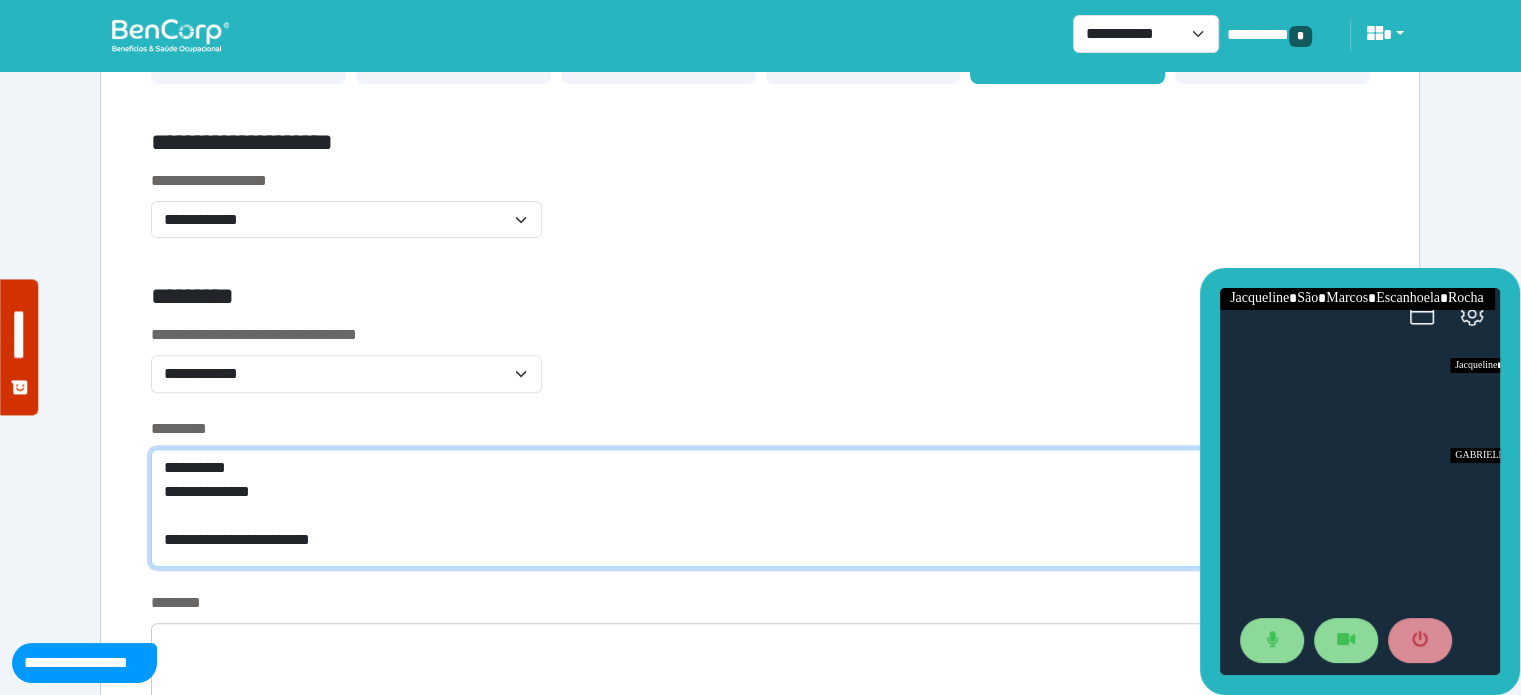 click on "**********" at bounding box center (760, 508) 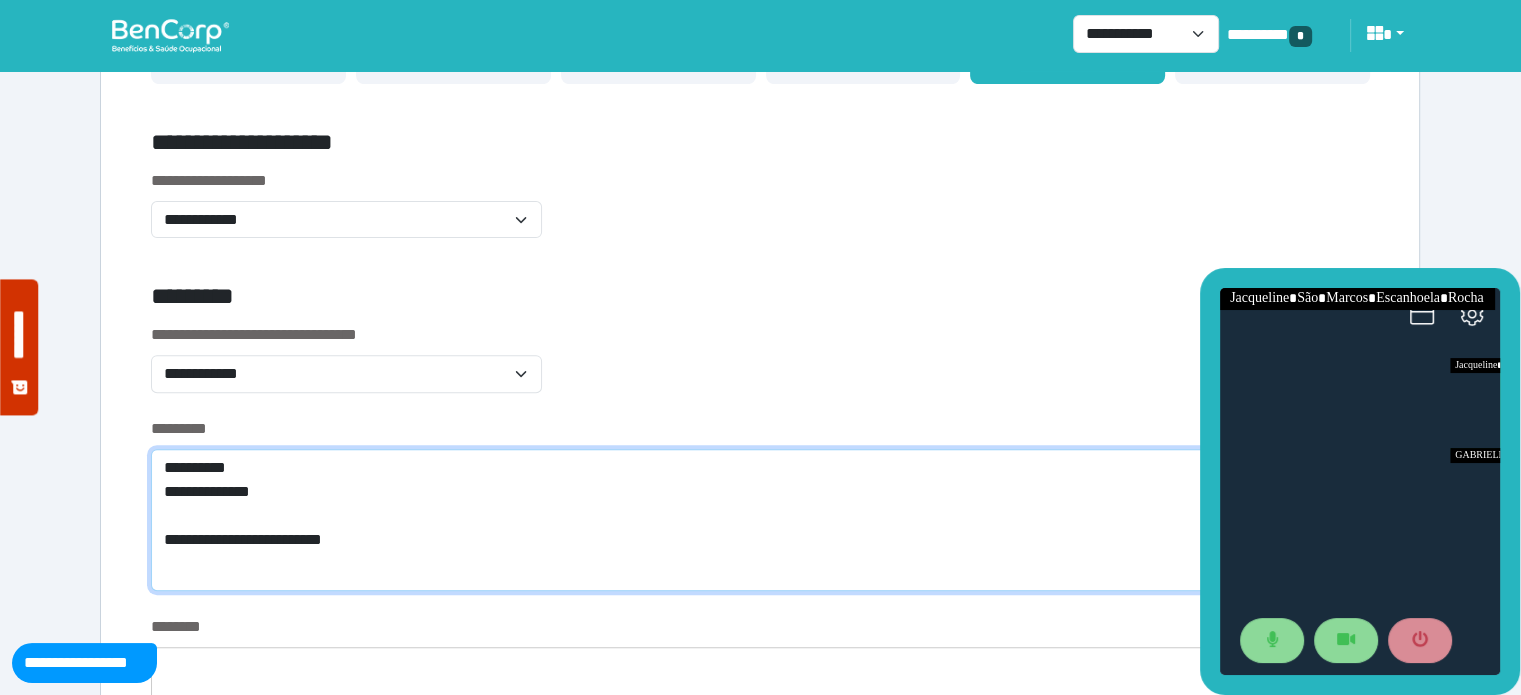 scroll, scrollTop: 0, scrollLeft: 0, axis: both 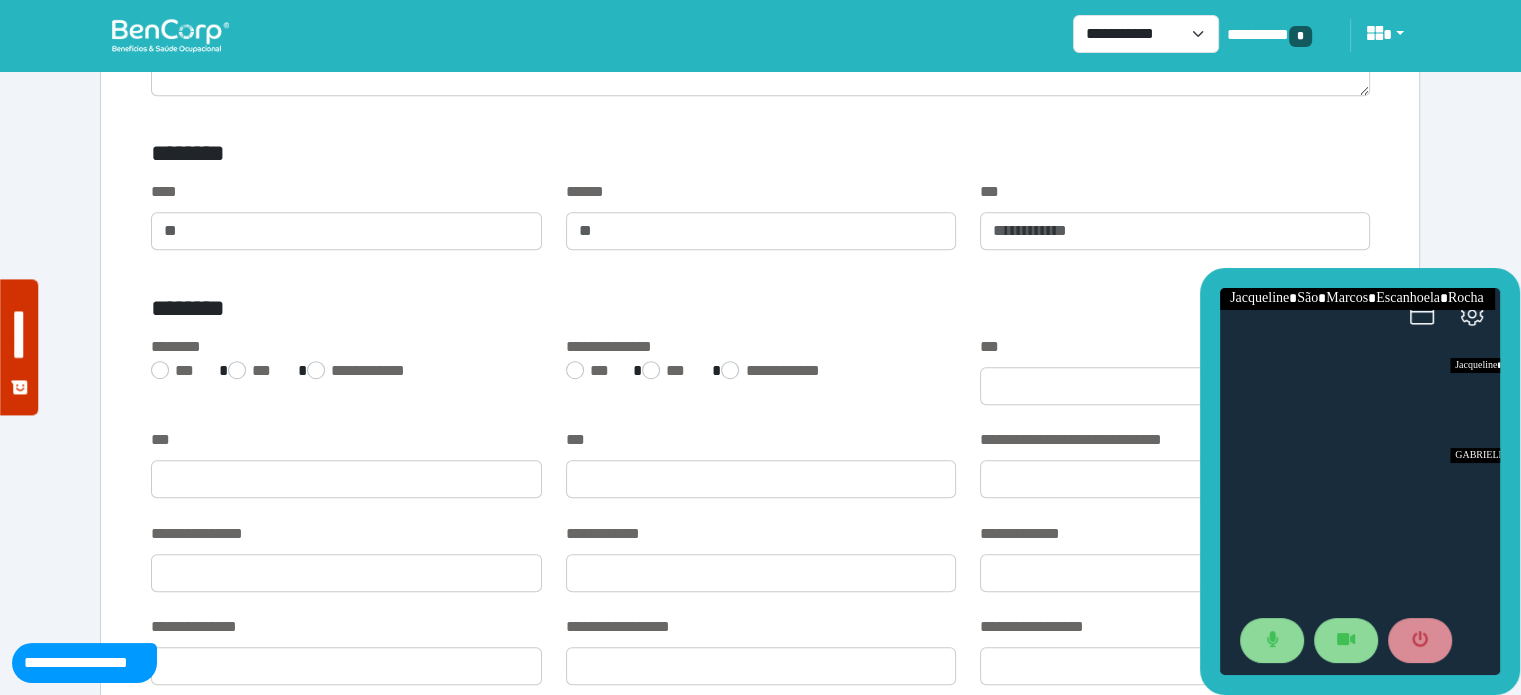 type on "**********" 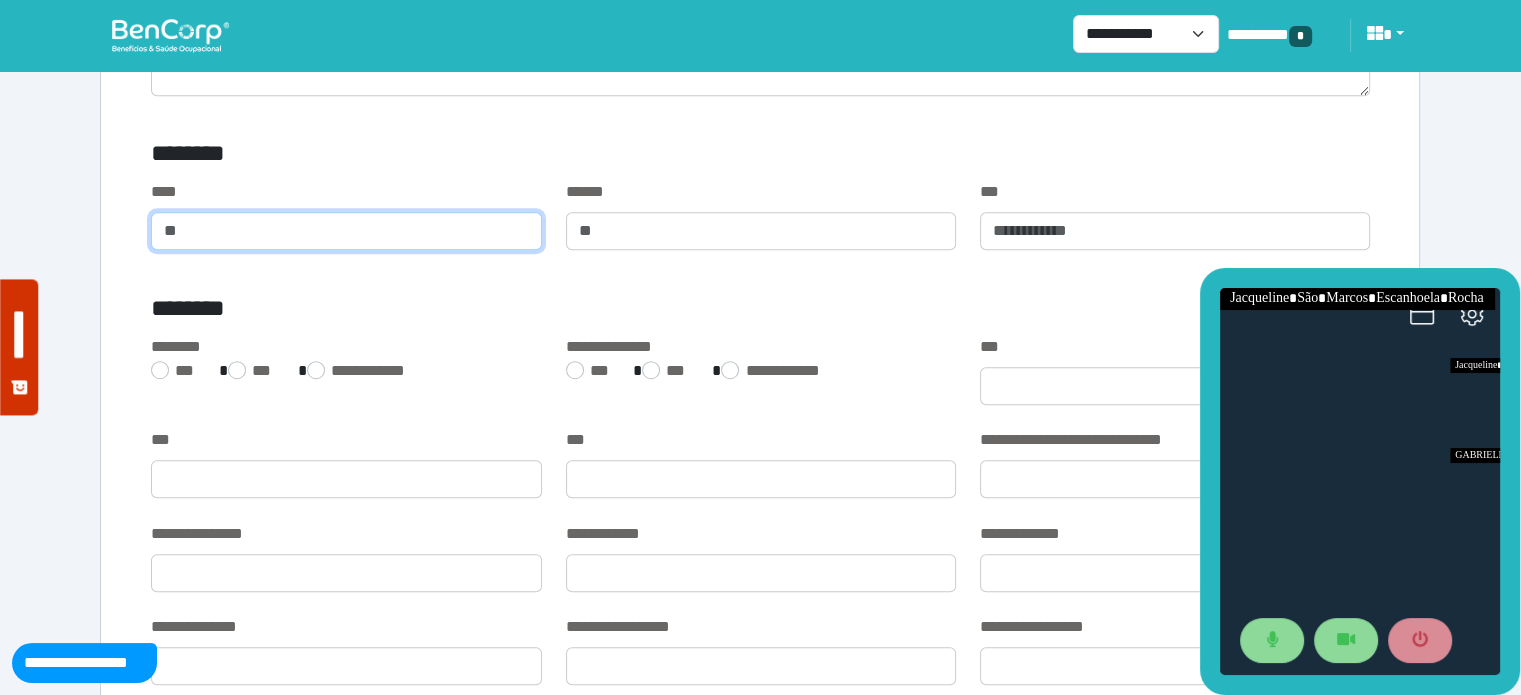 click at bounding box center (346, 231) 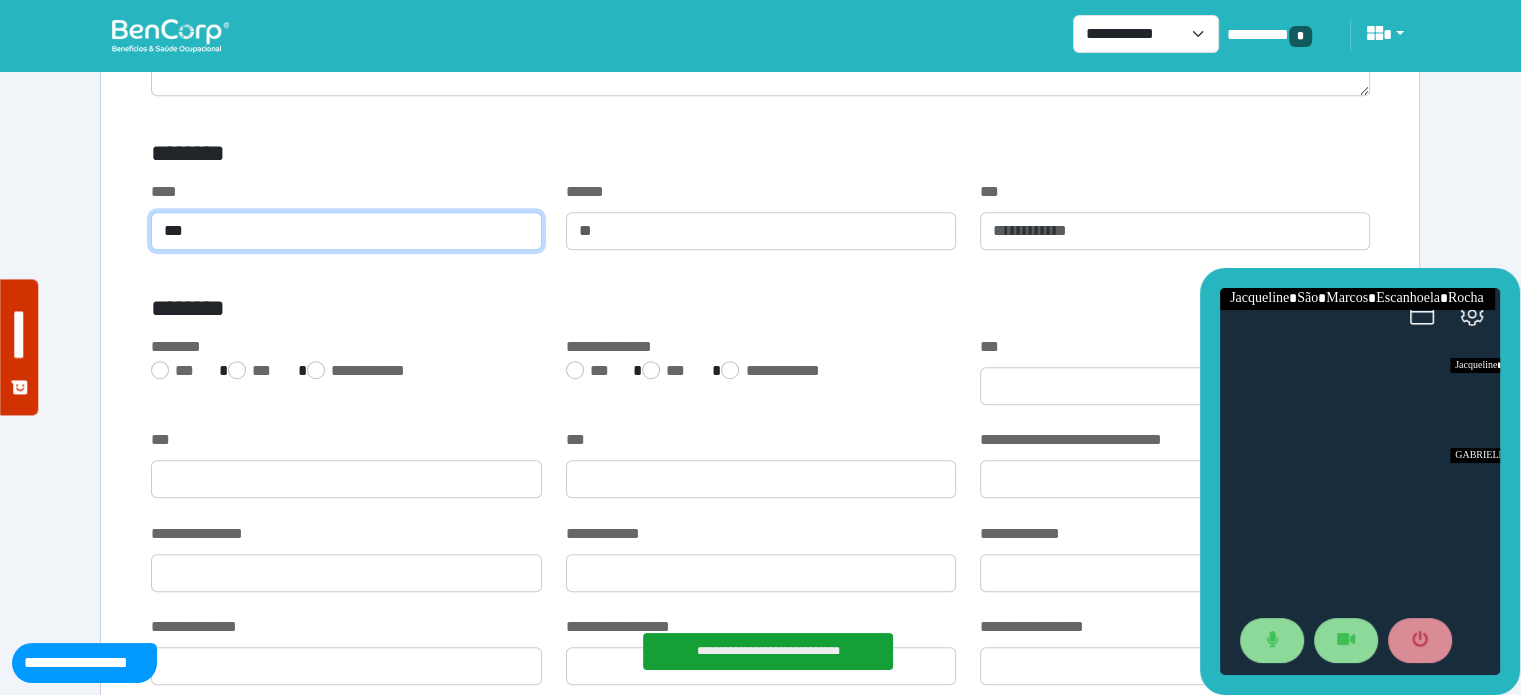 type on "**" 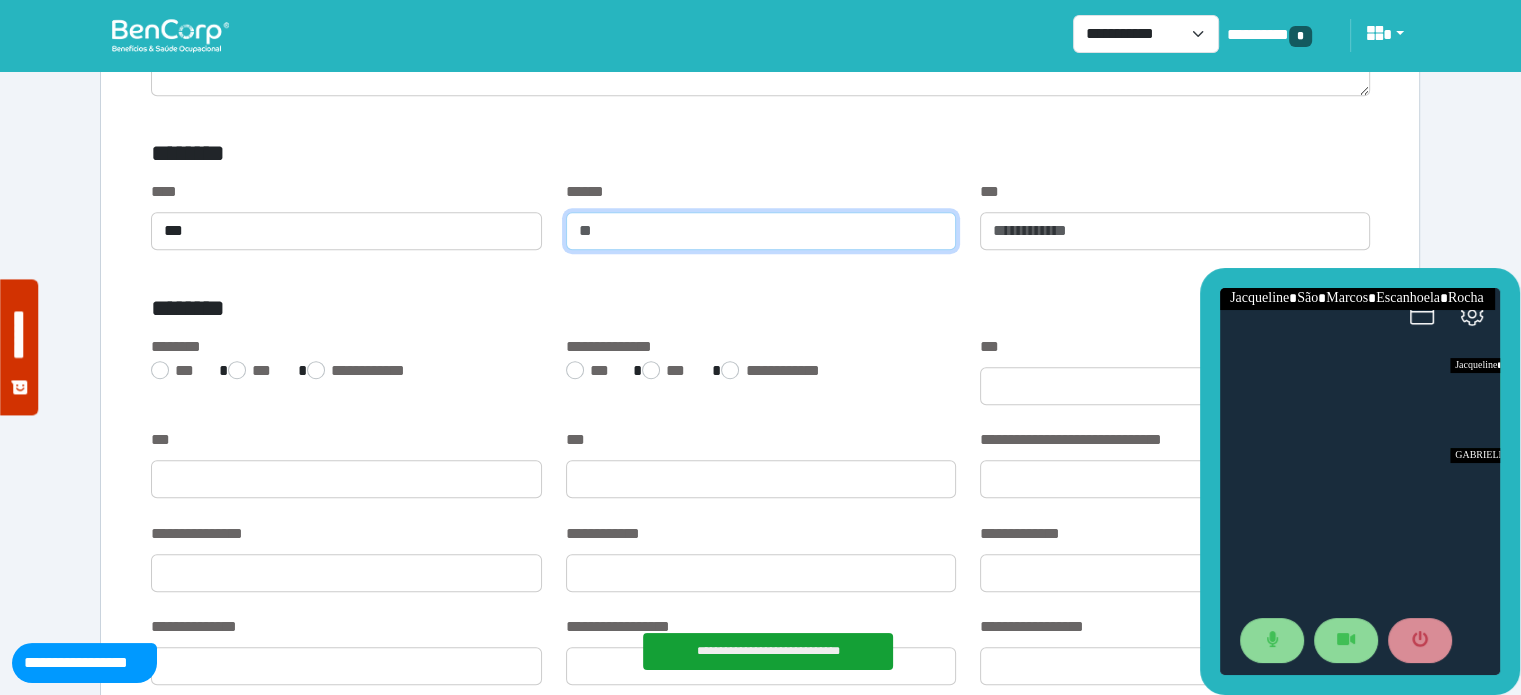 click at bounding box center (761, 231) 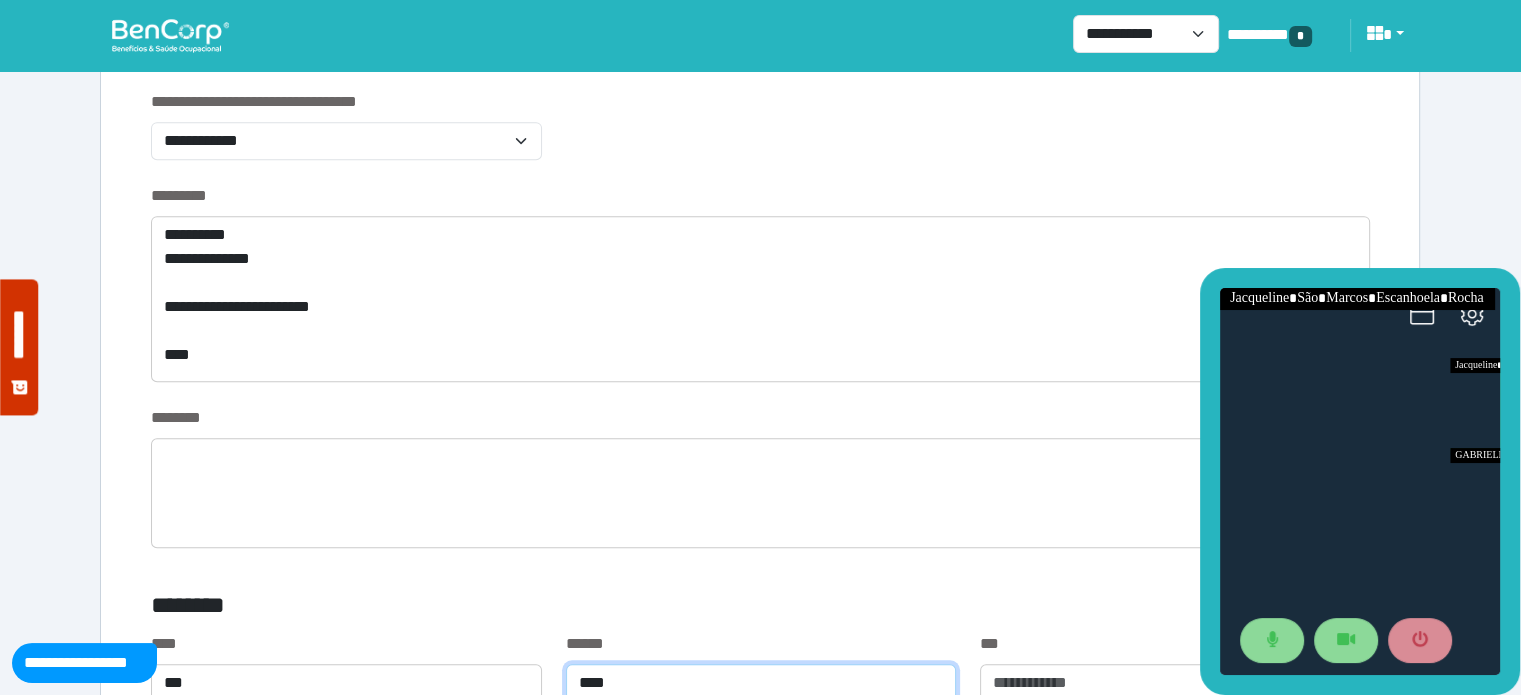 scroll, scrollTop: 932, scrollLeft: 0, axis: vertical 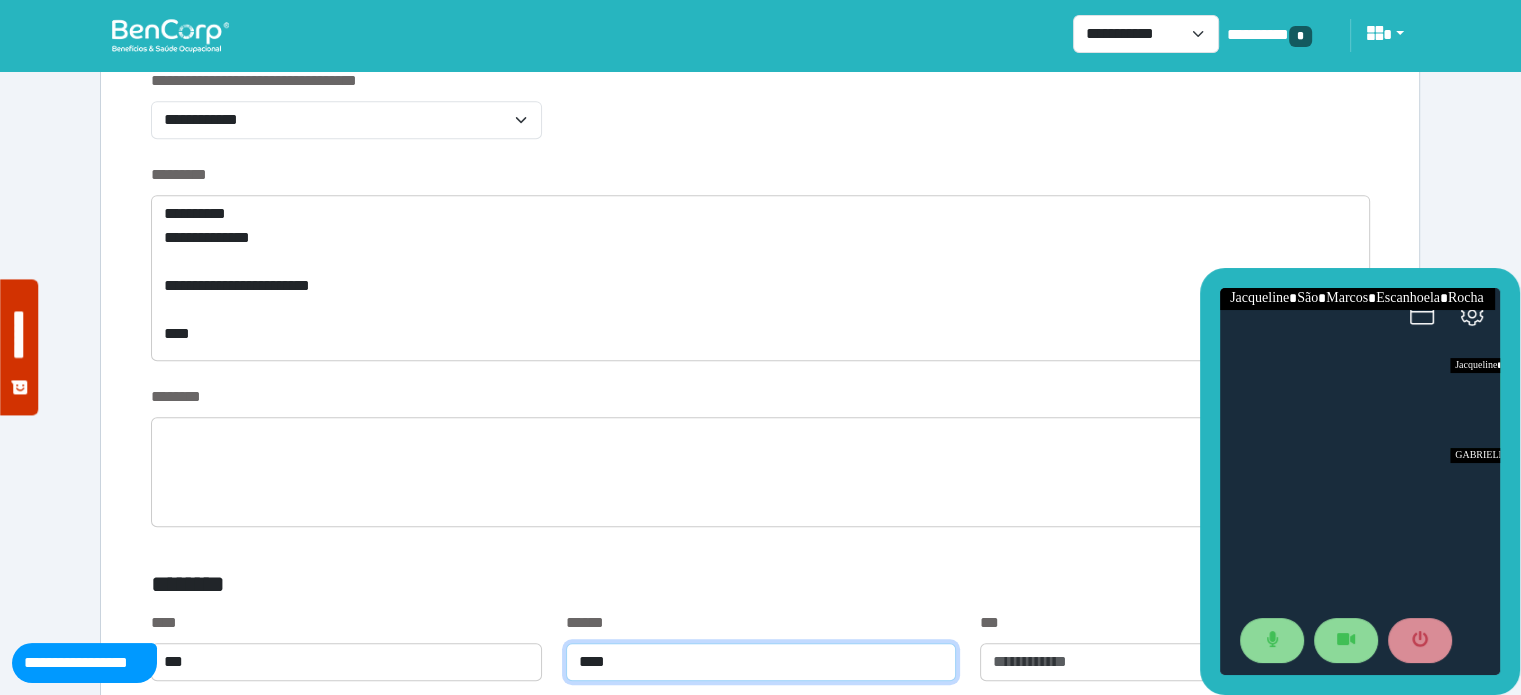 type on "****" 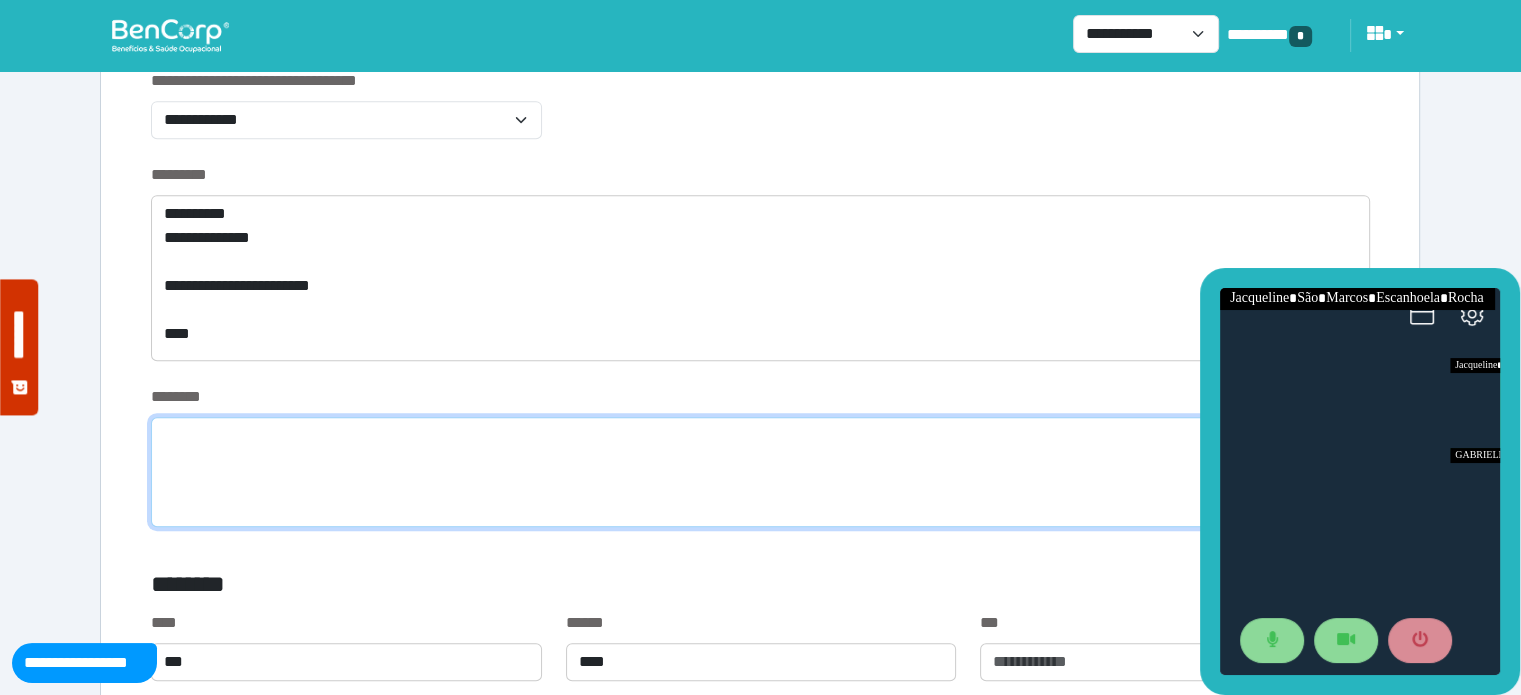 click at bounding box center (760, 472) 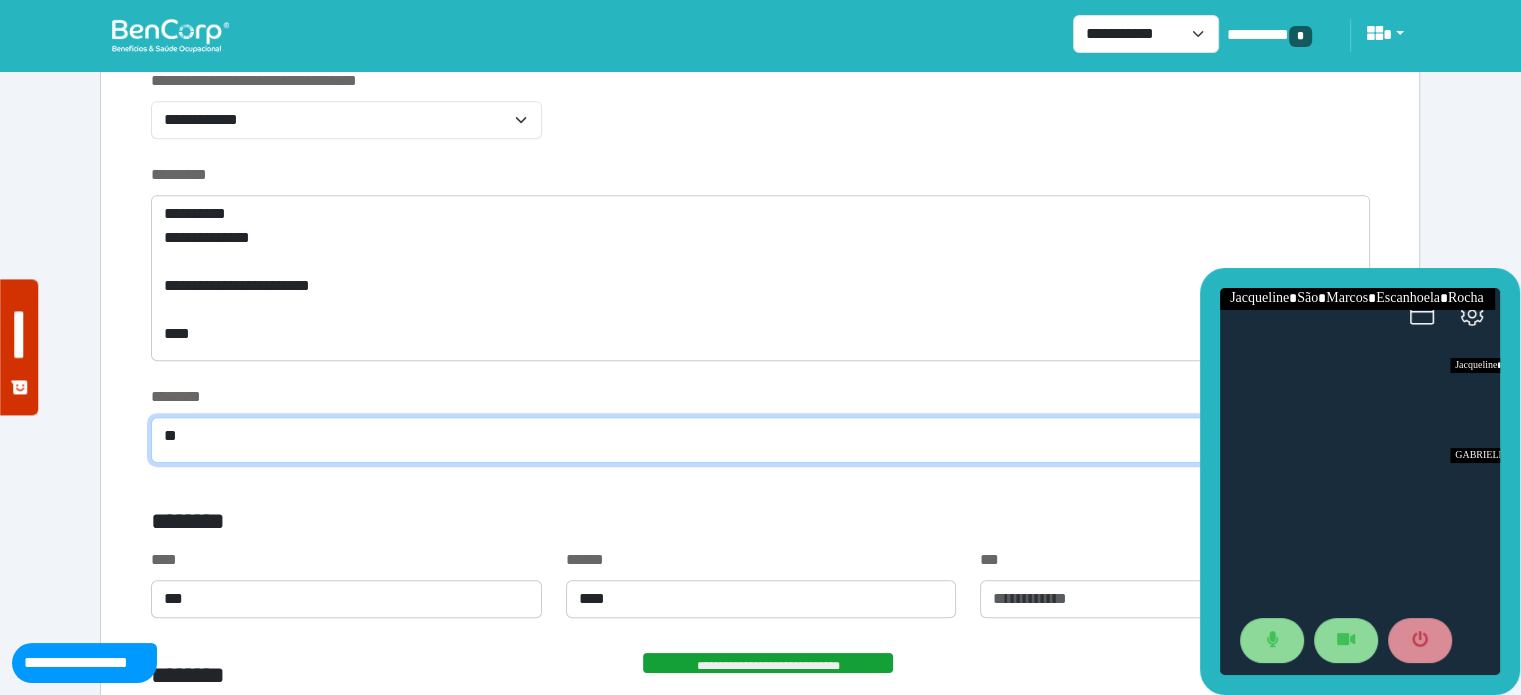 type on "*" 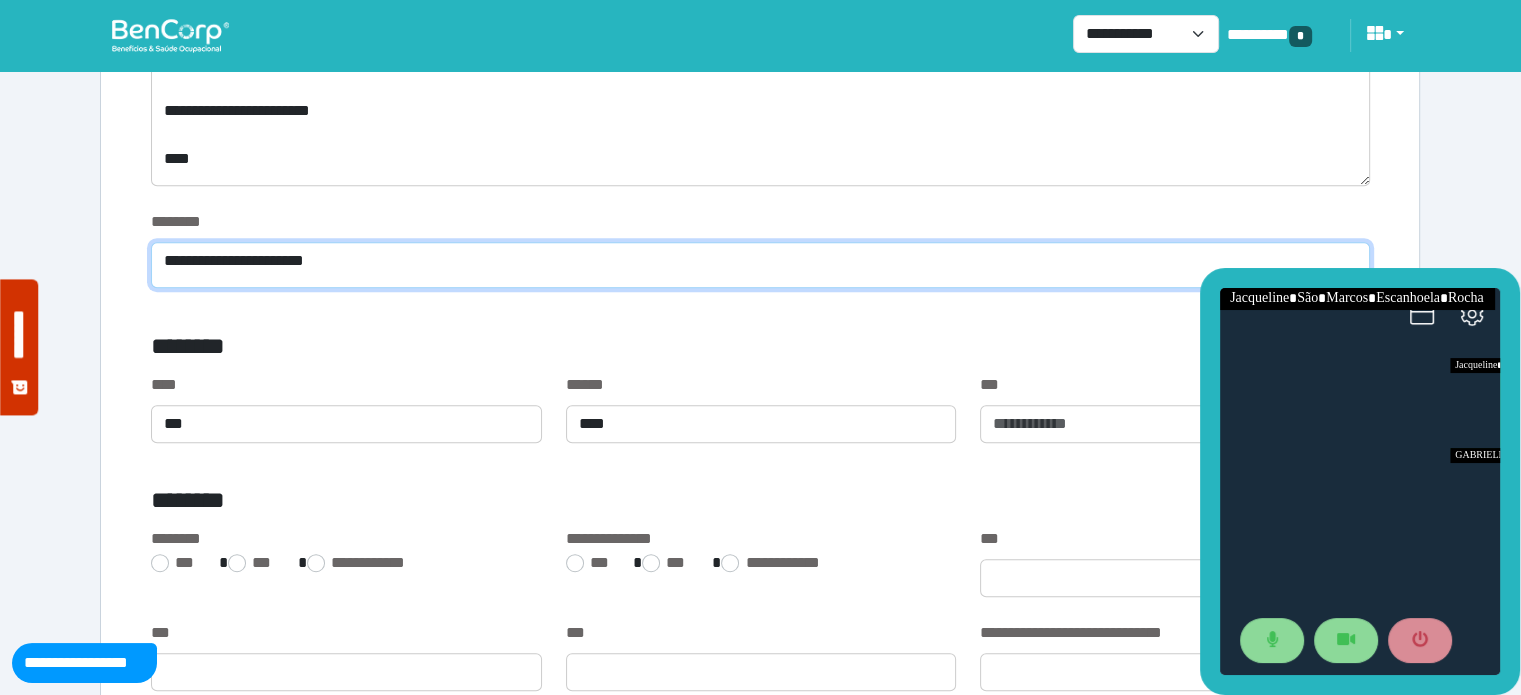 scroll, scrollTop: 1118, scrollLeft: 0, axis: vertical 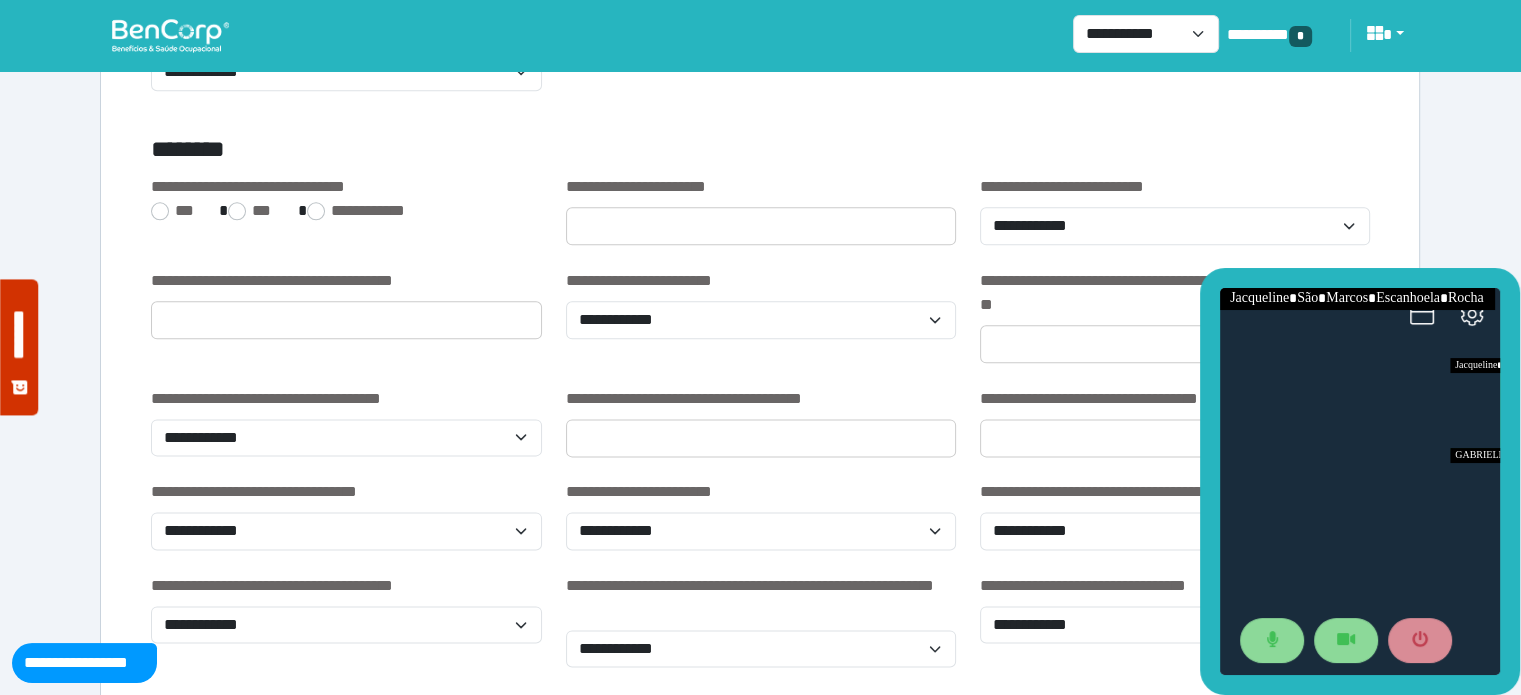 type on "**********" 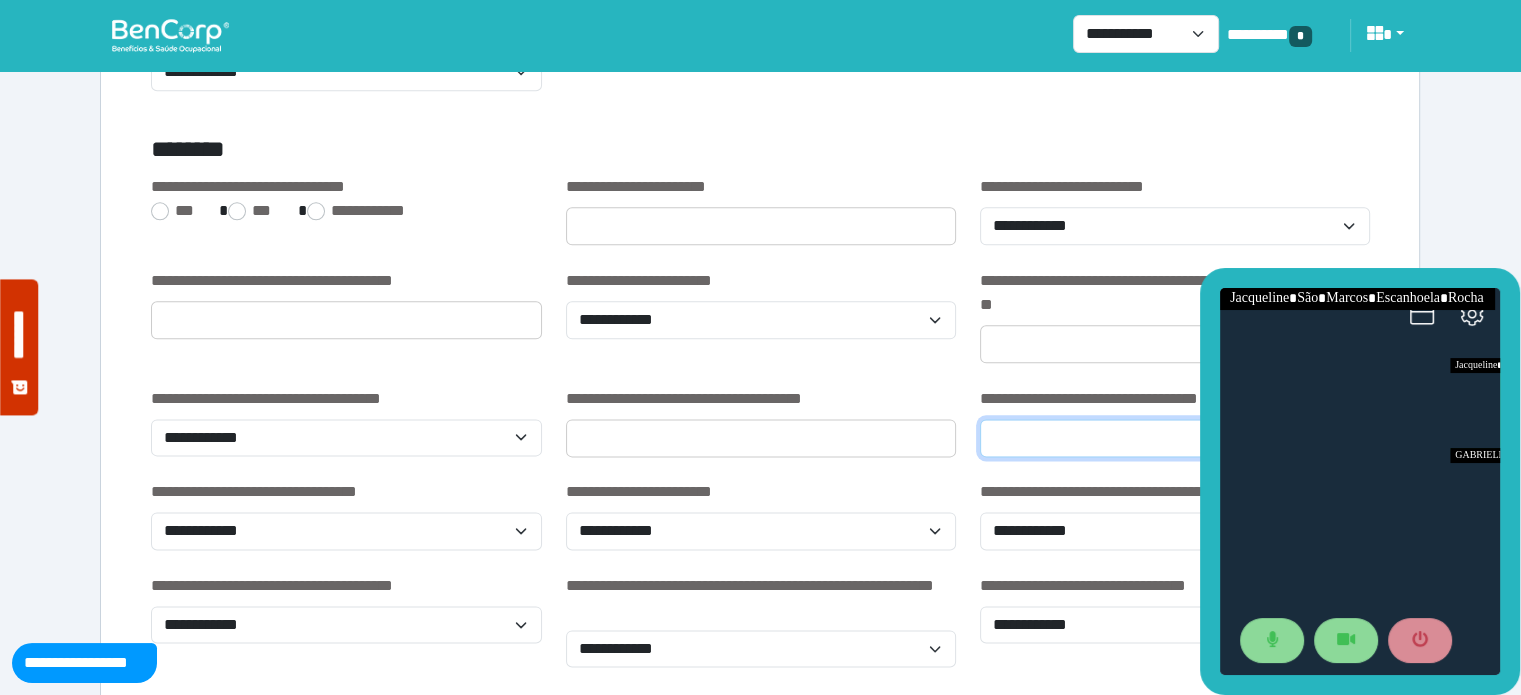 click at bounding box center (1175, 438) 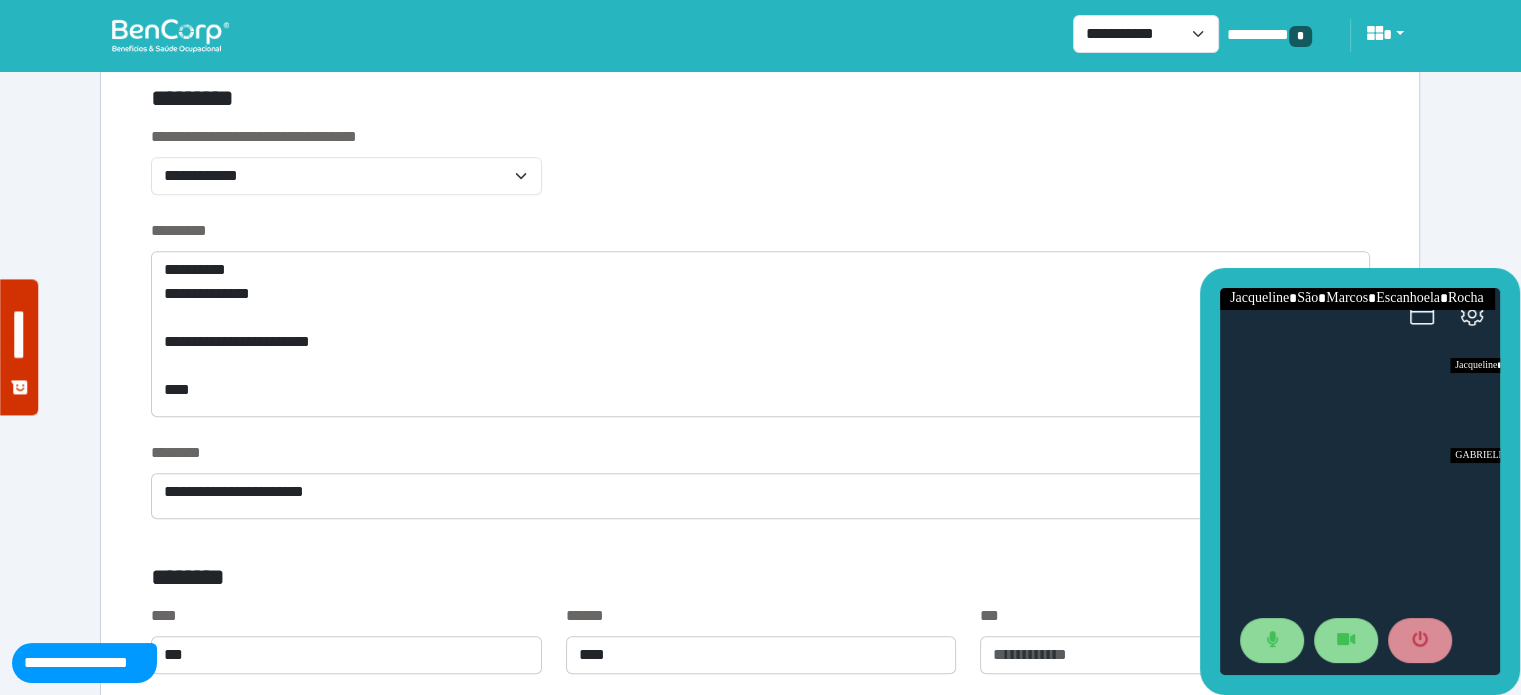 scroll, scrollTop: 887, scrollLeft: 0, axis: vertical 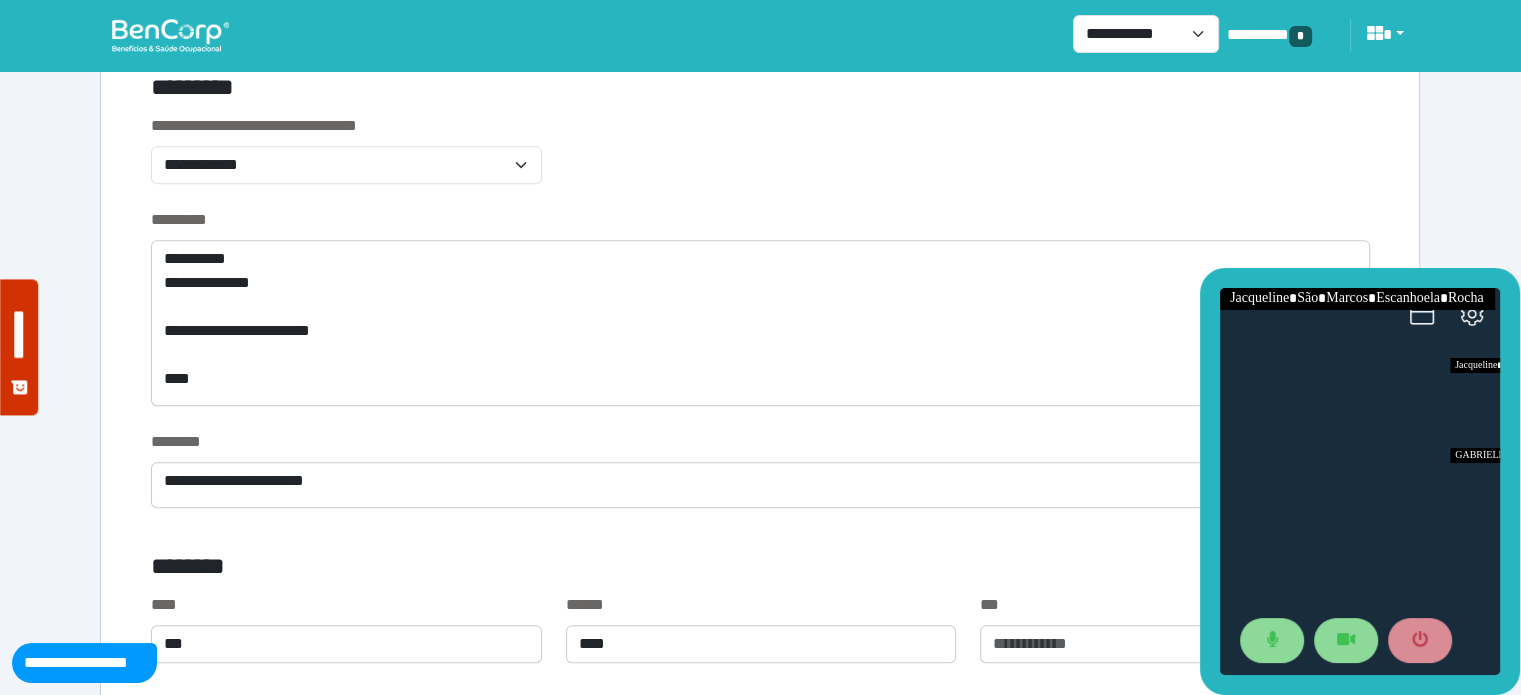 type on "**********" 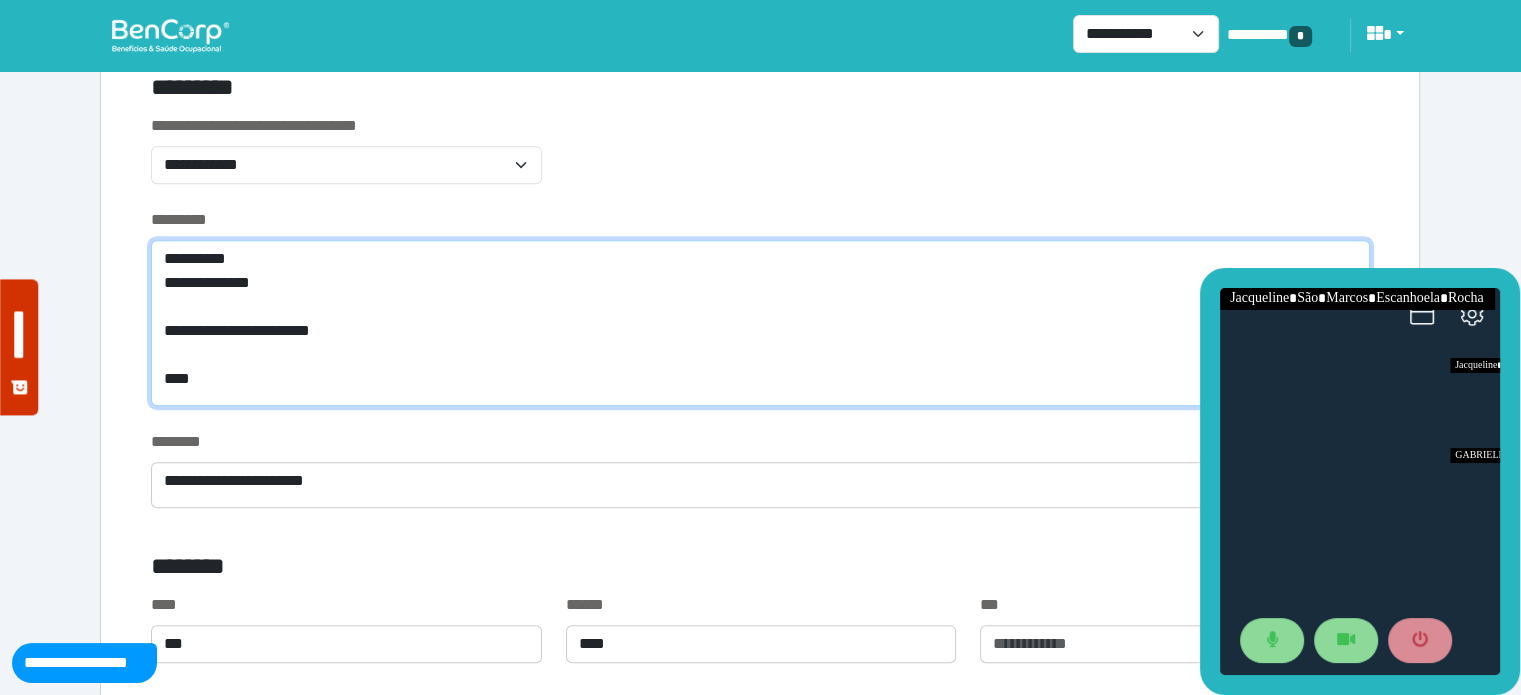 click on "**********" at bounding box center [760, 323] 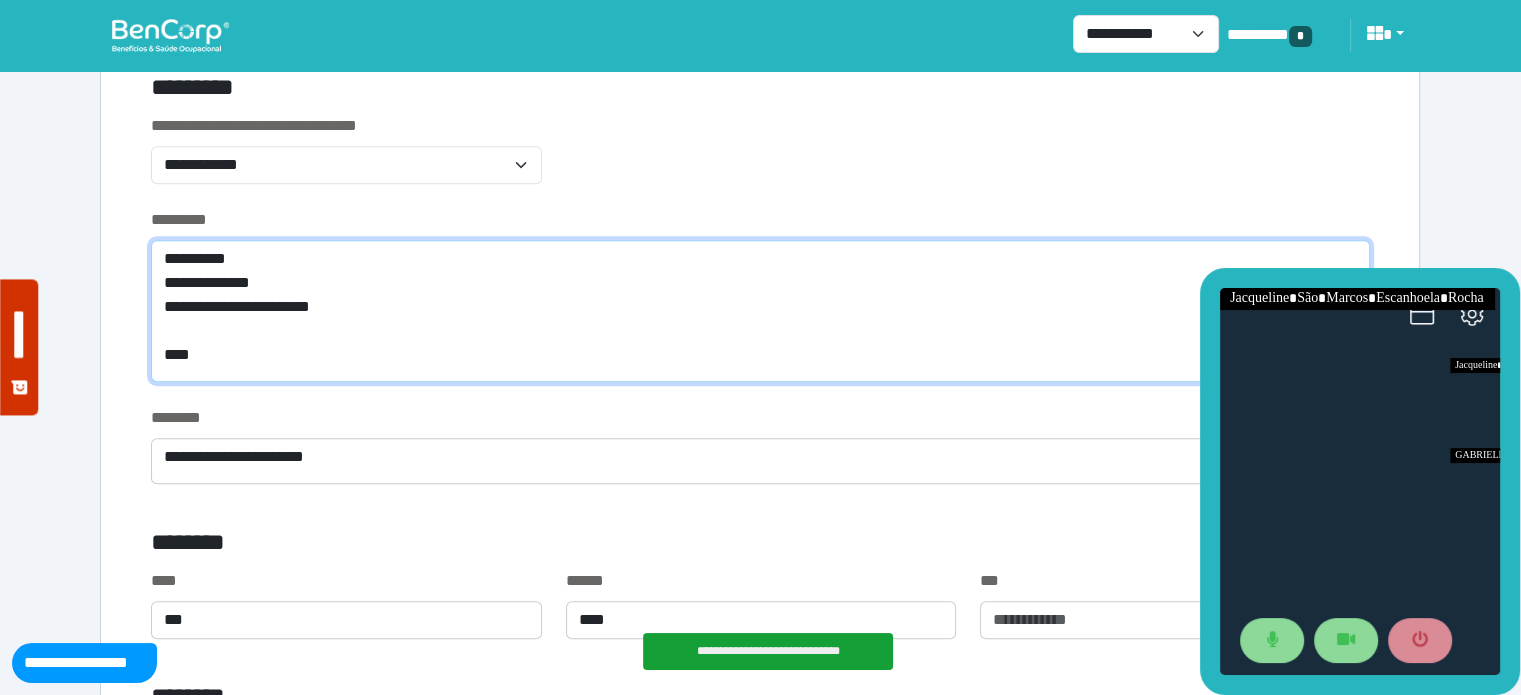 click on "**********" at bounding box center [760, 311] 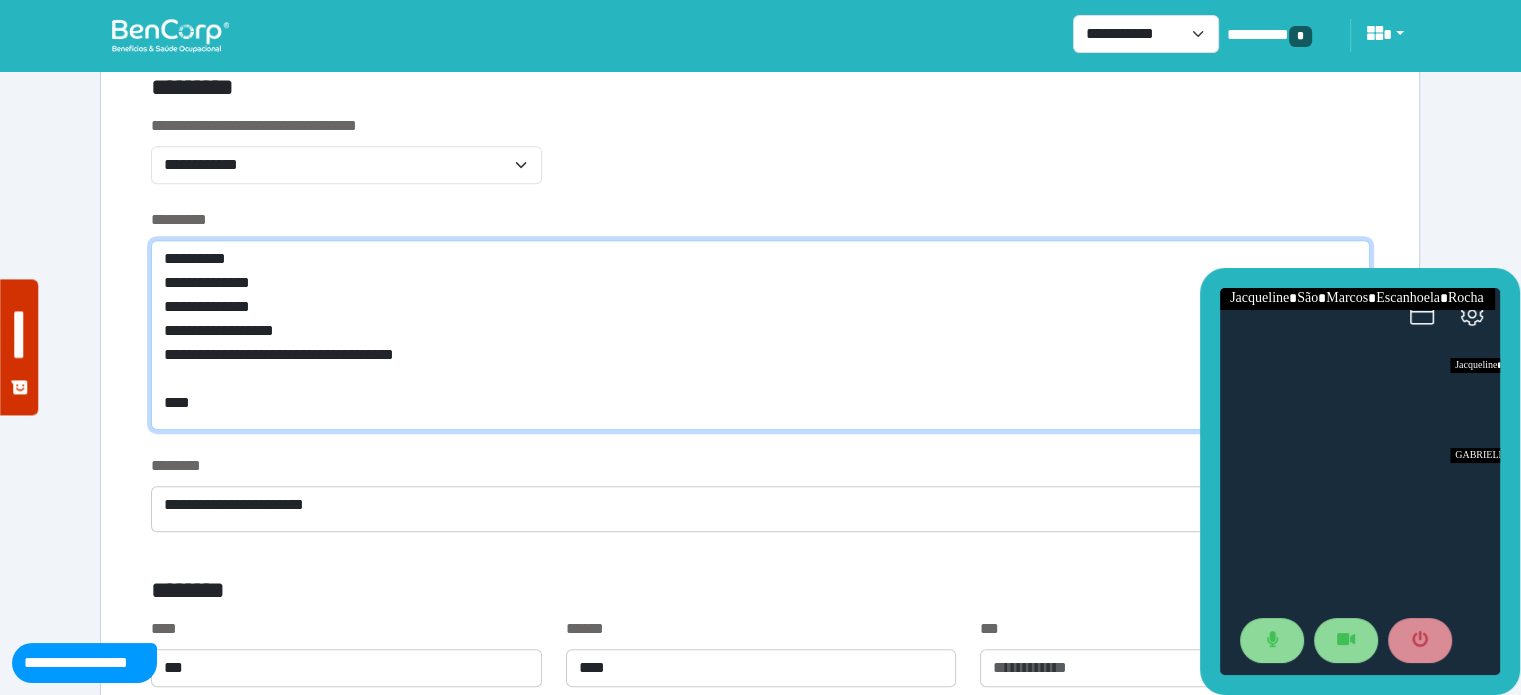 drag, startPoint x: 174, startPoint y: 379, endPoint x: 253, endPoint y: 437, distance: 98.005104 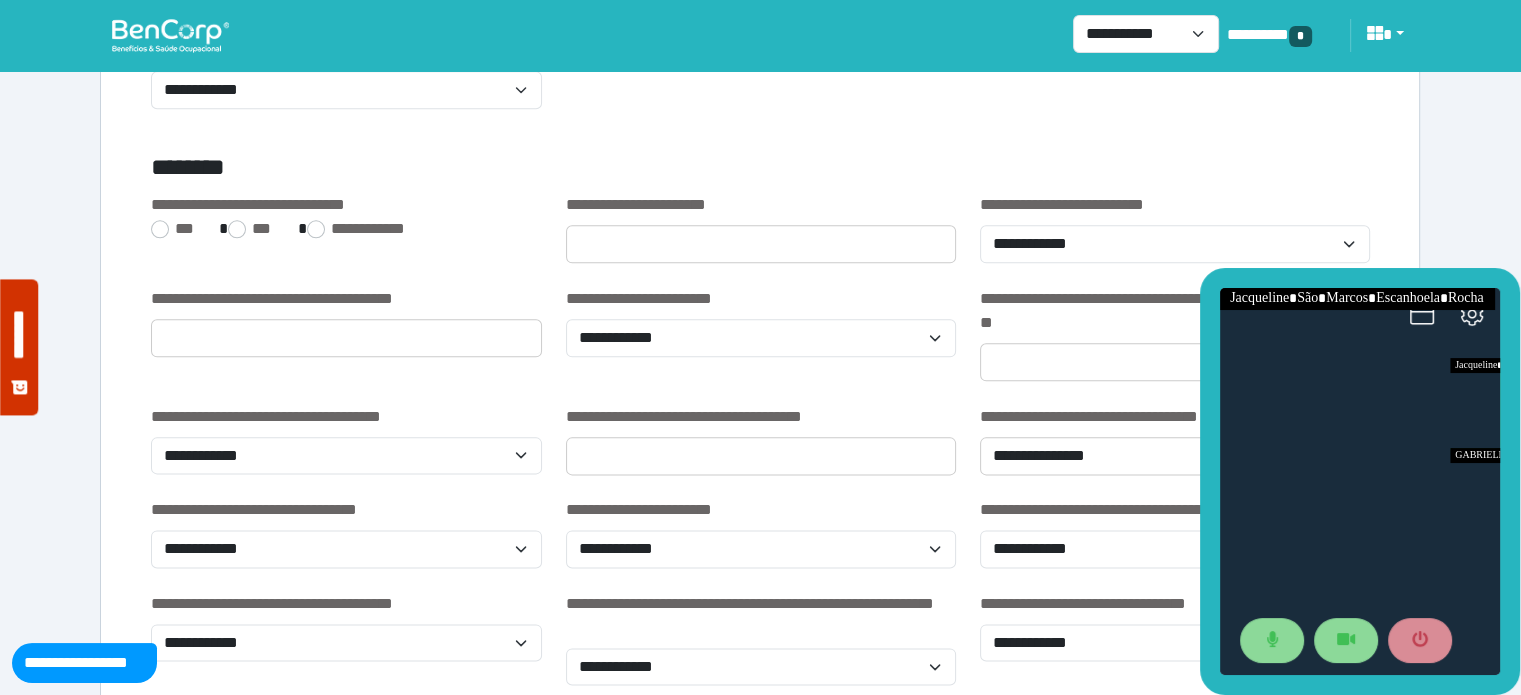 scroll, scrollTop: 2455, scrollLeft: 0, axis: vertical 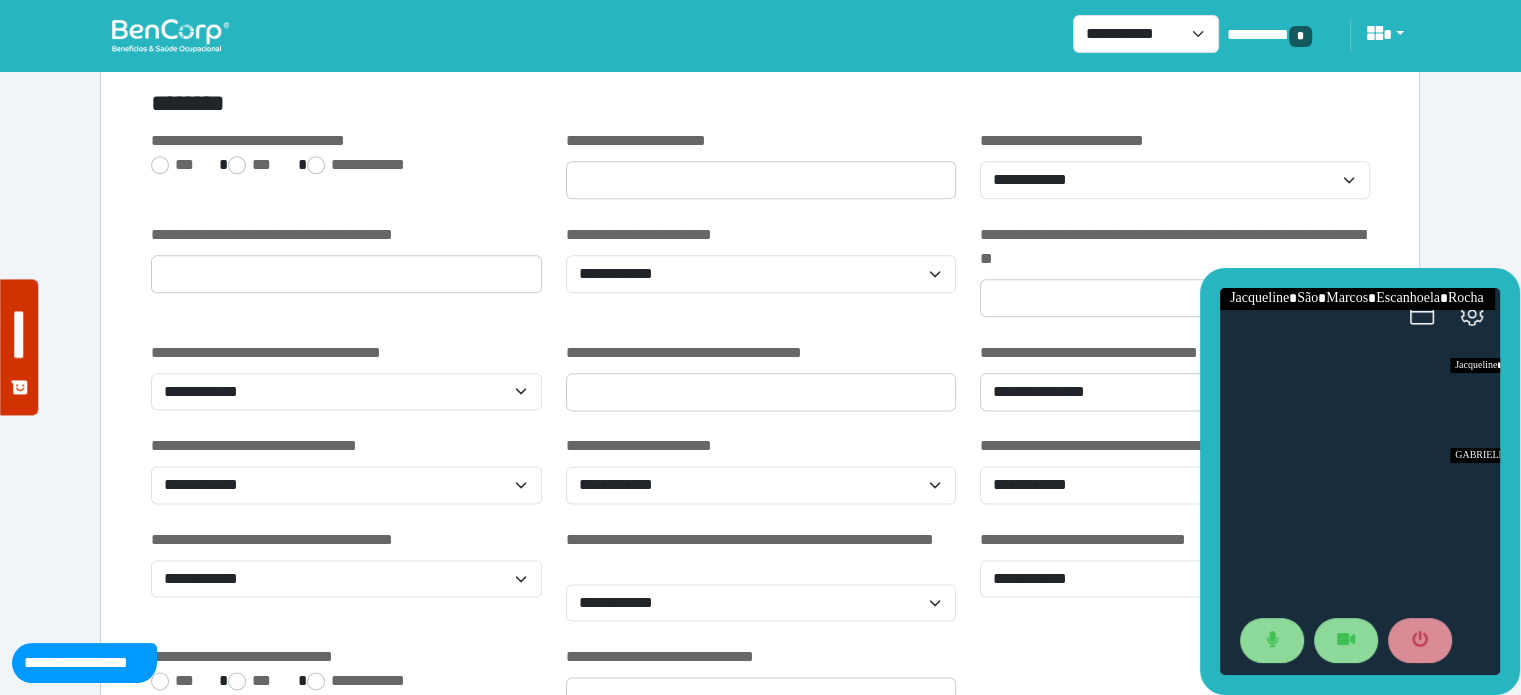 type on "**********" 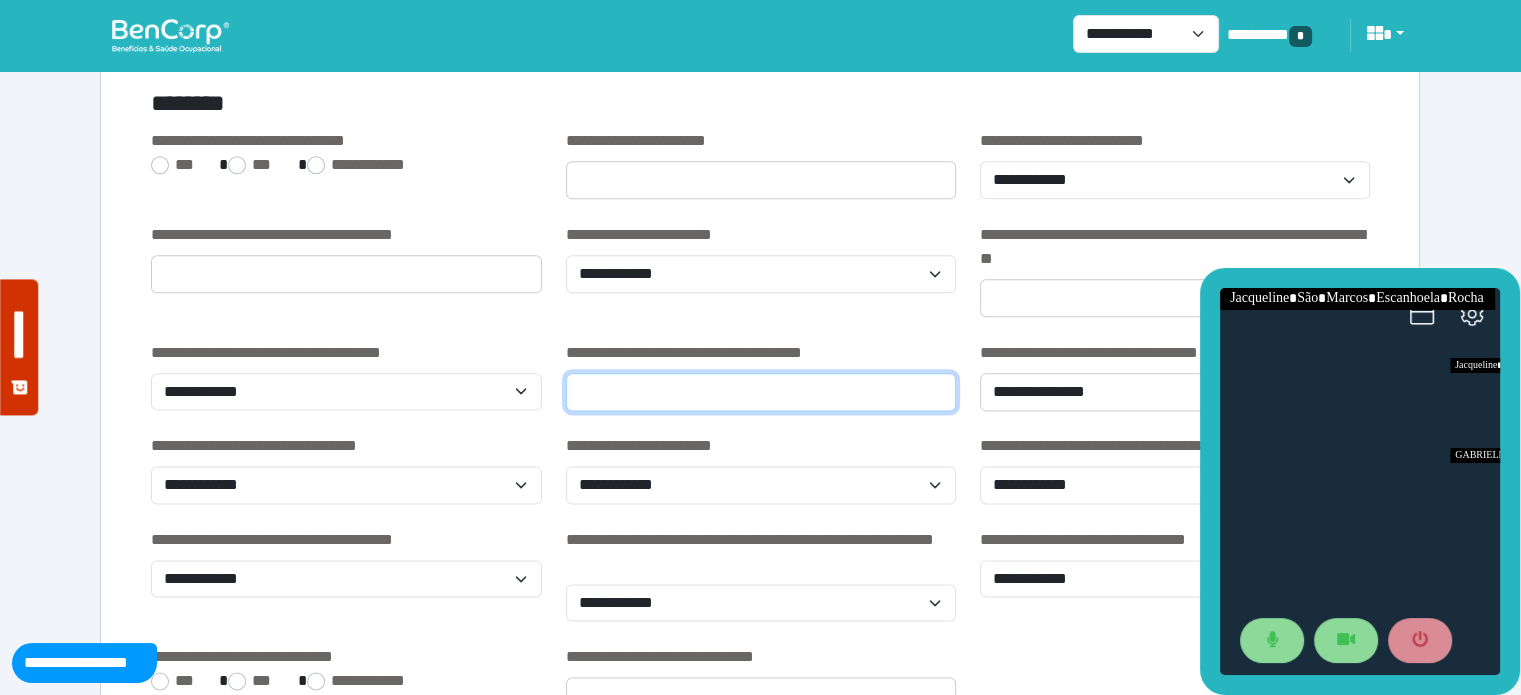 click at bounding box center [761, 392] 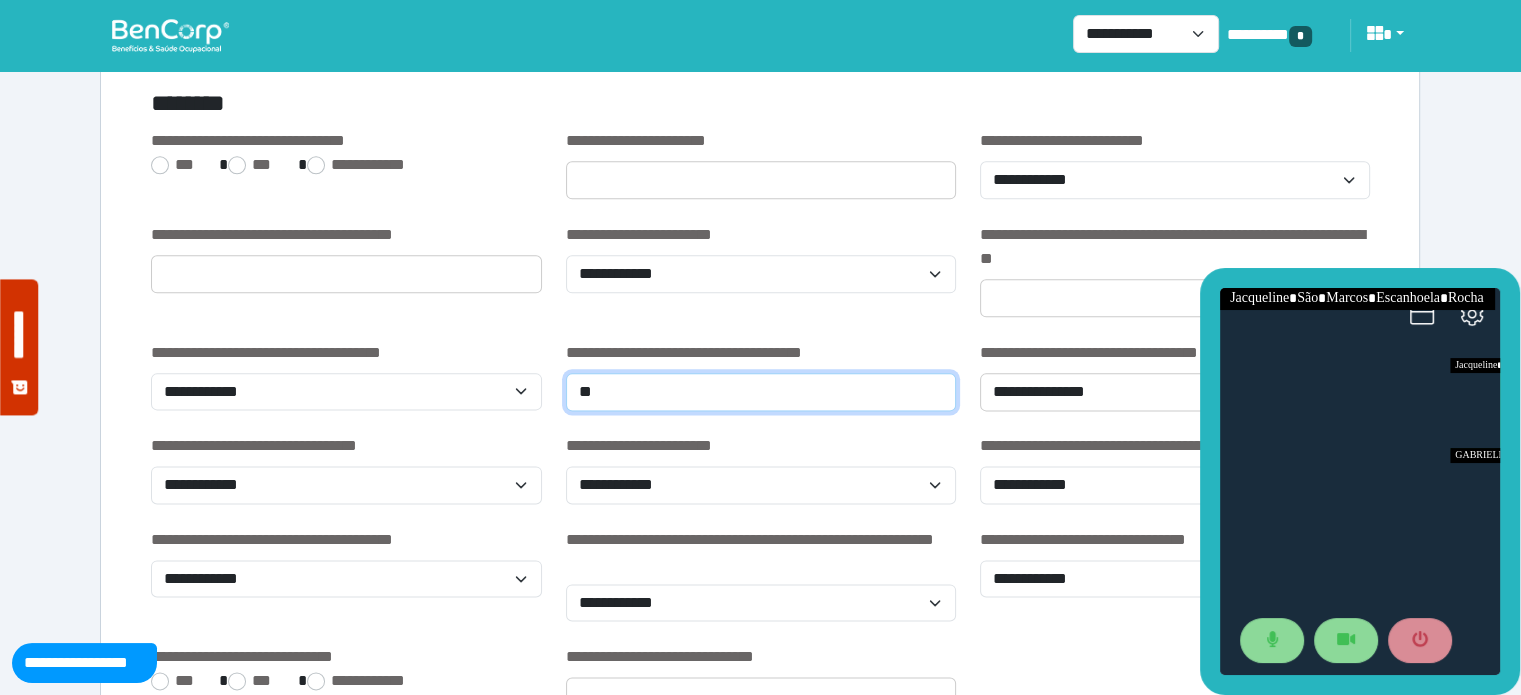 type on "*" 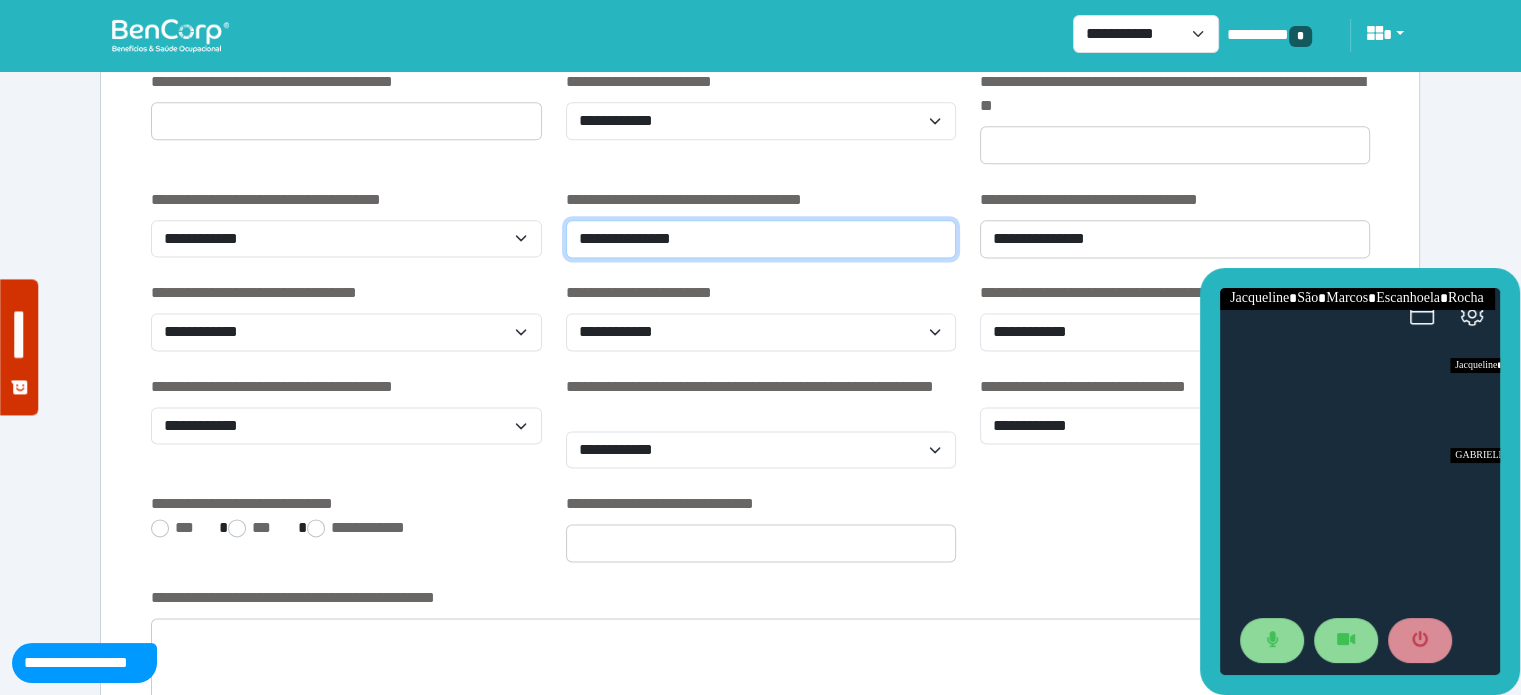 scroll, scrollTop: 2651, scrollLeft: 0, axis: vertical 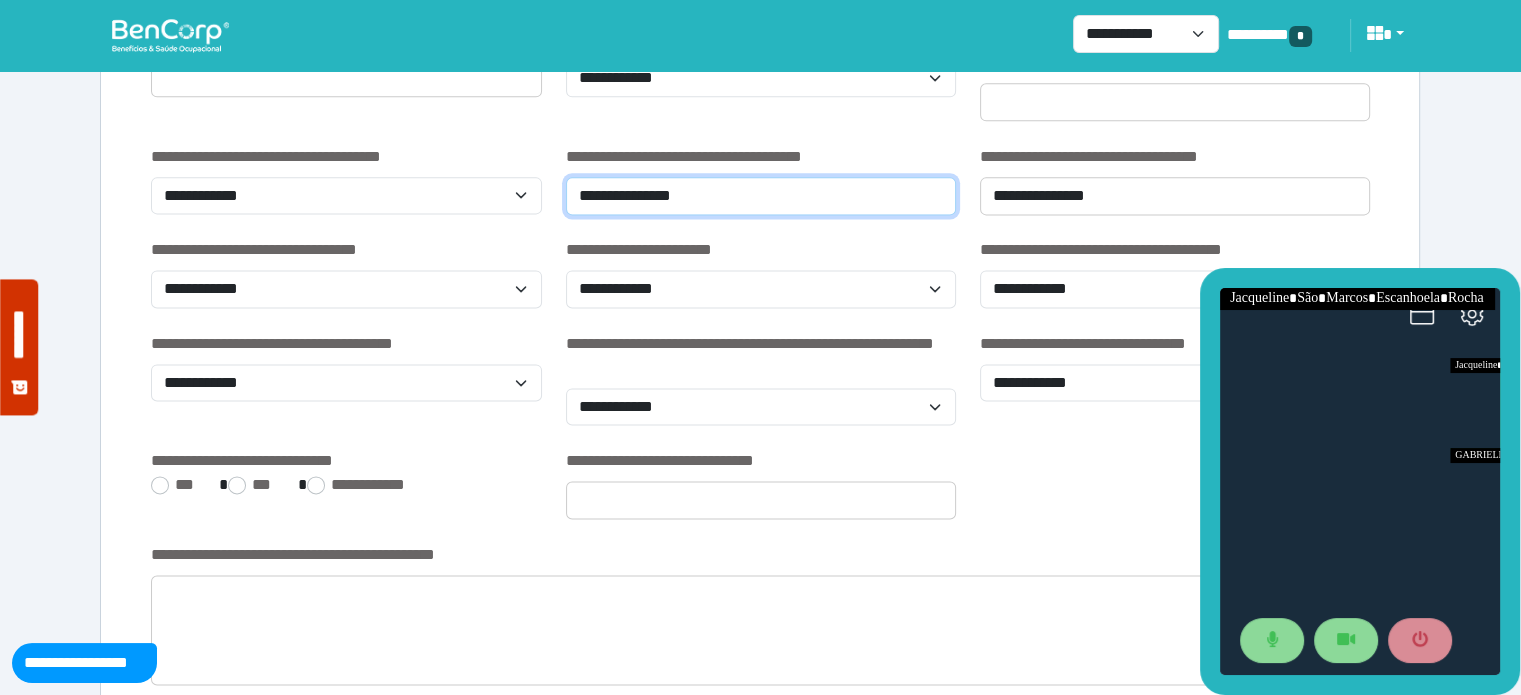 type on "**********" 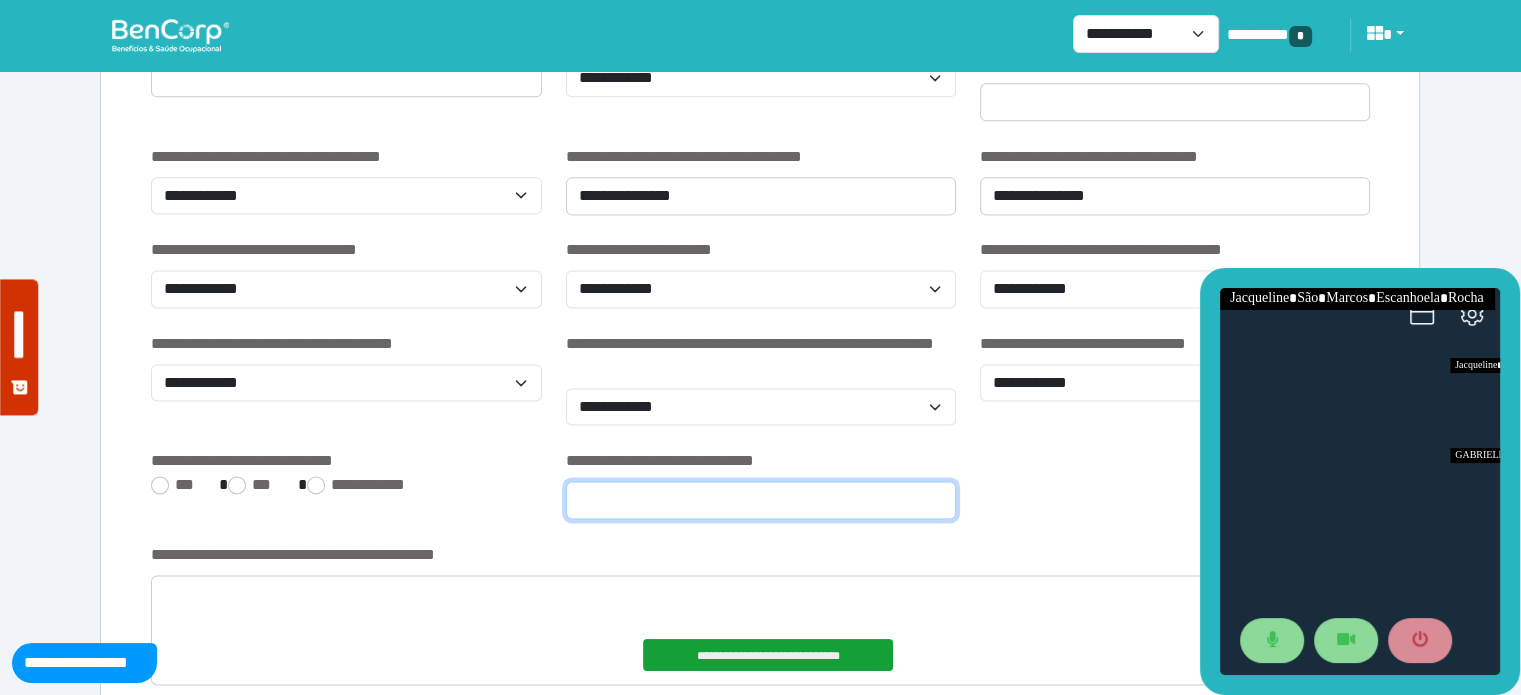 click at bounding box center [761, 500] 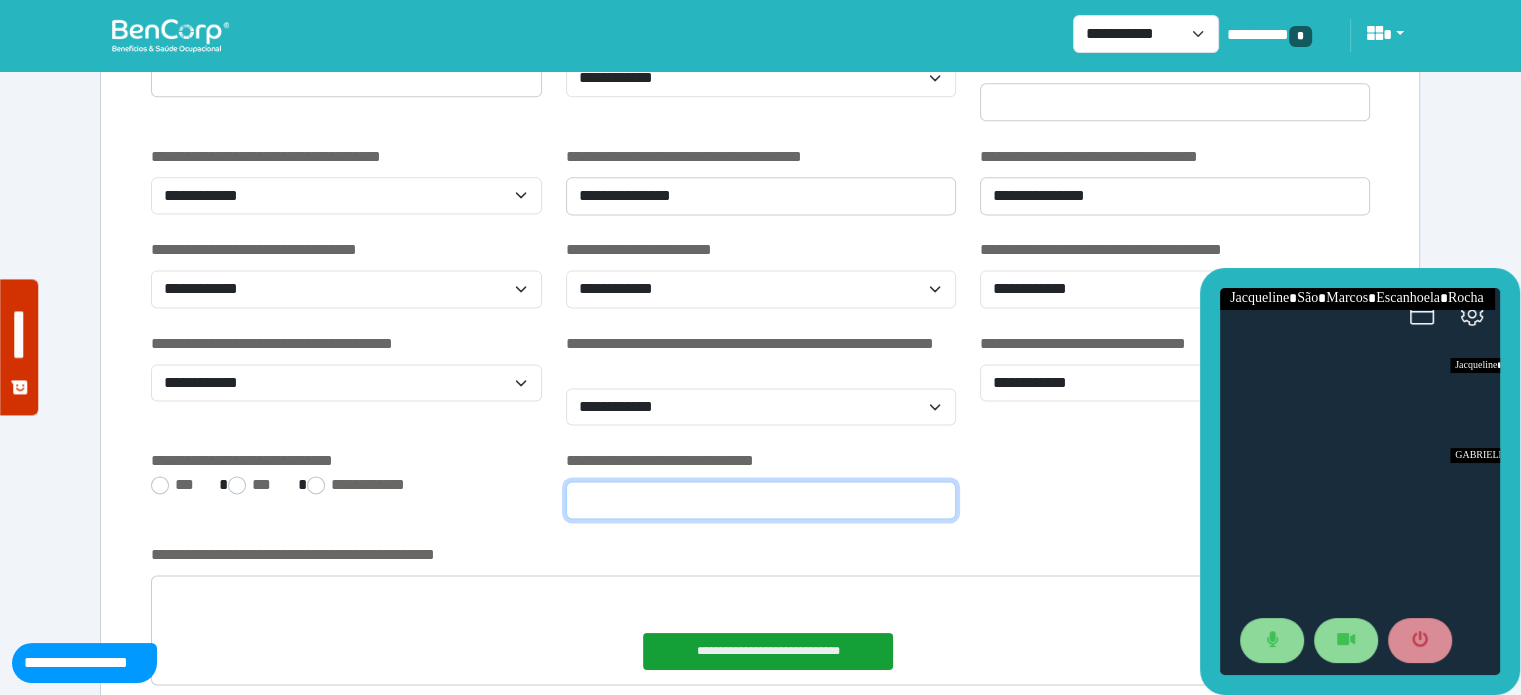 click at bounding box center [761, 500] 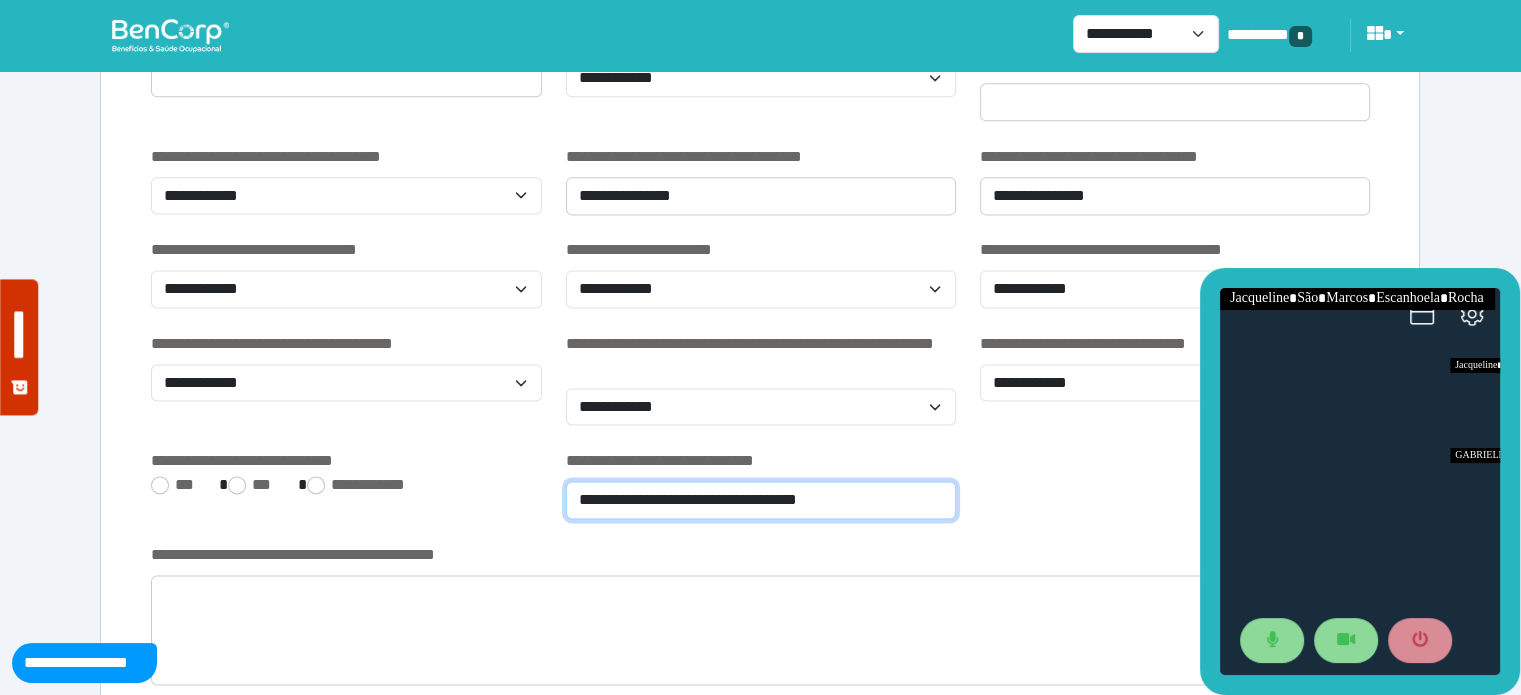 scroll, scrollTop: 2589, scrollLeft: 0, axis: vertical 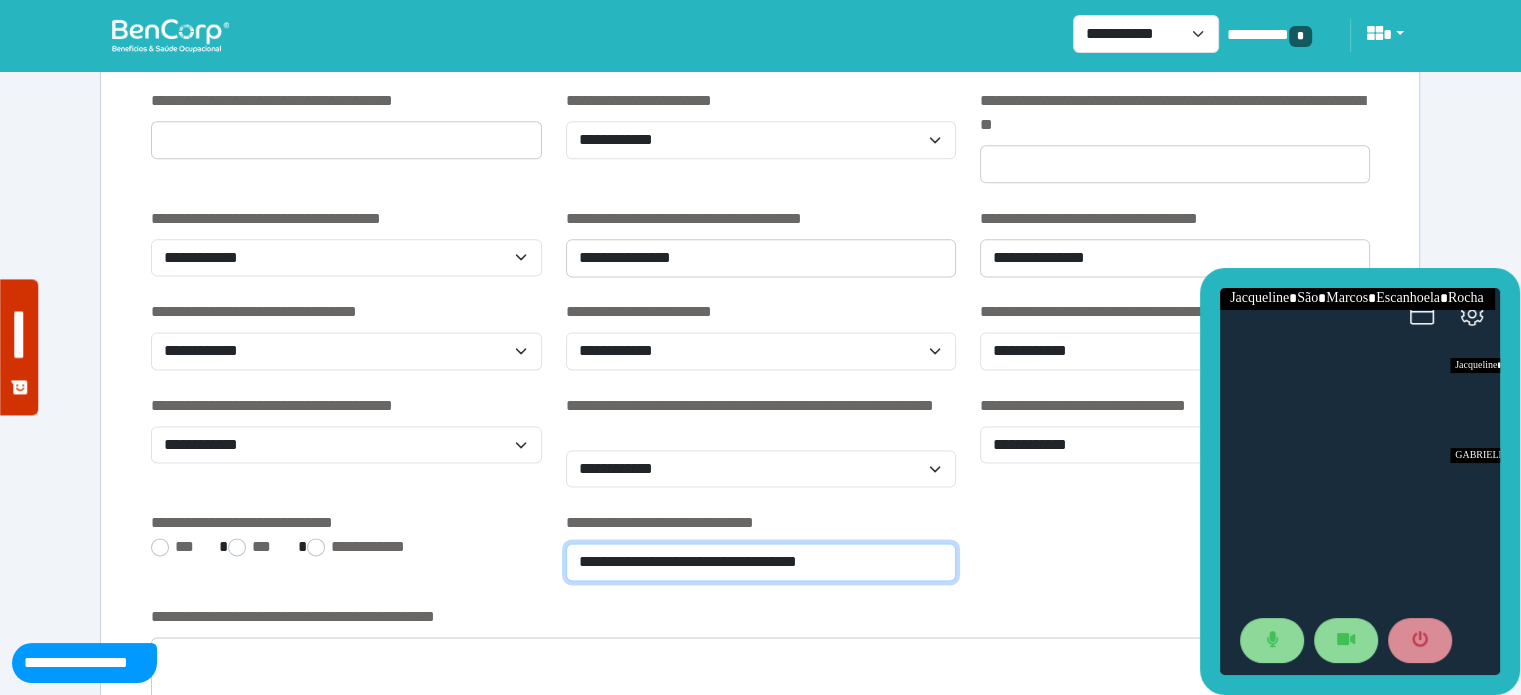 type on "**********" 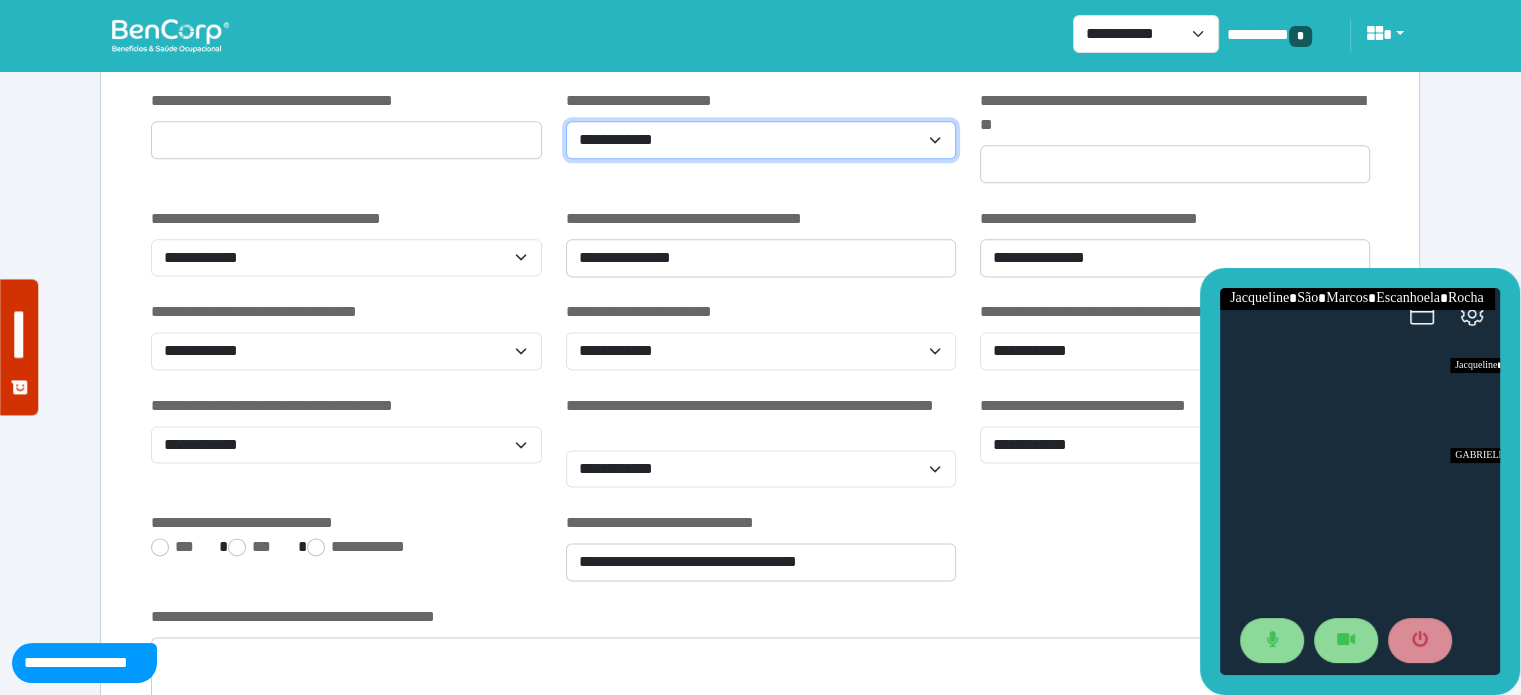 click on "**********" at bounding box center (761, 140) 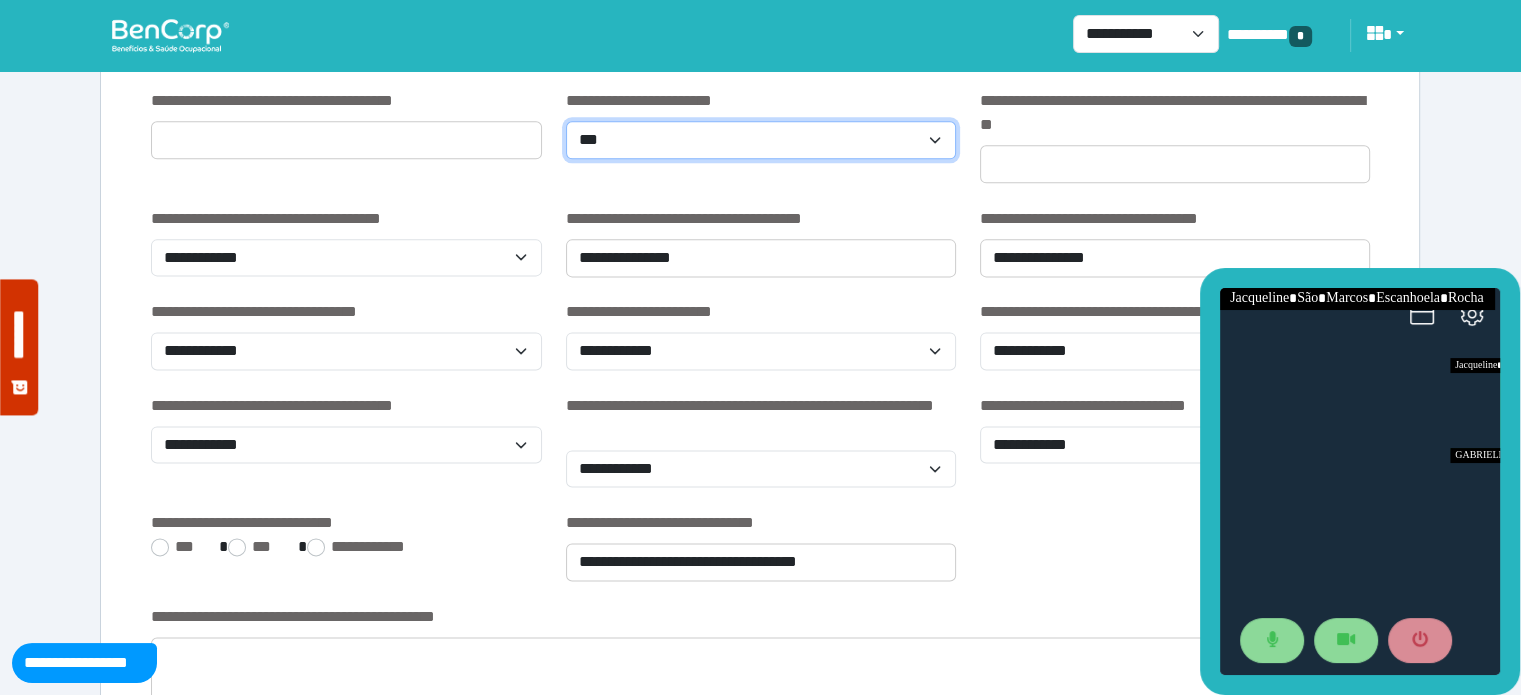 click on "**********" at bounding box center [761, 140] 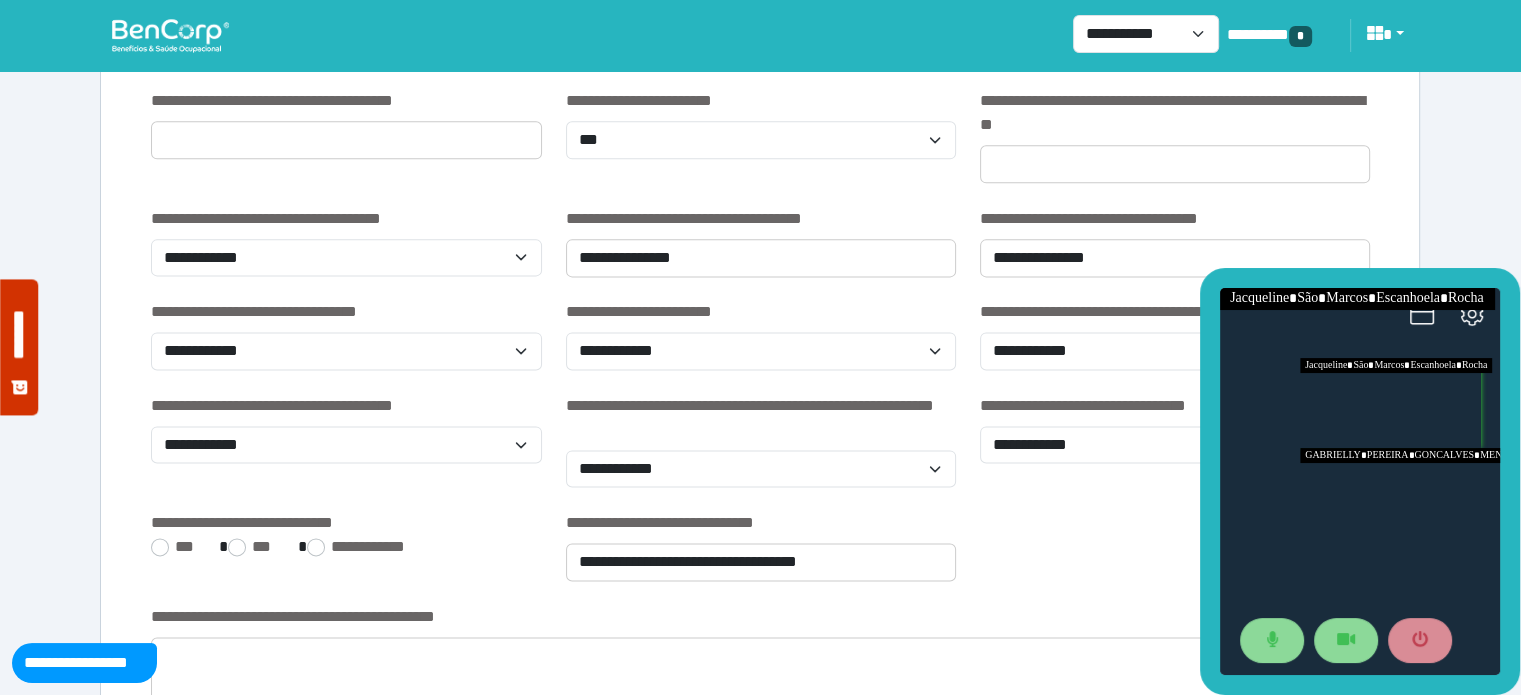click at bounding box center [1400, 403] 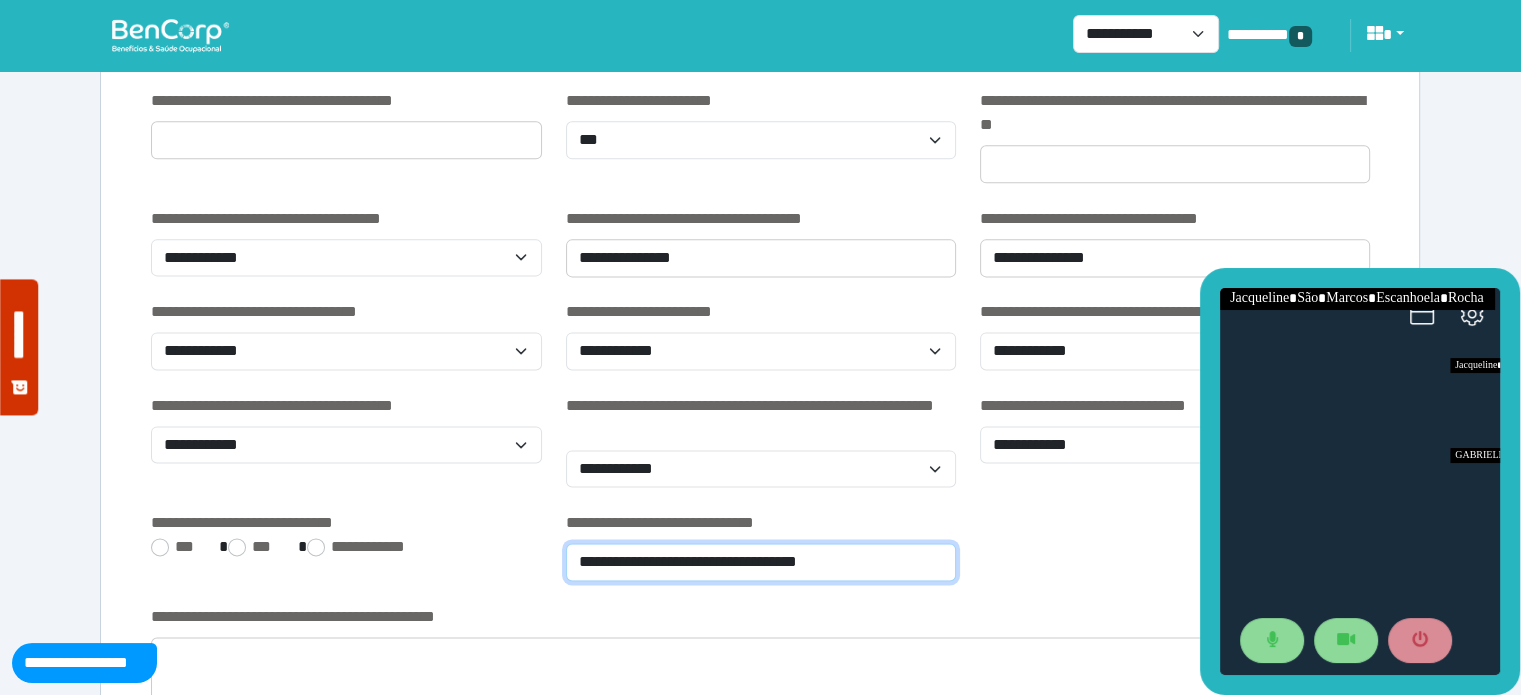 click on "**********" at bounding box center (761, 562) 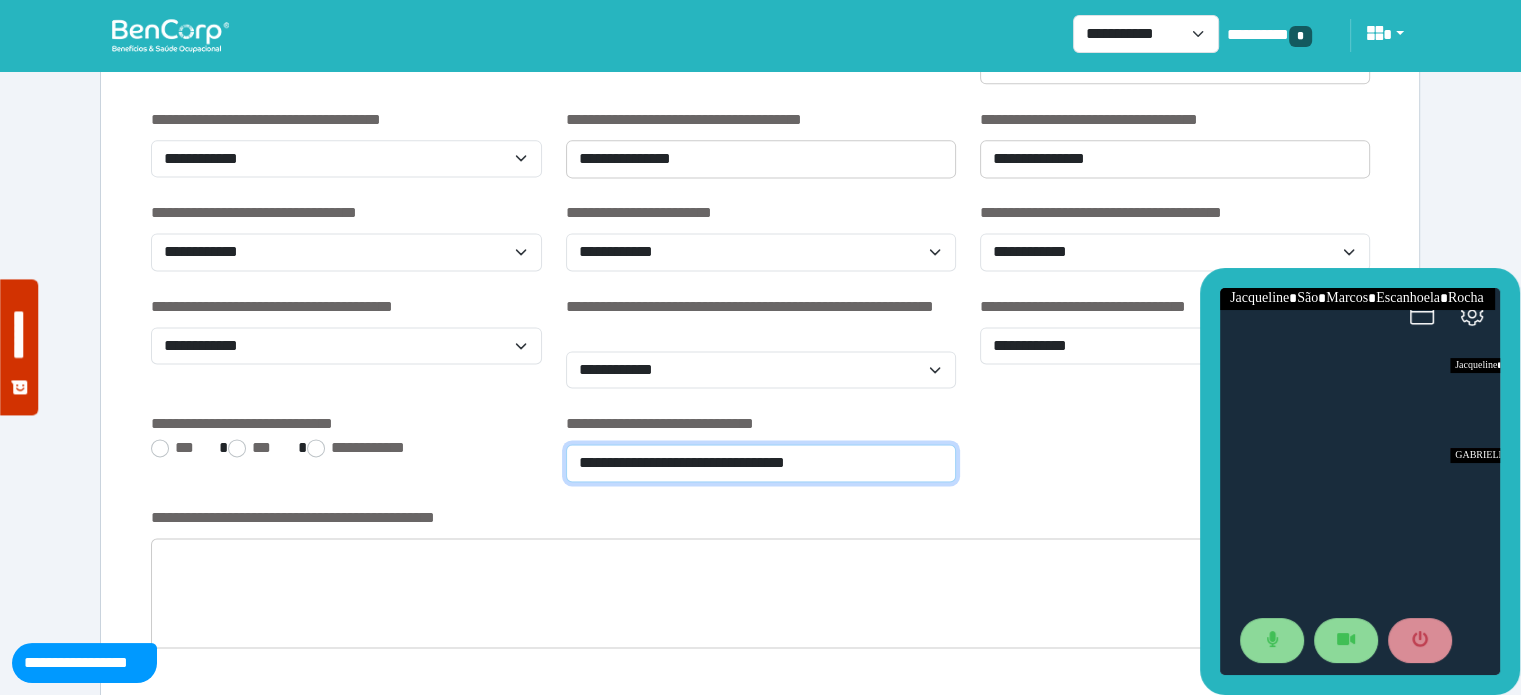 scroll, scrollTop: 2742, scrollLeft: 0, axis: vertical 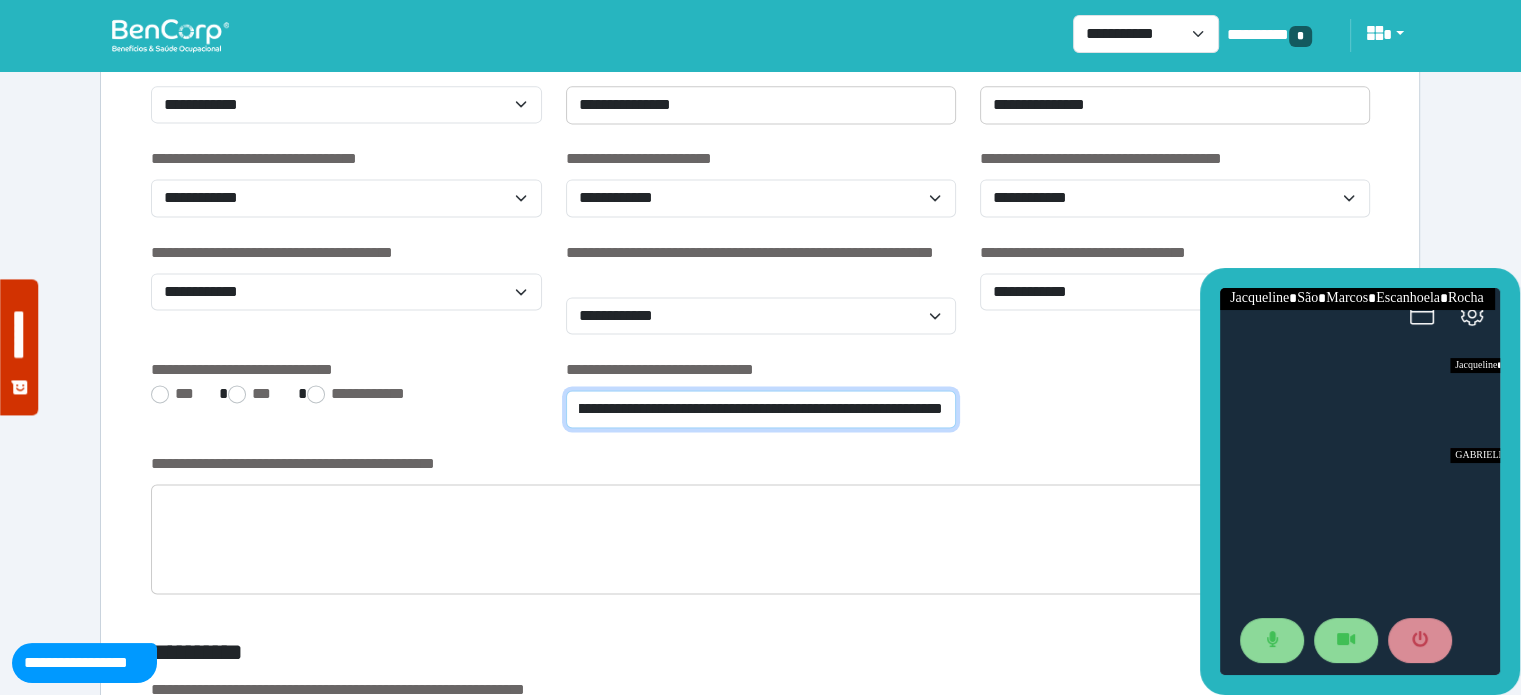 type on "**********" 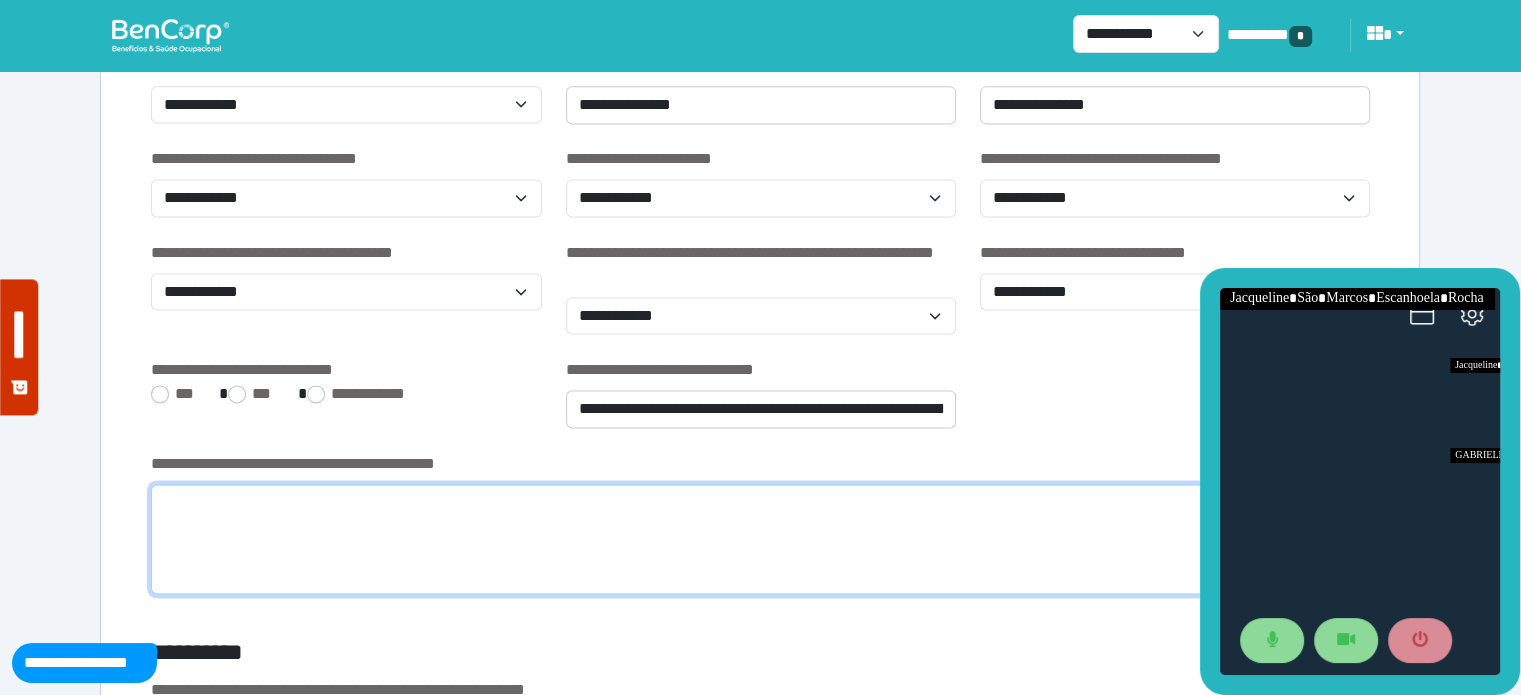 click at bounding box center [760, 539] 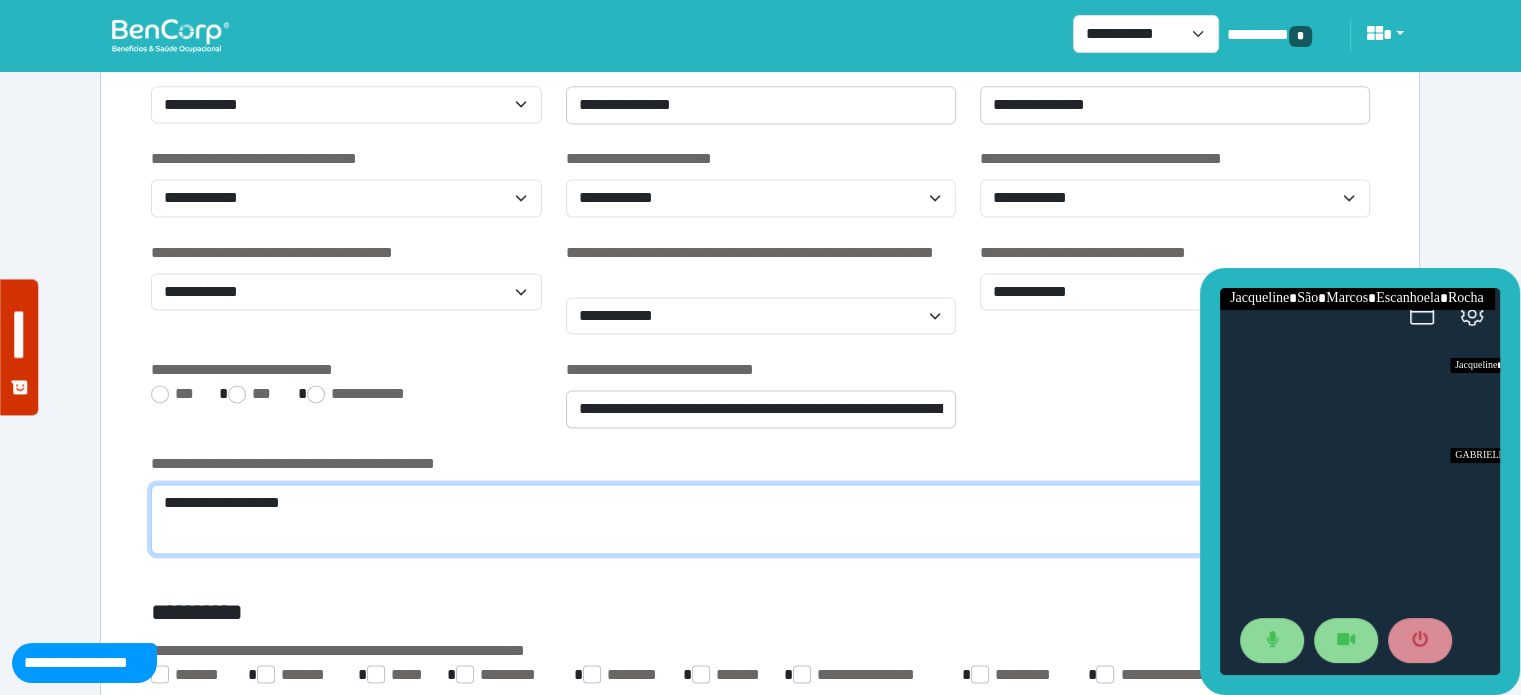 scroll, scrollTop: 0, scrollLeft: 0, axis: both 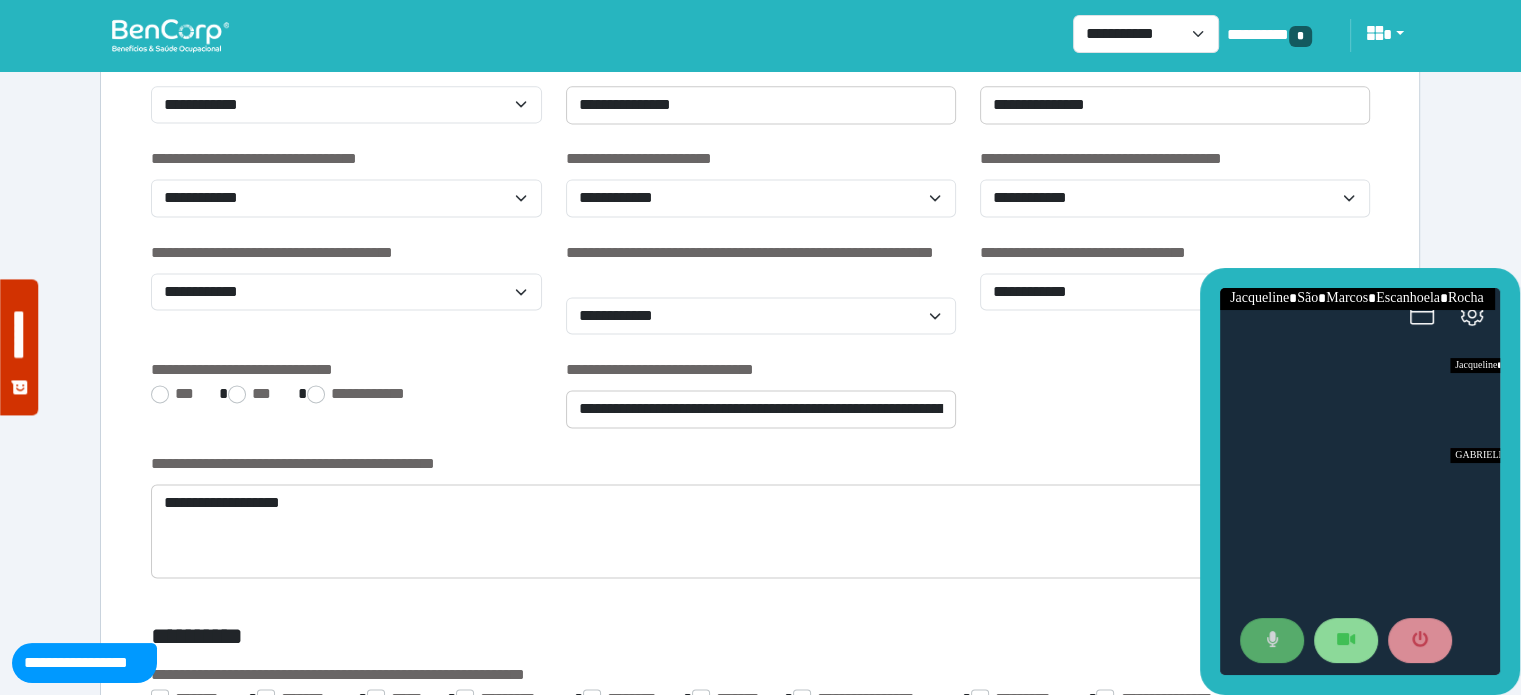 click at bounding box center [1272, 641] 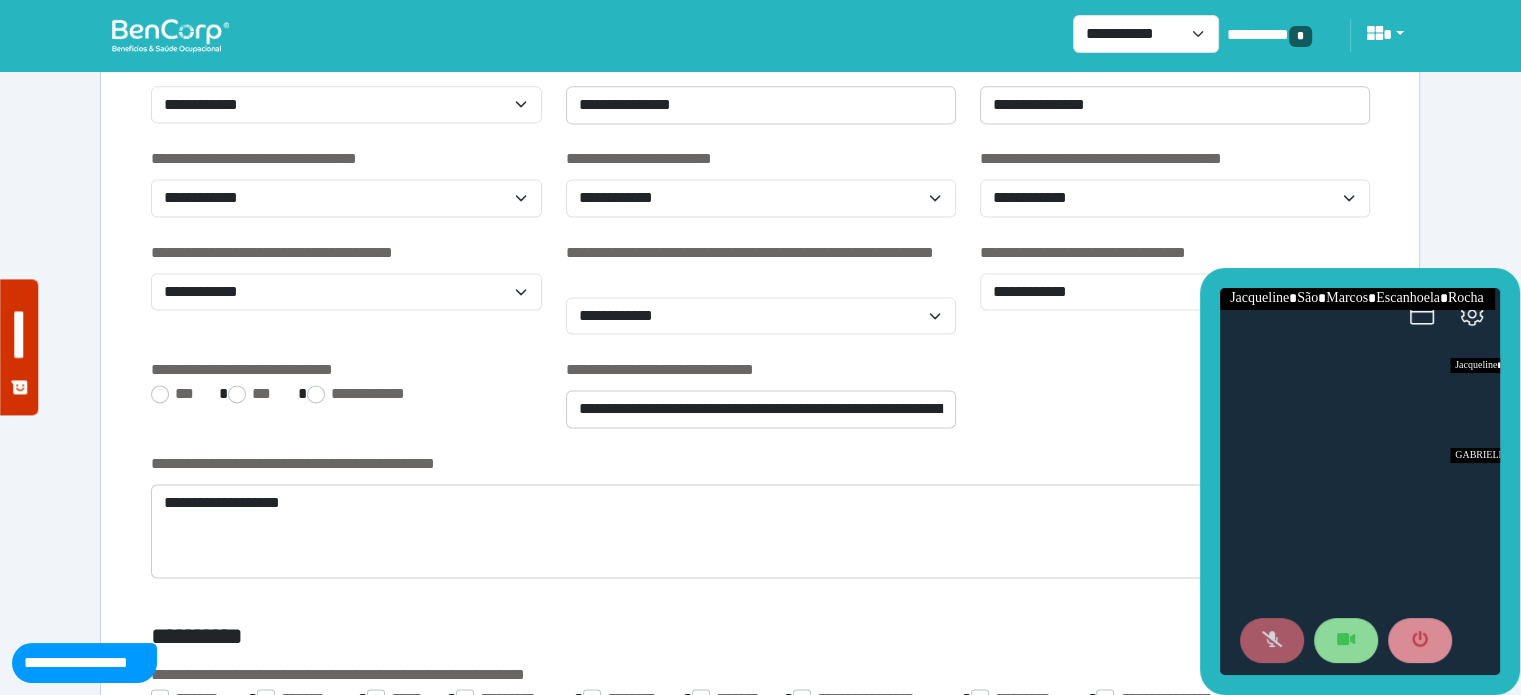 click 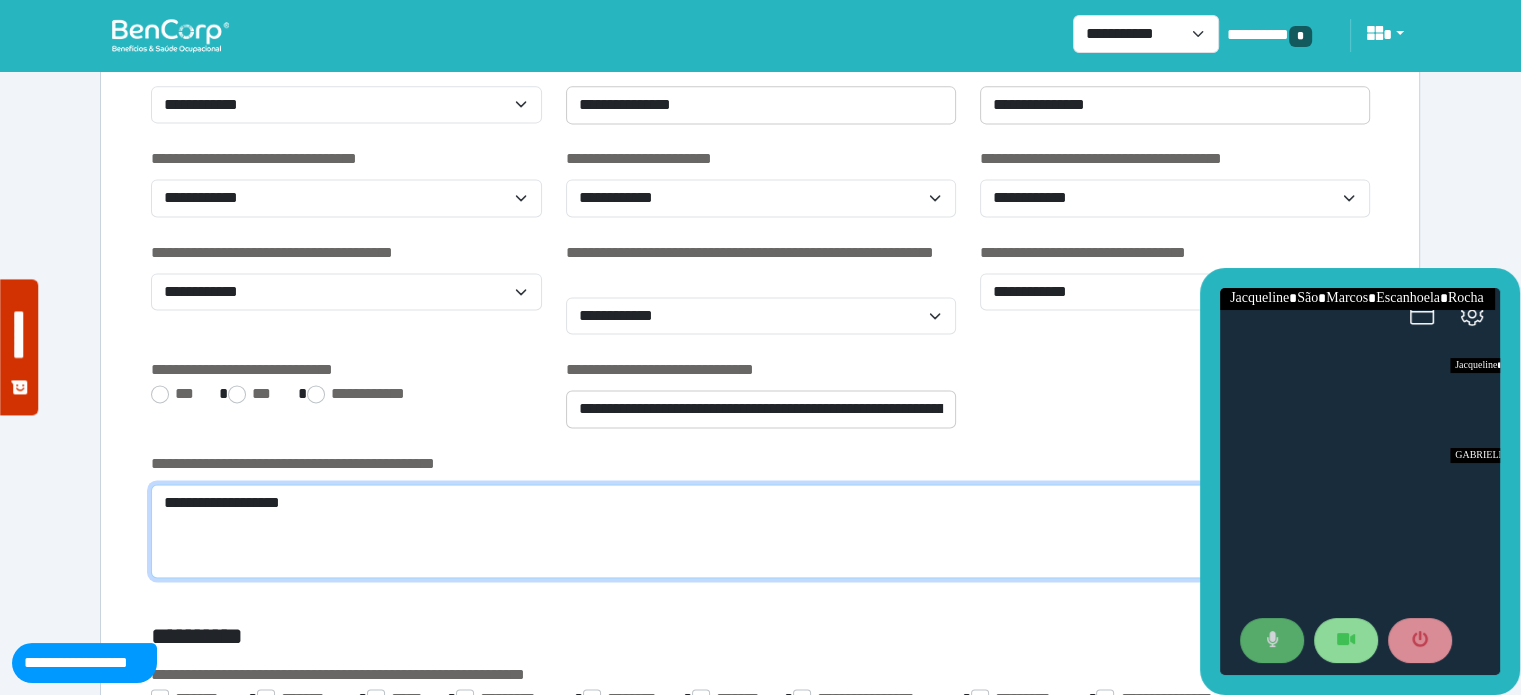click on "**********" at bounding box center (760, 531) 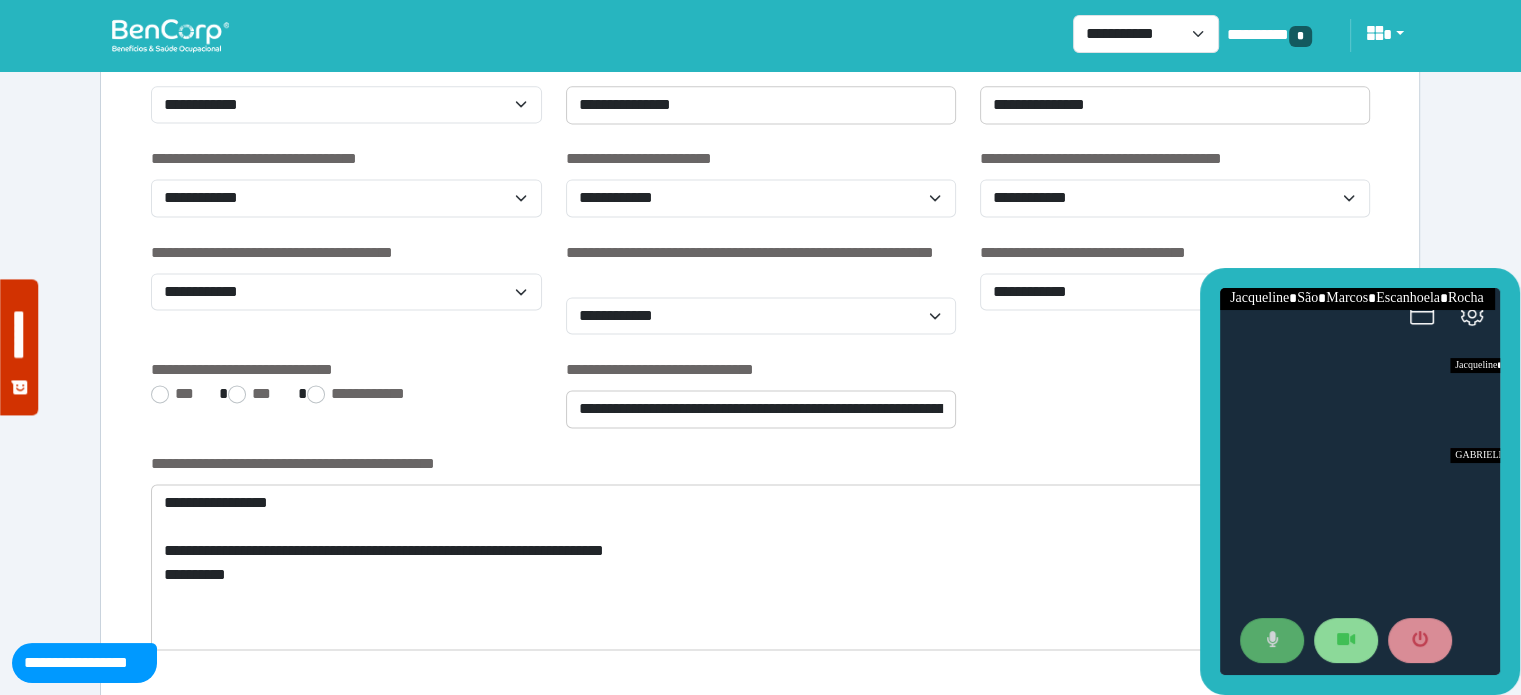 click 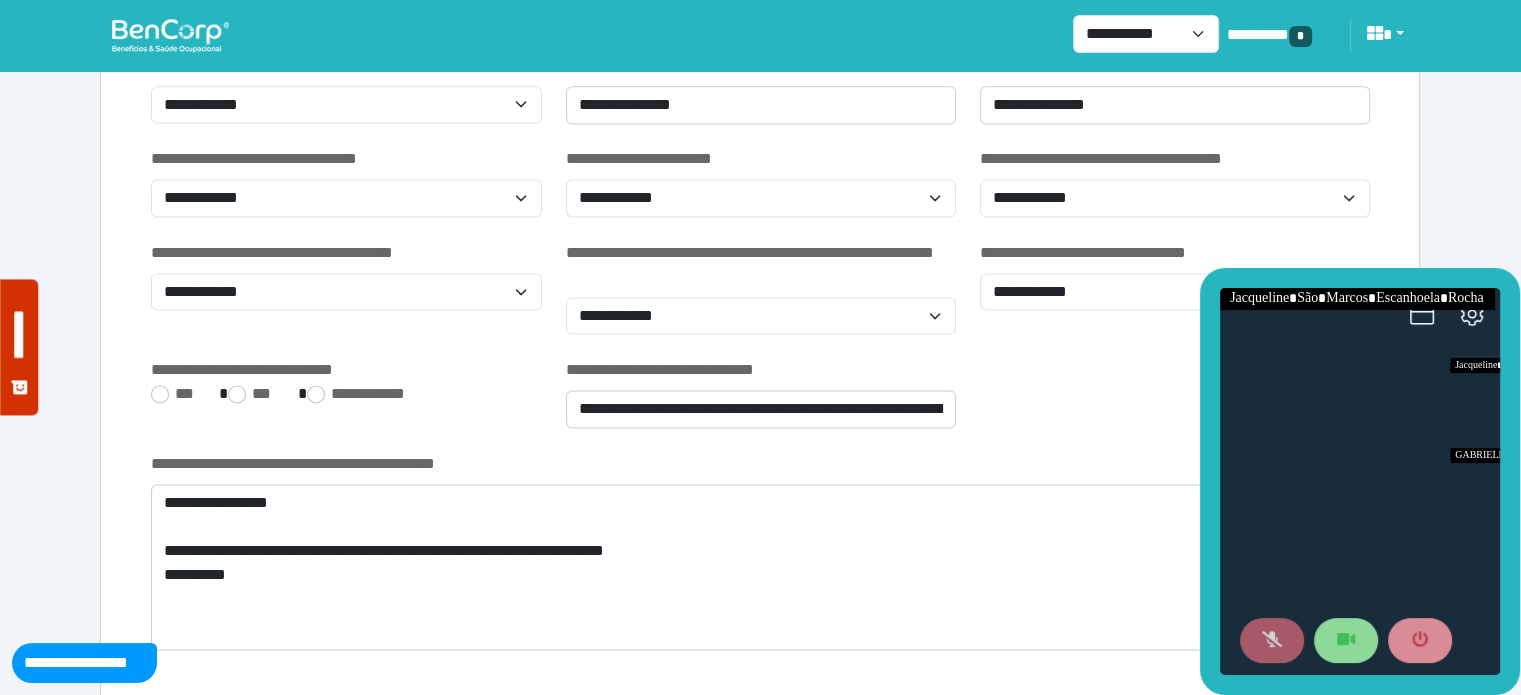 drag, startPoint x: 1267, startPoint y: 650, endPoint x: 2427, endPoint y: 939, distance: 1195.4585 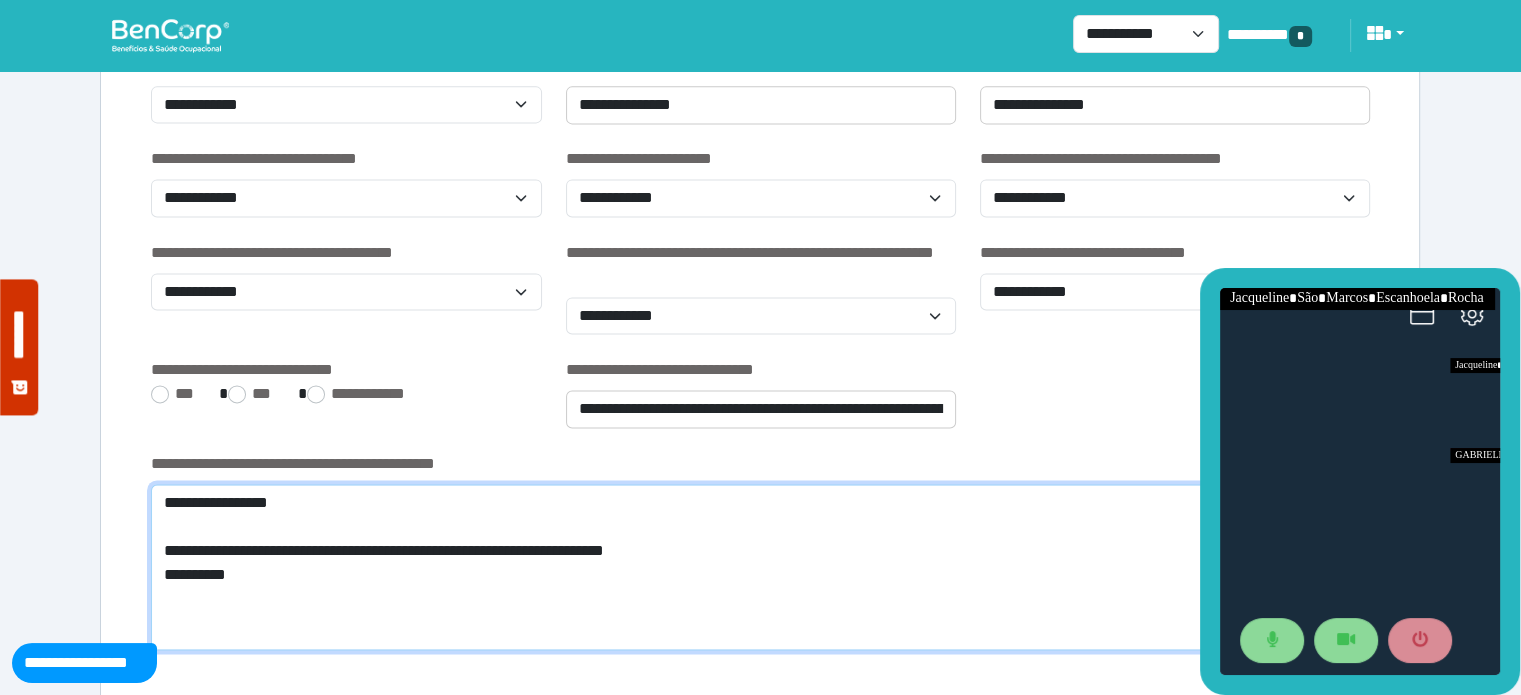click on "**********" at bounding box center [760, 567] 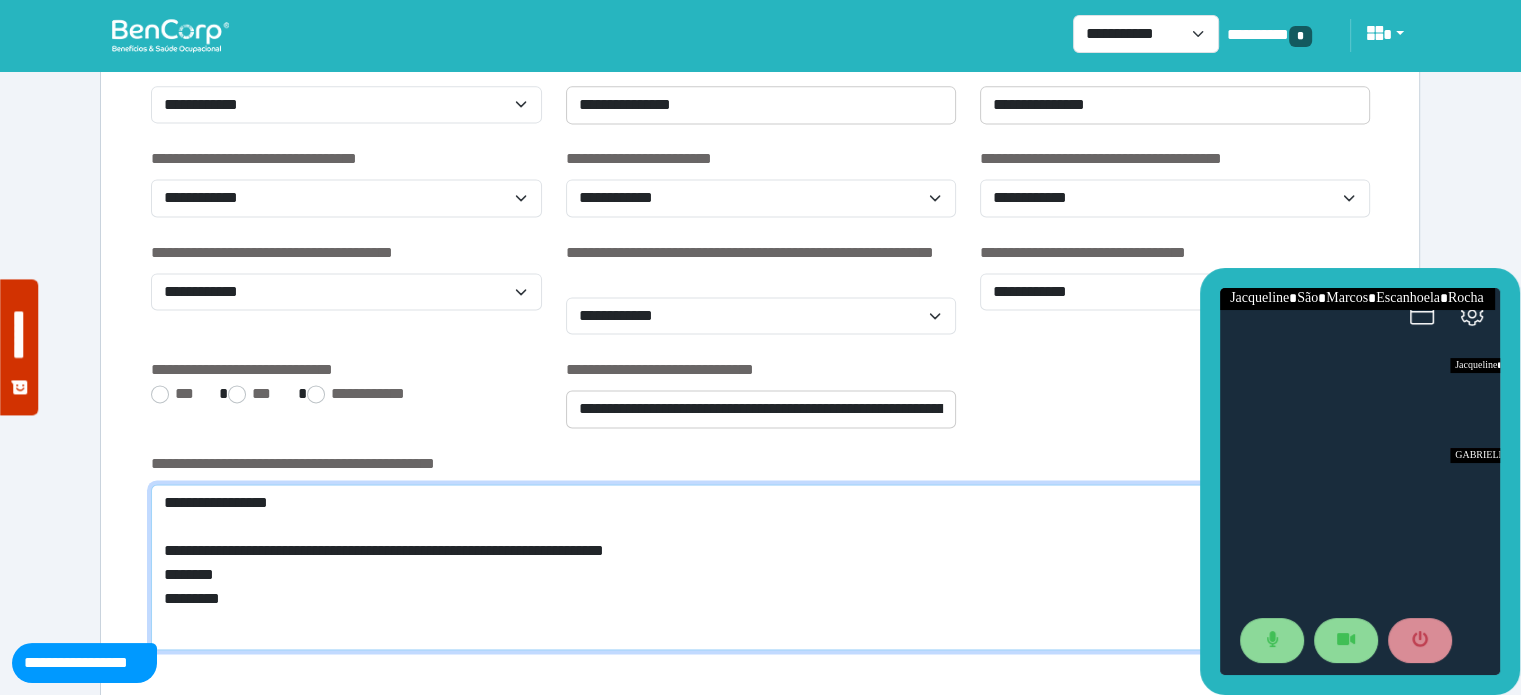 click on "**********" at bounding box center [760, 567] 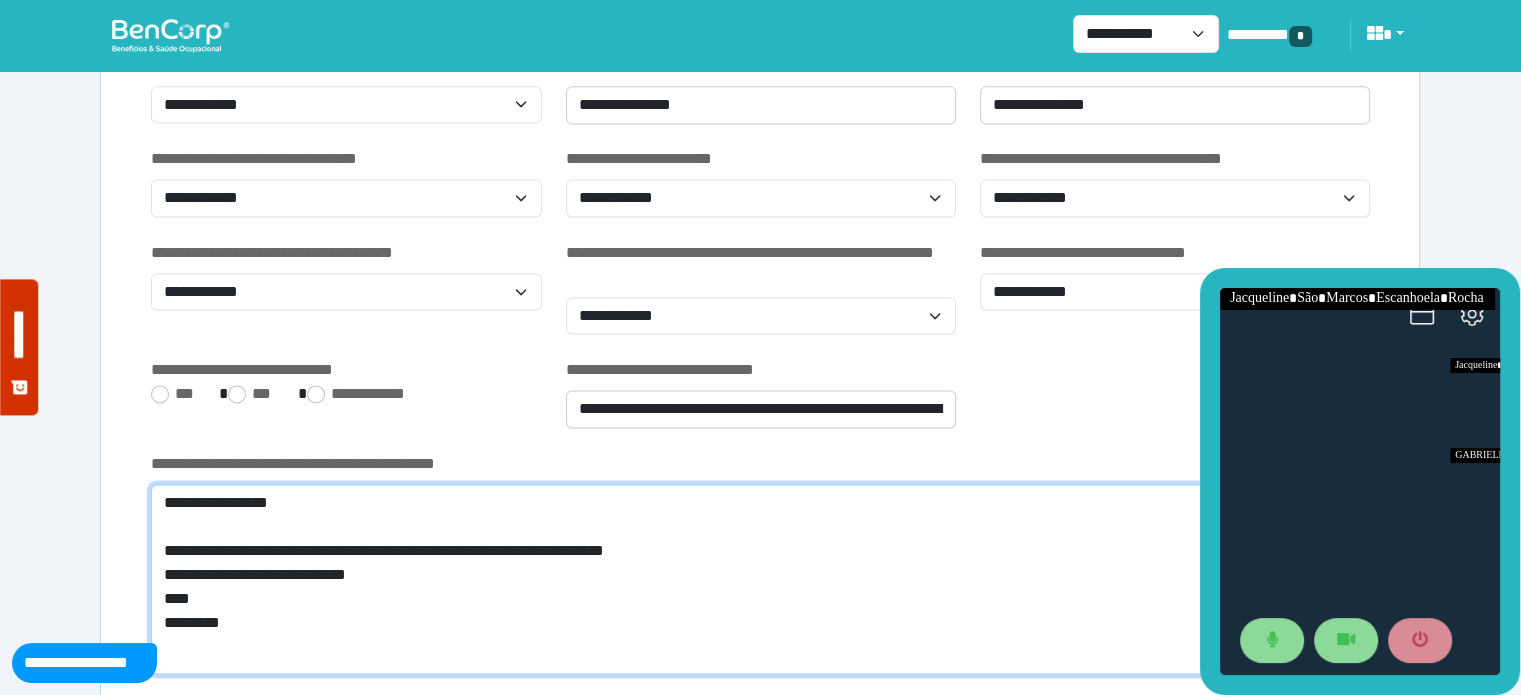 click on "**********" at bounding box center [760, 579] 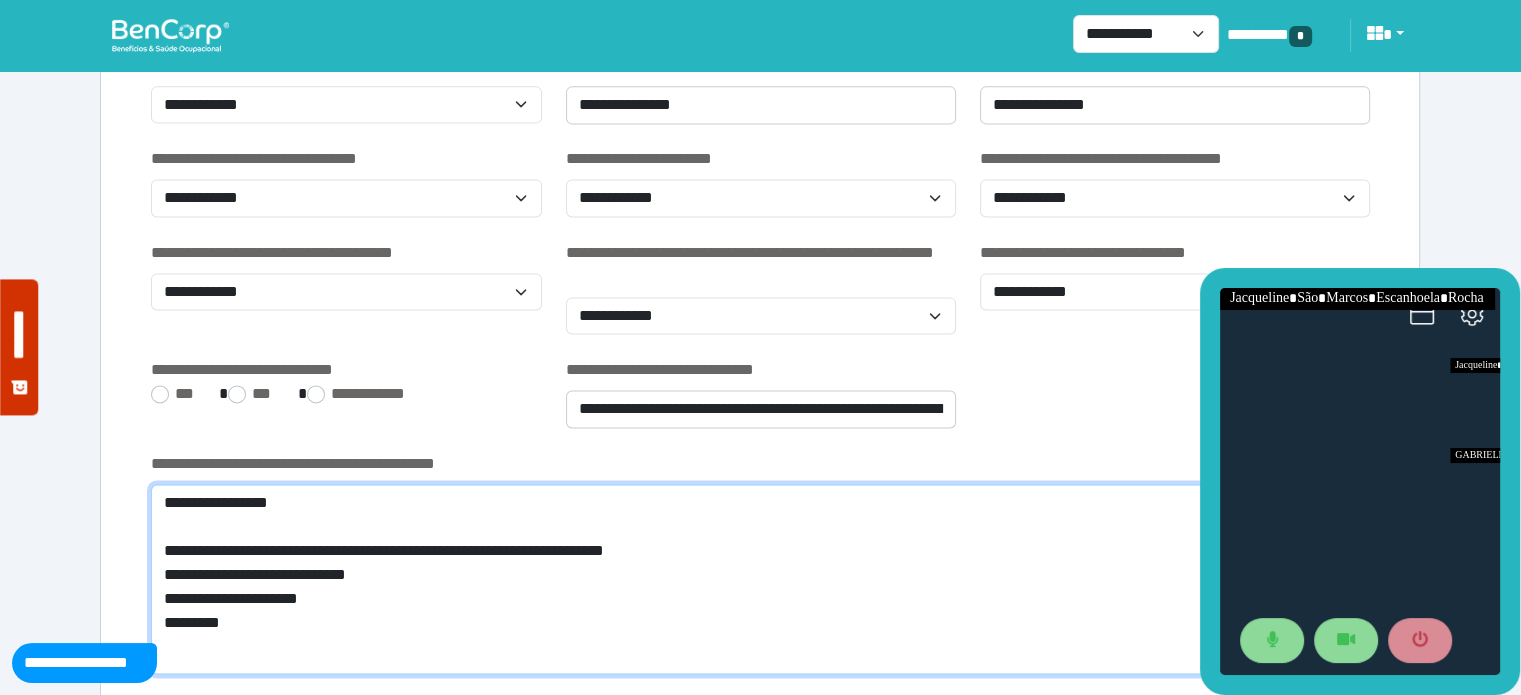 click on "**********" at bounding box center [760, 579] 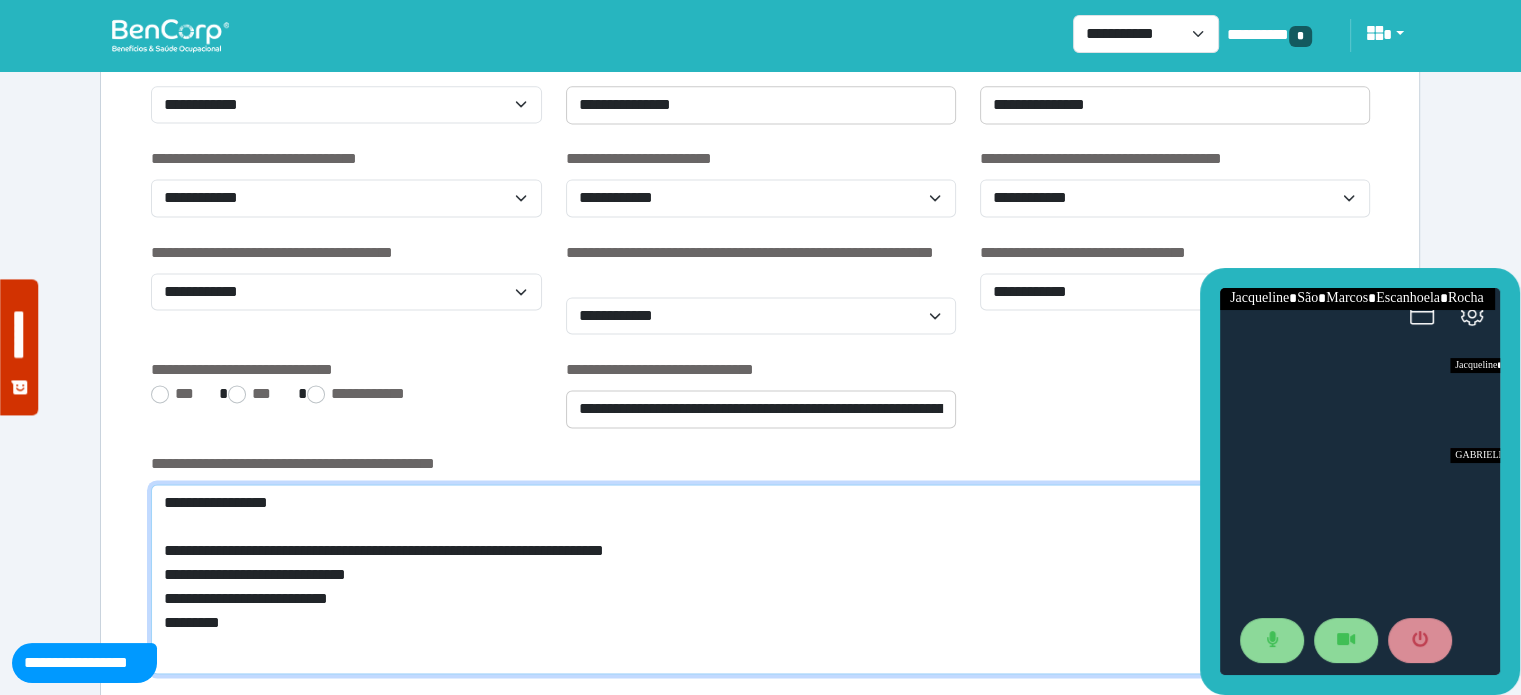 click on "**********" at bounding box center [760, 579] 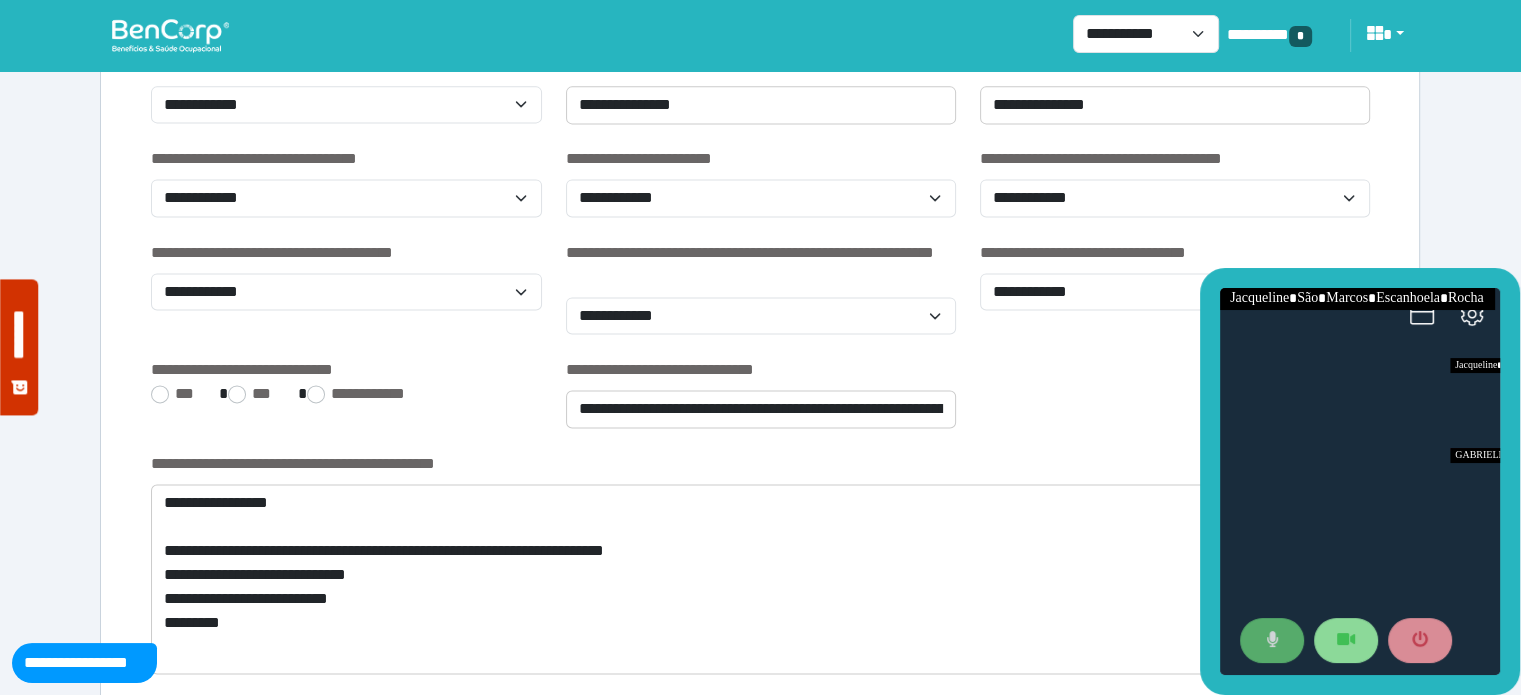 click at bounding box center (1272, 641) 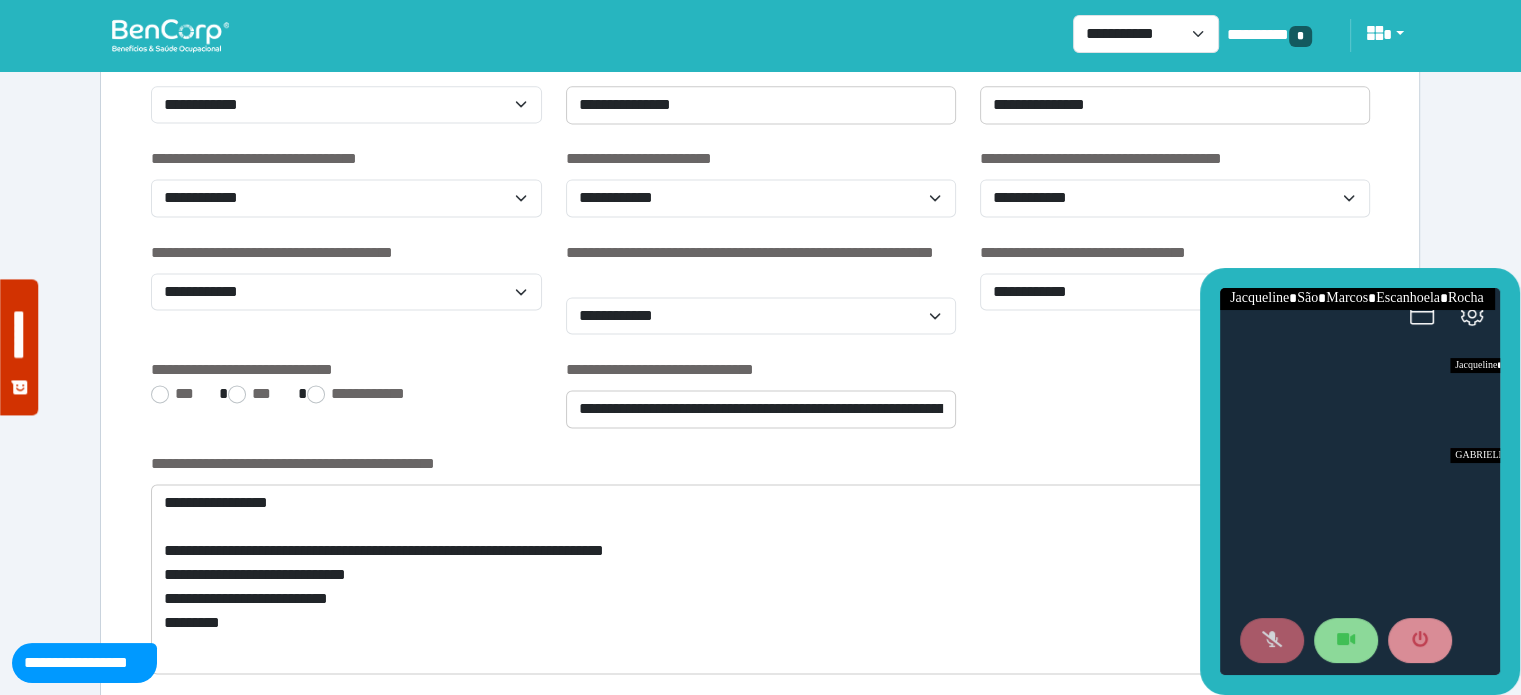 click 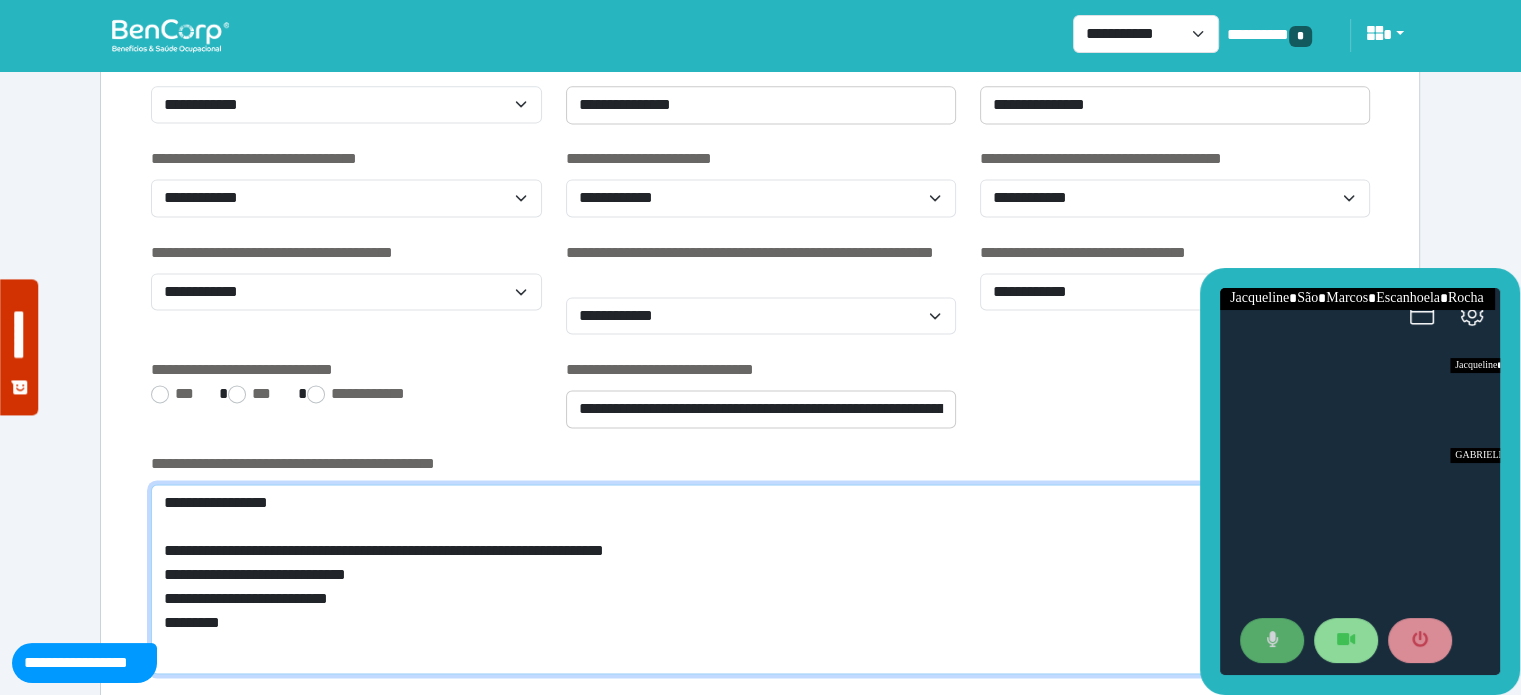 click on "**********" at bounding box center [760, 579] 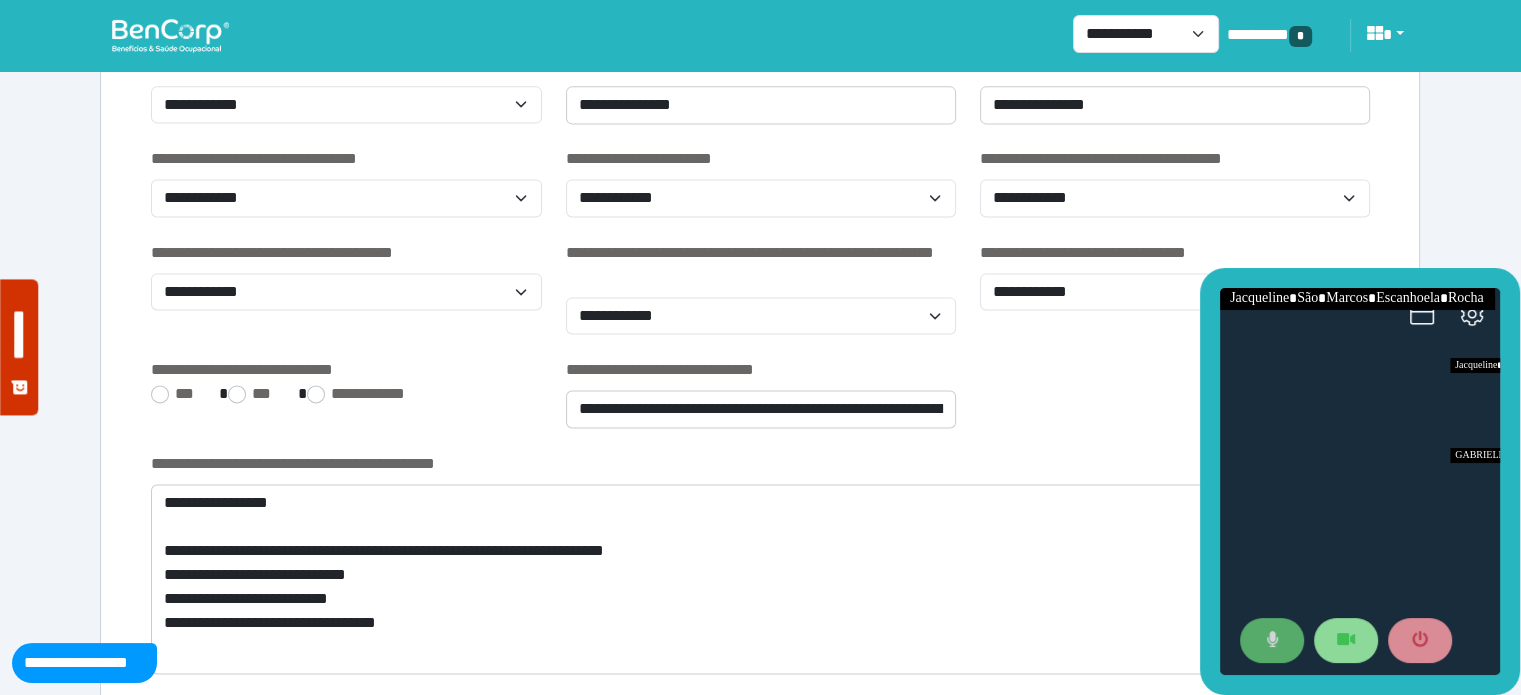 click at bounding box center [1272, 641] 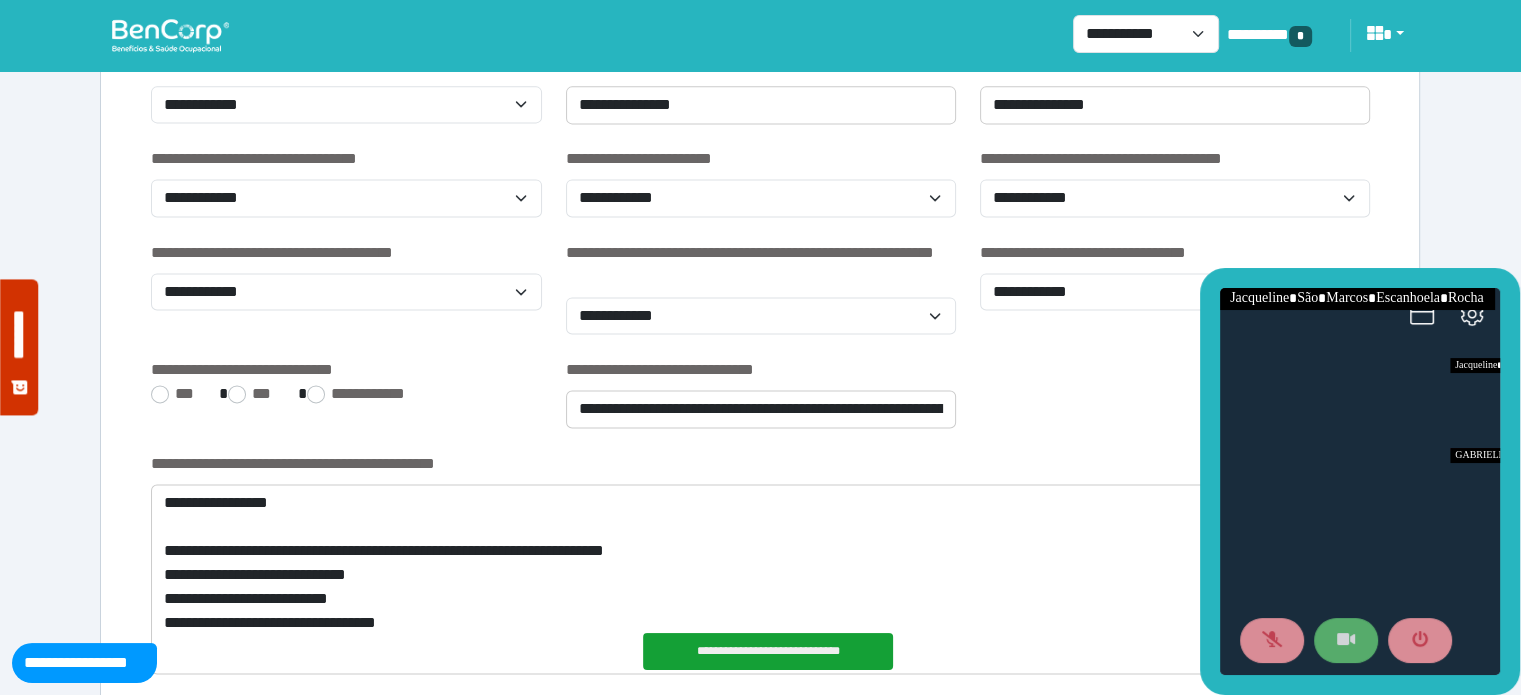 click at bounding box center [1346, 641] 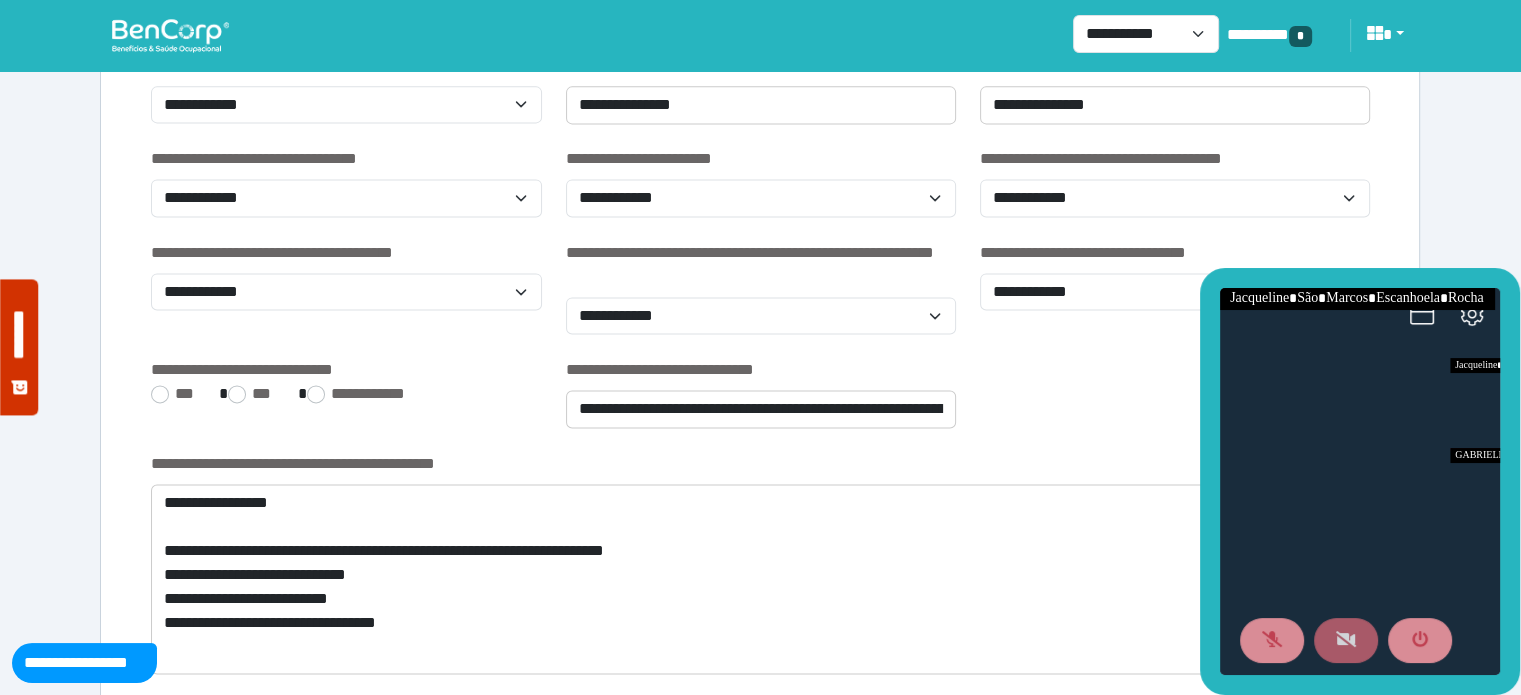 click at bounding box center (1346, 641) 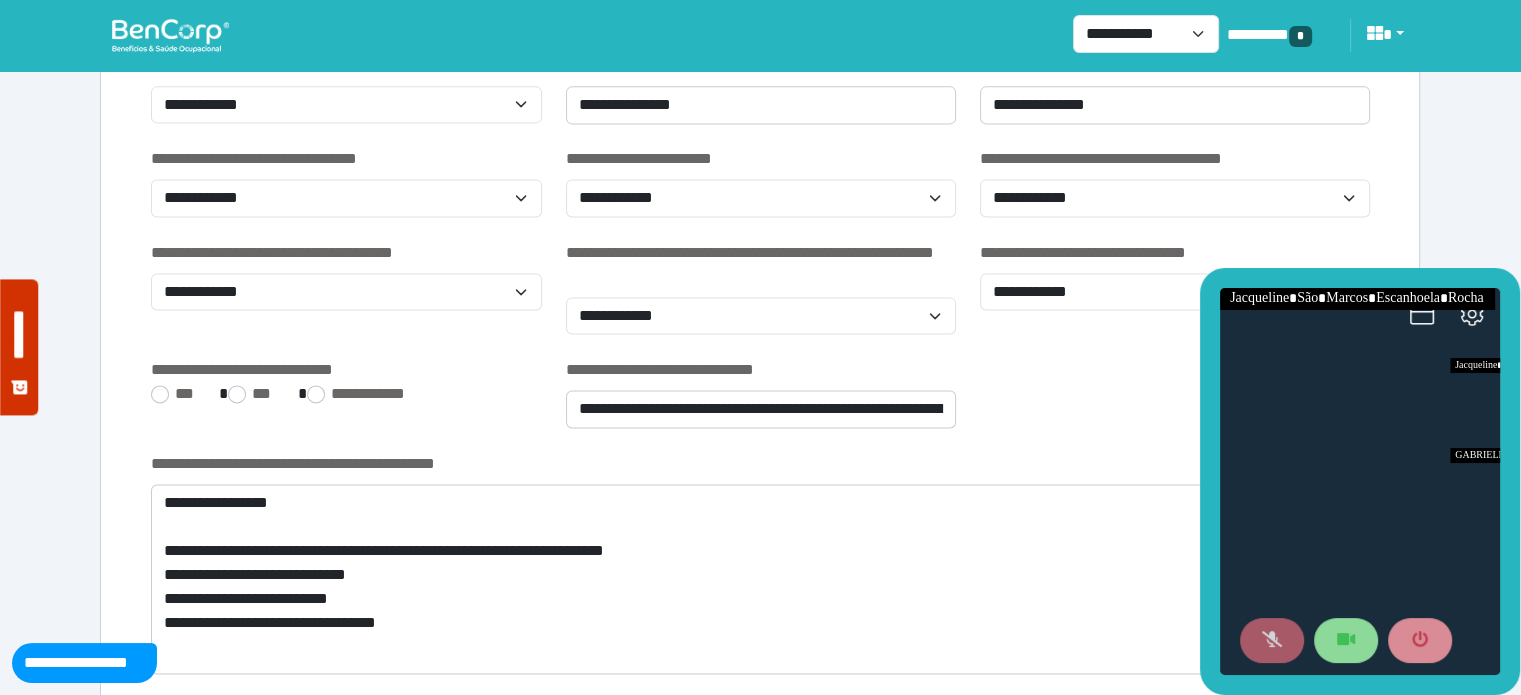 click 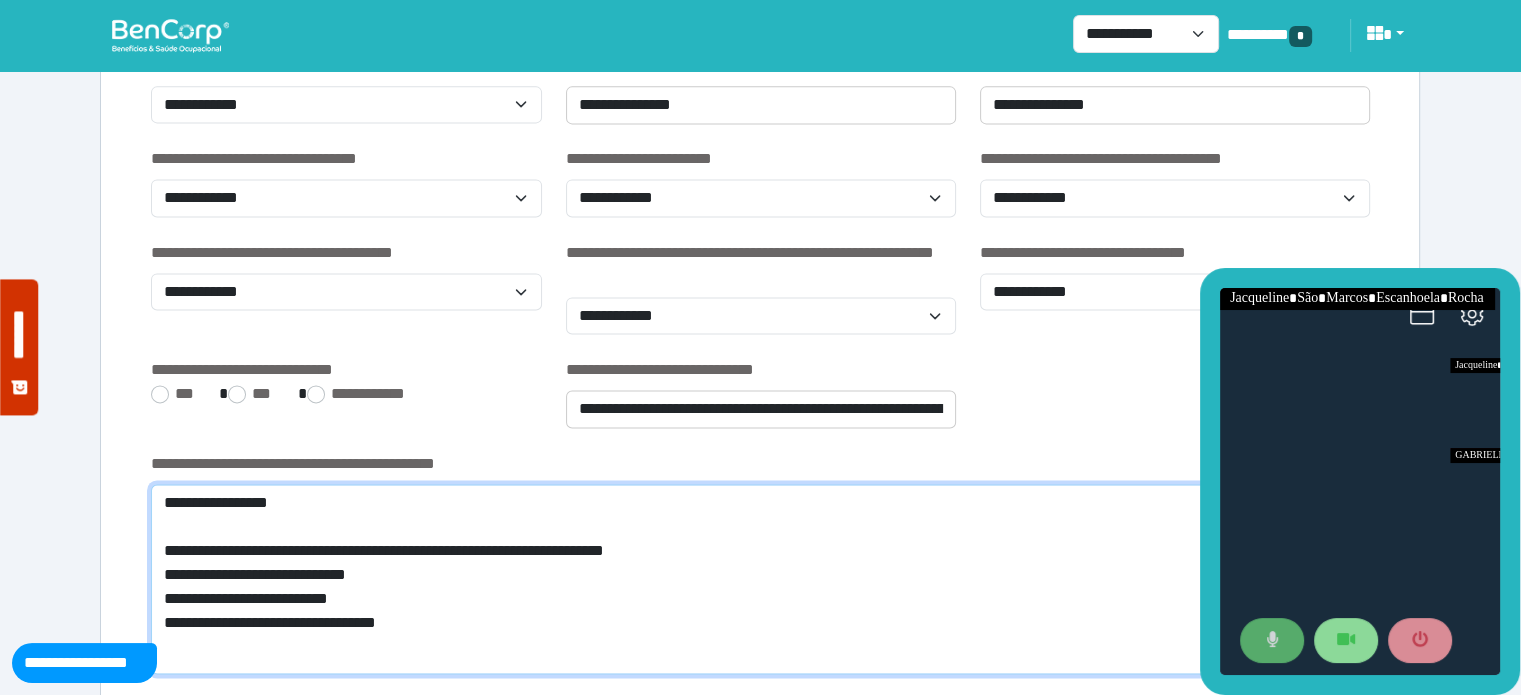 click on "**********" at bounding box center [760, 579] 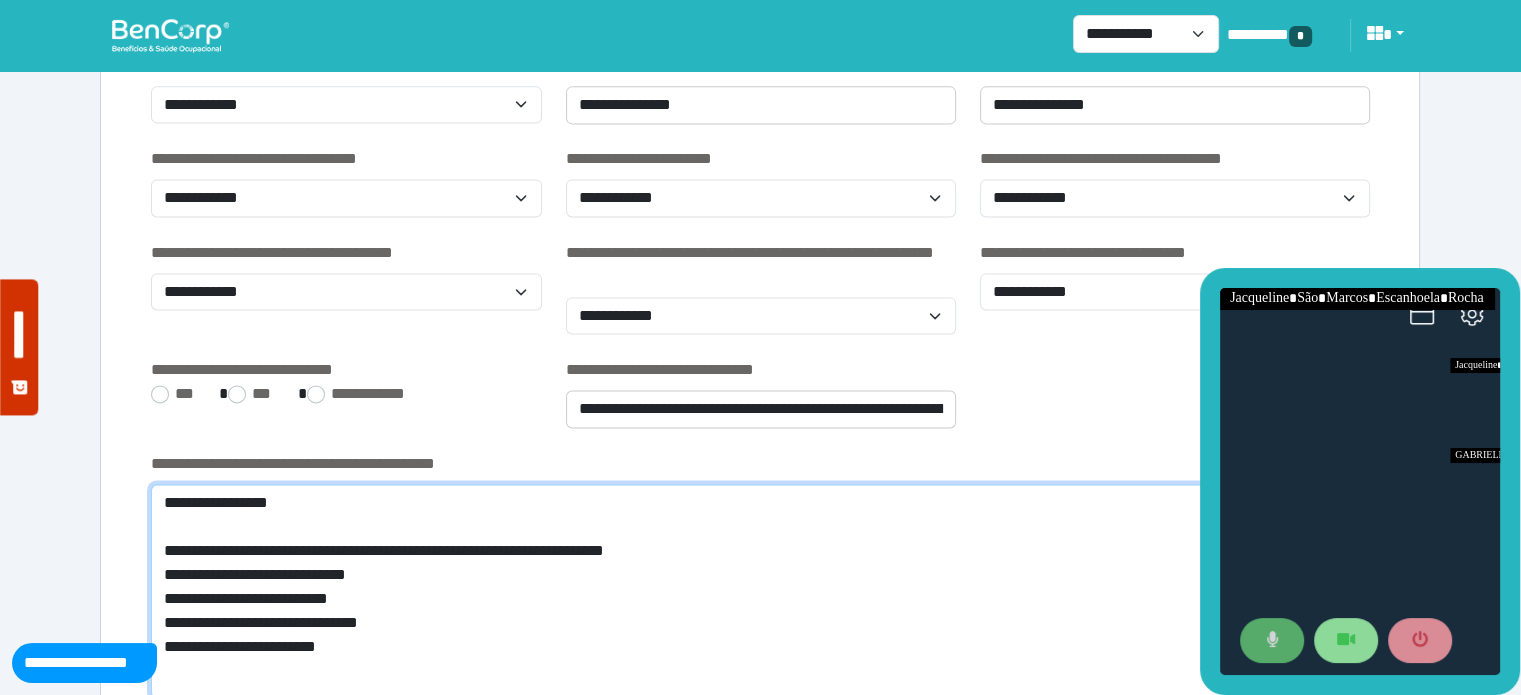 click on "**********" at bounding box center [760, 591] 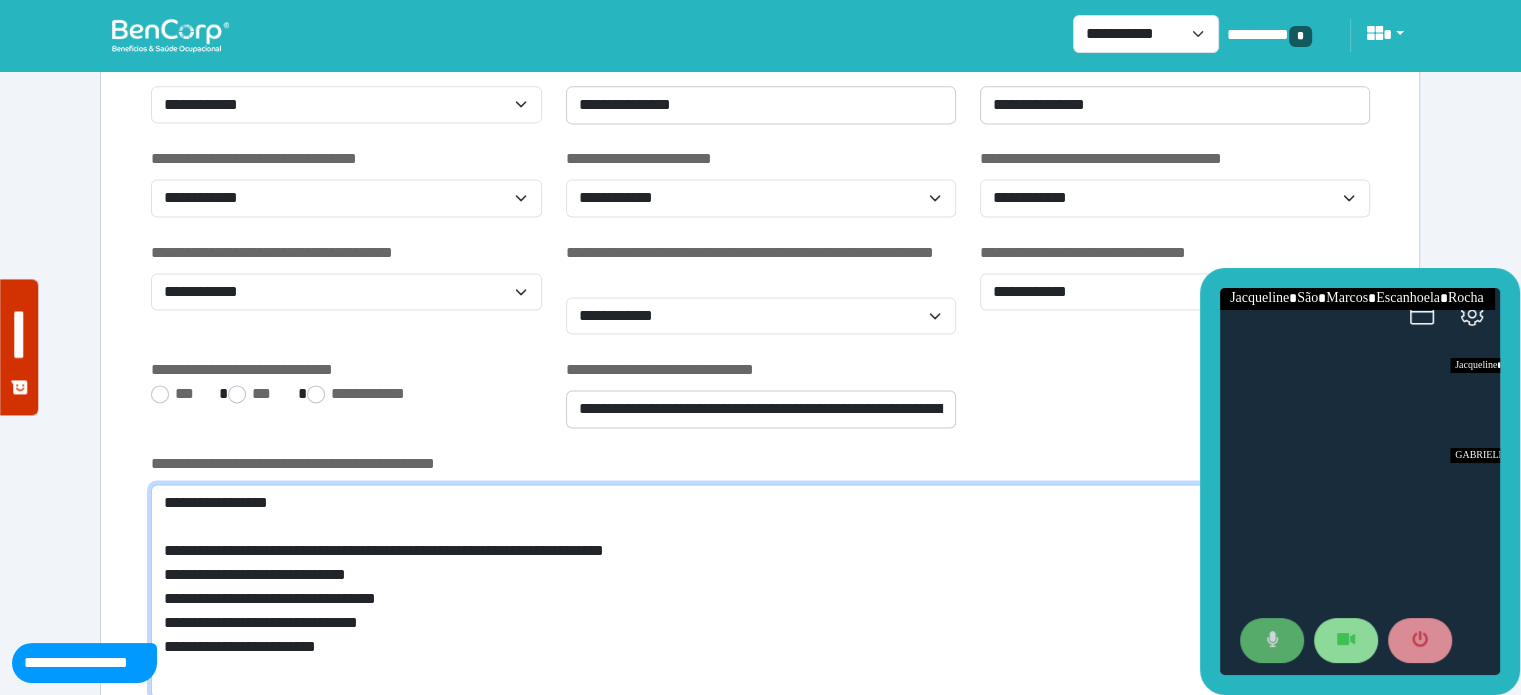type on "**********" 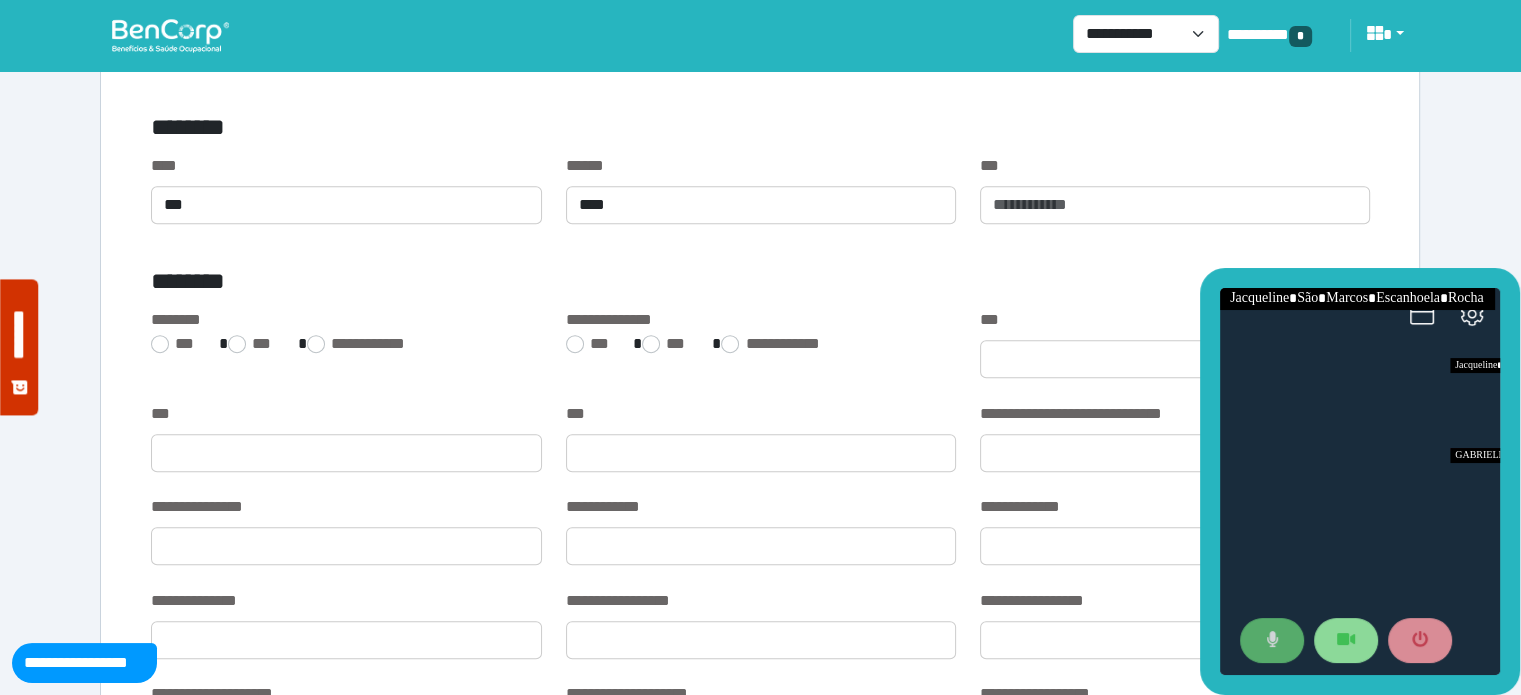 scroll, scrollTop: 1378, scrollLeft: 0, axis: vertical 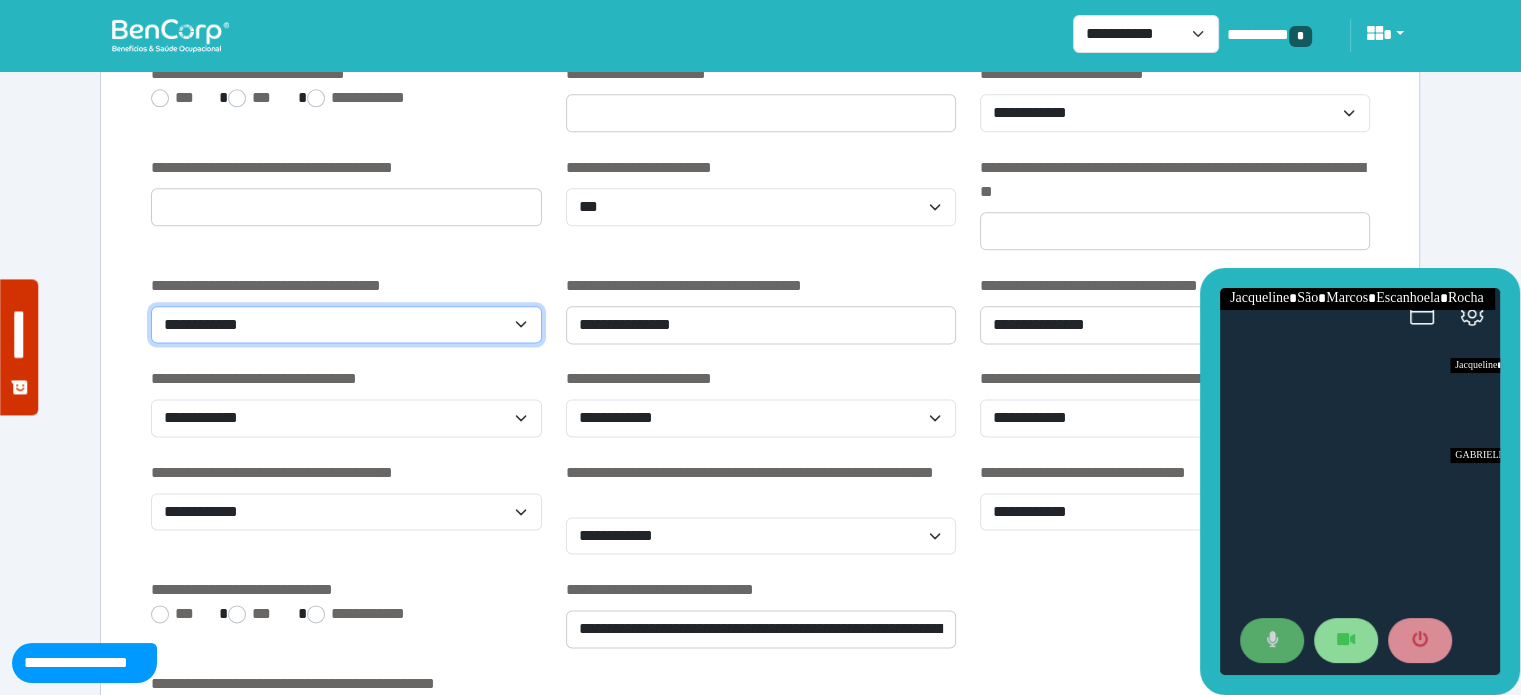 click on "**********" at bounding box center [346, 325] 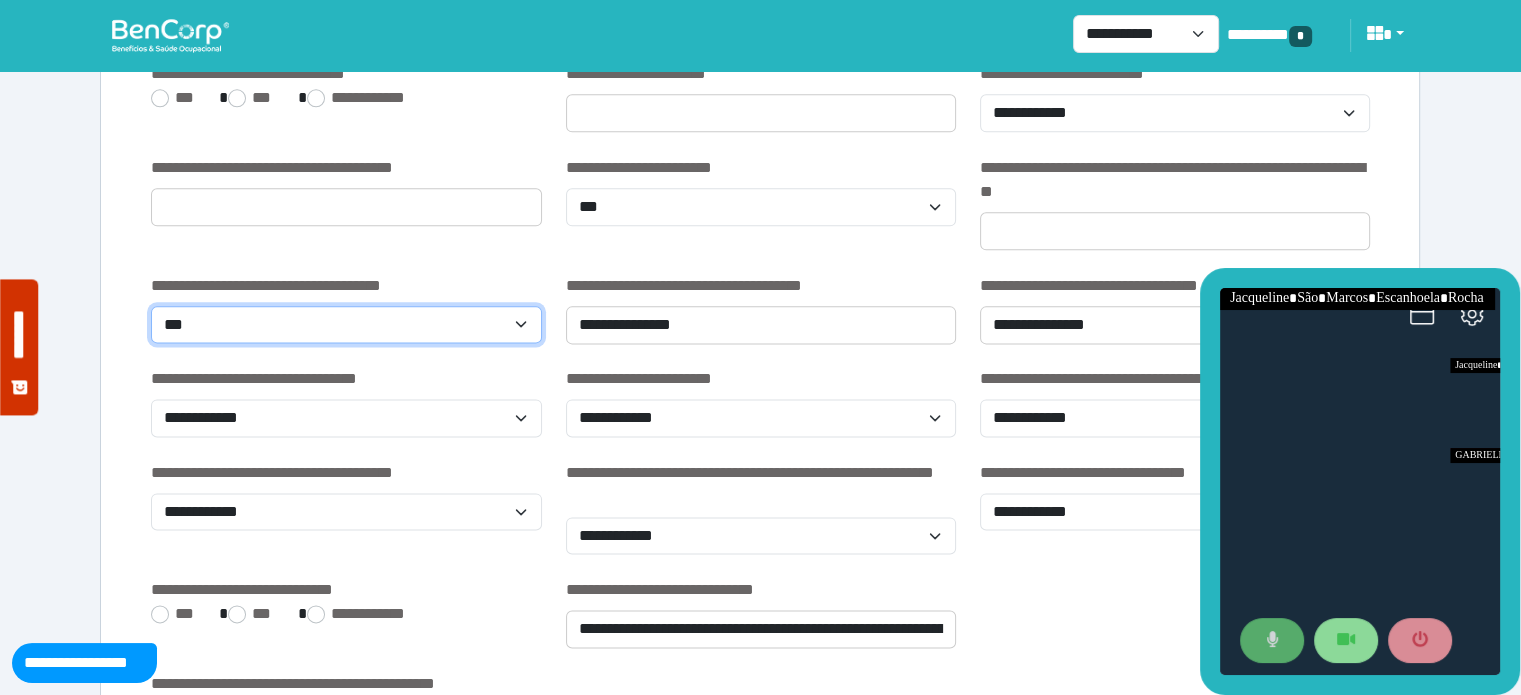 click on "**********" at bounding box center (346, 325) 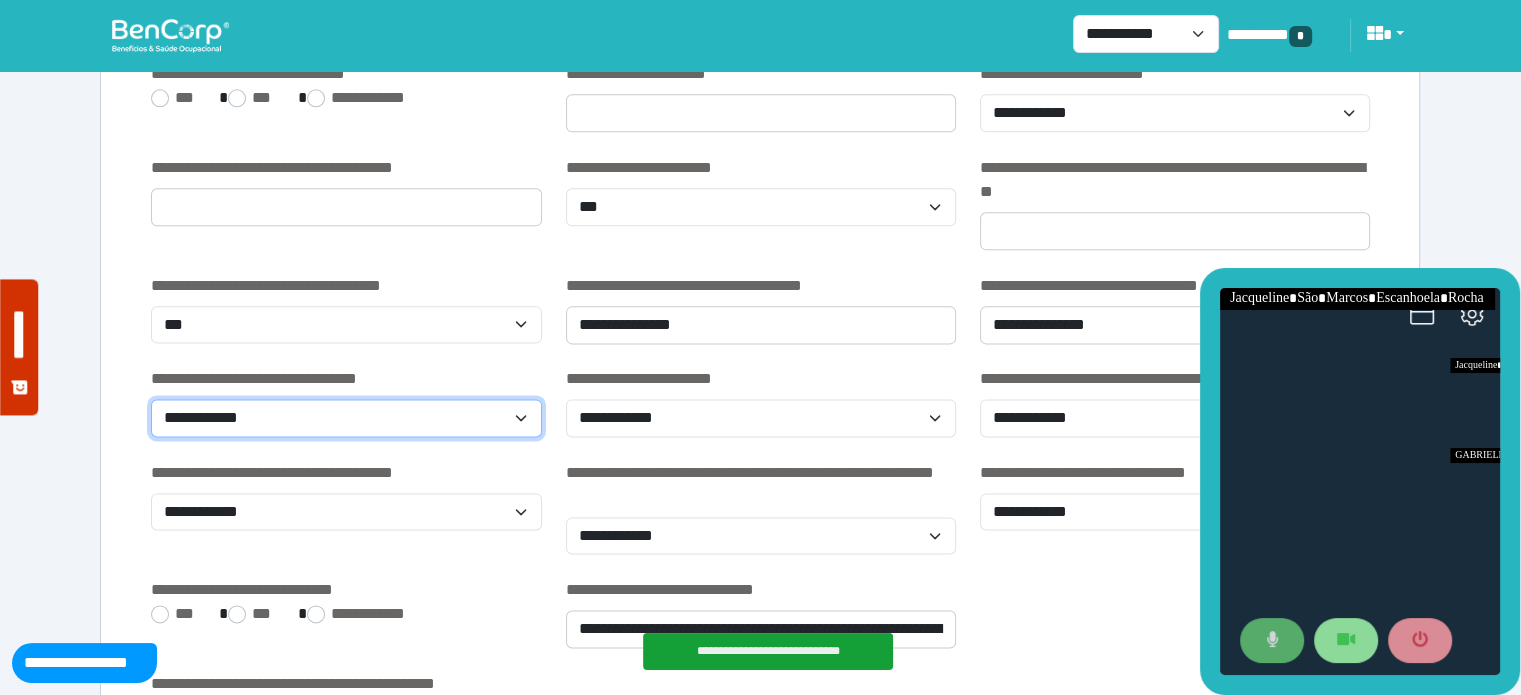 click on "**********" at bounding box center [346, 418] 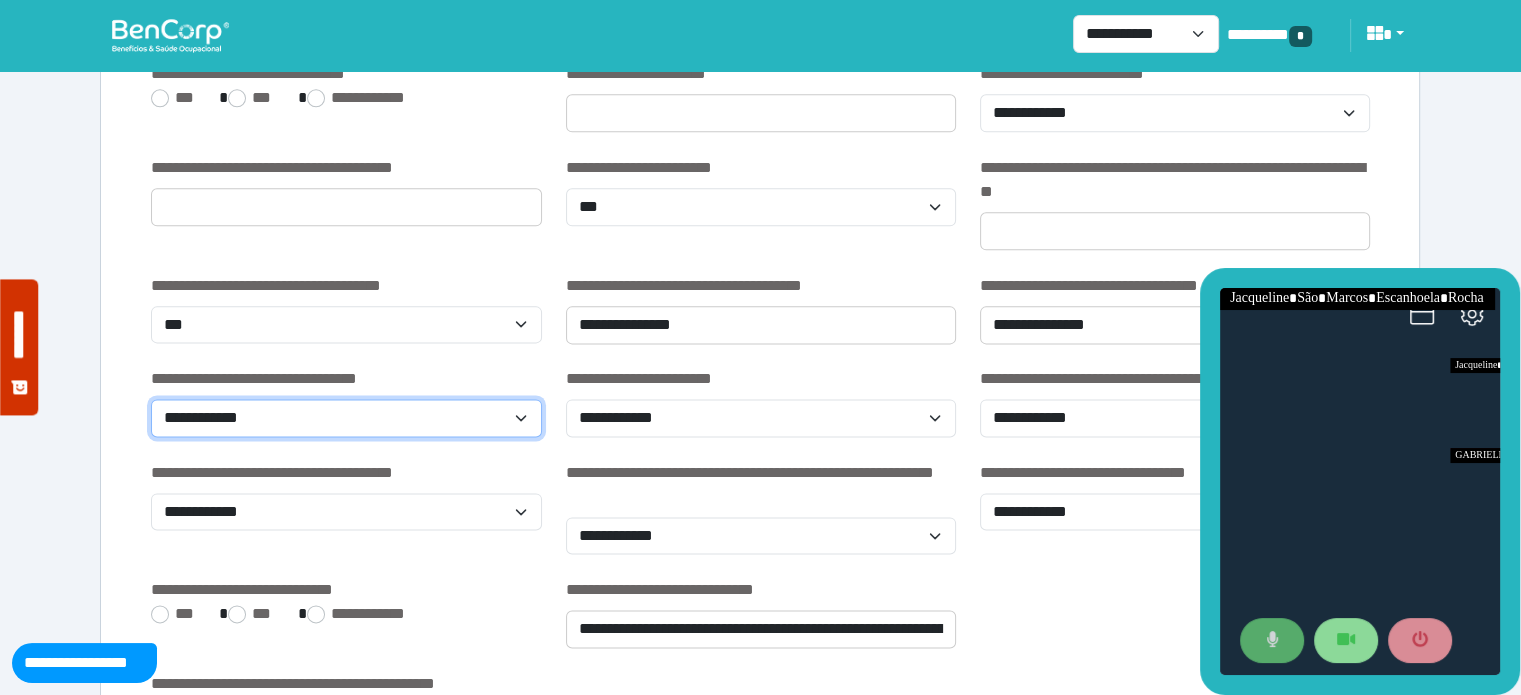 select on "**" 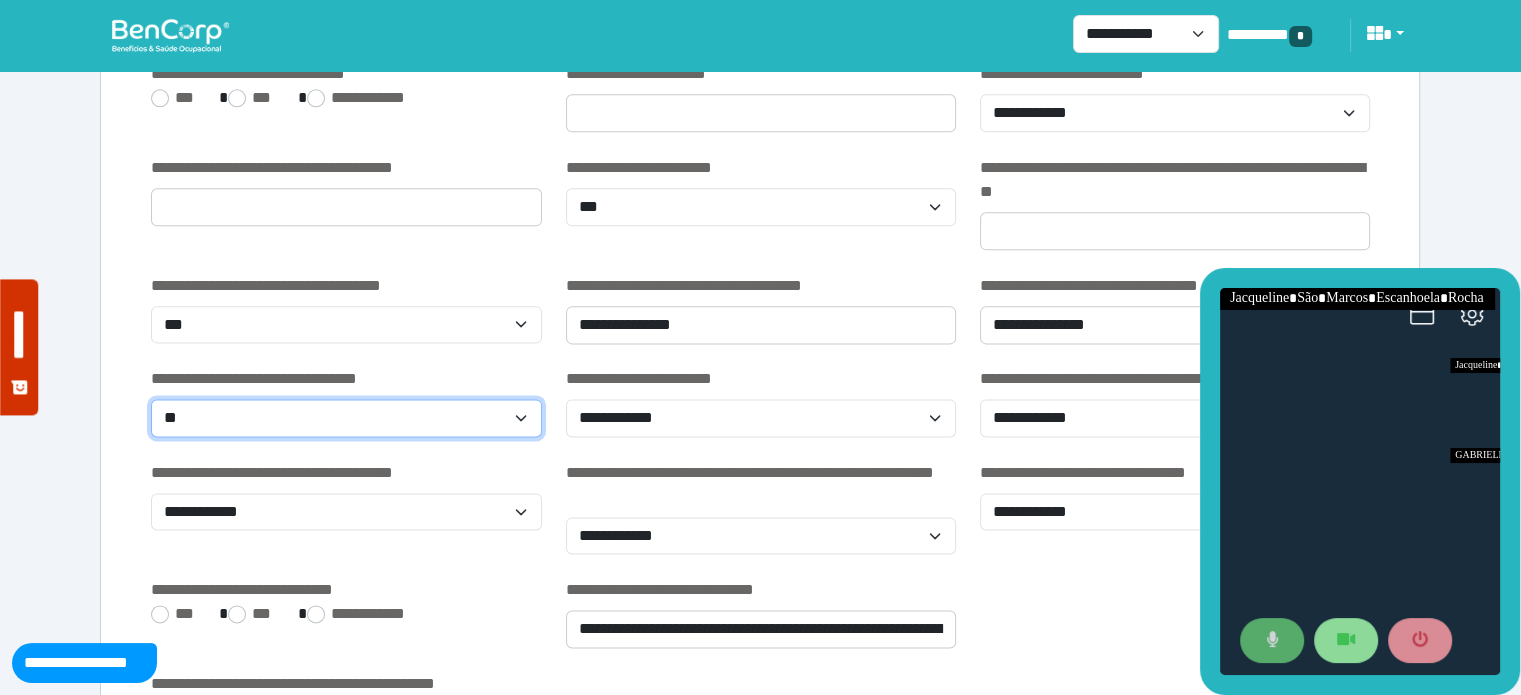 click on "**********" at bounding box center (346, 418) 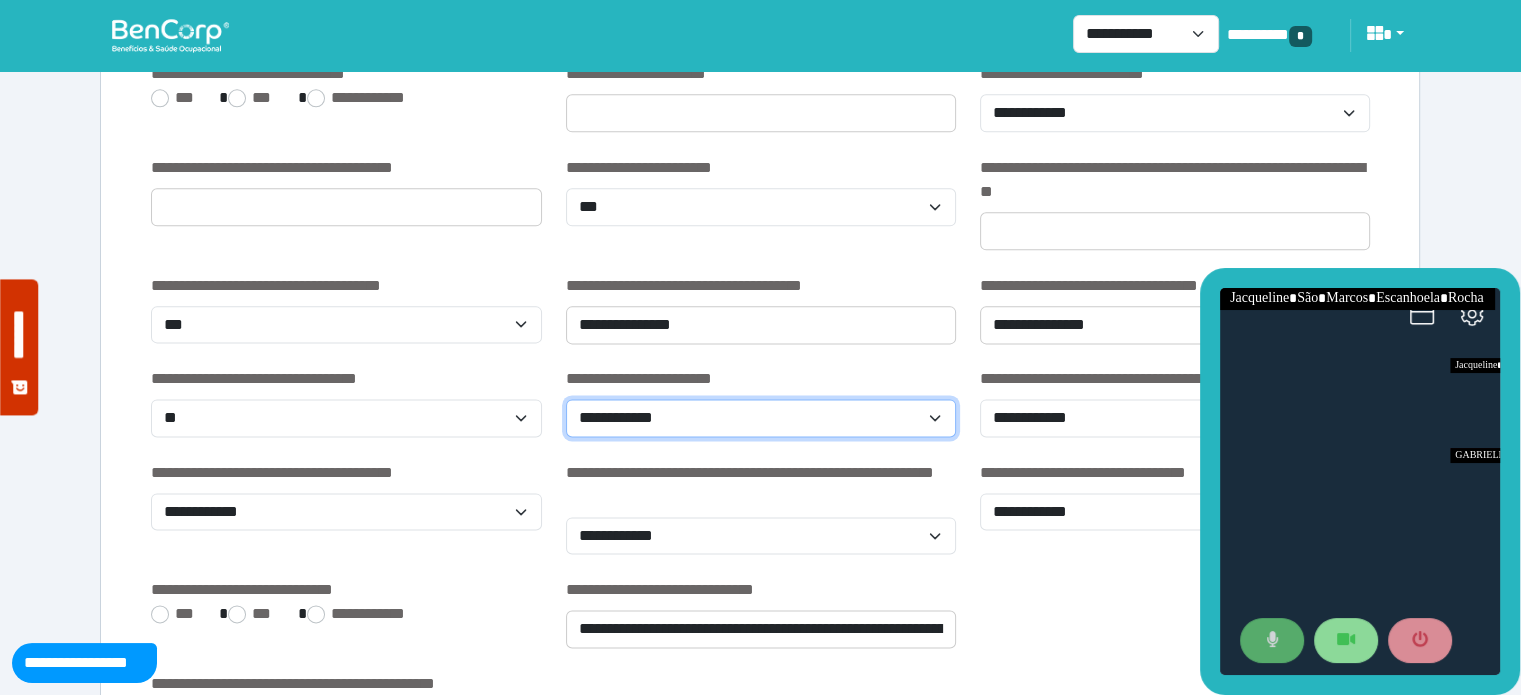 click on "**********" at bounding box center (761, 418) 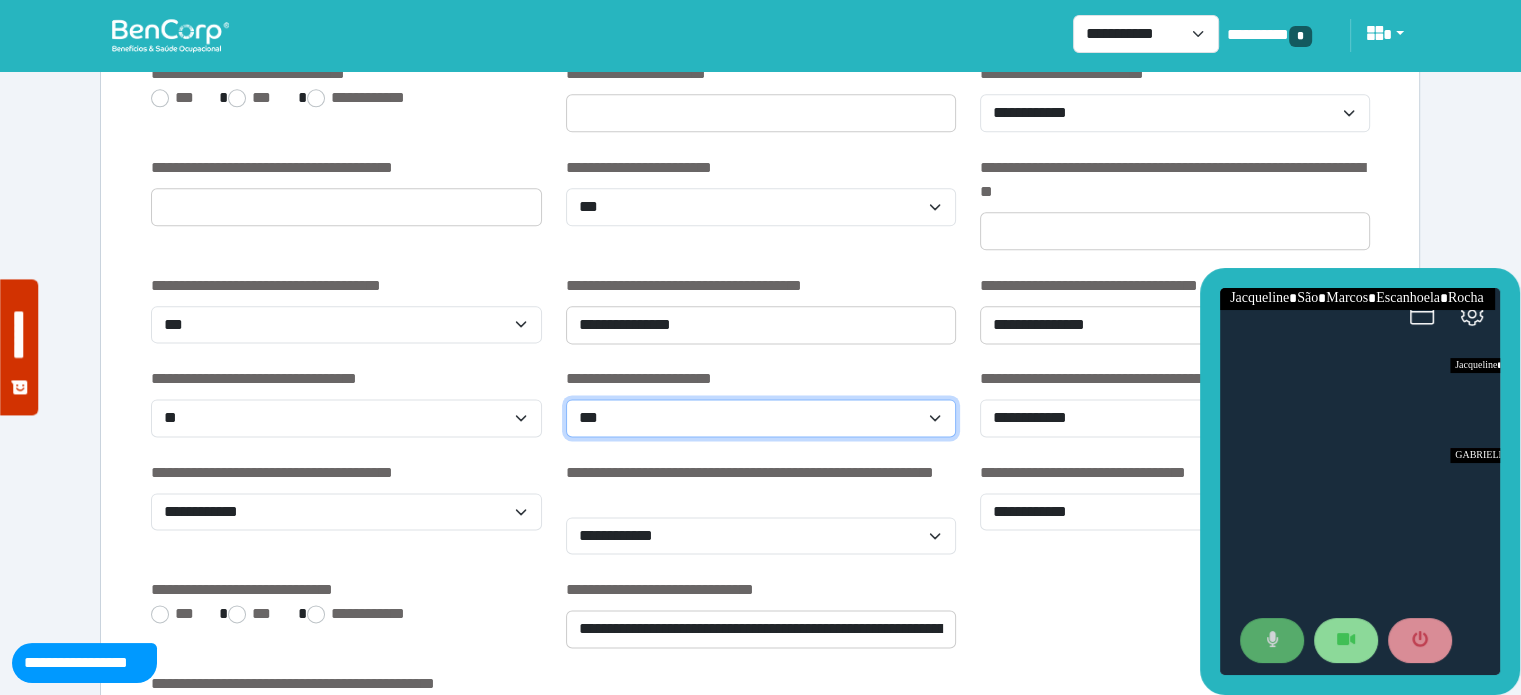 click on "**********" at bounding box center (761, 418) 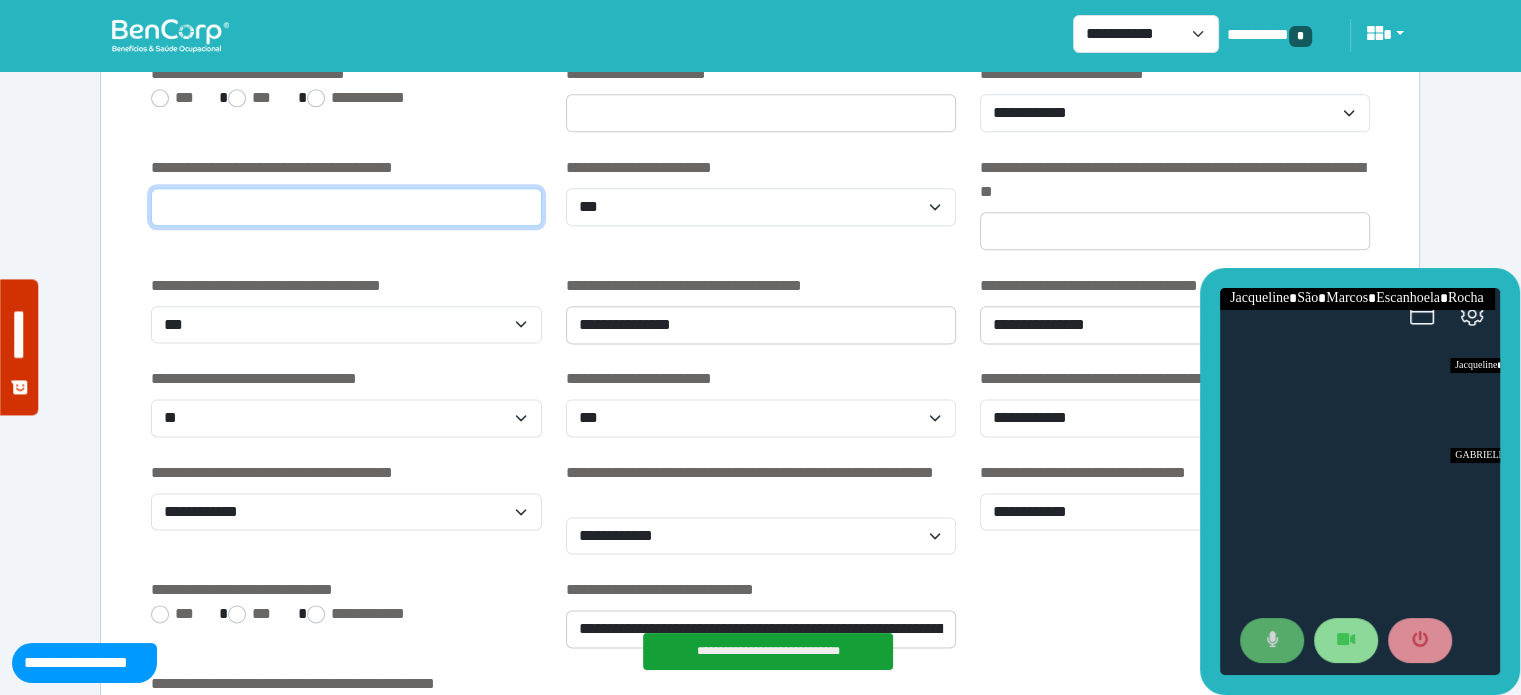 click at bounding box center (346, 207) 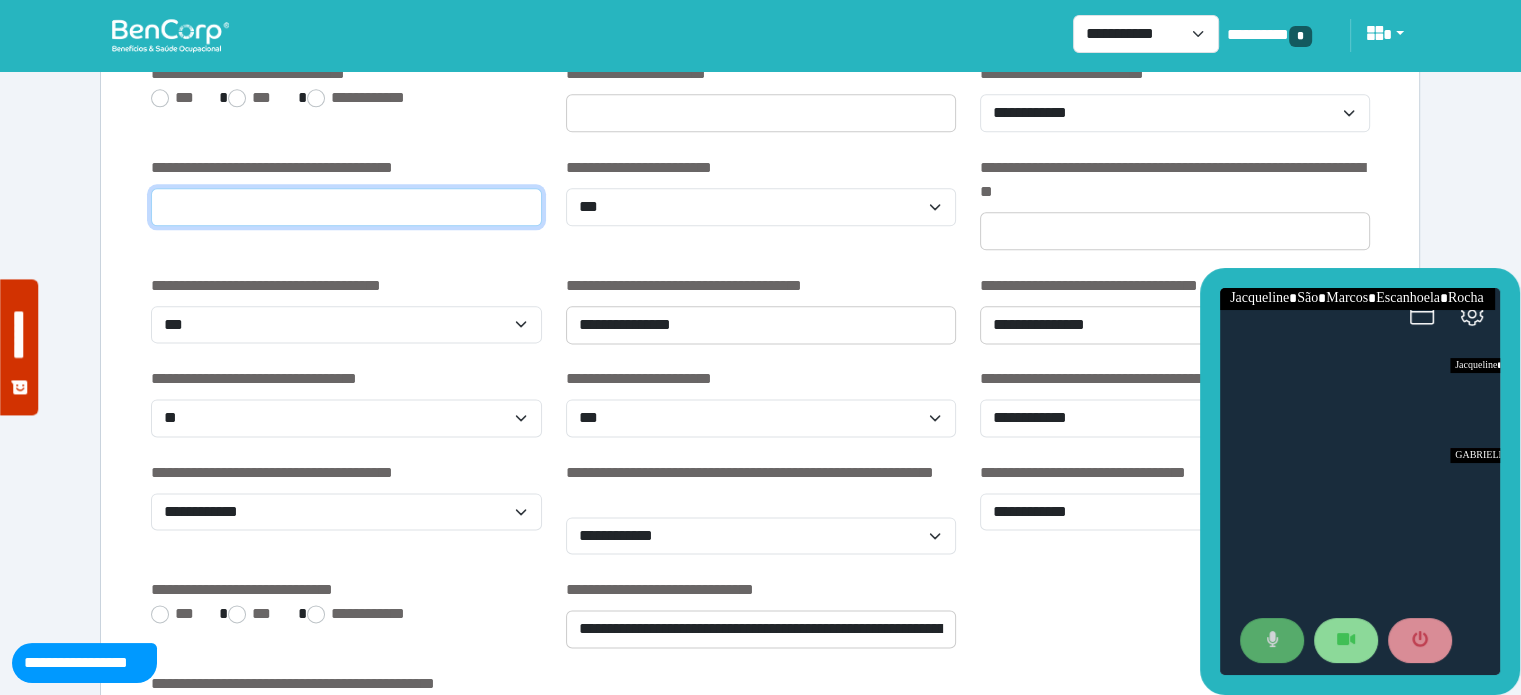 click on "*" at bounding box center [346, 207] 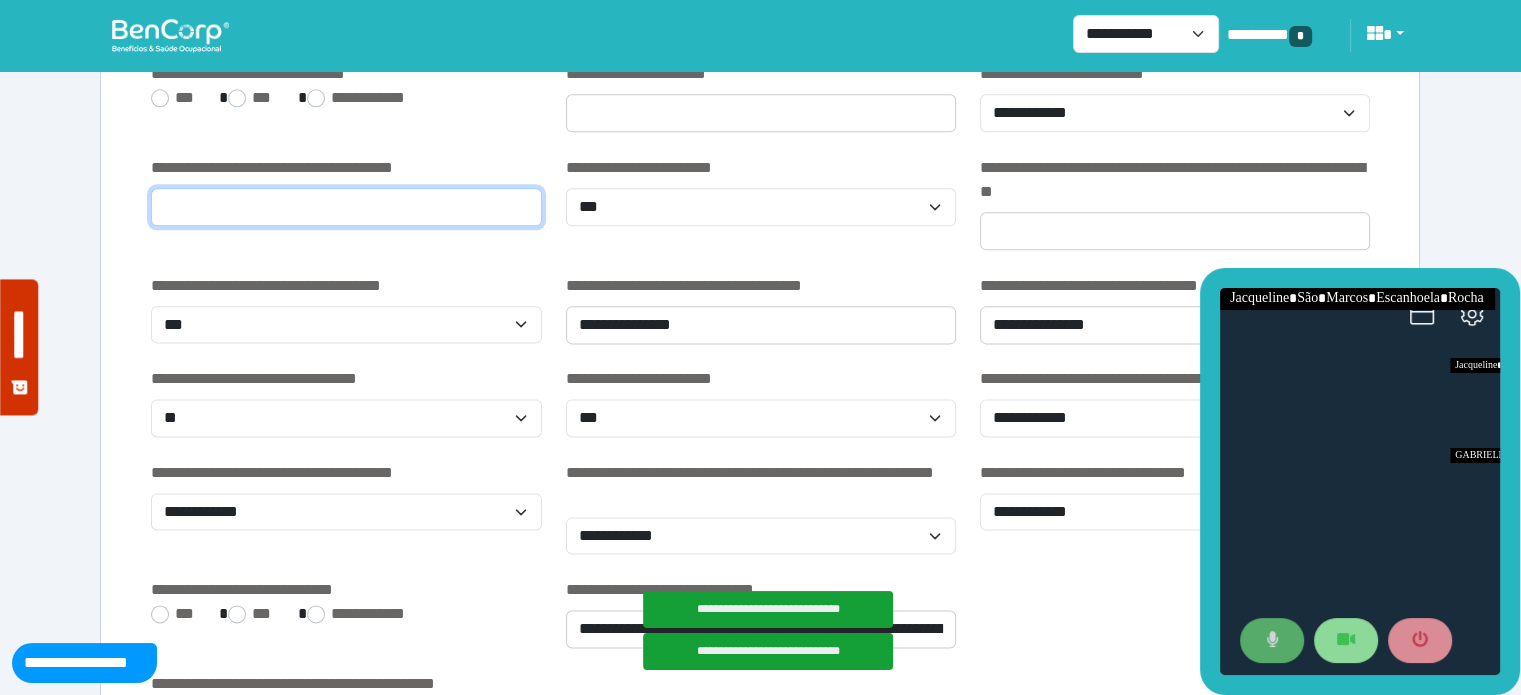 type on "*" 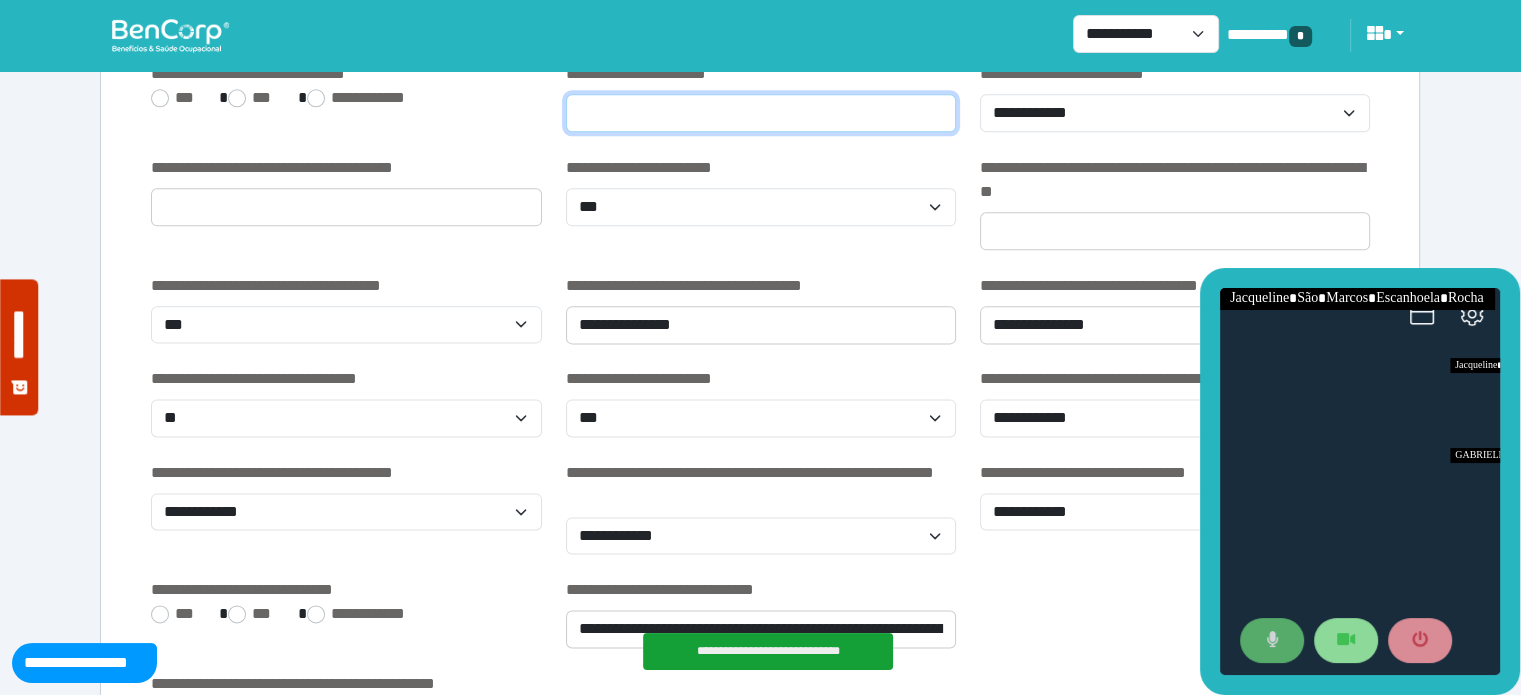click at bounding box center (761, 113) 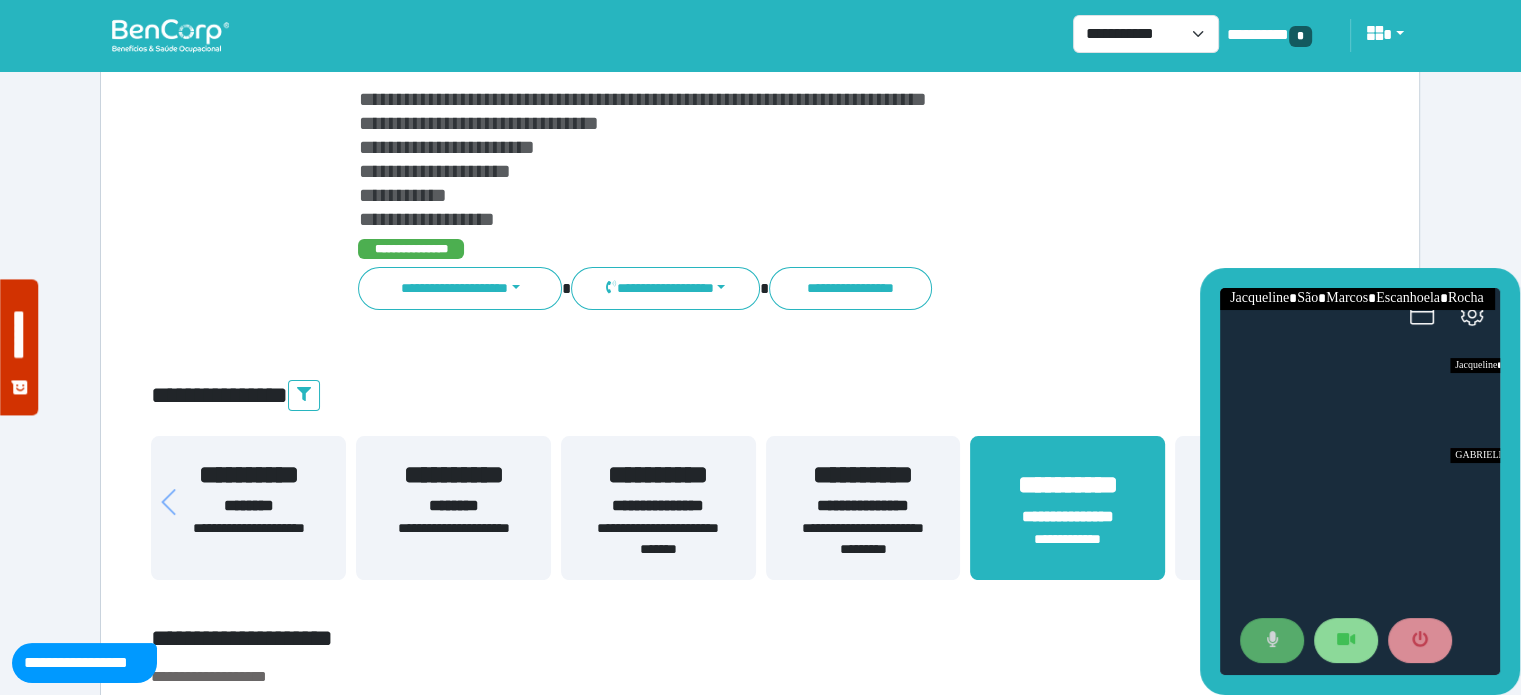 scroll, scrollTop: 62, scrollLeft: 0, axis: vertical 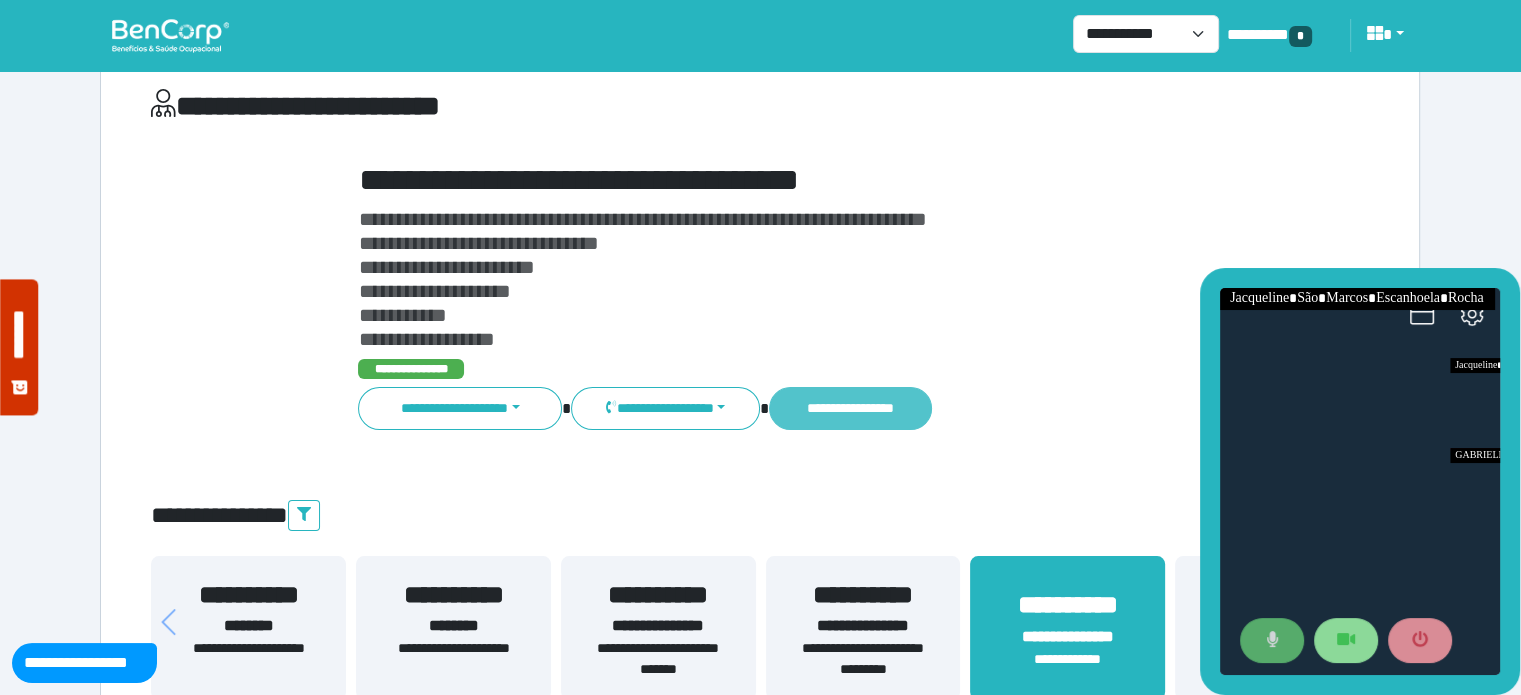 click on "**********" at bounding box center (850, 408) 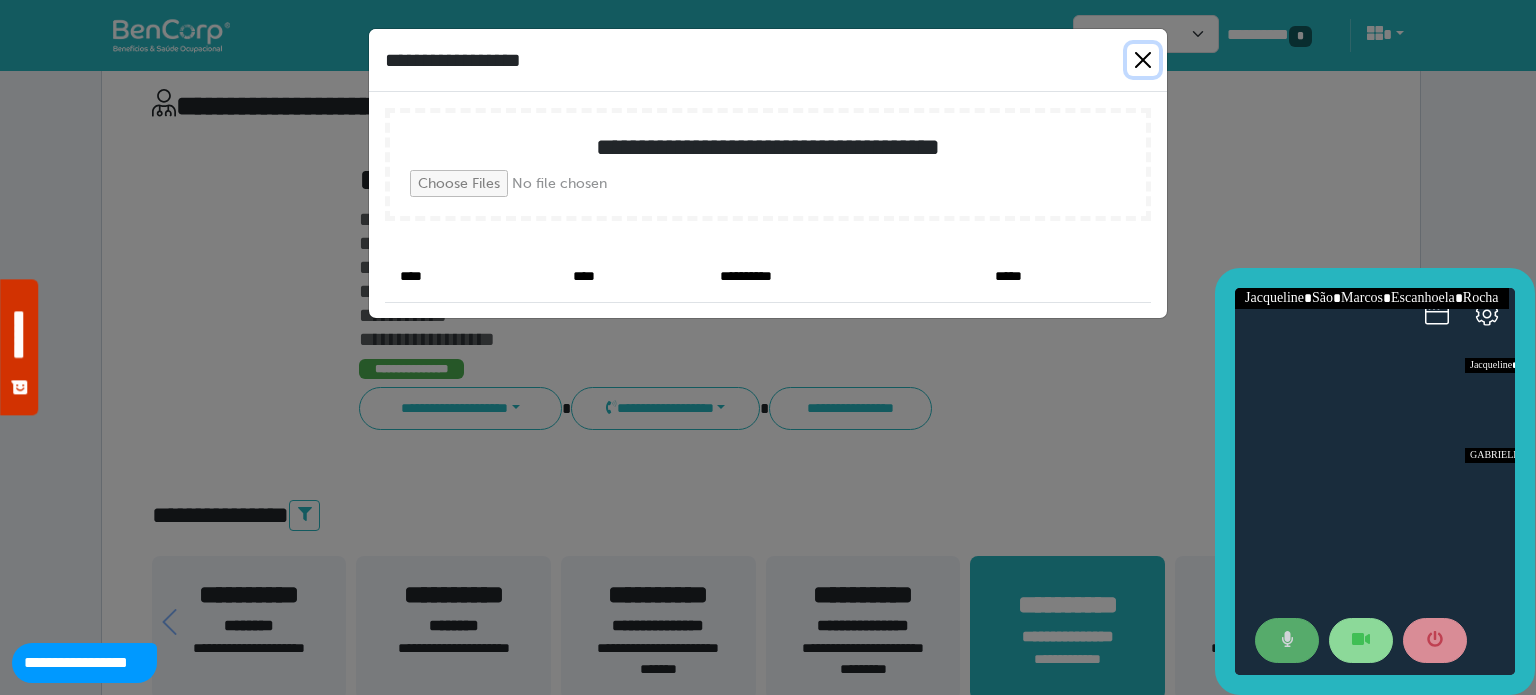 click at bounding box center (1143, 60) 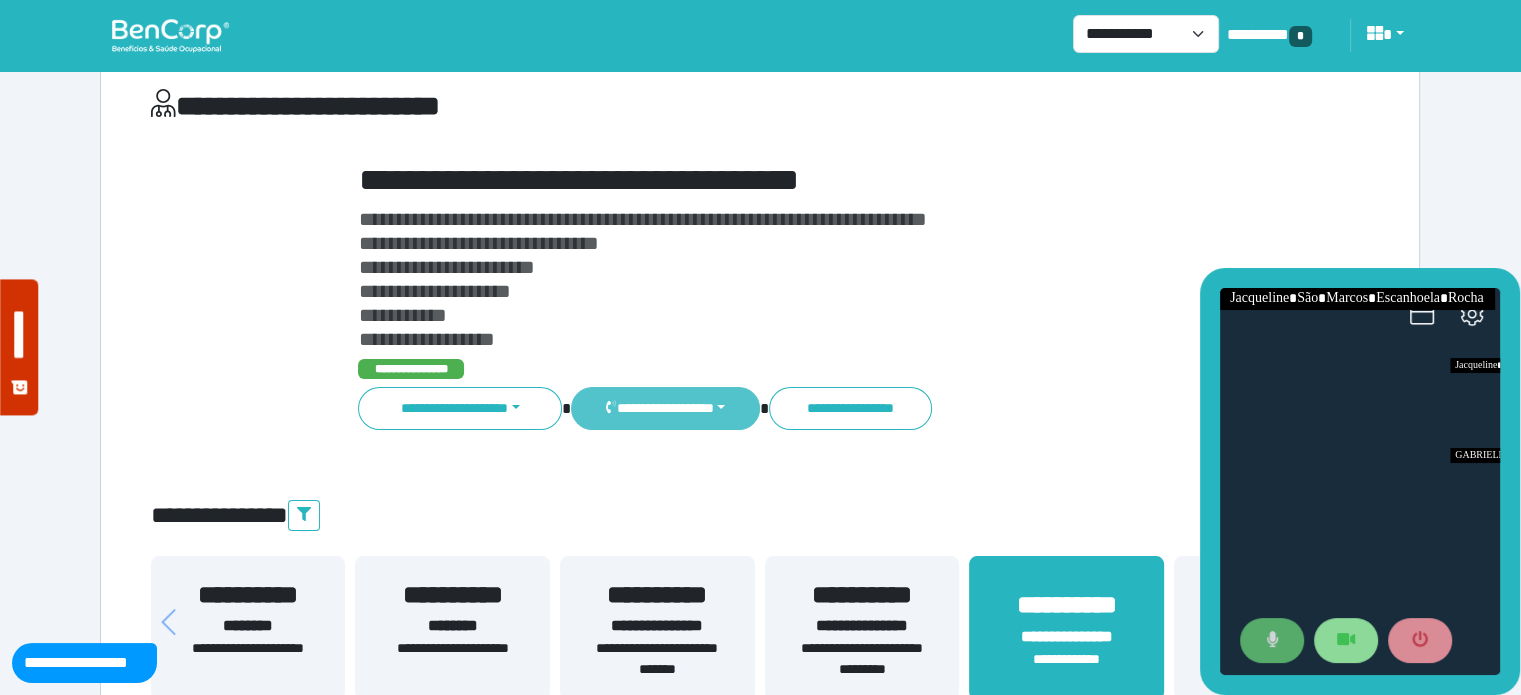 click on "**********" at bounding box center [665, 408] 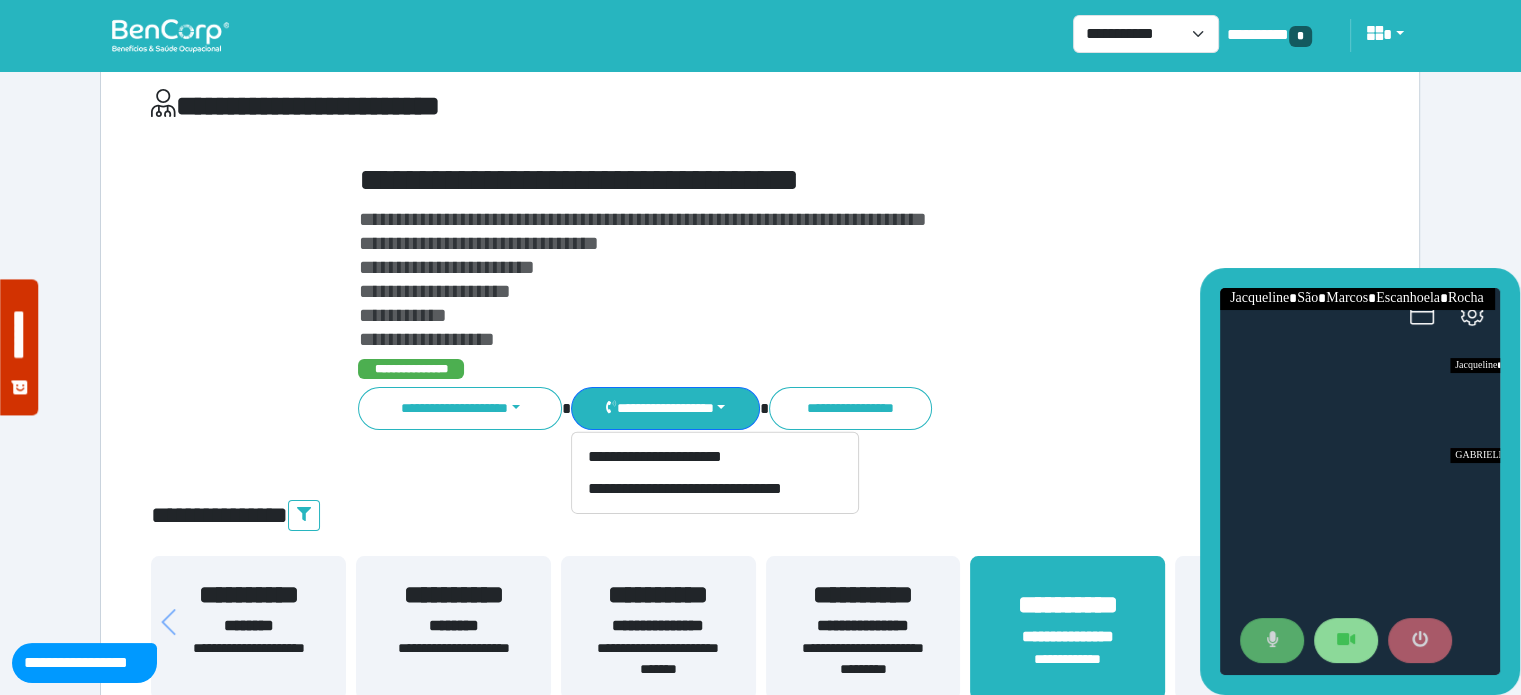 click 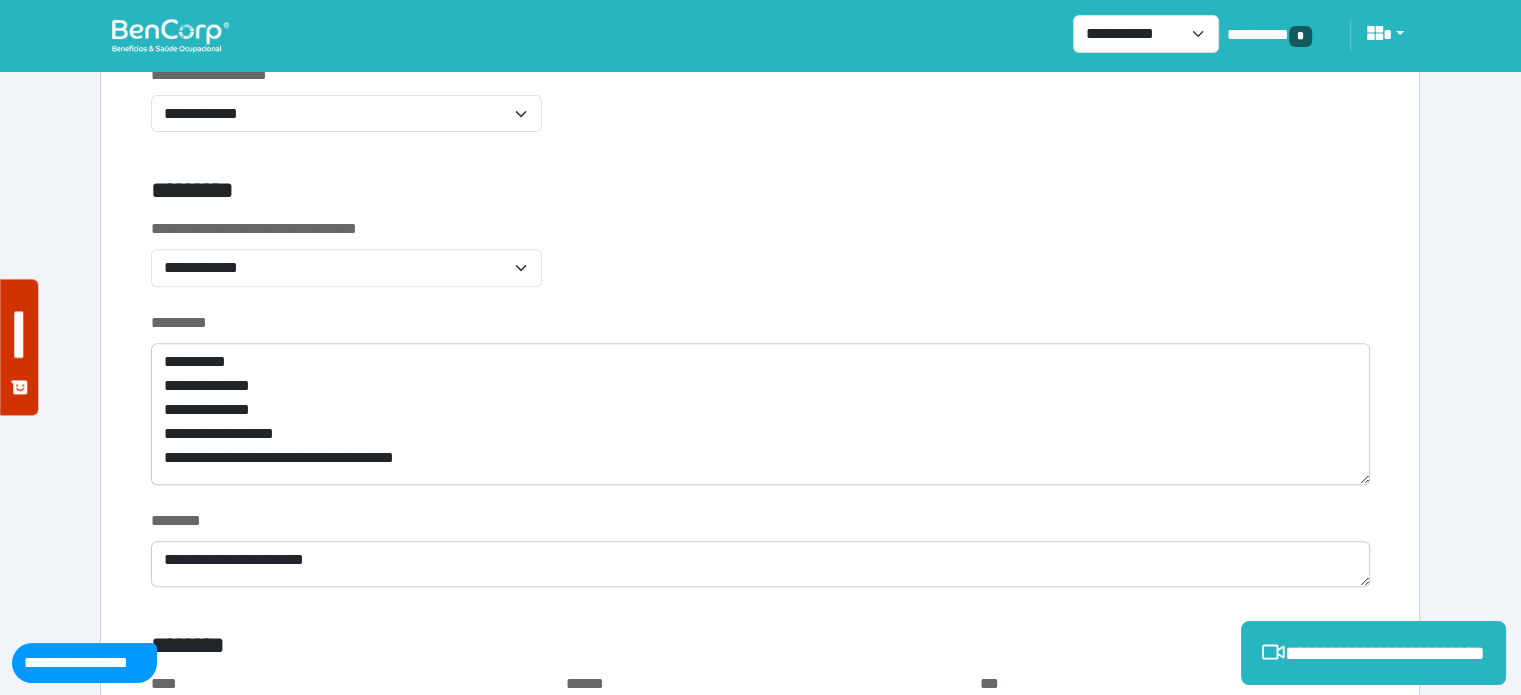 scroll, scrollTop: 980, scrollLeft: 0, axis: vertical 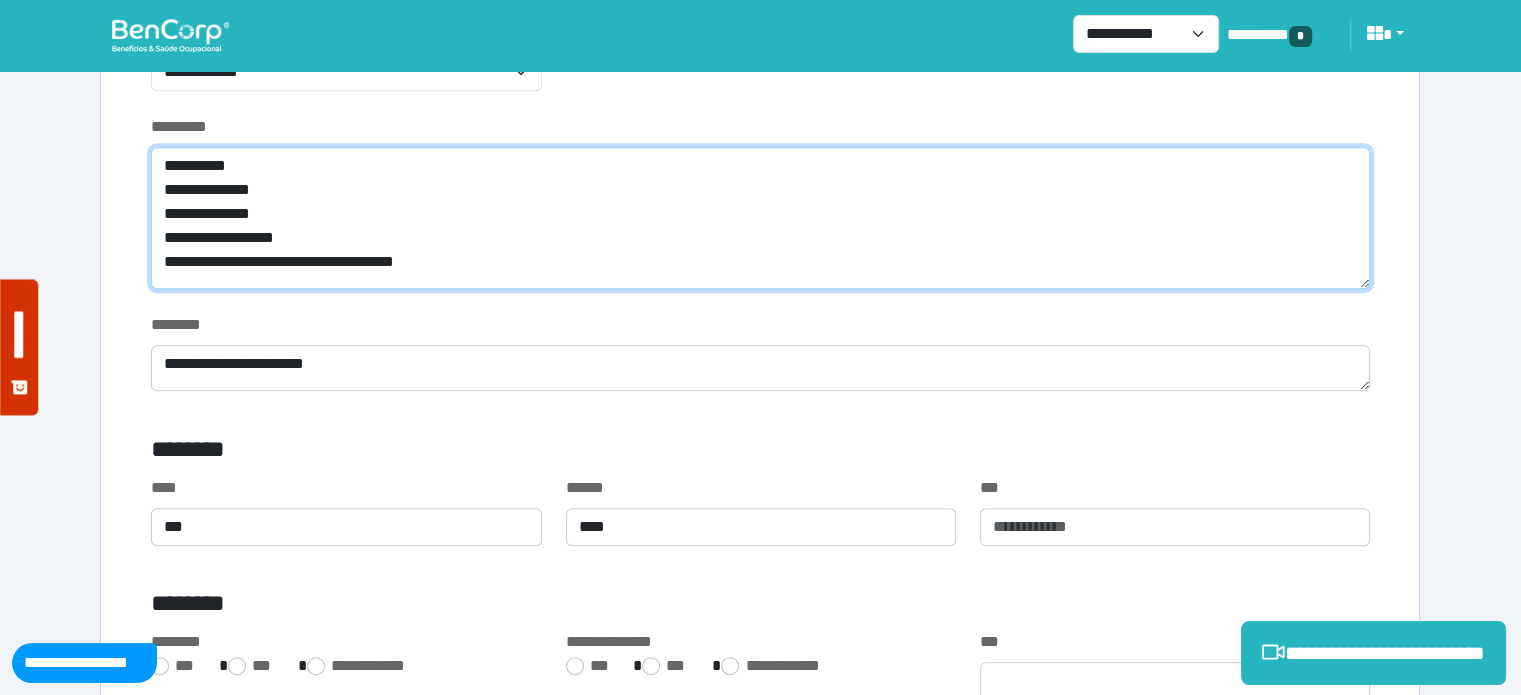 click on "**********" at bounding box center [760, 218] 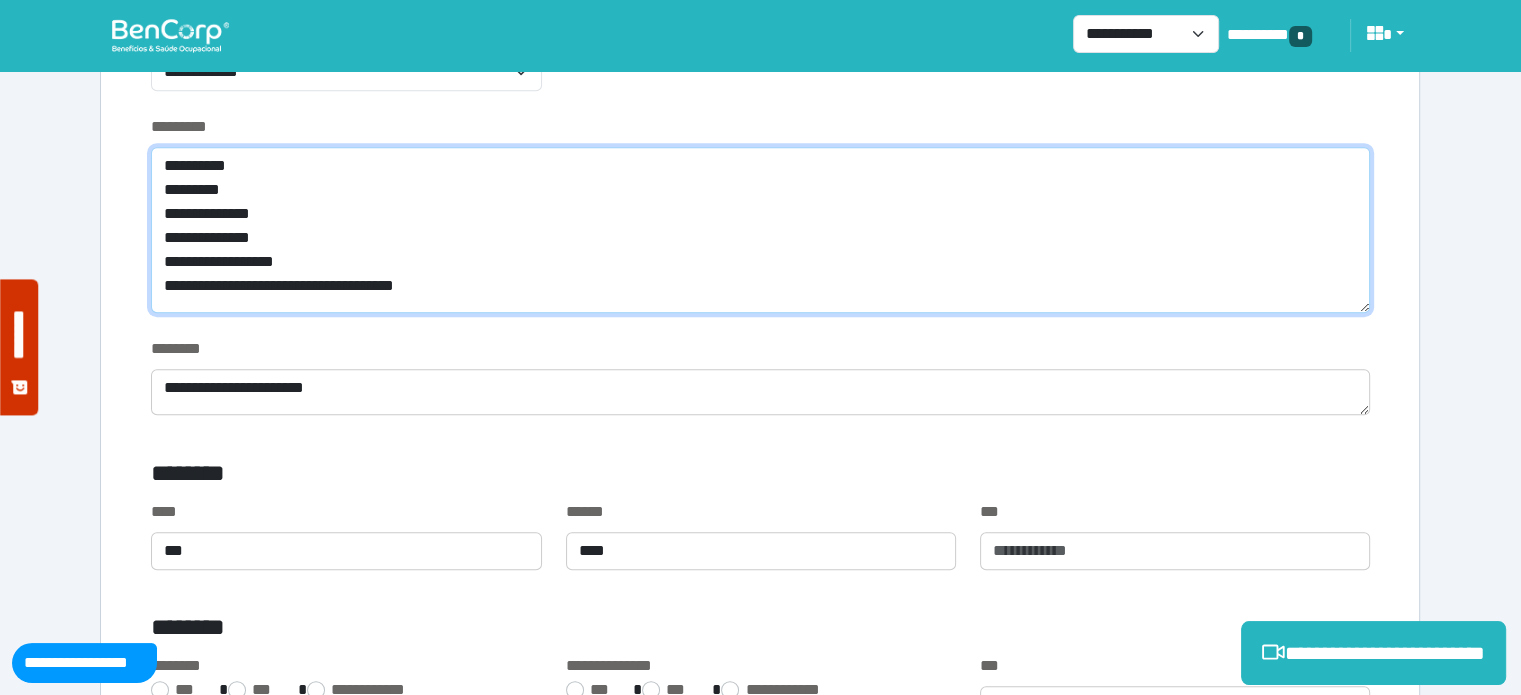 type on "**********" 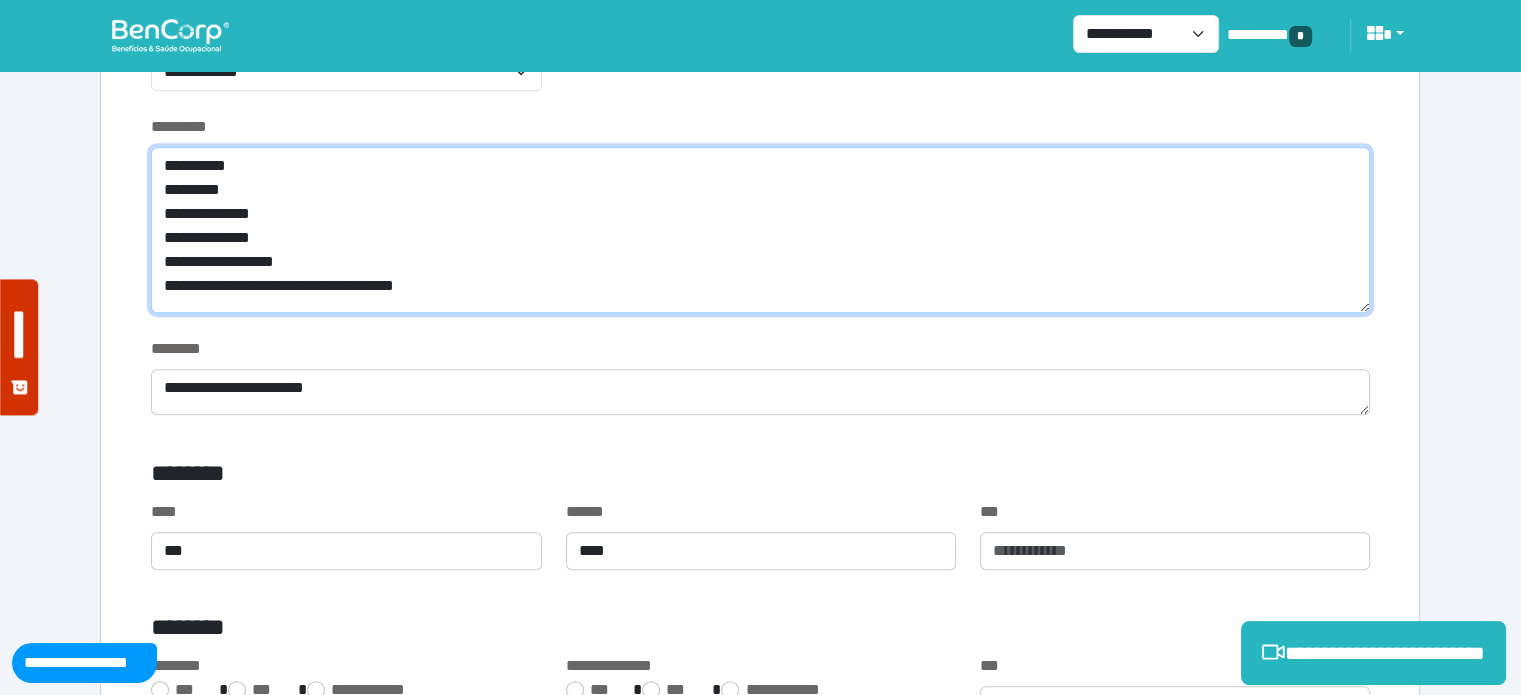 scroll, scrollTop: 0, scrollLeft: 0, axis: both 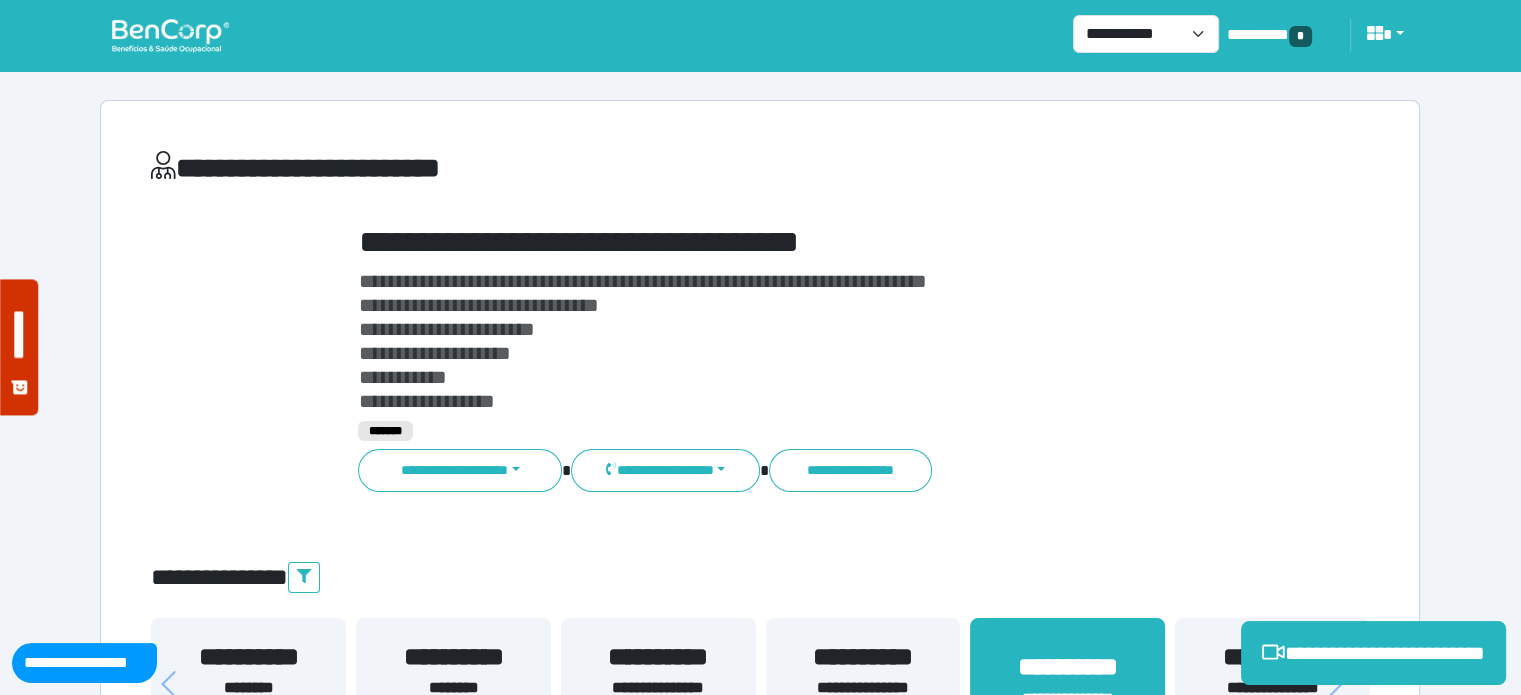click on "**********" at bounding box center (812, 242) 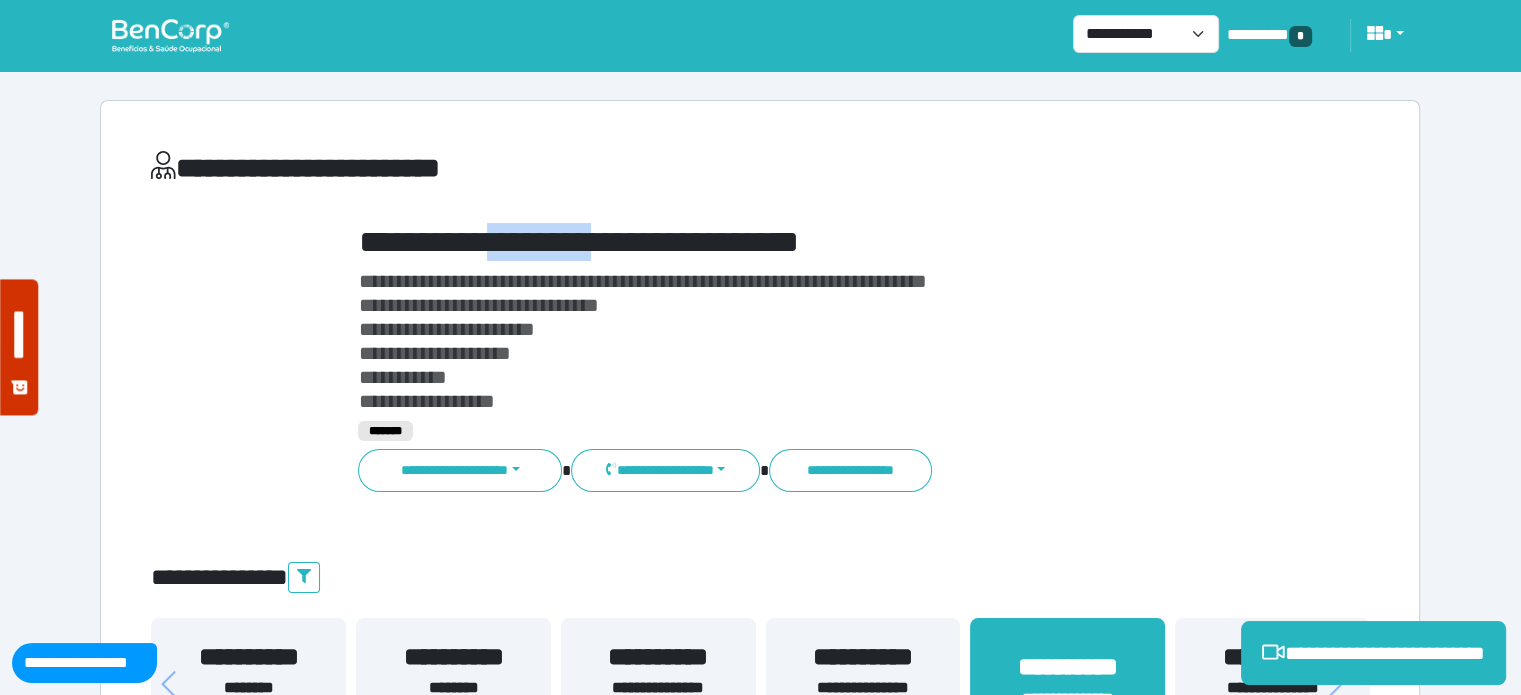click on "**********" at bounding box center [812, 242] 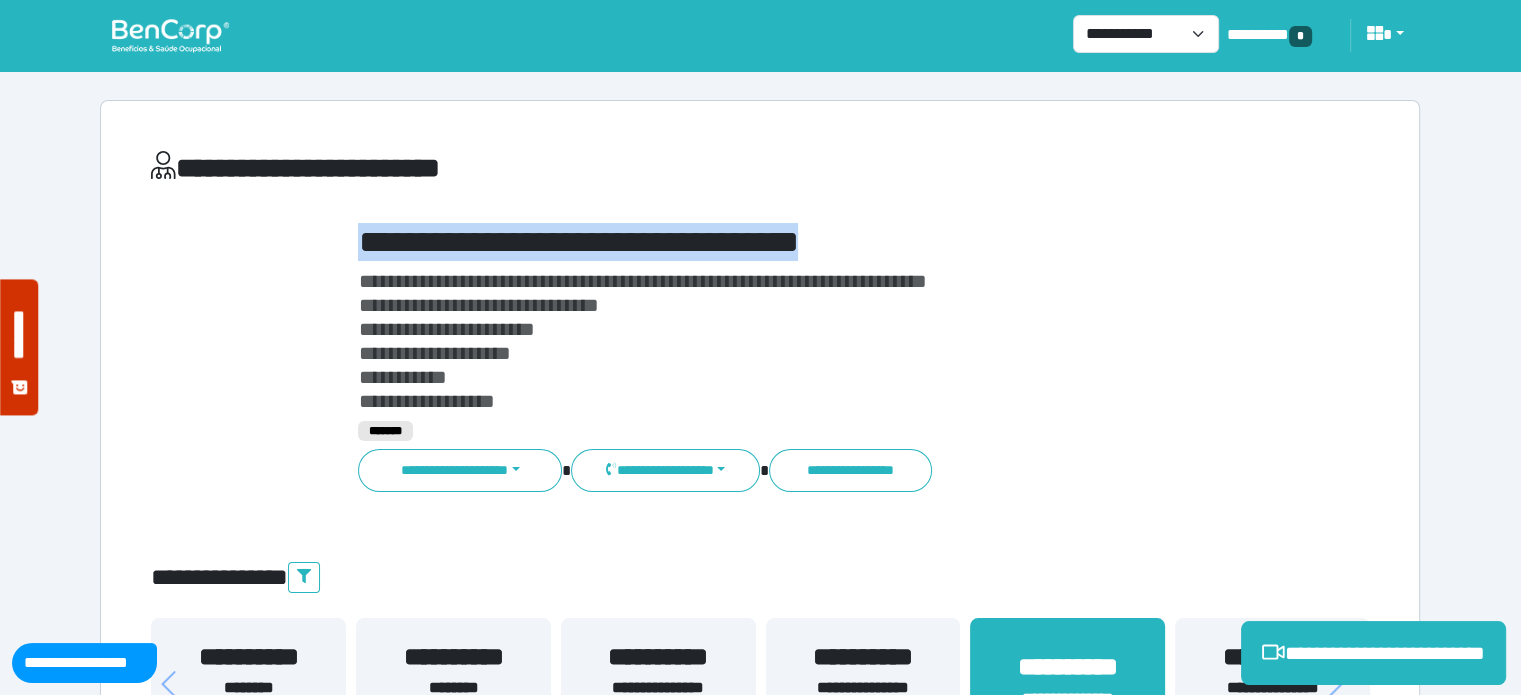 click on "**********" at bounding box center (812, 242) 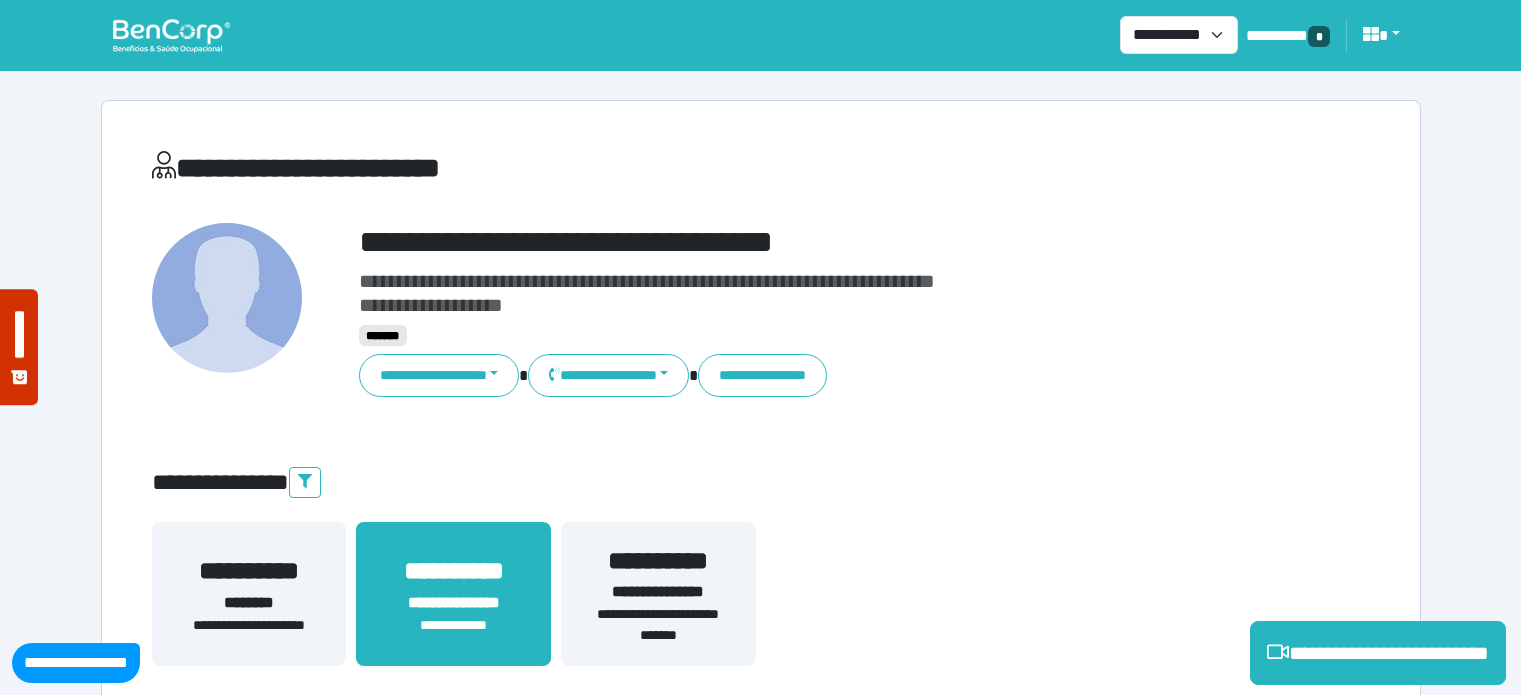 select on "**********" 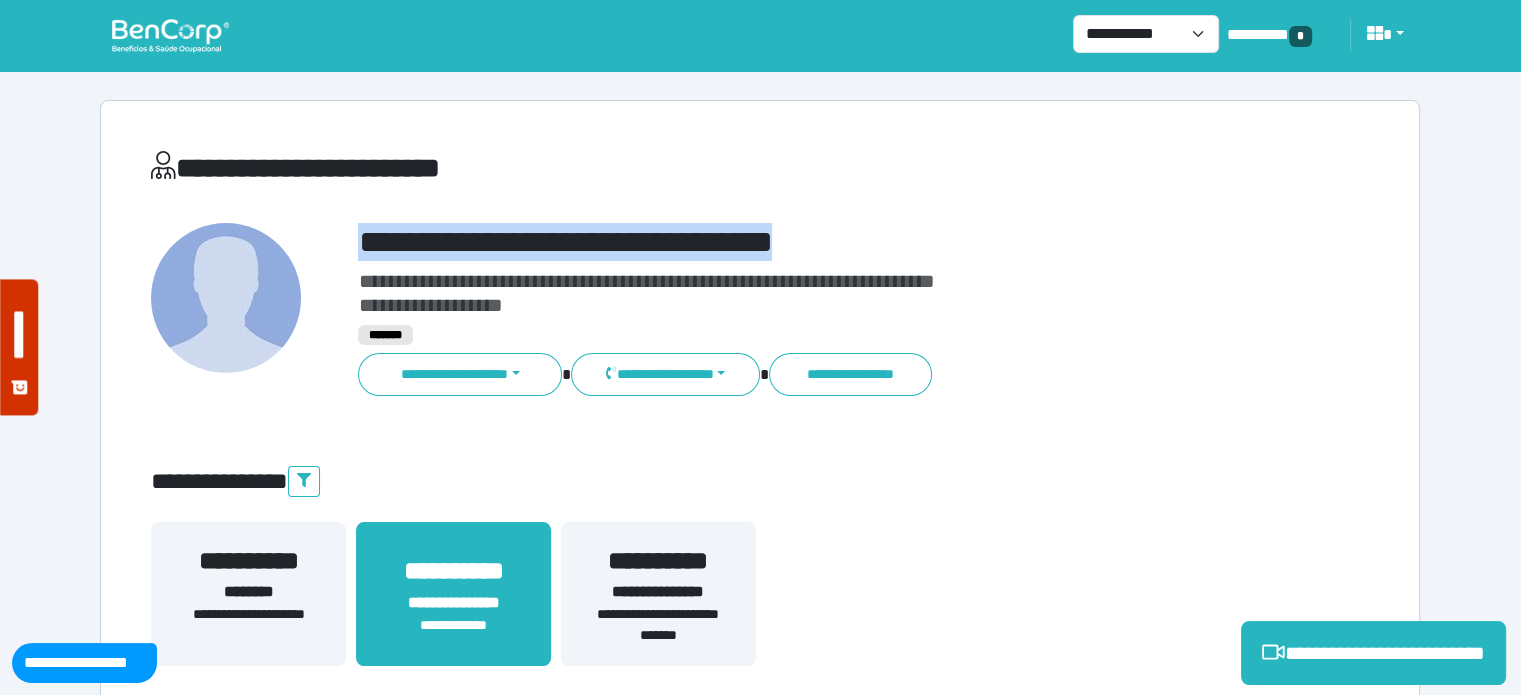 scroll, scrollTop: 0, scrollLeft: 0, axis: both 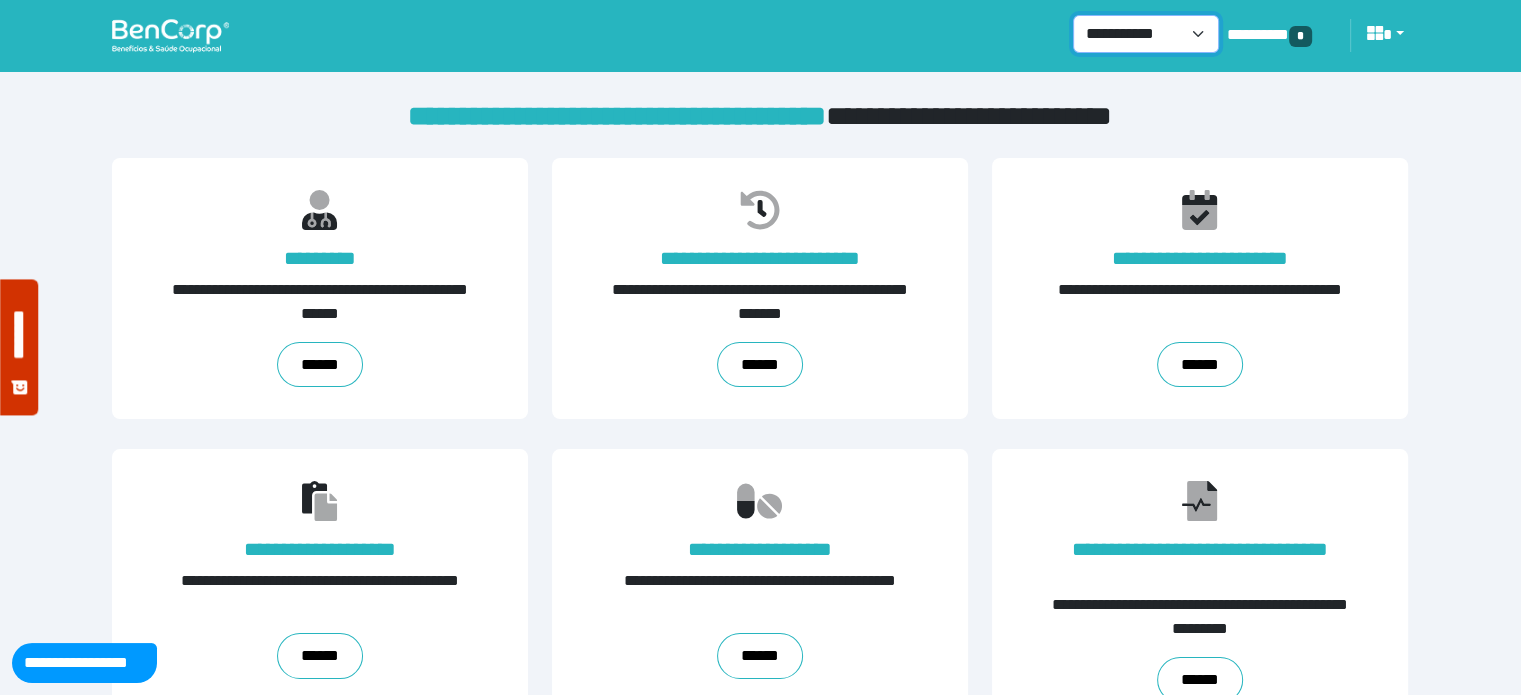 click on "**********" at bounding box center [1146, 34] 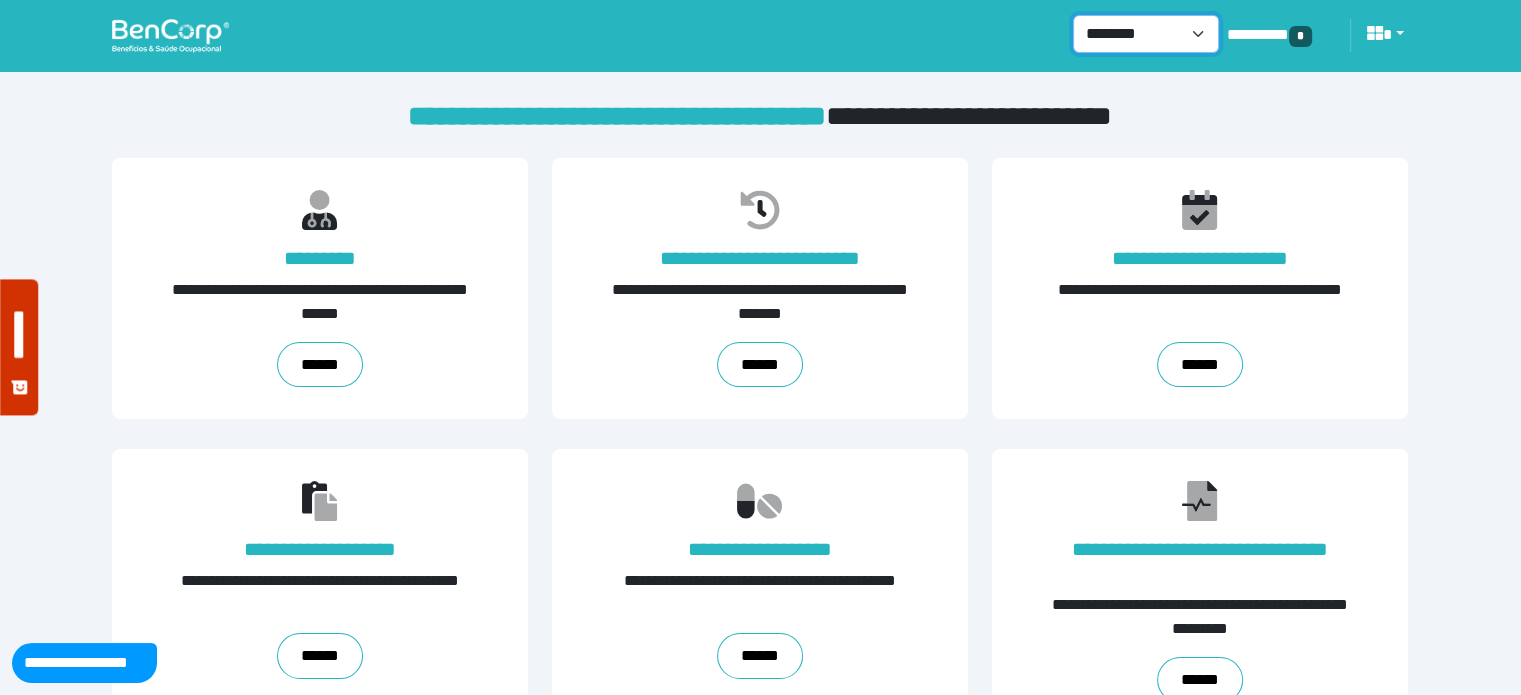 click on "**********" at bounding box center (1146, 34) 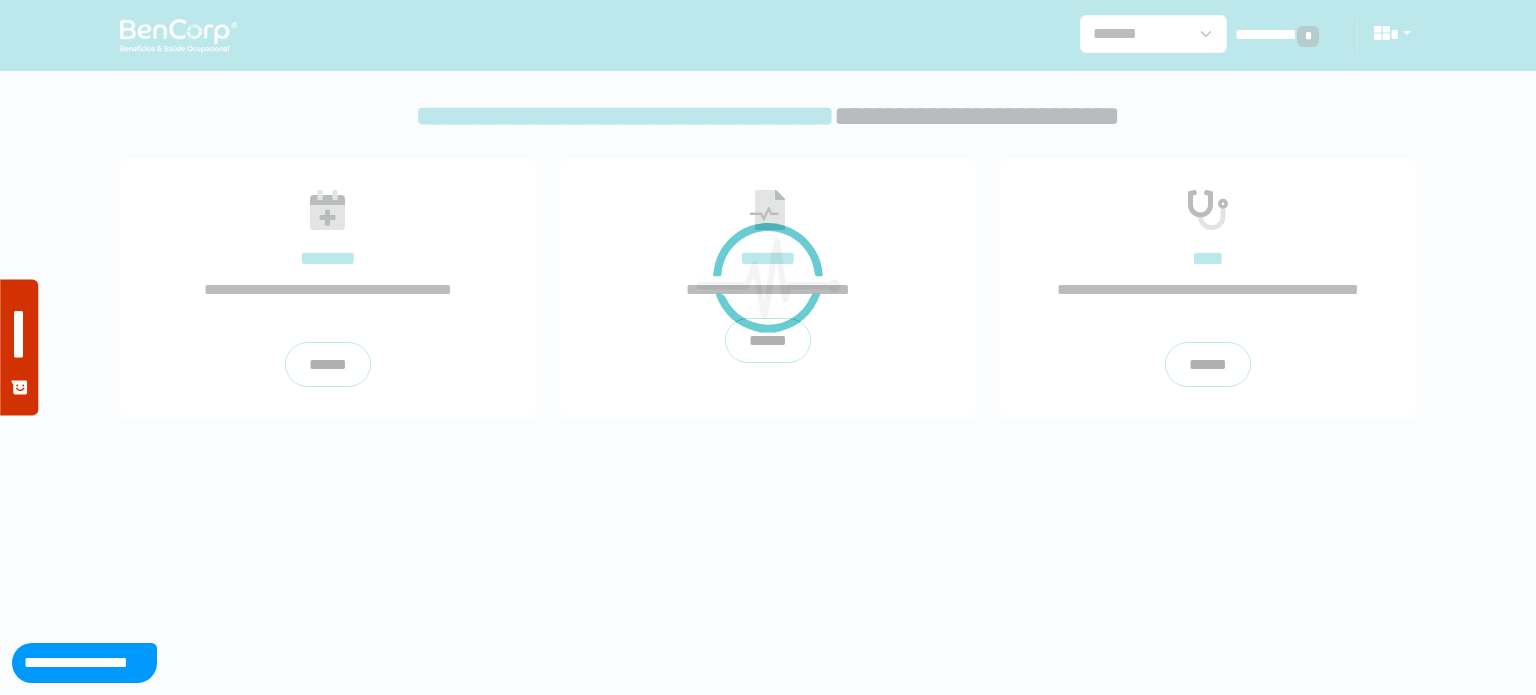 scroll, scrollTop: 0, scrollLeft: 0, axis: both 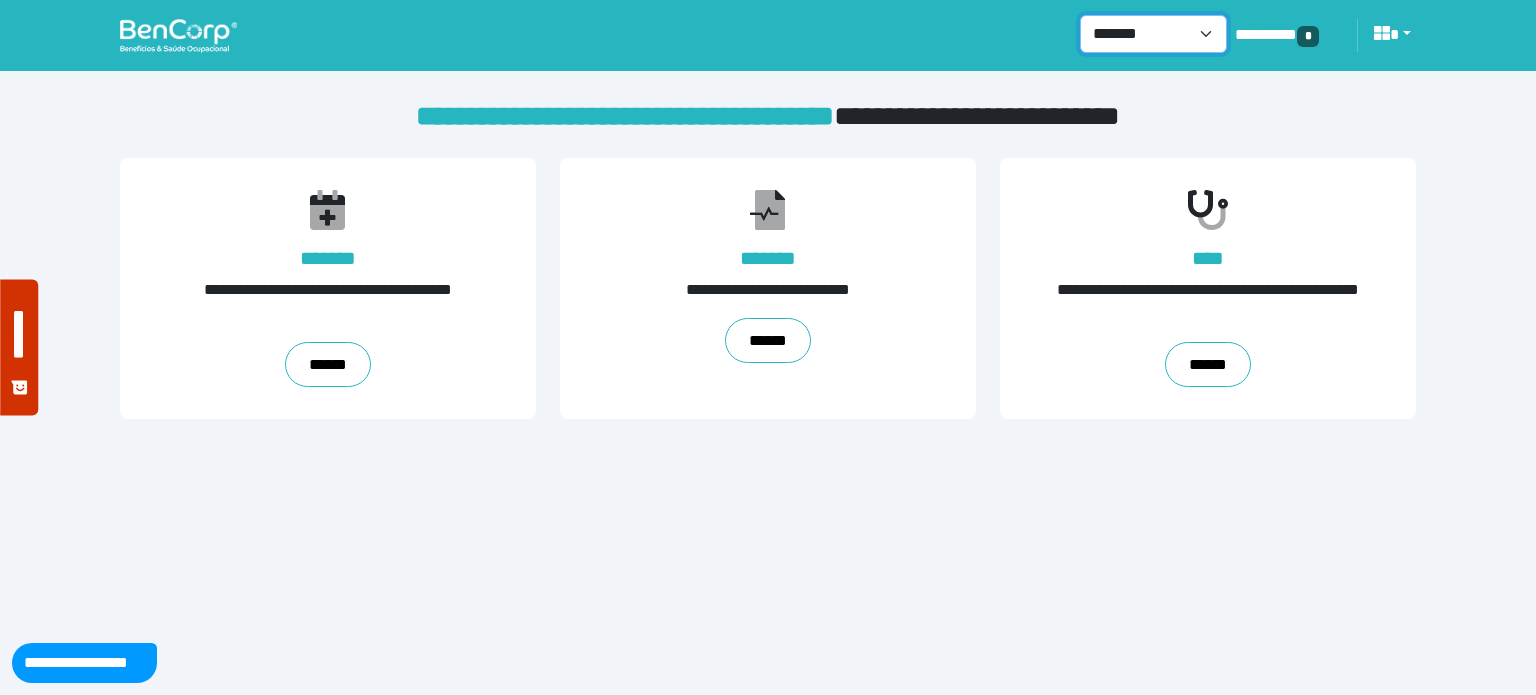 click on "**********" at bounding box center (1153, 34) 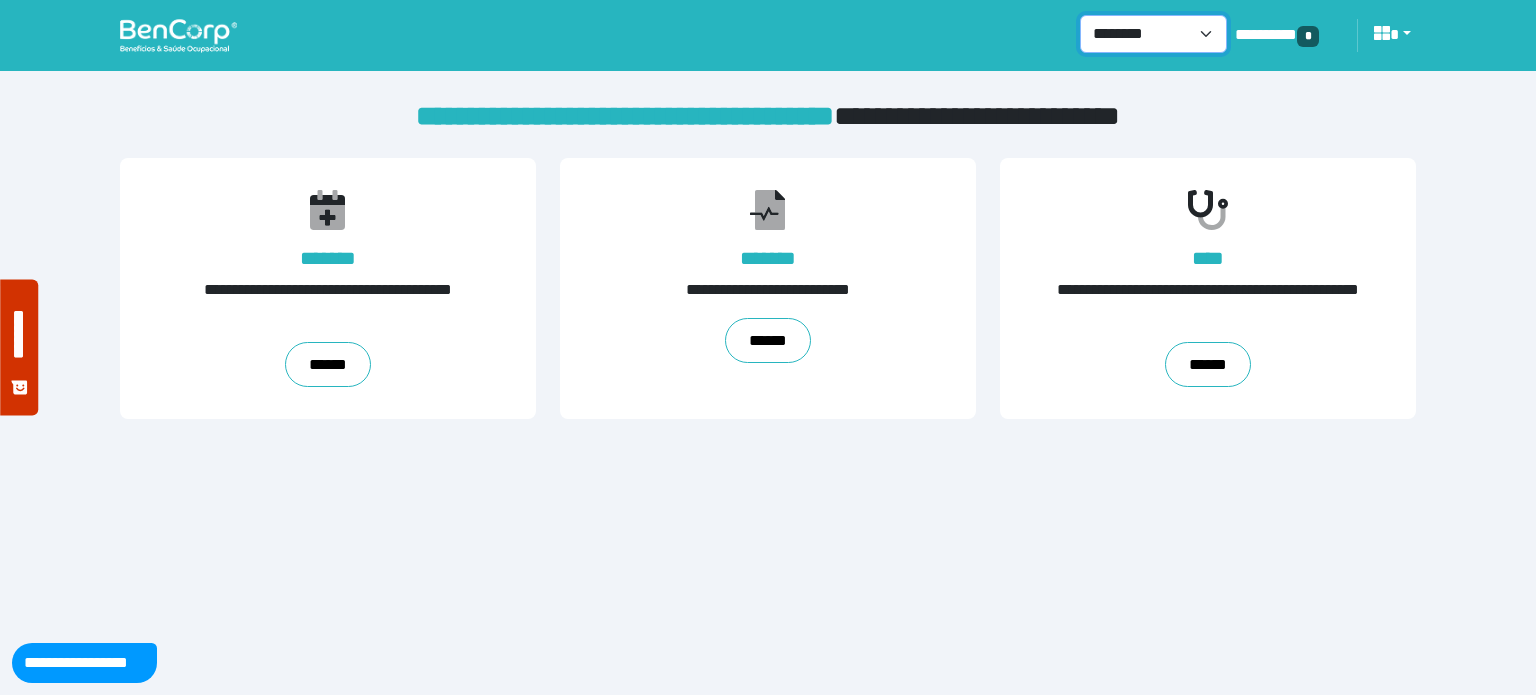 click on "**********" at bounding box center (1153, 34) 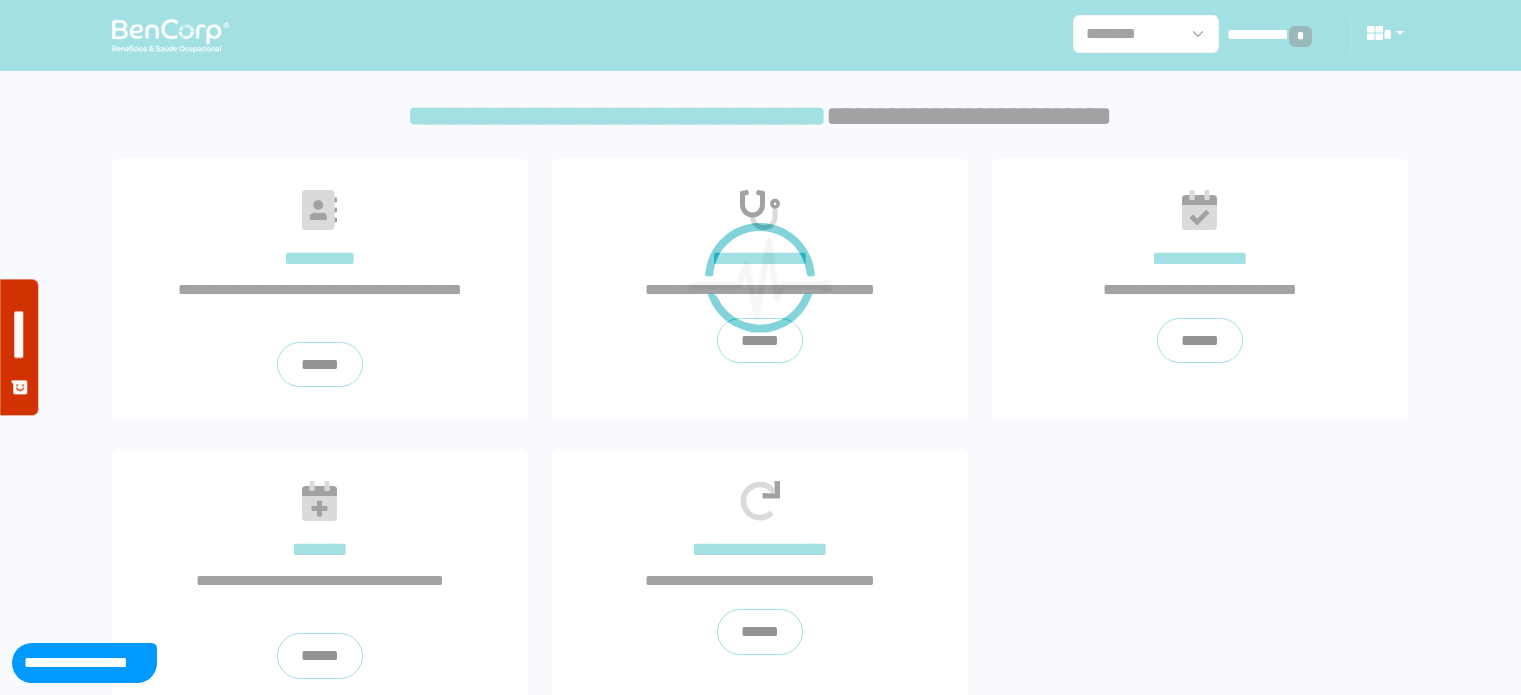 scroll, scrollTop: 0, scrollLeft: 0, axis: both 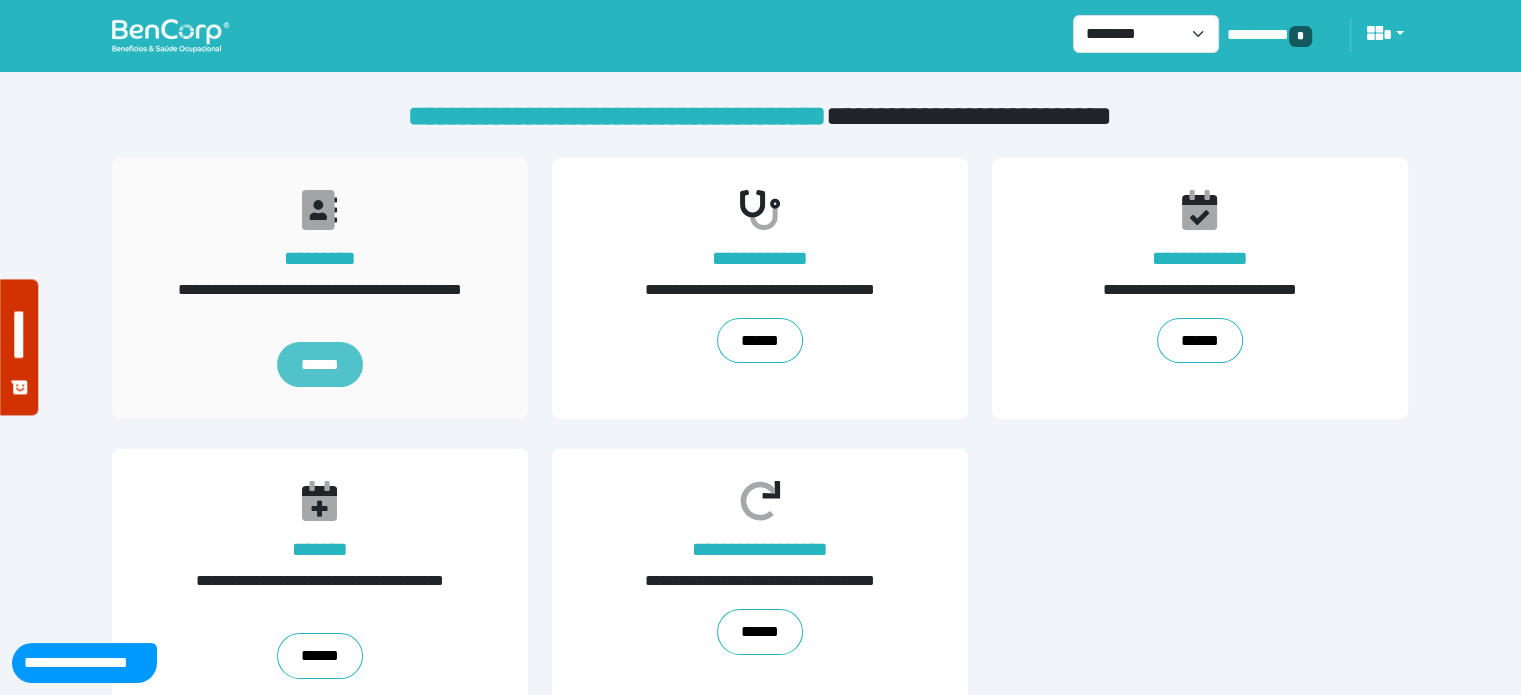 click on "******" at bounding box center [320, 365] 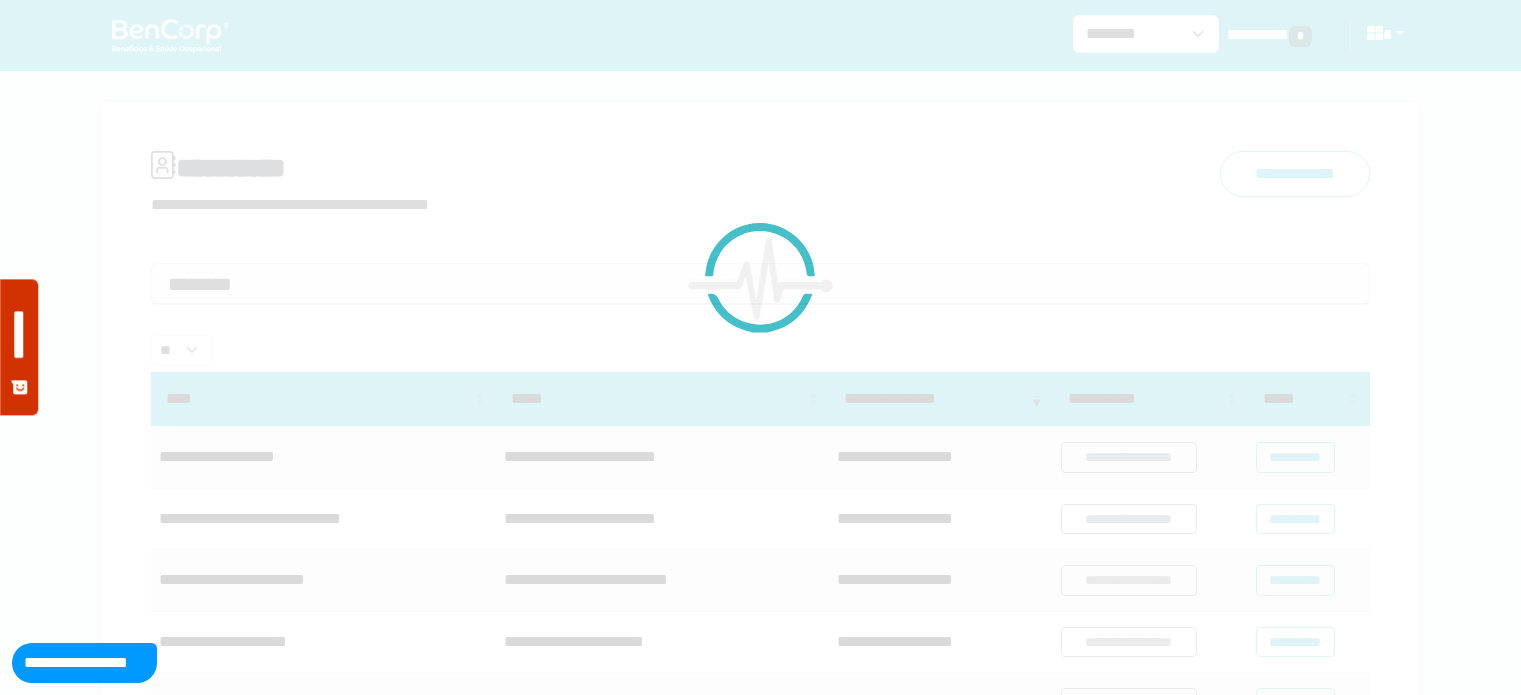 scroll, scrollTop: 0, scrollLeft: 0, axis: both 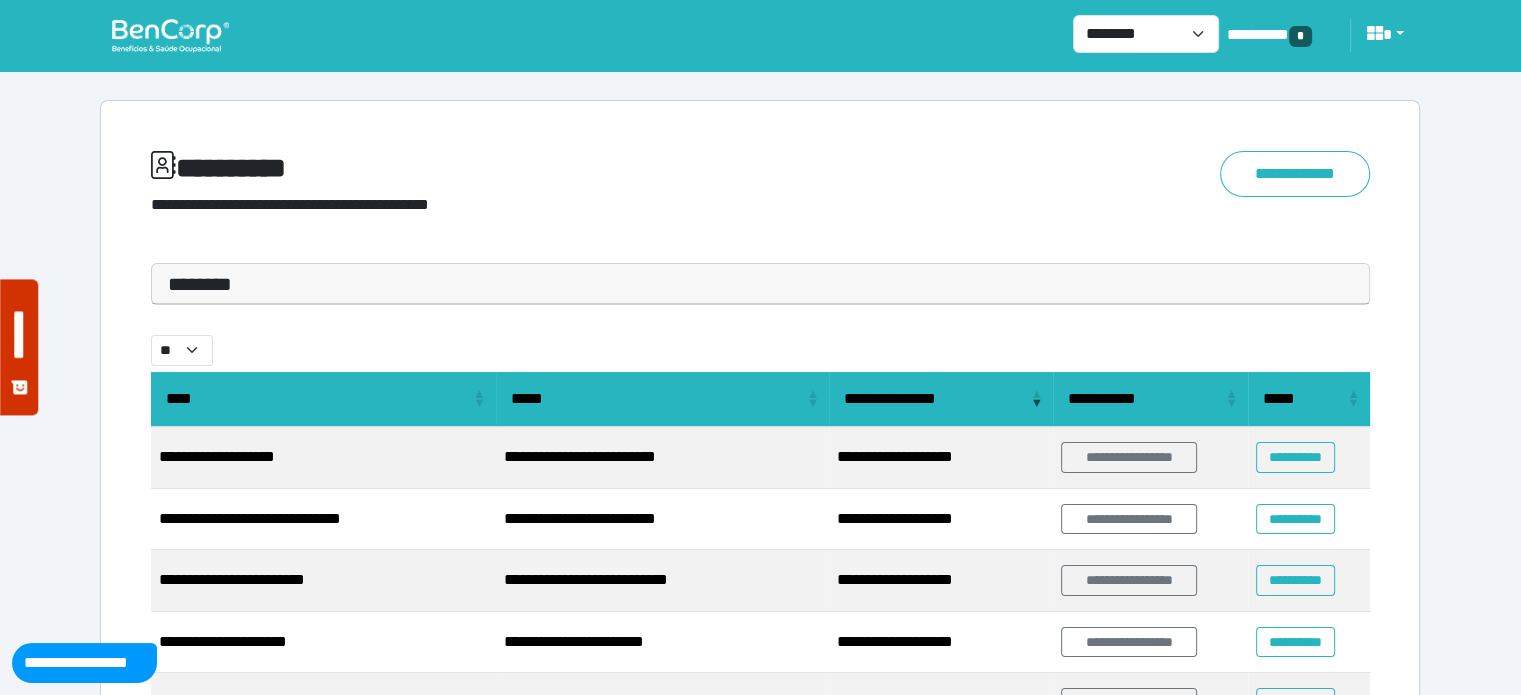 click on "********" at bounding box center [760, 284] 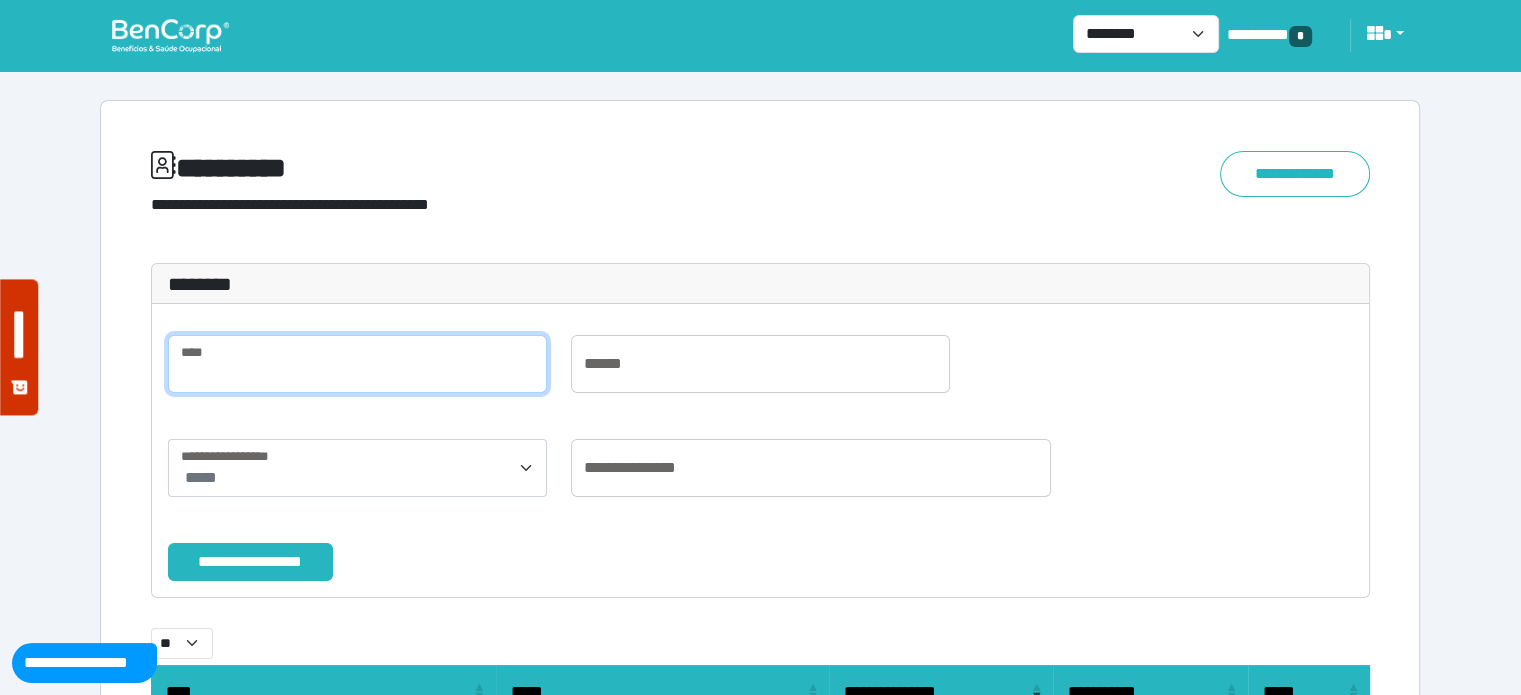 click at bounding box center [357, 364] 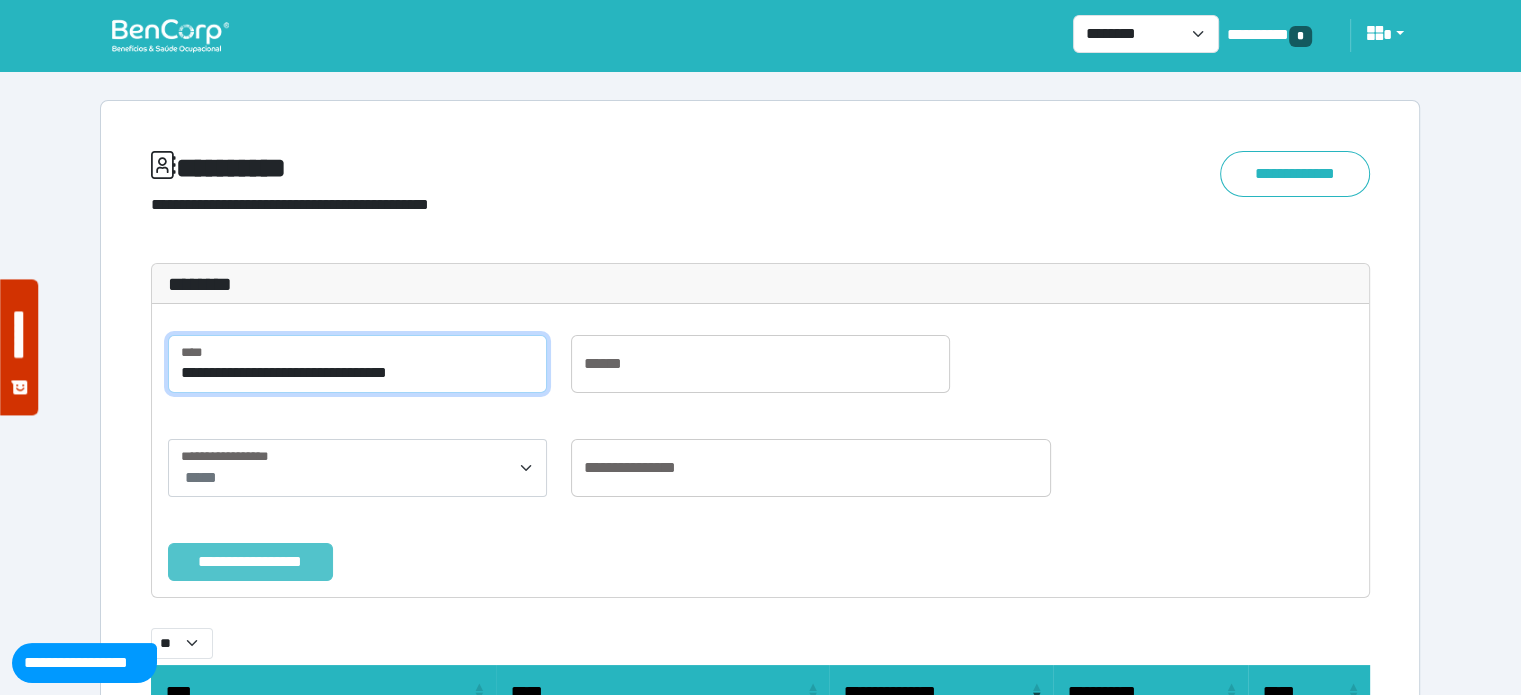 type on "**********" 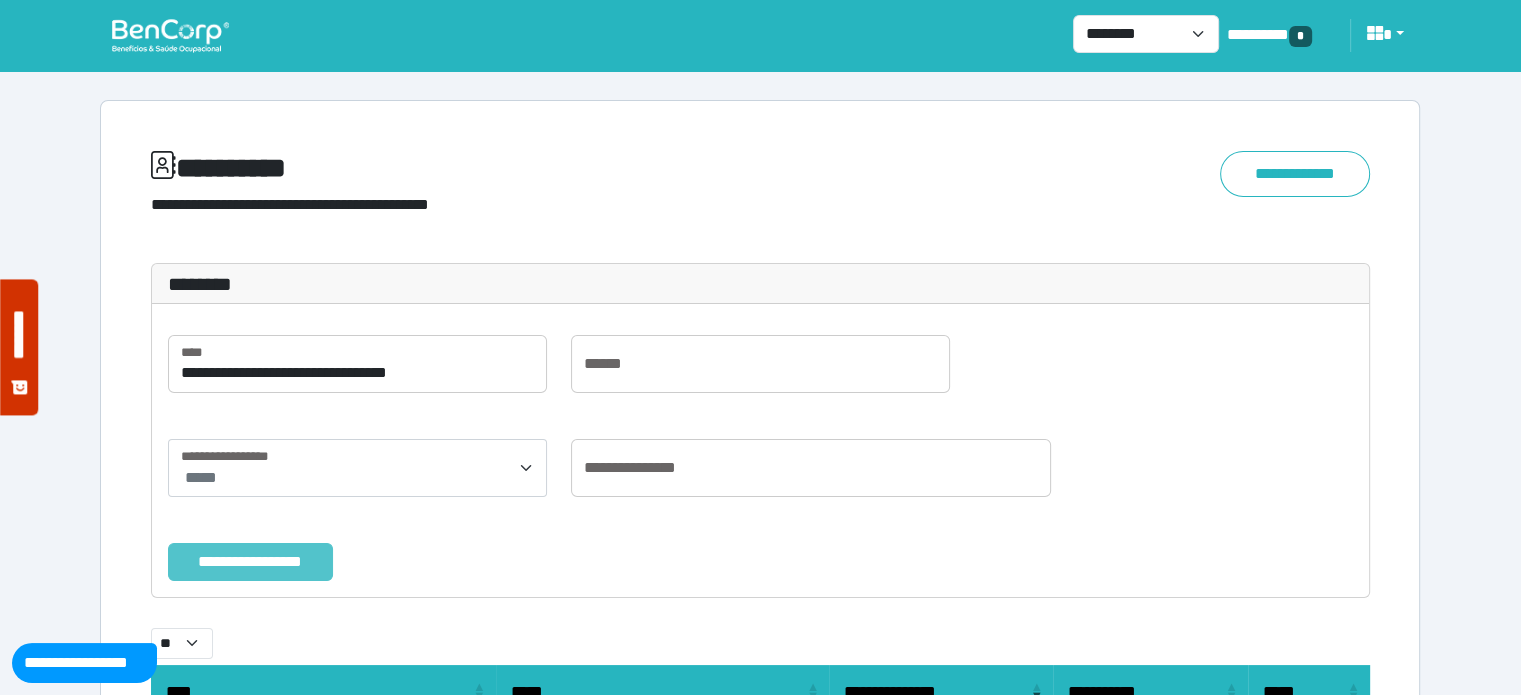 click on "**********" at bounding box center (250, 562) 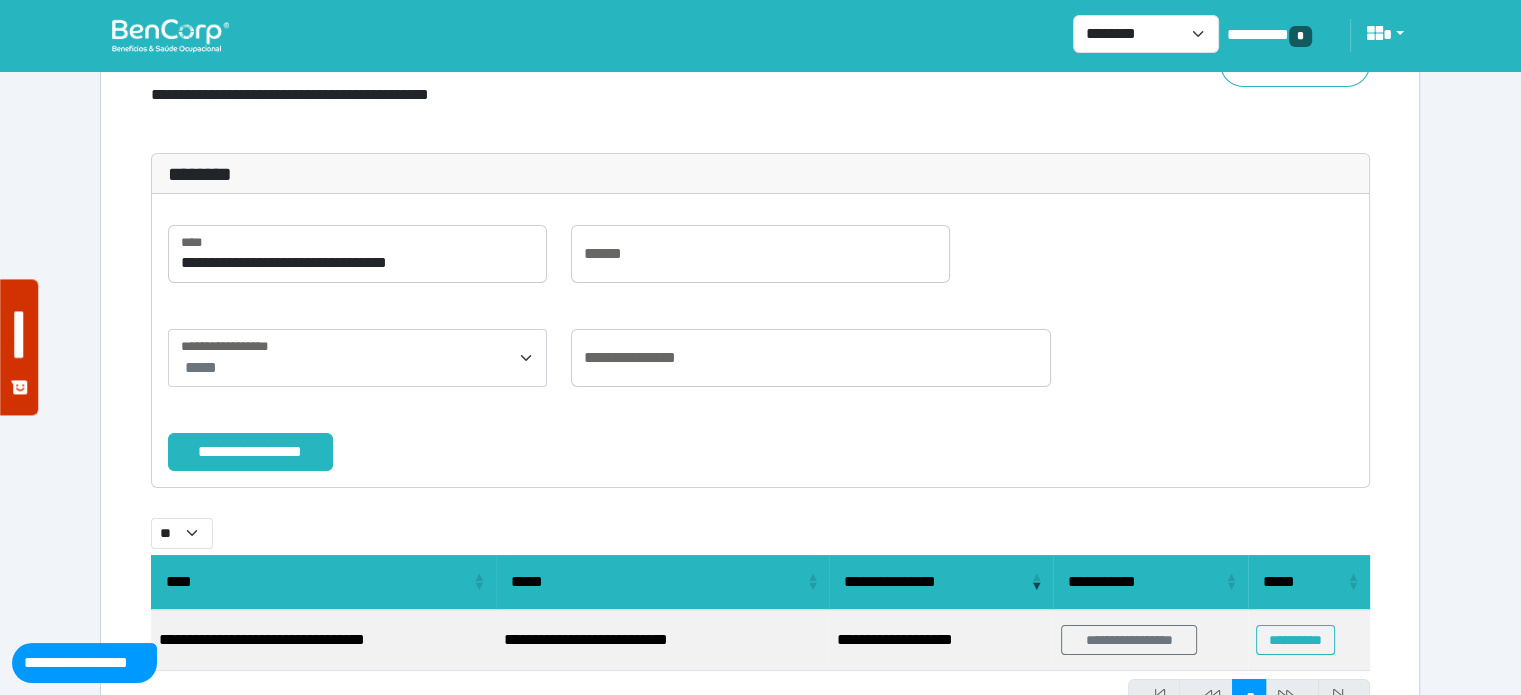 scroll, scrollTop: 203, scrollLeft: 0, axis: vertical 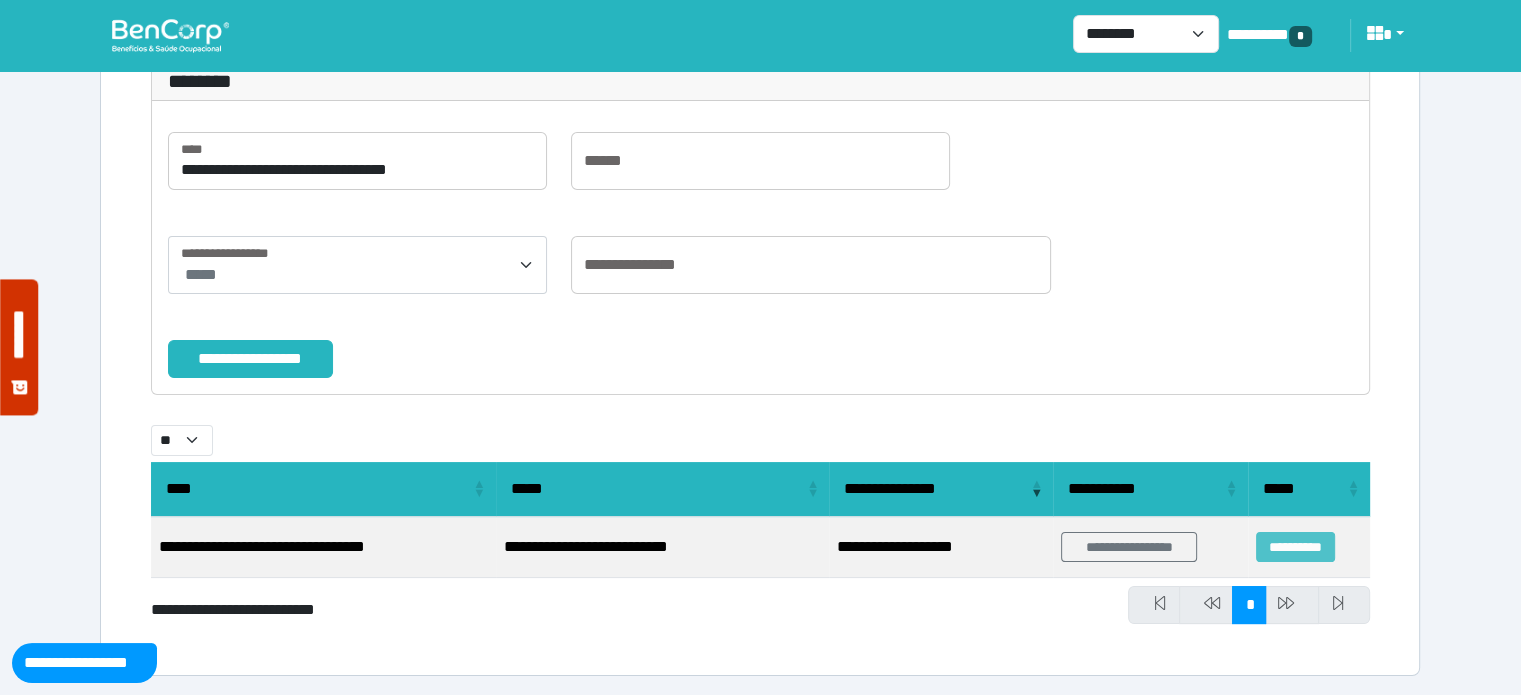click on "**********" at bounding box center [1295, 547] 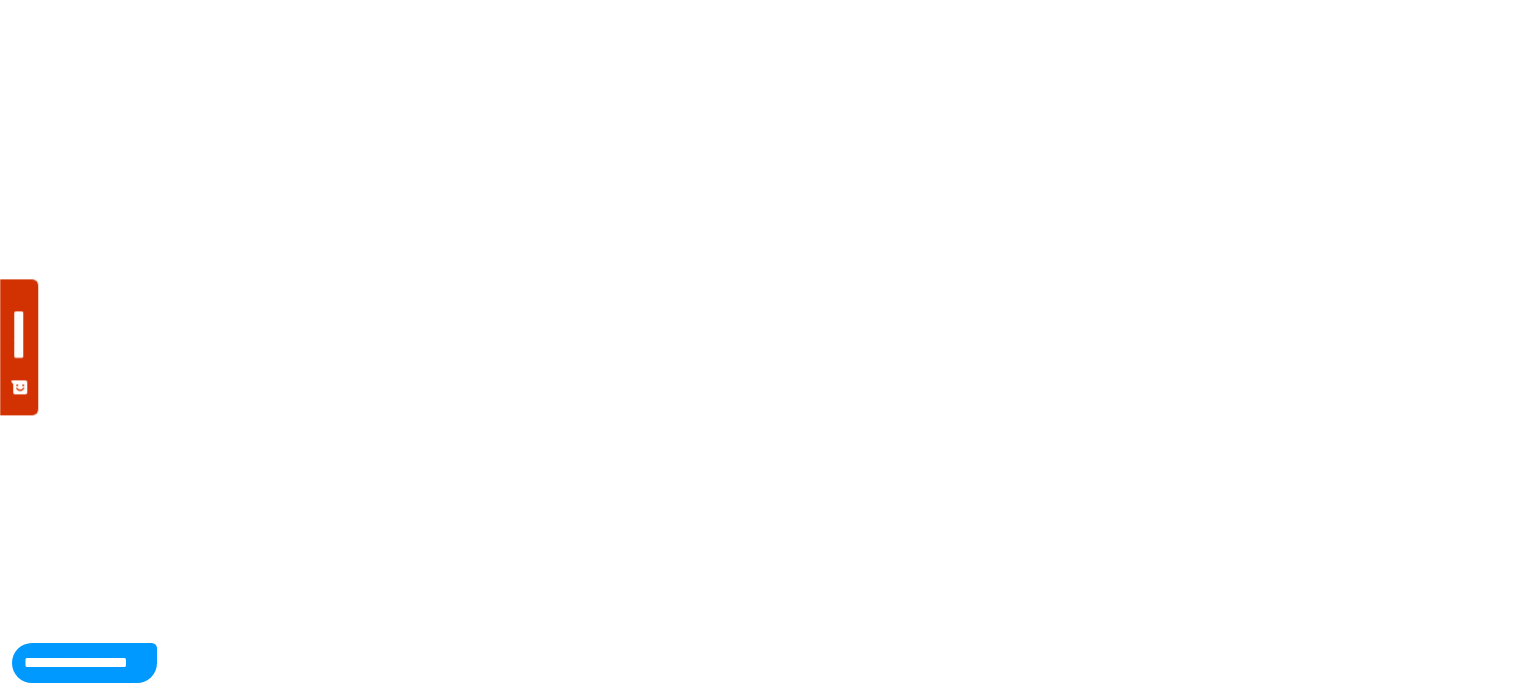 scroll, scrollTop: 0, scrollLeft: 0, axis: both 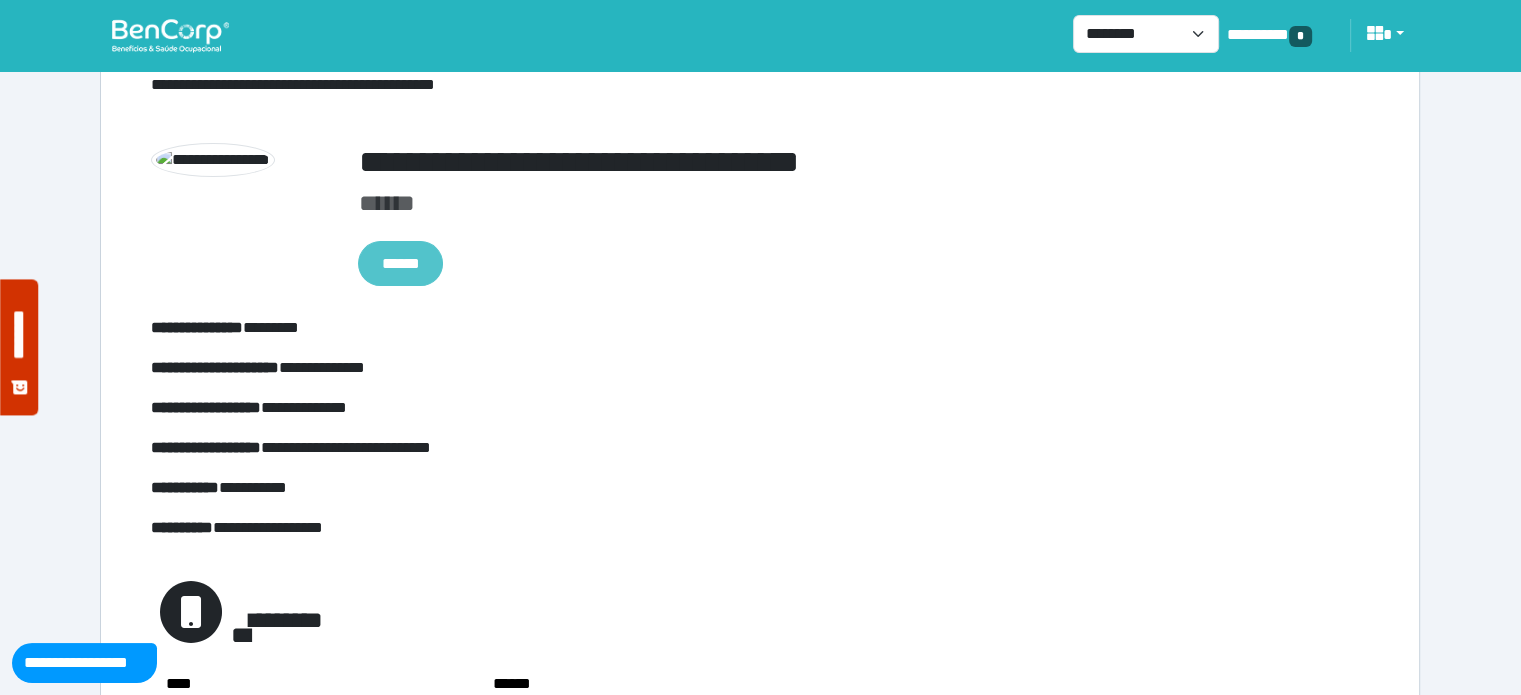 click on "******" at bounding box center (400, 264) 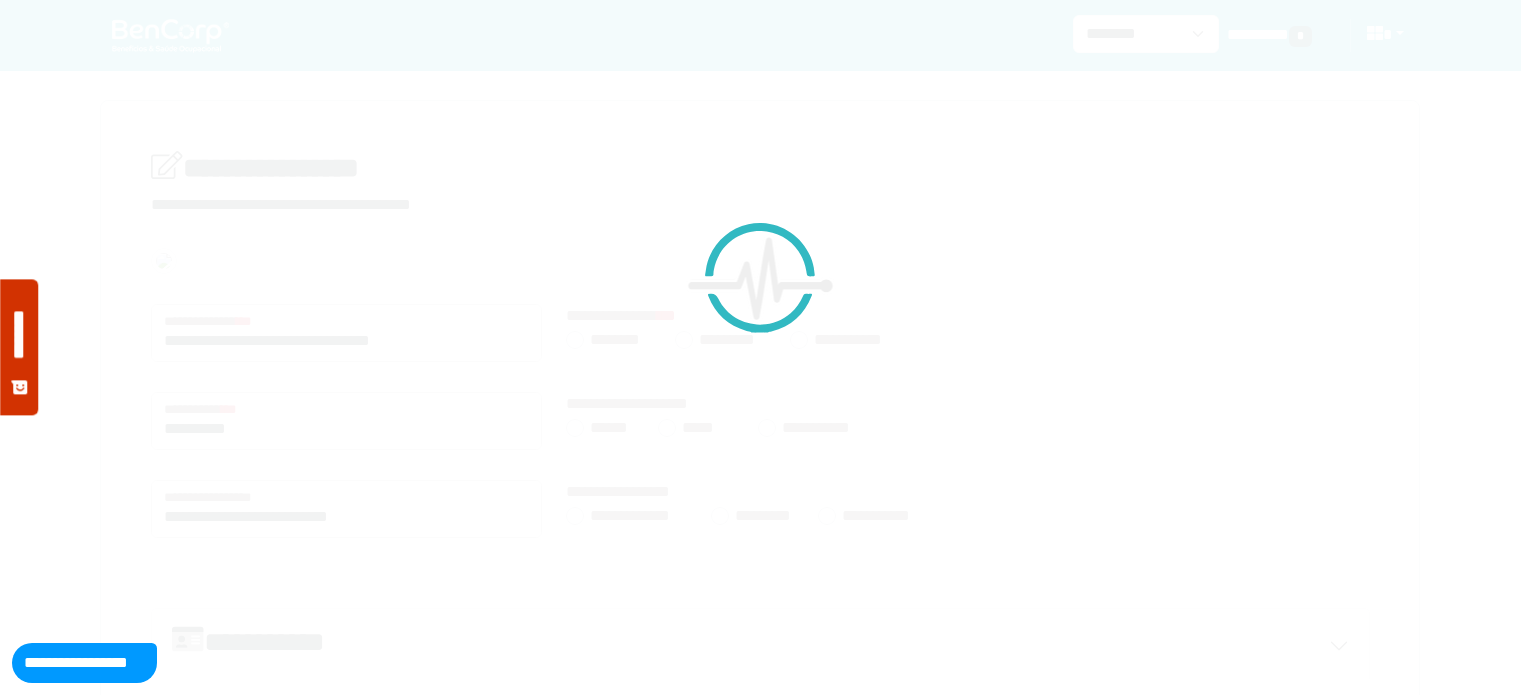 scroll, scrollTop: 0, scrollLeft: 0, axis: both 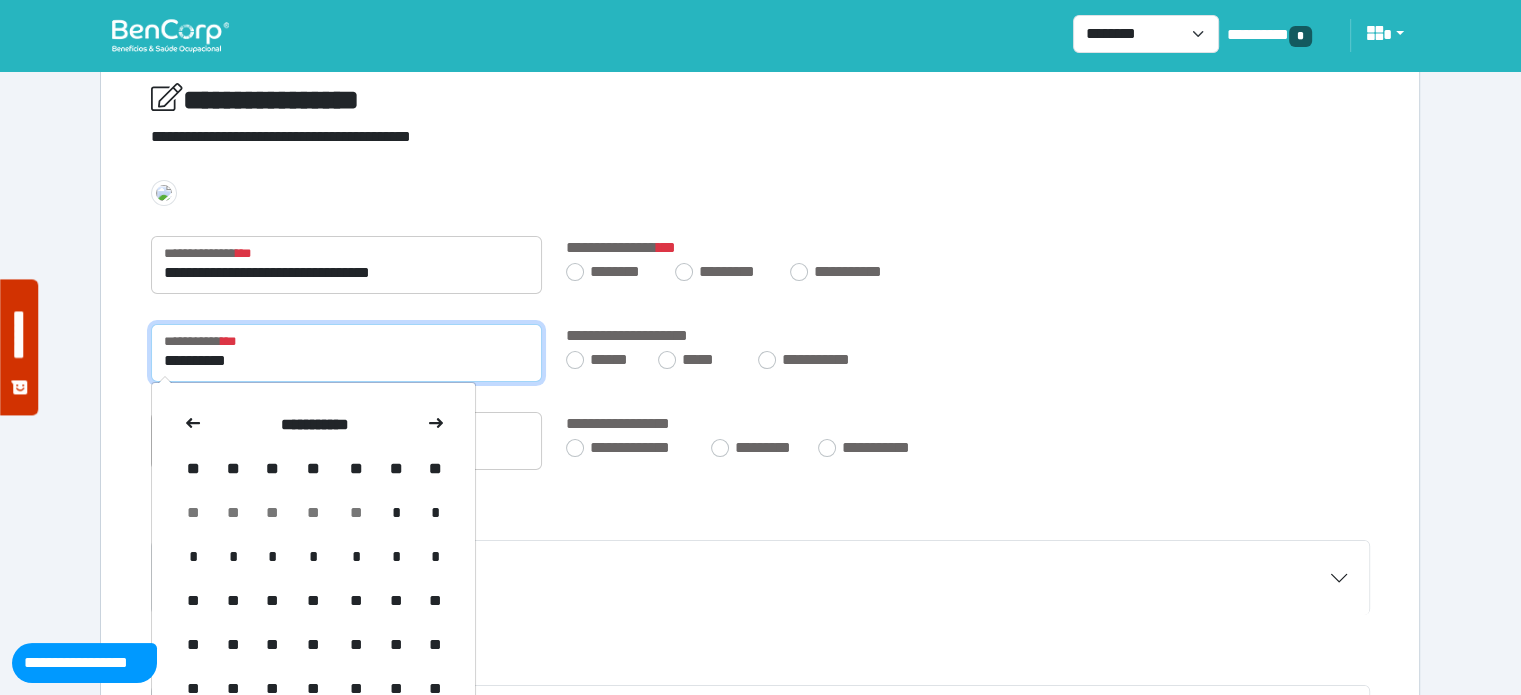drag, startPoint x: 264, startPoint y: 355, endPoint x: 151, endPoint y: 361, distance: 113.15918 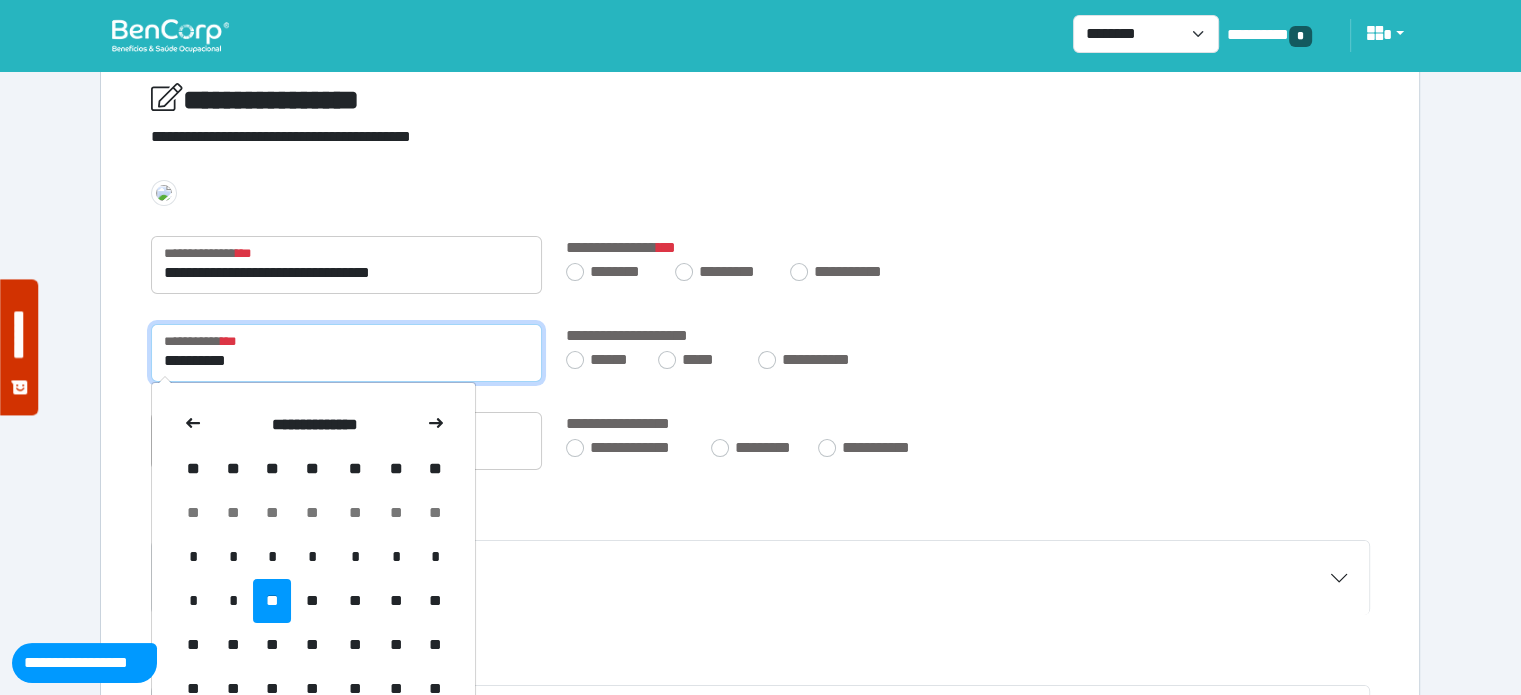 type on "**********" 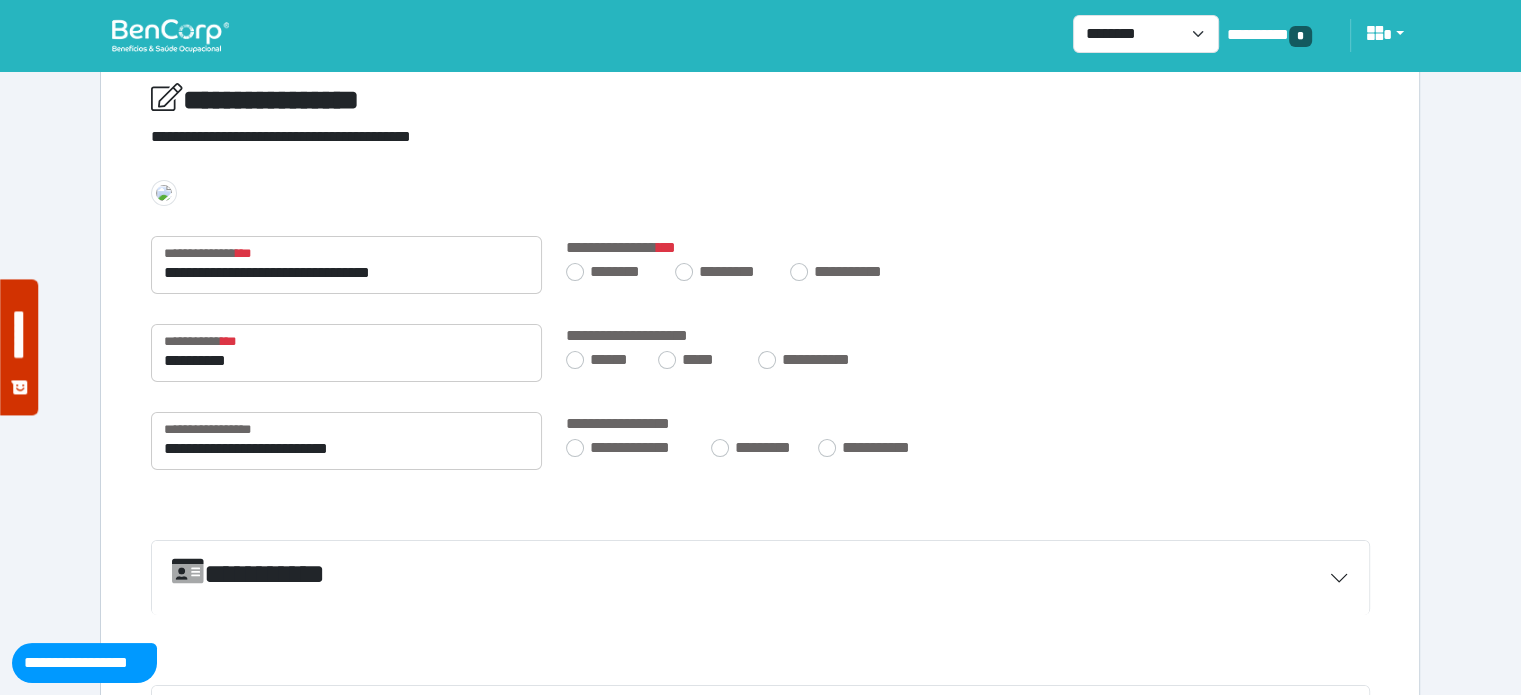 click on "**********" at bounding box center [760, 441] 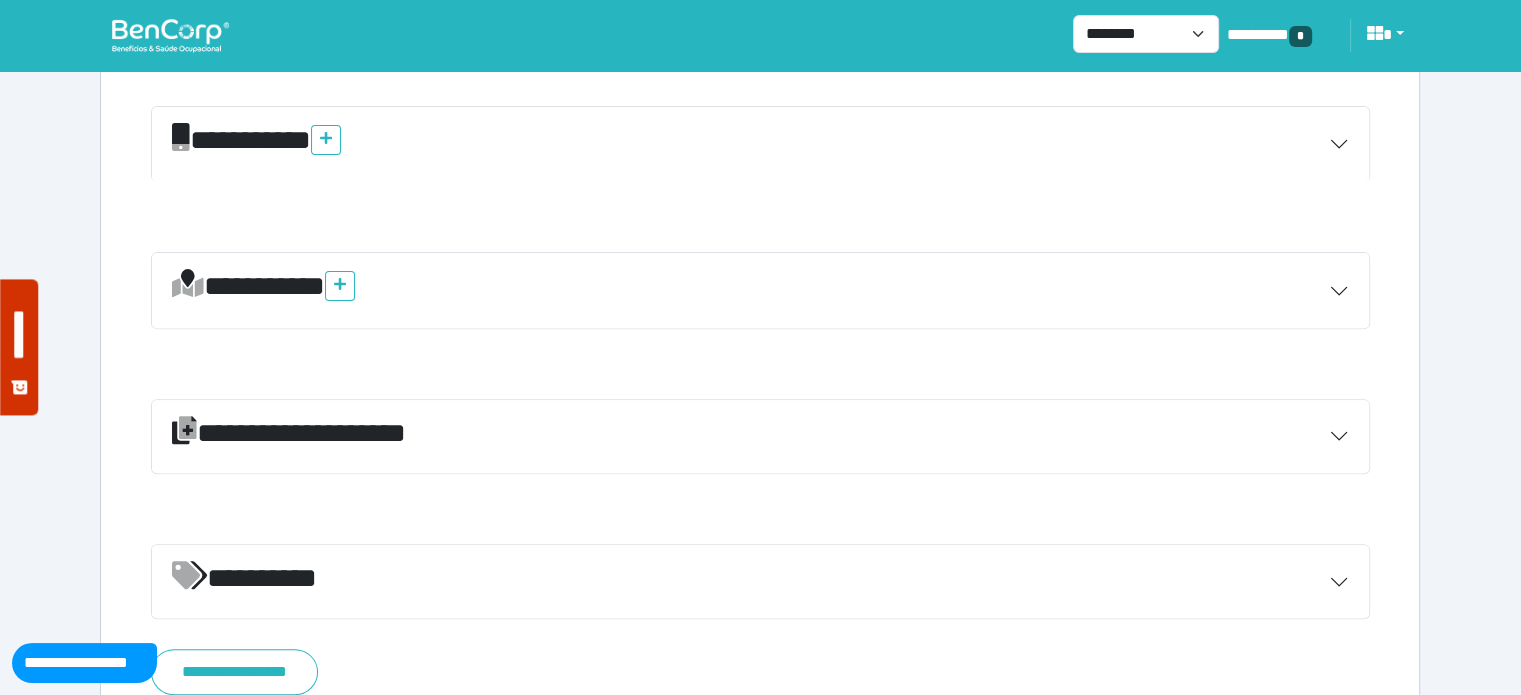 scroll, scrollTop: 716, scrollLeft: 0, axis: vertical 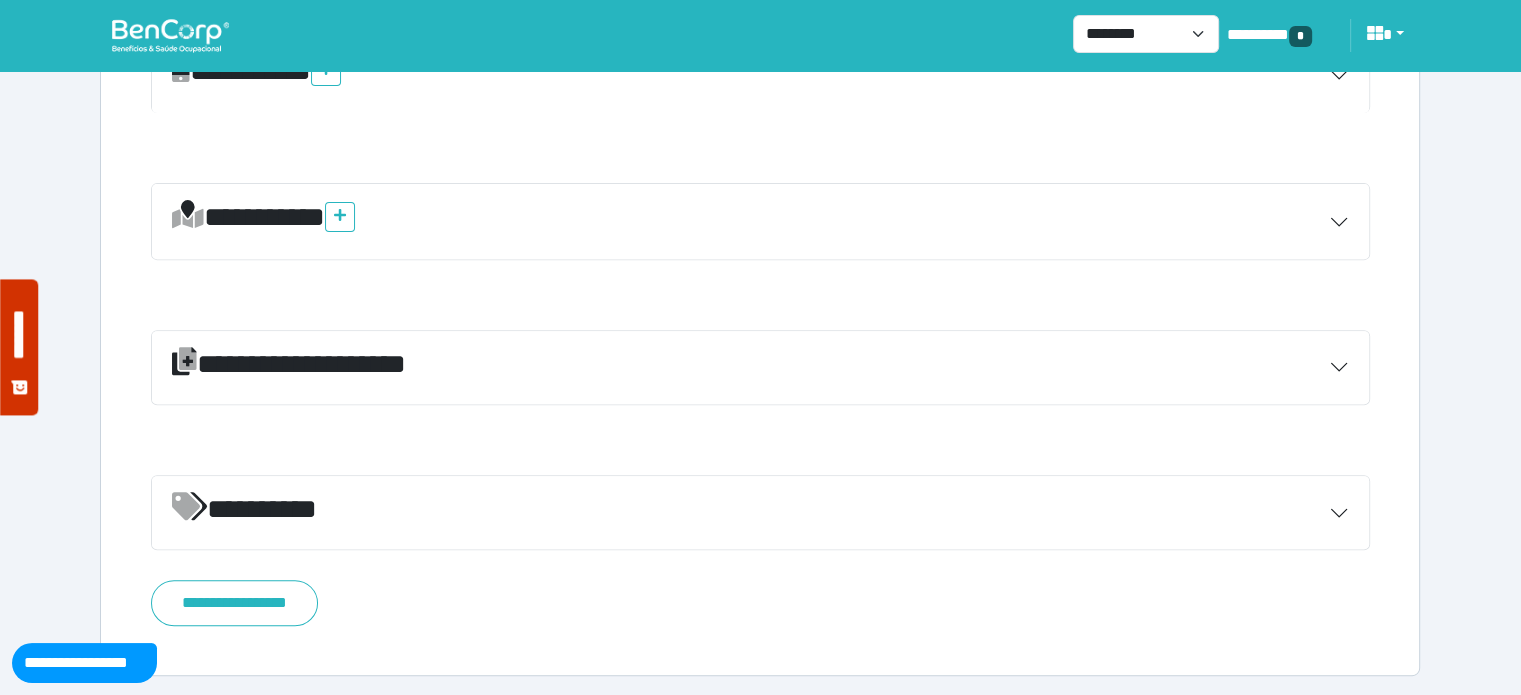 click on "**********" at bounding box center (760, 368) 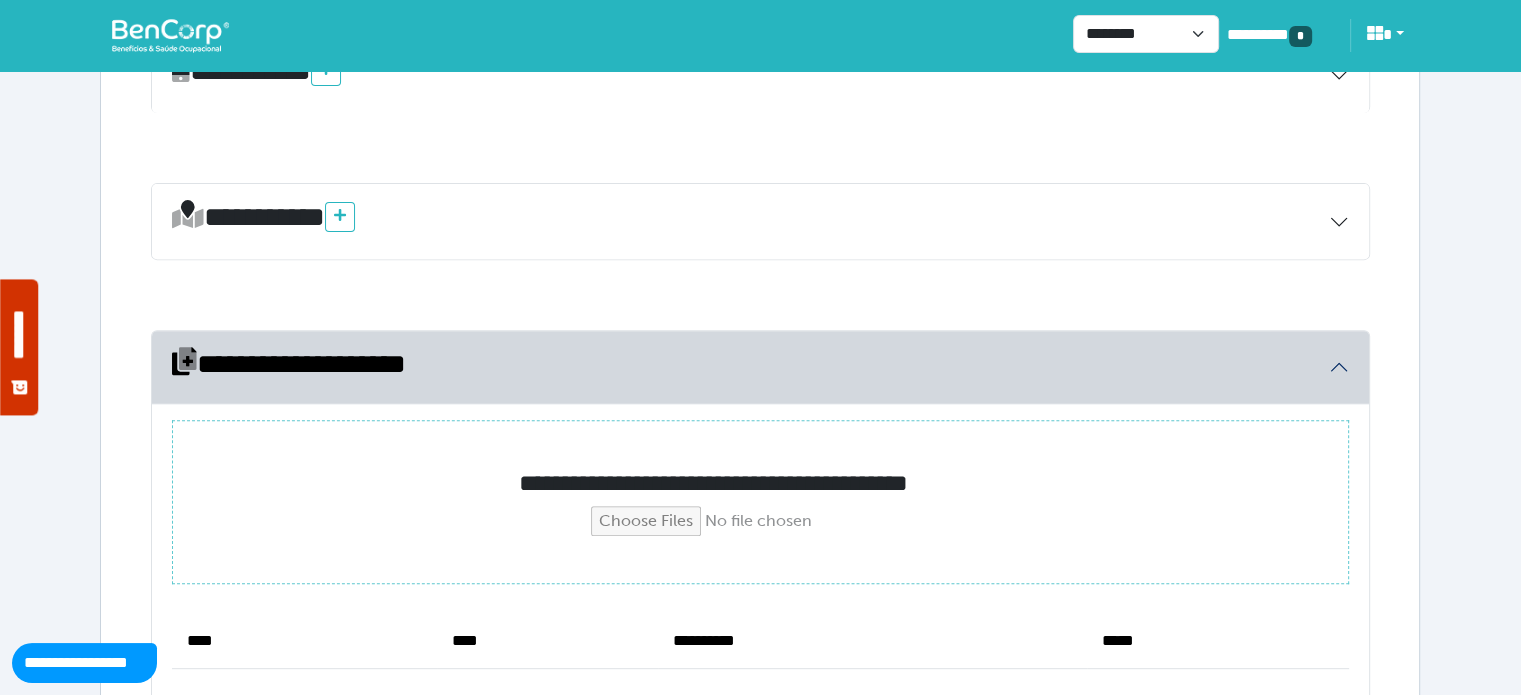click at bounding box center [761, 521] 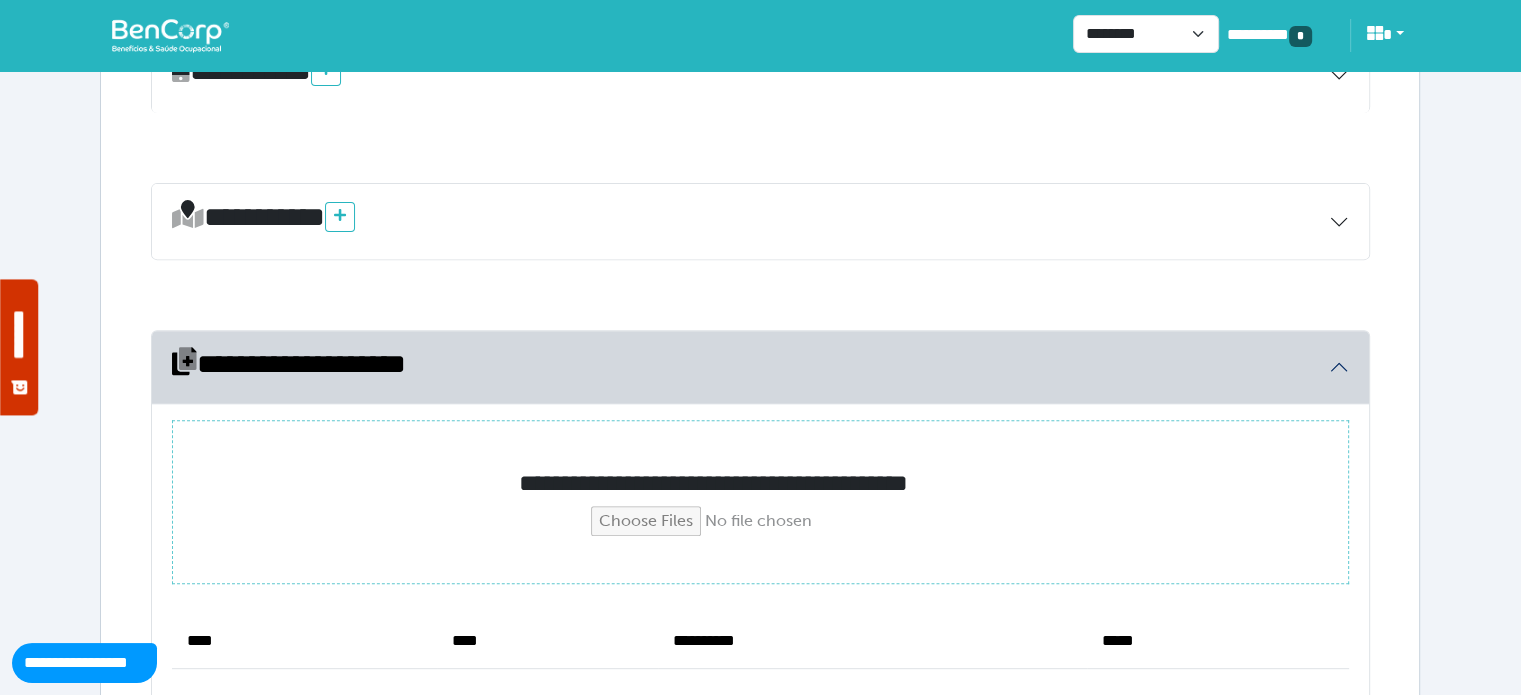 type on "**********" 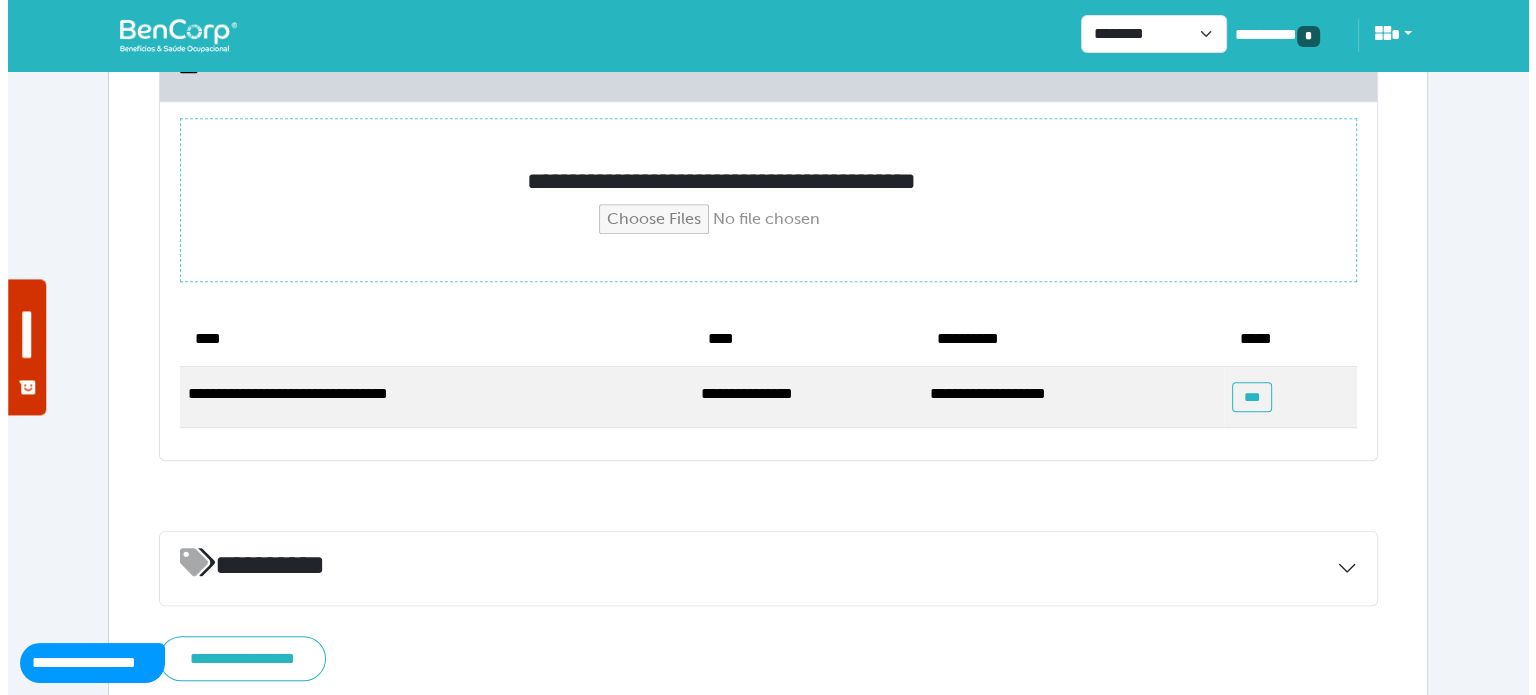 scroll, scrollTop: 1074, scrollLeft: 0, axis: vertical 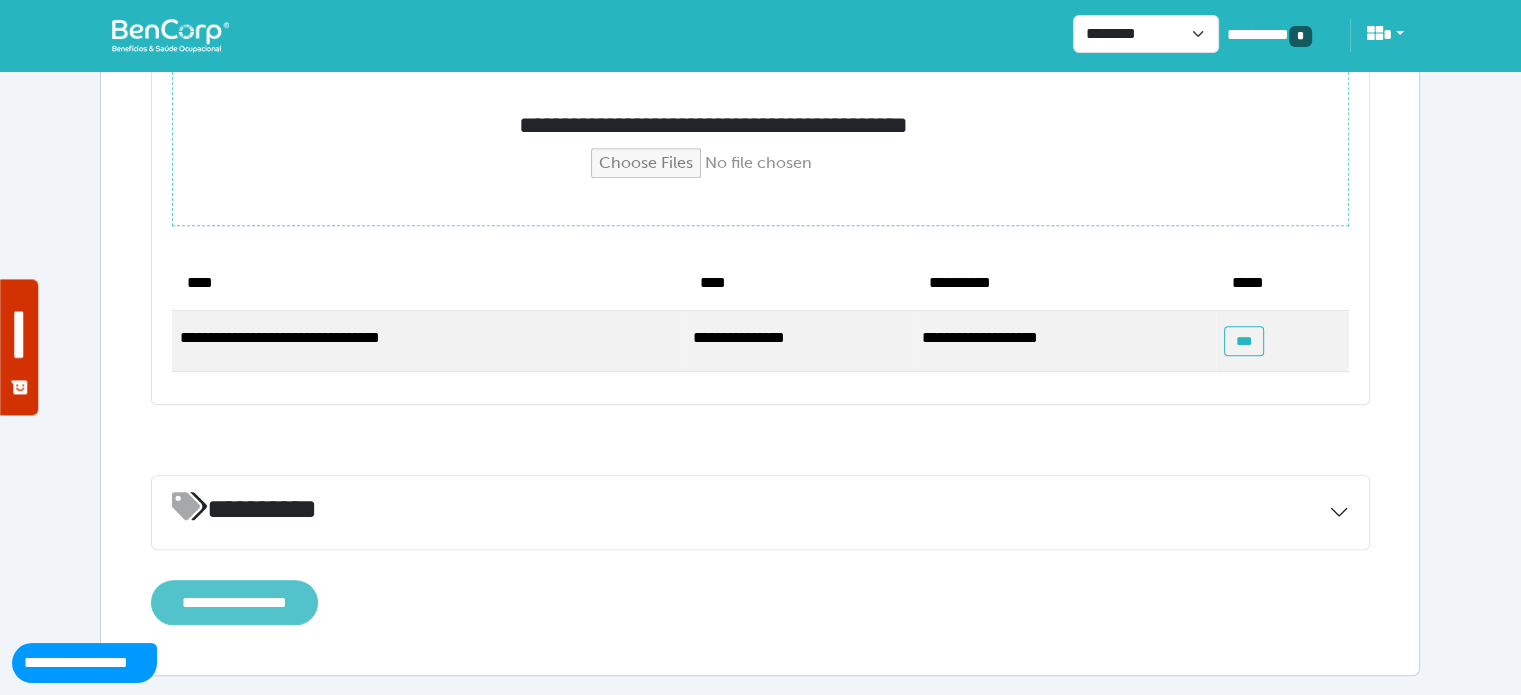 click on "**********" at bounding box center (234, 603) 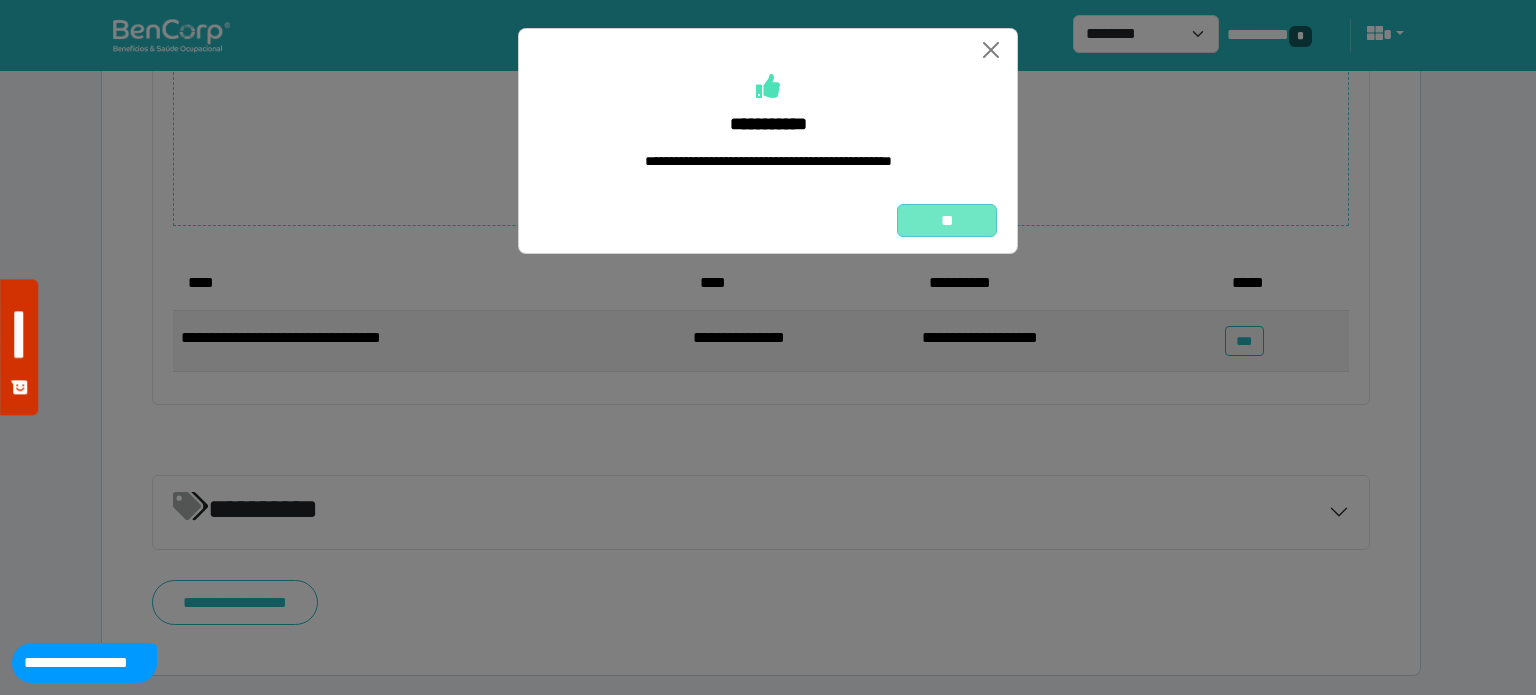 click on "**" at bounding box center [947, 221] 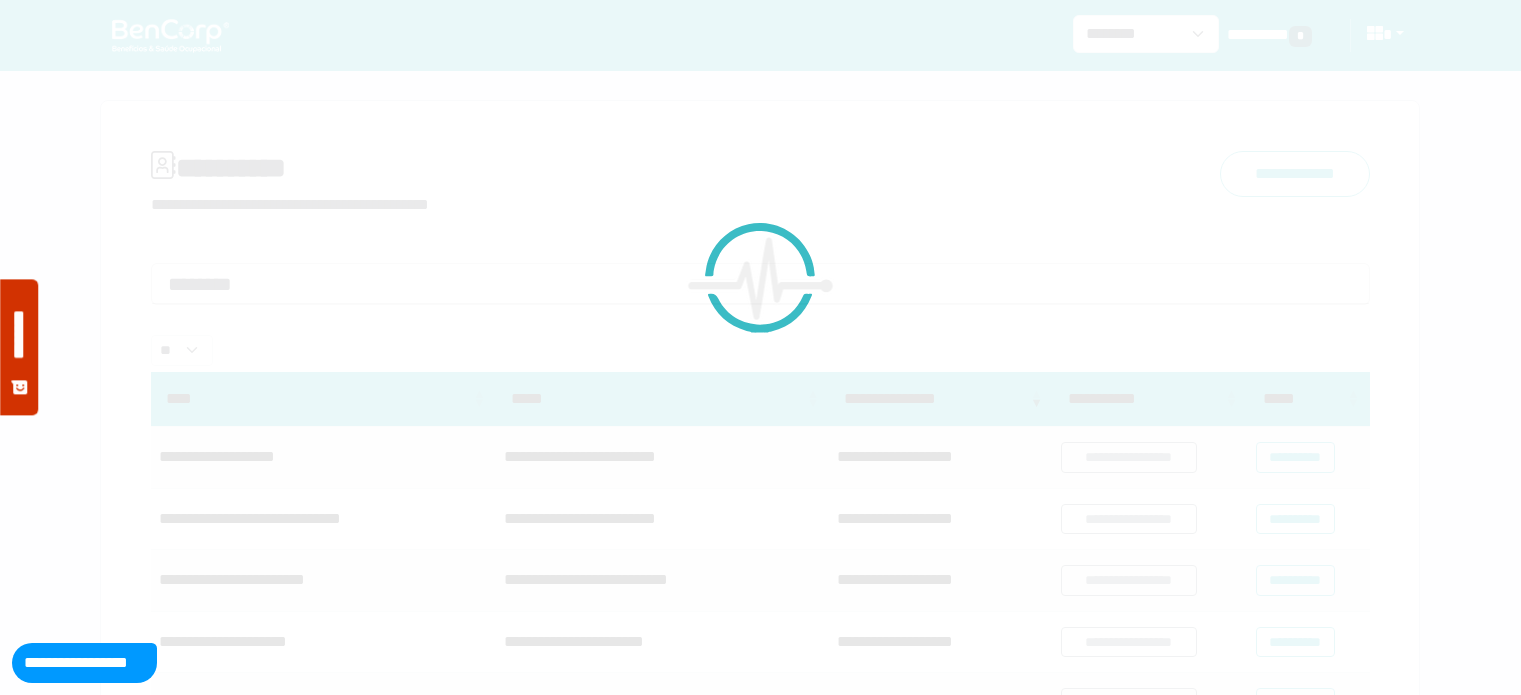 scroll, scrollTop: 0, scrollLeft: 0, axis: both 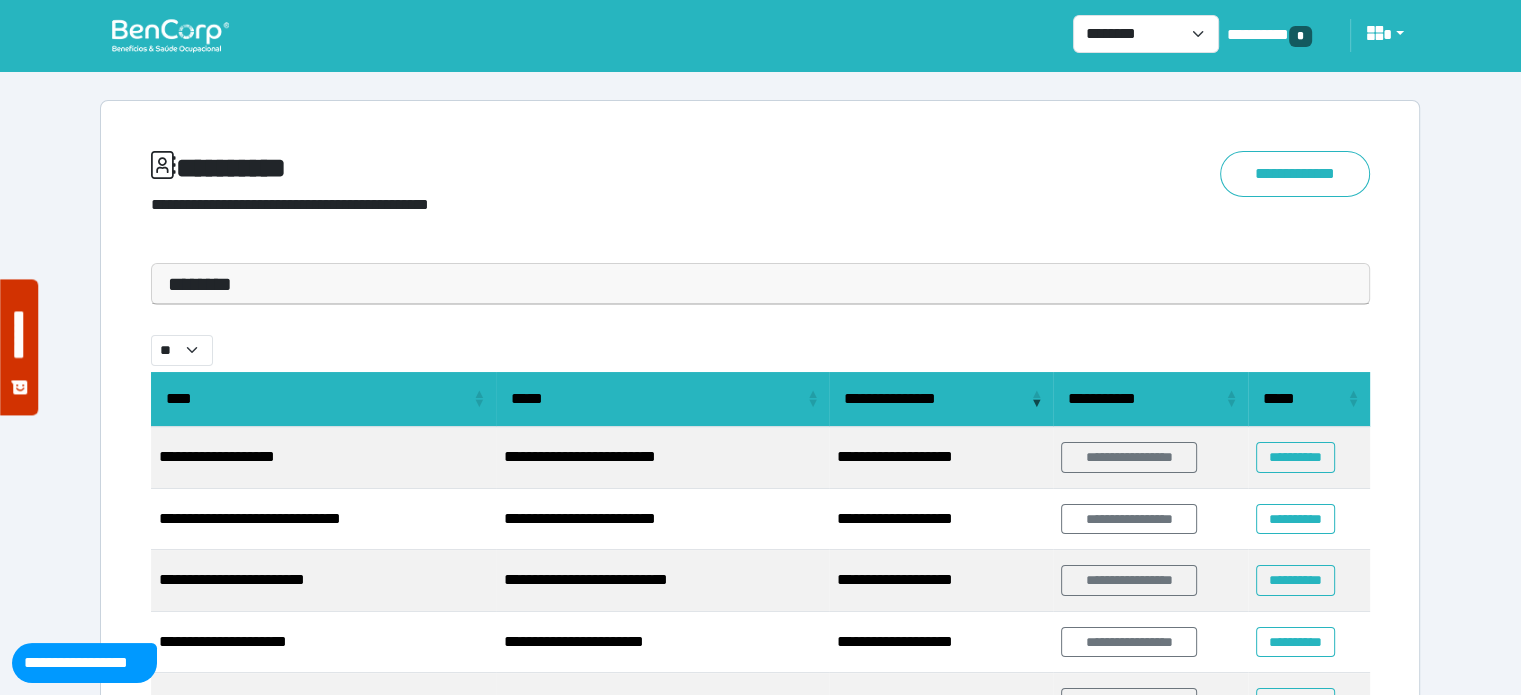 click on "********" at bounding box center [760, 284] 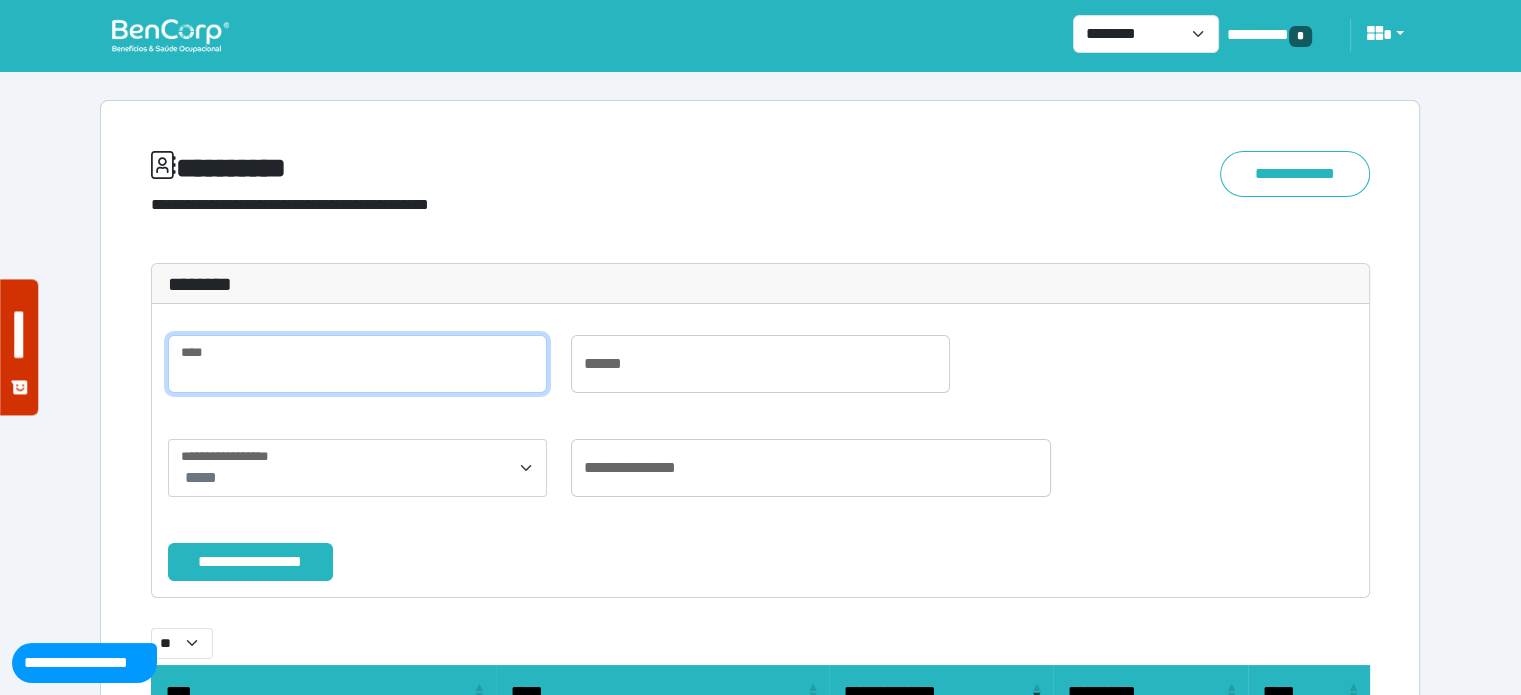 click at bounding box center (357, 364) 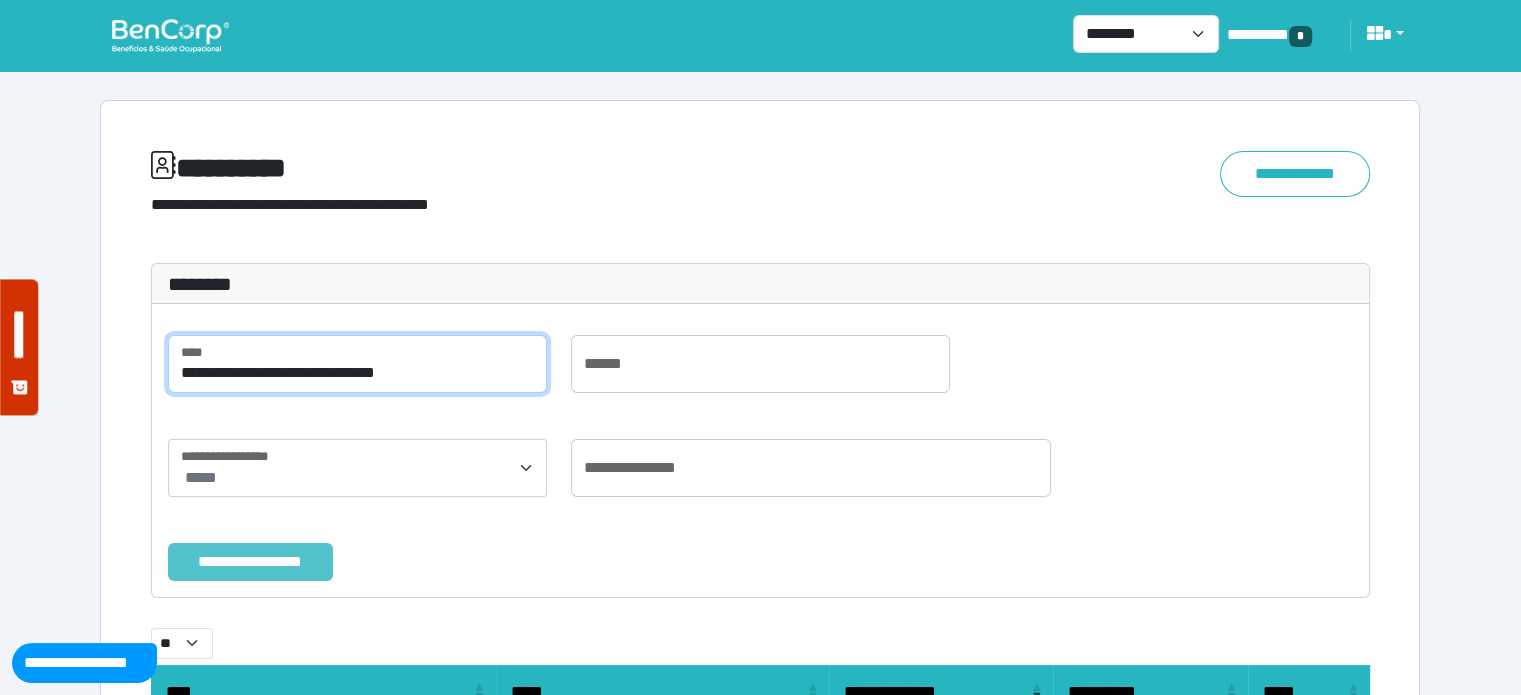 type on "**********" 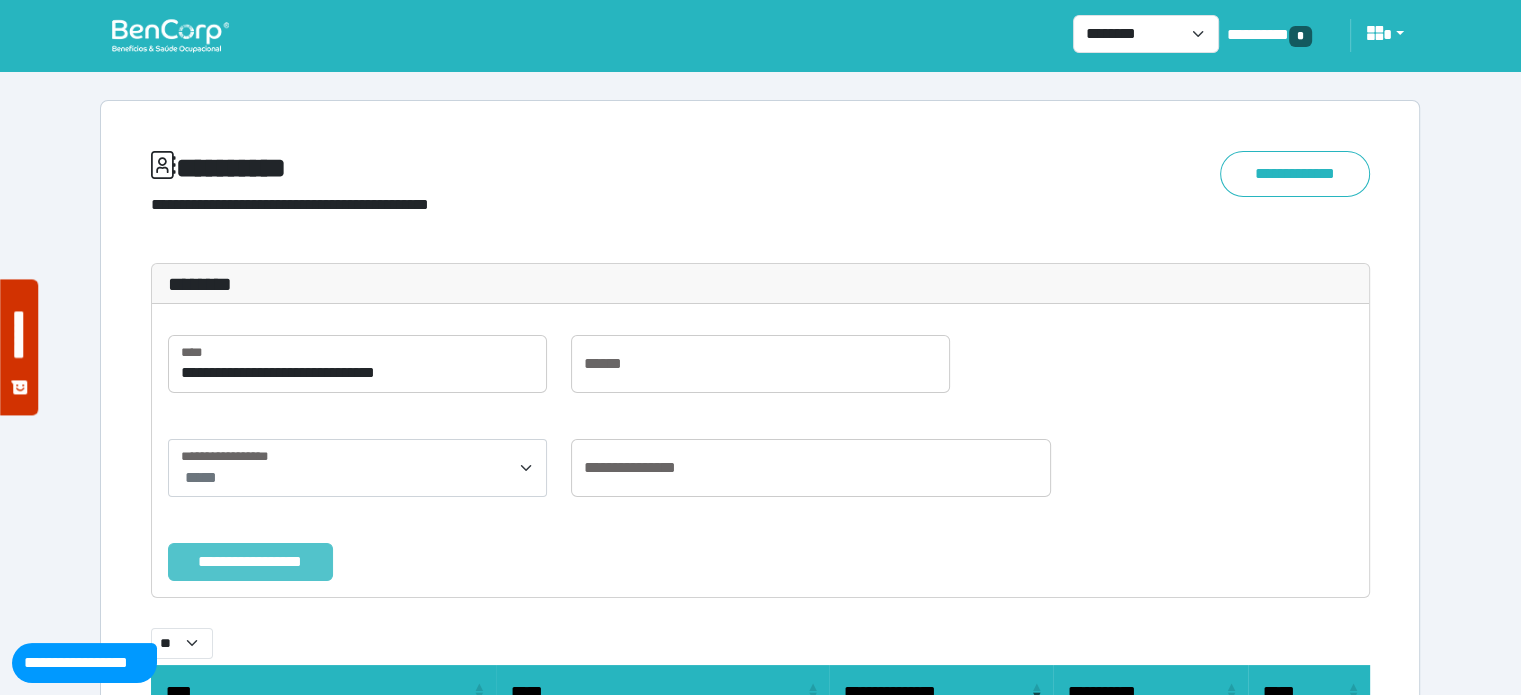 click on "**********" at bounding box center (250, 562) 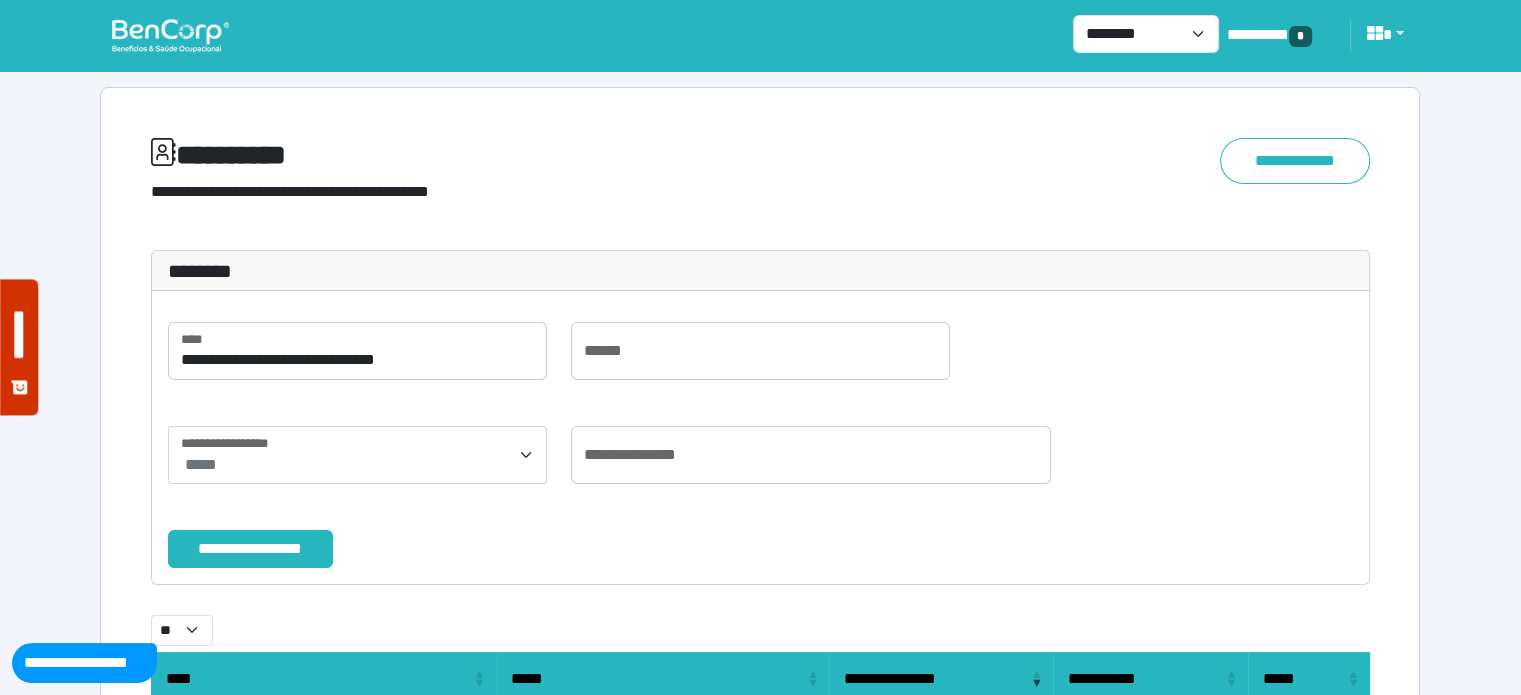 scroll, scrollTop: 203, scrollLeft: 0, axis: vertical 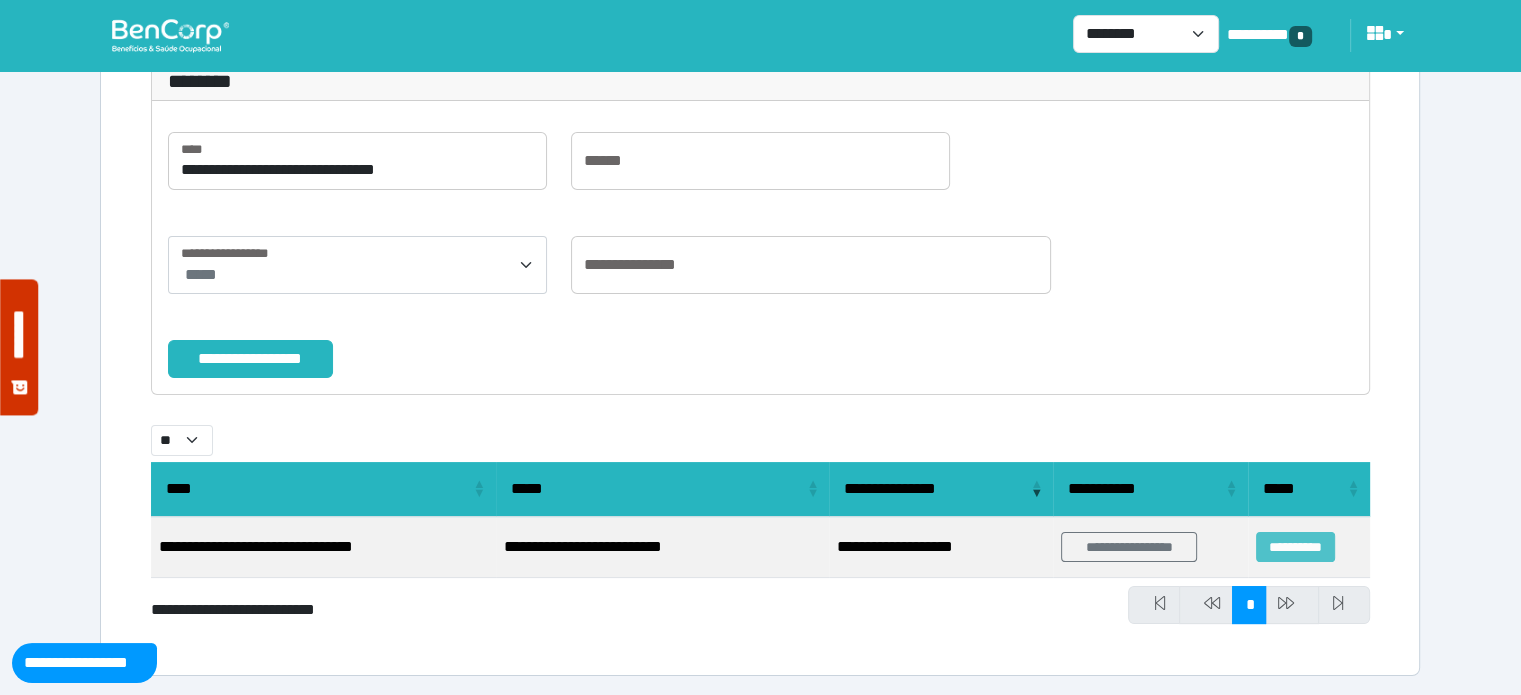 click on "**********" at bounding box center (1295, 547) 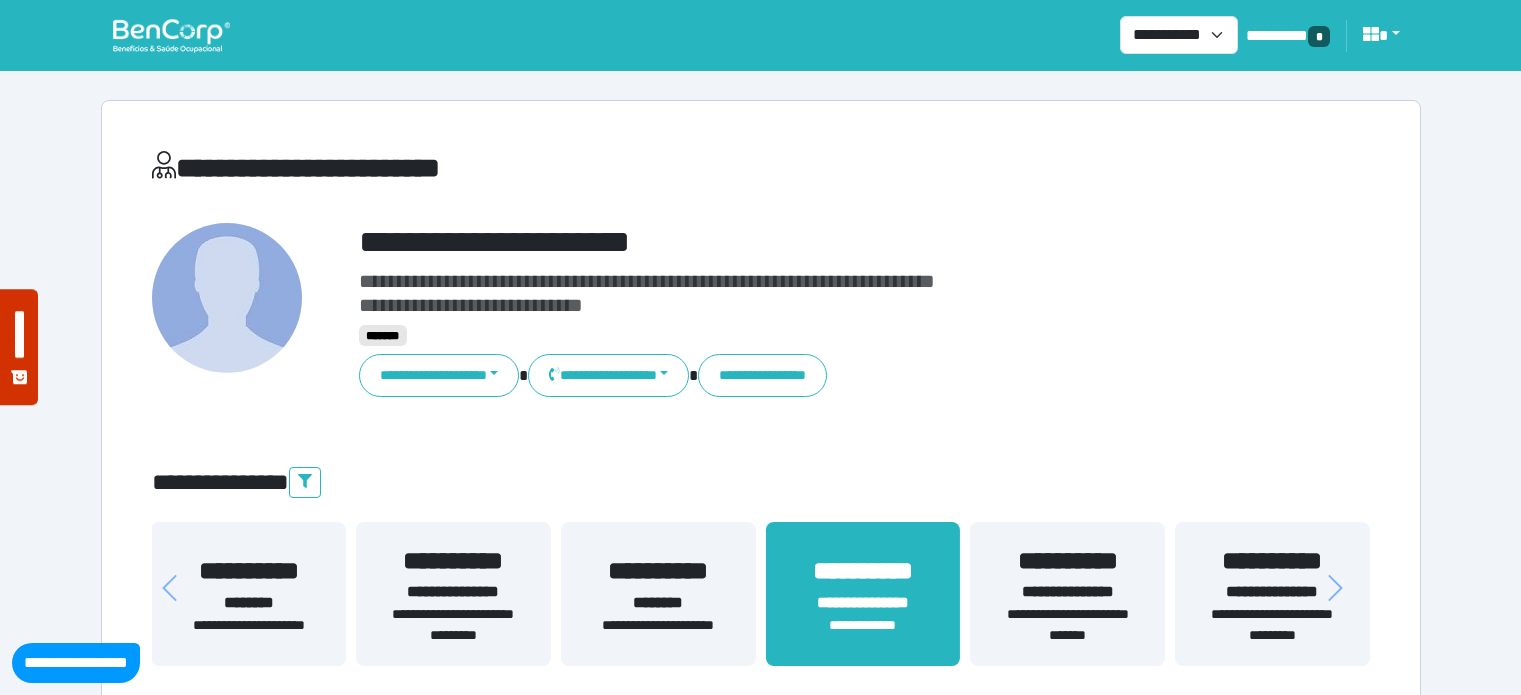 select on "**********" 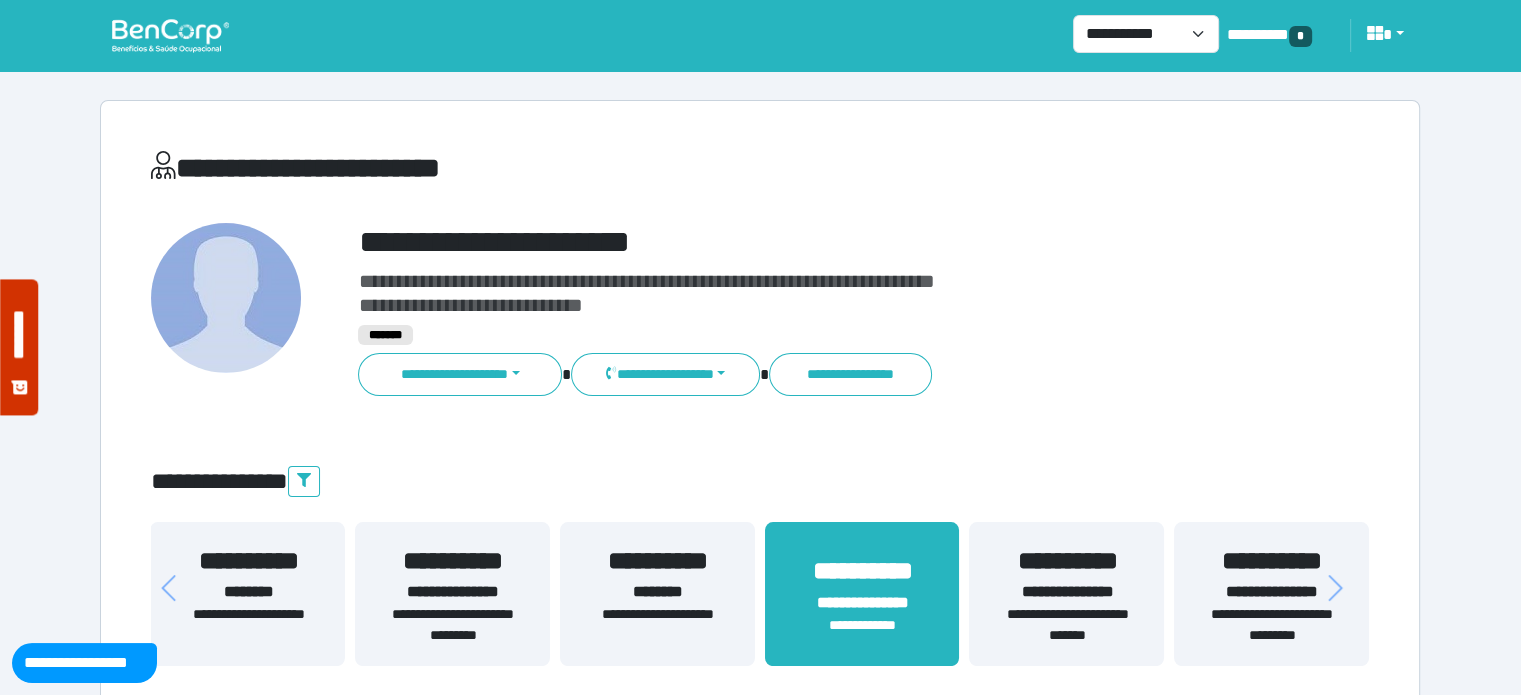 scroll, scrollTop: 0, scrollLeft: 0, axis: both 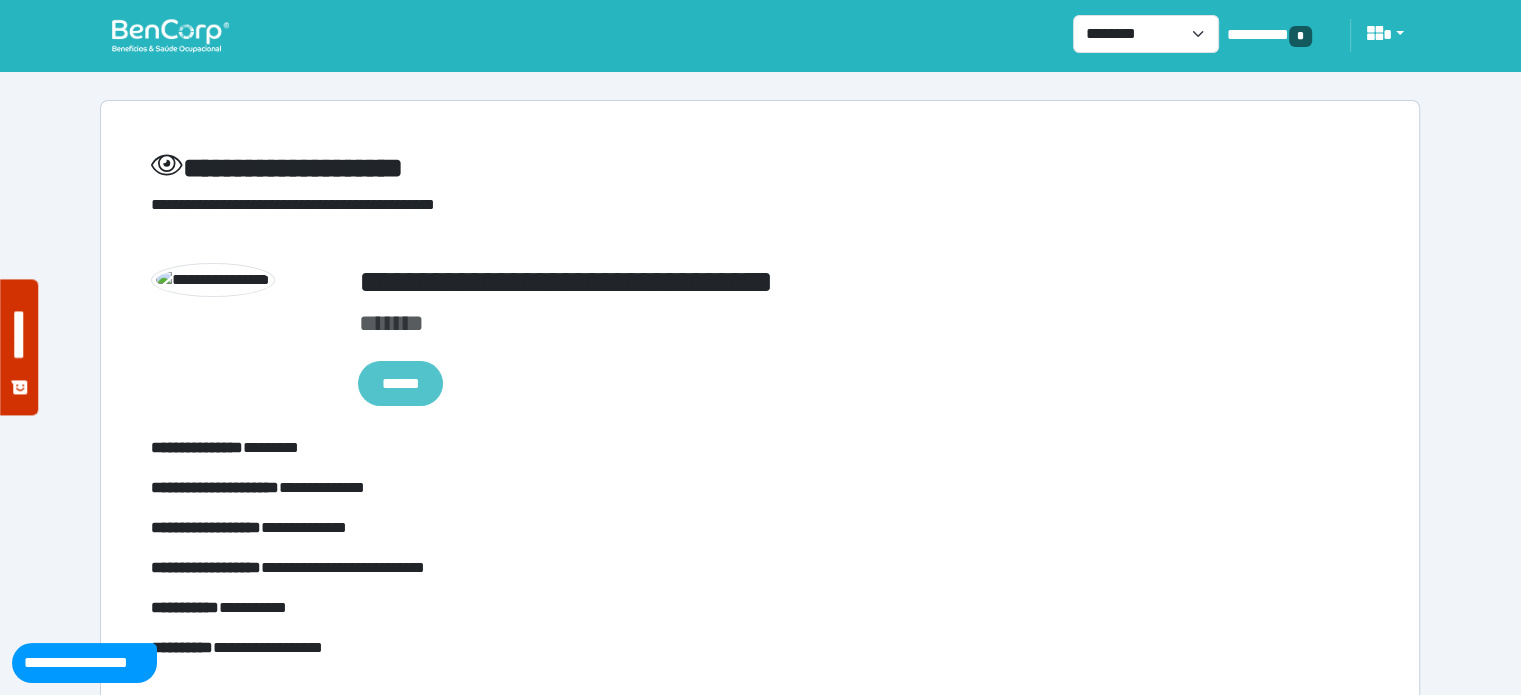 click on "******" at bounding box center (400, 384) 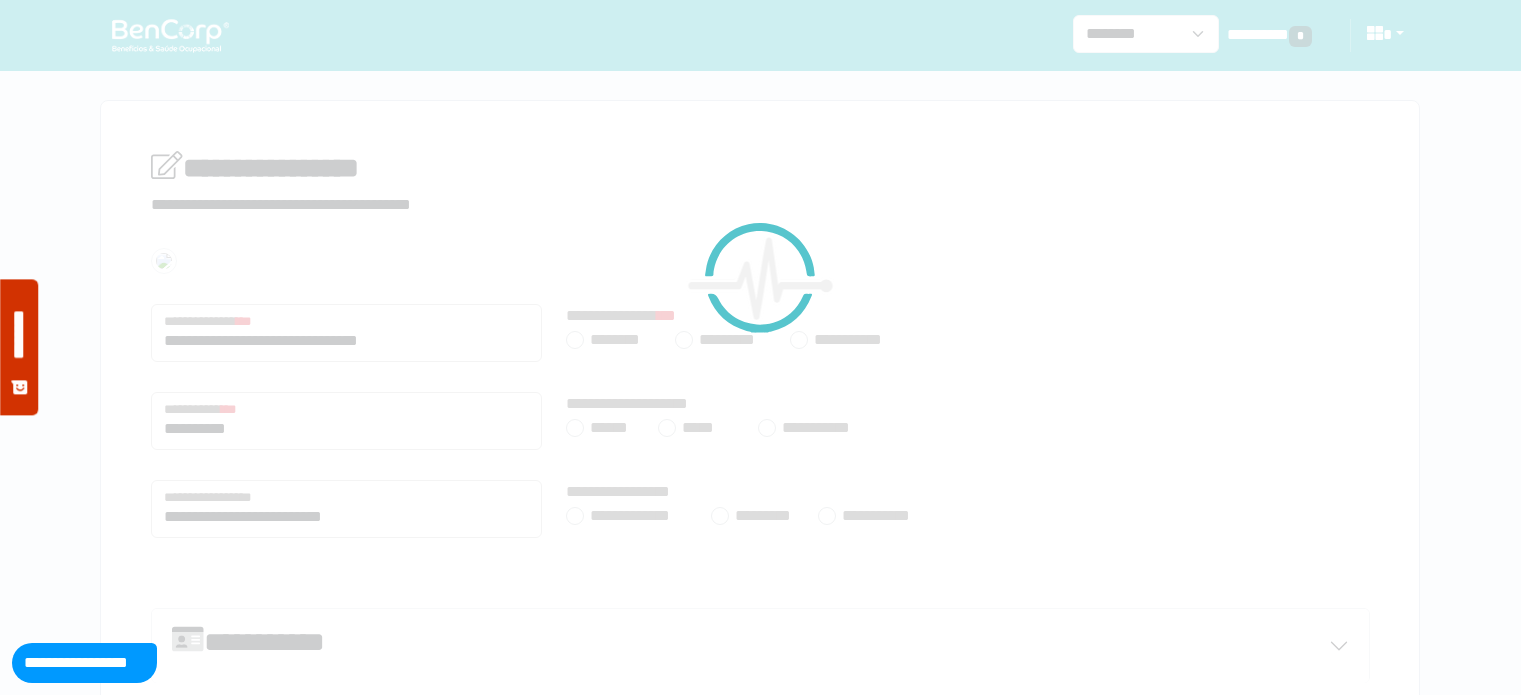 scroll, scrollTop: 0, scrollLeft: 0, axis: both 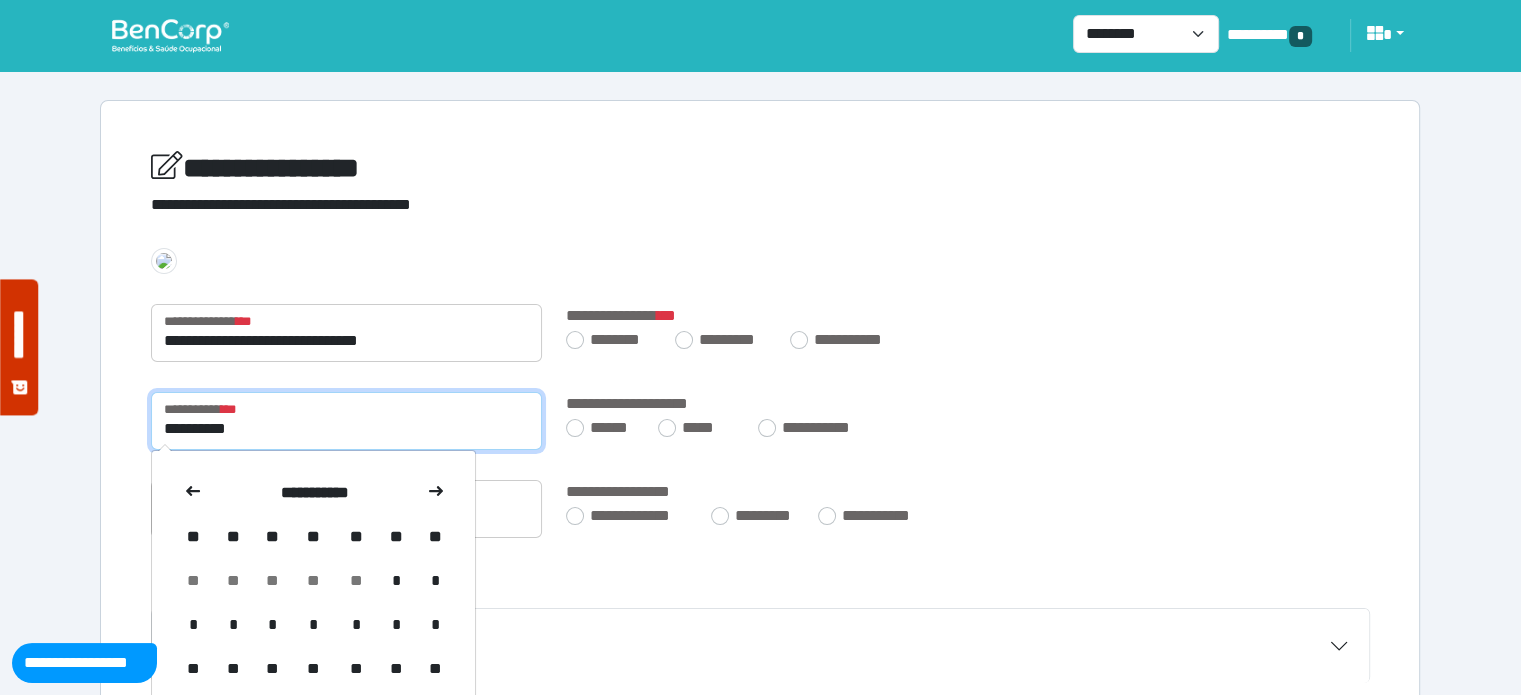 click on "**********" at bounding box center [346, 421] 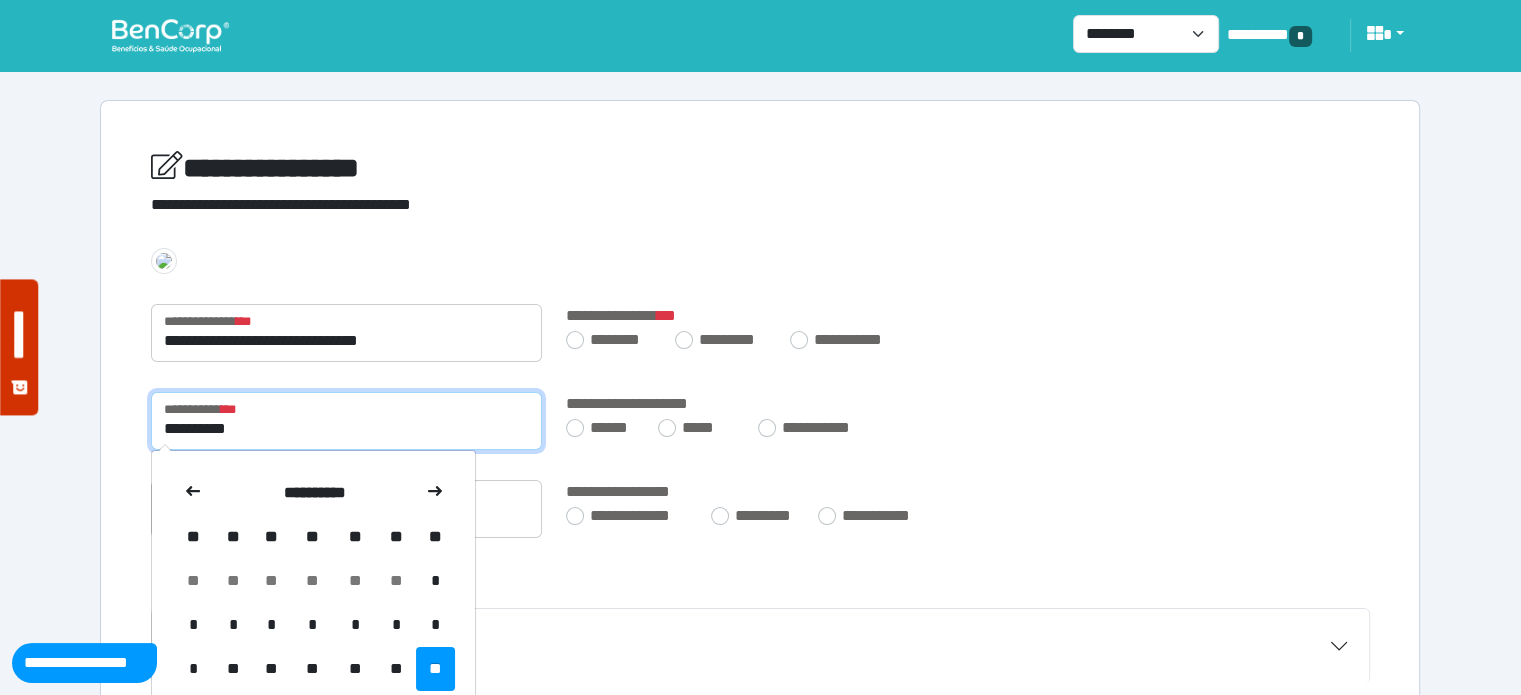 type on "**********" 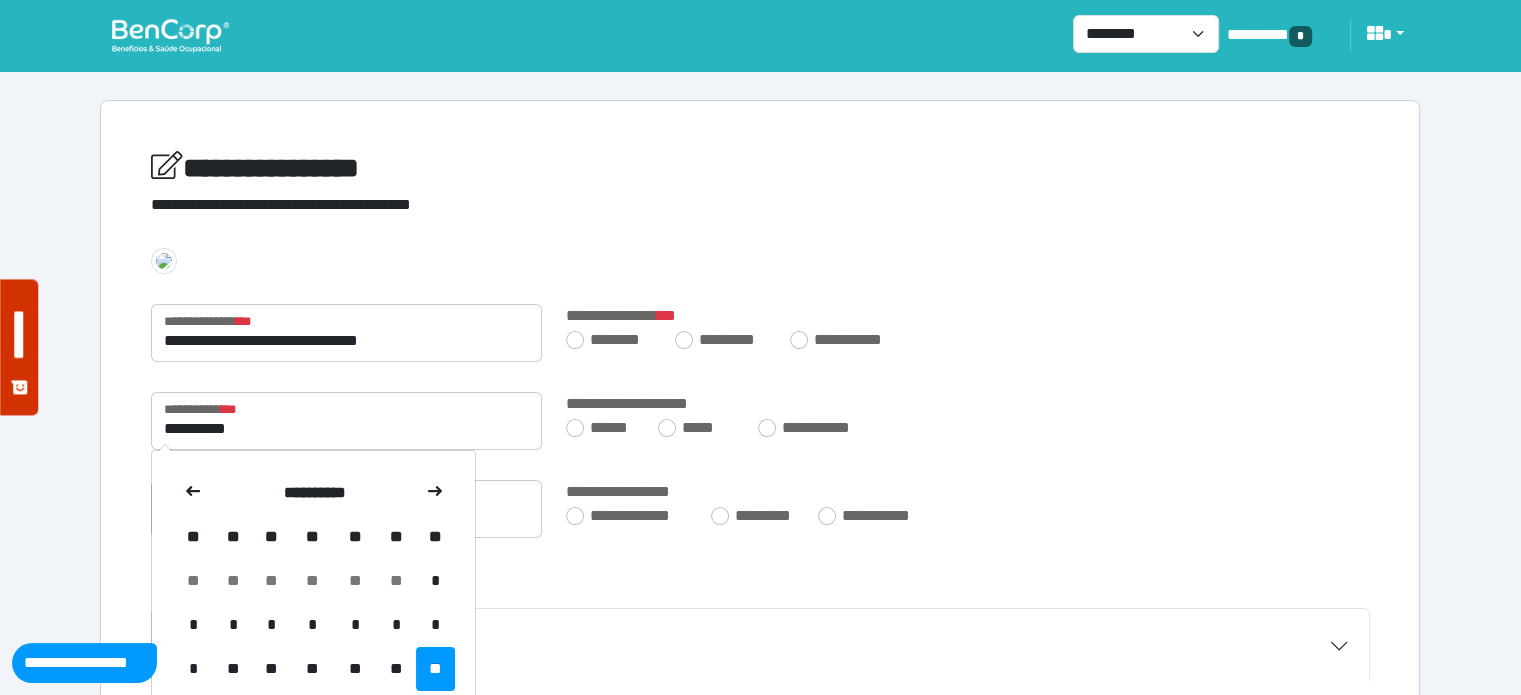 click on "**********" at bounding box center (760, 393) 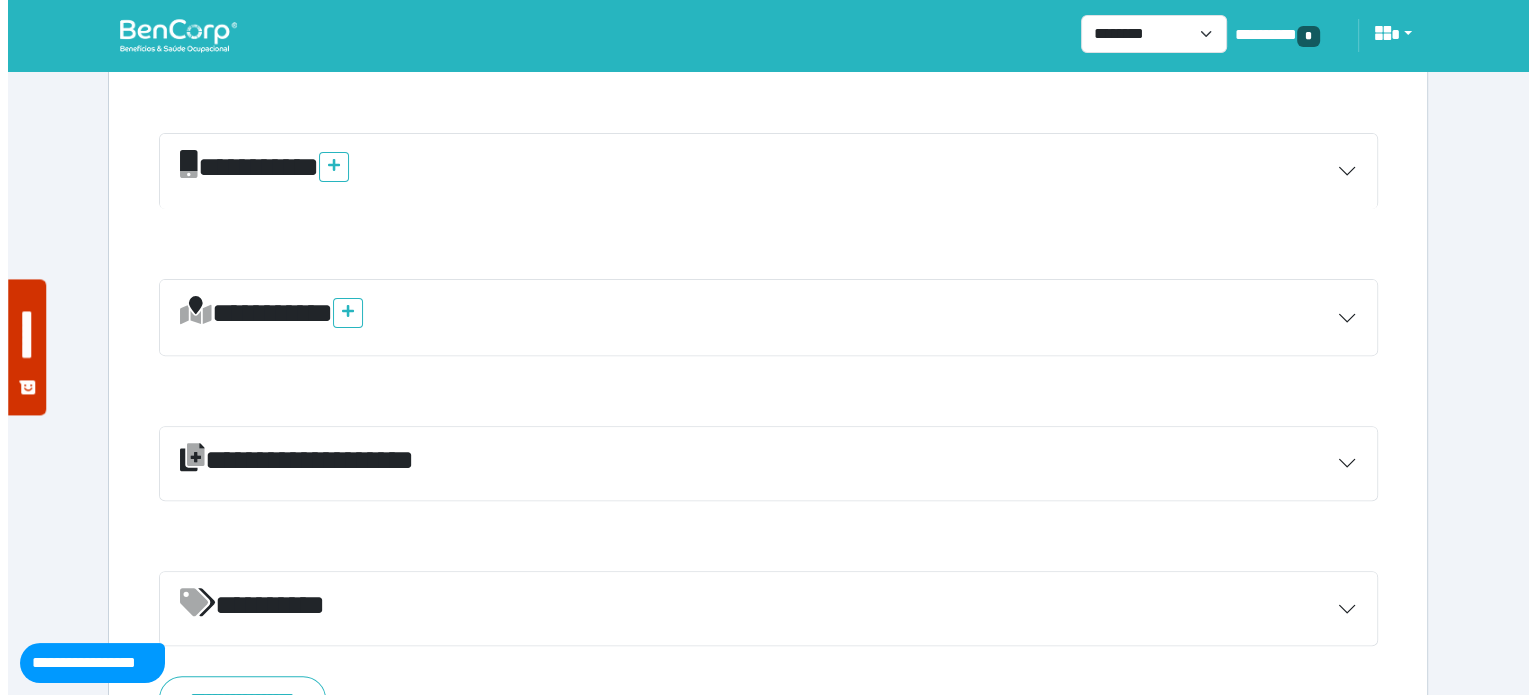 scroll, scrollTop: 716, scrollLeft: 0, axis: vertical 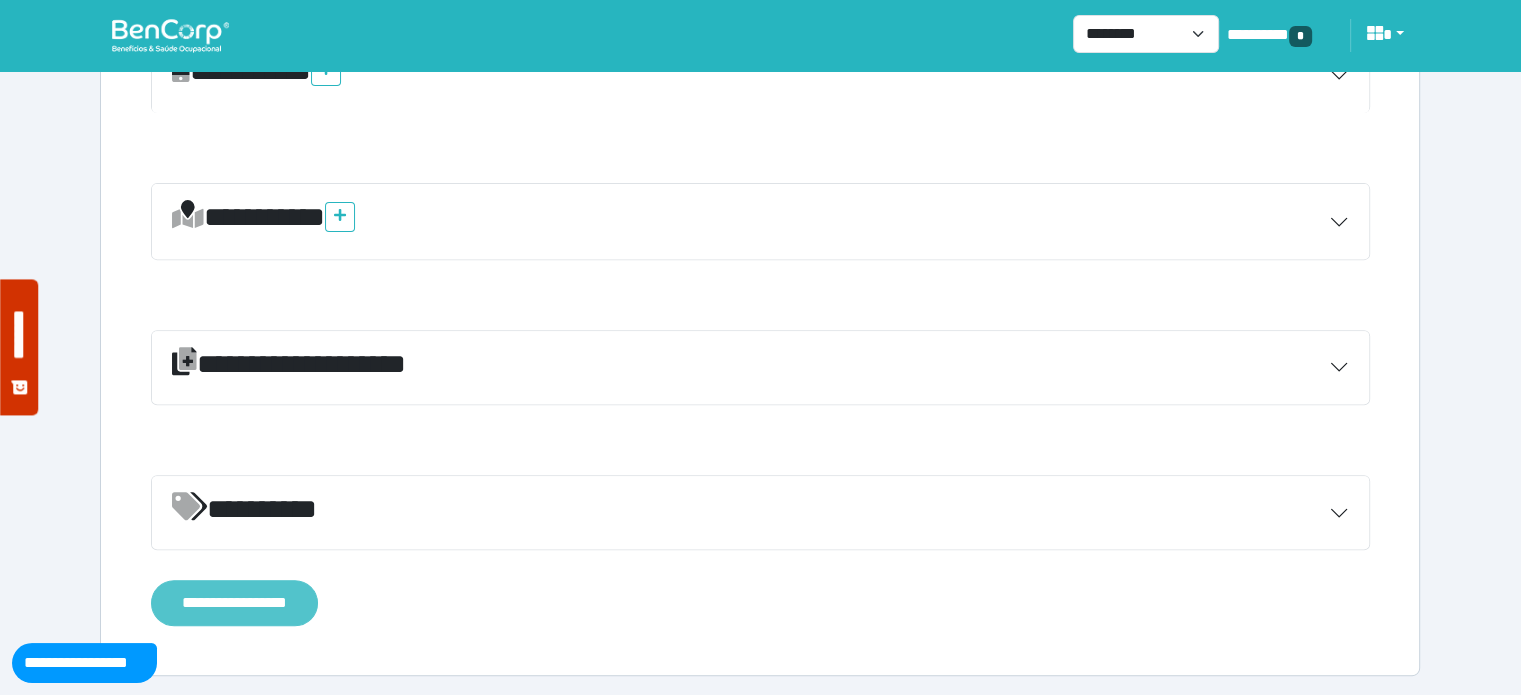 click on "**********" at bounding box center (234, 603) 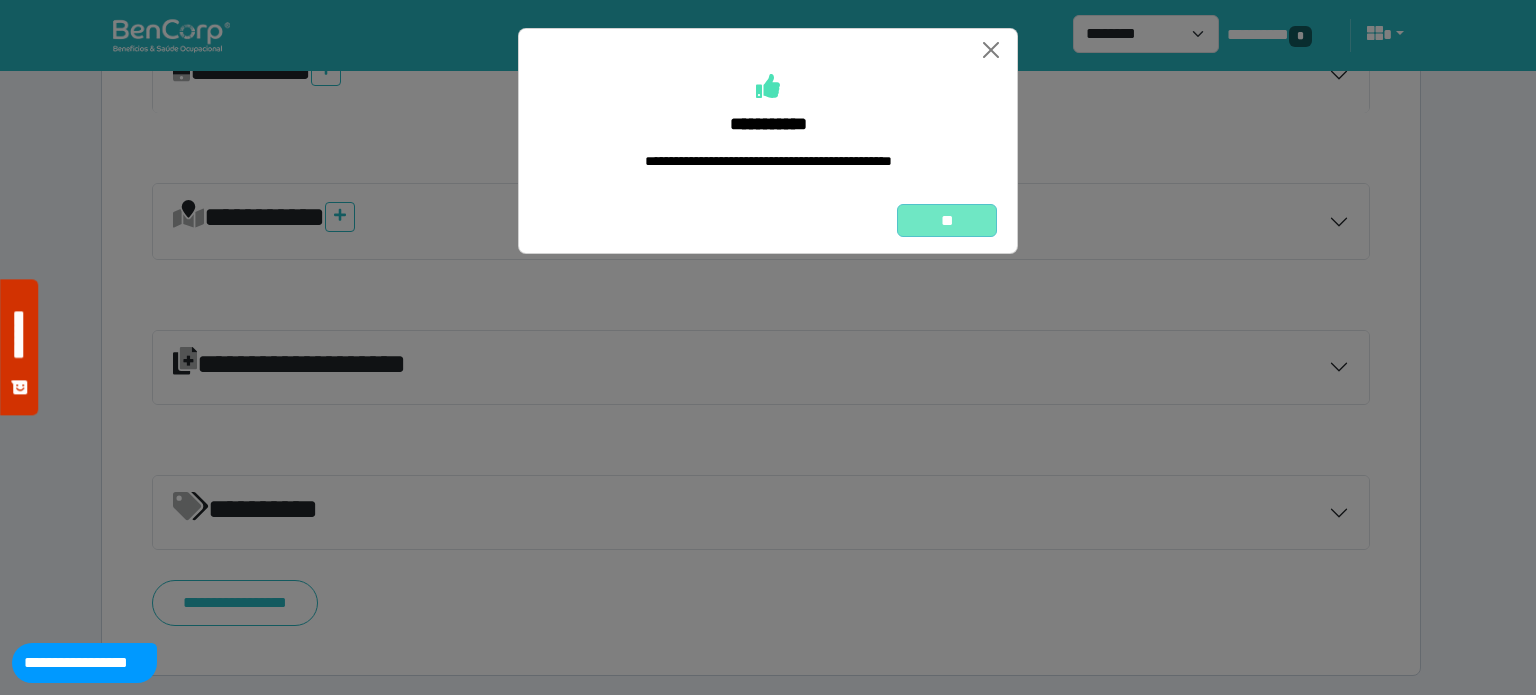click on "**" at bounding box center (947, 221) 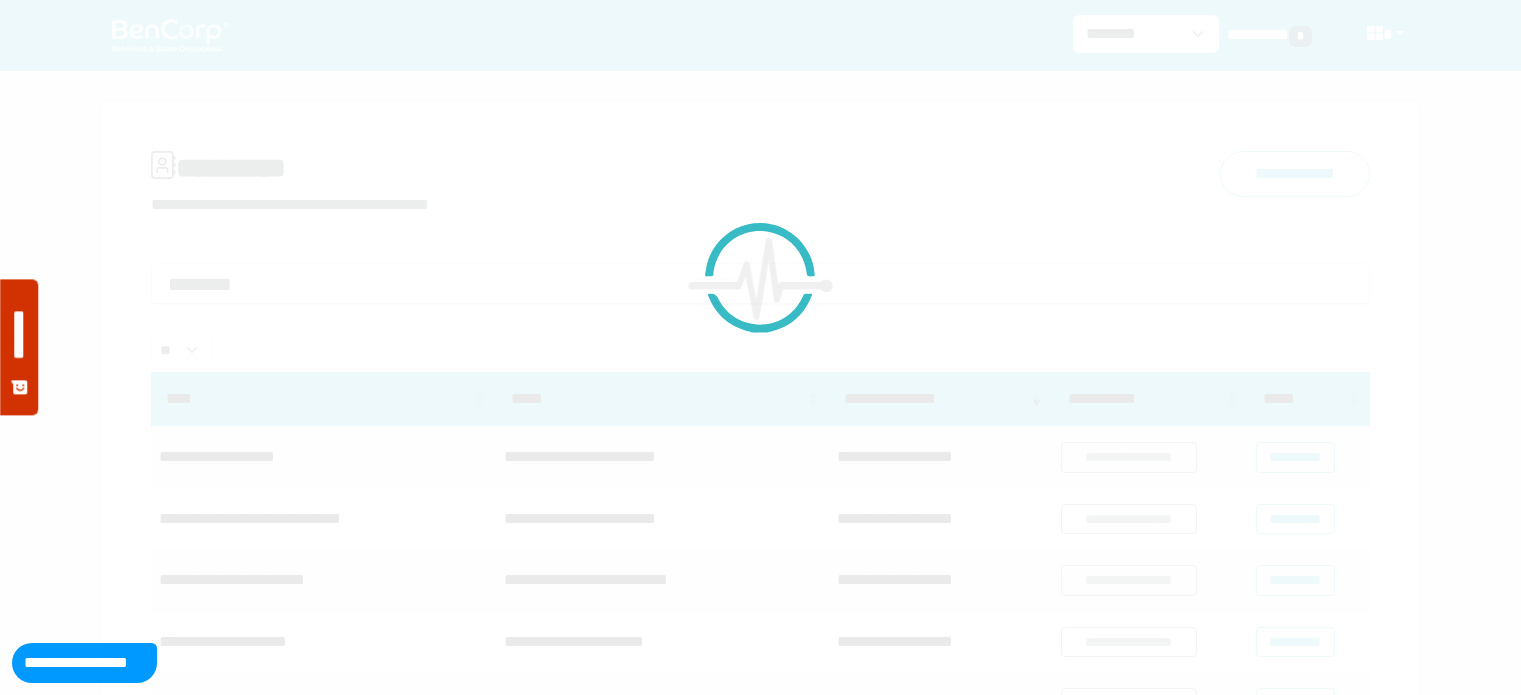 scroll, scrollTop: 0, scrollLeft: 0, axis: both 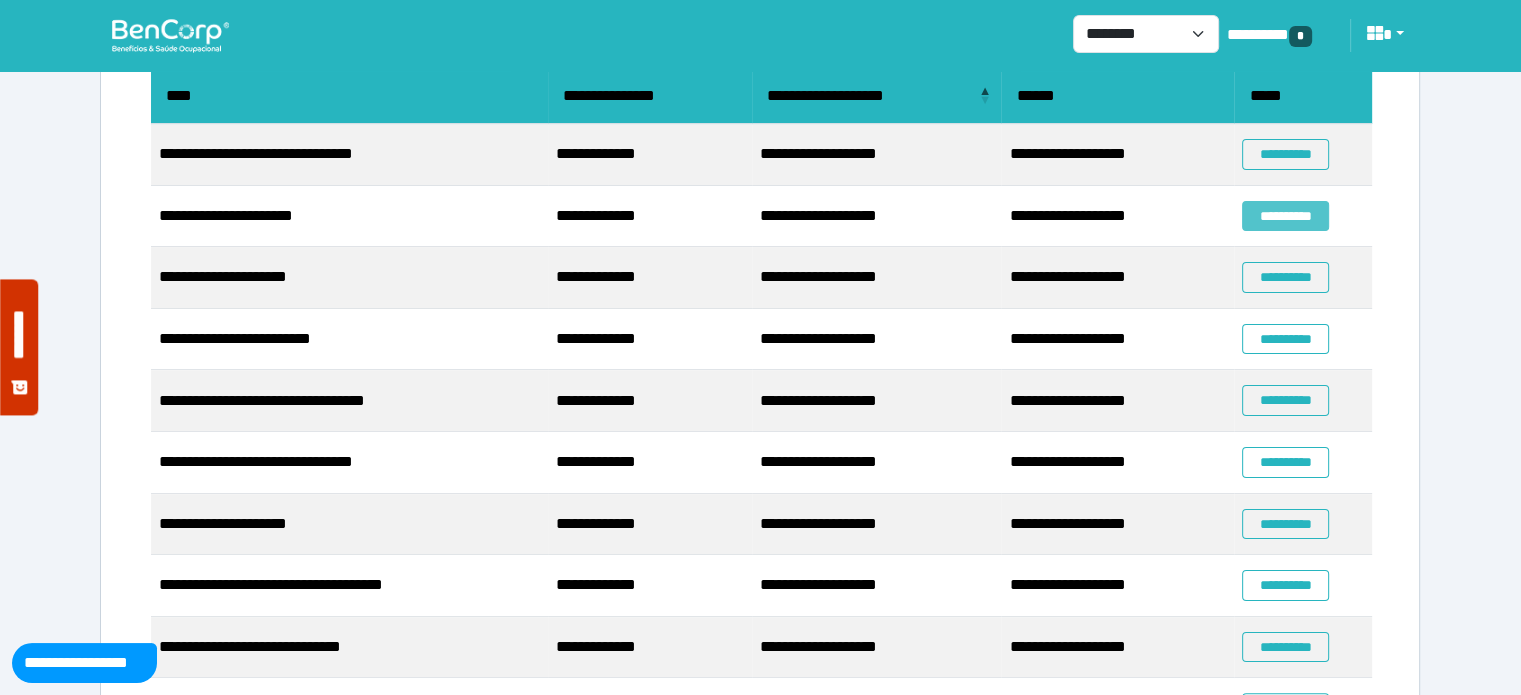 click on "**********" at bounding box center (1285, 216) 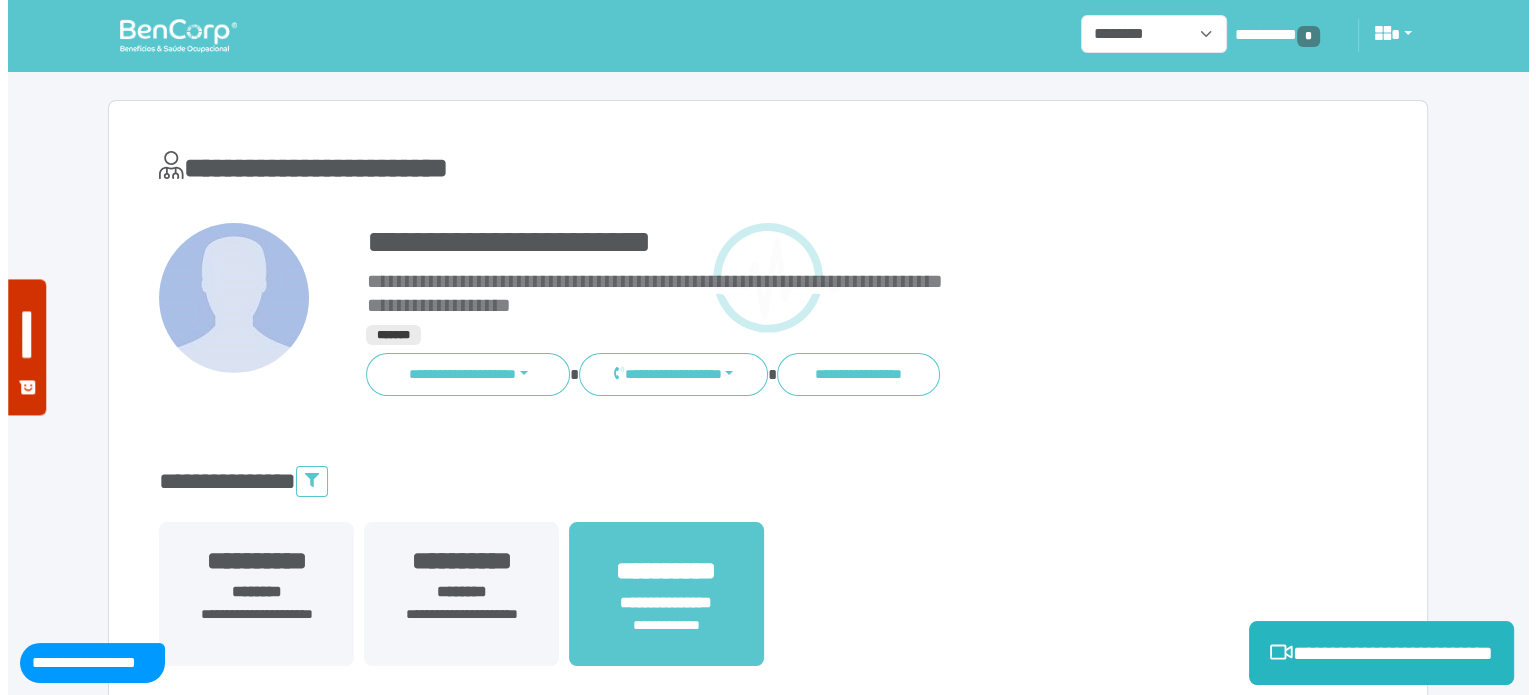 scroll, scrollTop: 0, scrollLeft: 0, axis: both 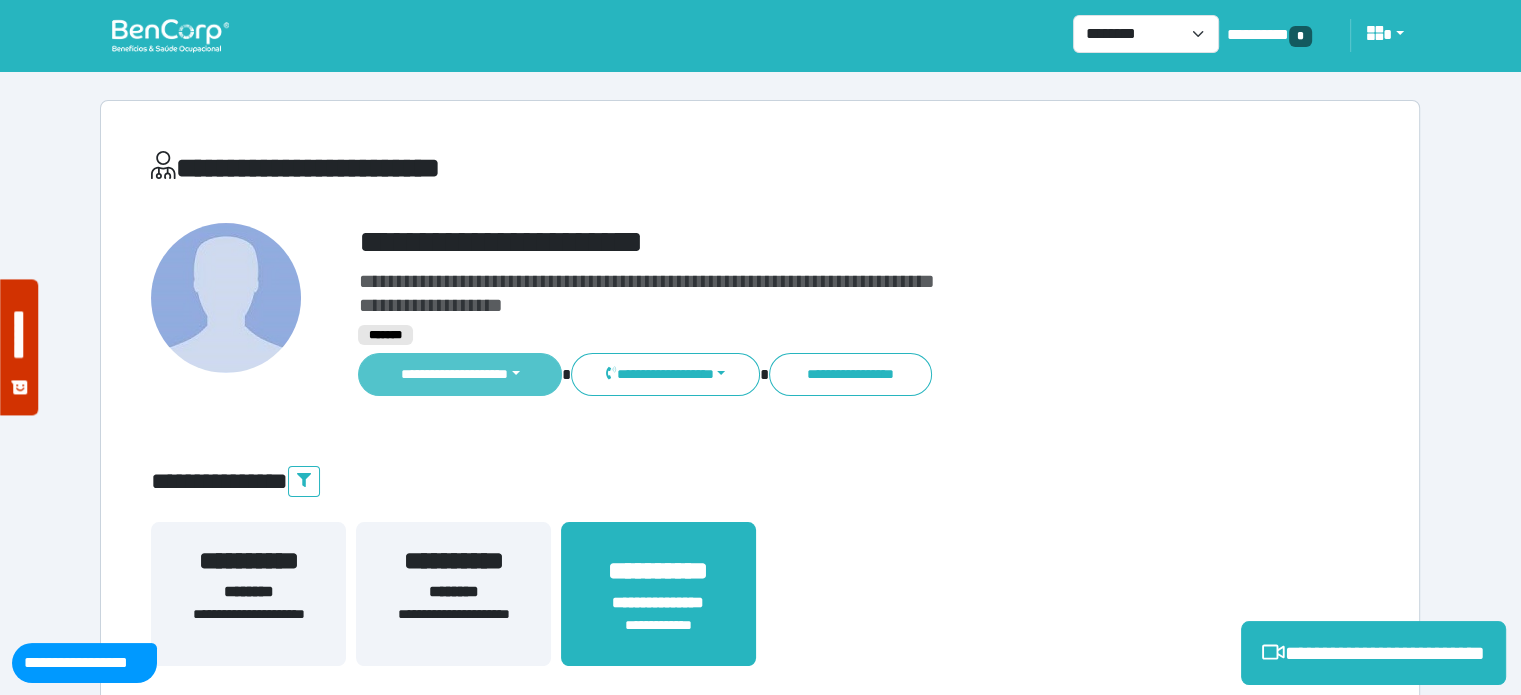 click on "**********" at bounding box center [460, 374] 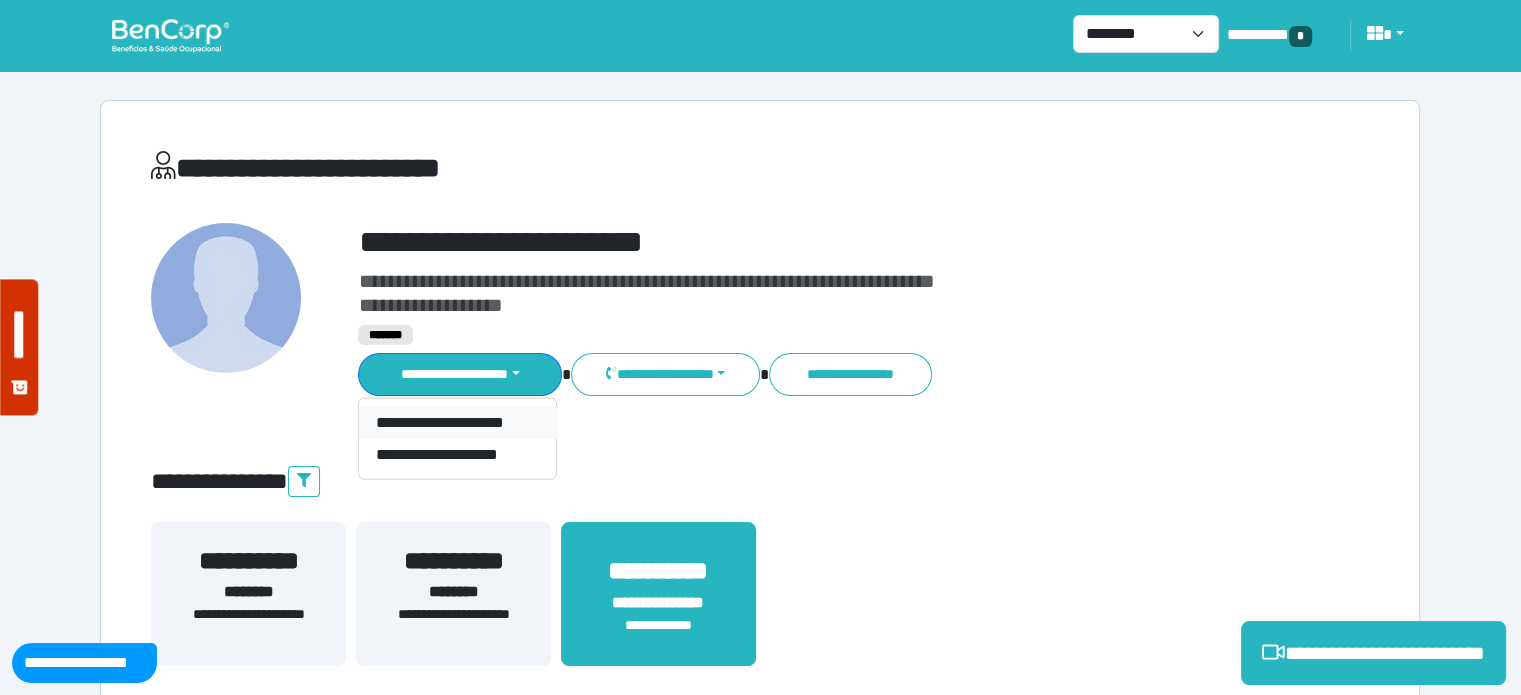 click on "**********" at bounding box center [457, 423] 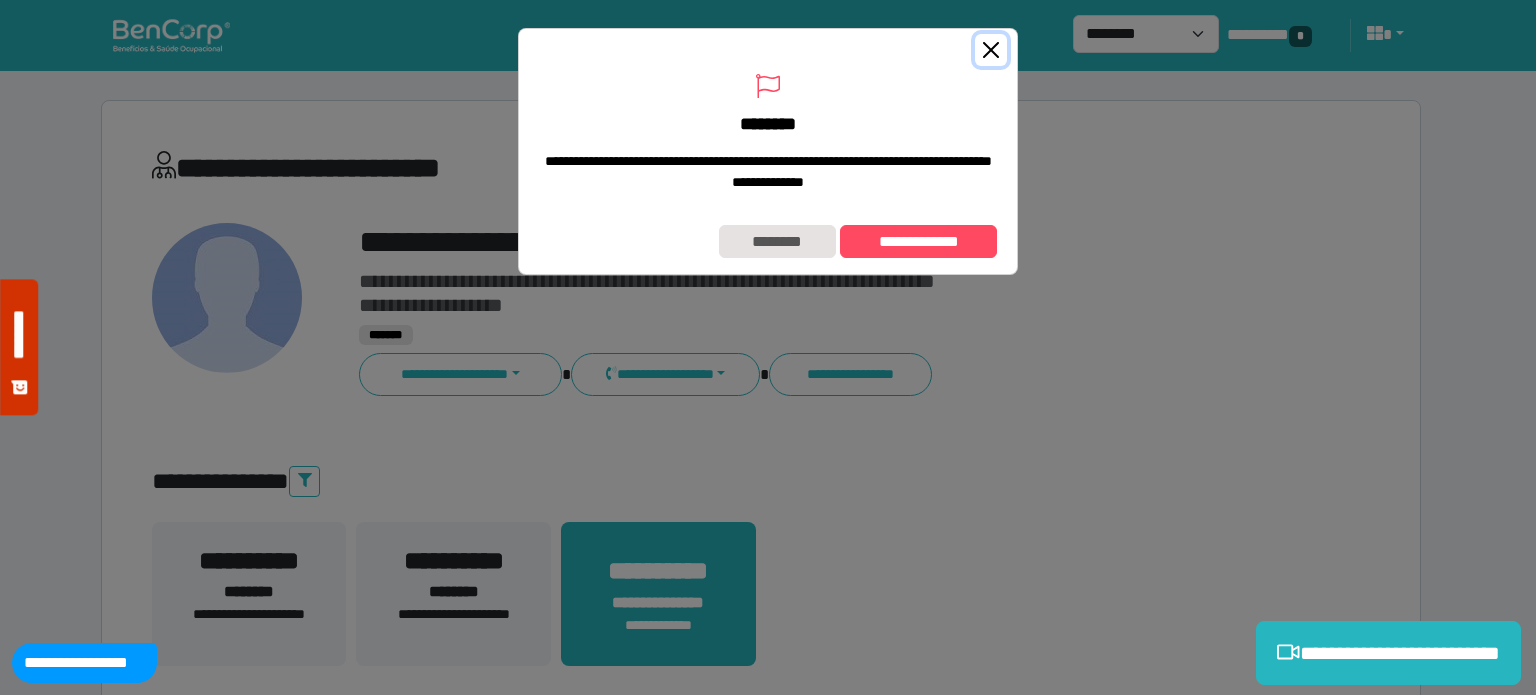 click at bounding box center [991, 50] 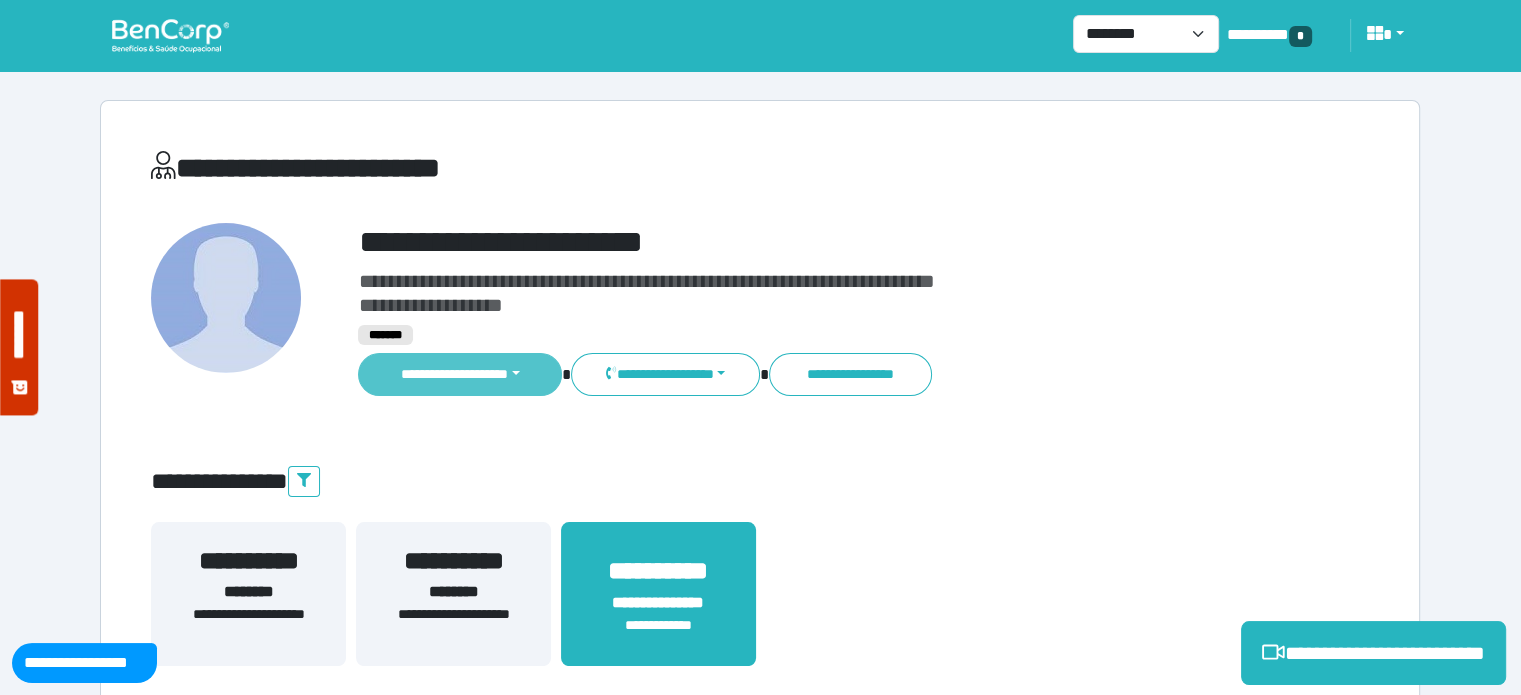 click on "**********" at bounding box center [460, 374] 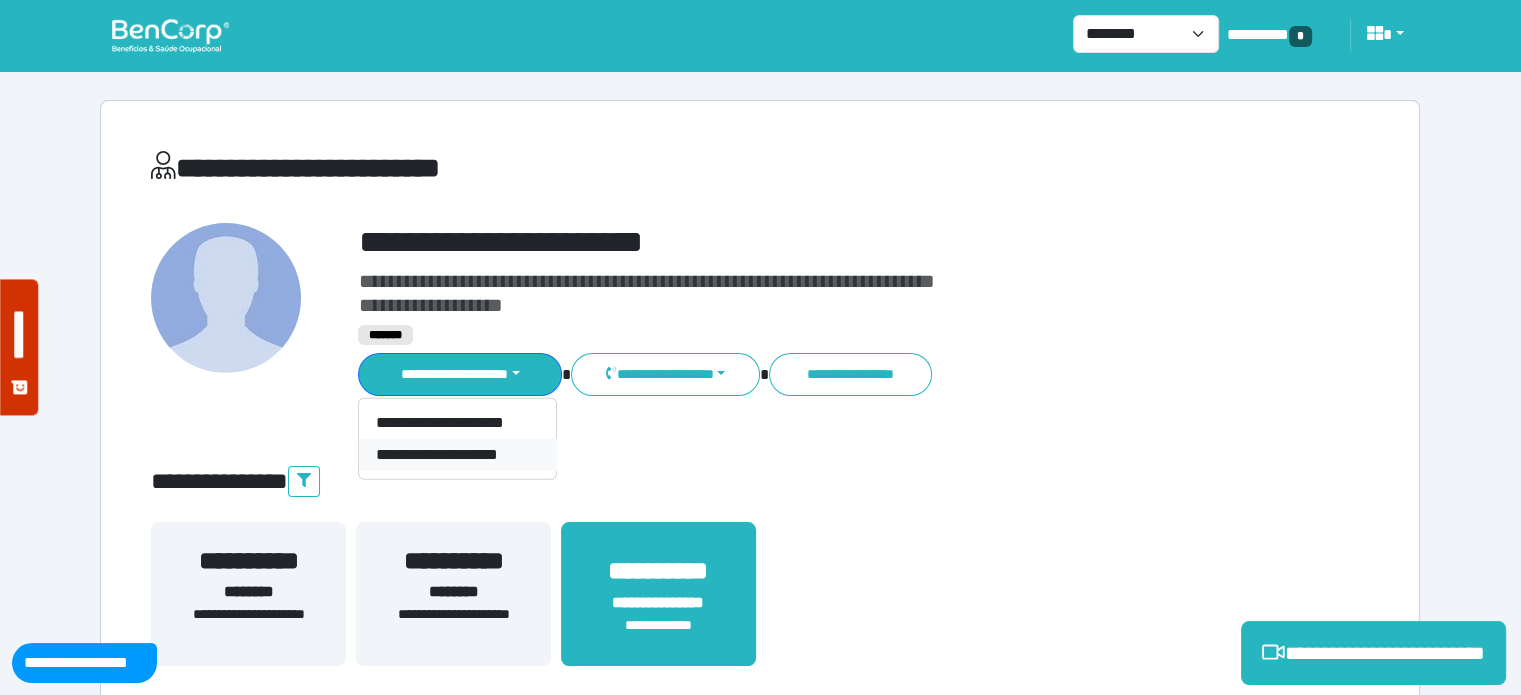 click on "**********" at bounding box center (457, 455) 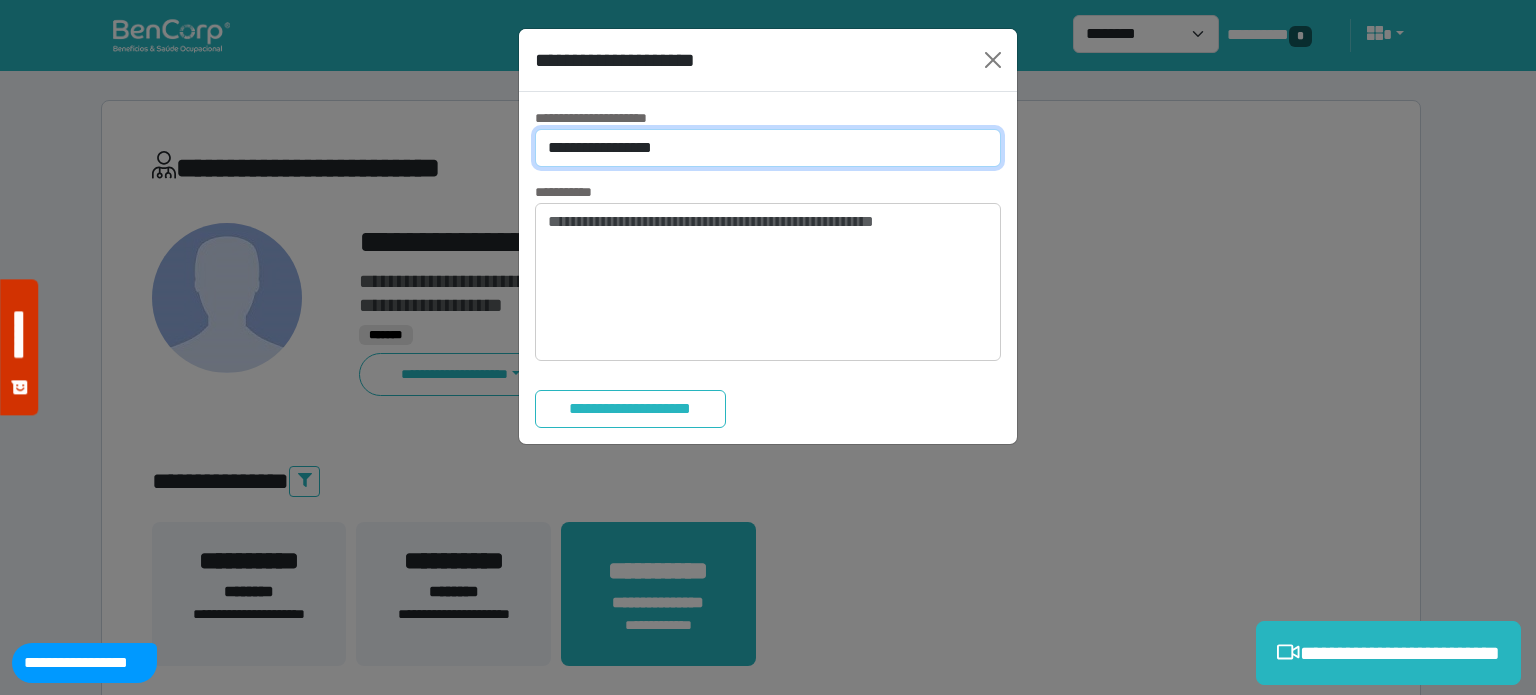 click on "**********" at bounding box center [768, 148] 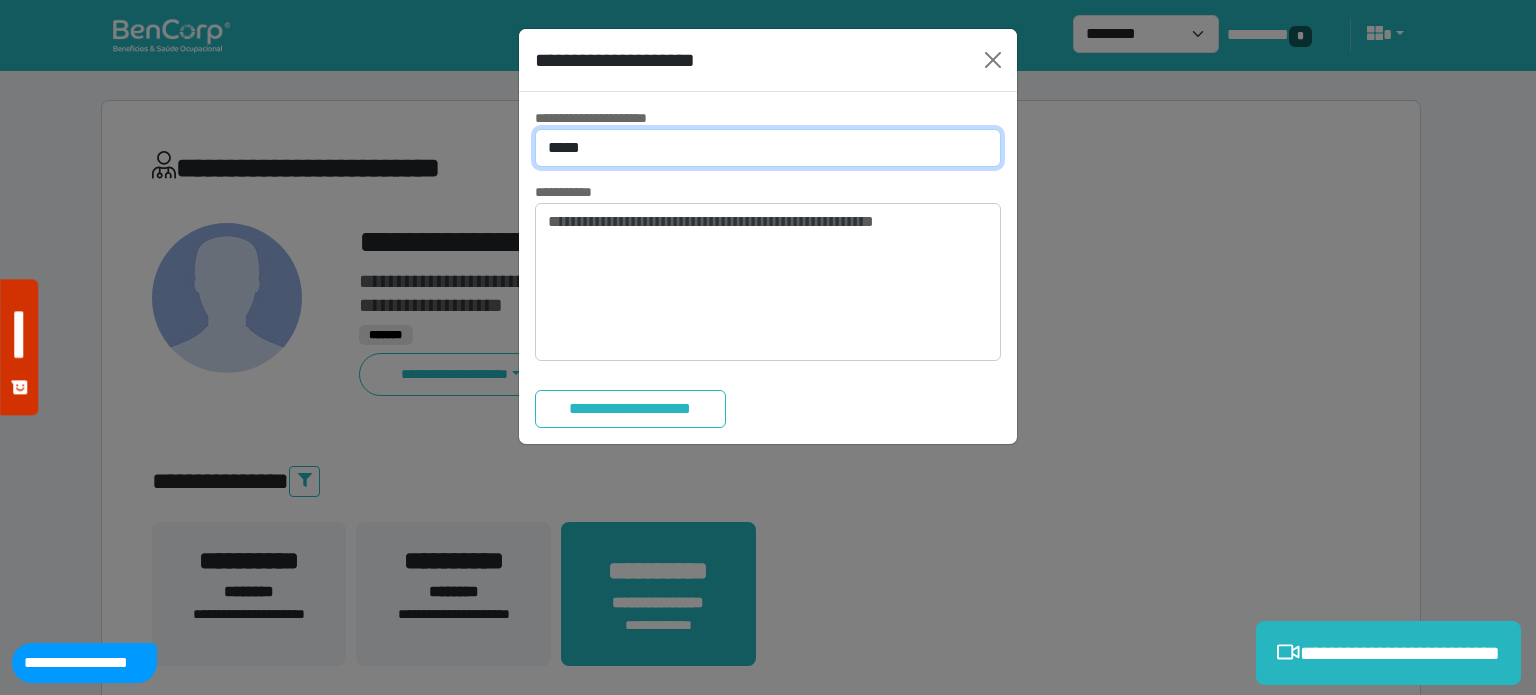 click on "**********" at bounding box center [768, 148] 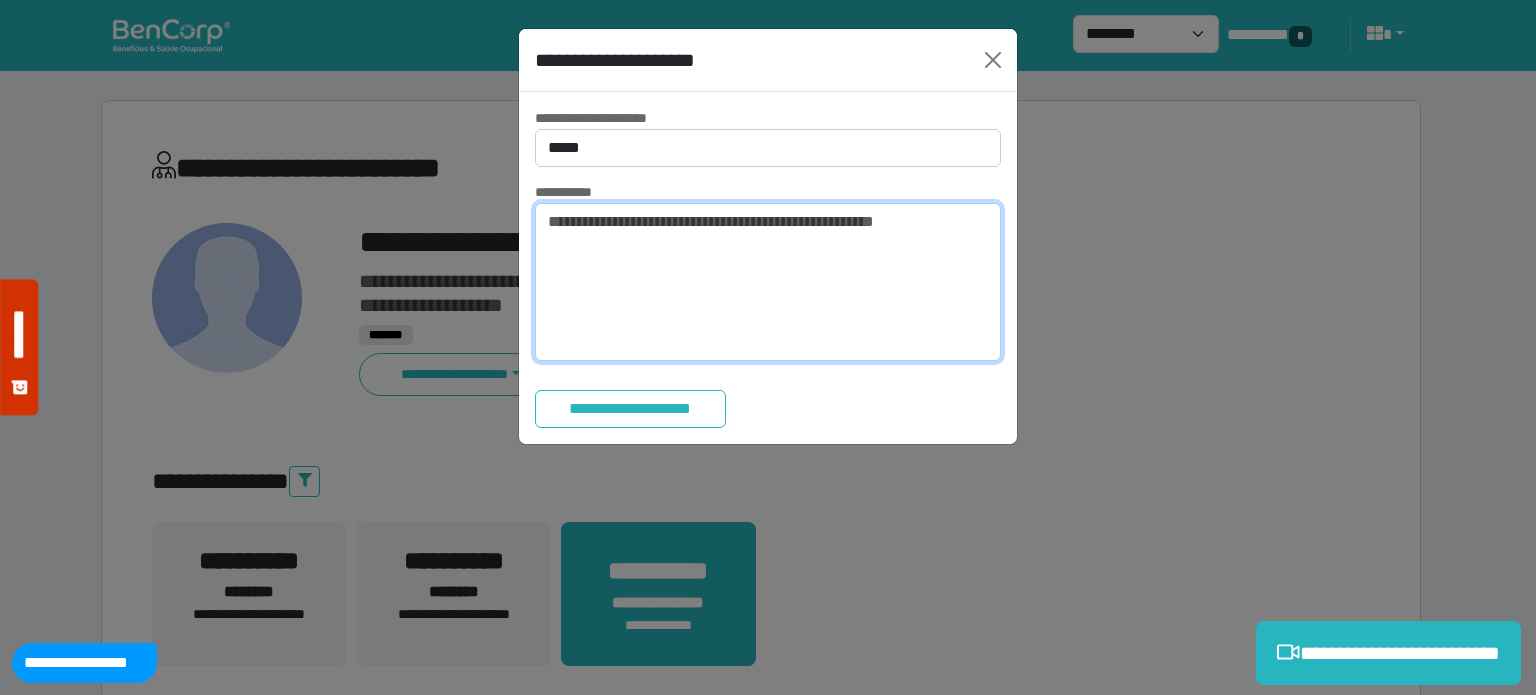 click at bounding box center (768, 282) 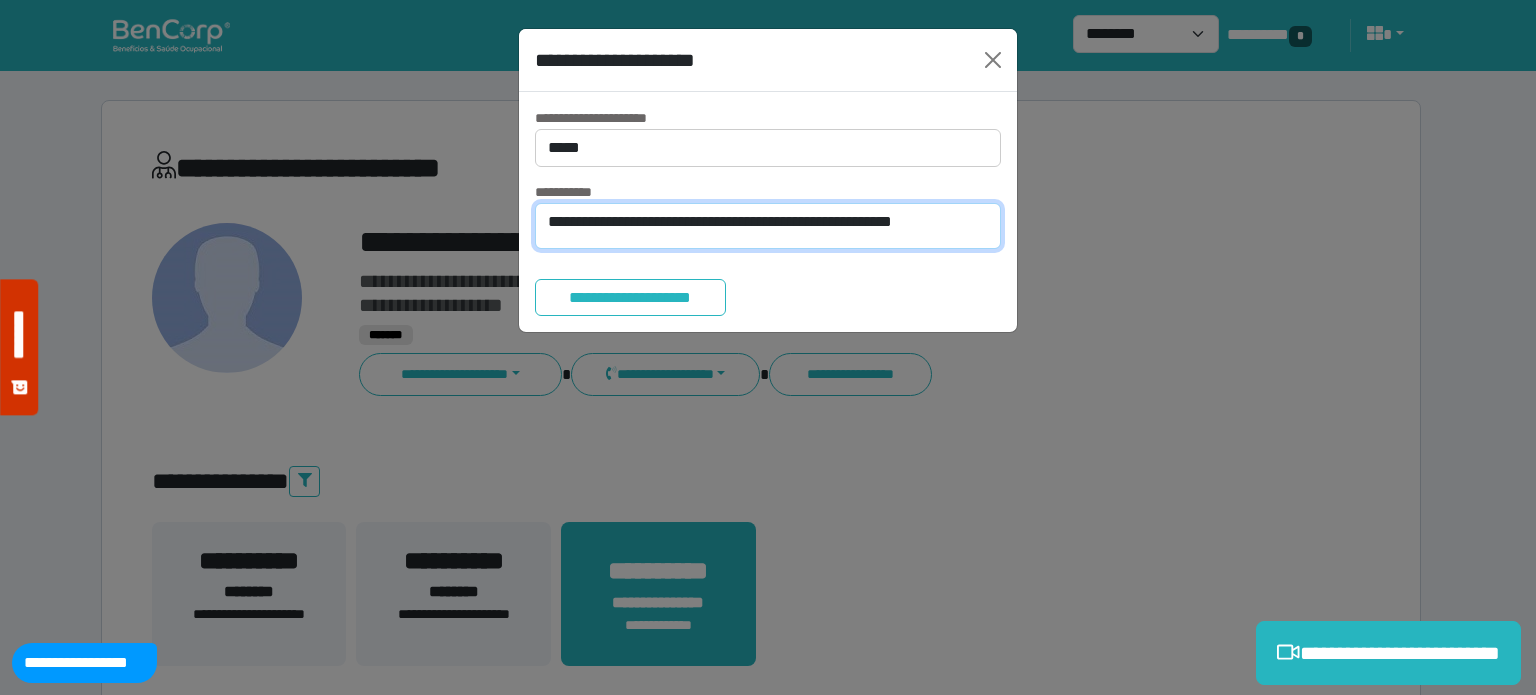 scroll, scrollTop: 0, scrollLeft: 0, axis: both 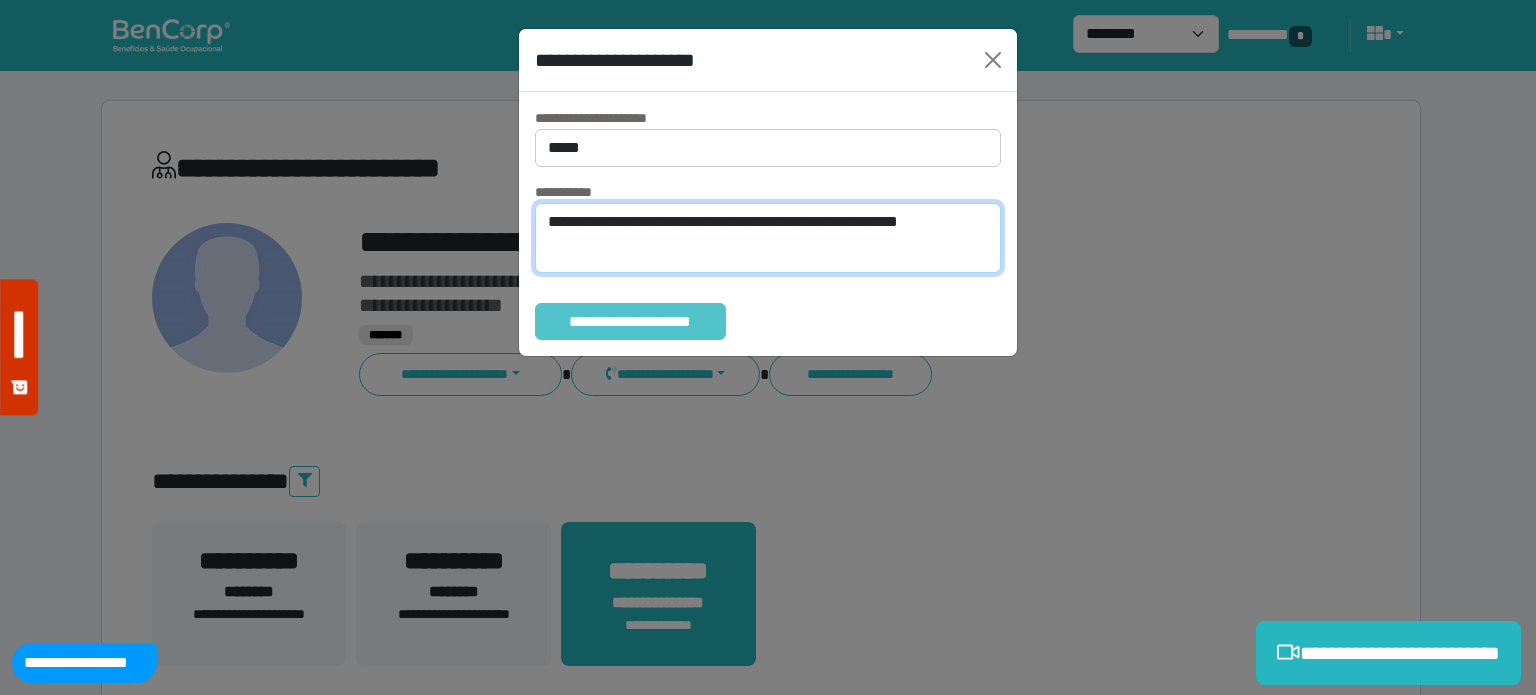 type on "**********" 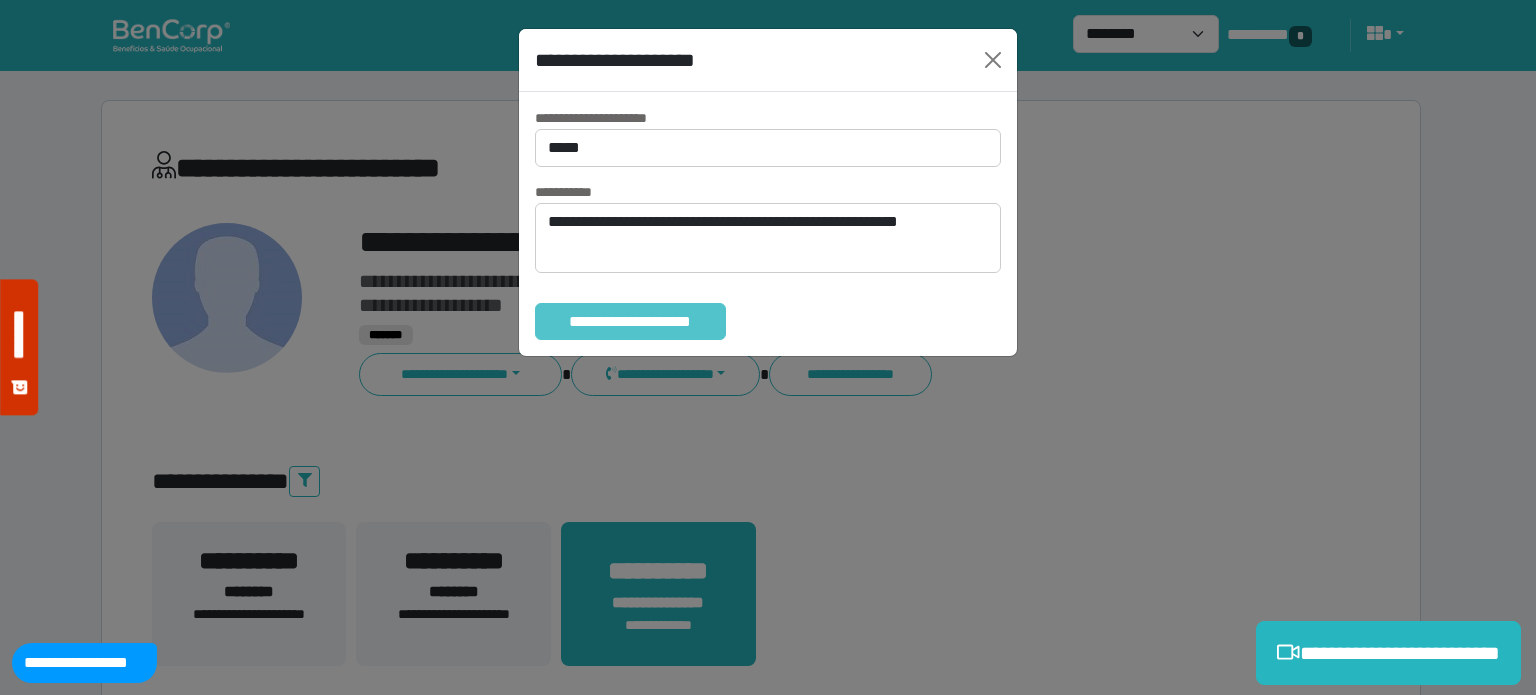 click on "**********" at bounding box center [630, 322] 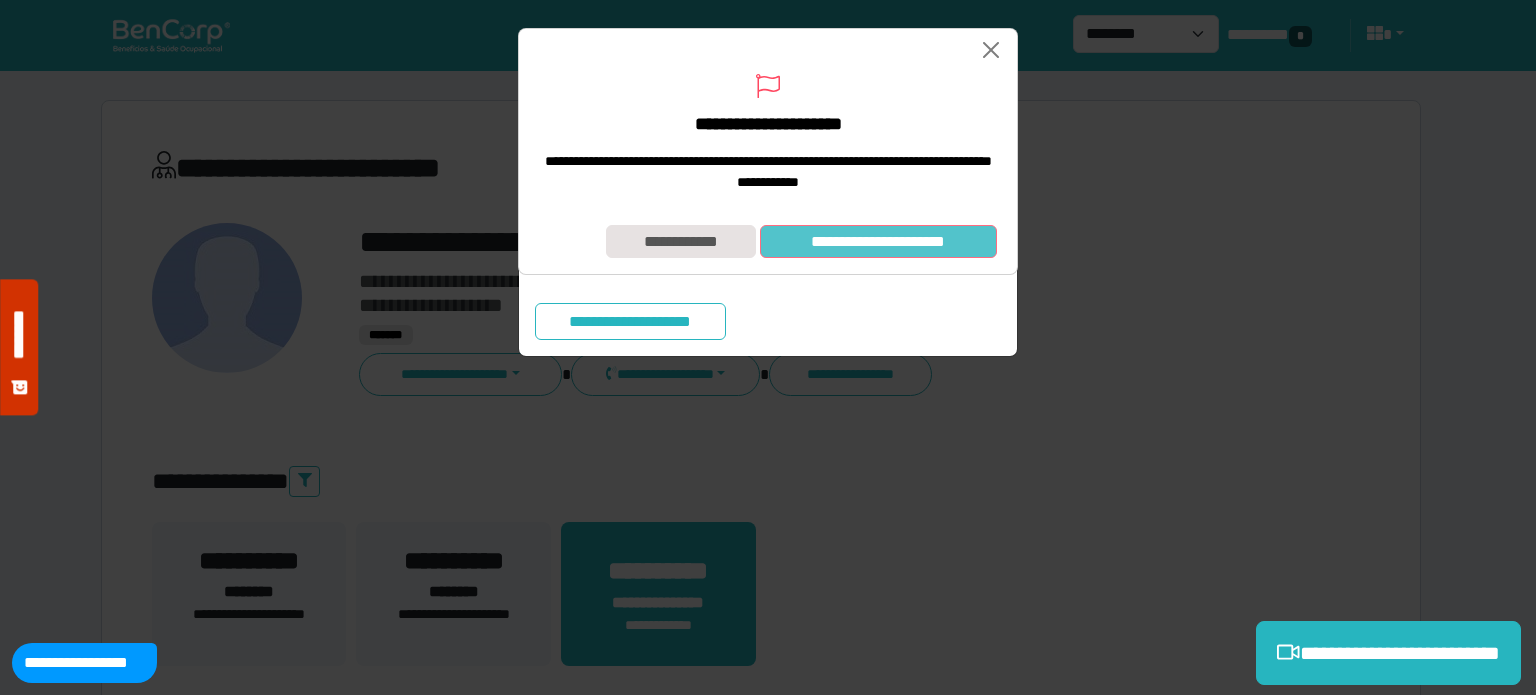 click on "**********" at bounding box center [878, 242] 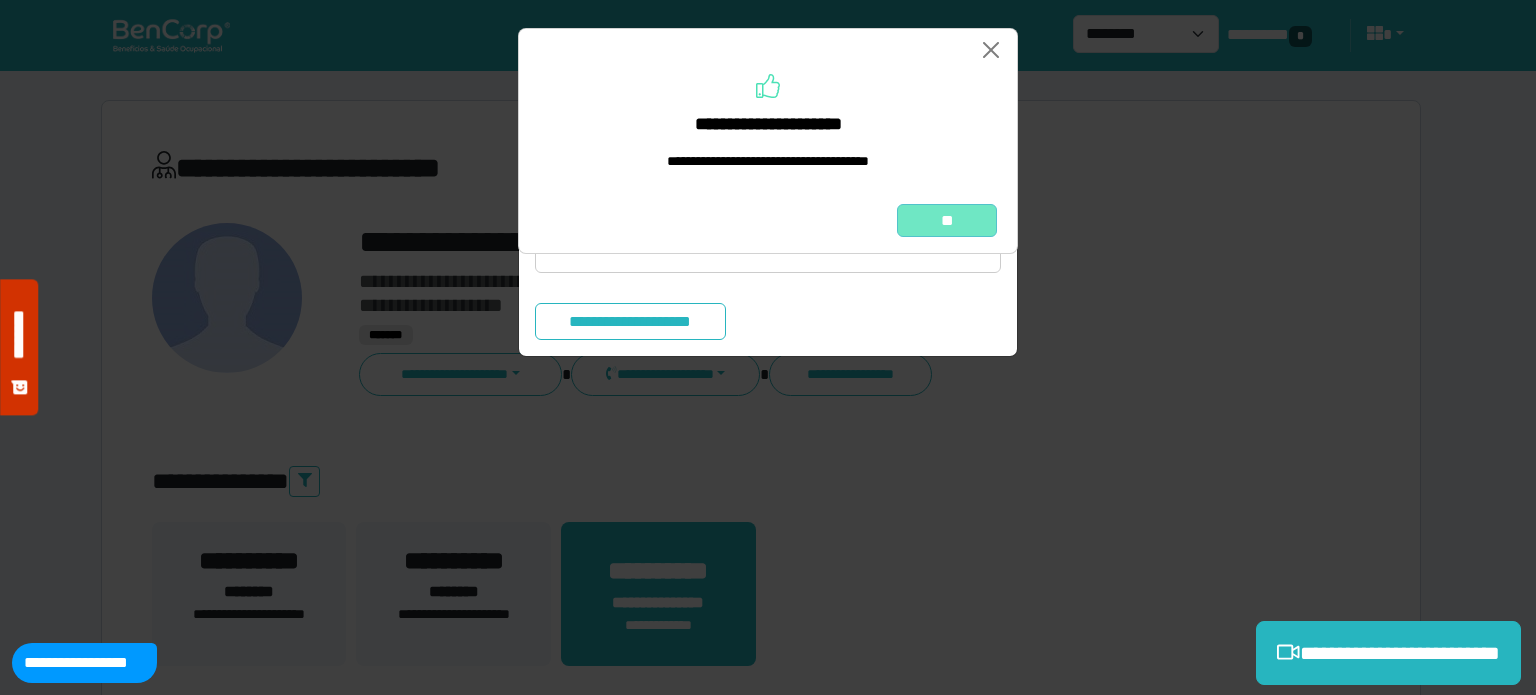 click on "**" at bounding box center (947, 221) 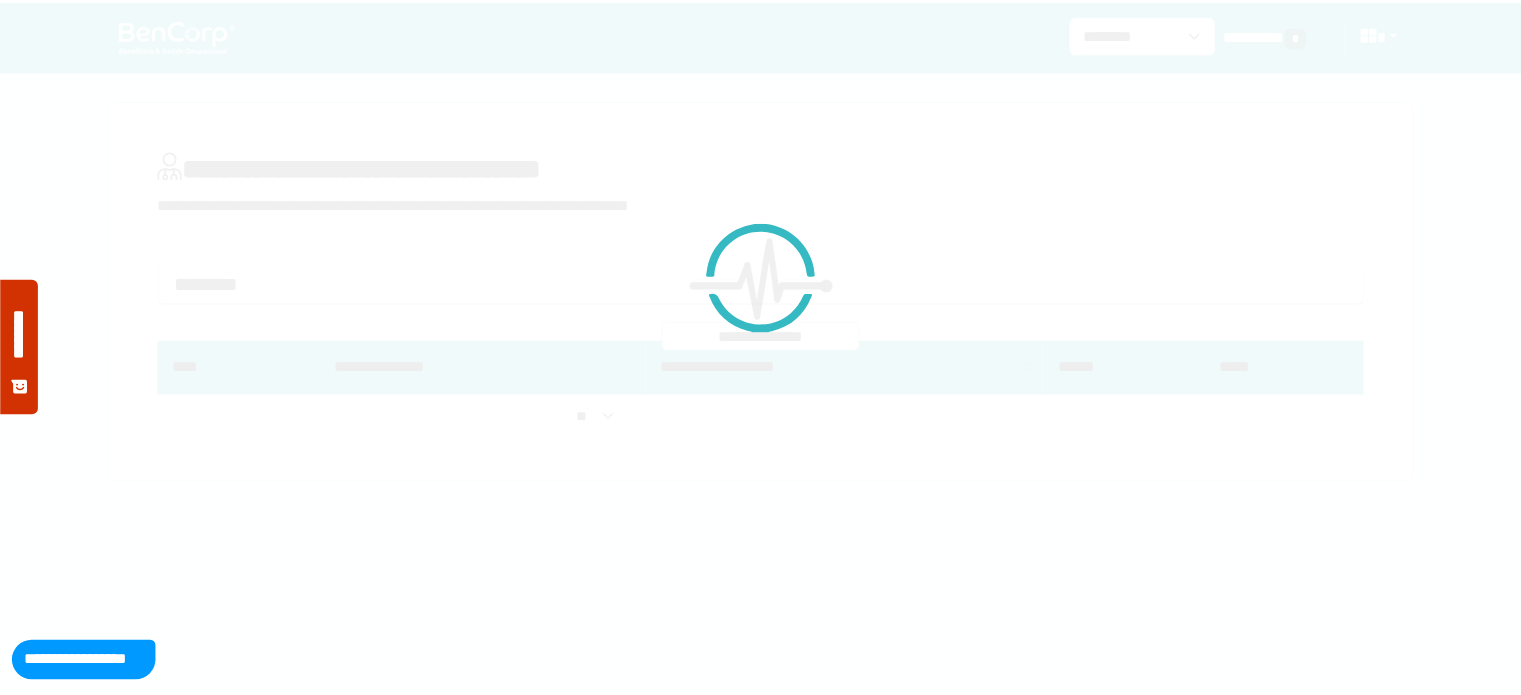 scroll, scrollTop: 0, scrollLeft: 0, axis: both 